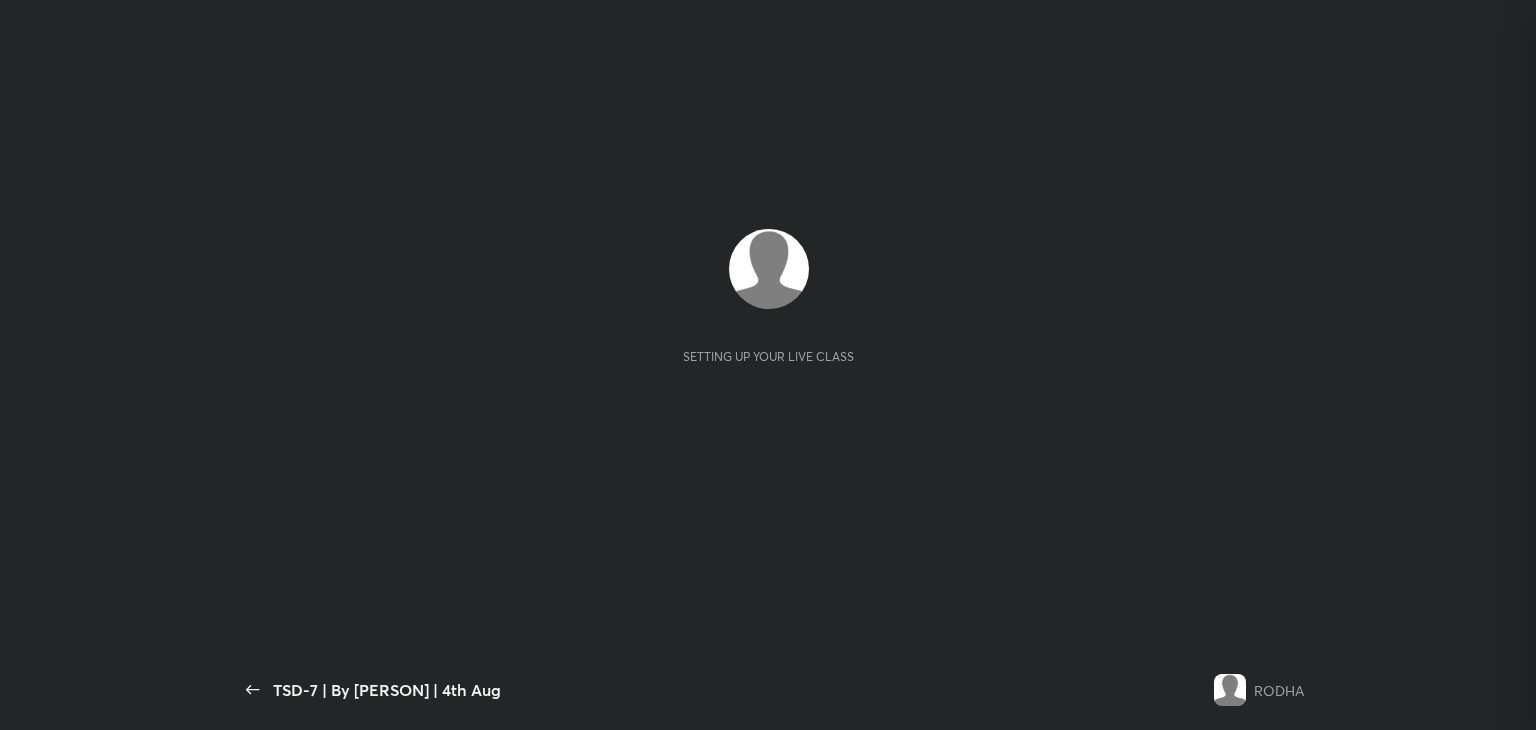 scroll, scrollTop: 0, scrollLeft: 0, axis: both 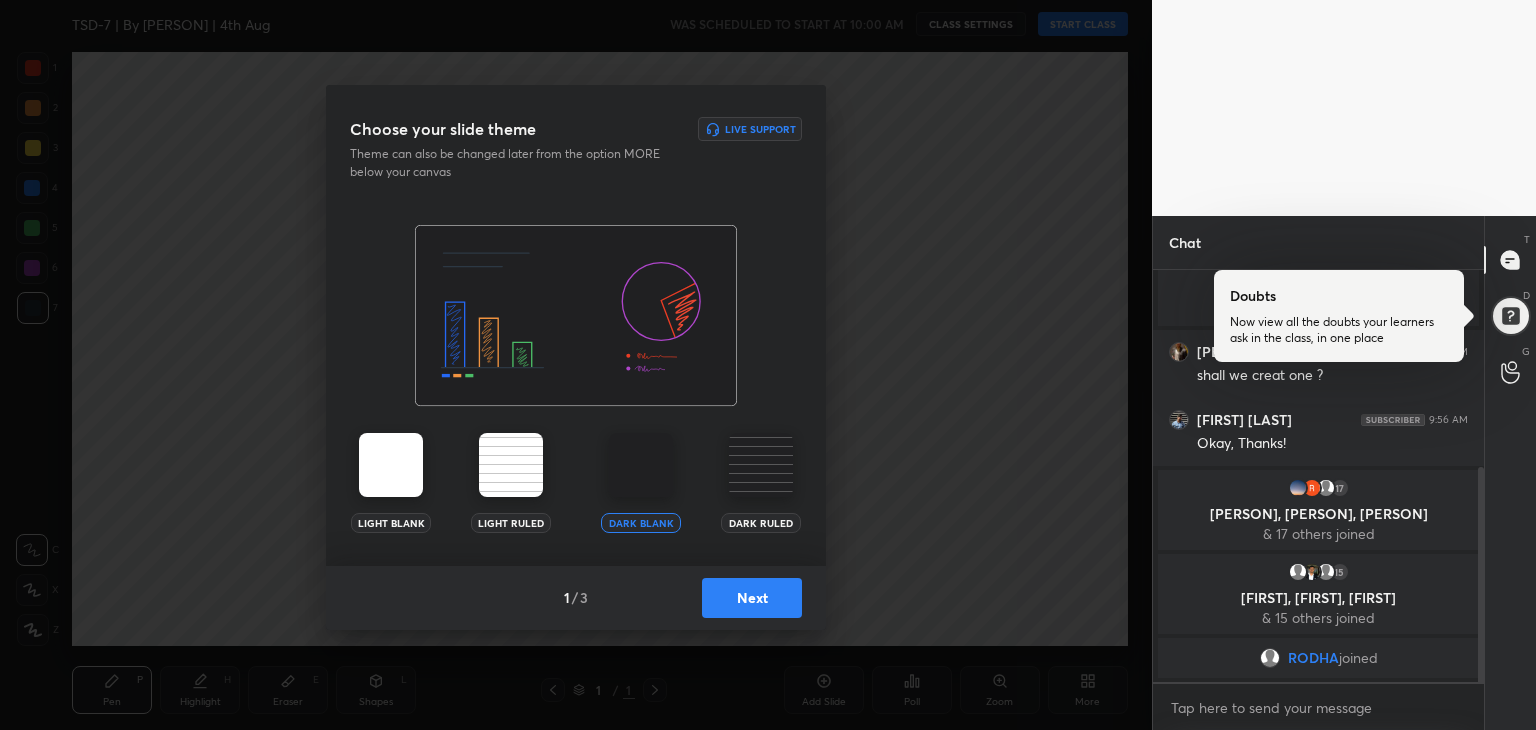 click on "Next" at bounding box center [752, 598] 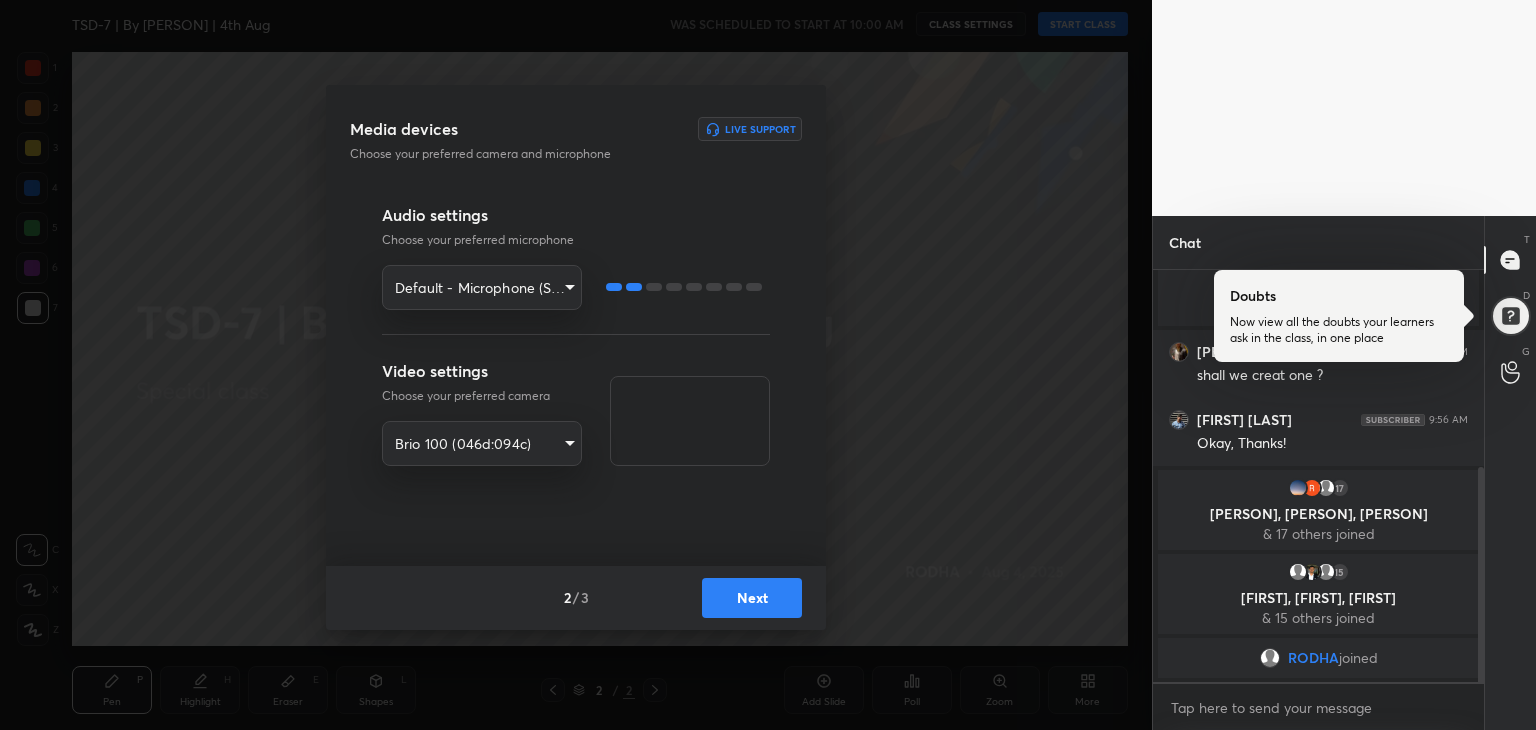 click on "Next" at bounding box center [752, 598] 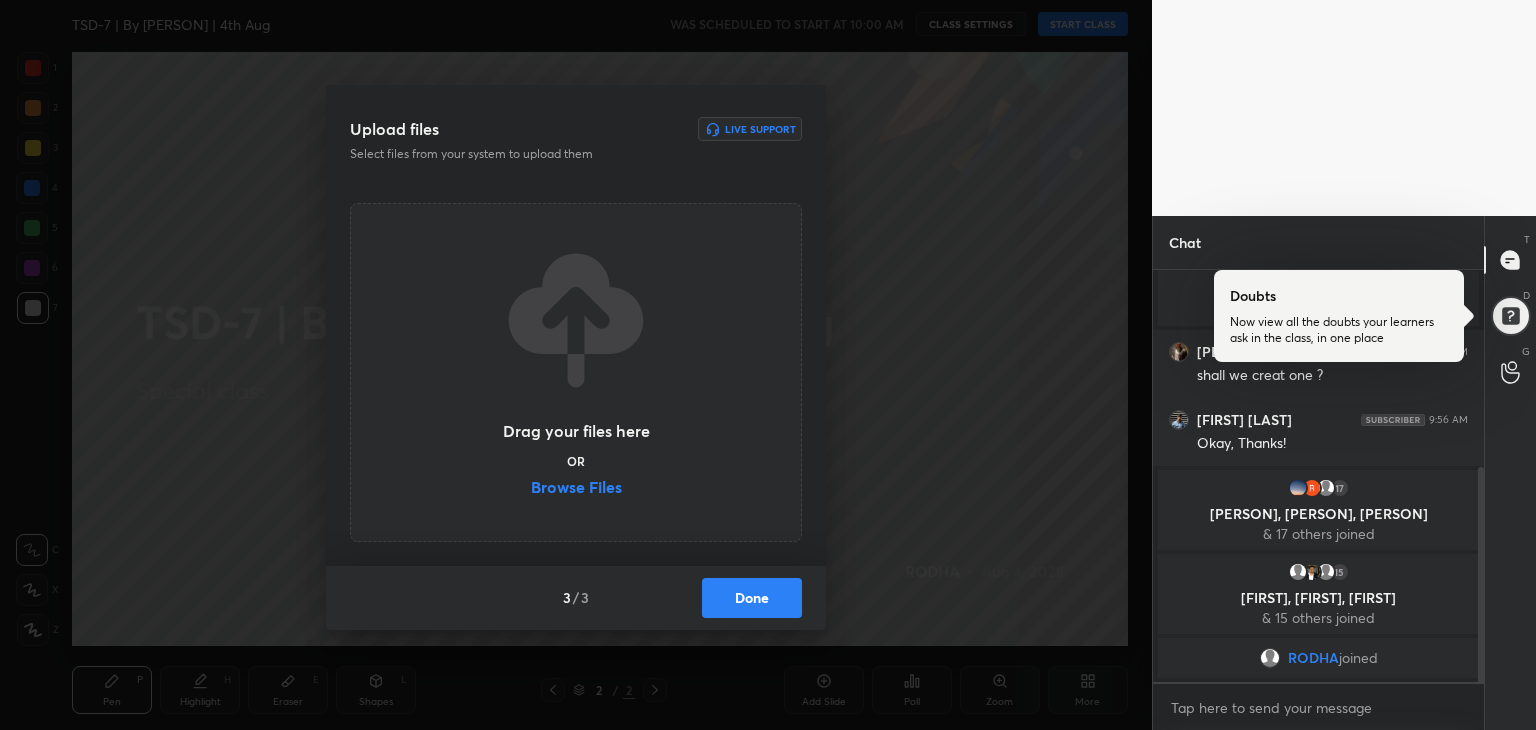 click on "Browse Files" at bounding box center (576, 489) 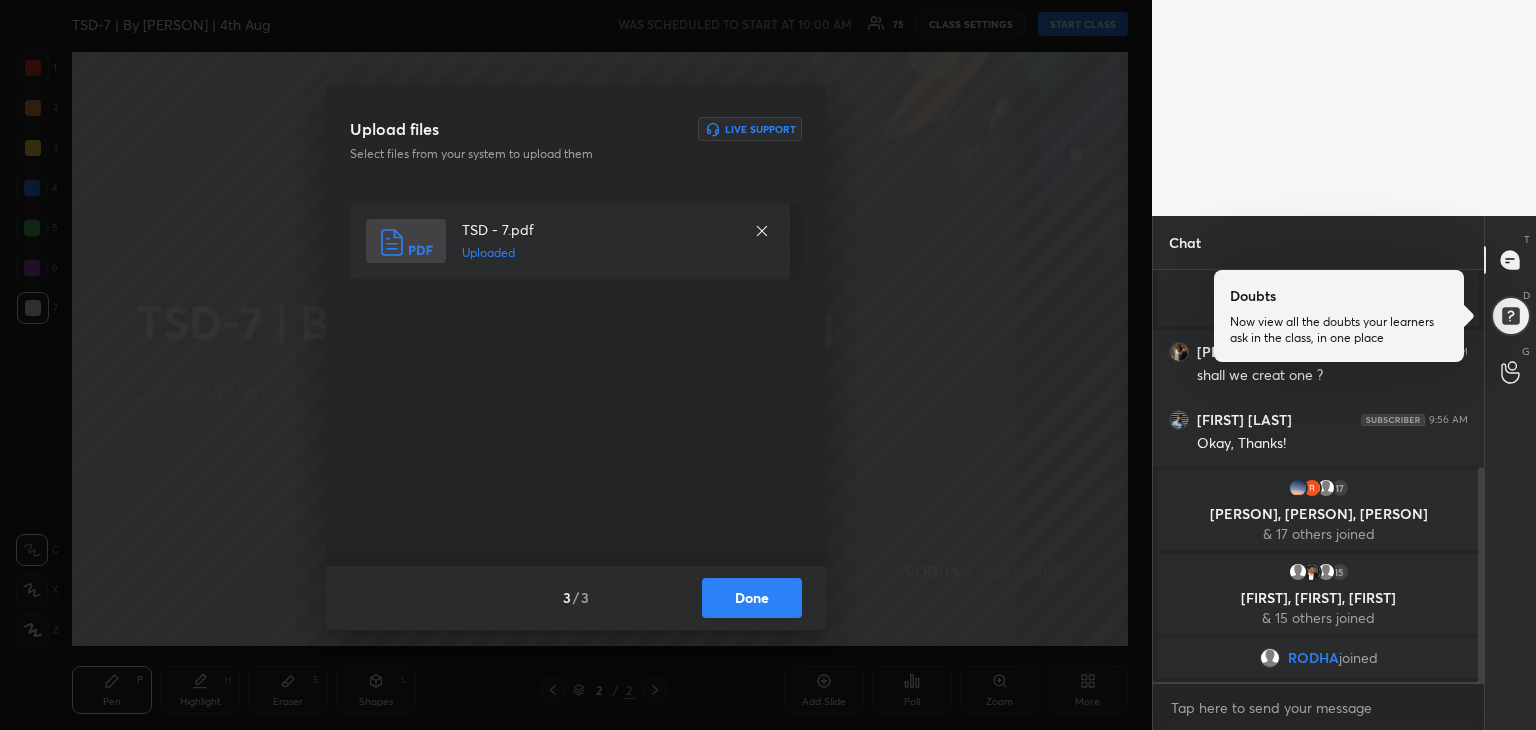 scroll, scrollTop: 444, scrollLeft: 0, axis: vertical 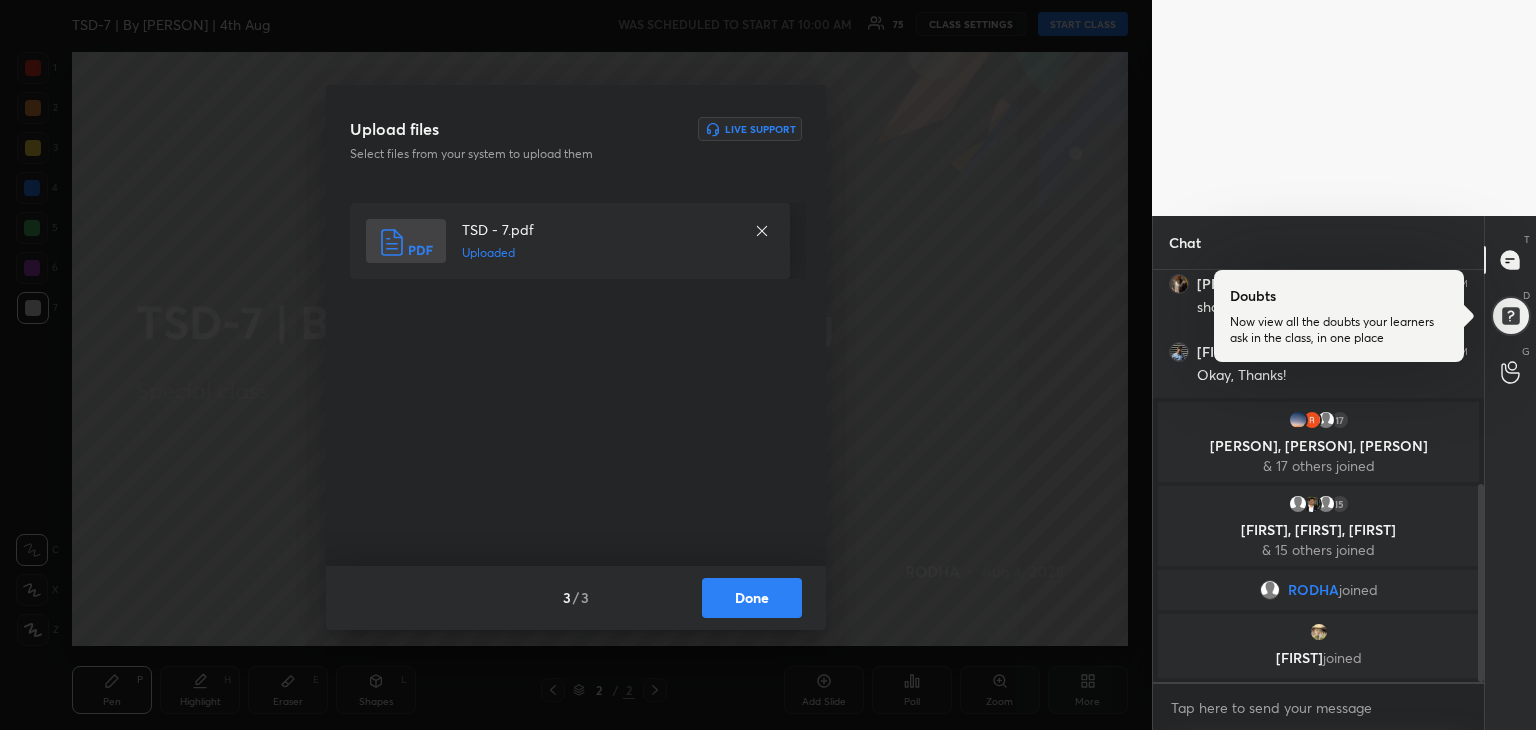 click on "Done" at bounding box center [752, 598] 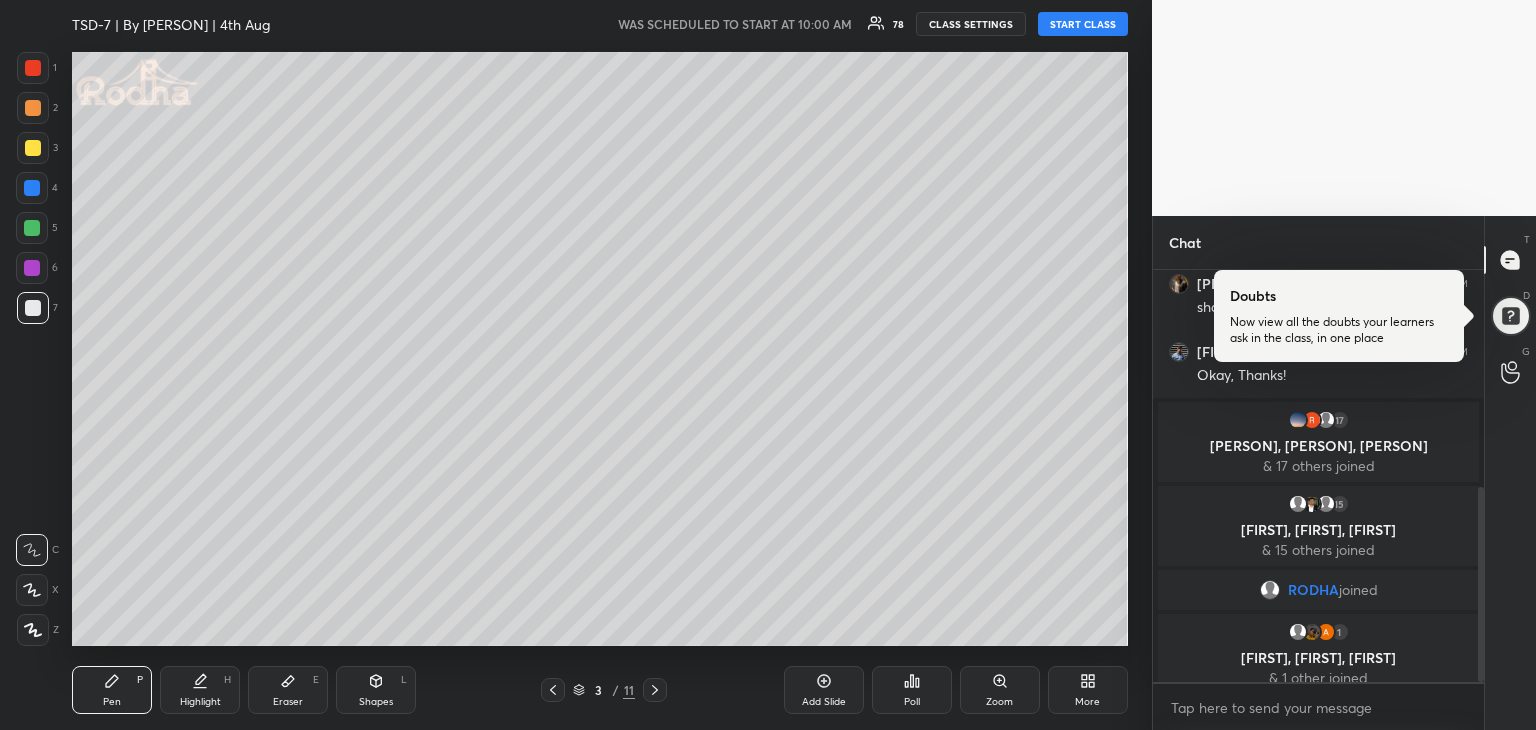 scroll, scrollTop: 460, scrollLeft: 0, axis: vertical 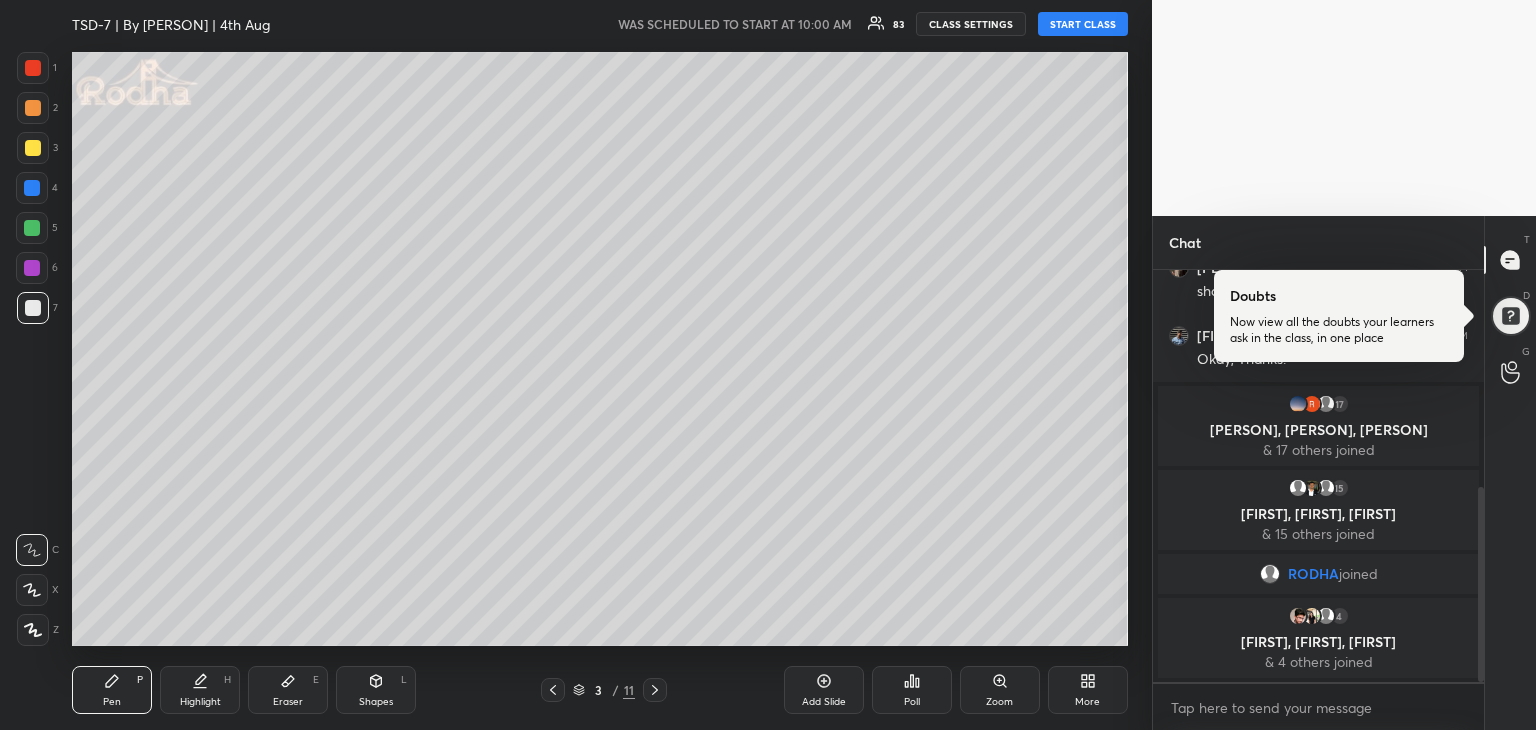 click on "START CLASS" at bounding box center (1083, 24) 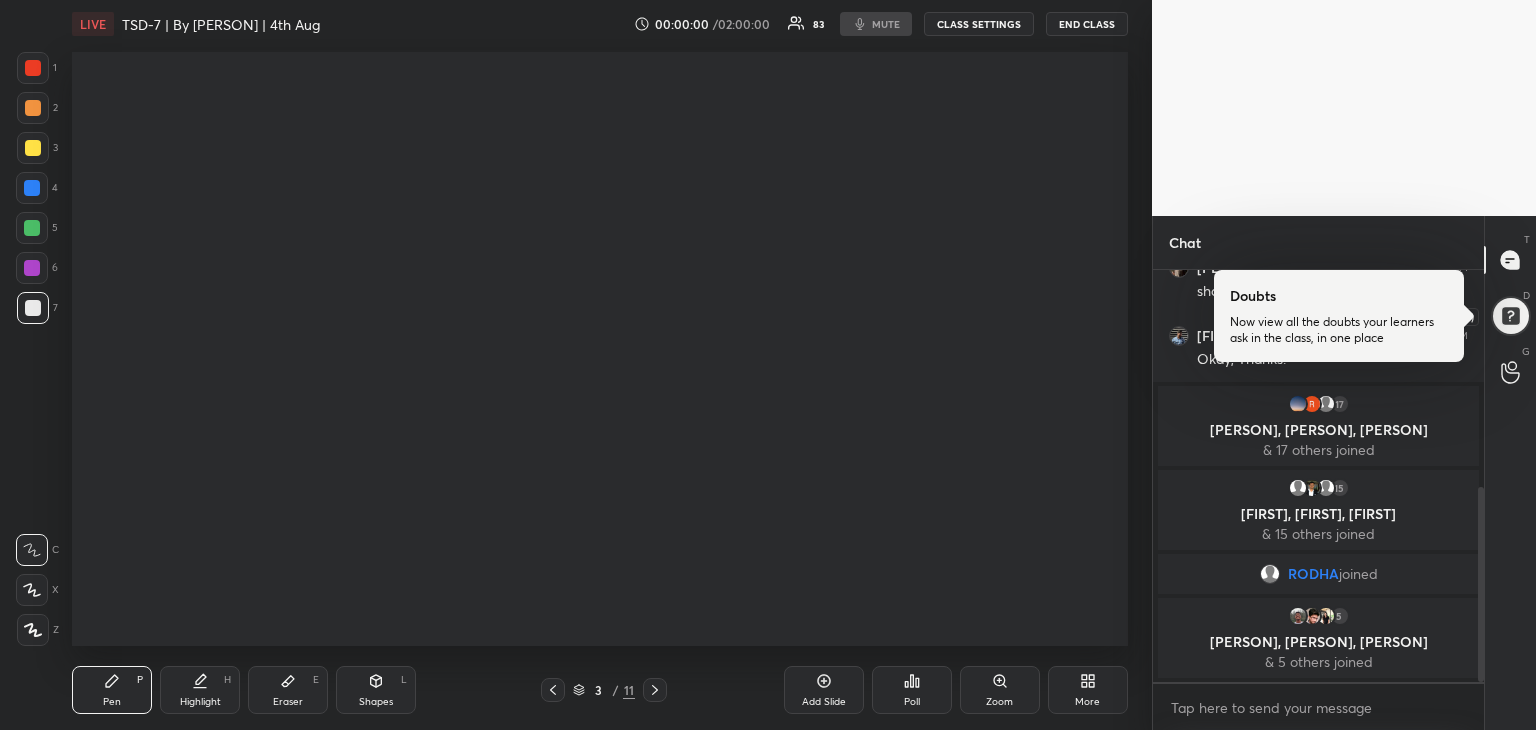 click at bounding box center (1510, 316) 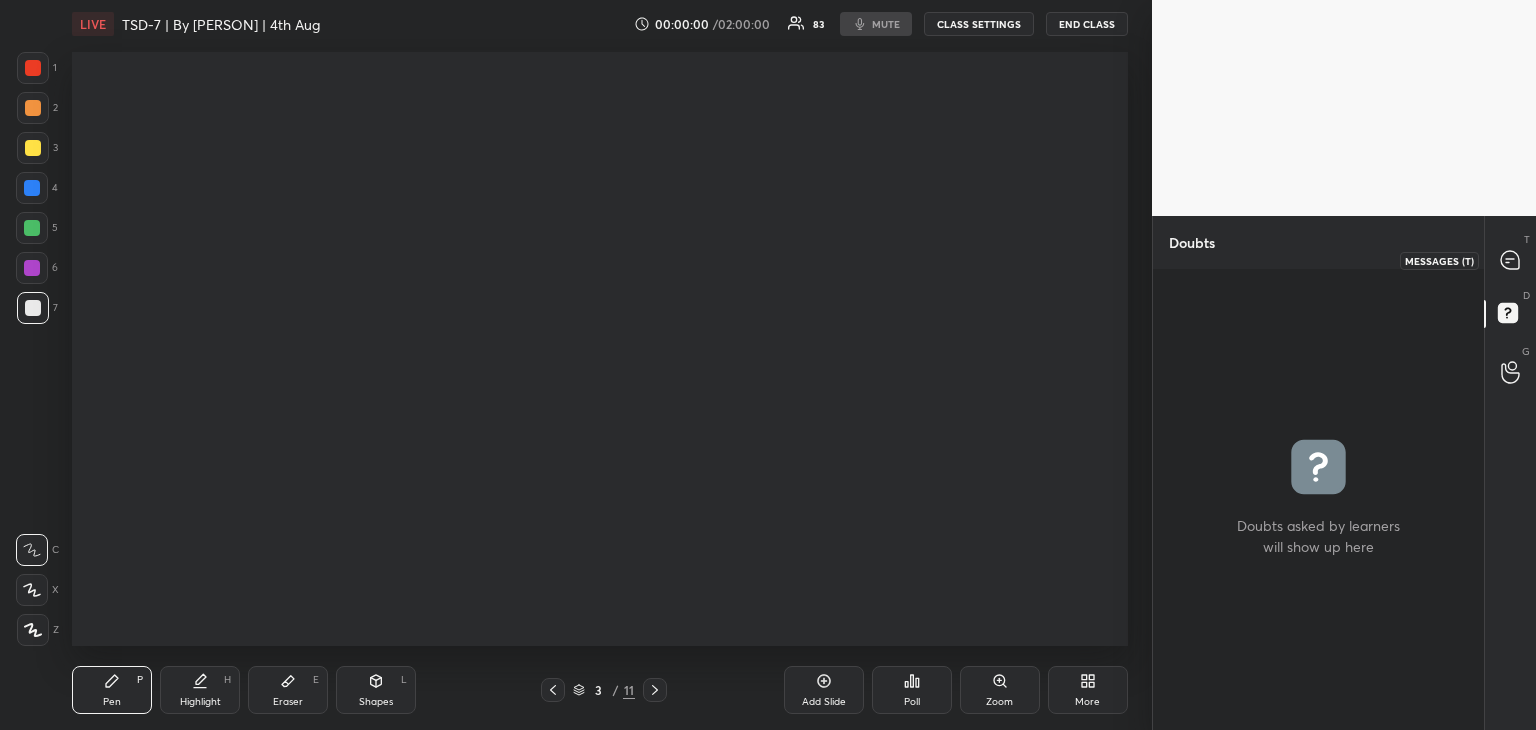 click 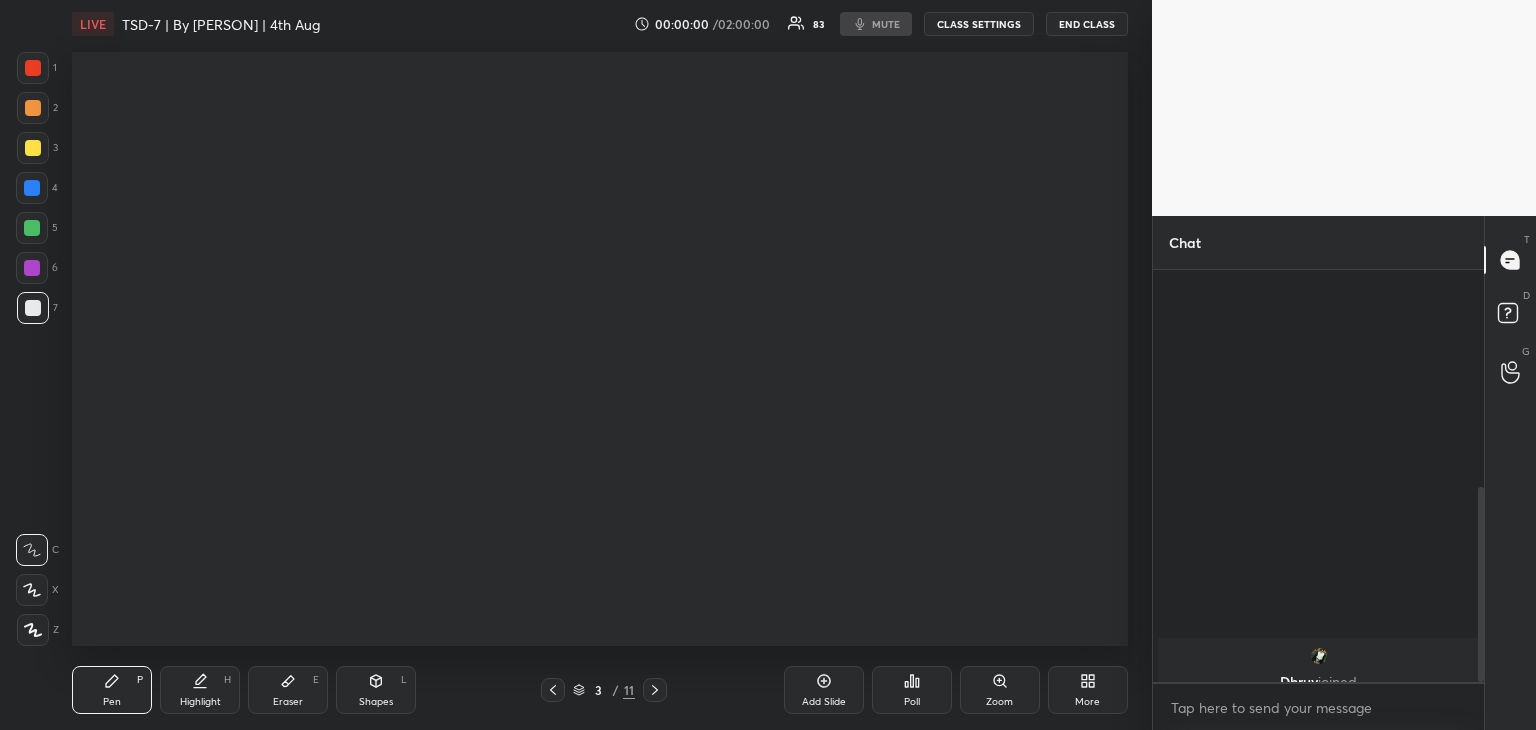 scroll, scrollTop: 460, scrollLeft: 0, axis: vertical 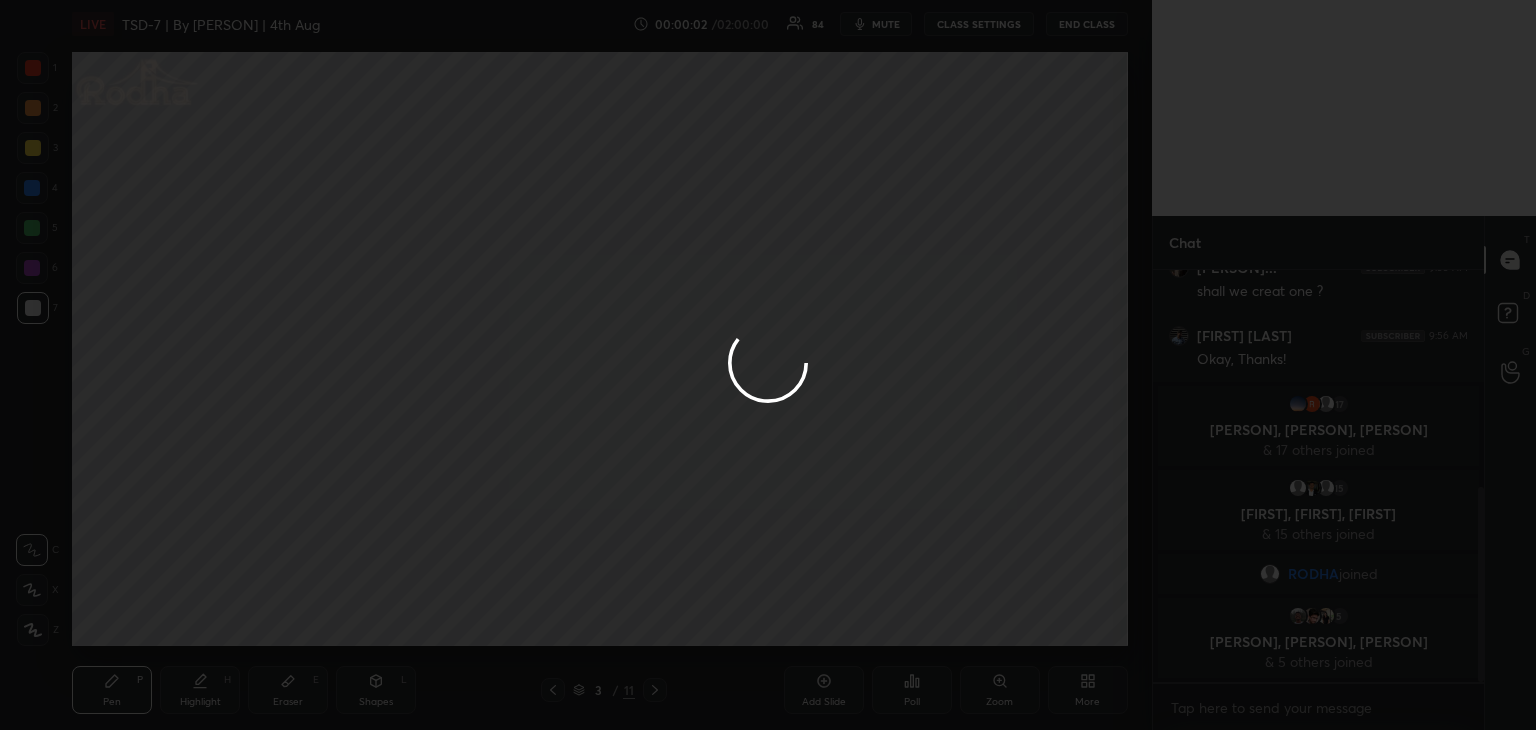 drag, startPoint x: 1480, startPoint y: 506, endPoint x: 1484, endPoint y: 494, distance: 12.649111 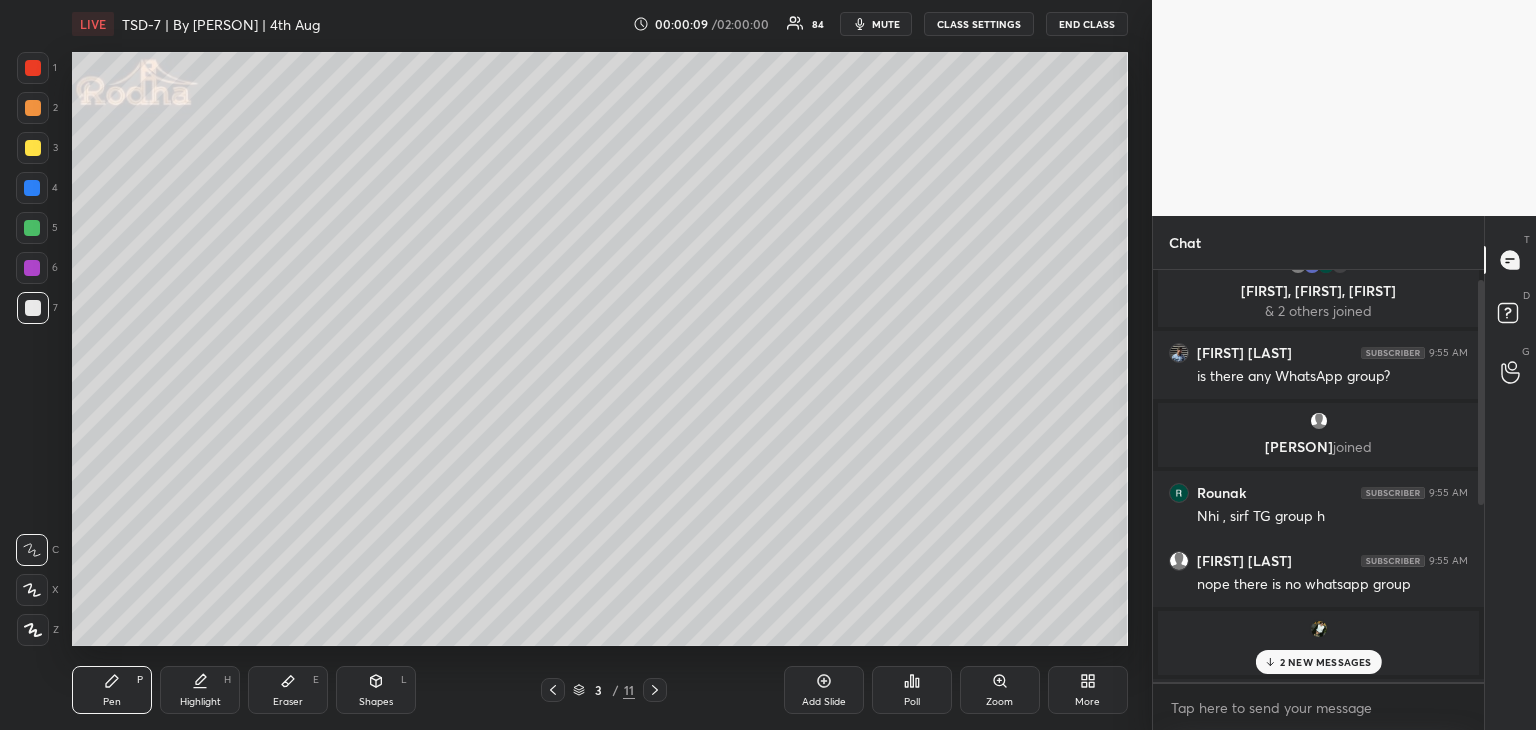 scroll, scrollTop: 24, scrollLeft: 0, axis: vertical 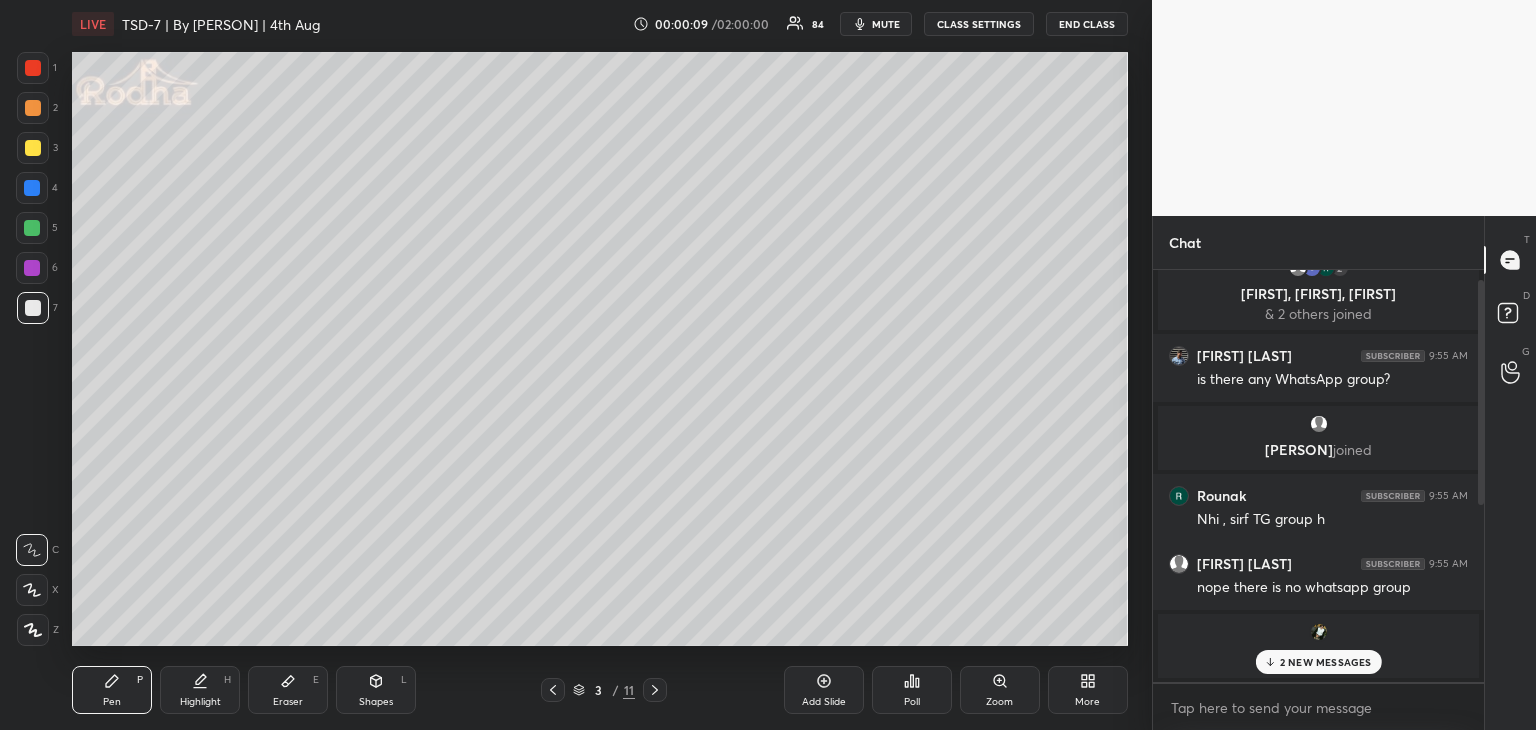 drag, startPoint x: 1482, startPoint y: 509, endPoint x: 1462, endPoint y: 270, distance: 239.83536 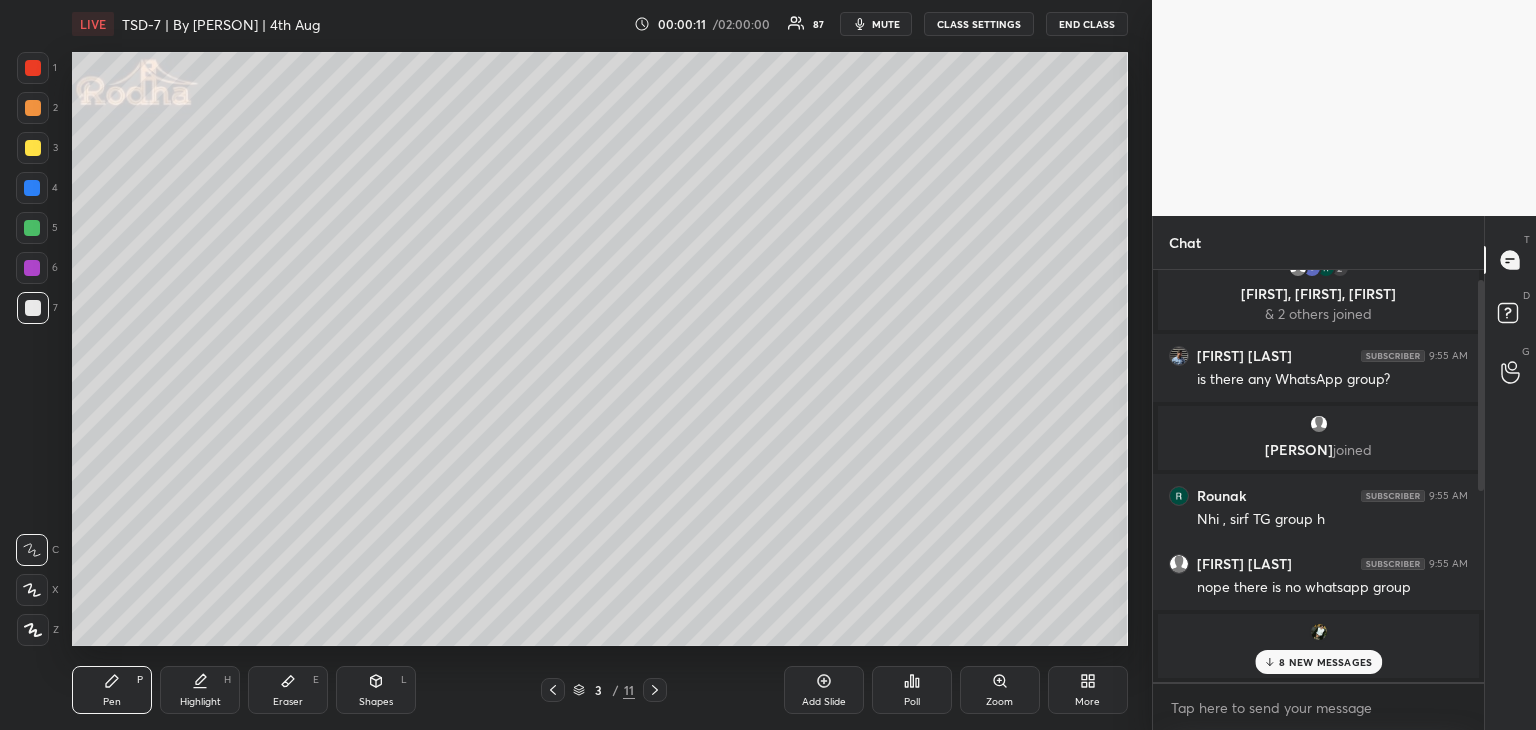drag, startPoint x: 1485, startPoint y: 369, endPoint x: 1482, endPoint y: 309, distance: 60.074955 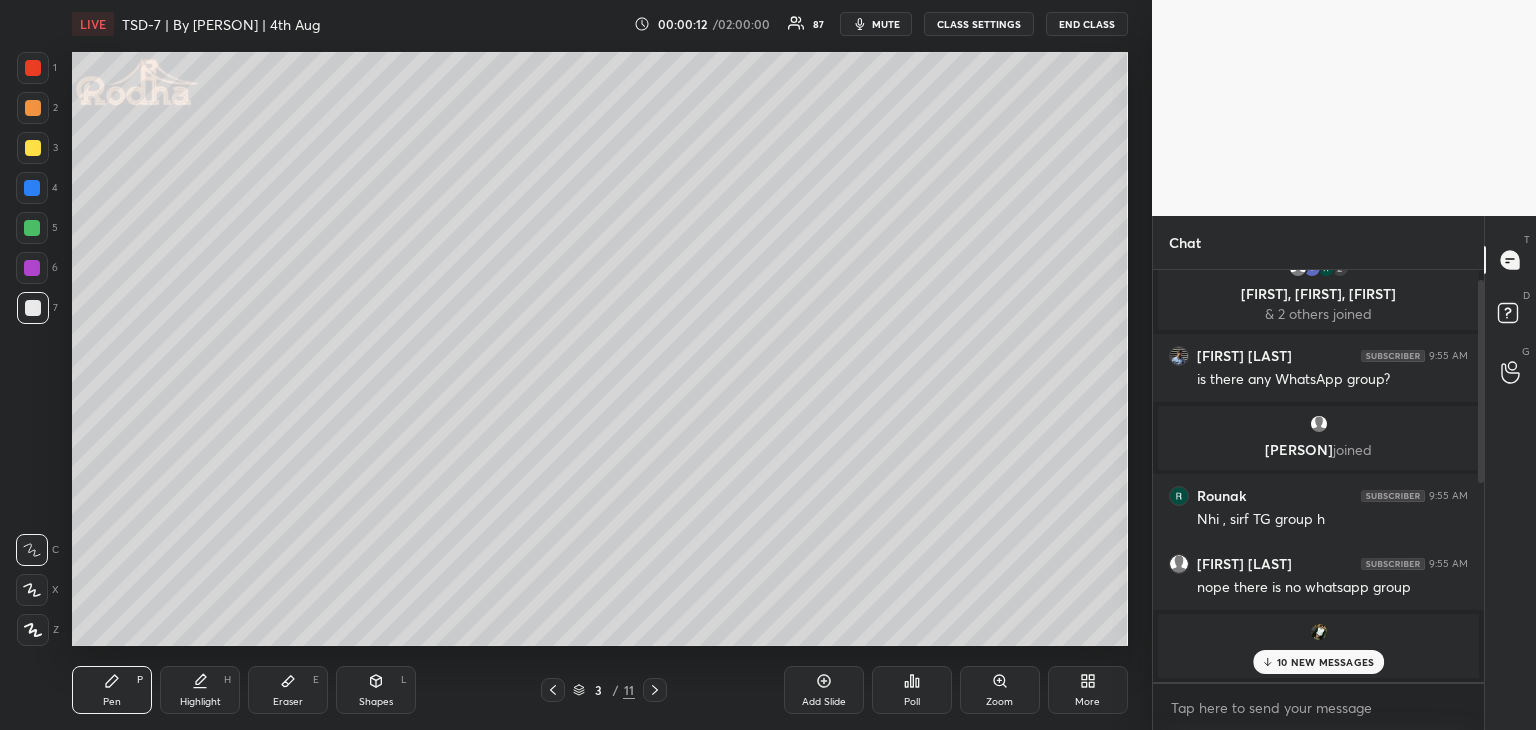 click on "Chat 2 [FIRST], [FIRST], [FIRST] & 2 others joined [FIRST] [LAST] 9:55 AM is there any WhatsApp group? [FIRST] joined [FIRST] 9:55 AM Nhi , sirf TG group h [FIRST] [LAST] 9:55 AM nope there is no whatsapp group [FIRST] joined [FIRST] [LAST]... 9:55 AM shall we creat one ? 10 NEW MESSAGES Enable hand raising Enable raise hand to speak to learners. Once enabled, chat will be turned off temporarily. Enable x Doubts asked by learners will show up here NEW DOUBTS ASKED Learners who raise their hands will show up here Guidelines Please maintain decorum while talking to the educator in class. Inappropriate comments, cursing, or self-promotion are not allowed and may lead to a permanent ban from the platform. Got it Can't raise hand Looks like educator just invited you to speak. Please wait before you can raise your hand again. Got it T Messages (T) D Doubts (D) G Raise Hand (G) Prioritize Iconic learners Invite Iconic learners to speak with you first, ahead of Plus learners Got it" at bounding box center (1344, 473) 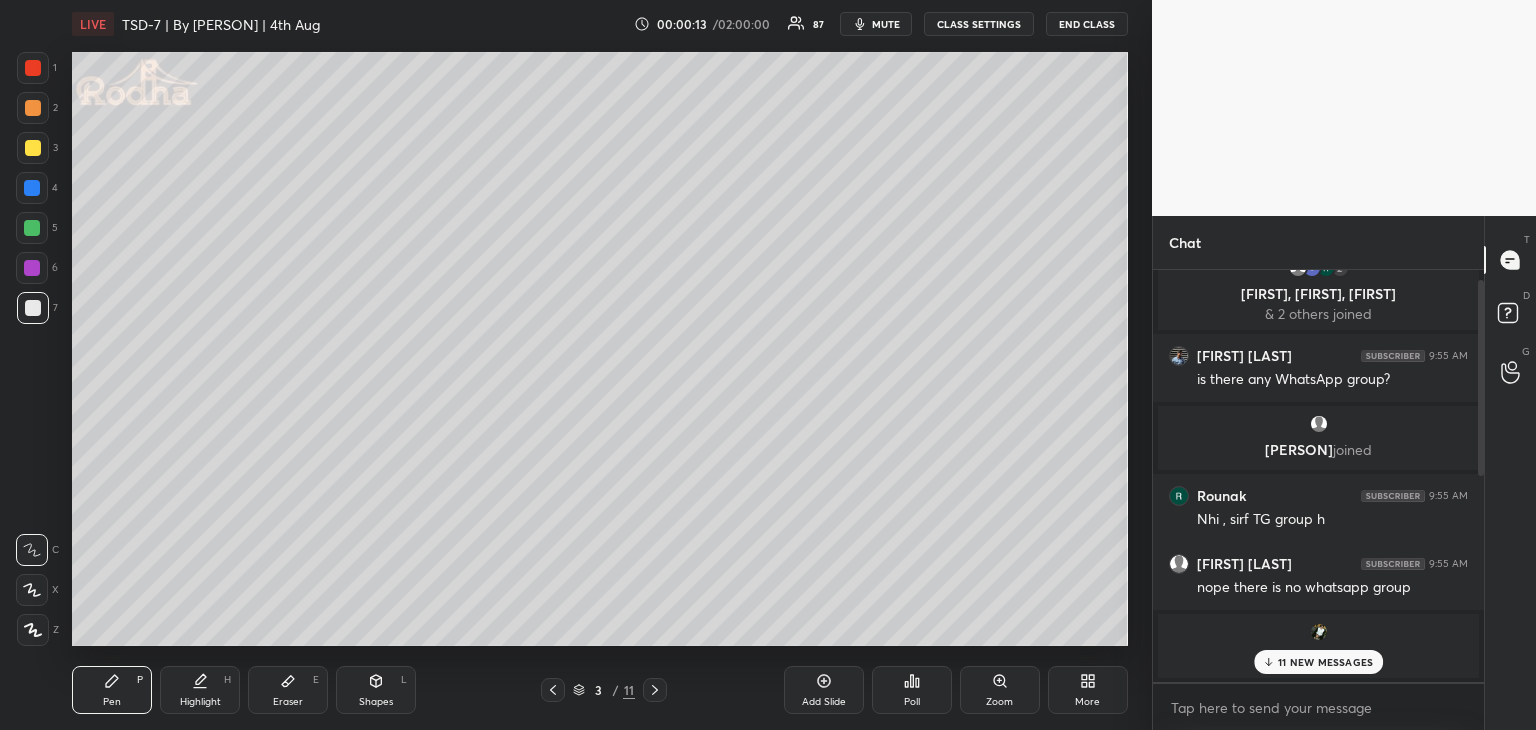 click on "11 NEW MESSAGES" at bounding box center (1319, 662) 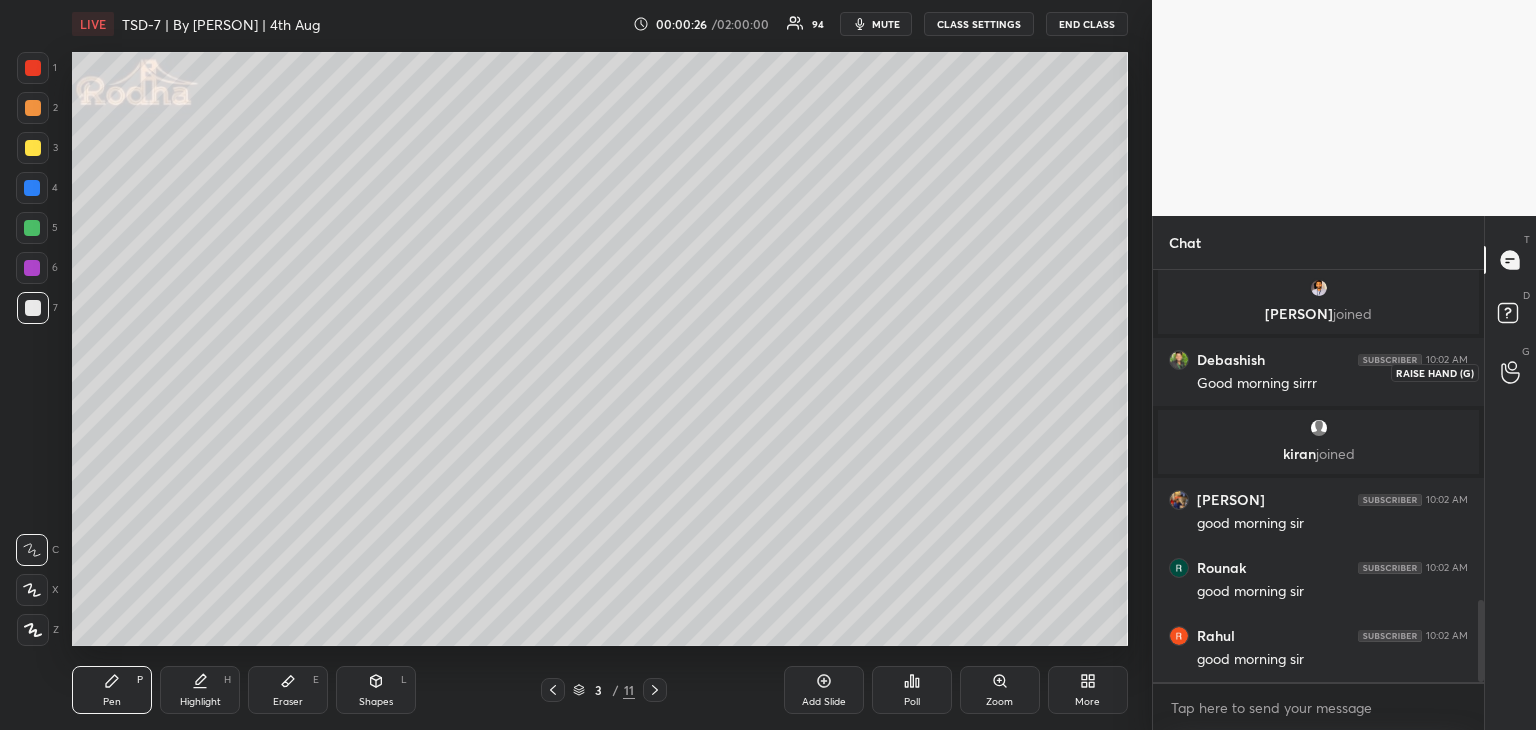 scroll, scrollTop: 1668, scrollLeft: 0, axis: vertical 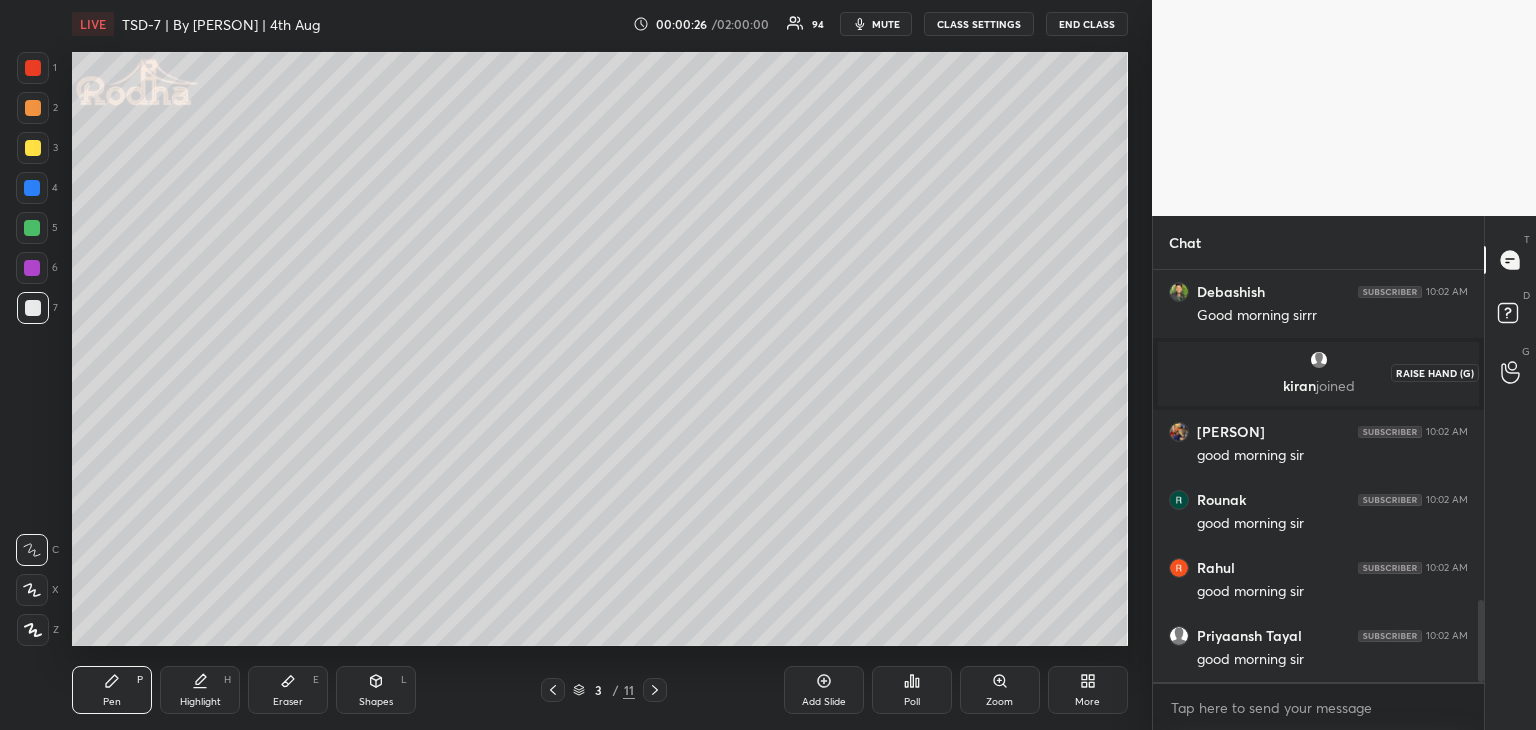 click 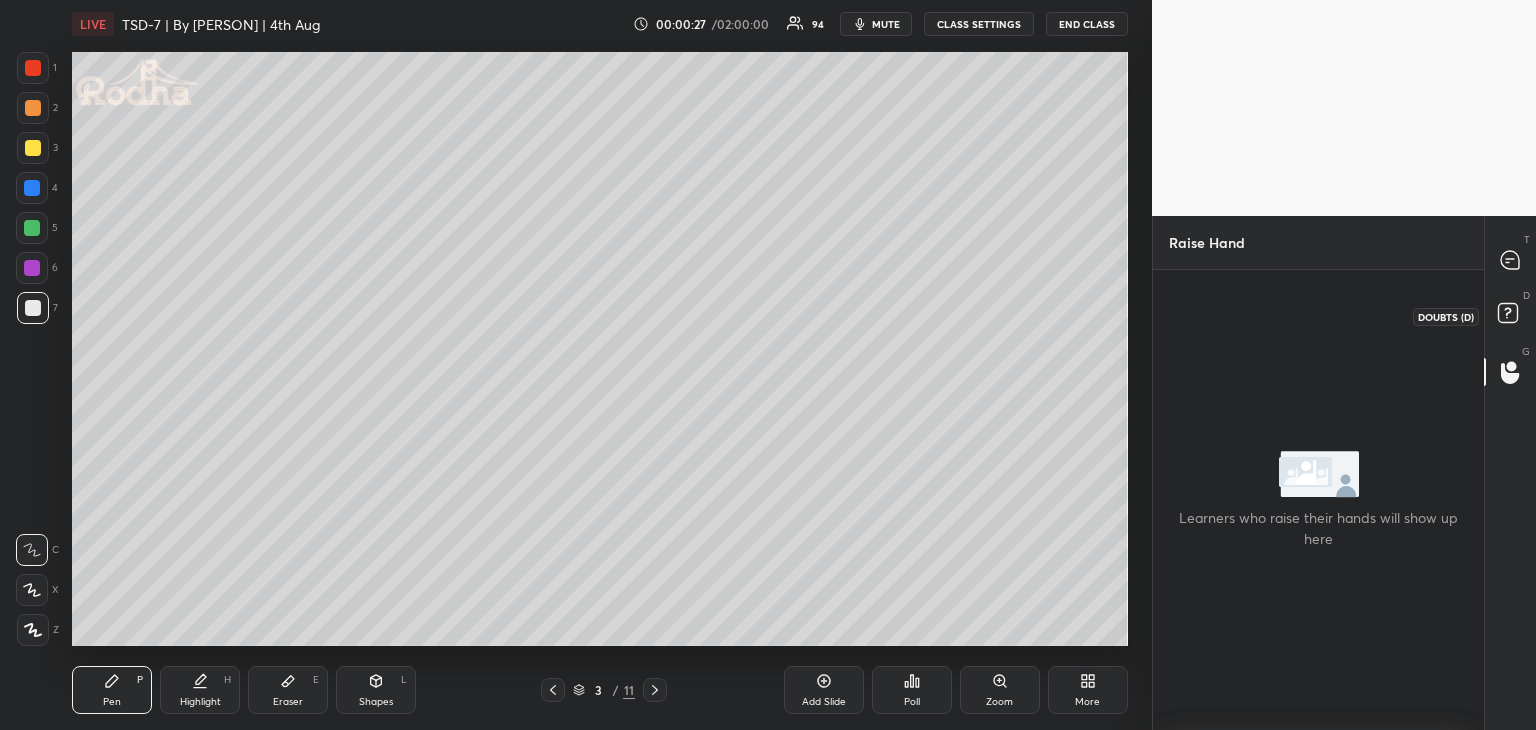 drag, startPoint x: 1520, startPoint y: 313, endPoint x: 1535, endPoint y: 285, distance: 31.764761 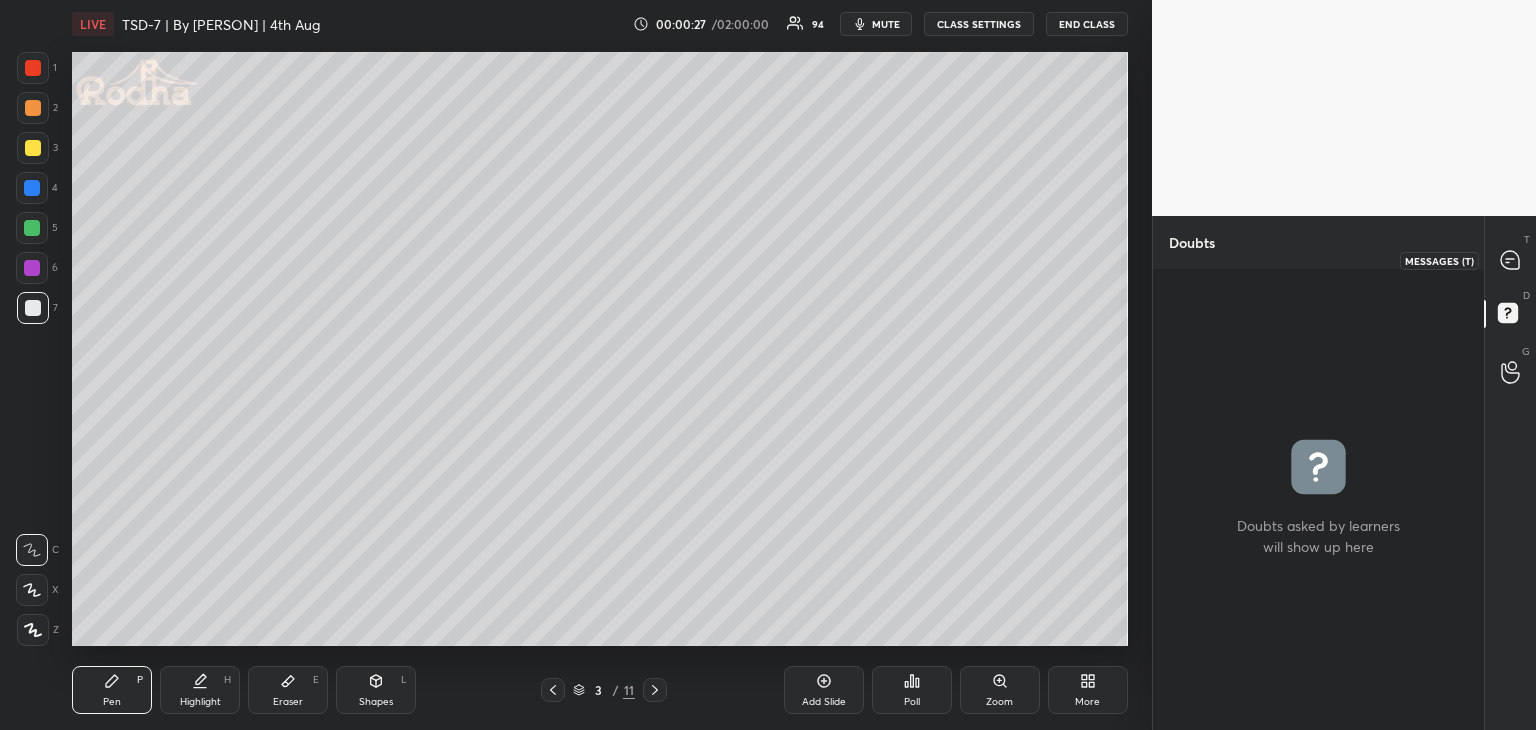 drag, startPoint x: 1512, startPoint y: 264, endPoint x: 1523, endPoint y: 261, distance: 11.401754 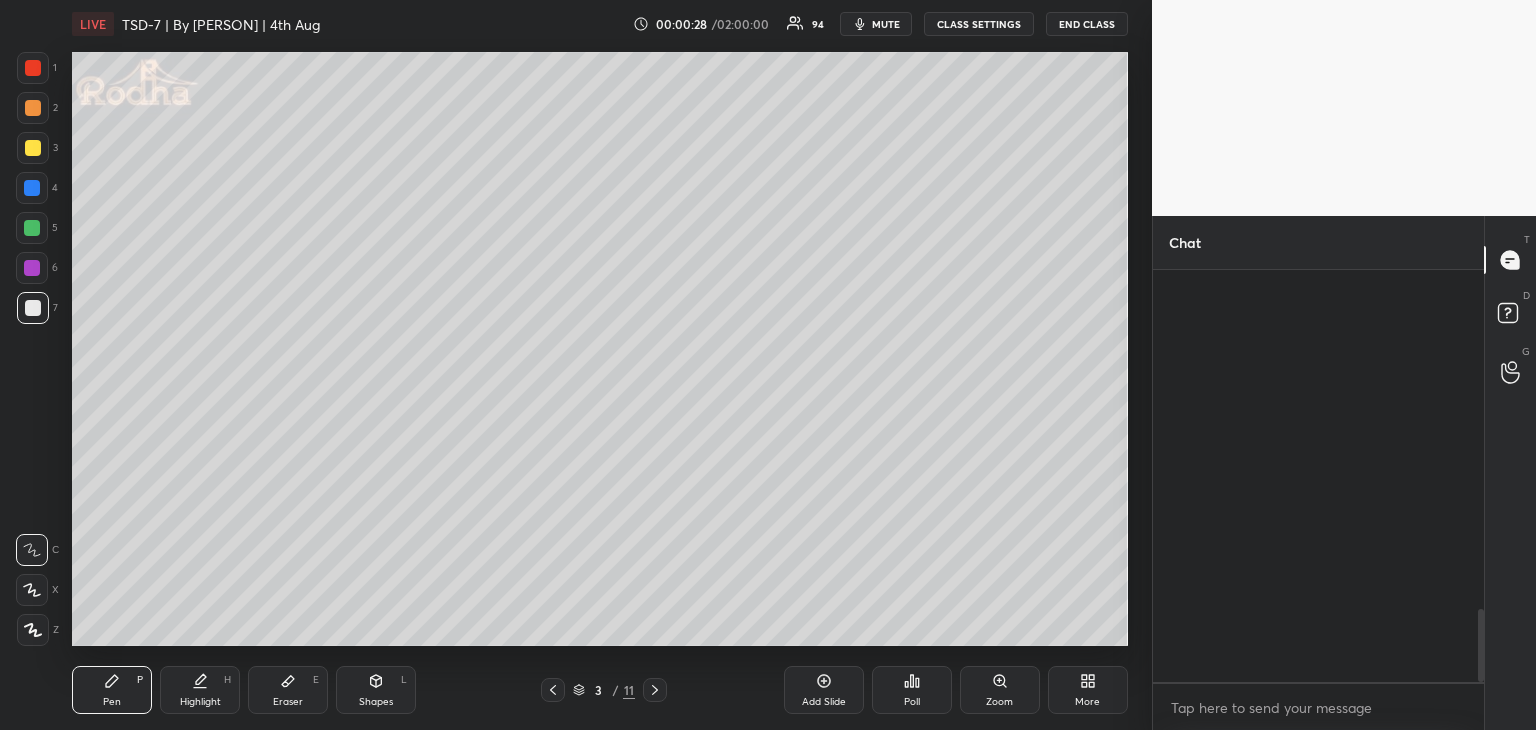 scroll, scrollTop: 1912, scrollLeft: 0, axis: vertical 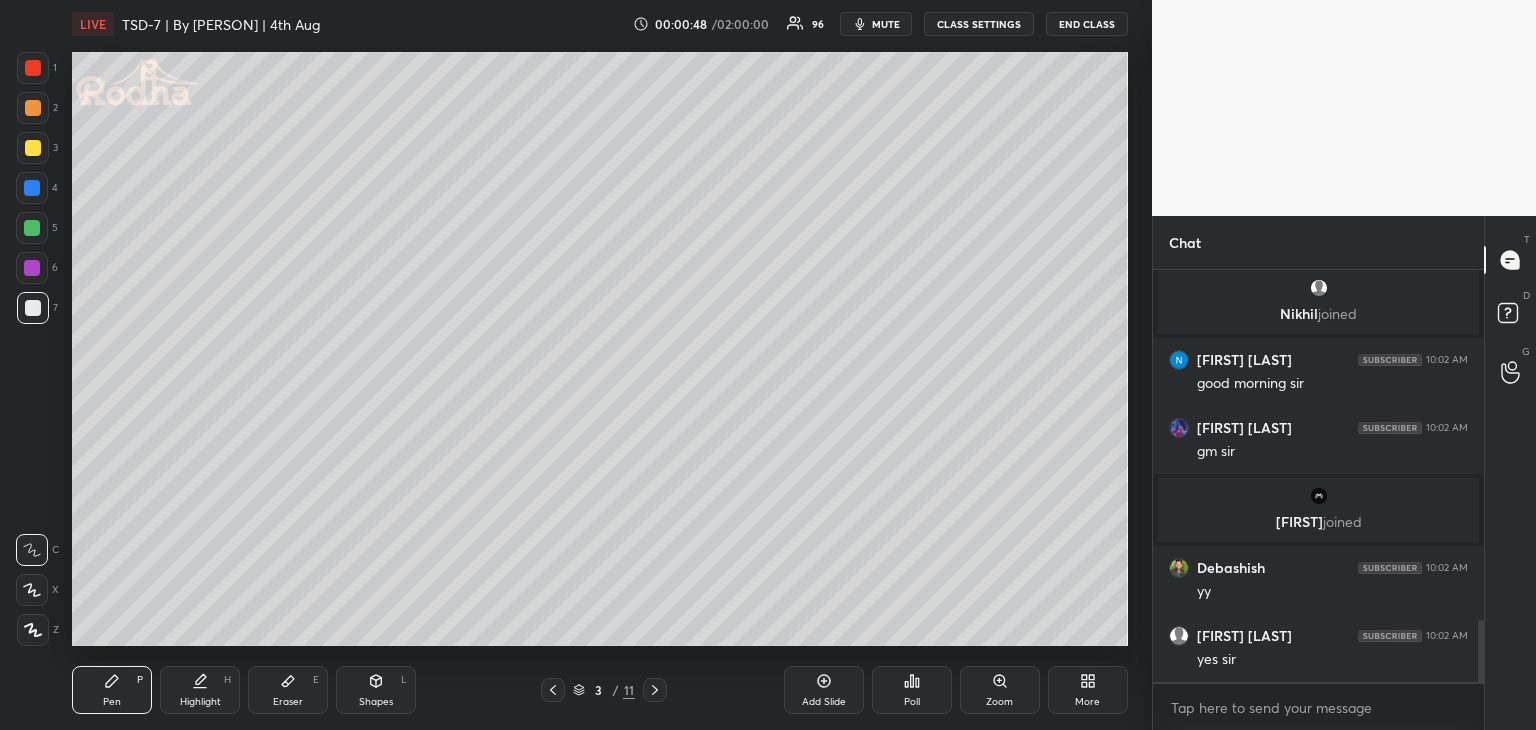 click at bounding box center (33, 148) 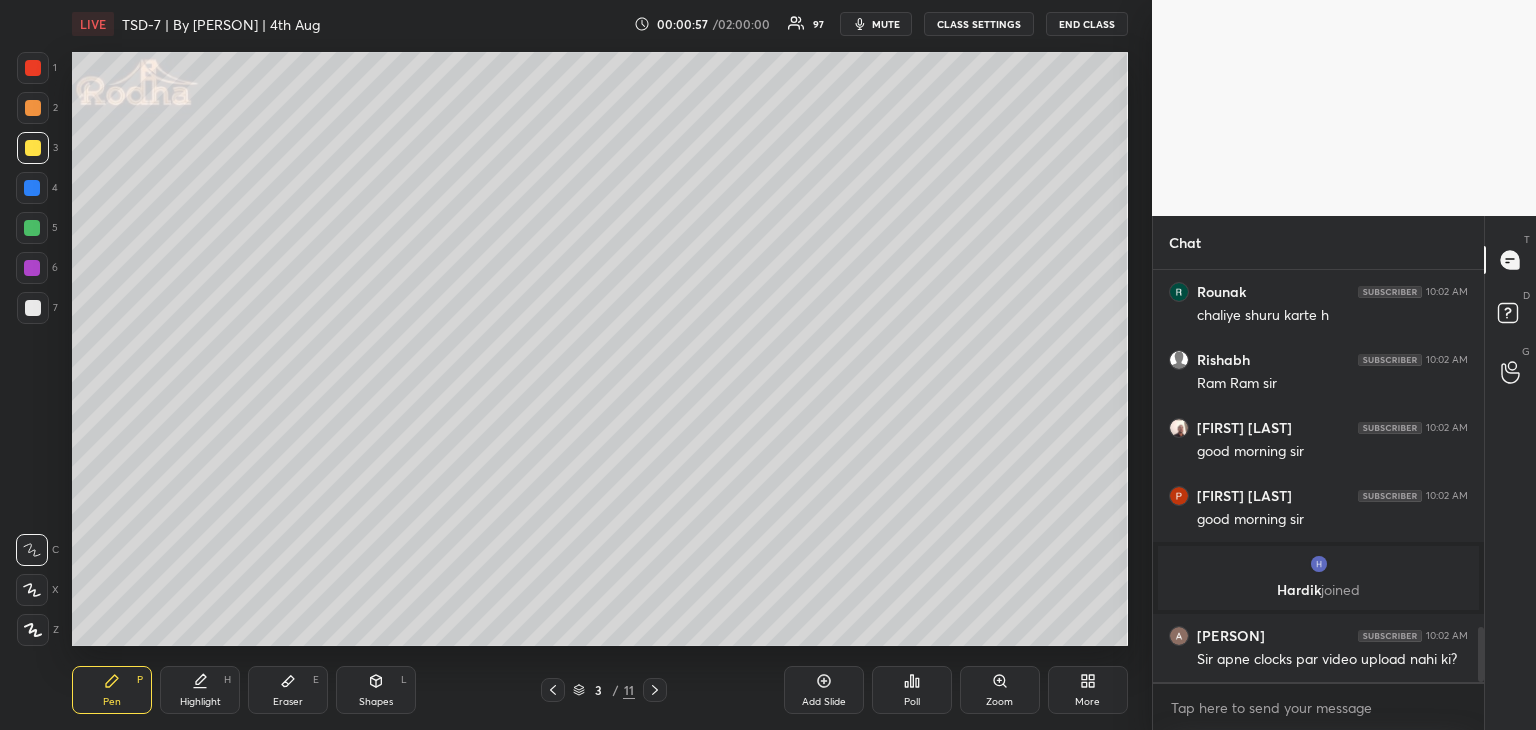 scroll, scrollTop: 2718, scrollLeft: 0, axis: vertical 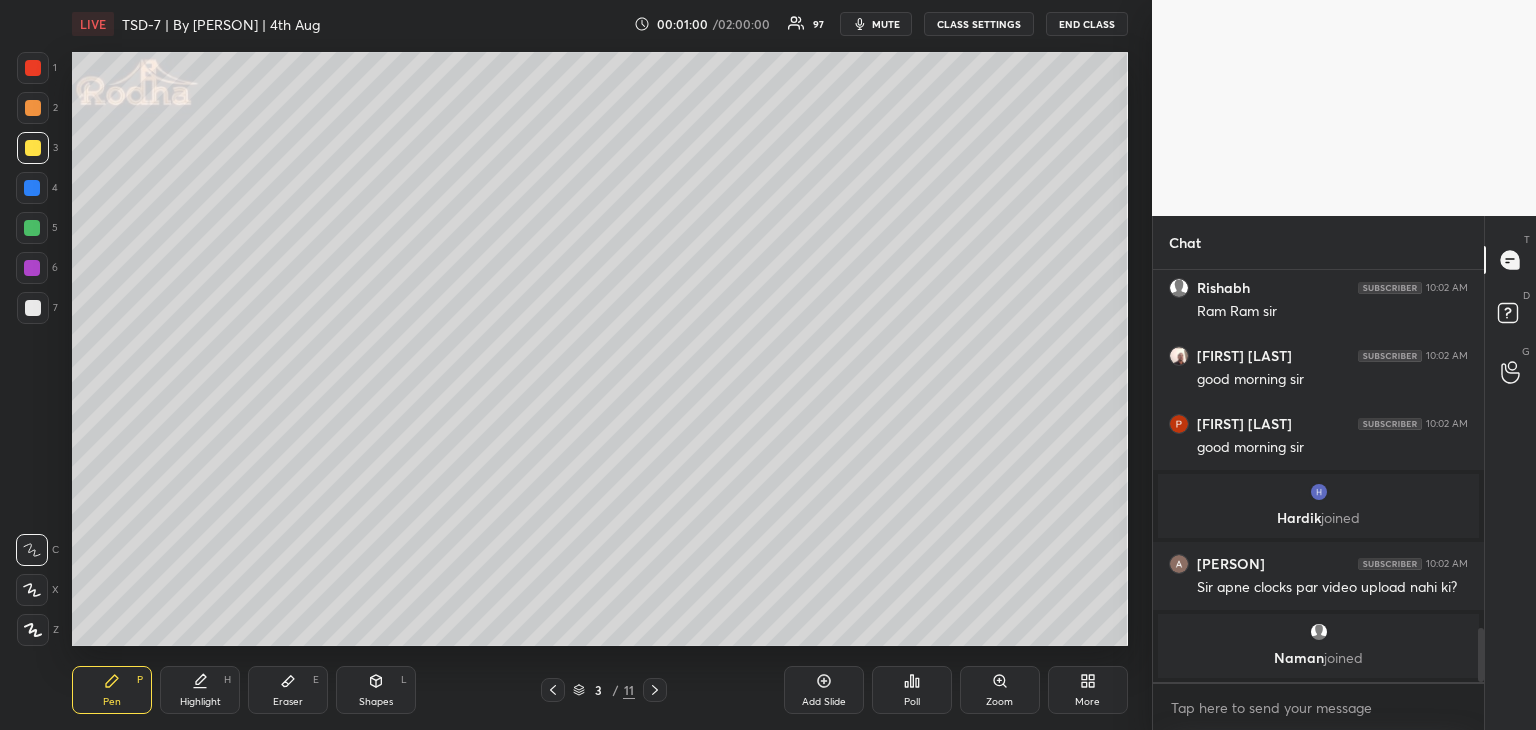 click at bounding box center (32, 228) 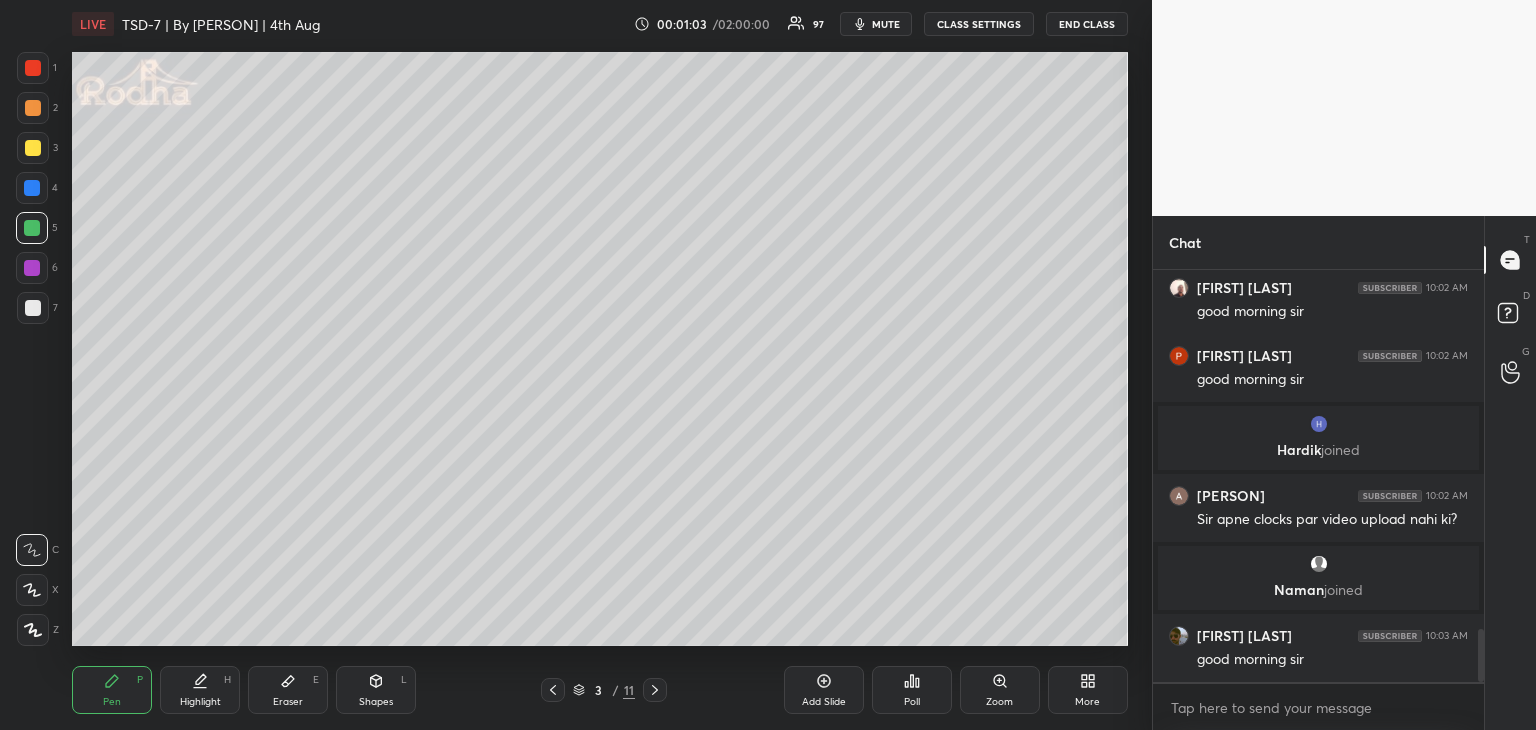 scroll, scrollTop: 2840, scrollLeft: 0, axis: vertical 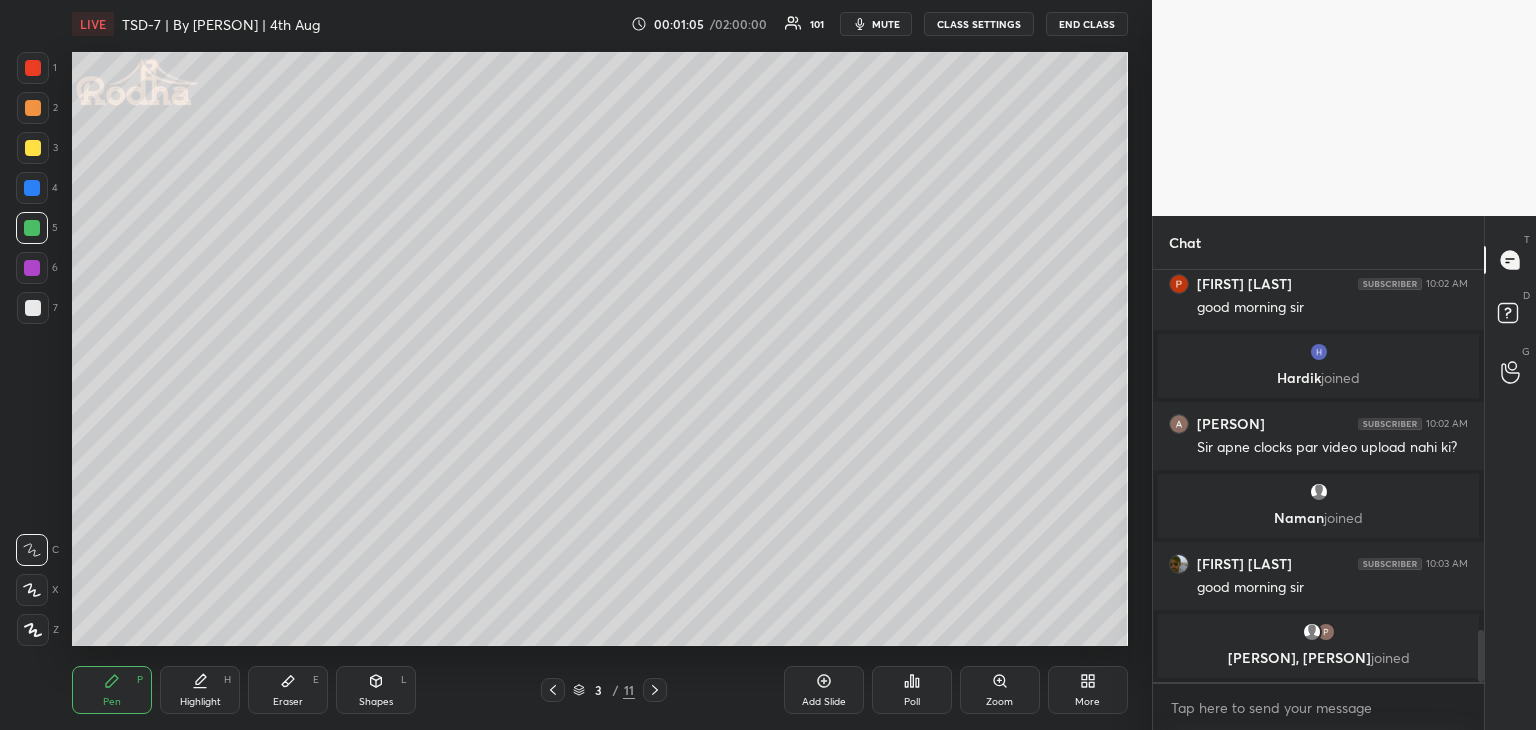 click at bounding box center (33, 148) 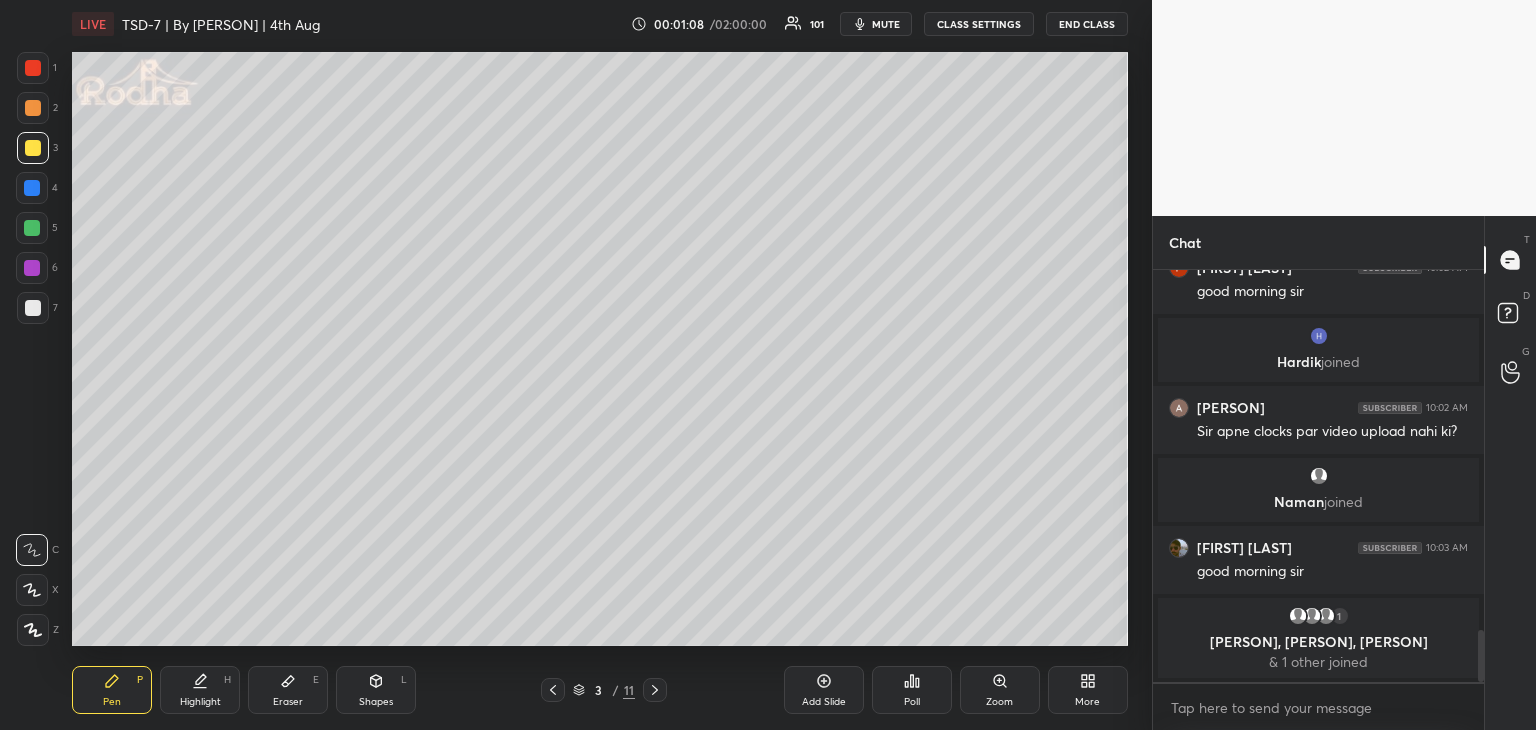 scroll, scrollTop: 2866, scrollLeft: 0, axis: vertical 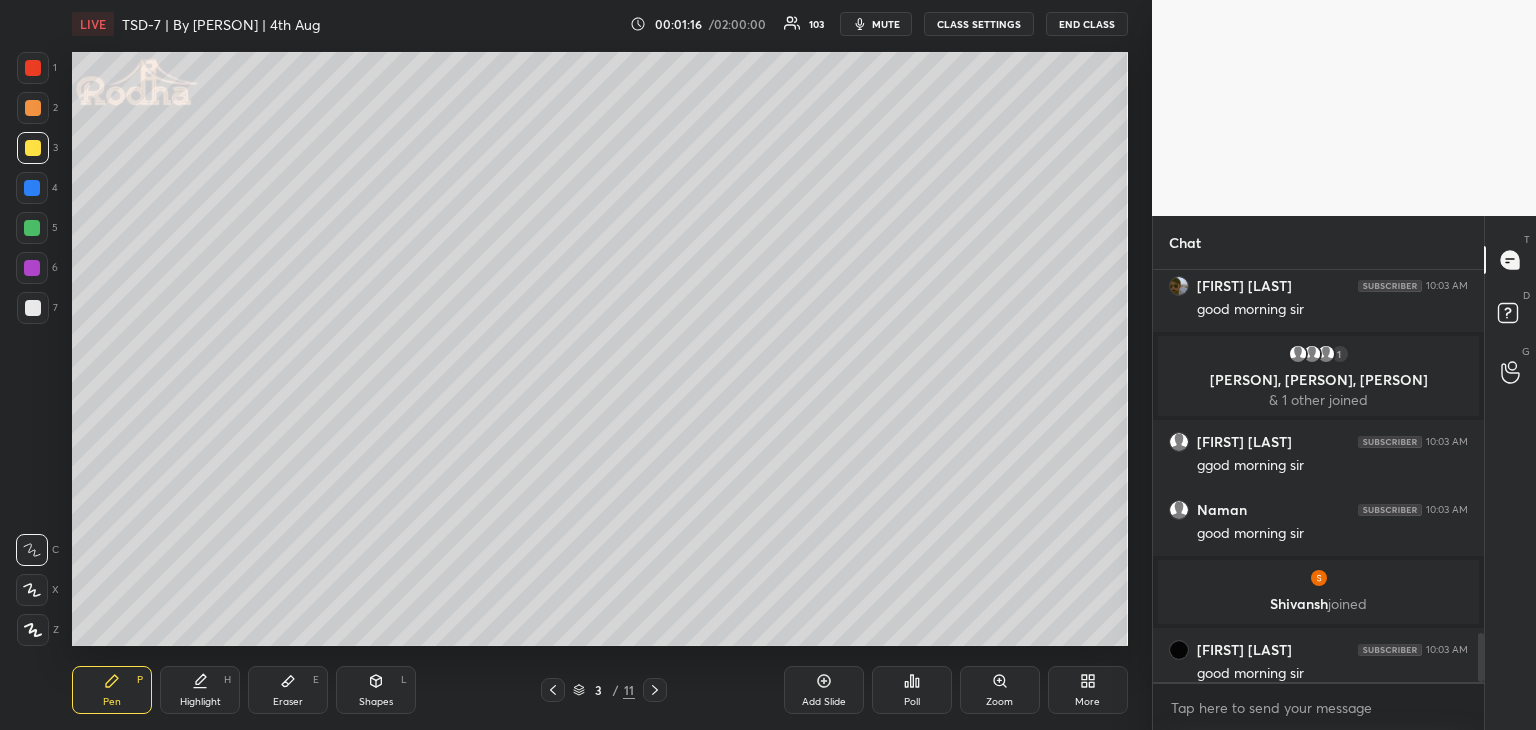 click on "Shapes L" at bounding box center [376, 690] 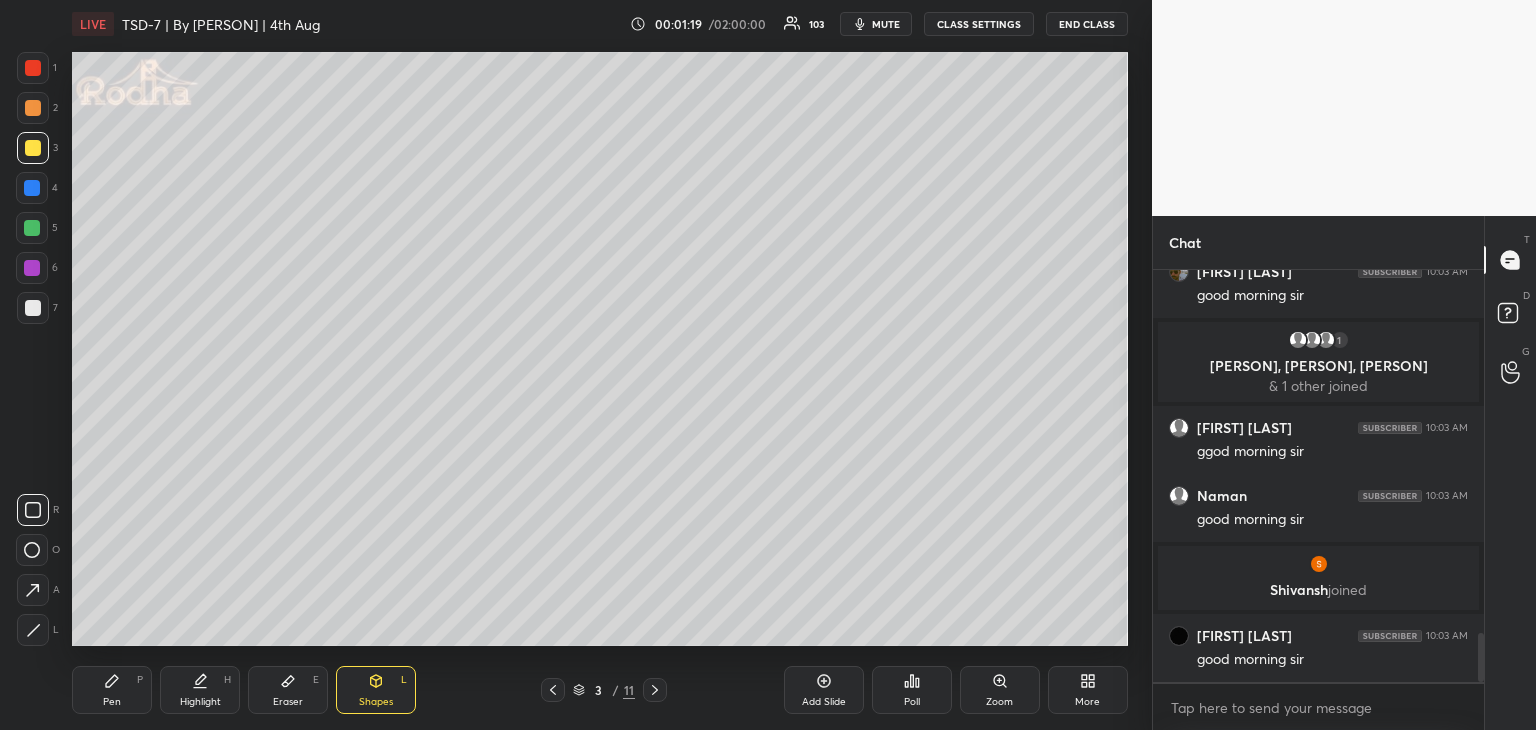 click at bounding box center (33, 630) 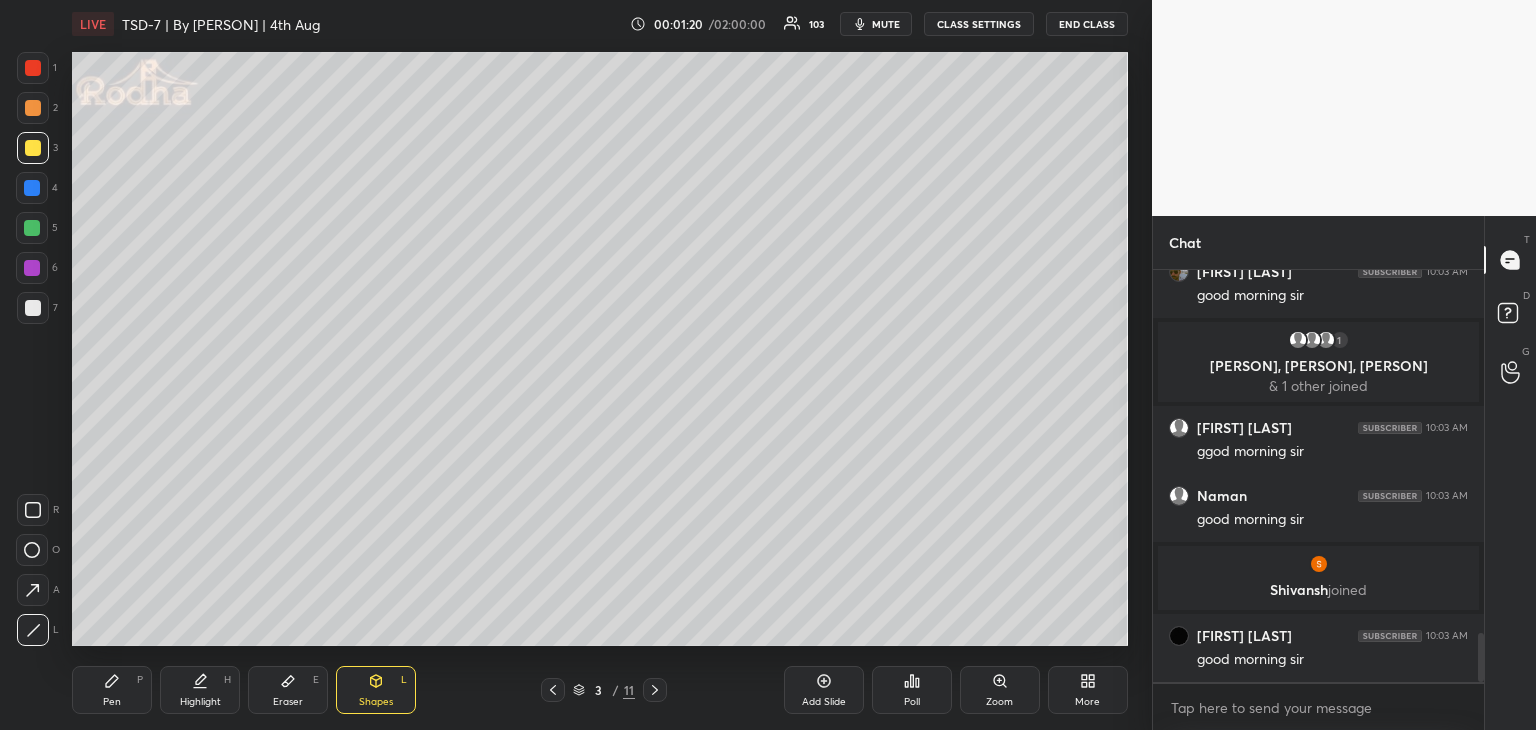scroll, scrollTop: 3088, scrollLeft: 0, axis: vertical 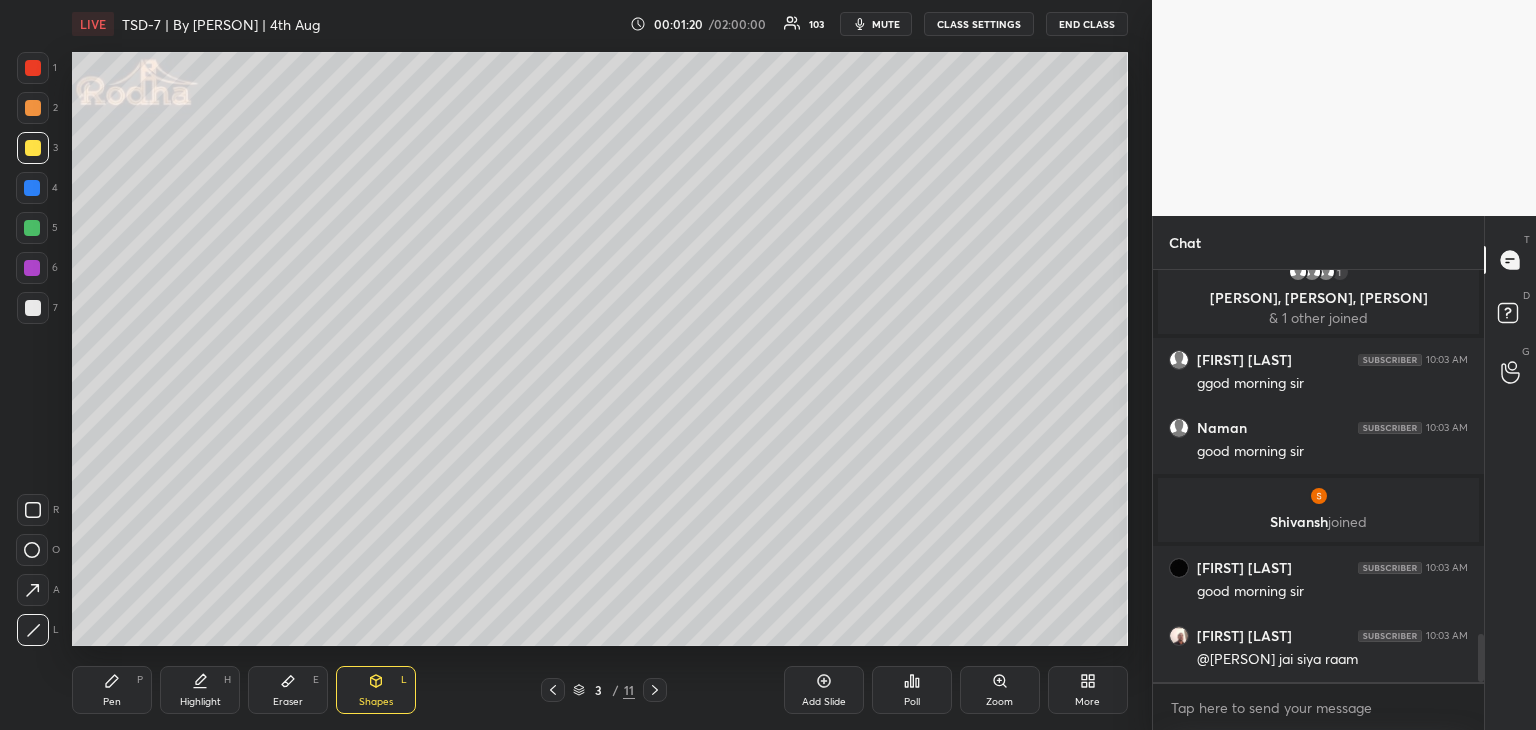 click at bounding box center [32, 268] 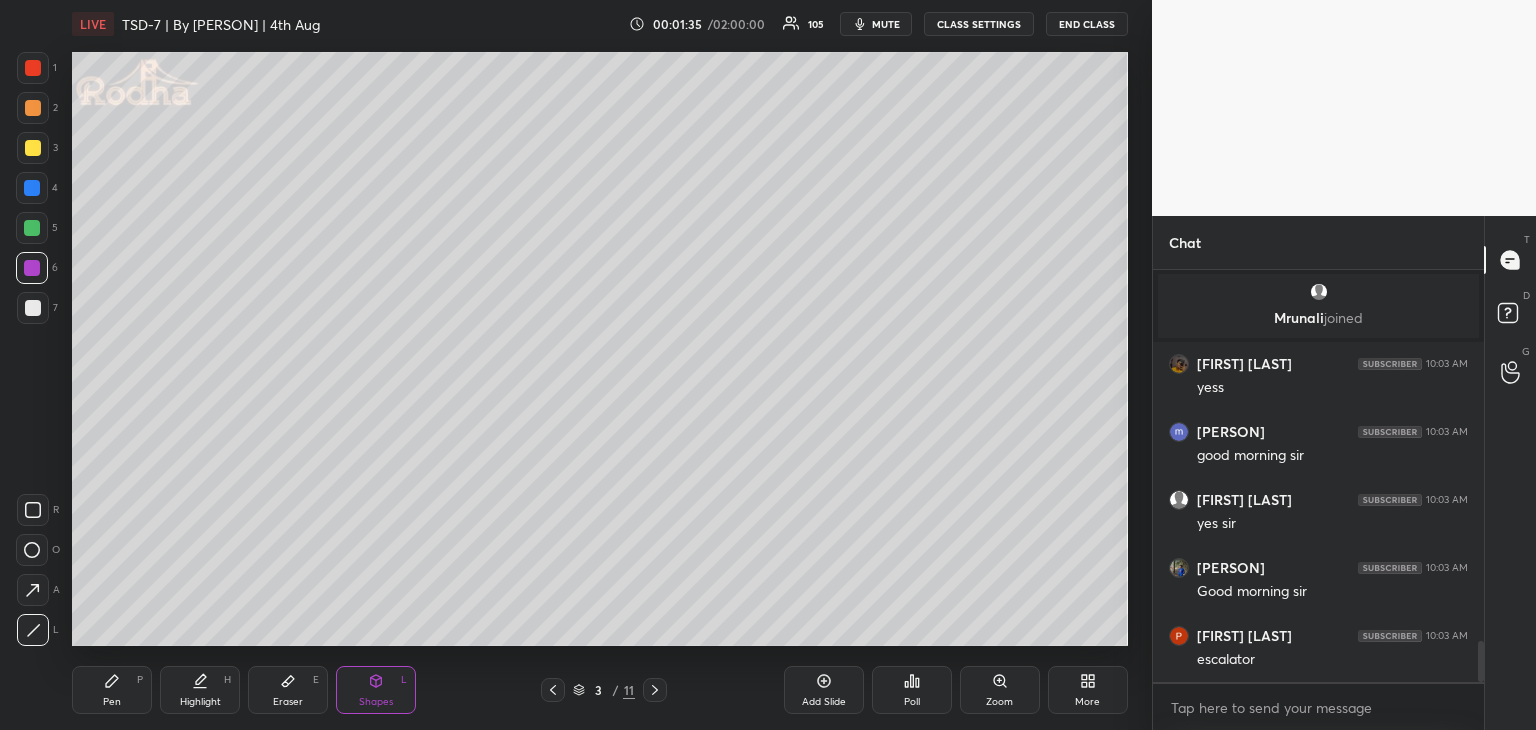 scroll, scrollTop: 3756, scrollLeft: 0, axis: vertical 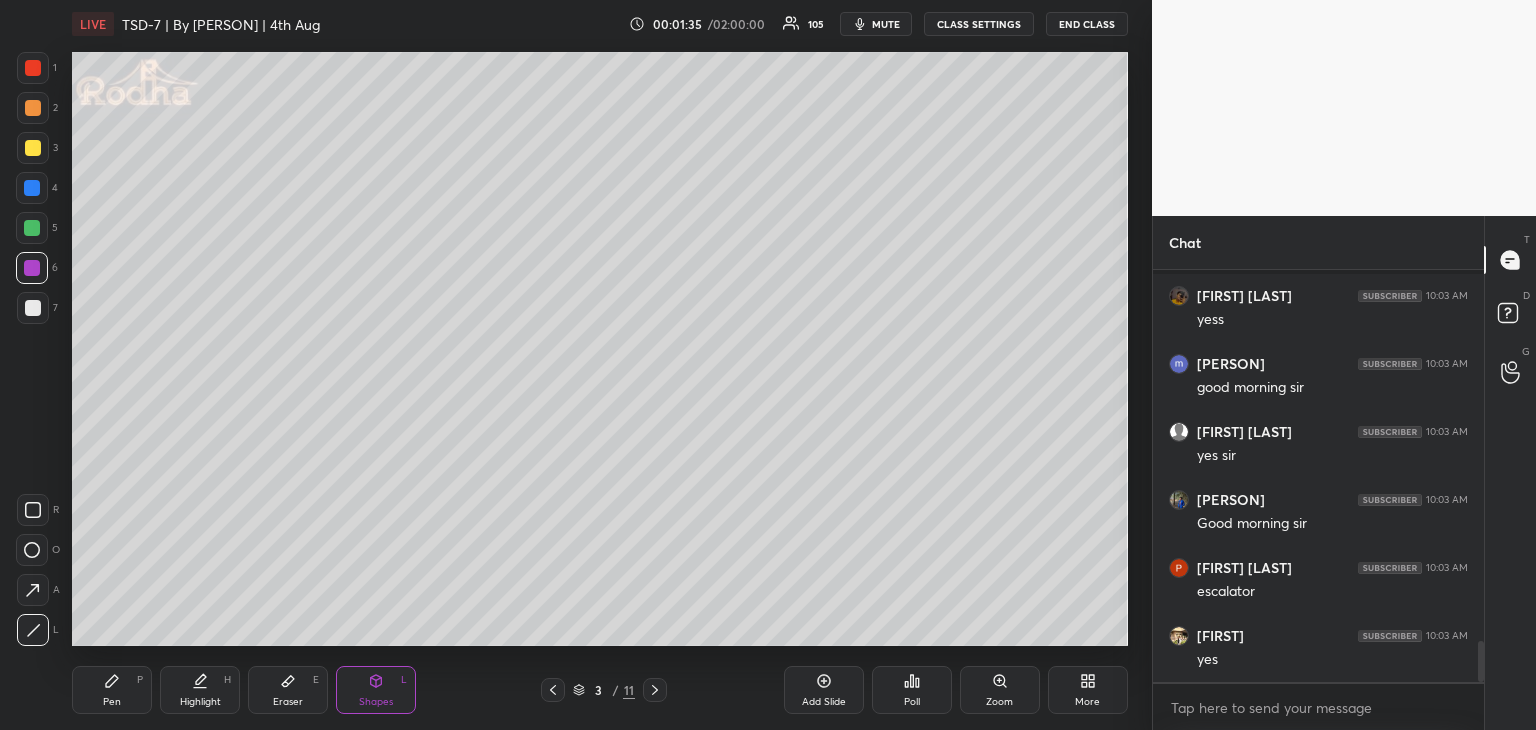 drag, startPoint x: 36, startPoint y: 265, endPoint x: 24, endPoint y: 292, distance: 29.546574 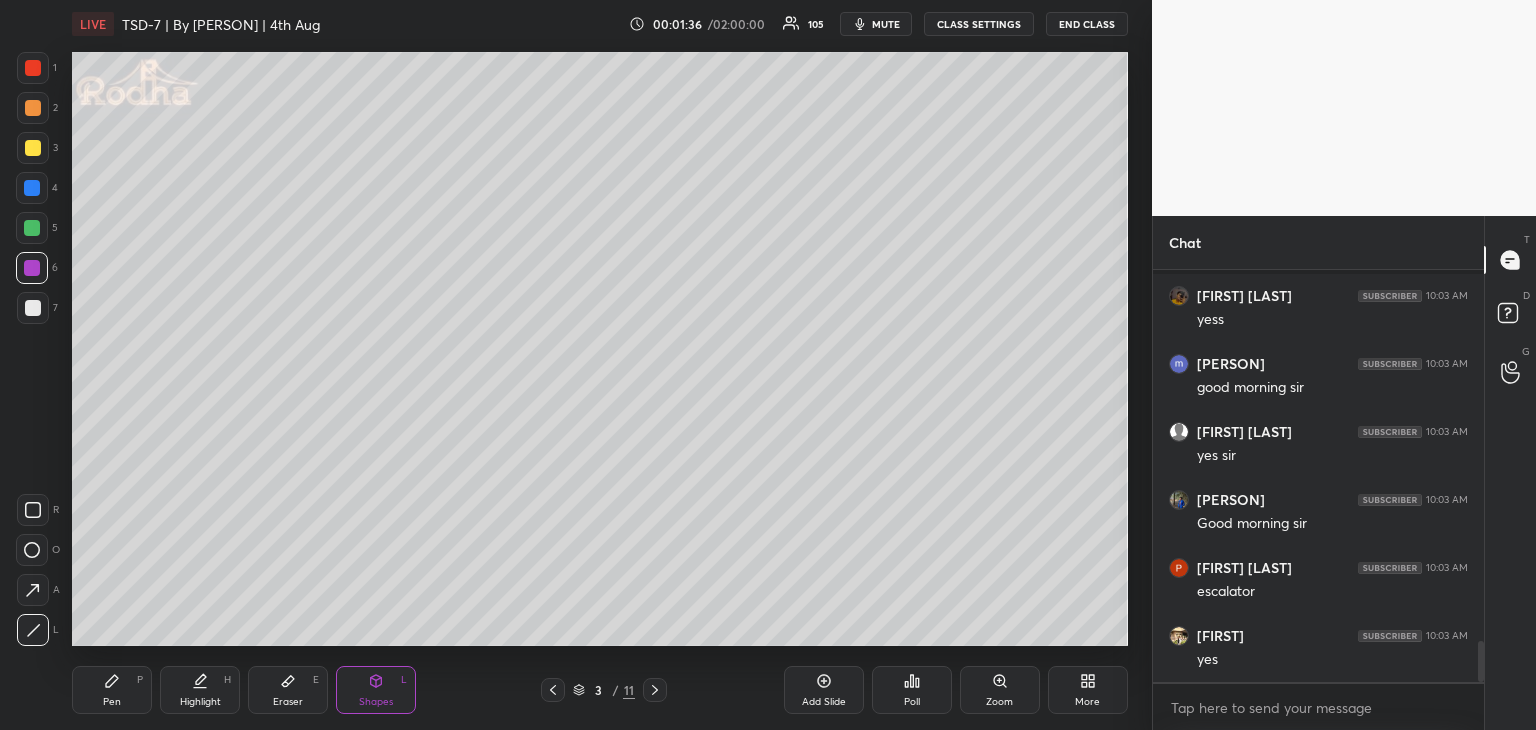drag, startPoint x: 82, startPoint y: 677, endPoint x: 100, endPoint y: 651, distance: 31.622776 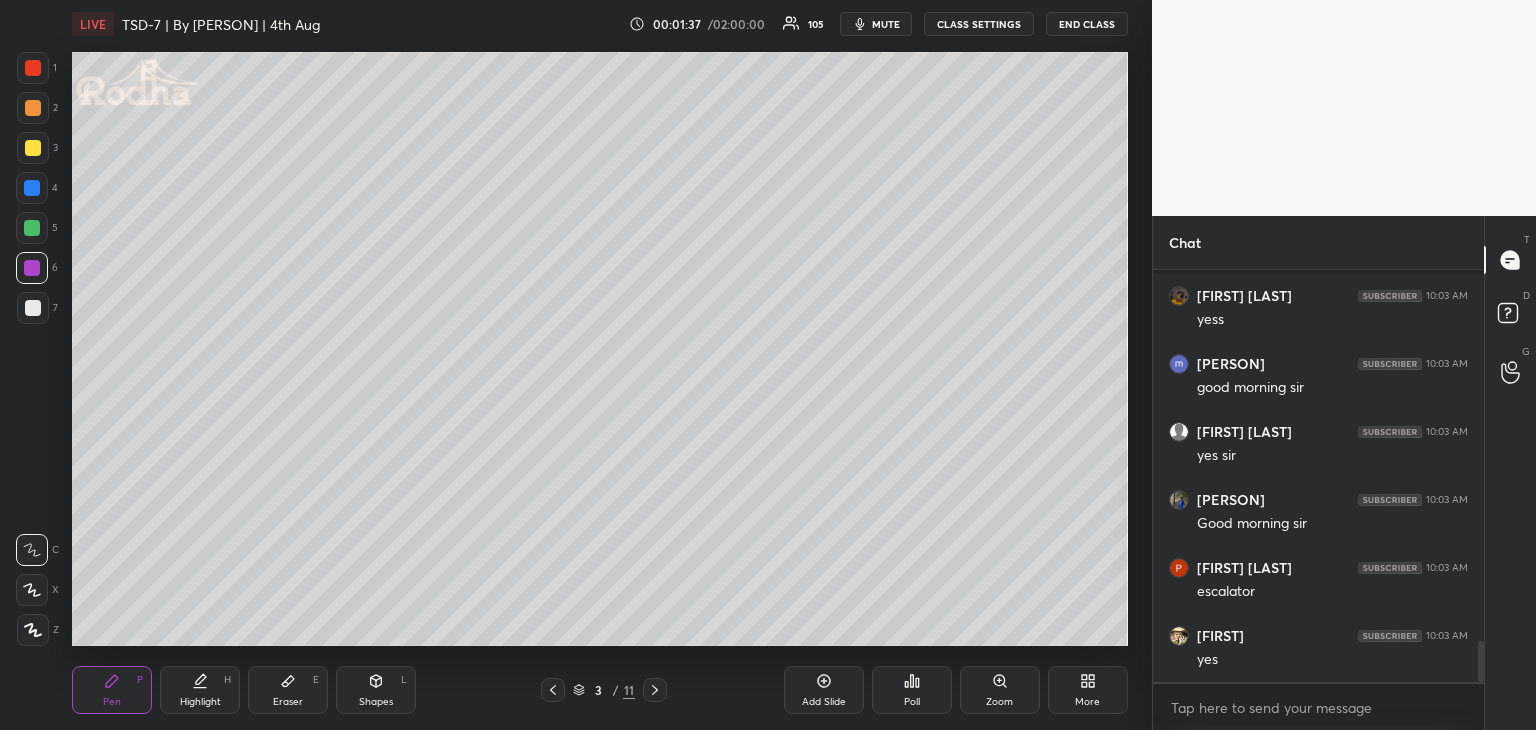 click 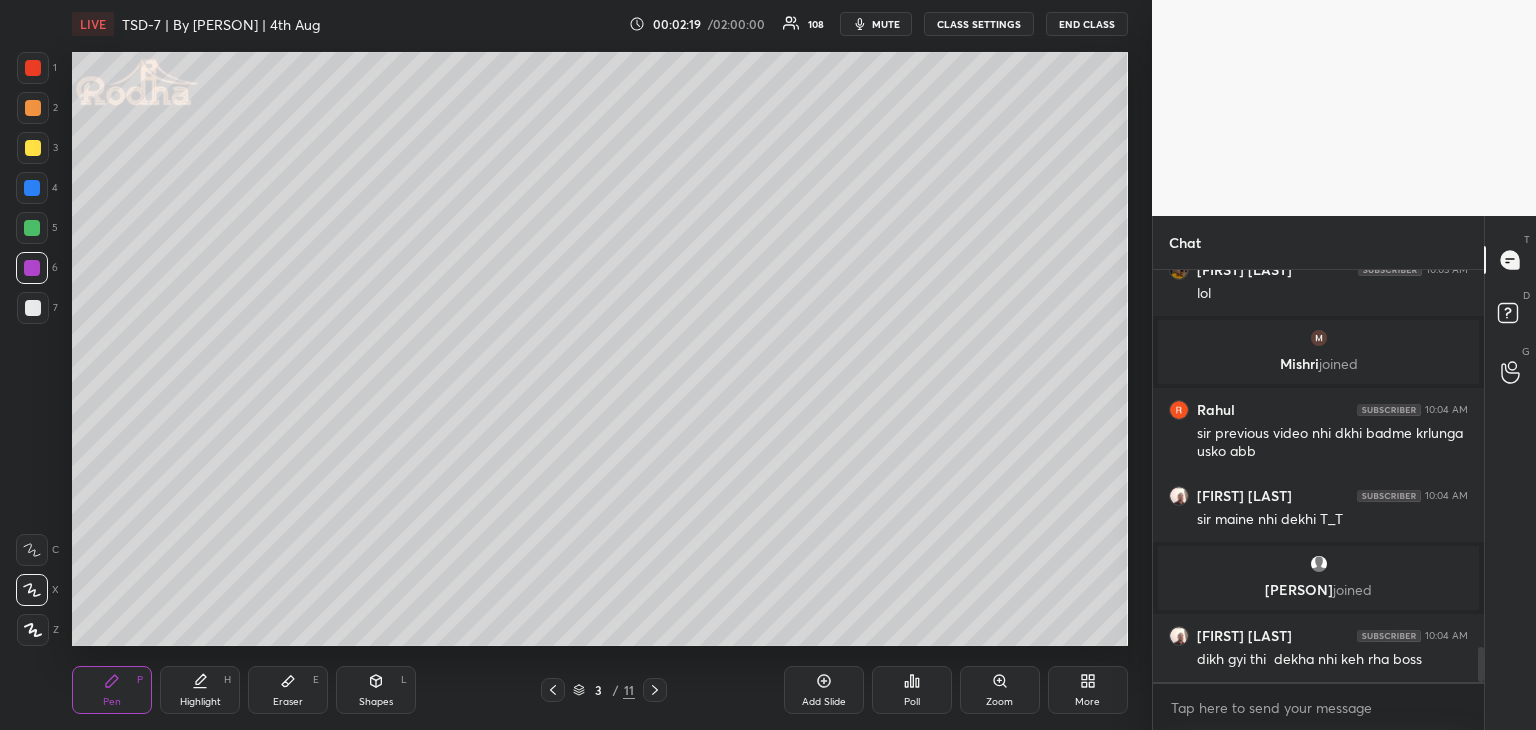 scroll, scrollTop: 4486, scrollLeft: 0, axis: vertical 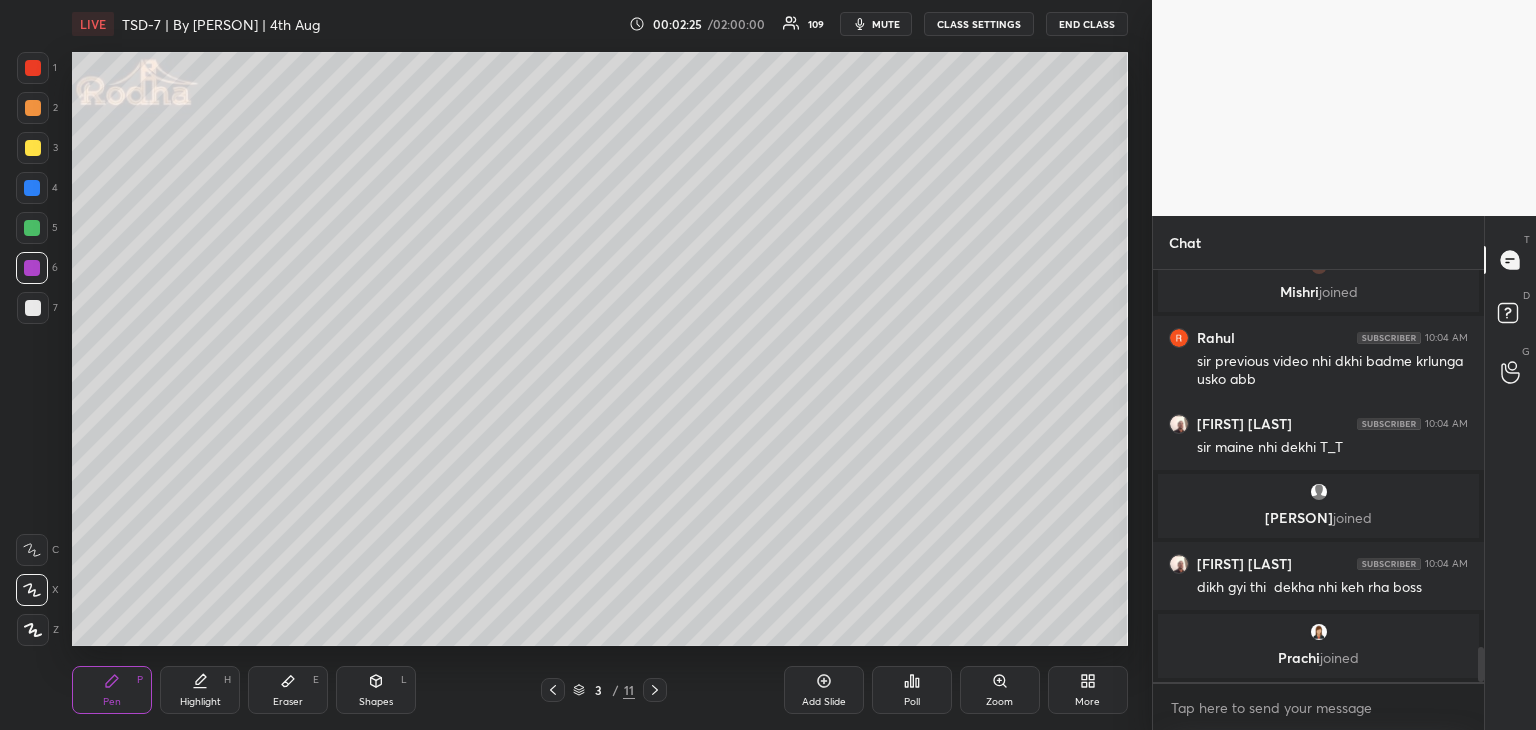 click on "Eraser E" at bounding box center (288, 690) 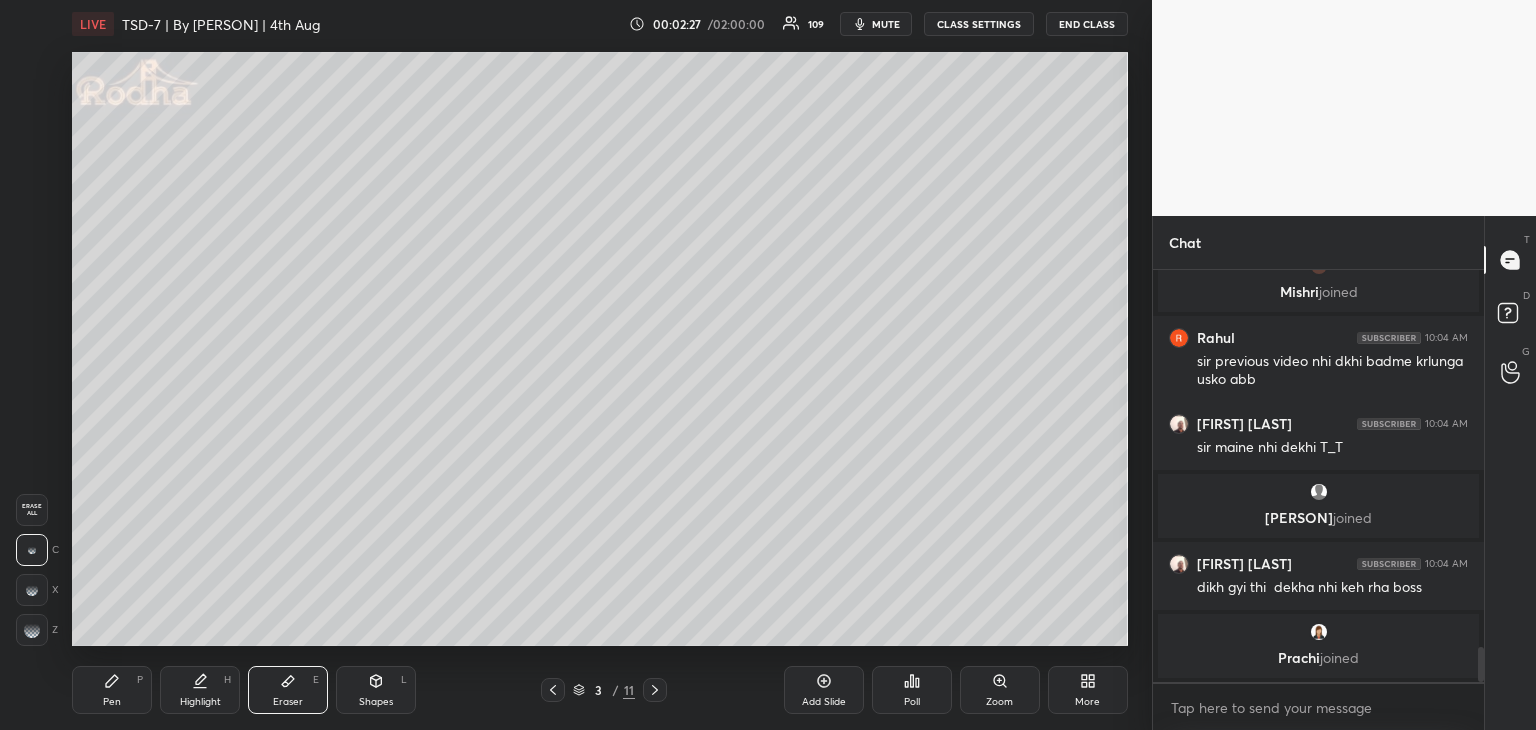 click on "Pen P" at bounding box center (112, 690) 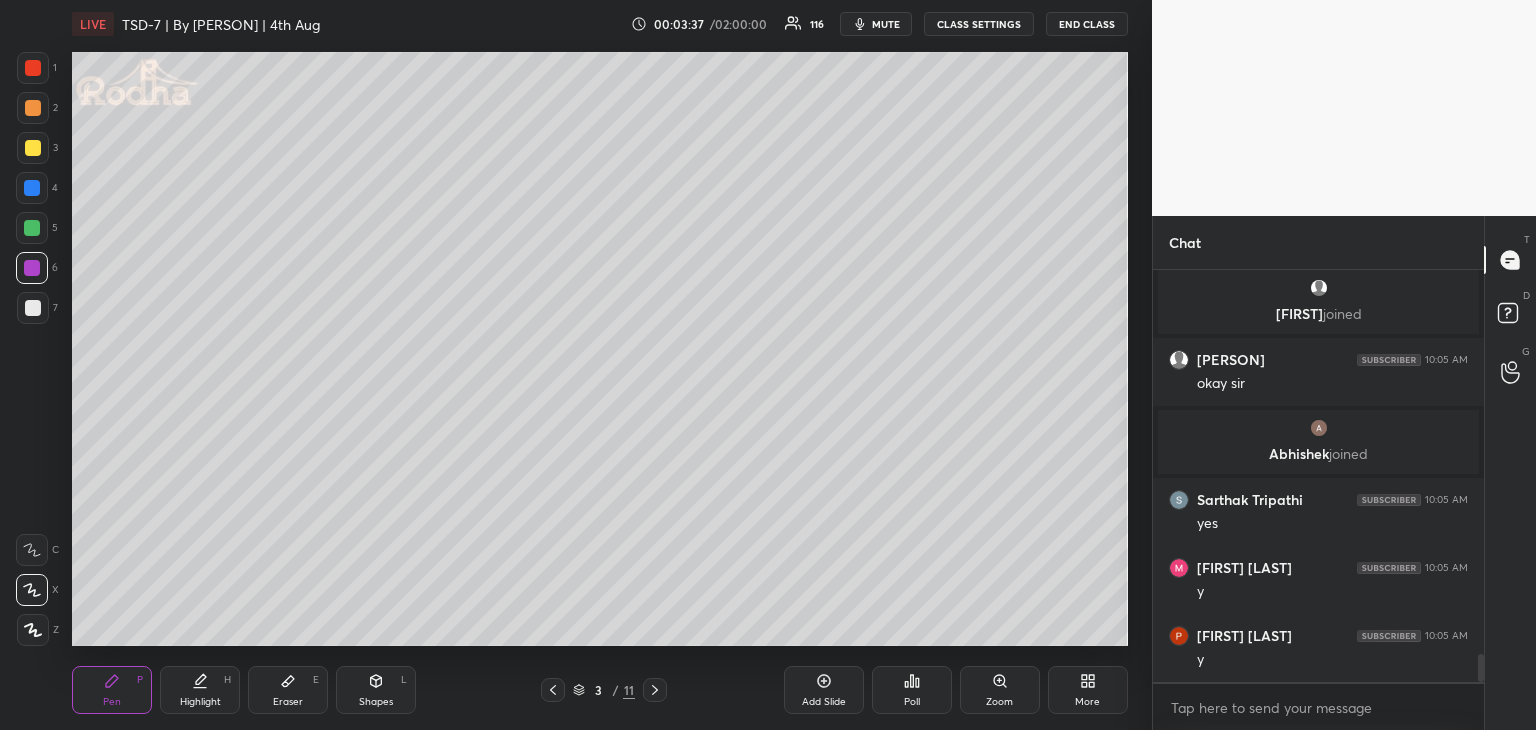 scroll, scrollTop: 5620, scrollLeft: 0, axis: vertical 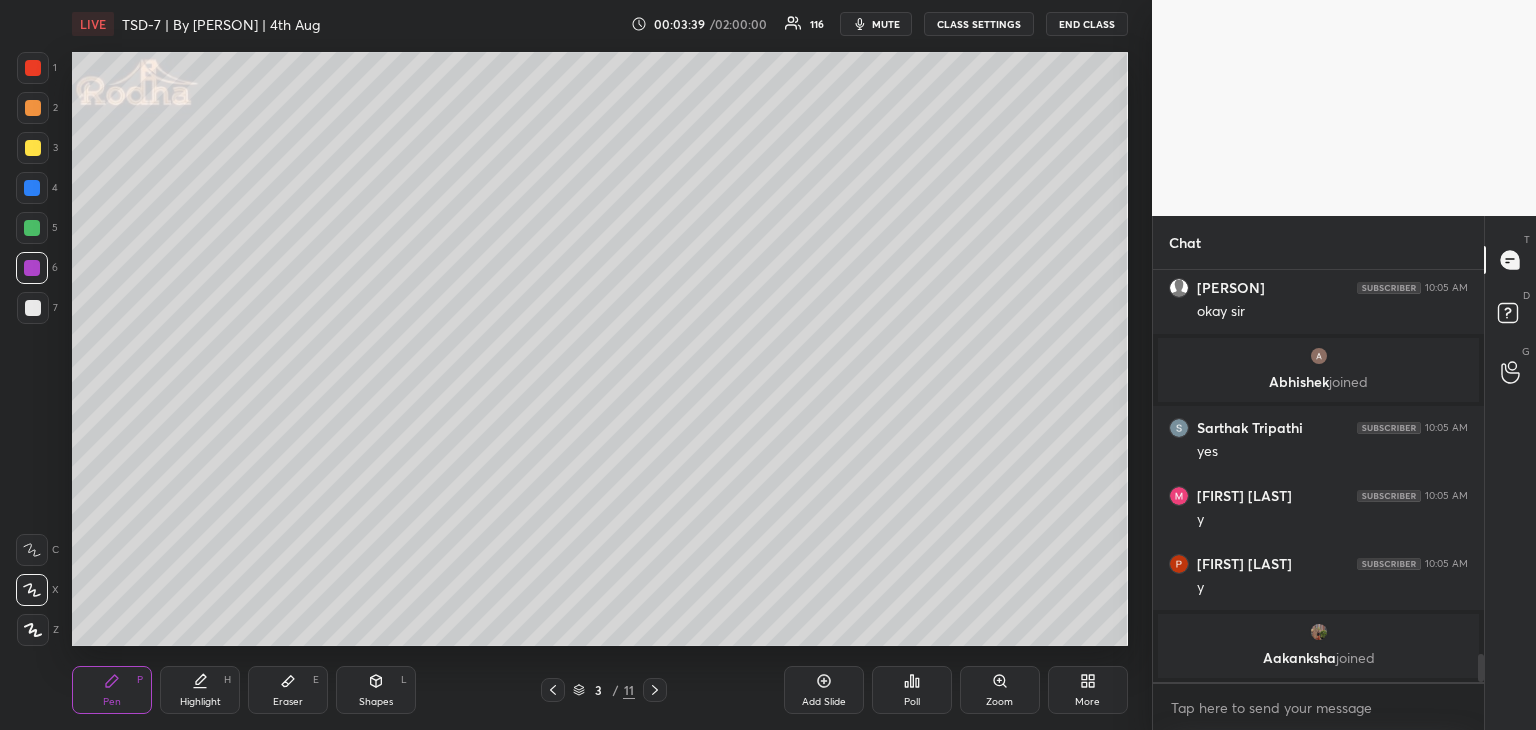 drag, startPoint x: 372, startPoint y: 688, endPoint x: 370, endPoint y: 653, distance: 35.057095 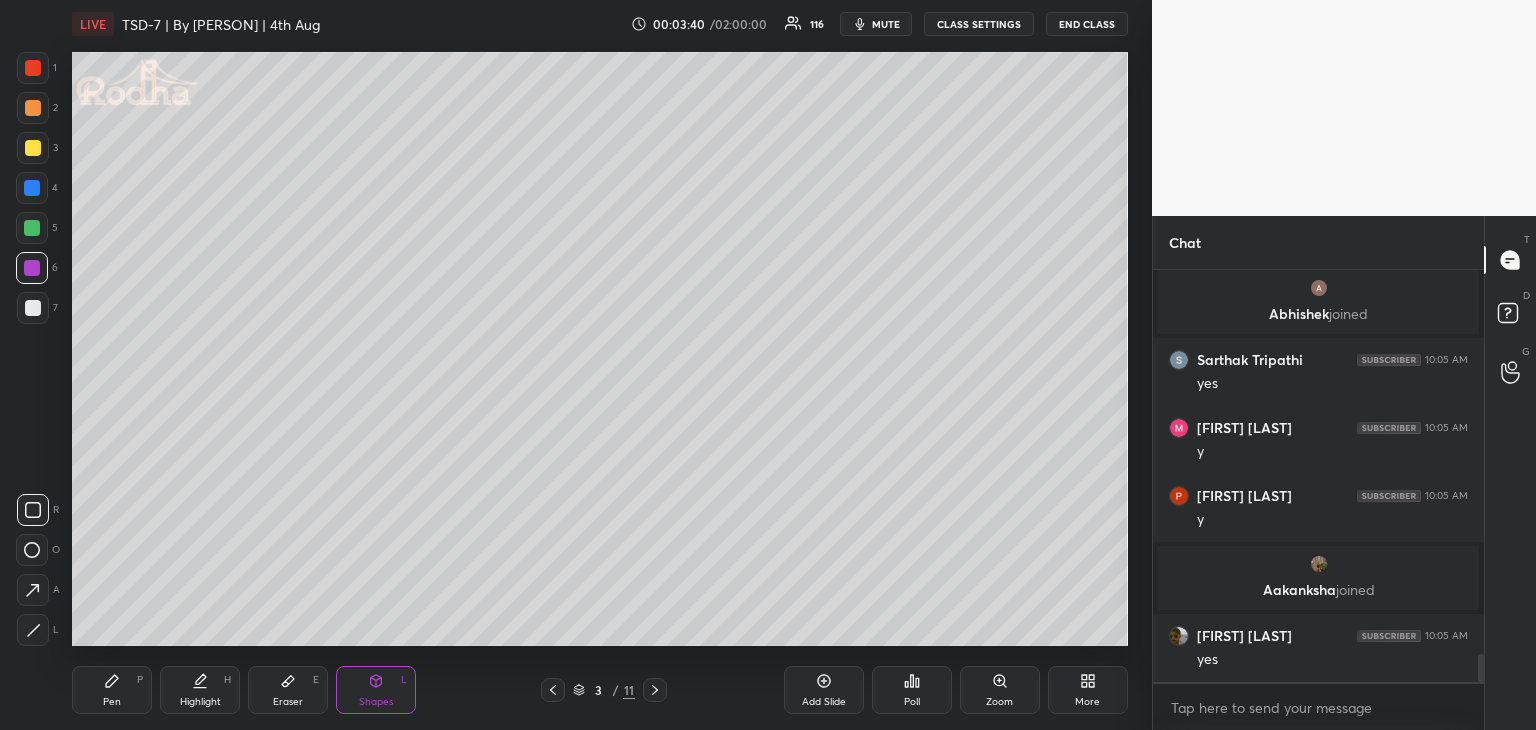 scroll, scrollTop: 5612, scrollLeft: 0, axis: vertical 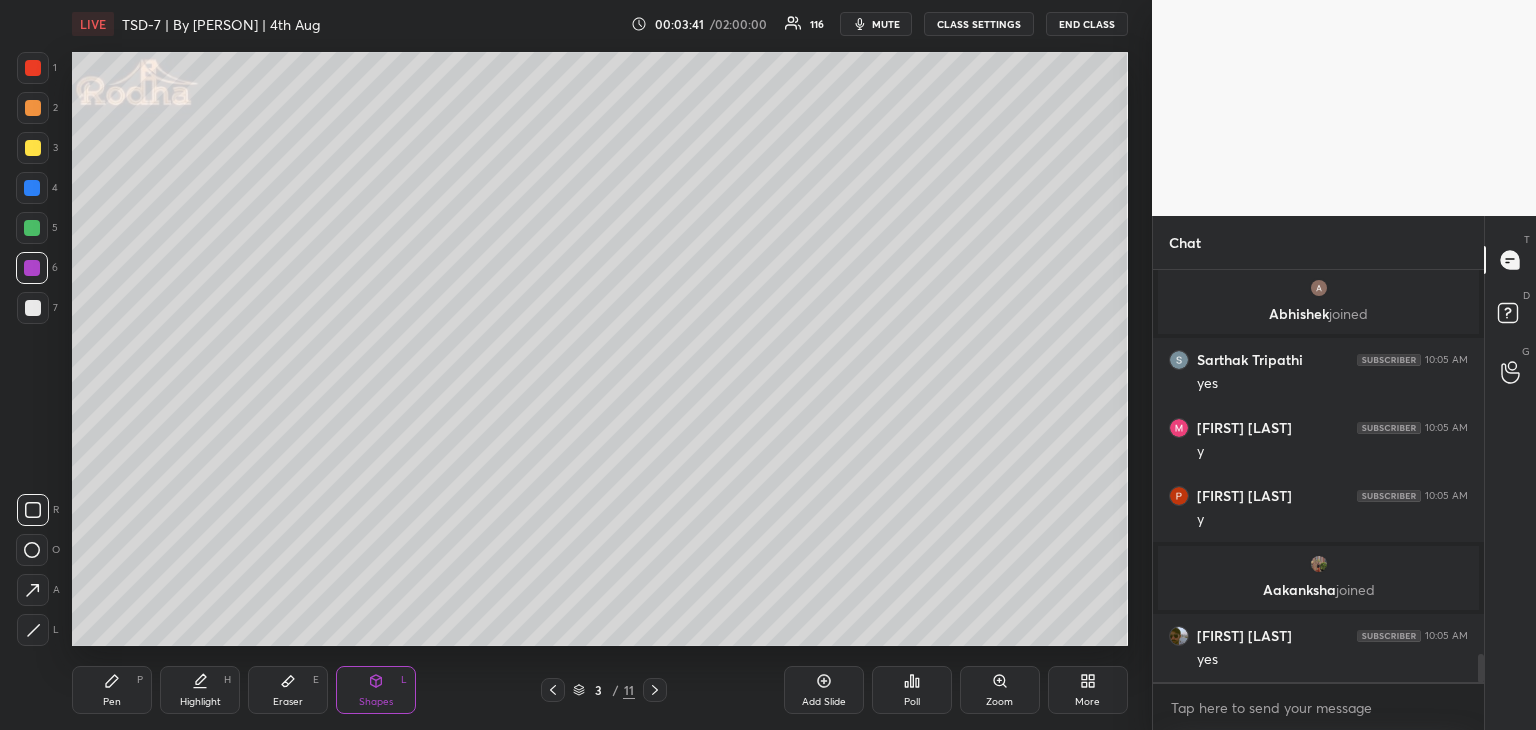 click 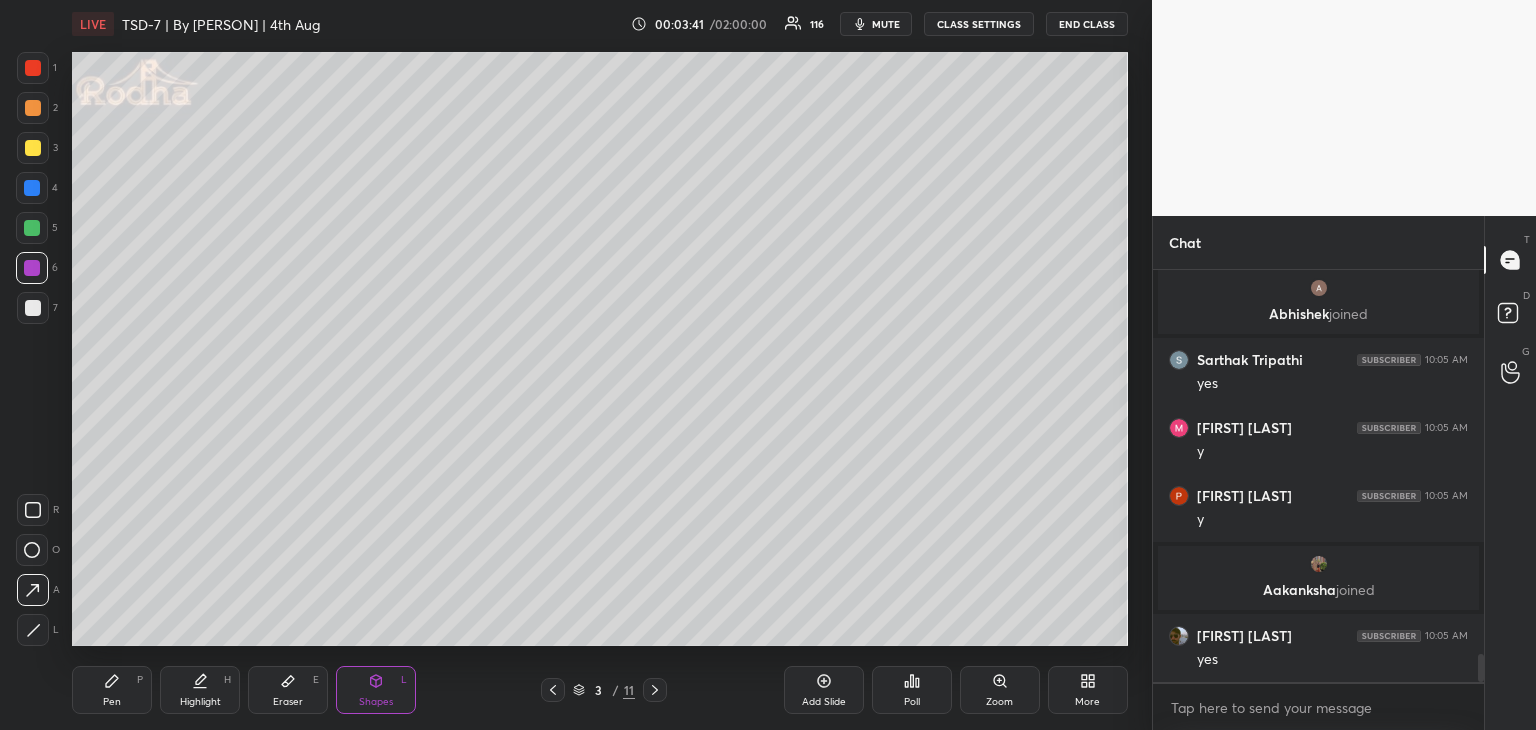 scroll, scrollTop: 5680, scrollLeft: 0, axis: vertical 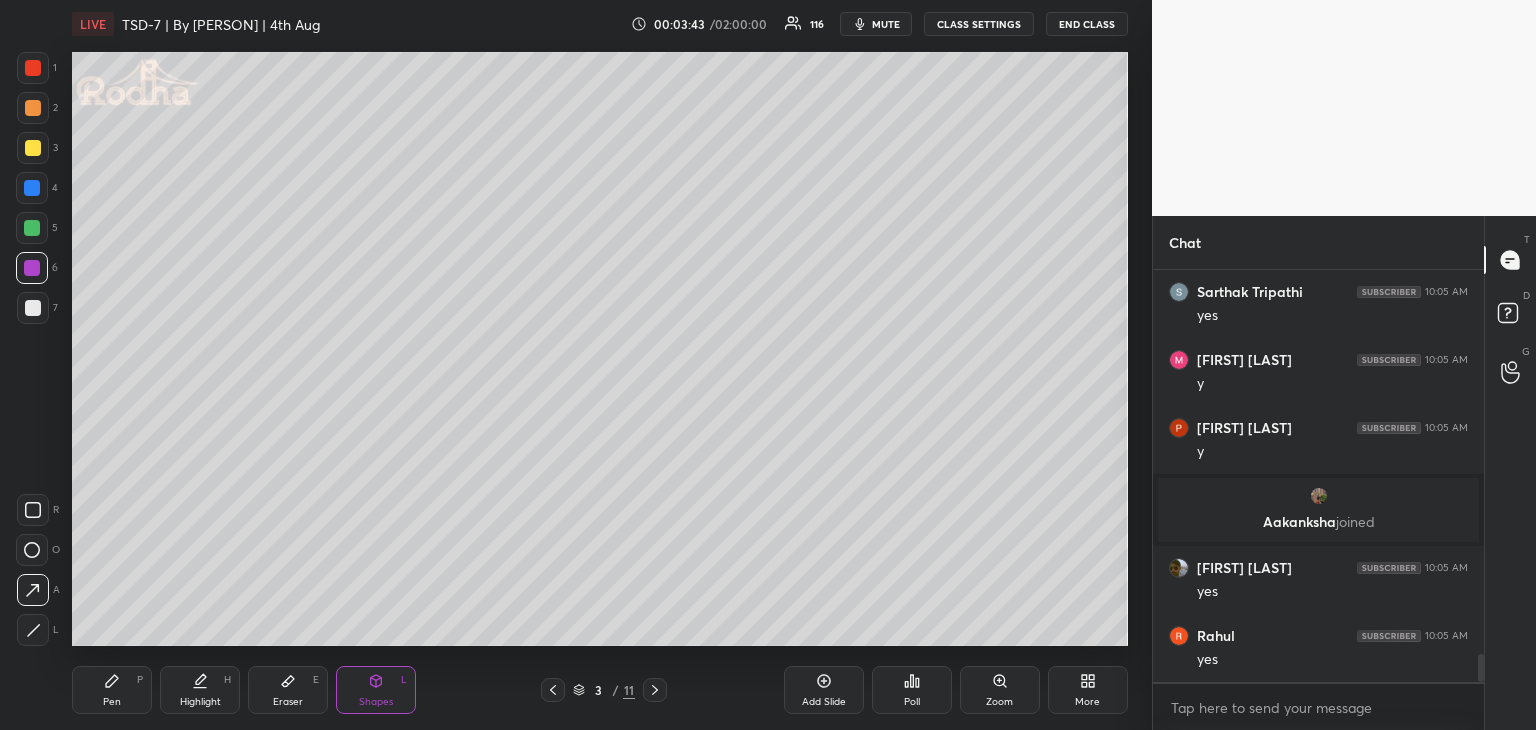 drag, startPoint x: 114, startPoint y: 701, endPoint x: 144, endPoint y: 680, distance: 36.619667 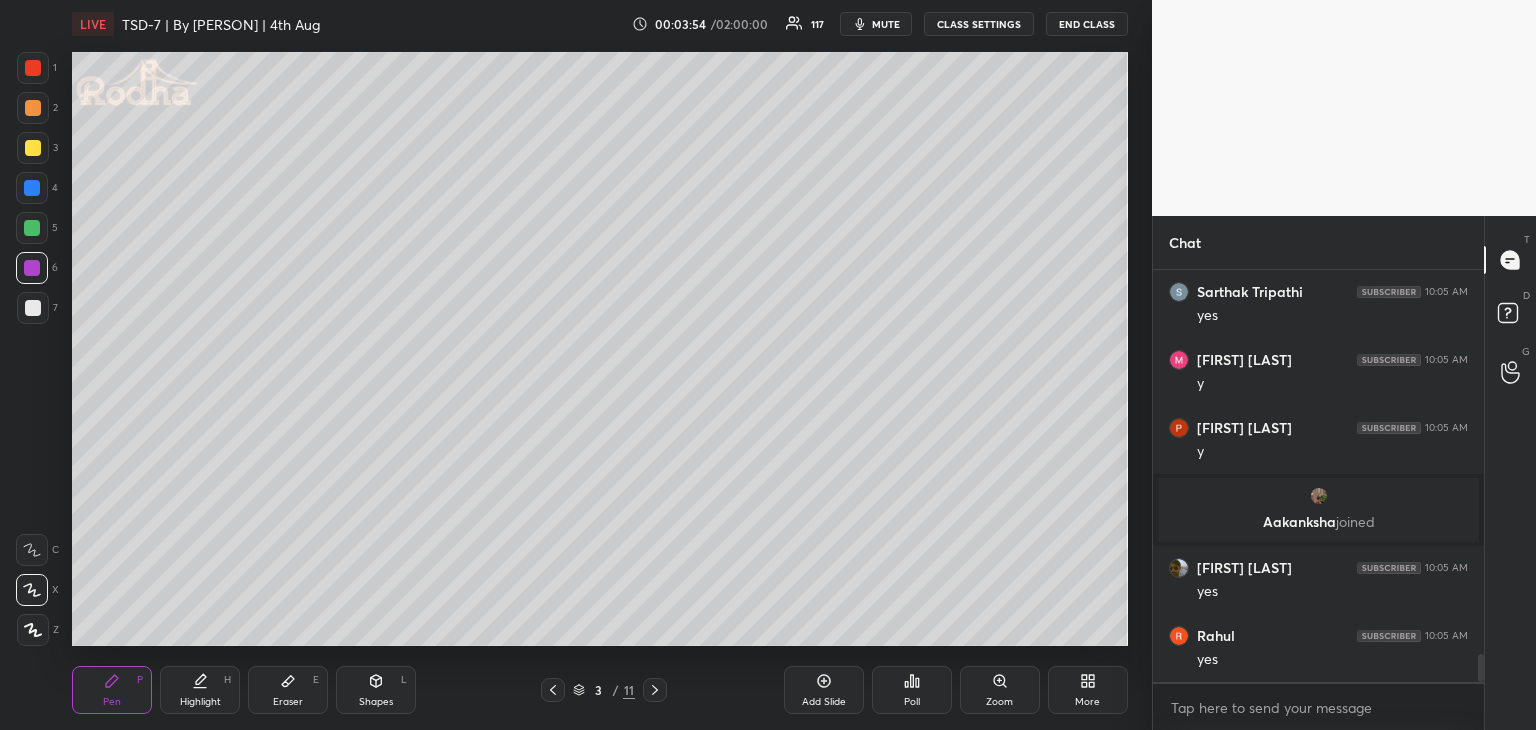 scroll, scrollTop: 5752, scrollLeft: 0, axis: vertical 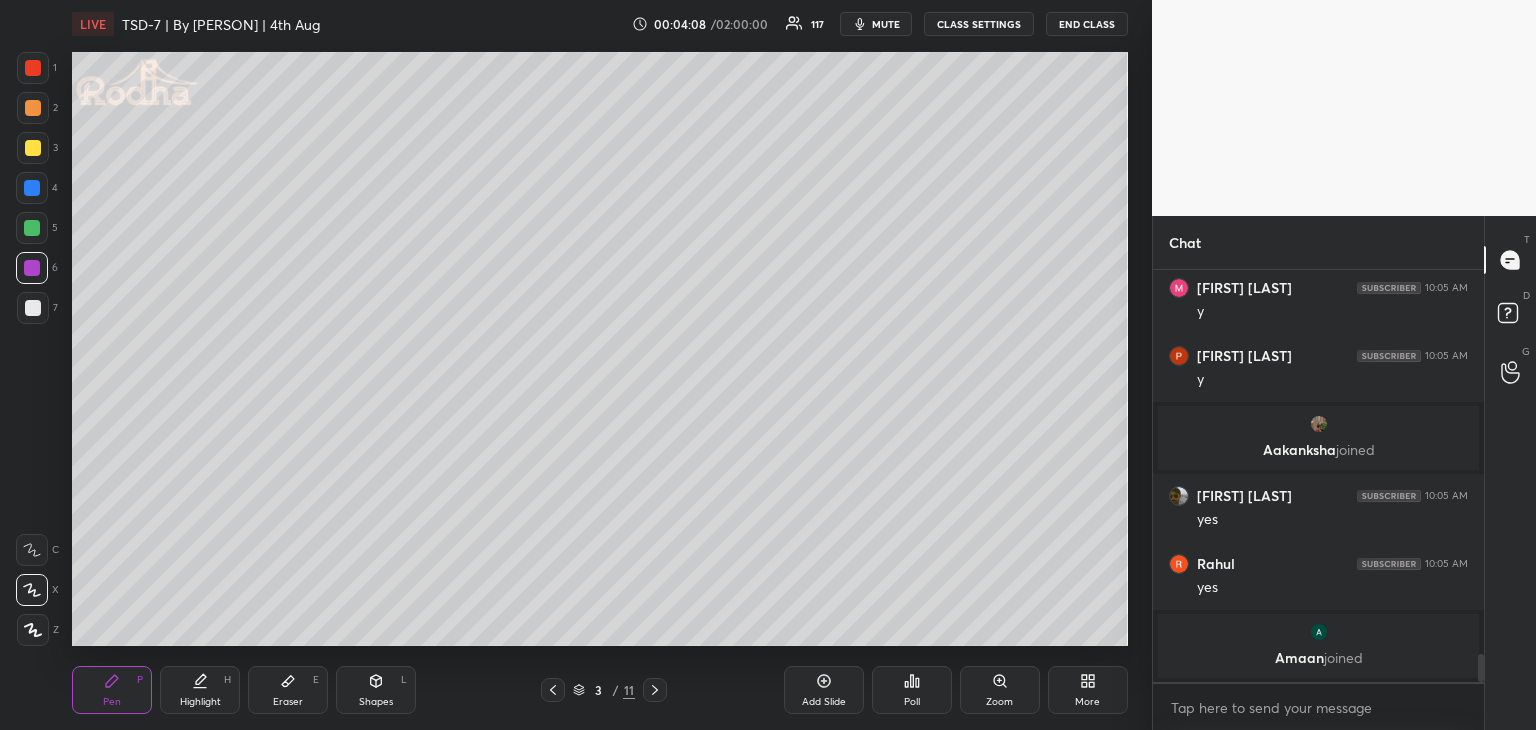 drag, startPoint x: 297, startPoint y: 685, endPoint x: 302, endPoint y: 655, distance: 30.413813 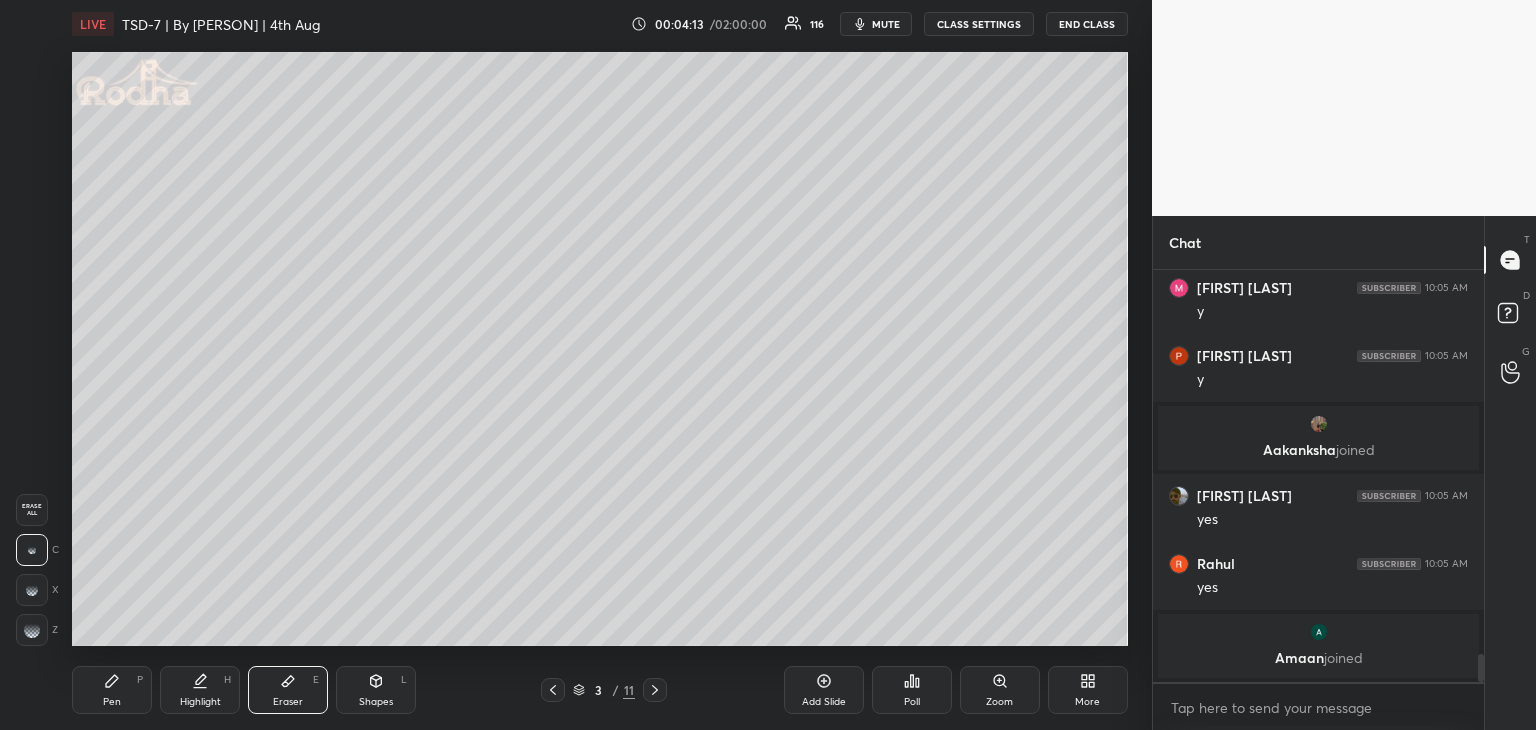 click on "Pen P" at bounding box center (112, 690) 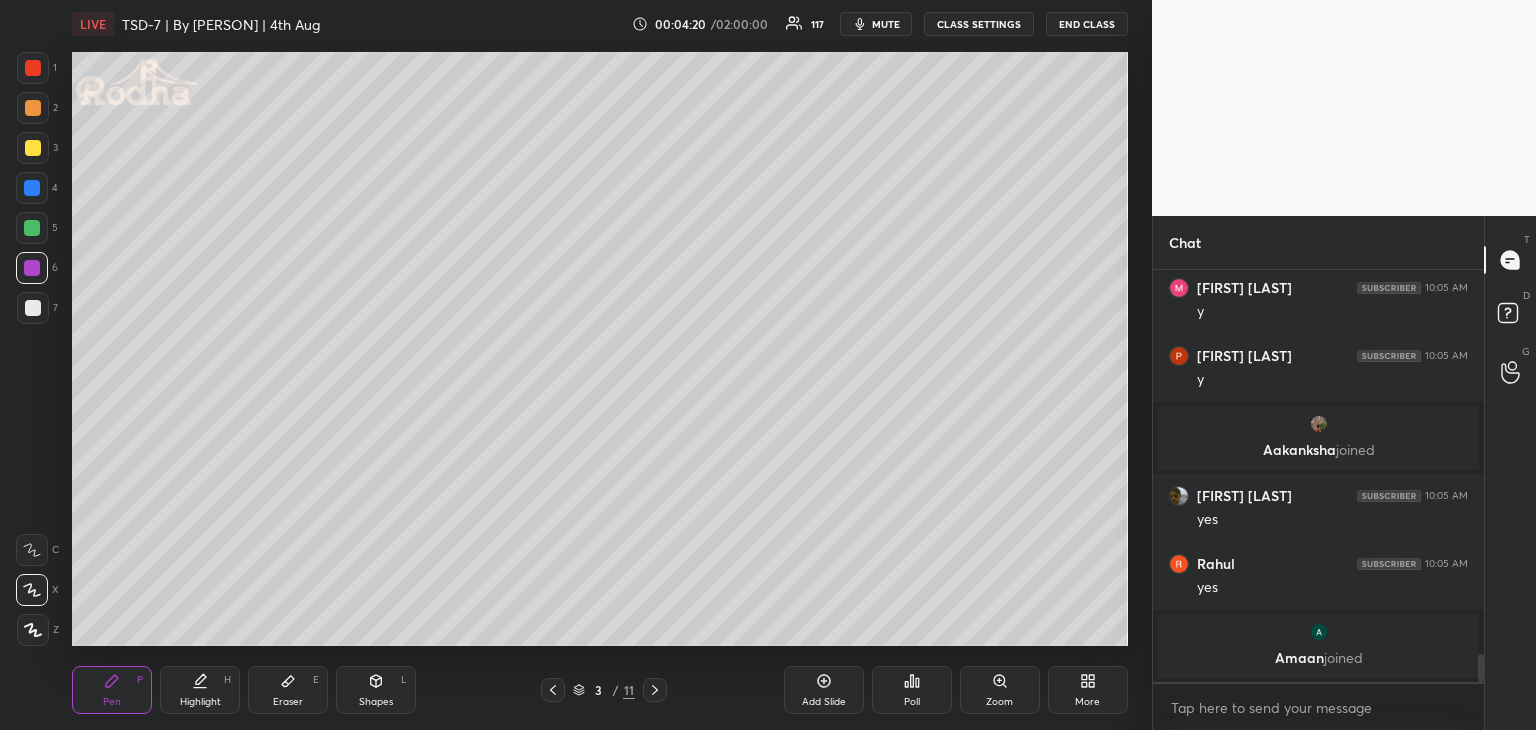 scroll, scrollTop: 5744, scrollLeft: 0, axis: vertical 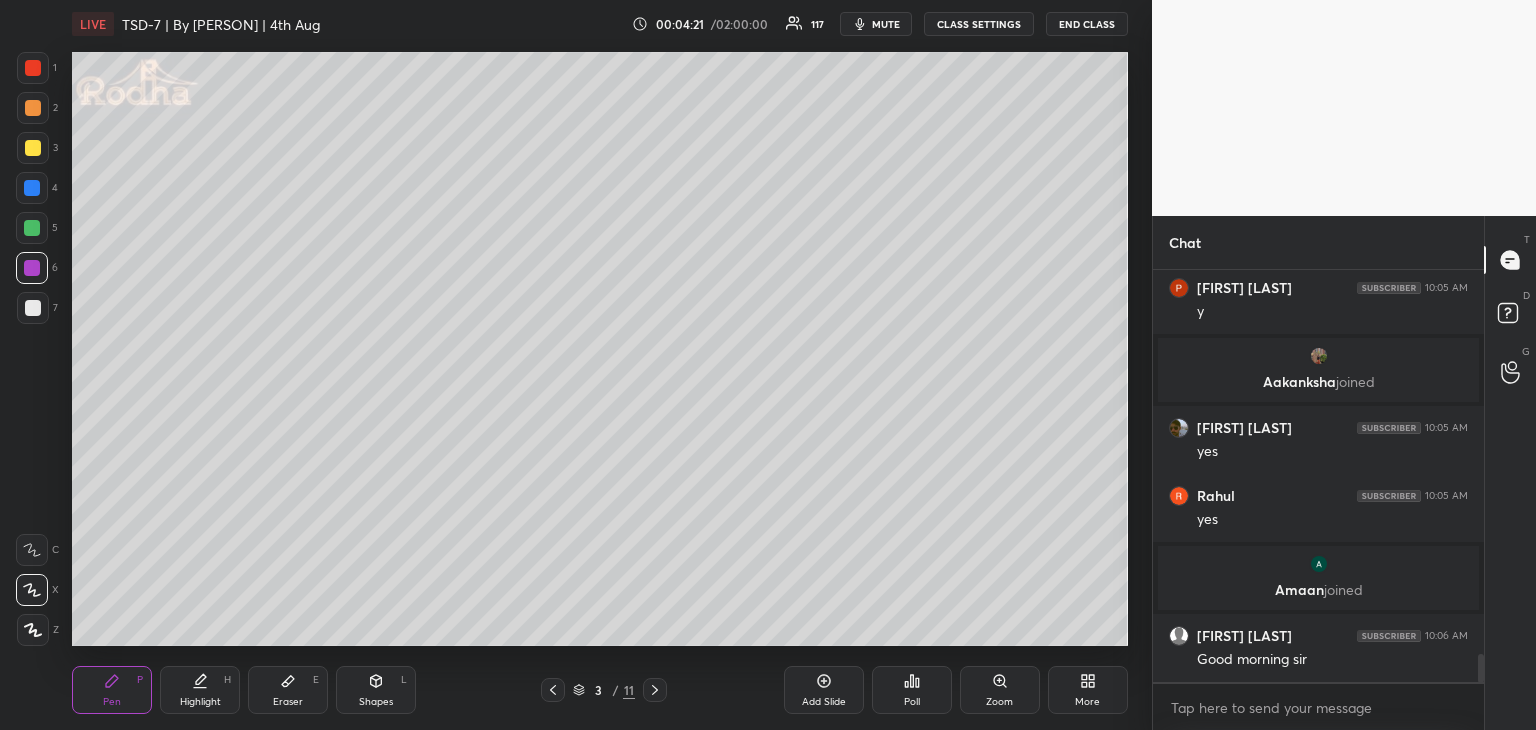 click at bounding box center (33, 148) 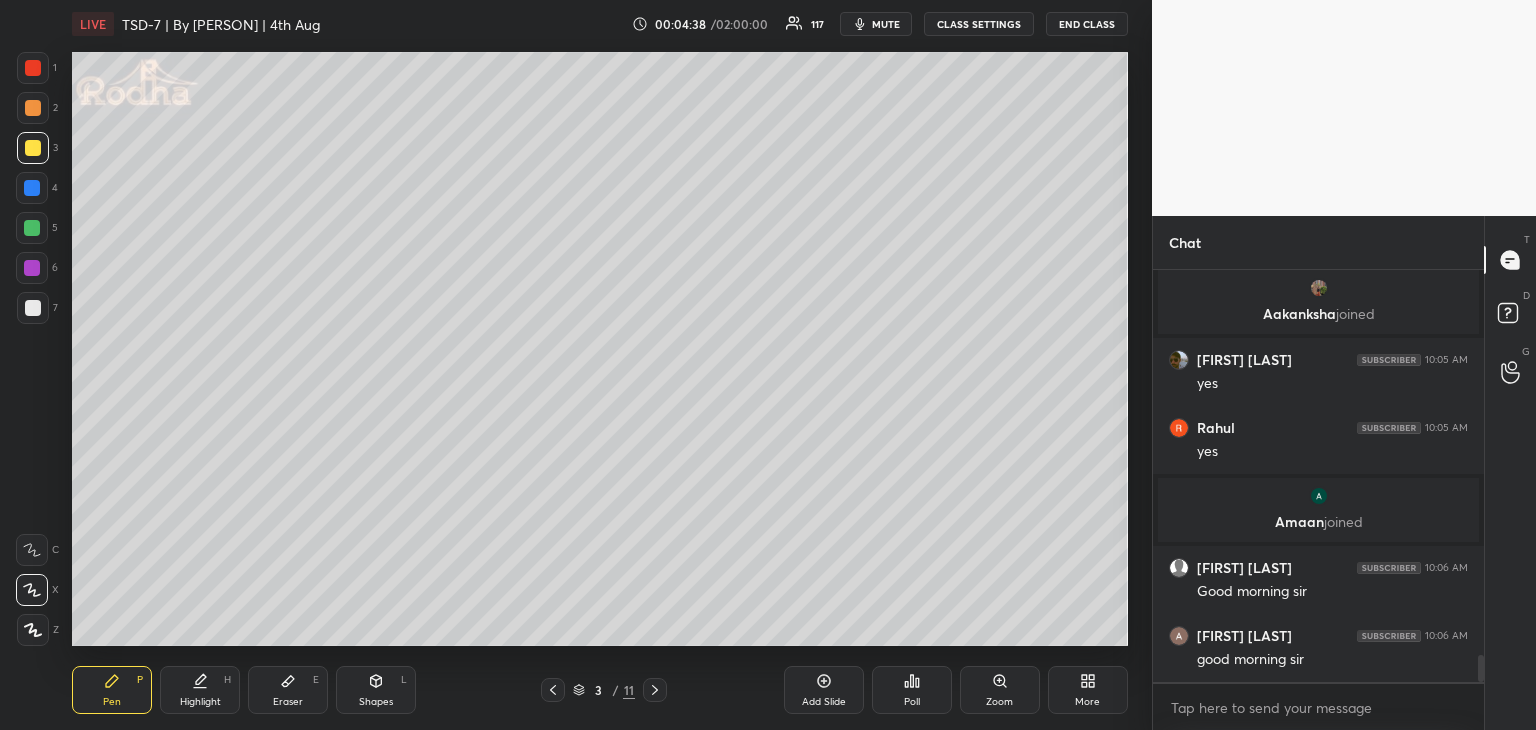 scroll, scrollTop: 5884, scrollLeft: 0, axis: vertical 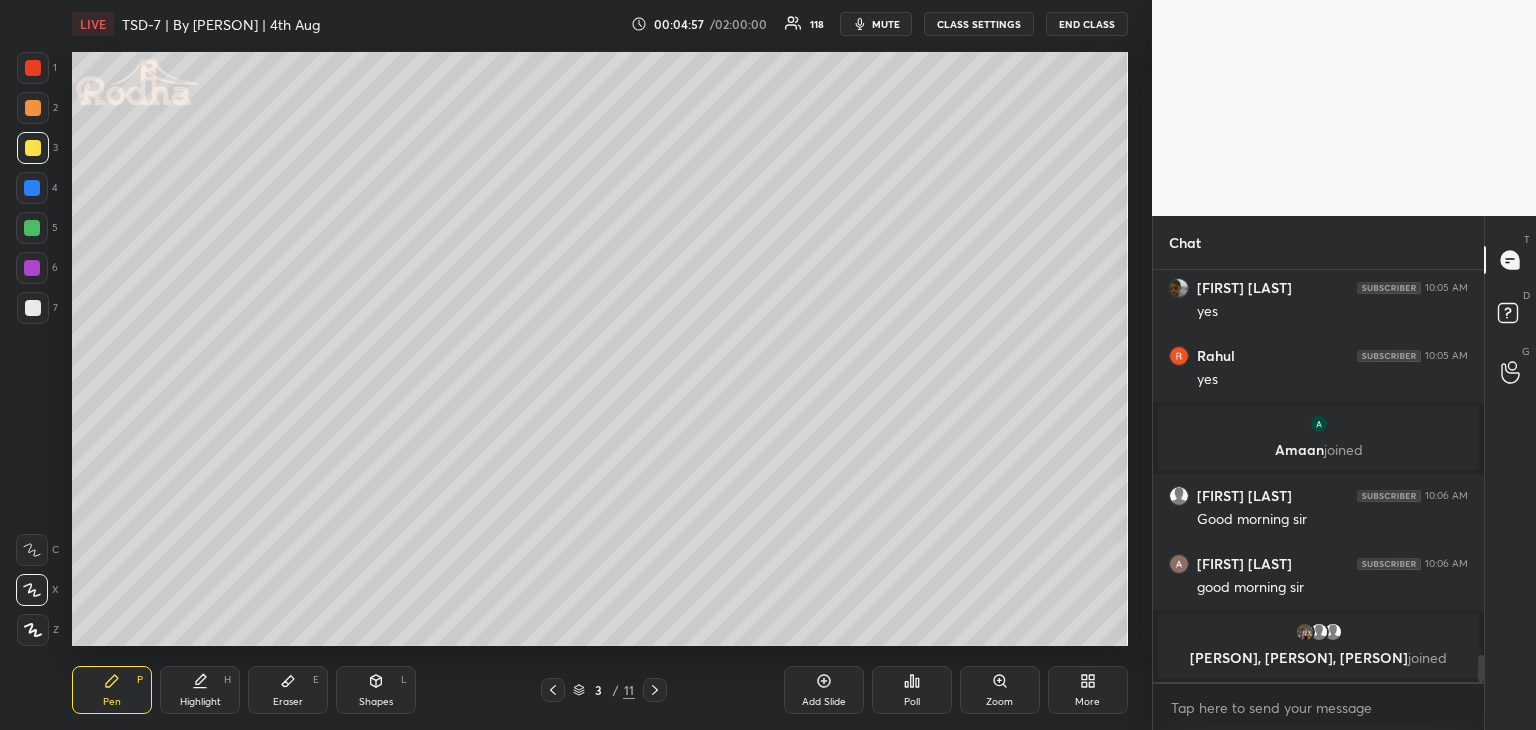 drag, startPoint x: 376, startPoint y: 684, endPoint x: 386, endPoint y: 659, distance: 26.925823 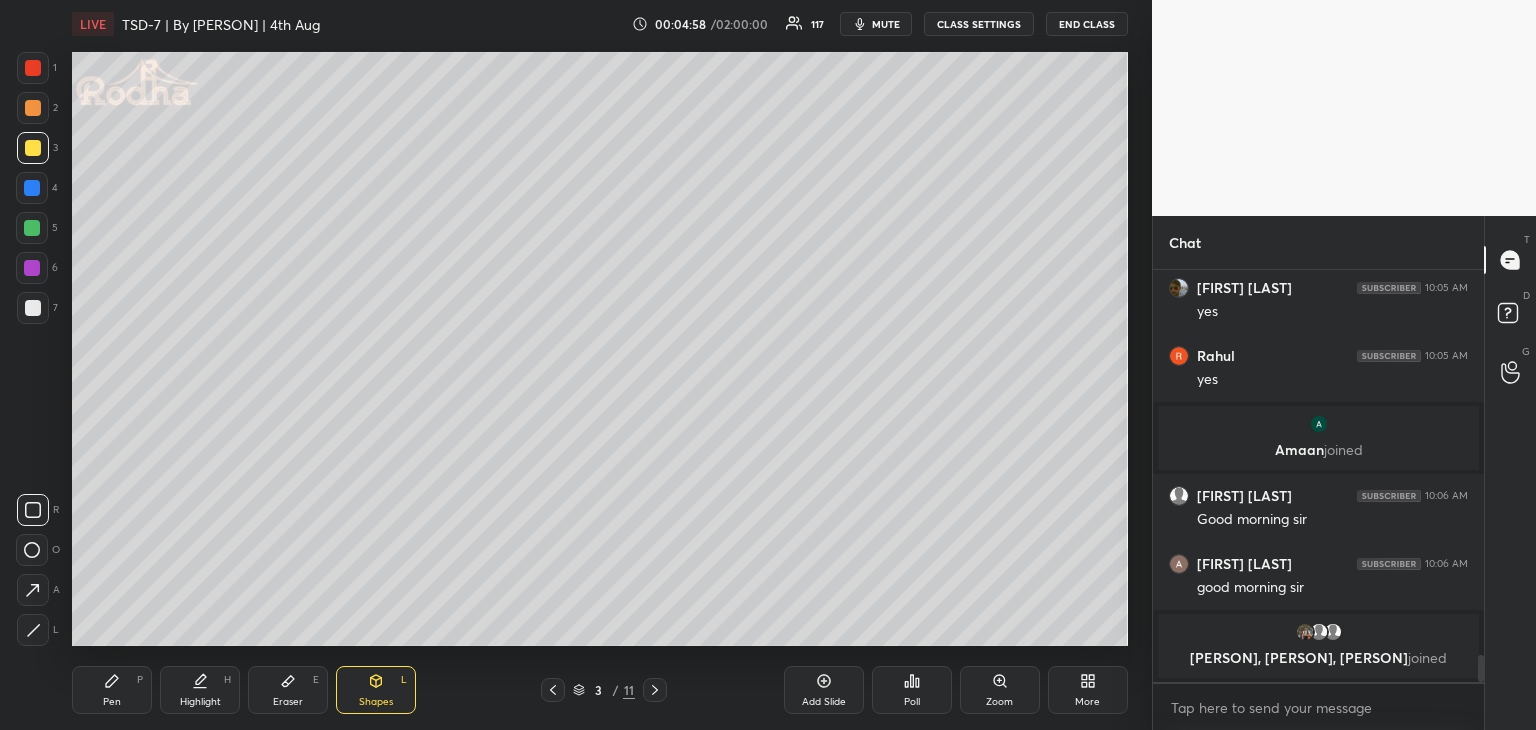 click 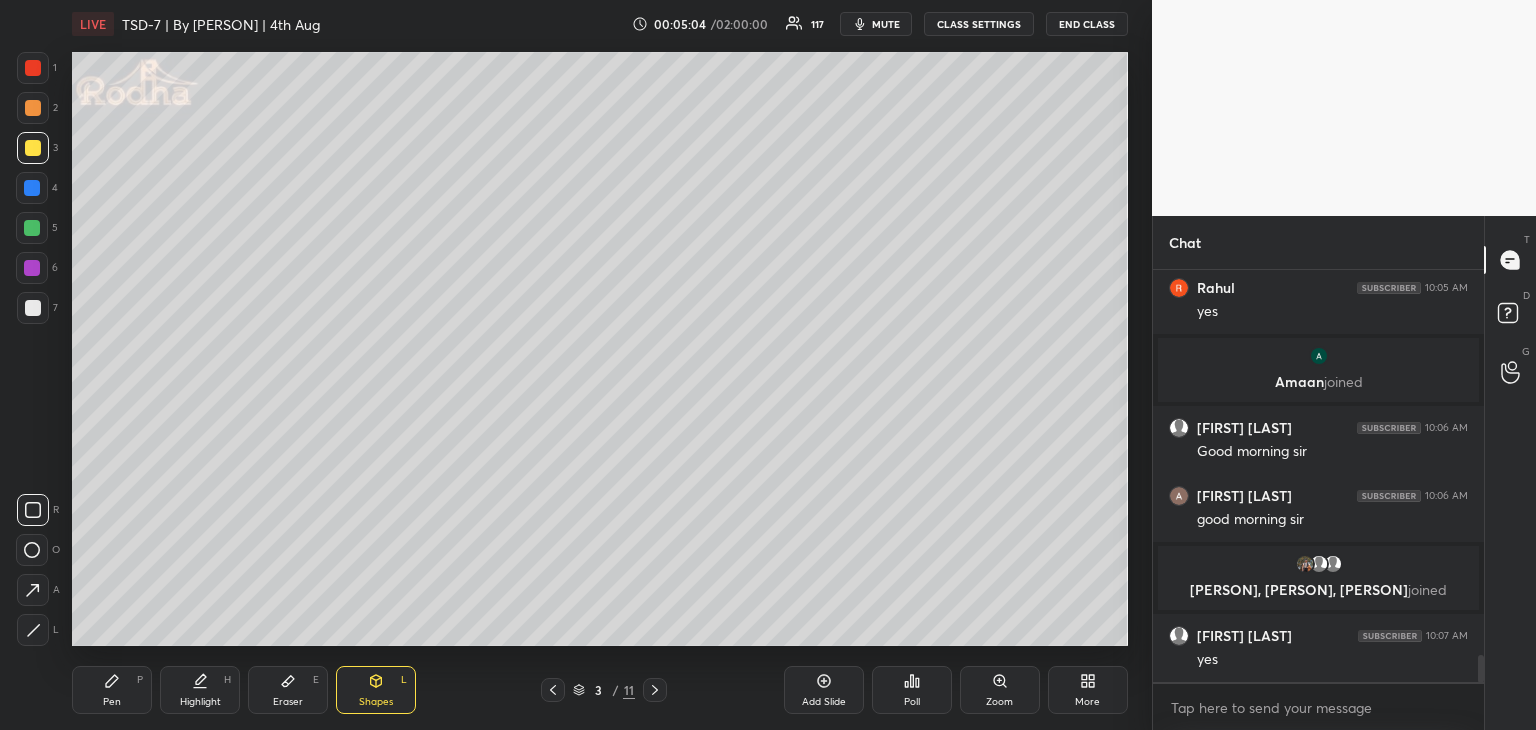scroll, scrollTop: 5854, scrollLeft: 0, axis: vertical 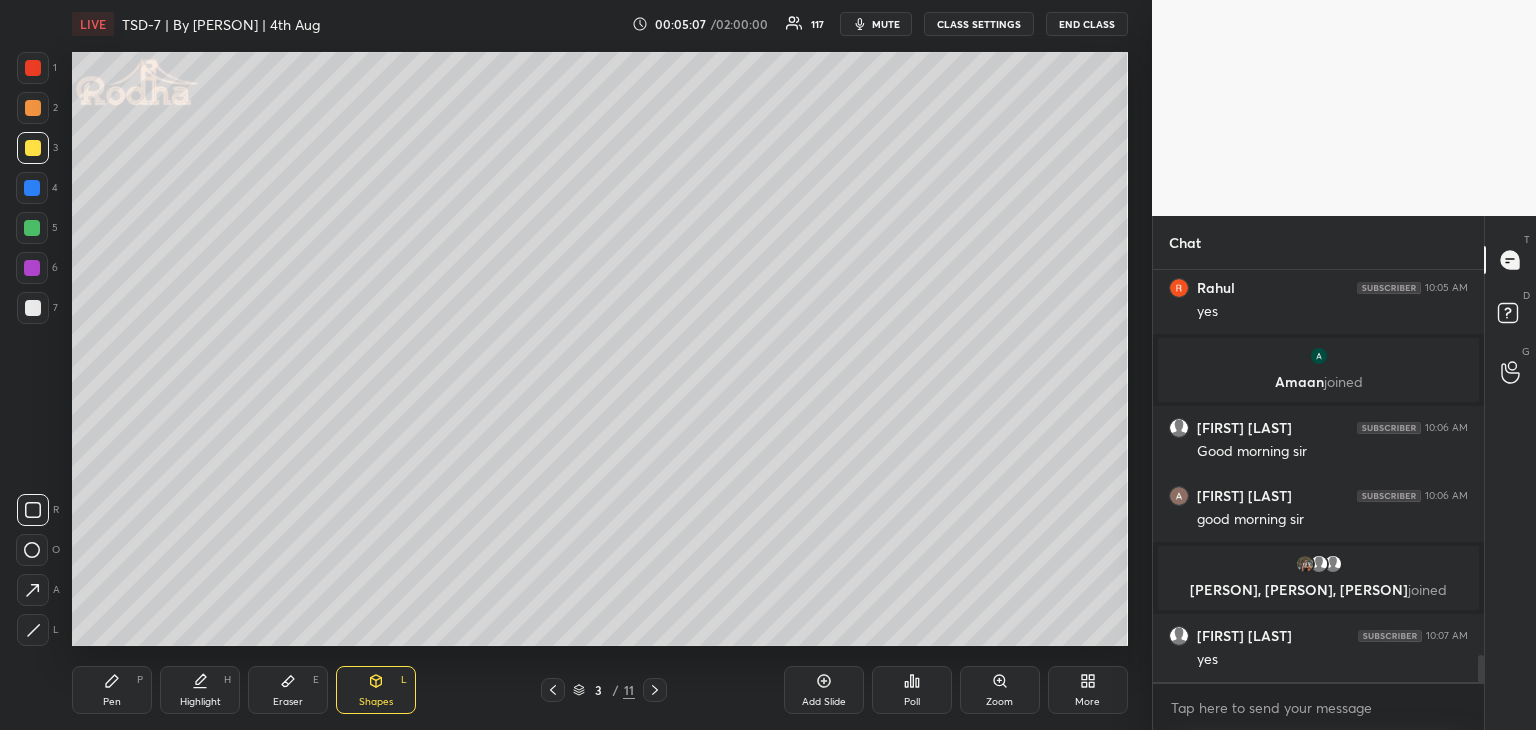 drag, startPoint x: 113, startPoint y: 689, endPoint x: 115, endPoint y: 653, distance: 36.05551 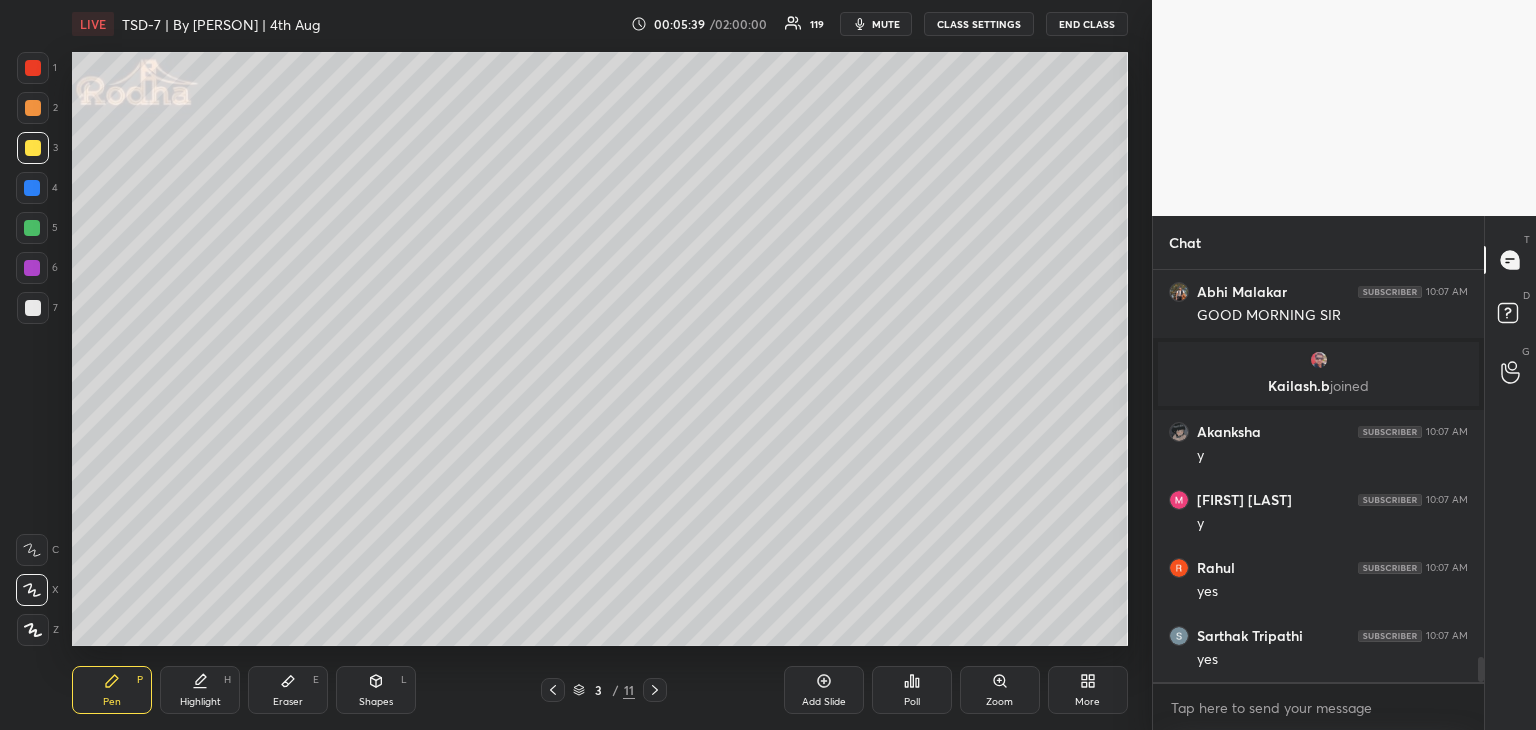scroll, scrollTop: 6330, scrollLeft: 0, axis: vertical 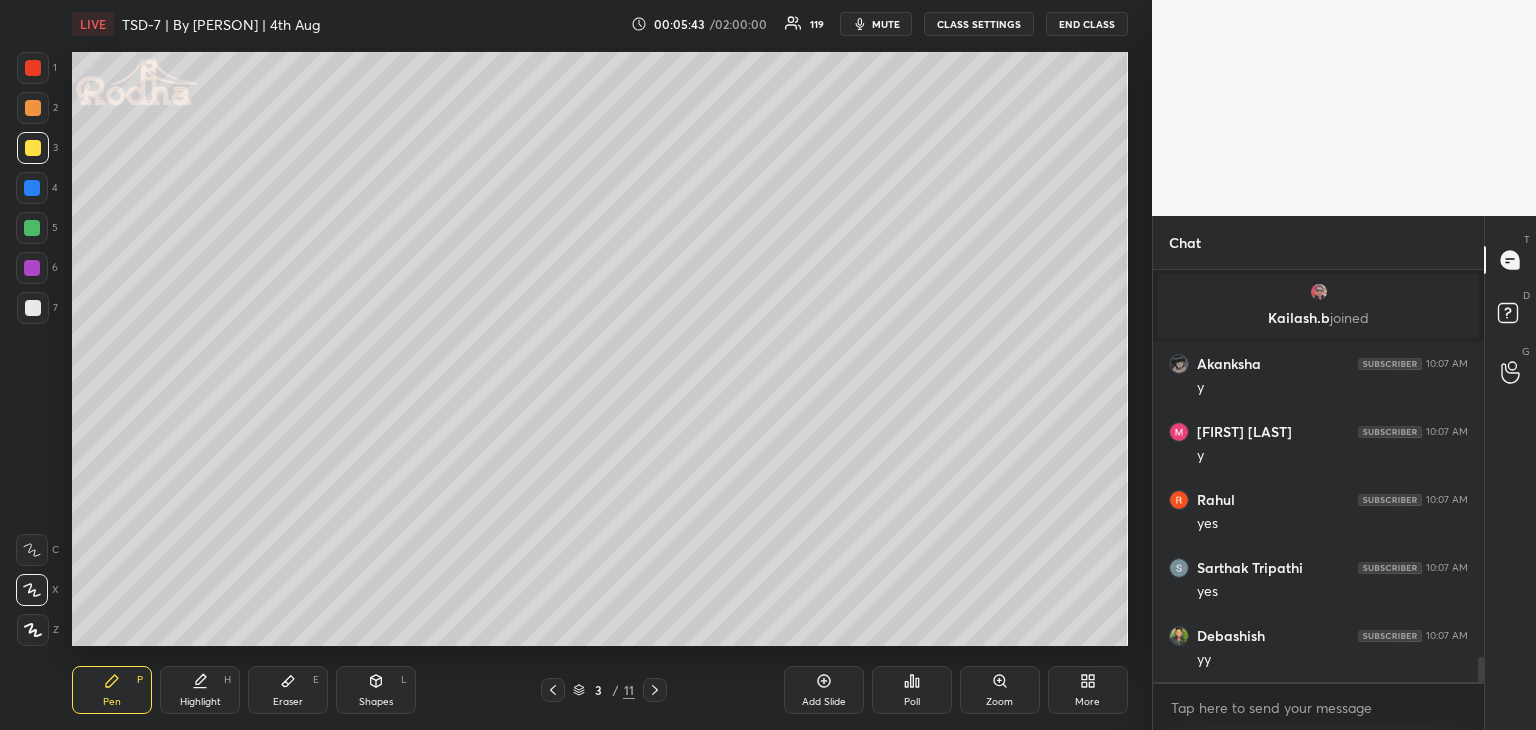 drag, startPoint x: 33, startPoint y: 313, endPoint x: 68, endPoint y: 353, distance: 53.15073 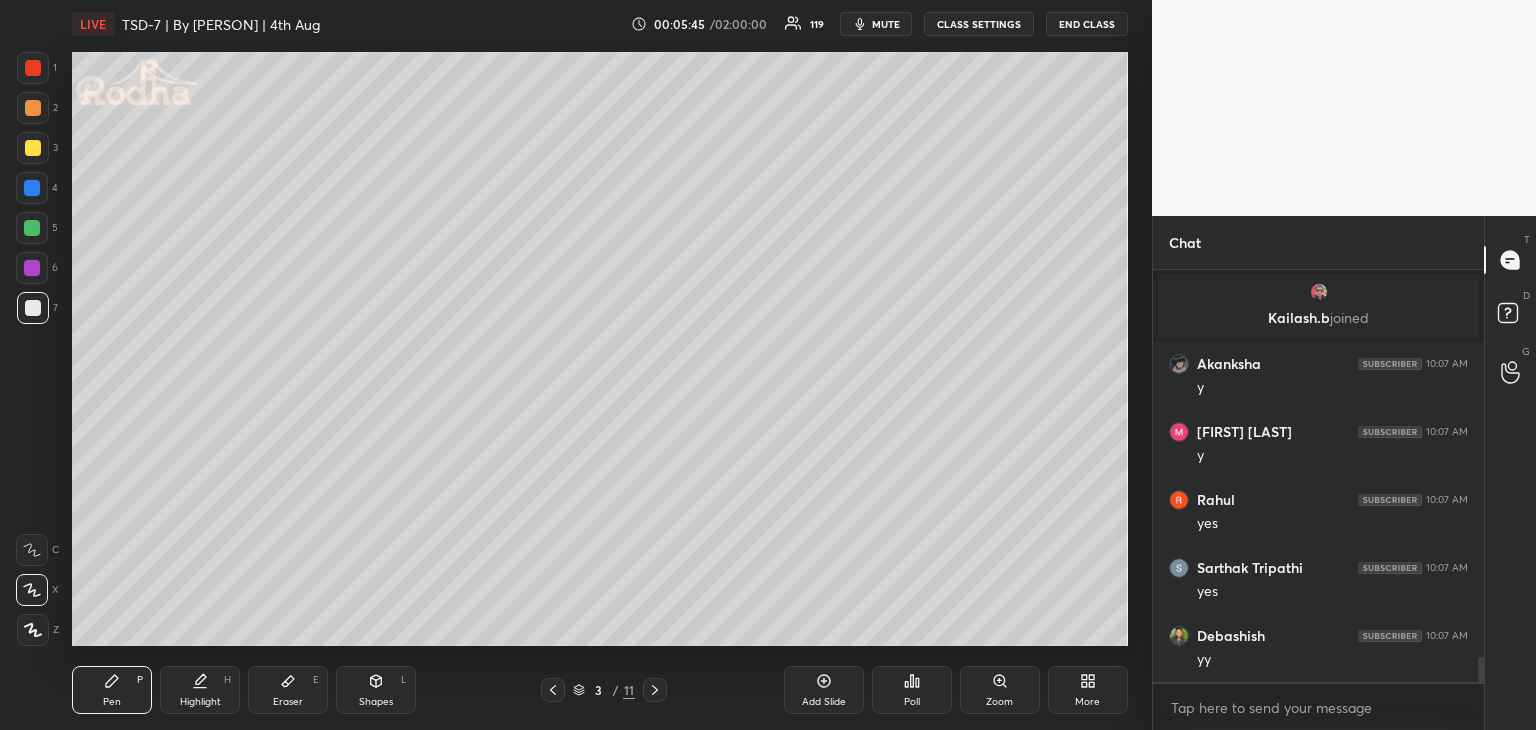 scroll, scrollTop: 6402, scrollLeft: 0, axis: vertical 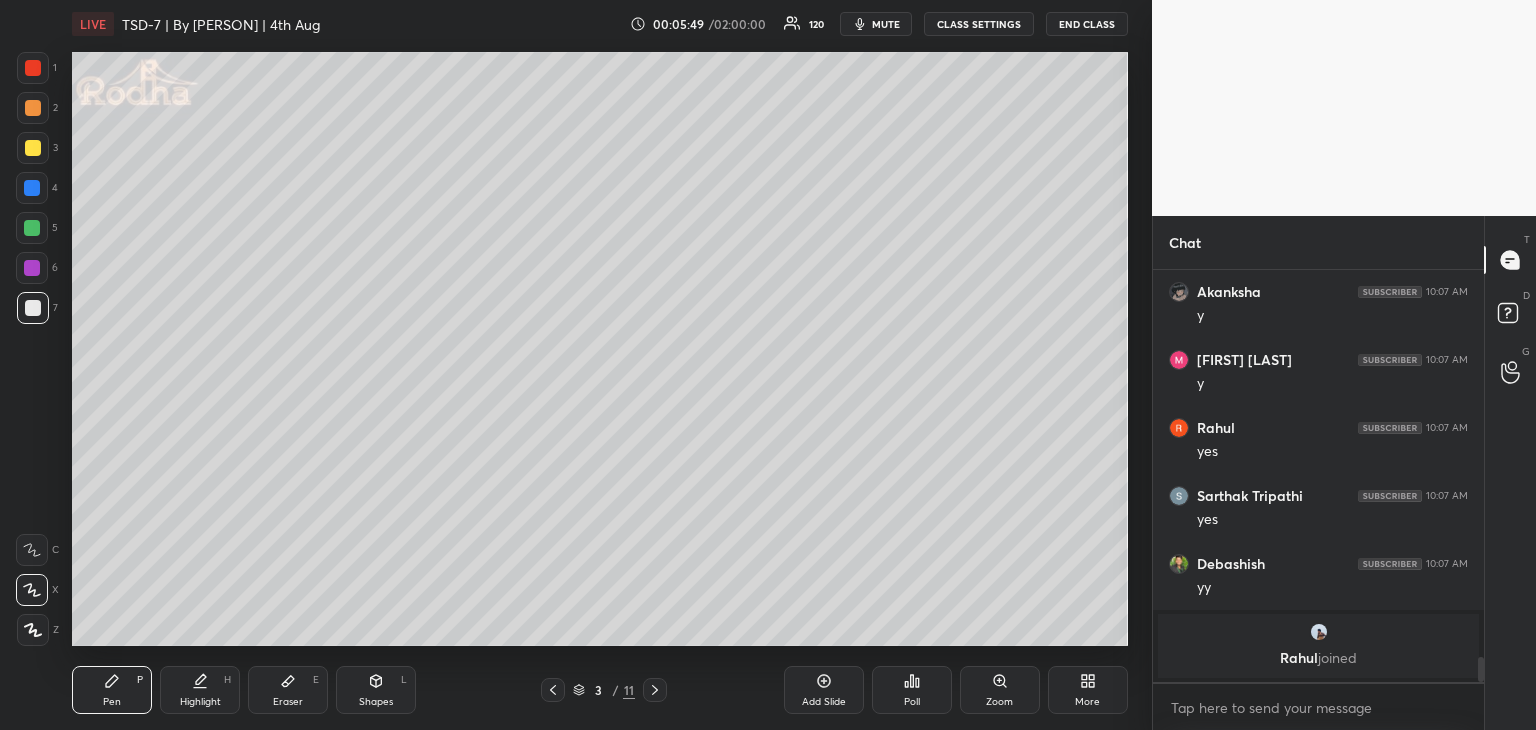 click on "Shapes" at bounding box center [376, 702] 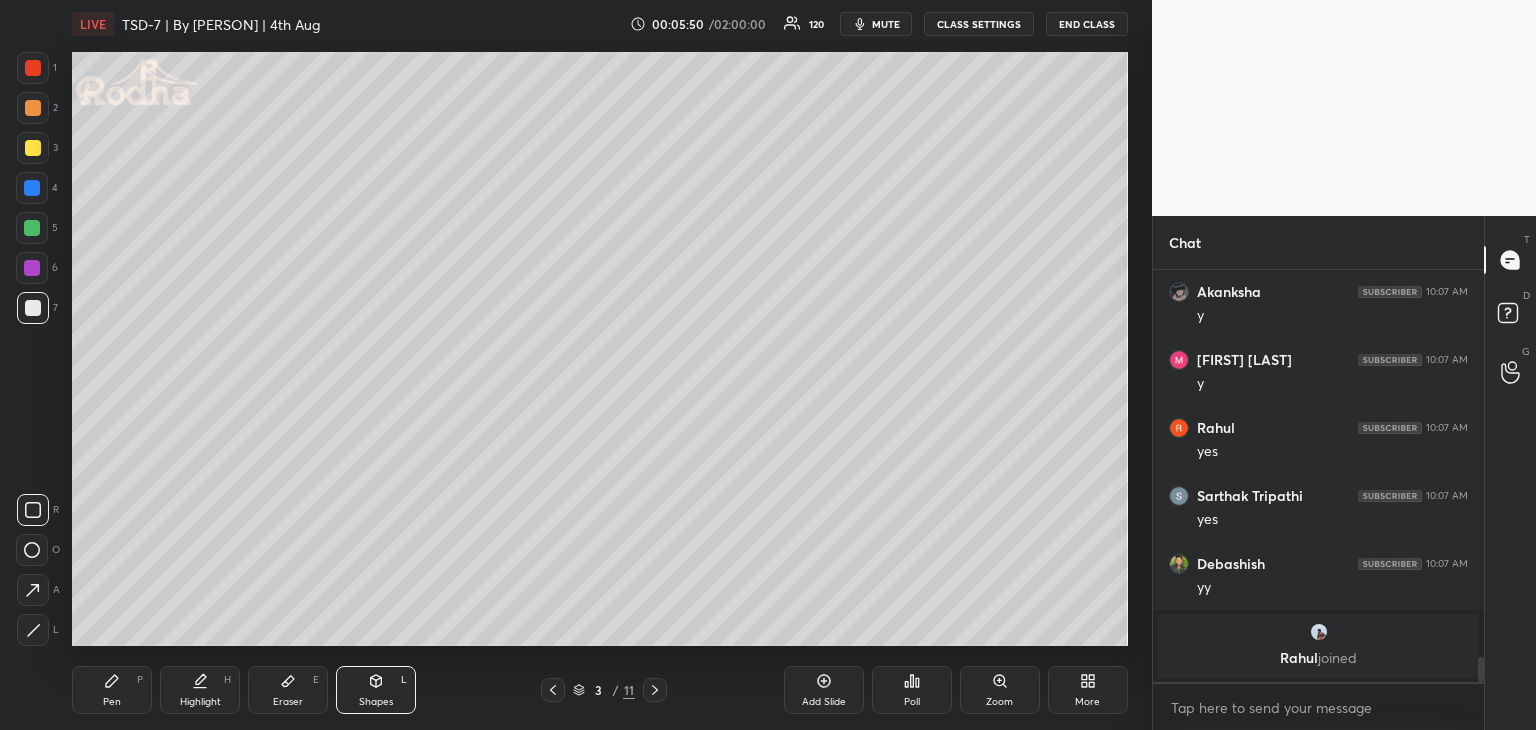 click 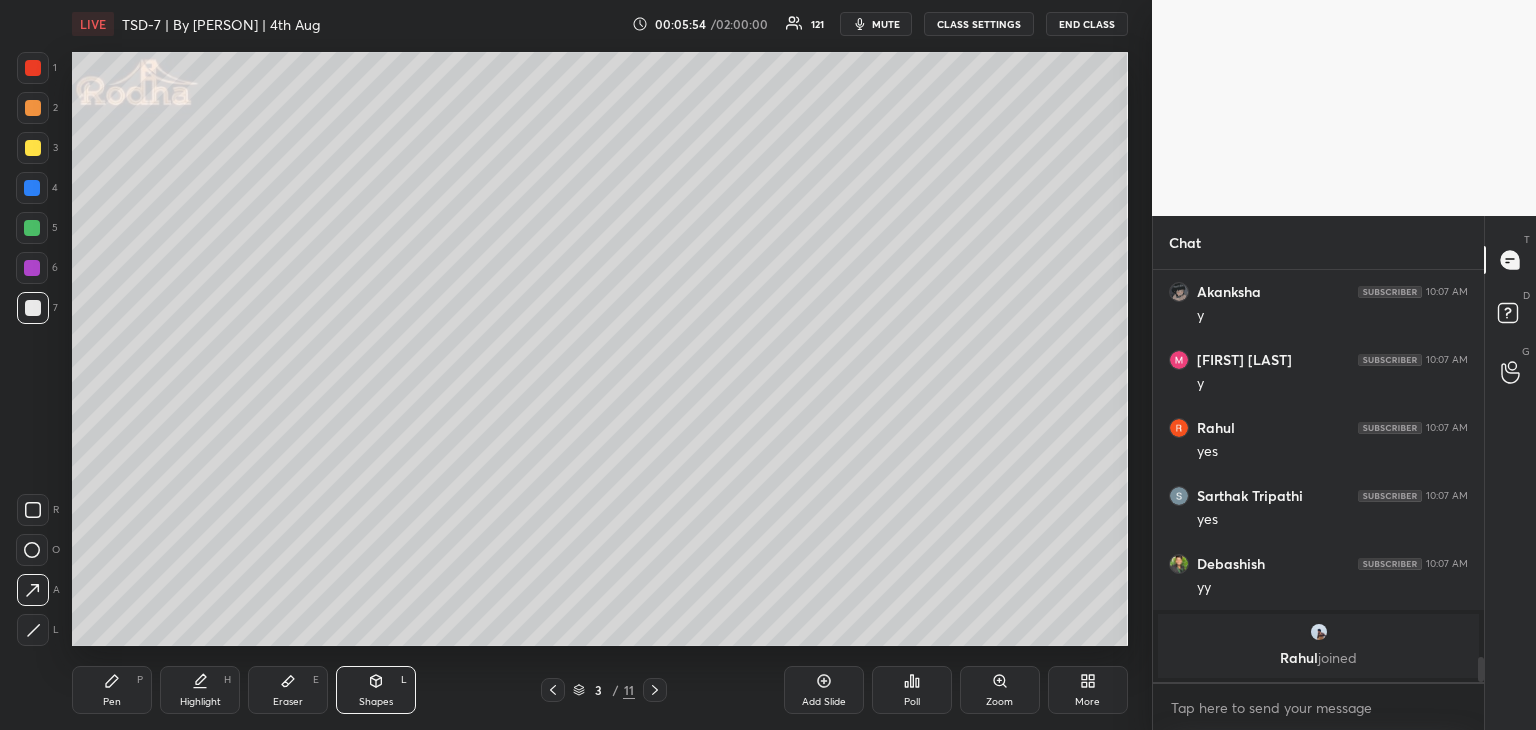 click on "Pen P" at bounding box center [112, 690] 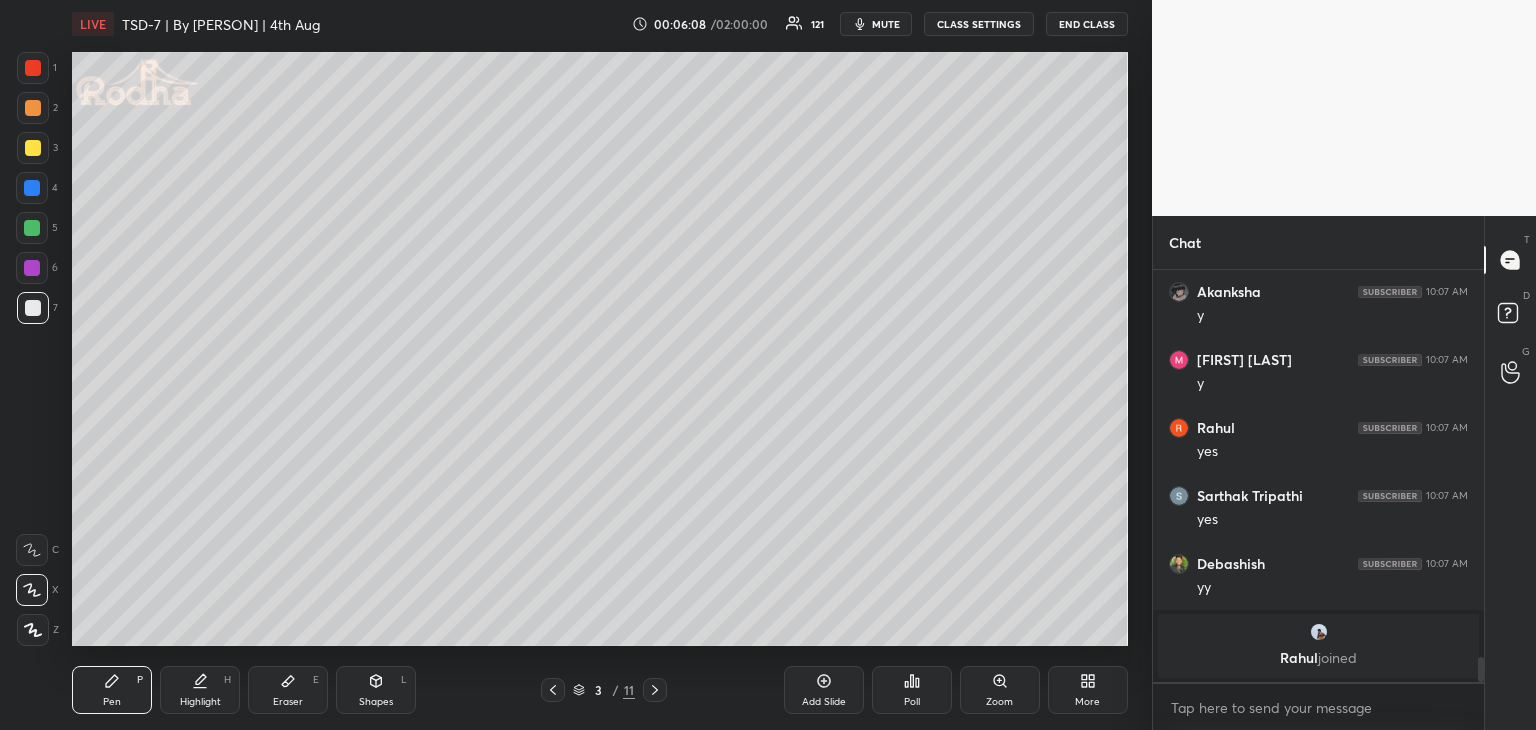 drag, startPoint x: 275, startPoint y: 701, endPoint x: 297, endPoint y: 673, distance: 35.608986 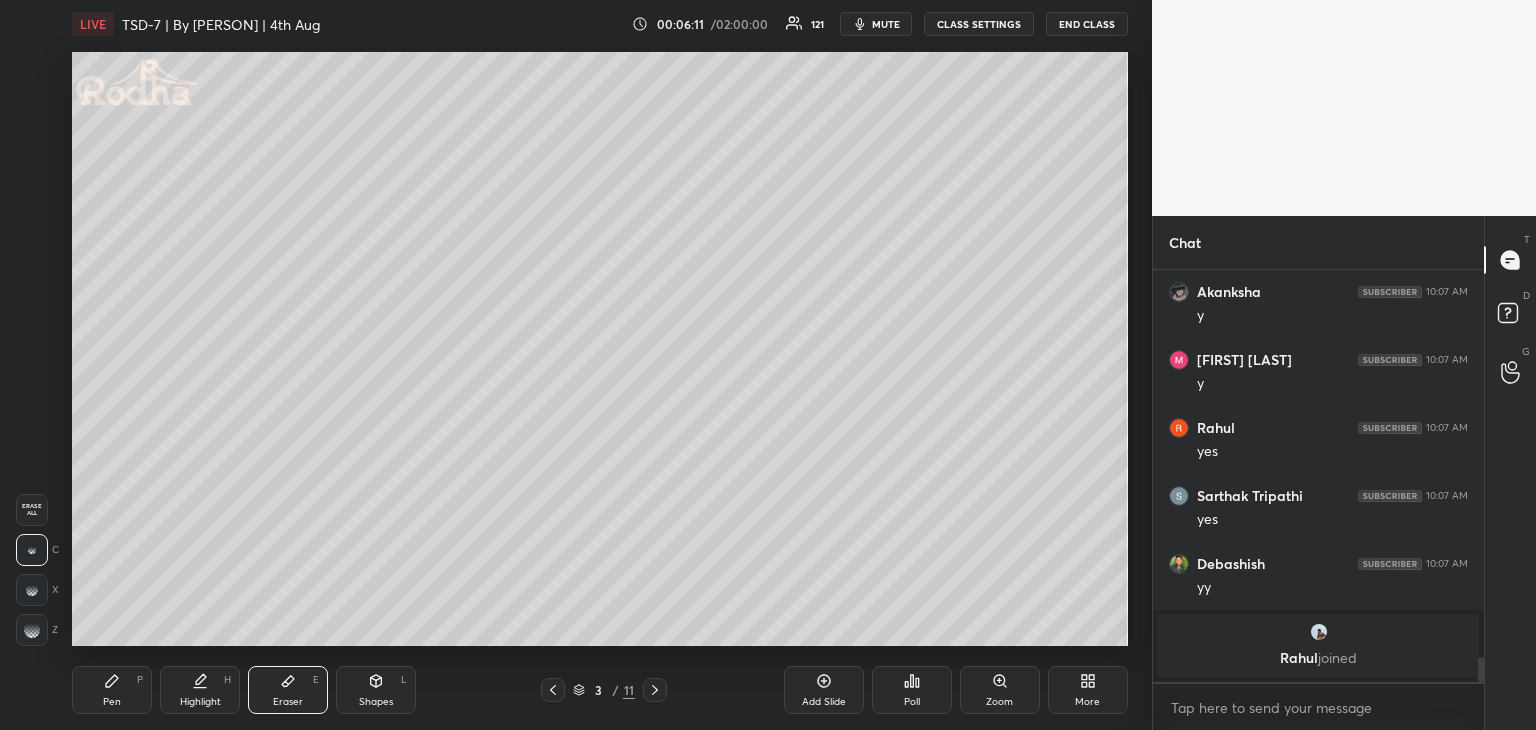 click on "Pen P" at bounding box center [112, 690] 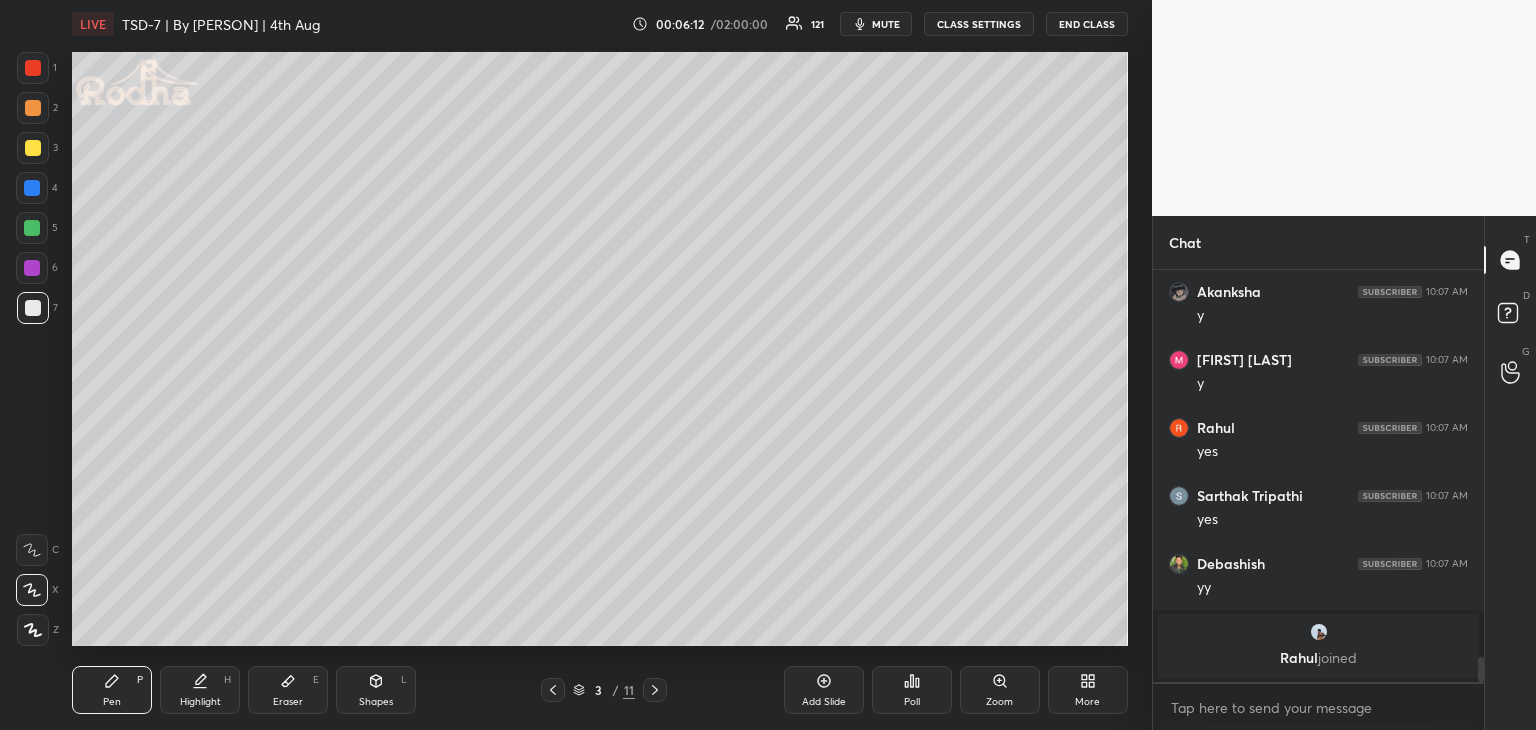 click at bounding box center (32, 268) 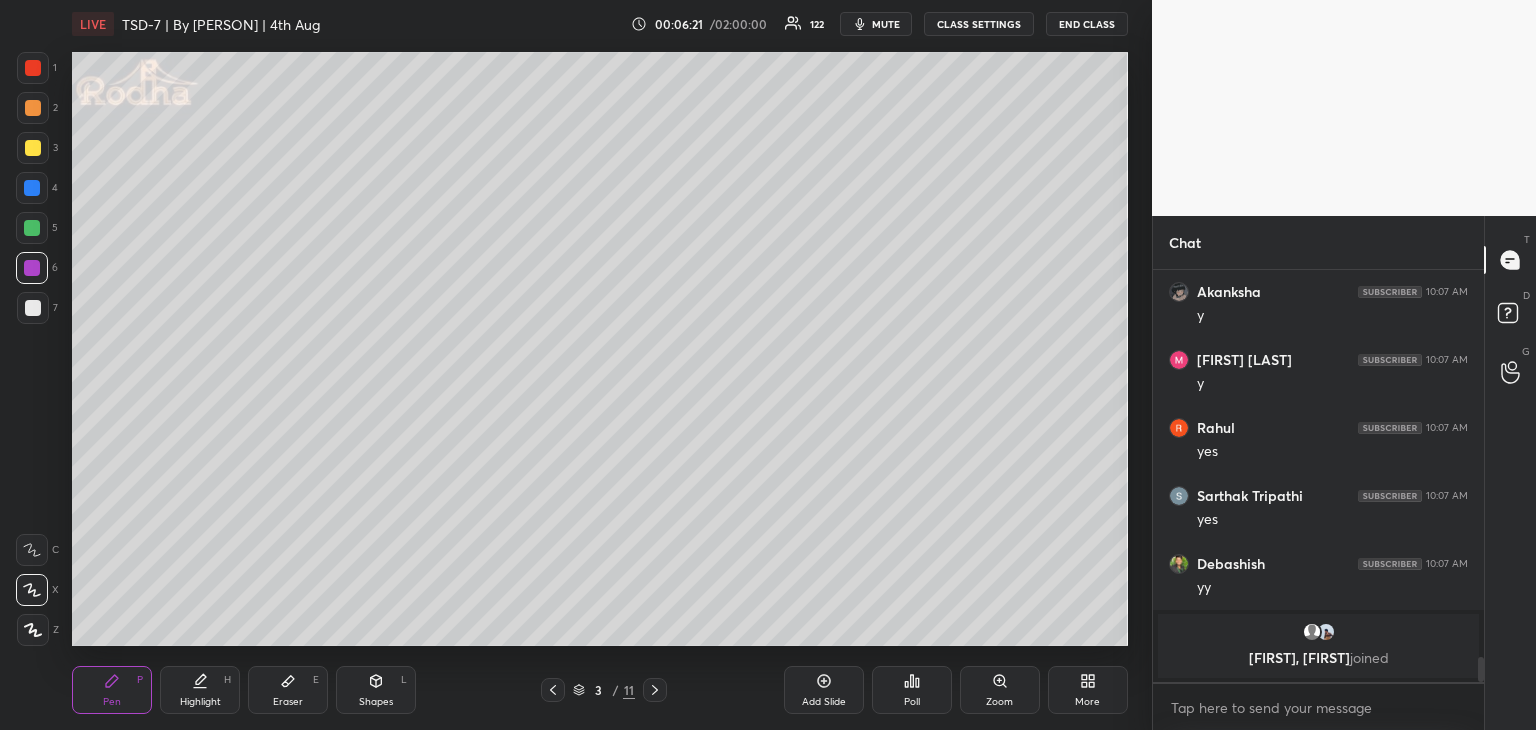click at bounding box center [33, 308] 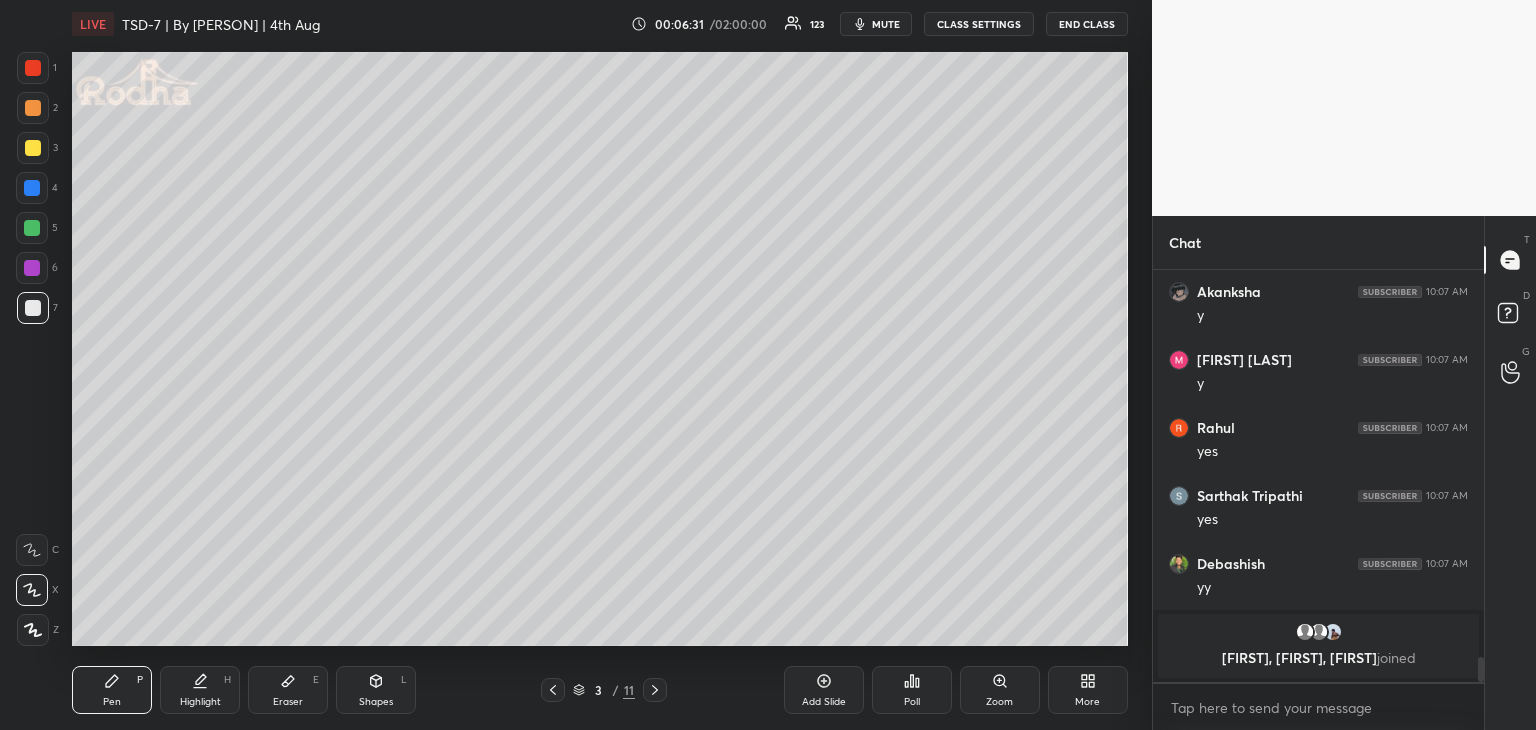 click at bounding box center (33, 148) 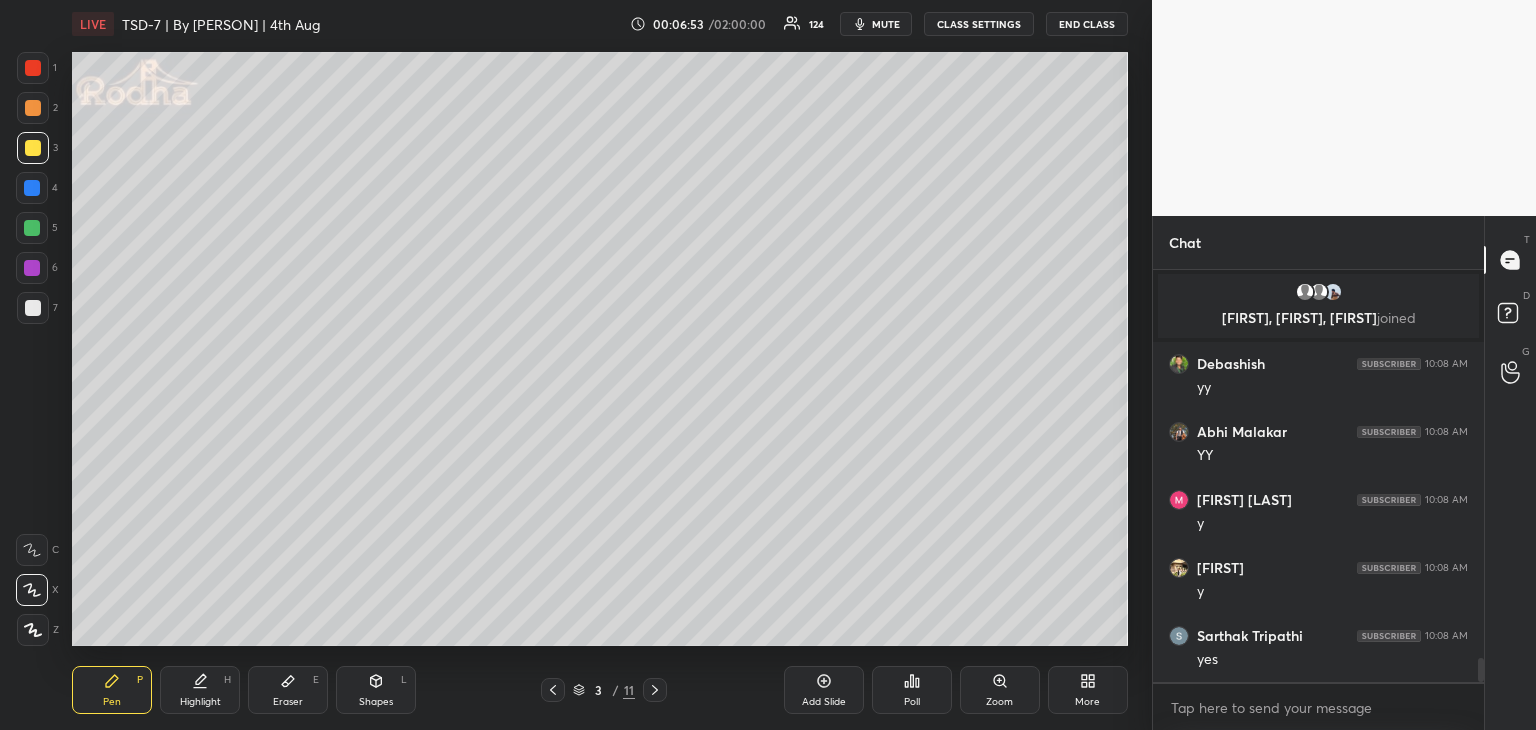 scroll, scrollTop: 6784, scrollLeft: 0, axis: vertical 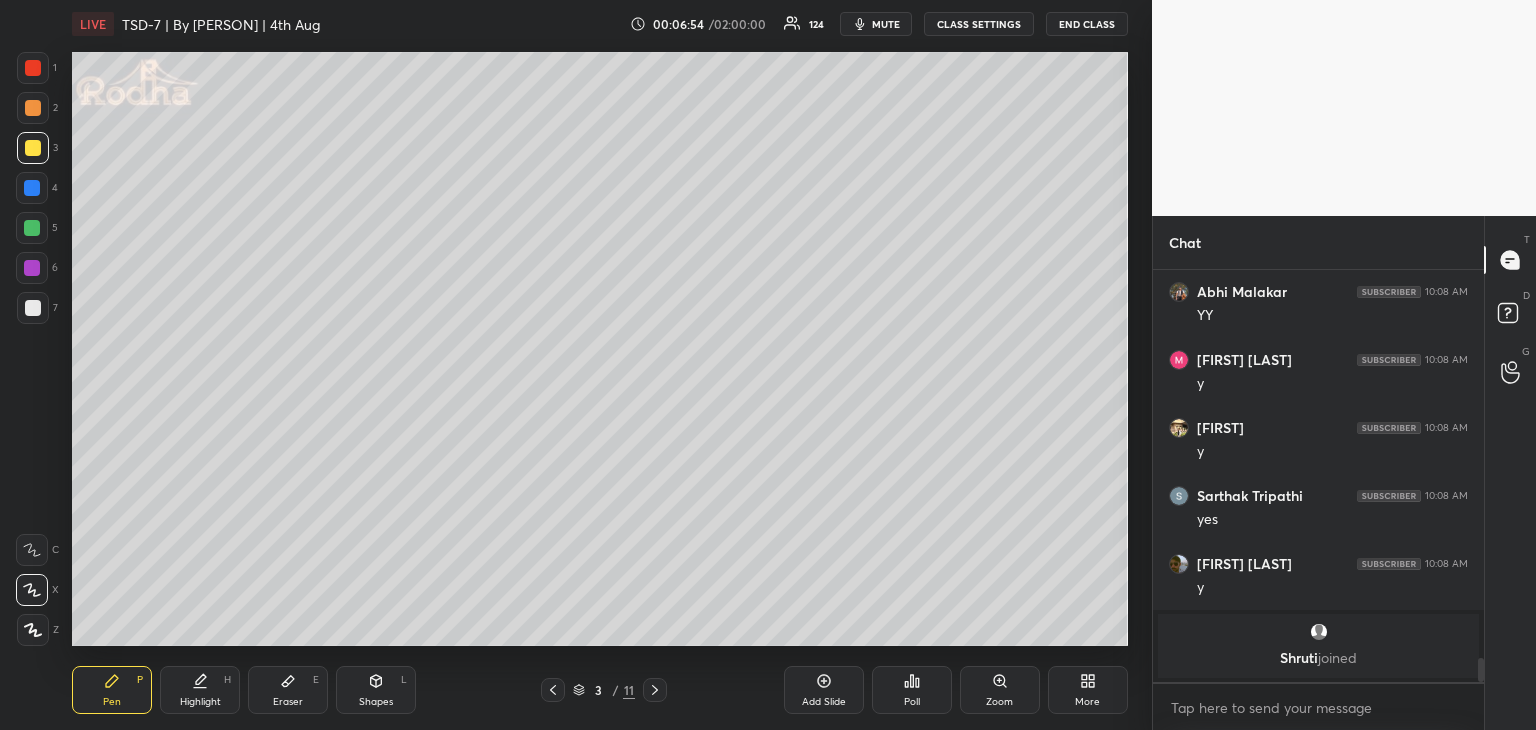 click 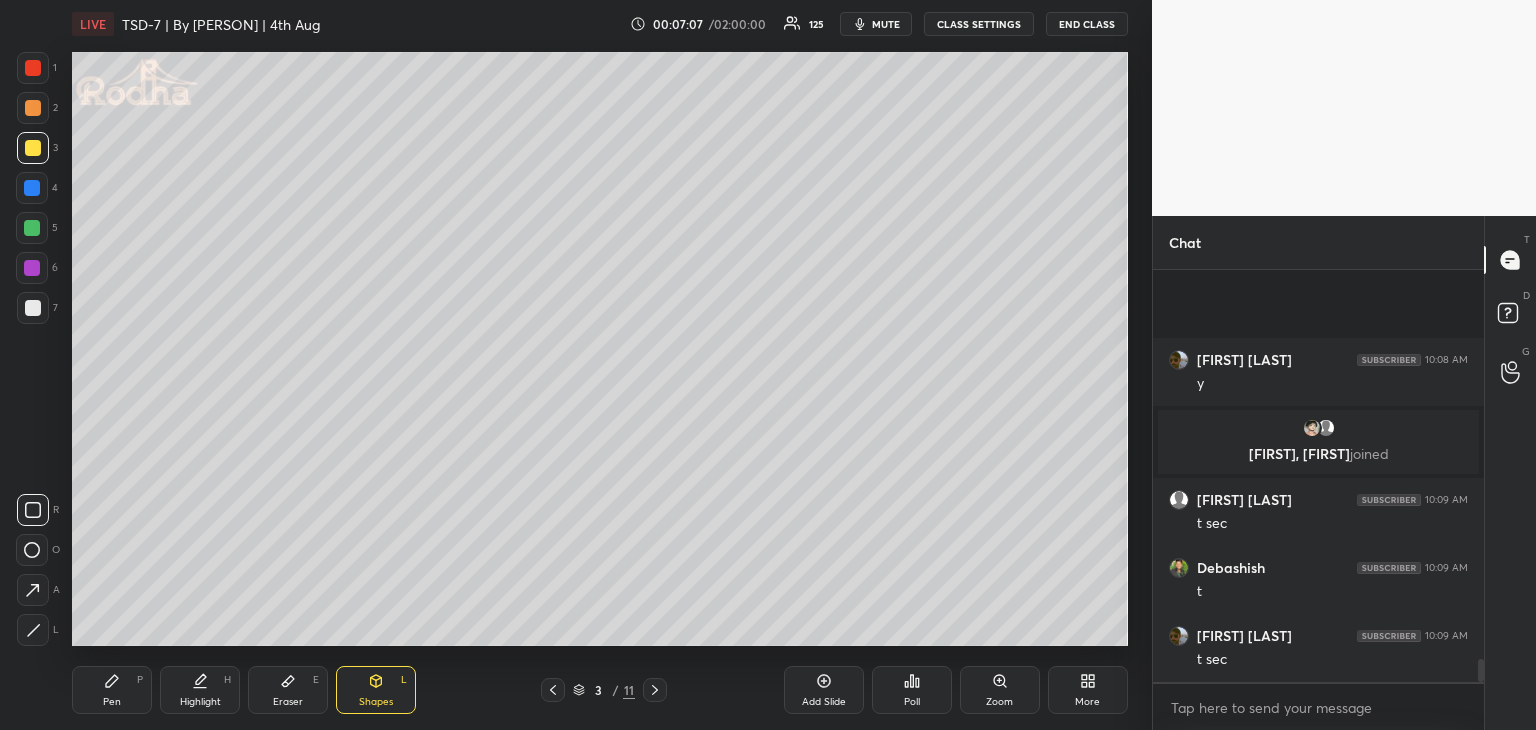 scroll, scrollTop: 6972, scrollLeft: 0, axis: vertical 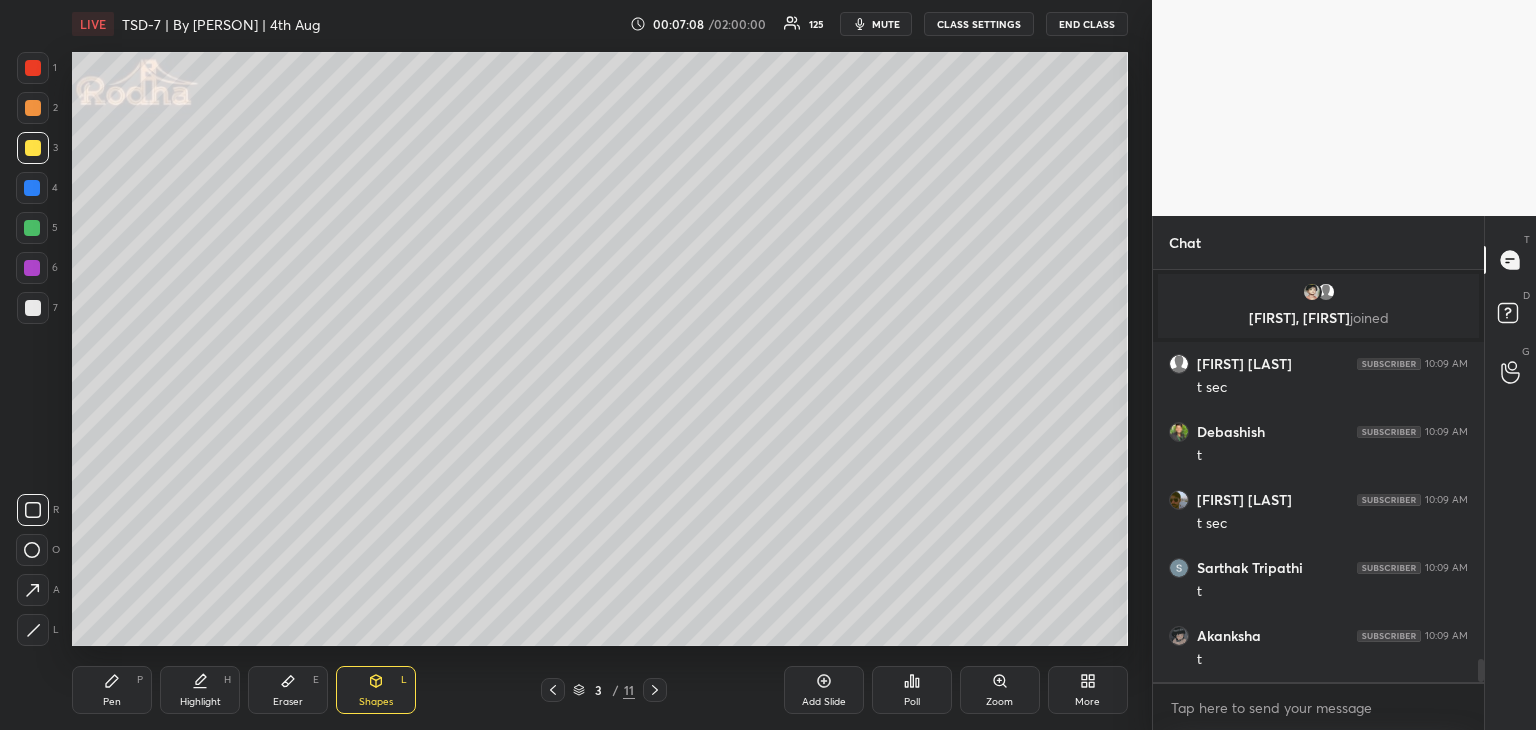 click on "Pen P" at bounding box center (112, 690) 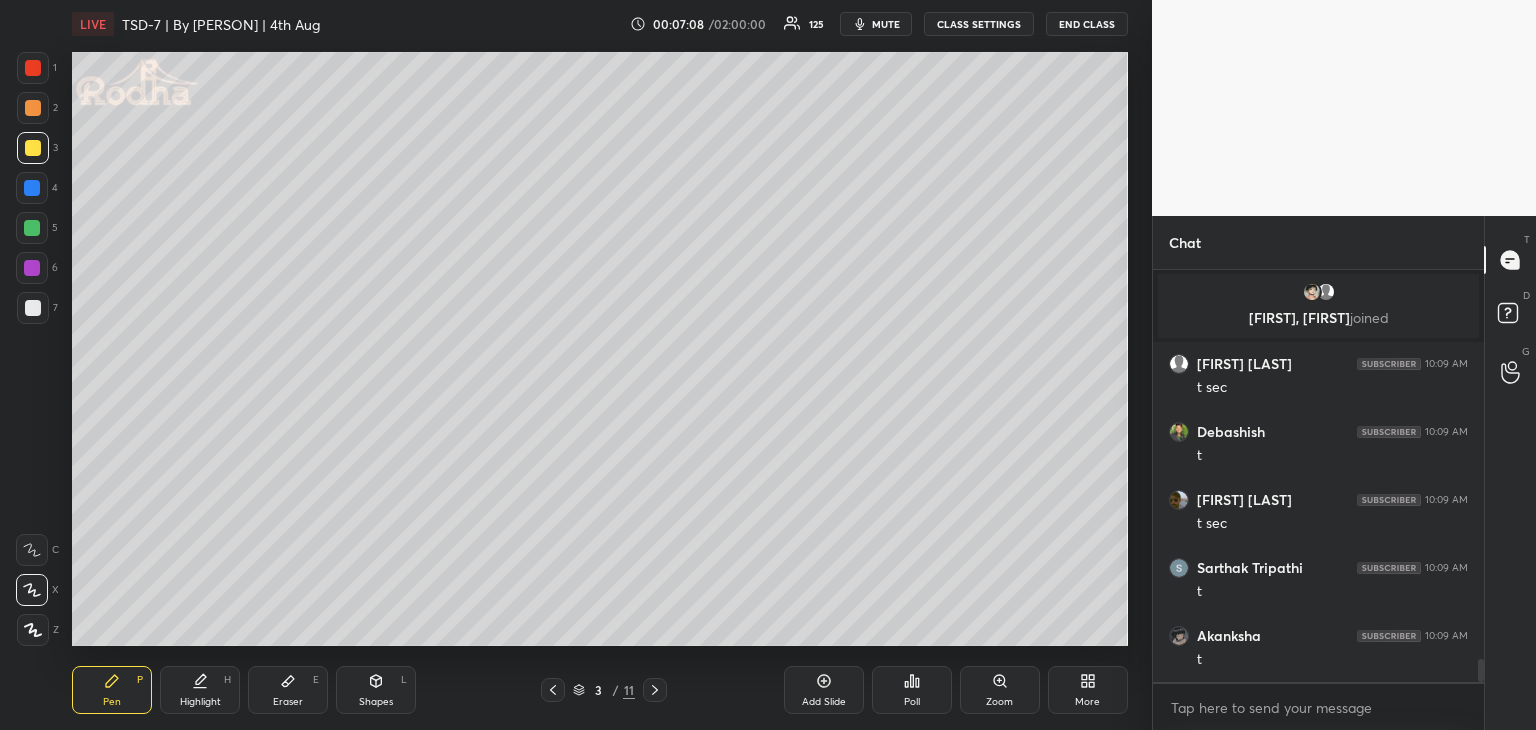 scroll, scrollTop: 7108, scrollLeft: 0, axis: vertical 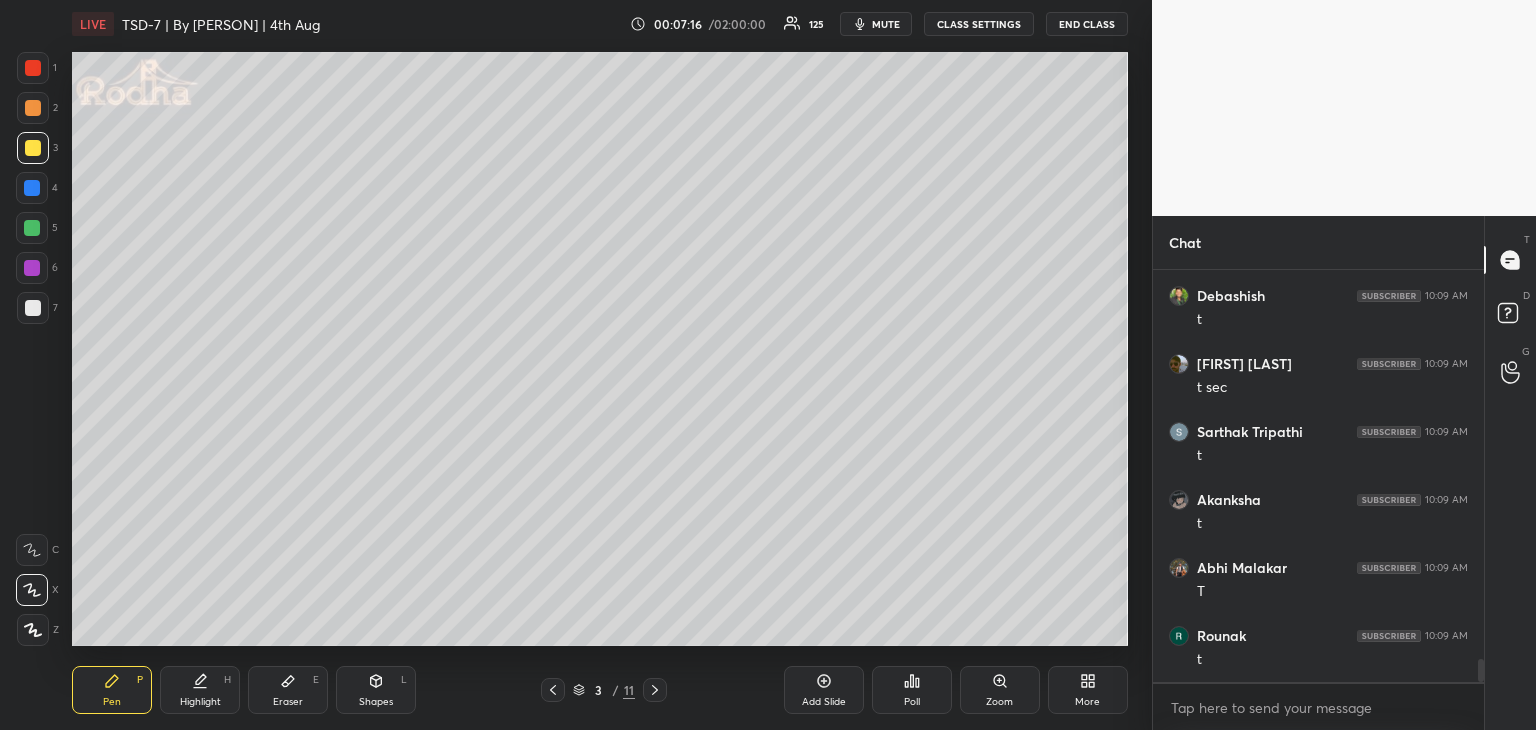 drag, startPoint x: 33, startPoint y: 228, endPoint x: 45, endPoint y: 229, distance: 12.0415945 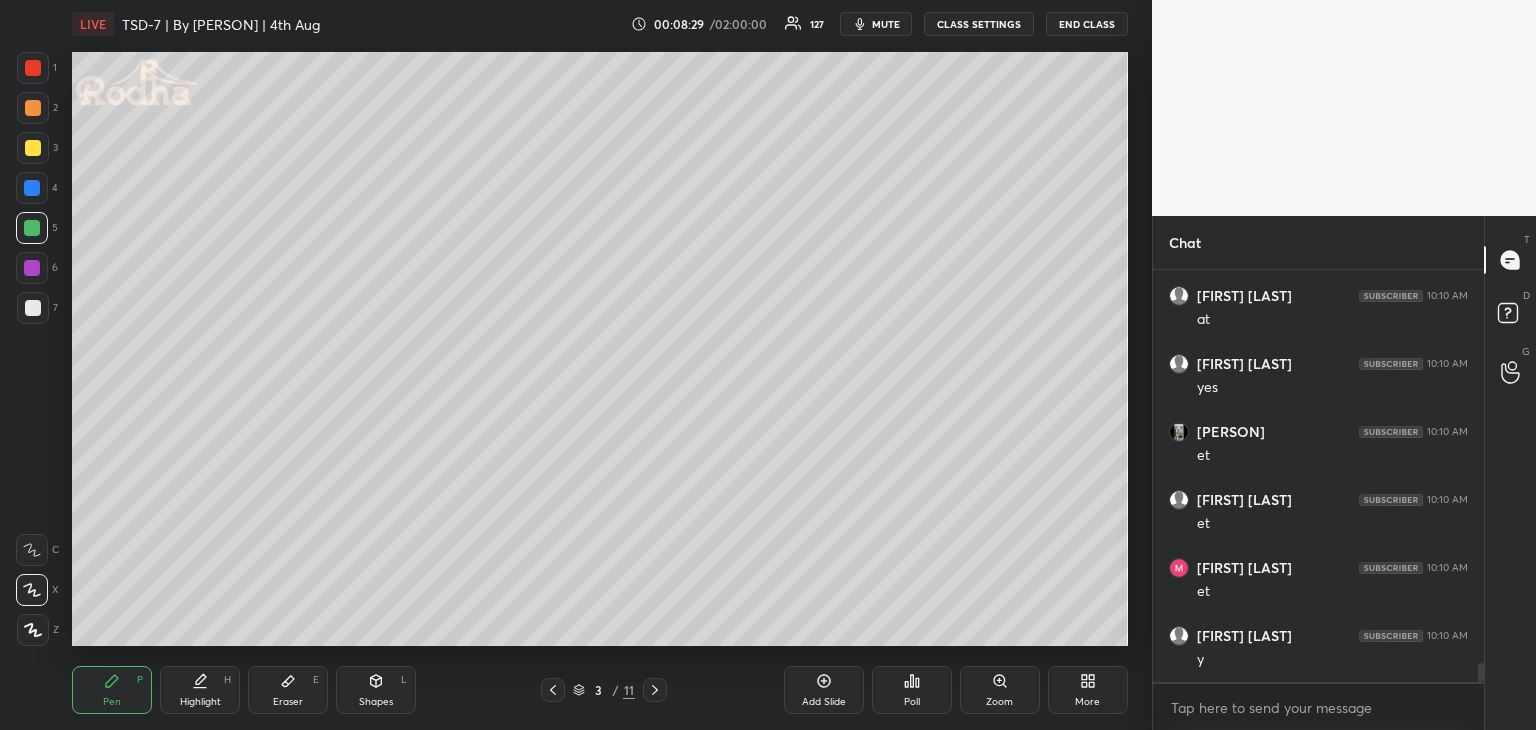 scroll, scrollTop: 8716, scrollLeft: 0, axis: vertical 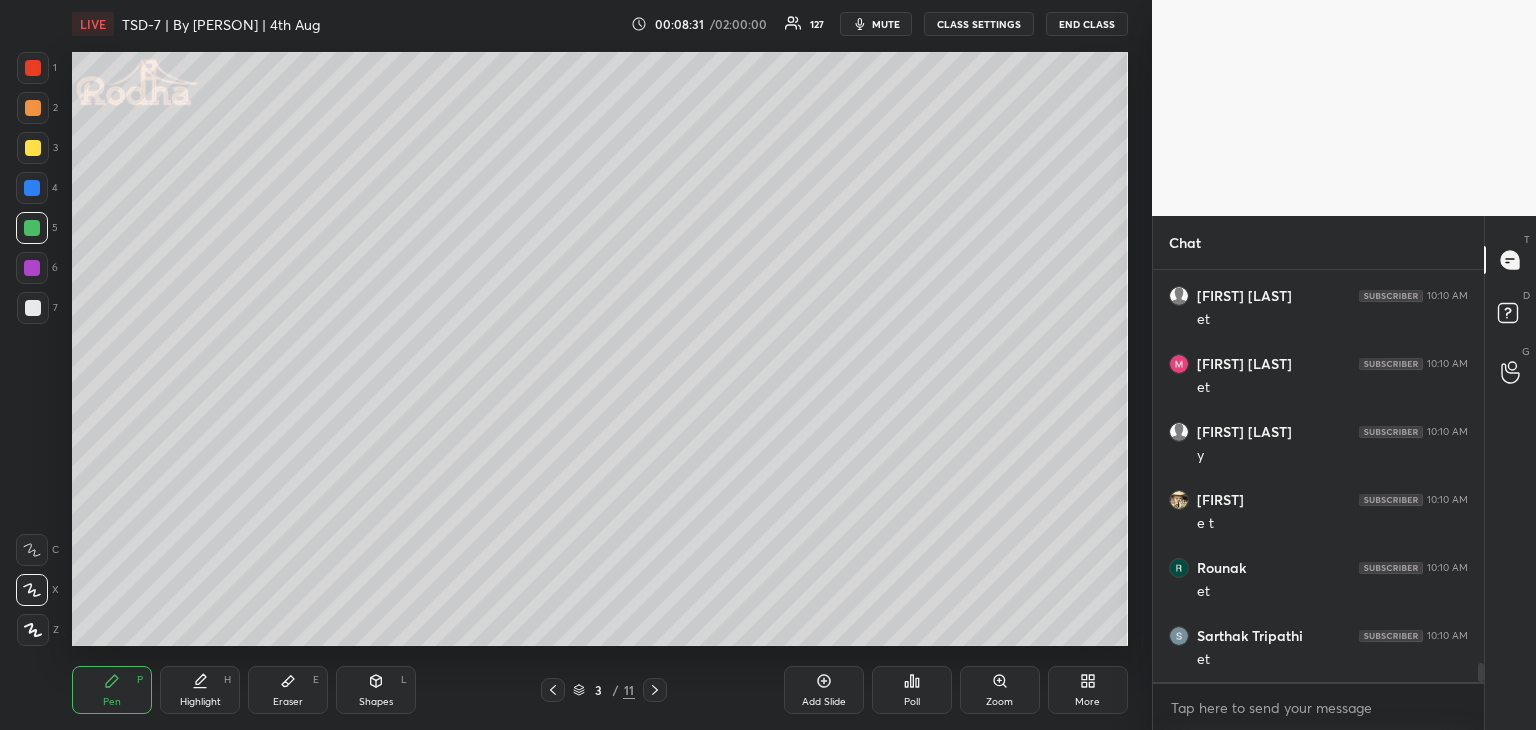 click on "Shapes L" at bounding box center (376, 690) 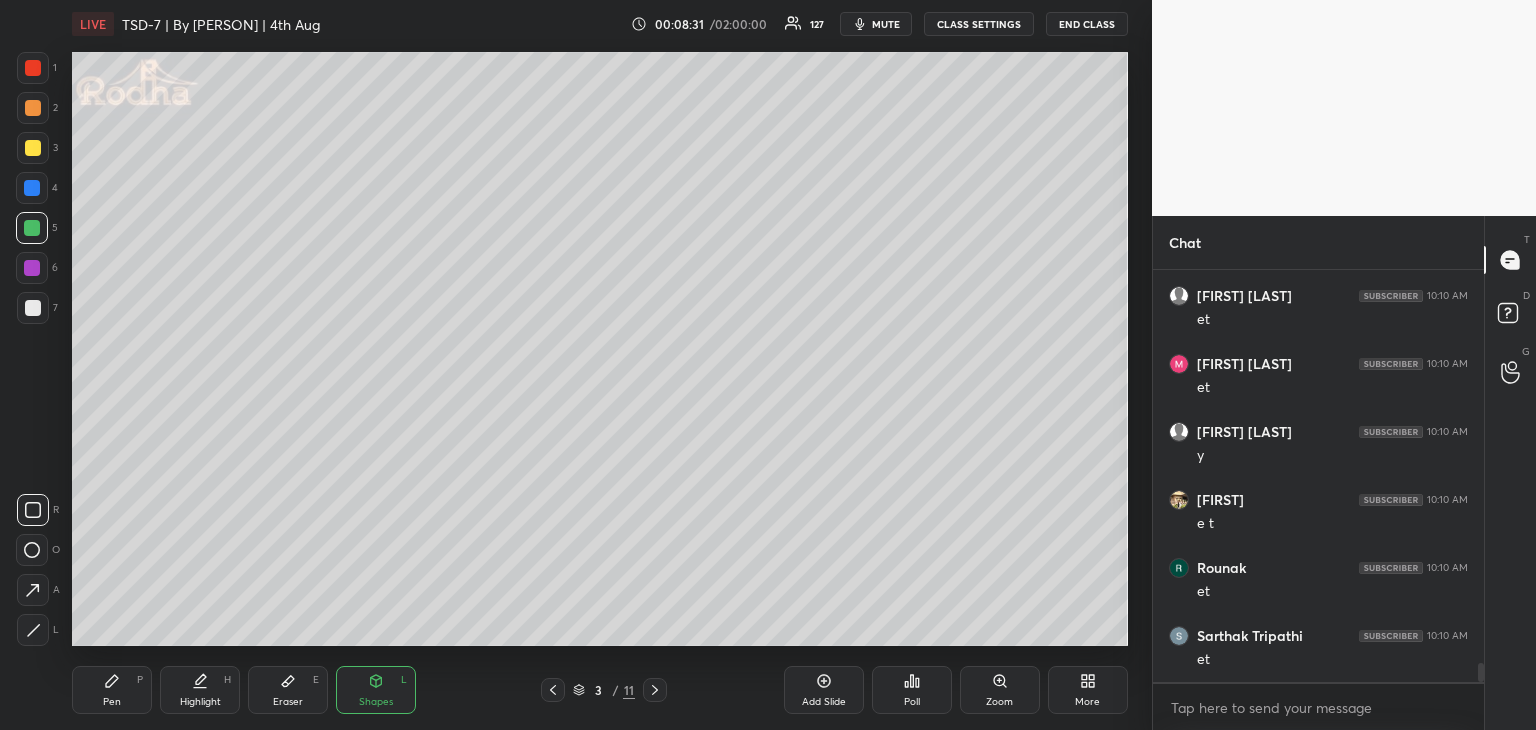 click 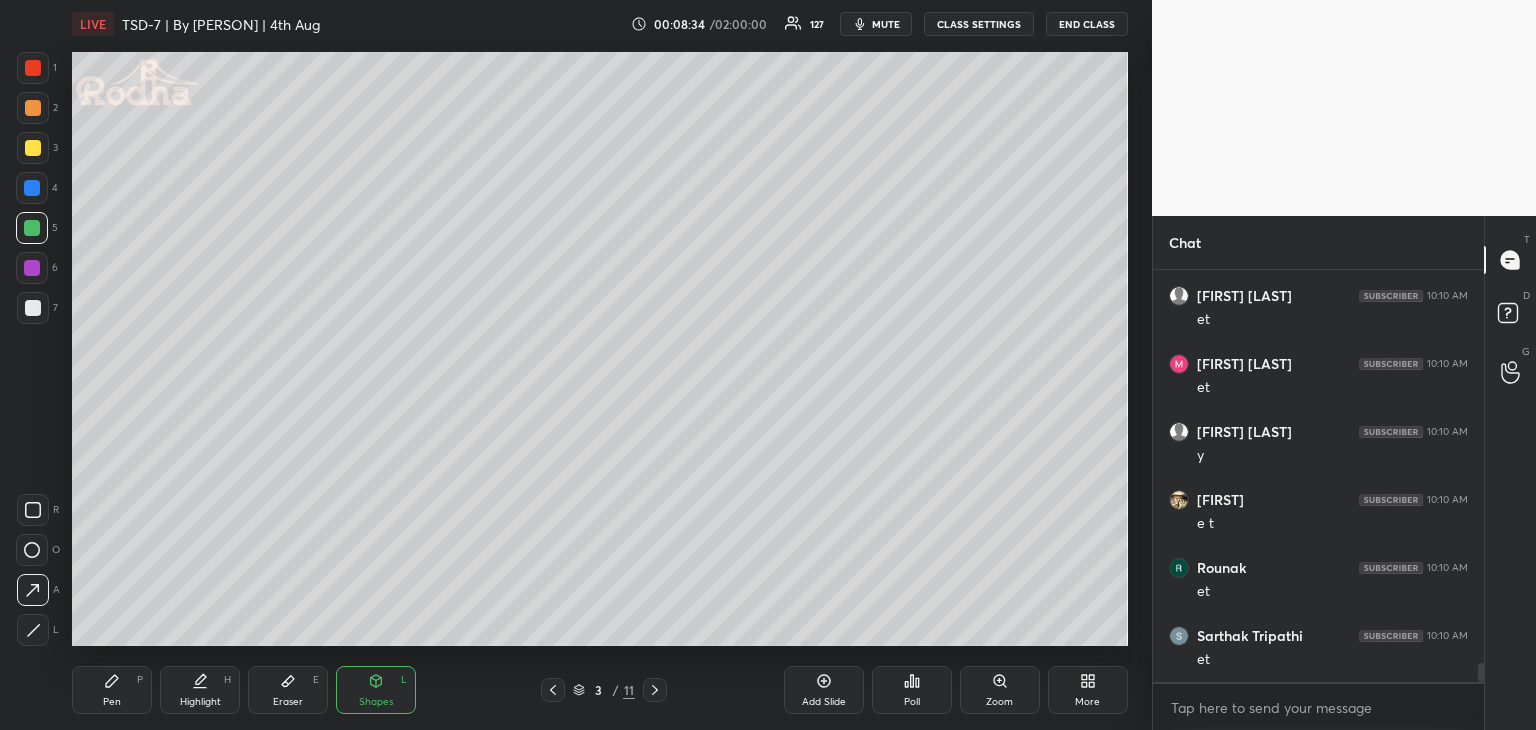 click on "Pen P" at bounding box center [112, 690] 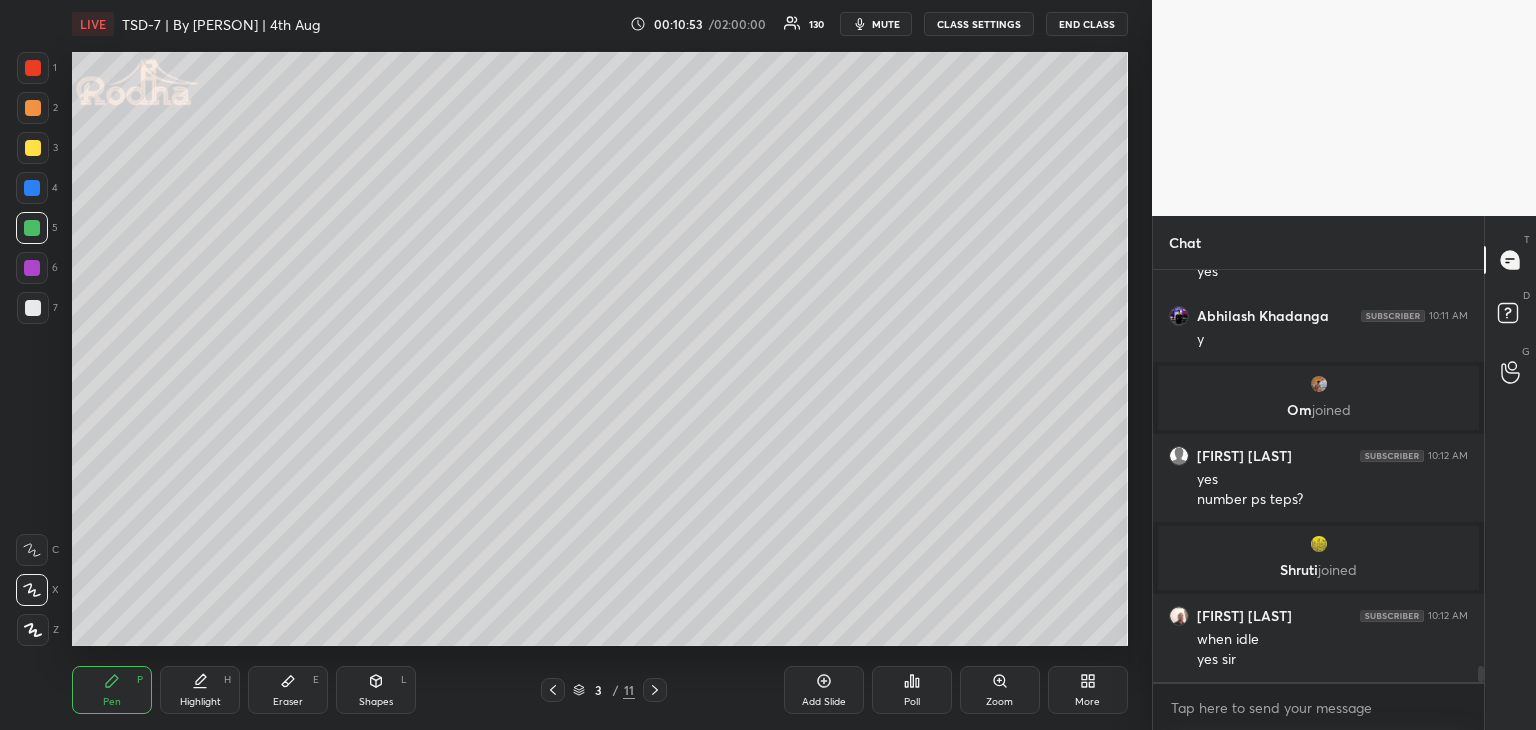scroll, scrollTop: 10096, scrollLeft: 0, axis: vertical 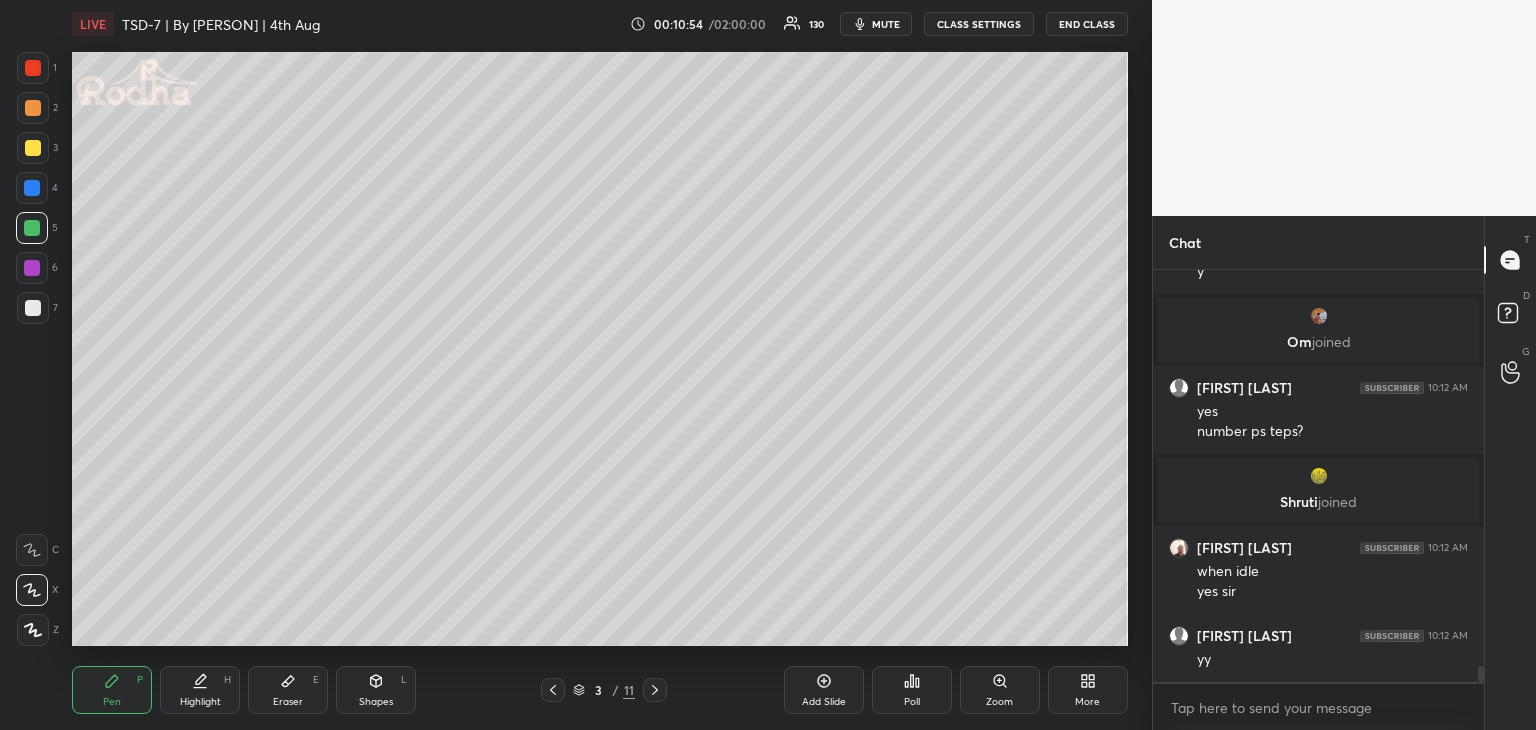 click on "Pen P Highlight H Eraser E Shapes L 3 / 11 Add Slide Poll Zoom More" at bounding box center (600, 690) 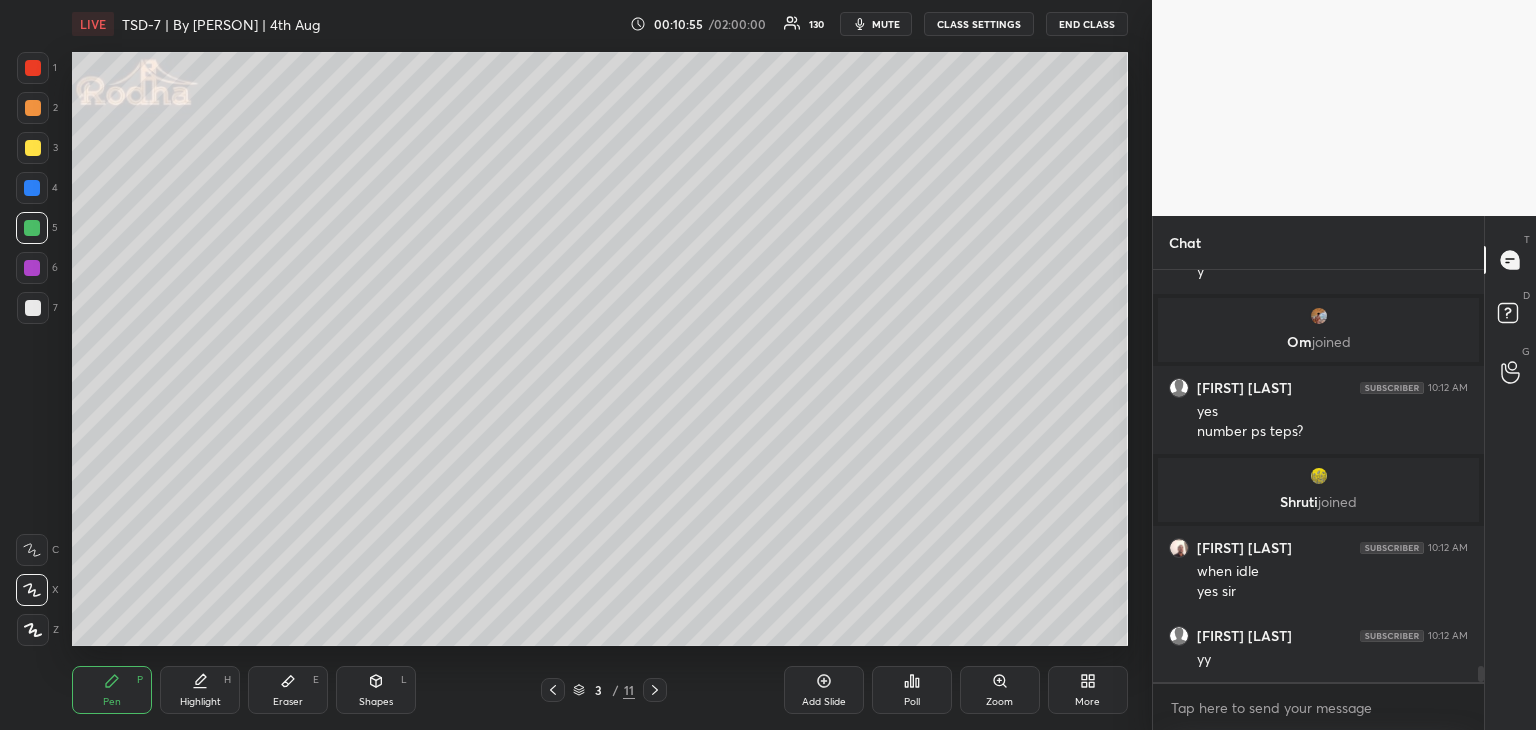 scroll, scrollTop: 10164, scrollLeft: 0, axis: vertical 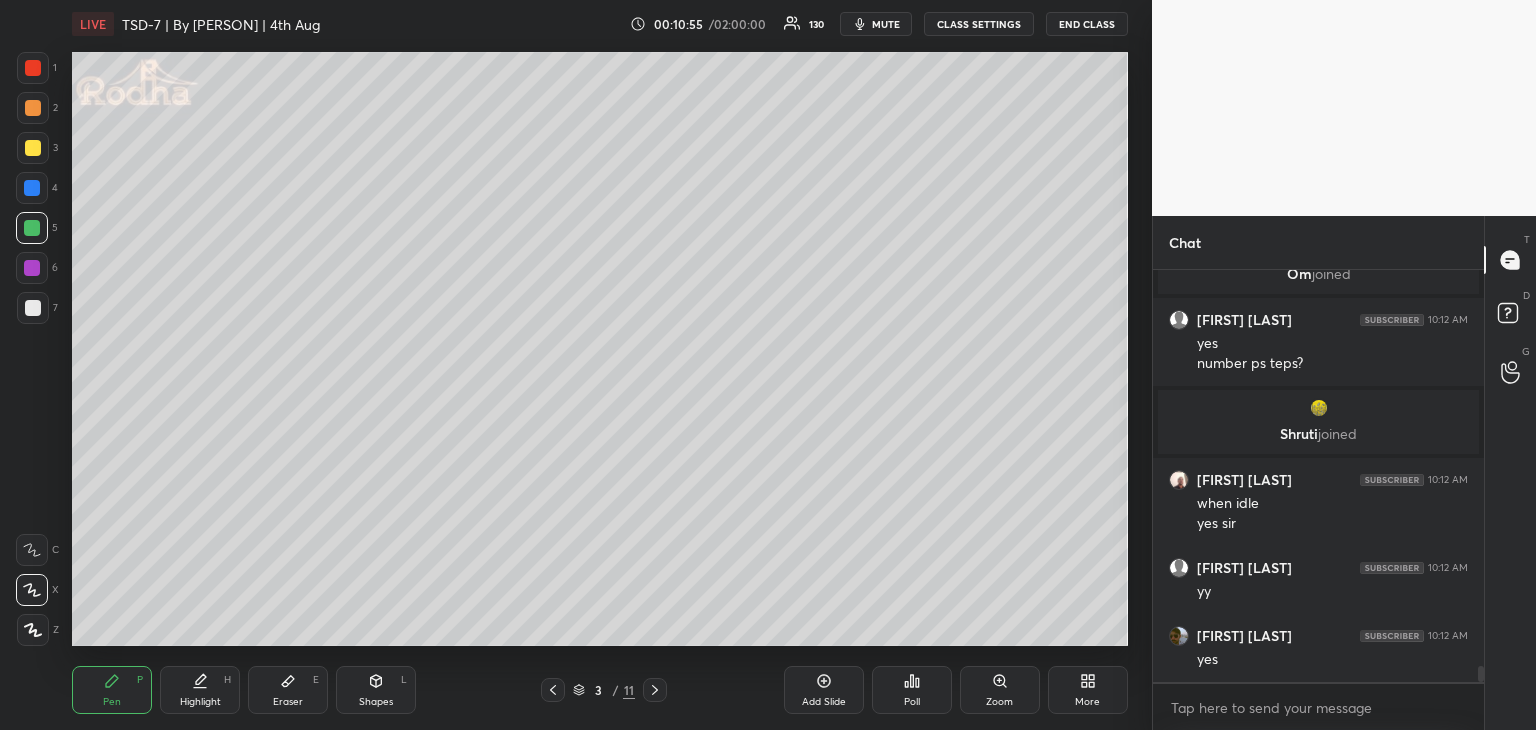 click 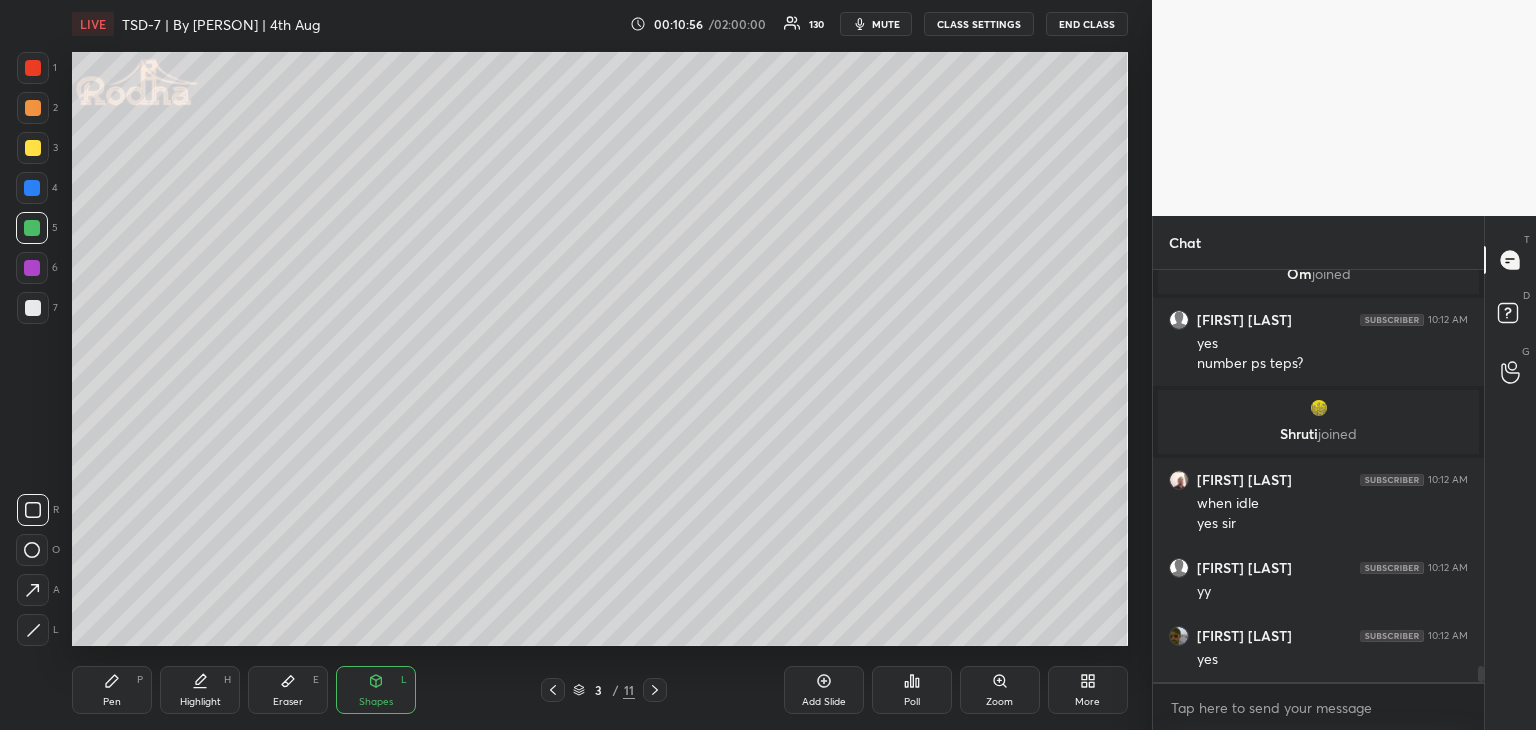 scroll, scrollTop: 10232, scrollLeft: 0, axis: vertical 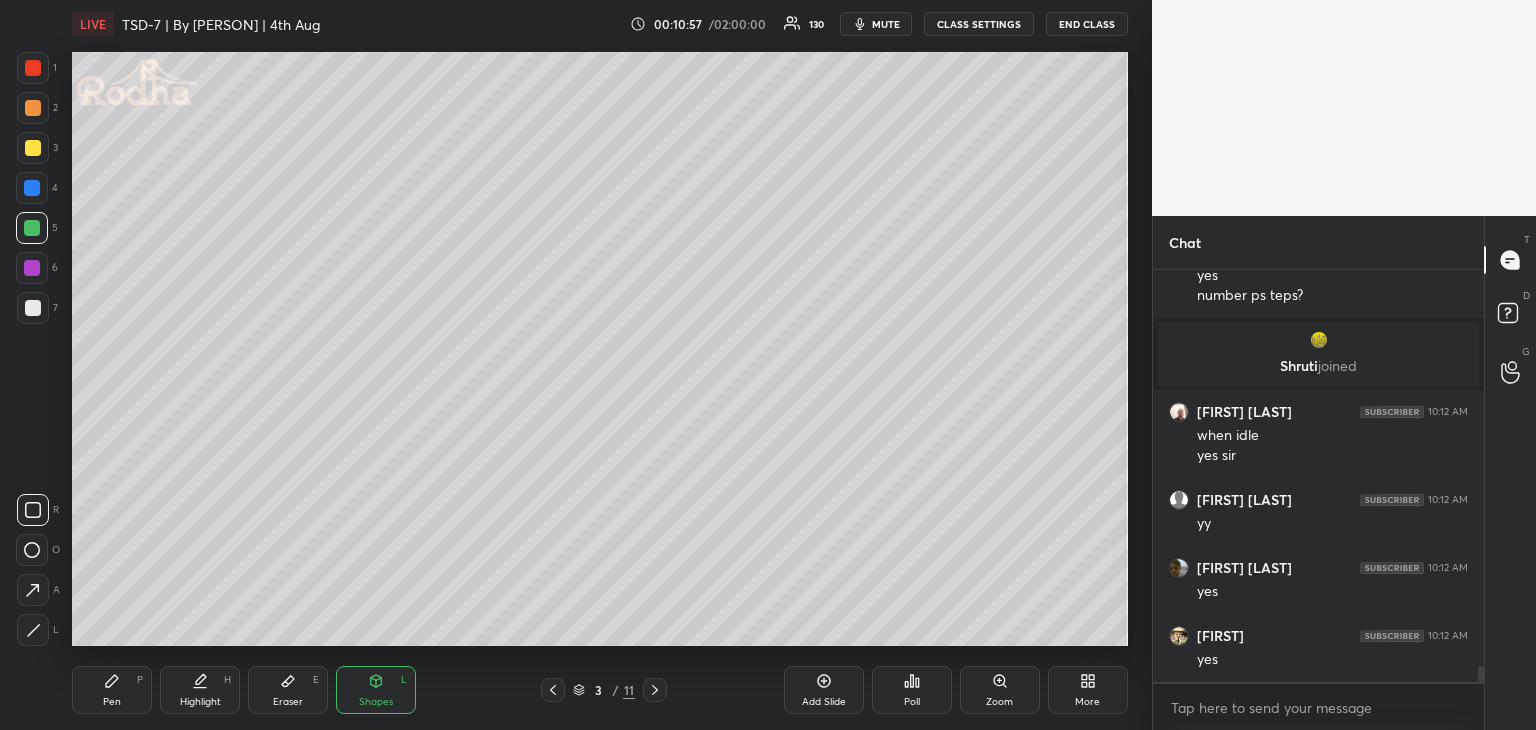click at bounding box center [32, 188] 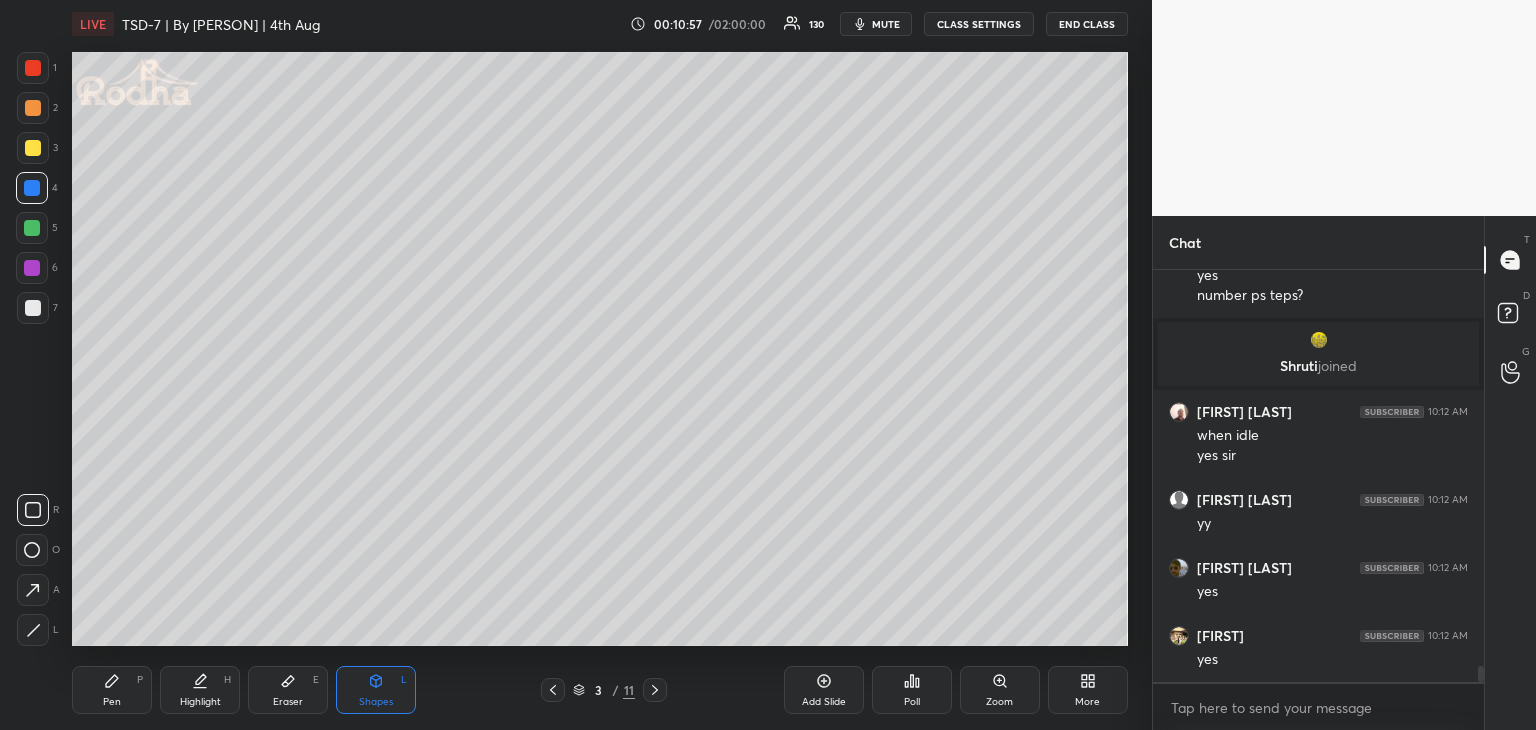 scroll, scrollTop: 10304, scrollLeft: 0, axis: vertical 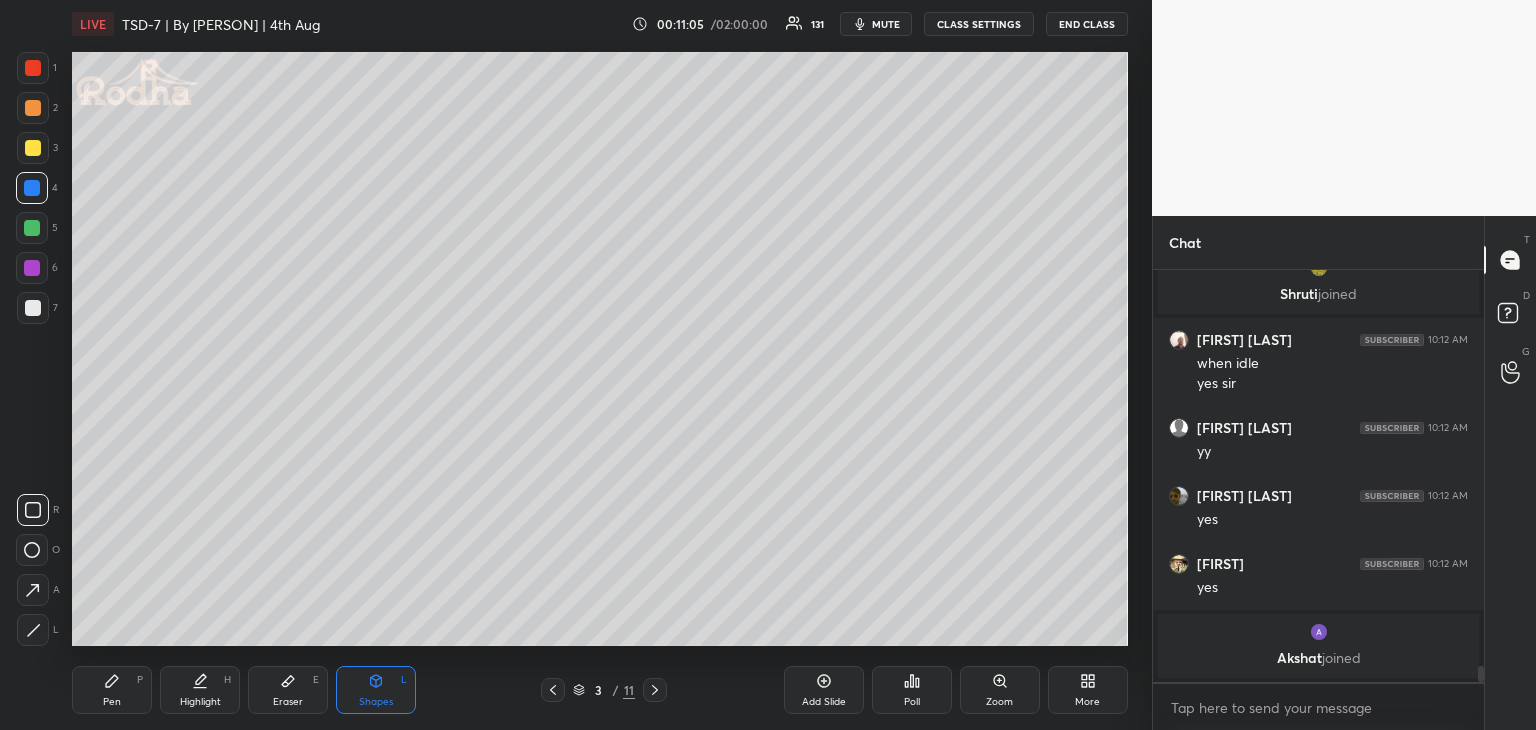 click 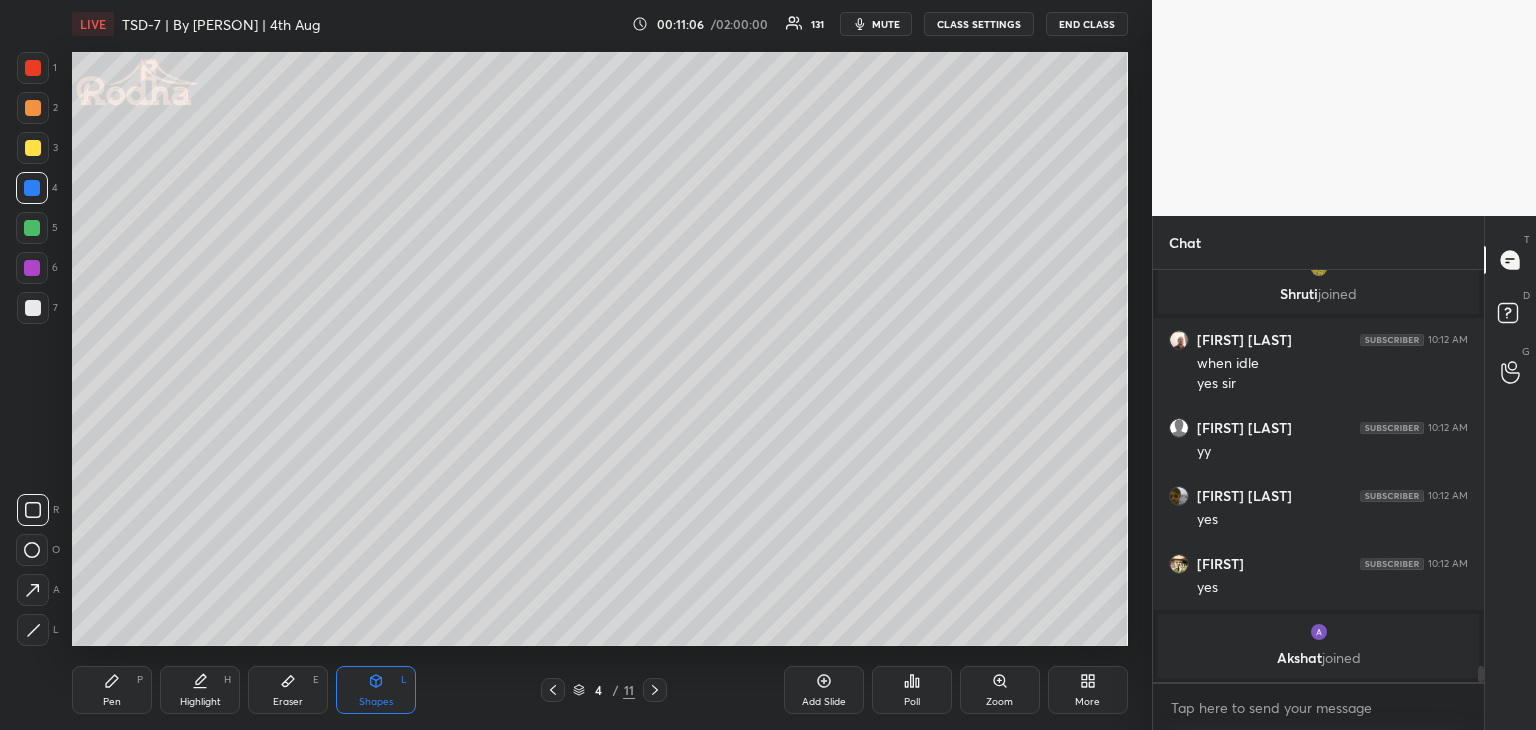 click 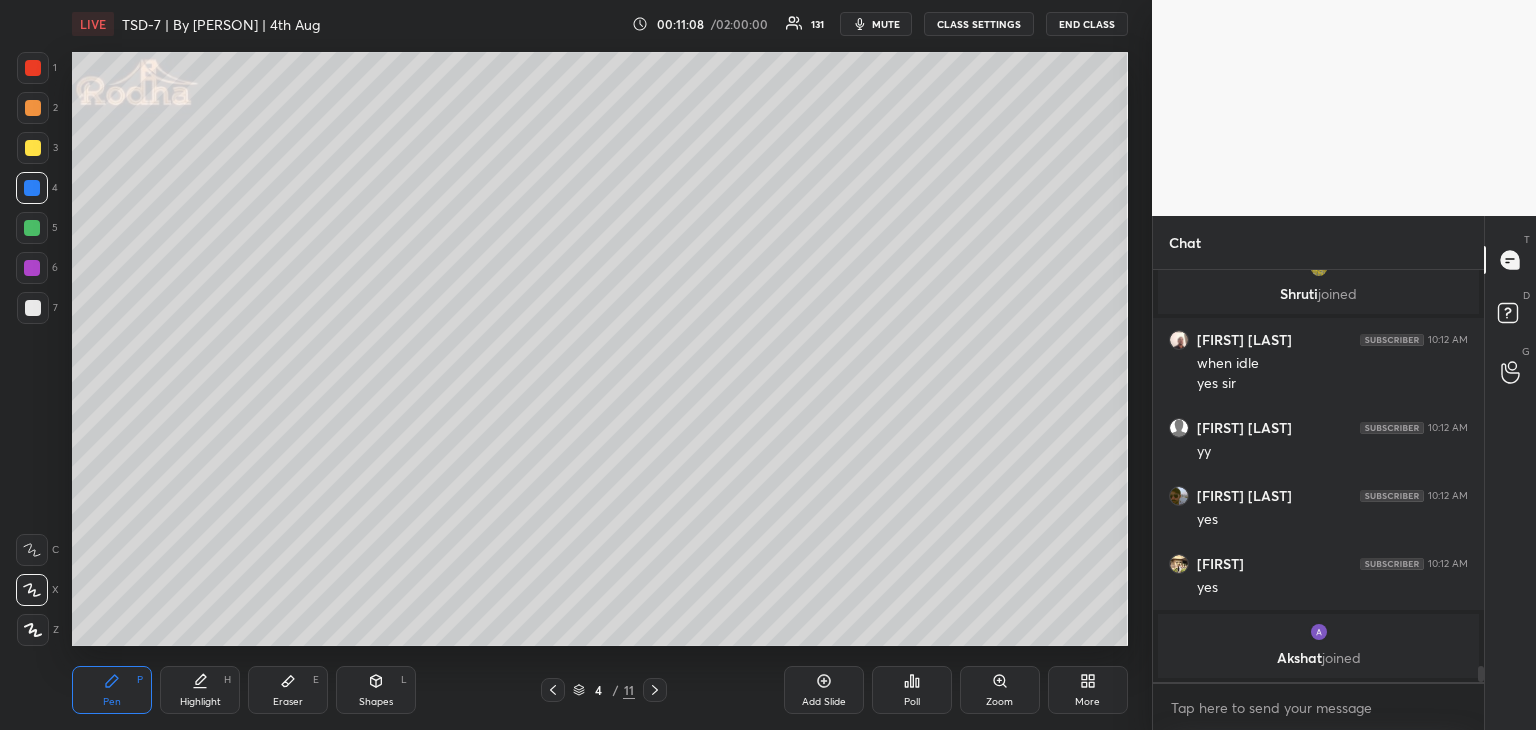 drag, startPoint x: 31, startPoint y: 267, endPoint x: 63, endPoint y: 281, distance: 34.928497 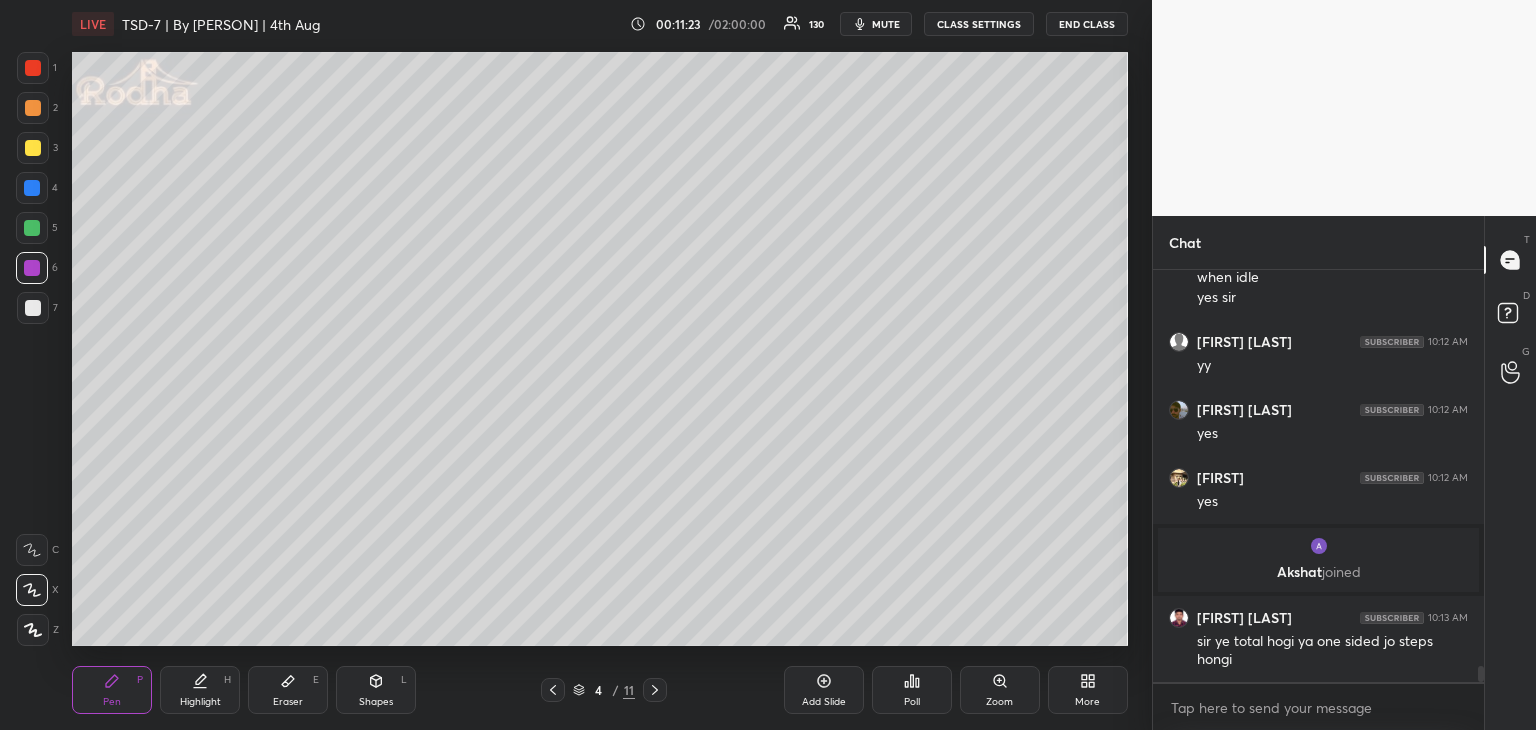 scroll, scrollTop: 10282, scrollLeft: 0, axis: vertical 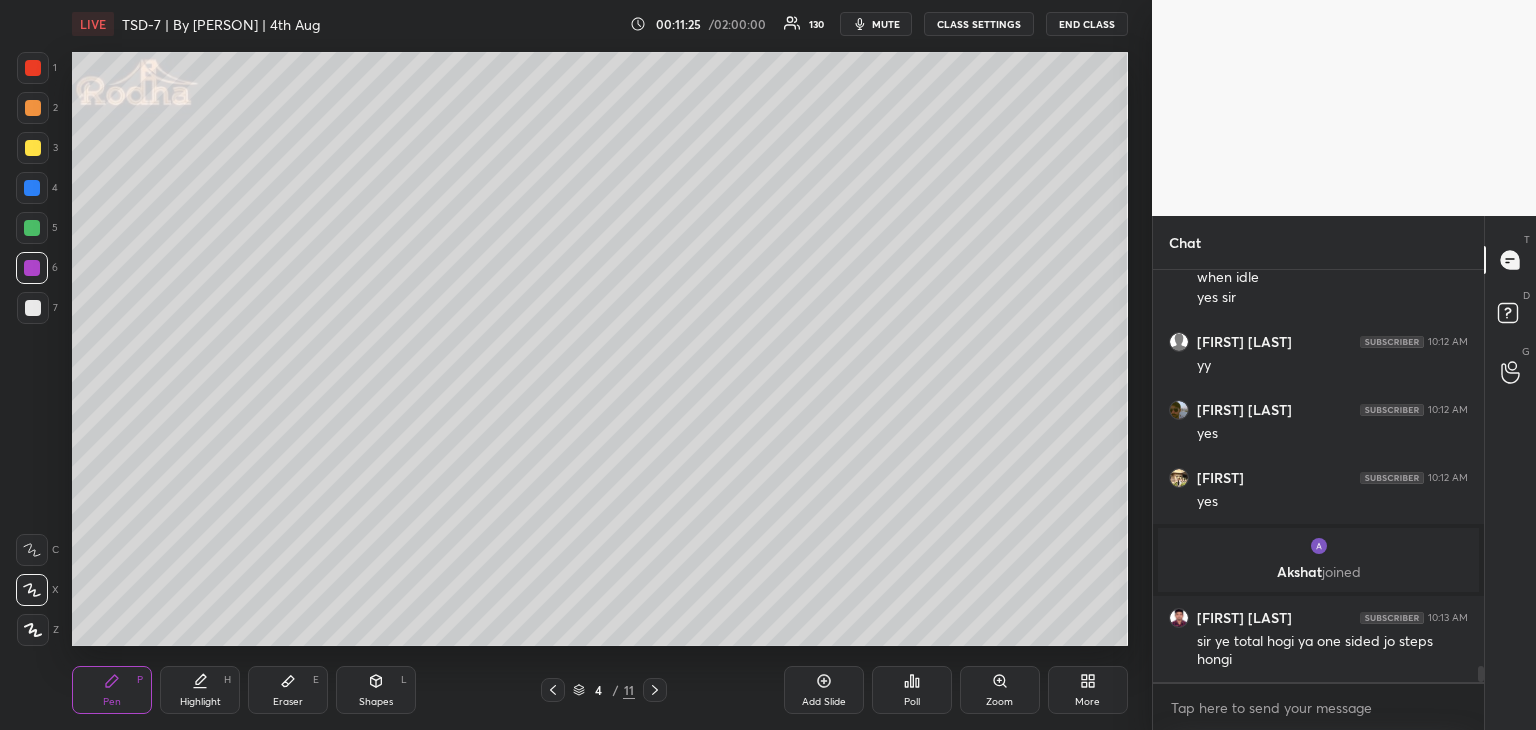 click on "Eraser" at bounding box center (288, 702) 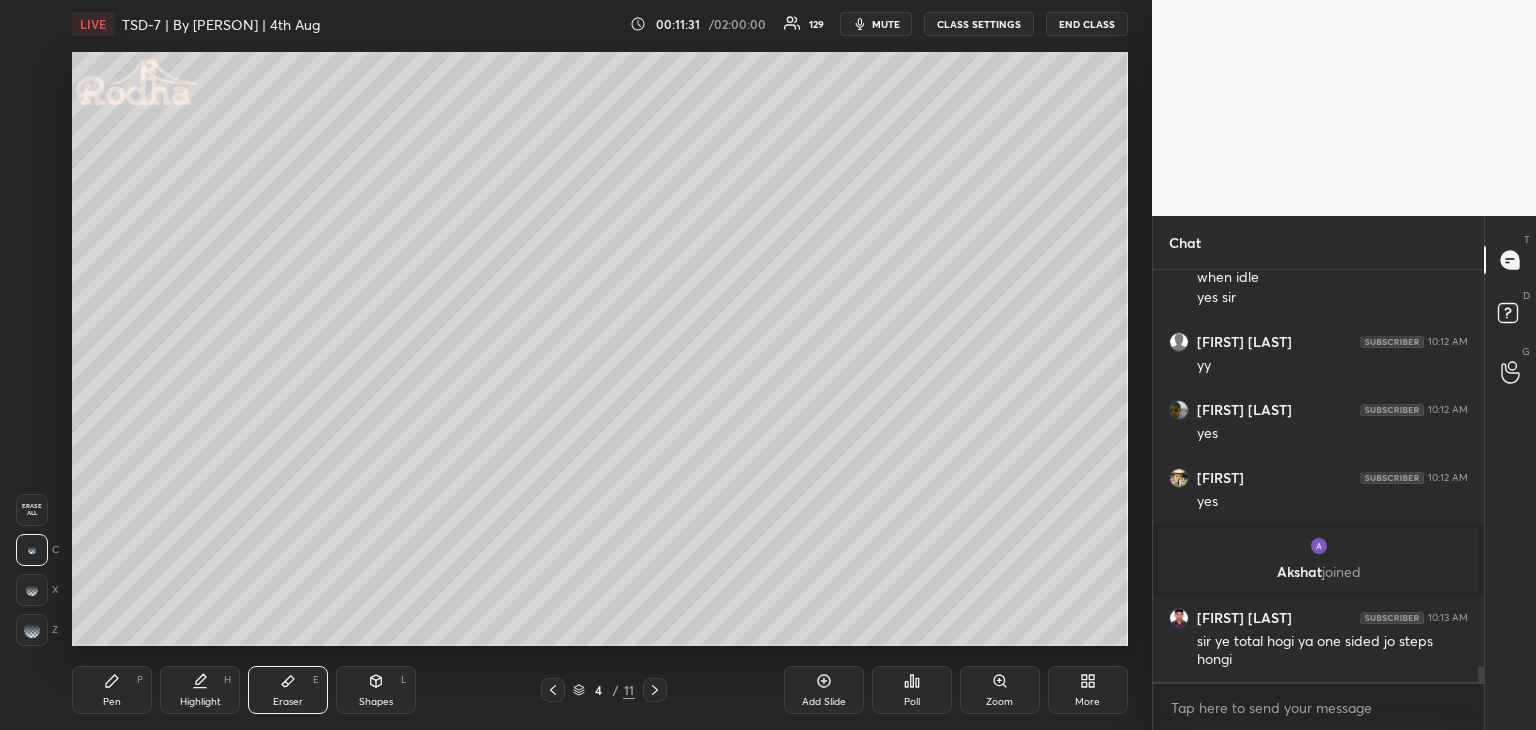 click on "Pen P" at bounding box center [112, 690] 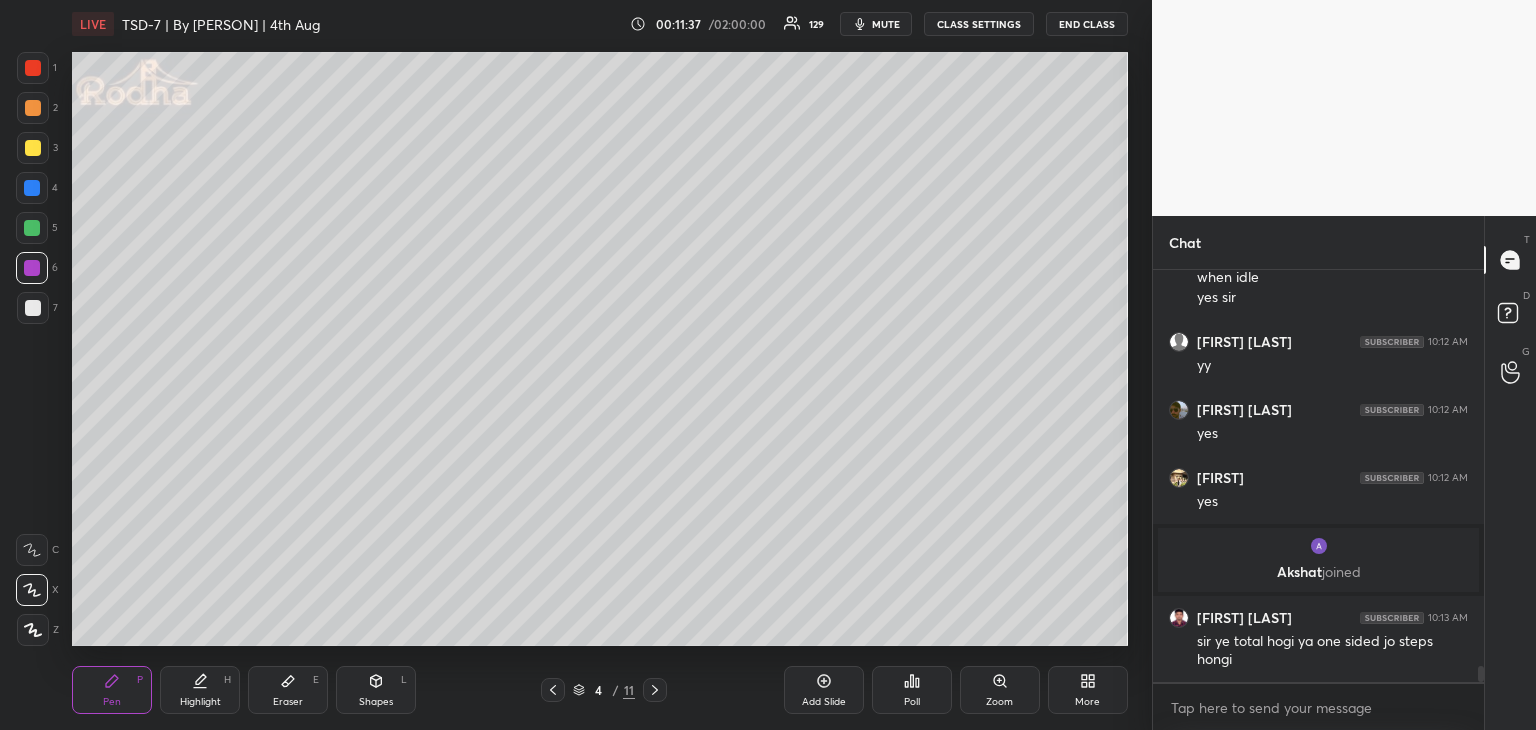 click on "Highlight" at bounding box center [200, 702] 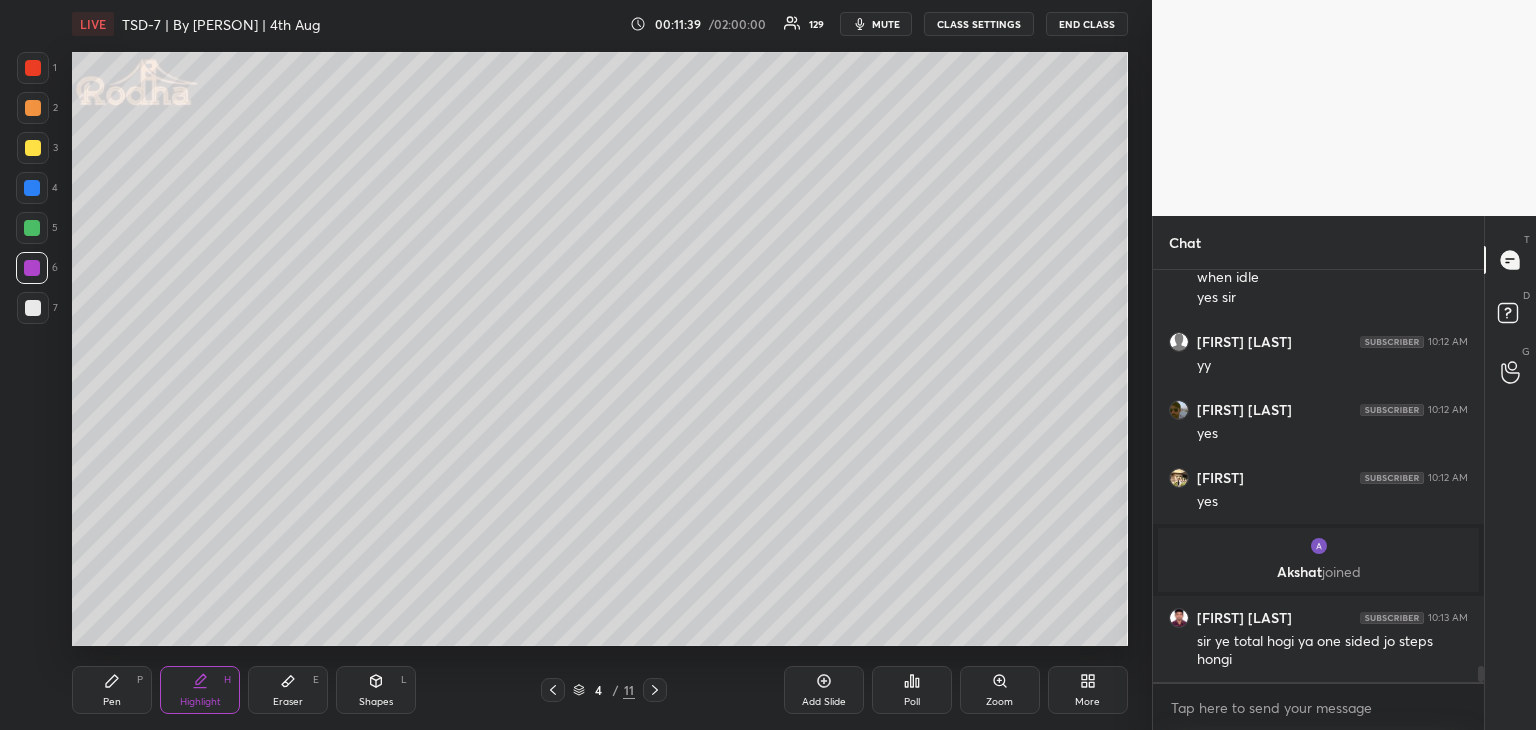 drag, startPoint x: 283, startPoint y: 685, endPoint x: 256, endPoint y: 646, distance: 47.434166 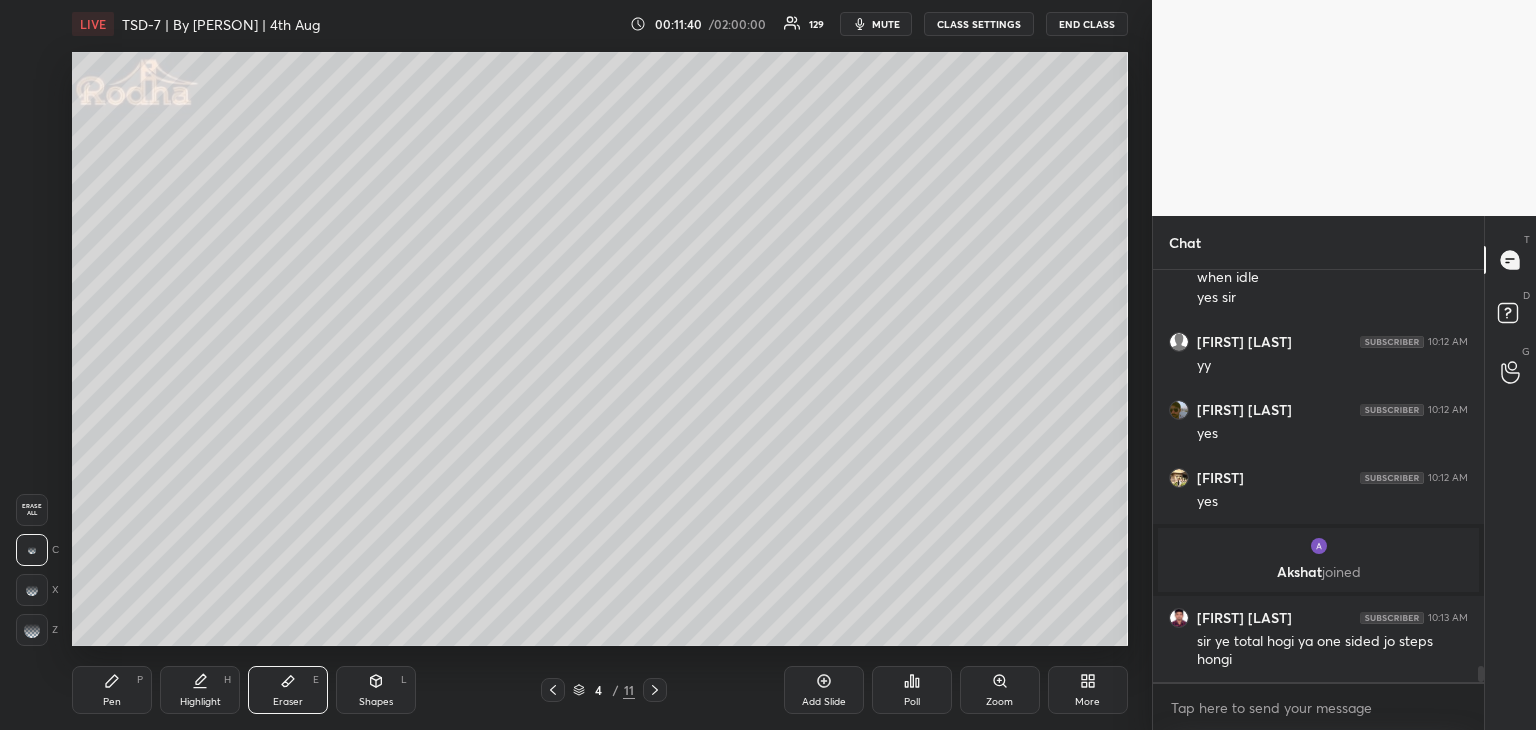 click 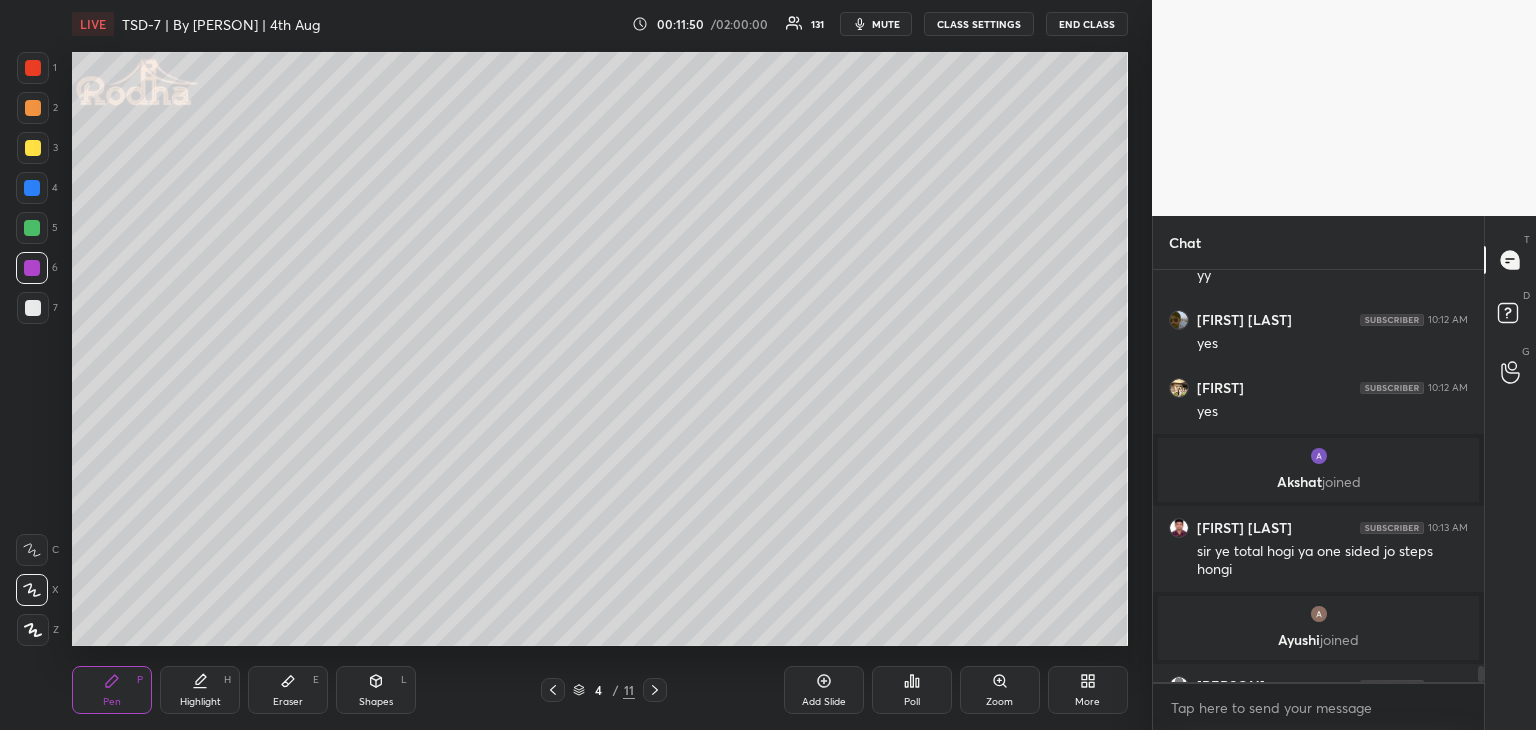 scroll, scrollTop: 10404, scrollLeft: 0, axis: vertical 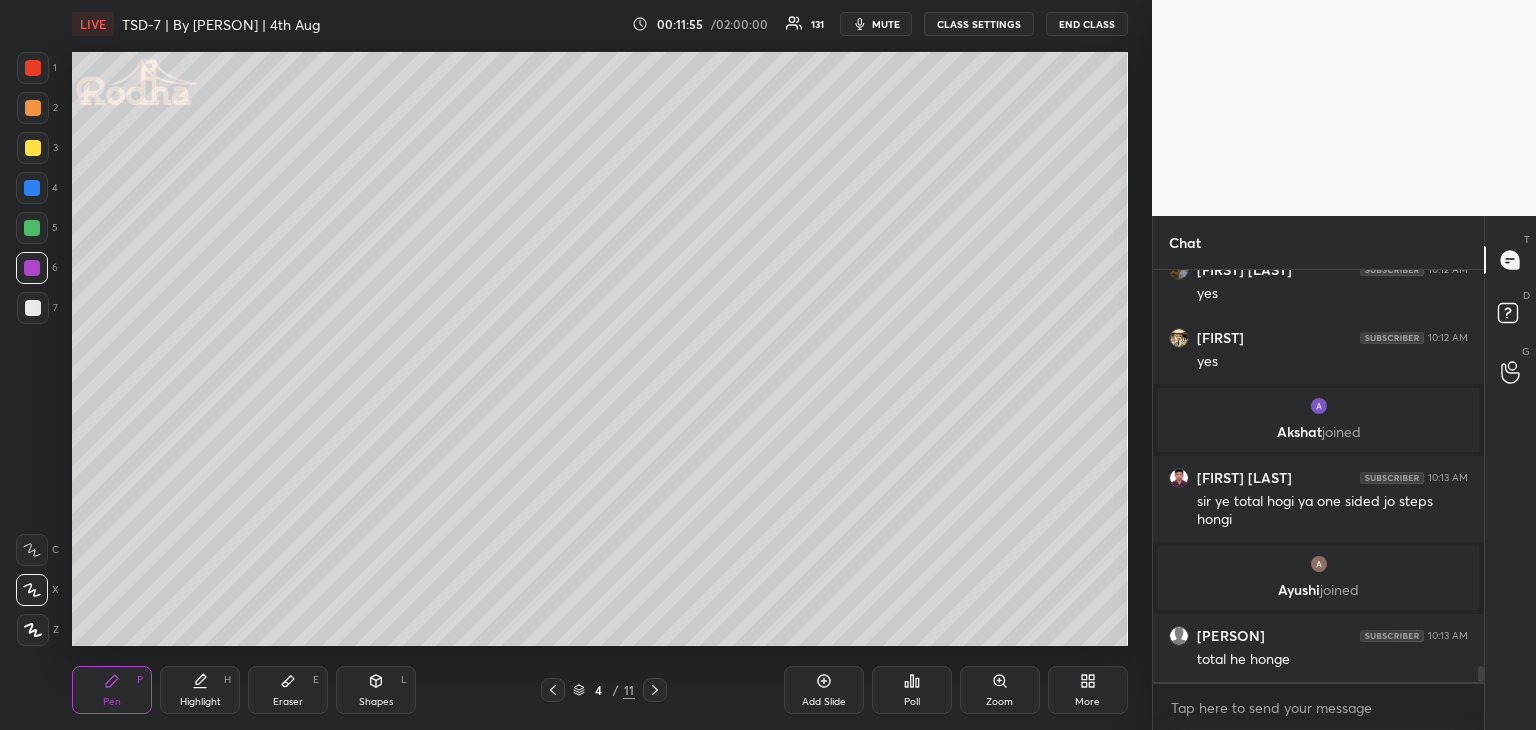 click on "Eraser E" at bounding box center [288, 690] 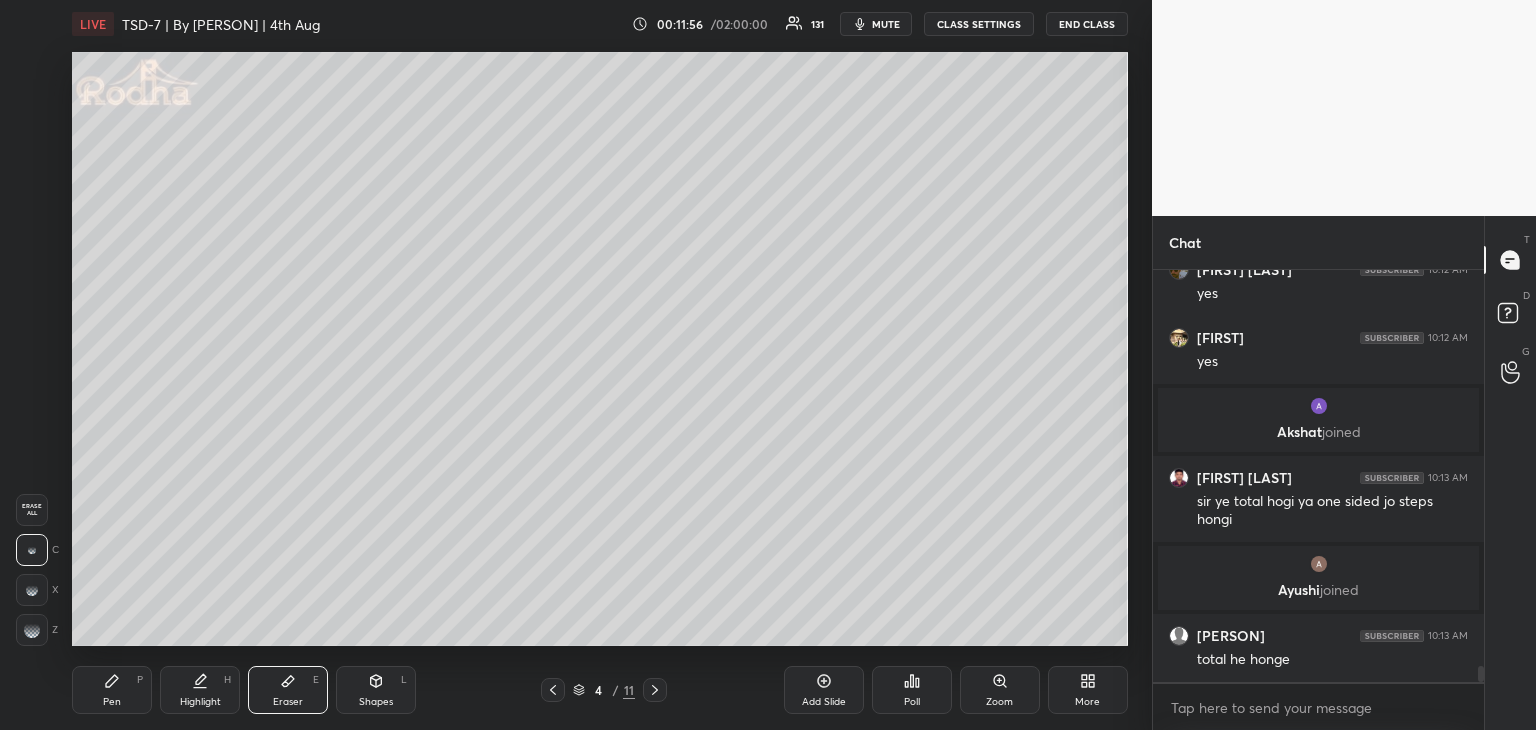 drag, startPoint x: 36, startPoint y: 629, endPoint x: 63, endPoint y: 613, distance: 31.38471 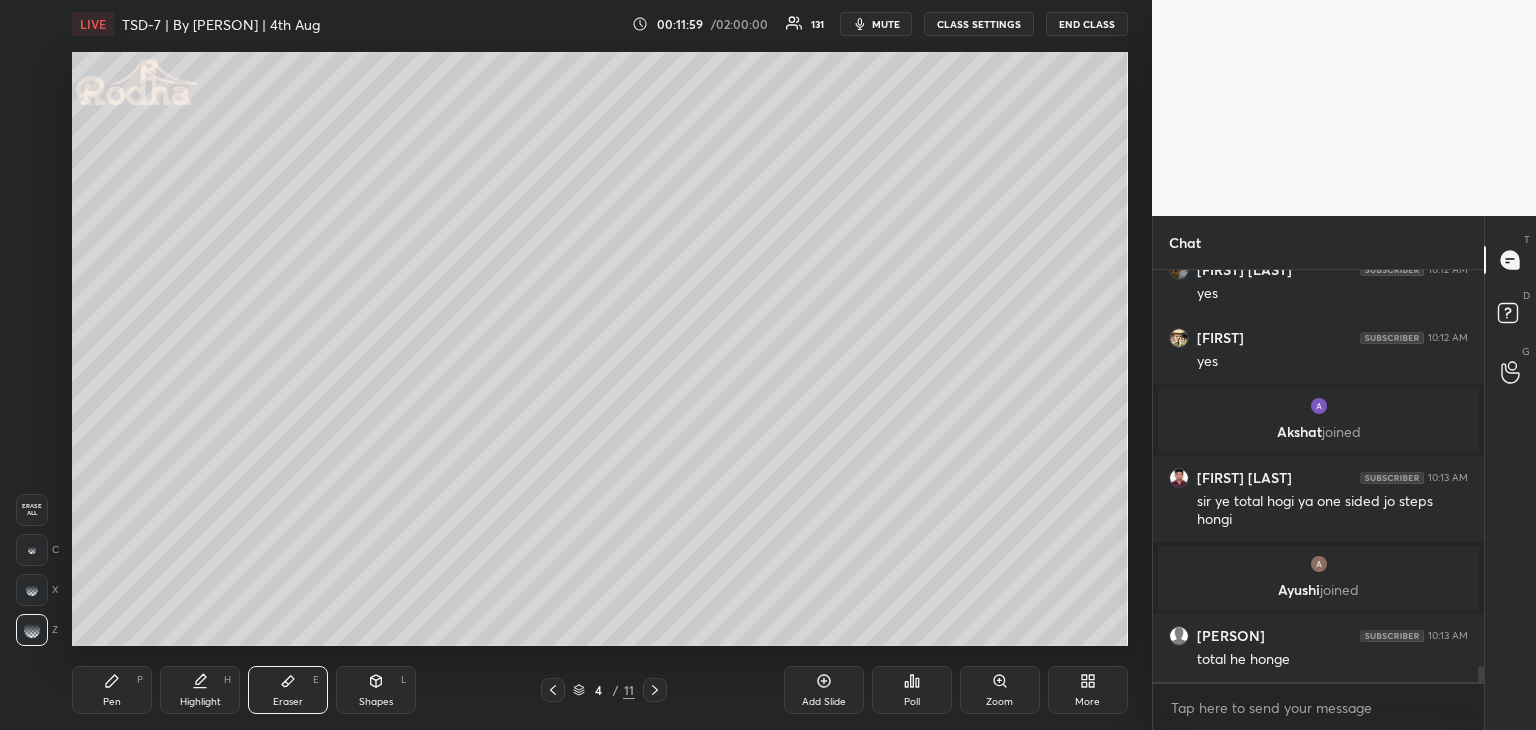 click 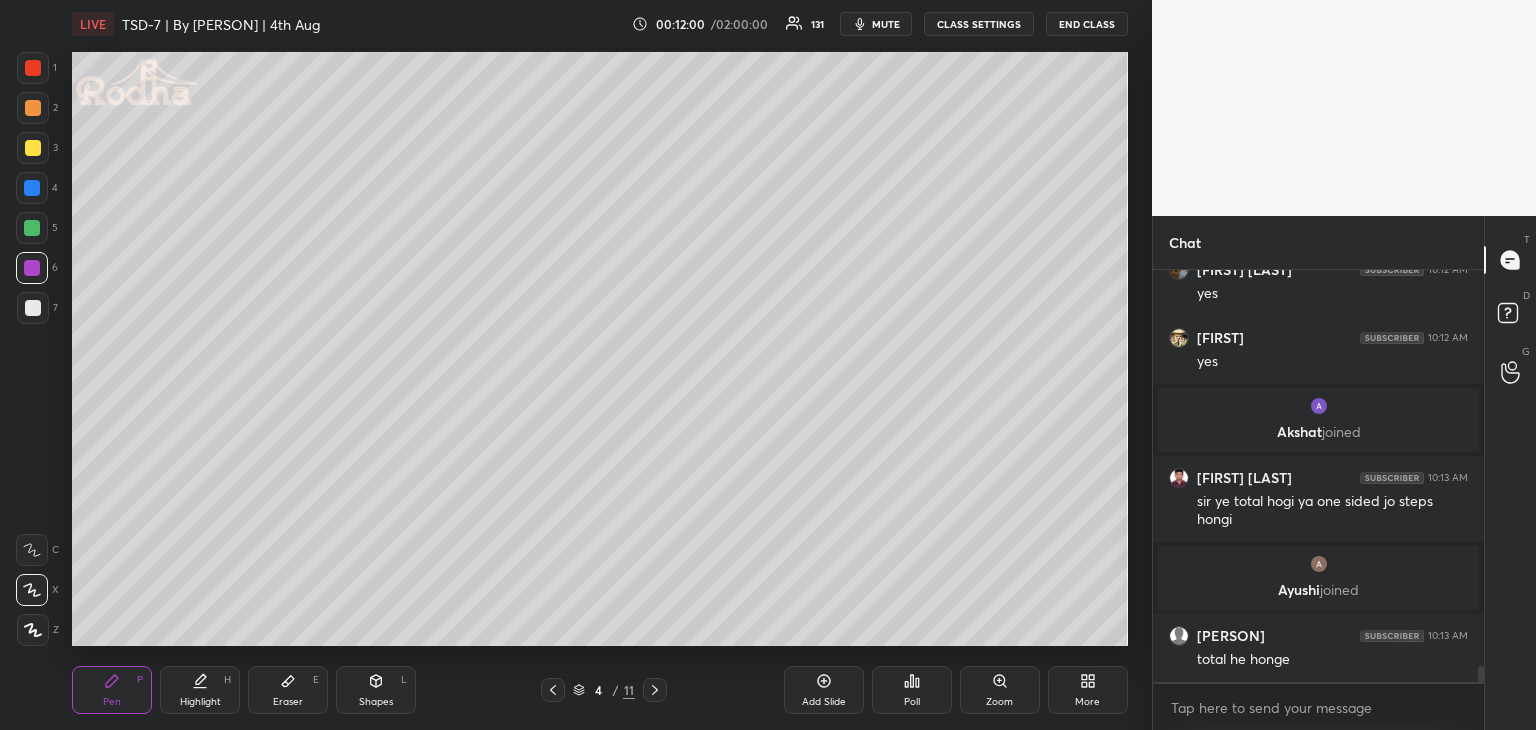 click on "Pen P" at bounding box center (112, 690) 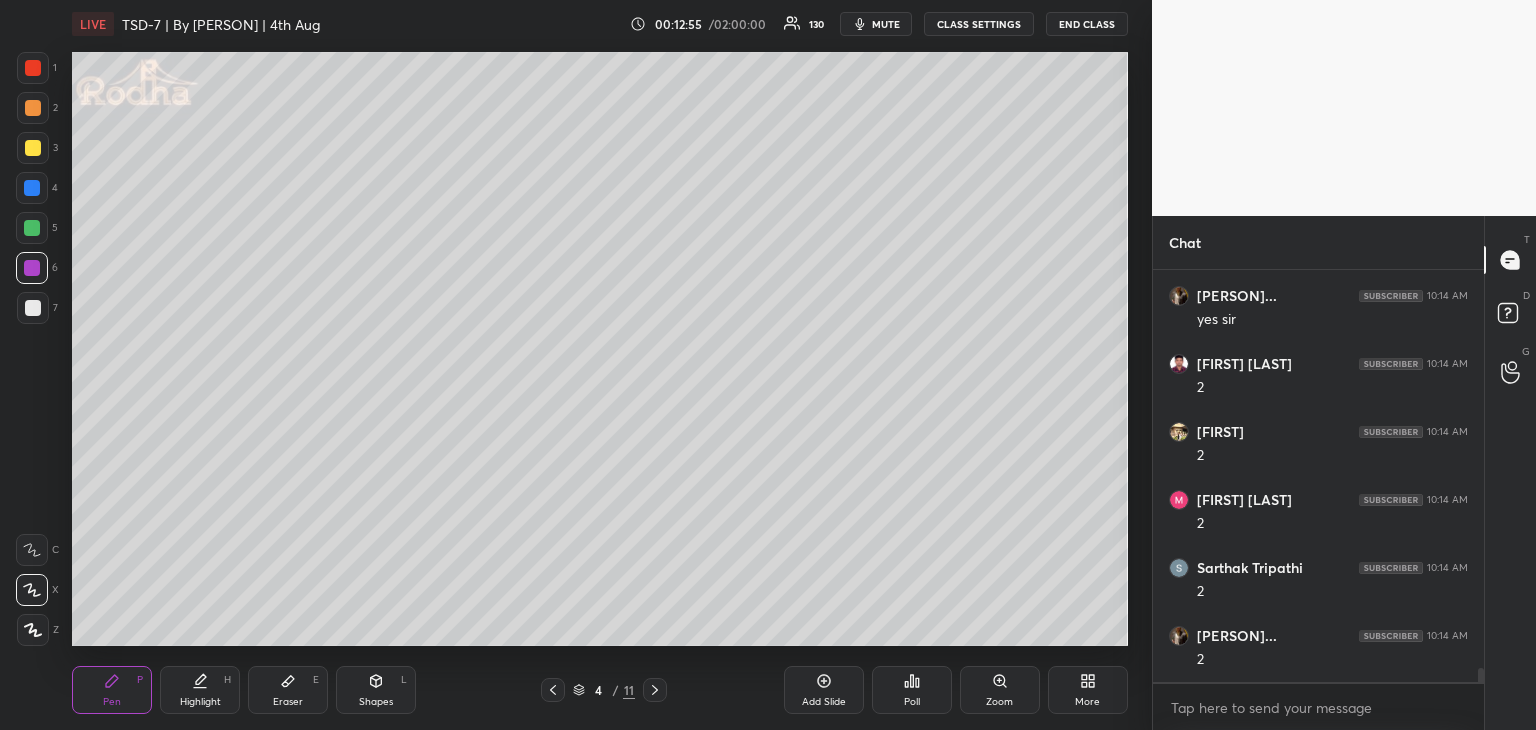 scroll, scrollTop: 11900, scrollLeft: 0, axis: vertical 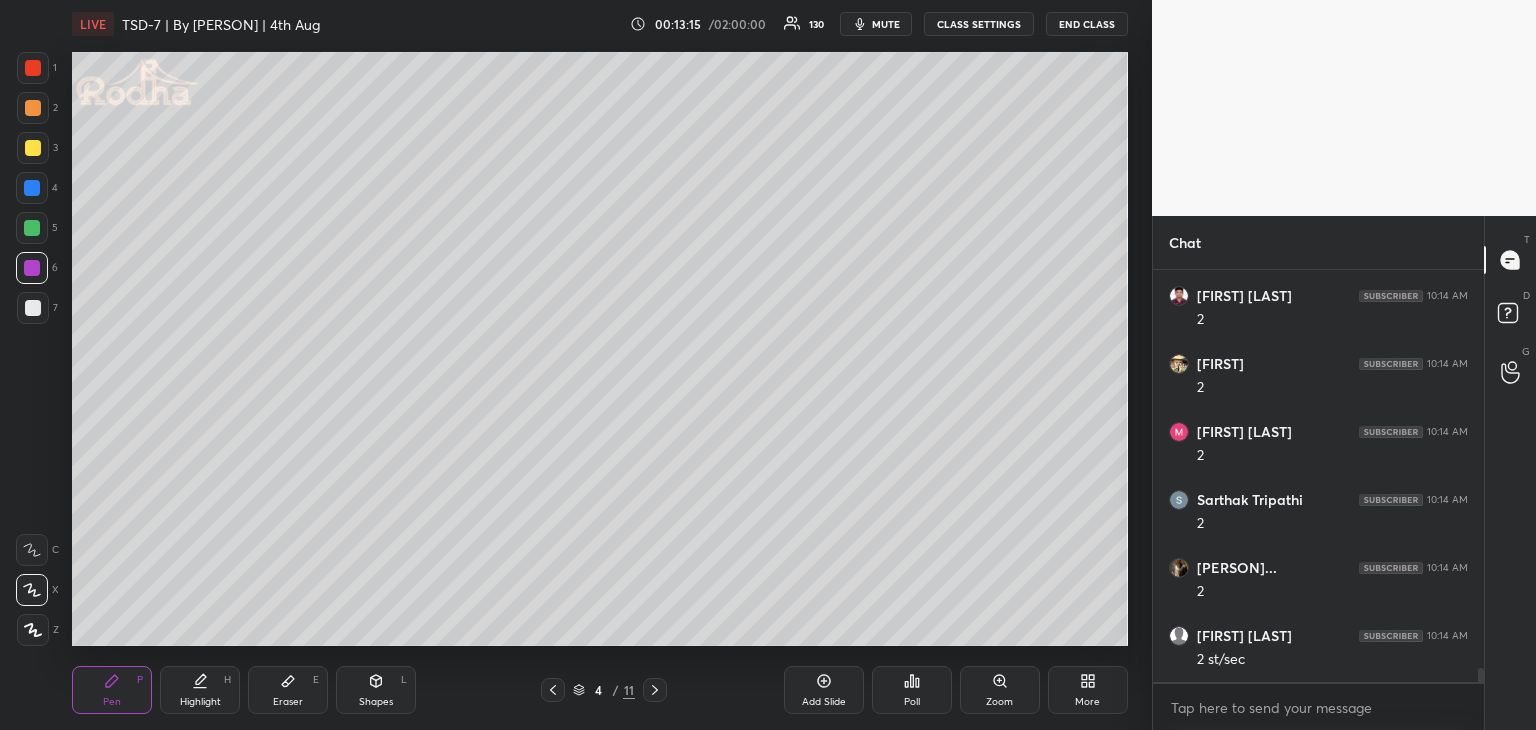 drag, startPoint x: 284, startPoint y: 679, endPoint x: 299, endPoint y: 653, distance: 30.016663 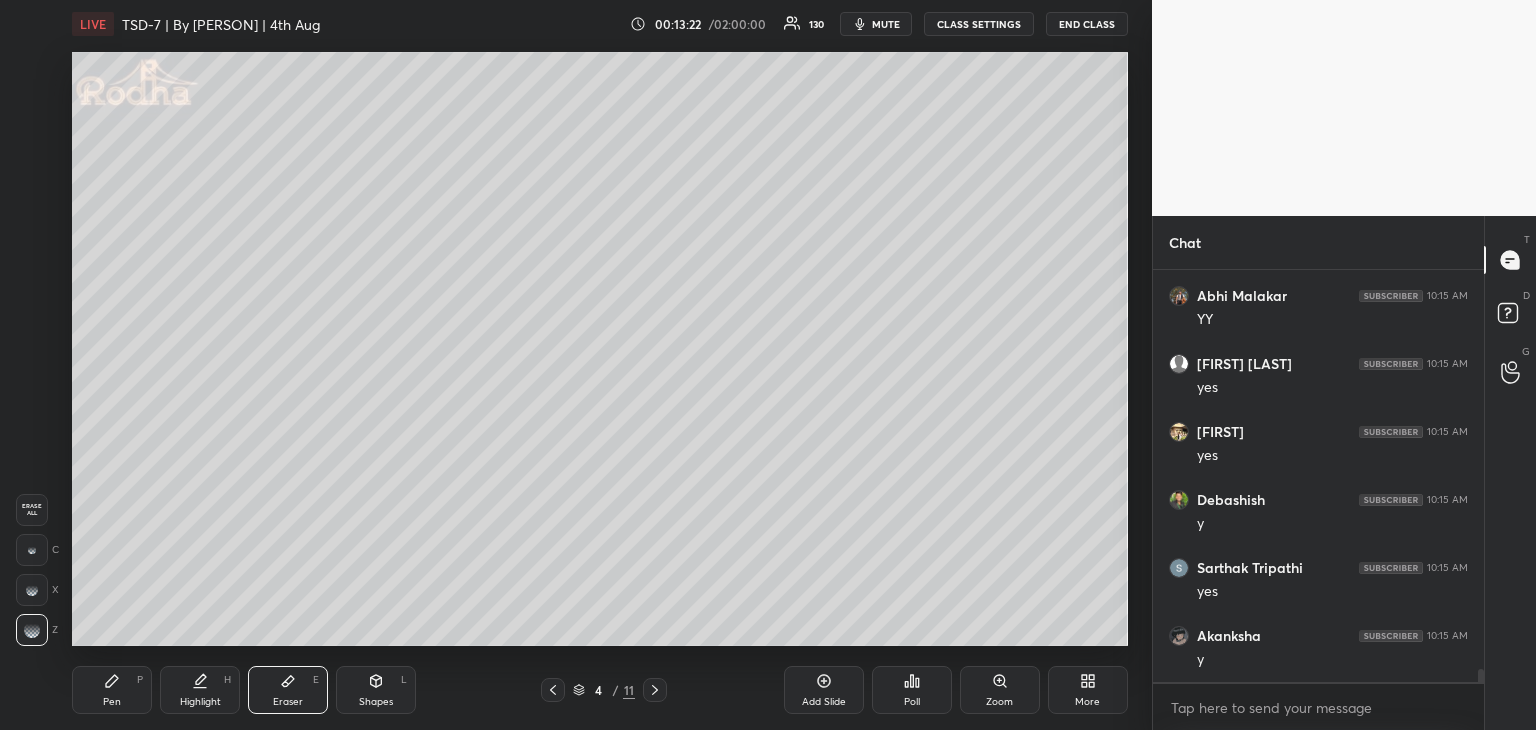 scroll, scrollTop: 12376, scrollLeft: 0, axis: vertical 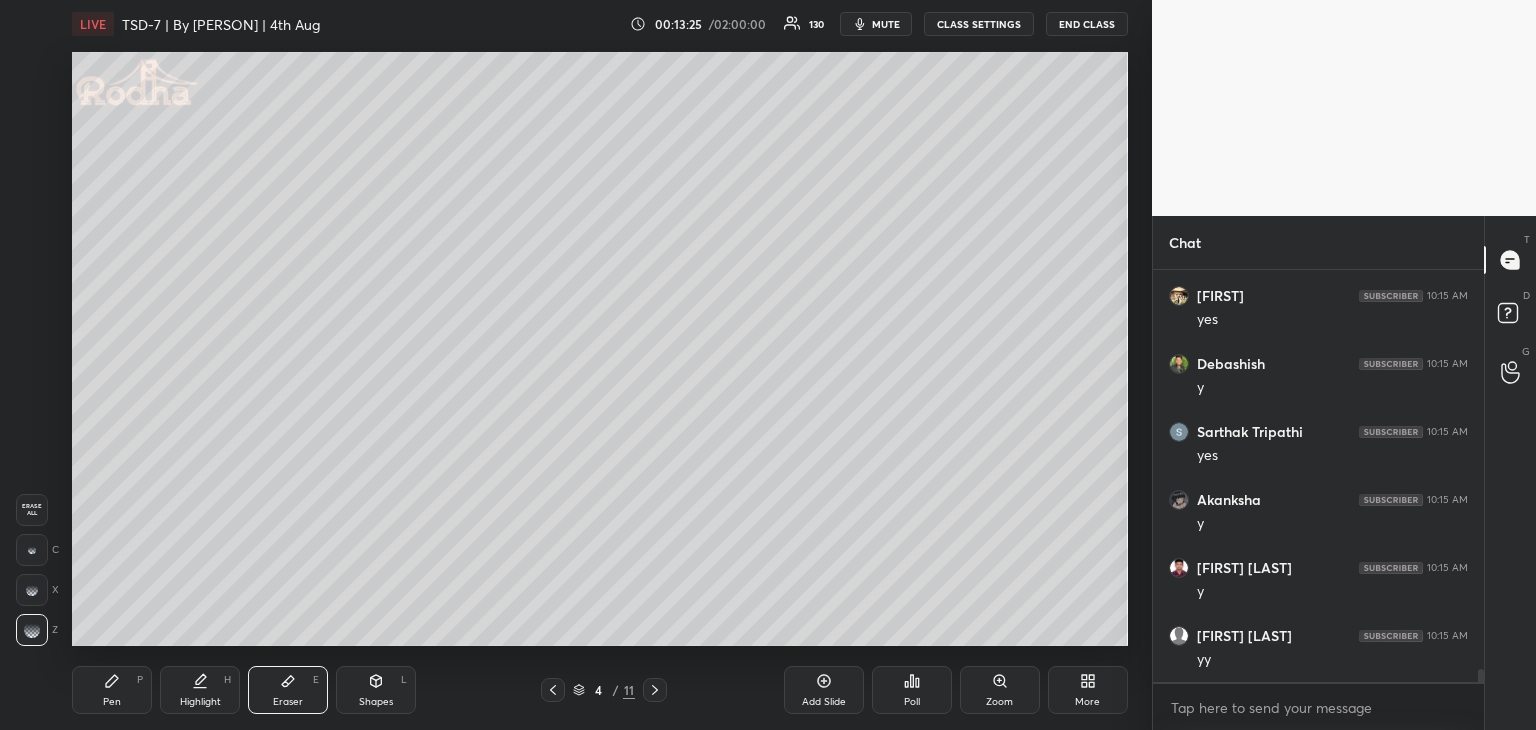 click on "Pen P" at bounding box center (112, 690) 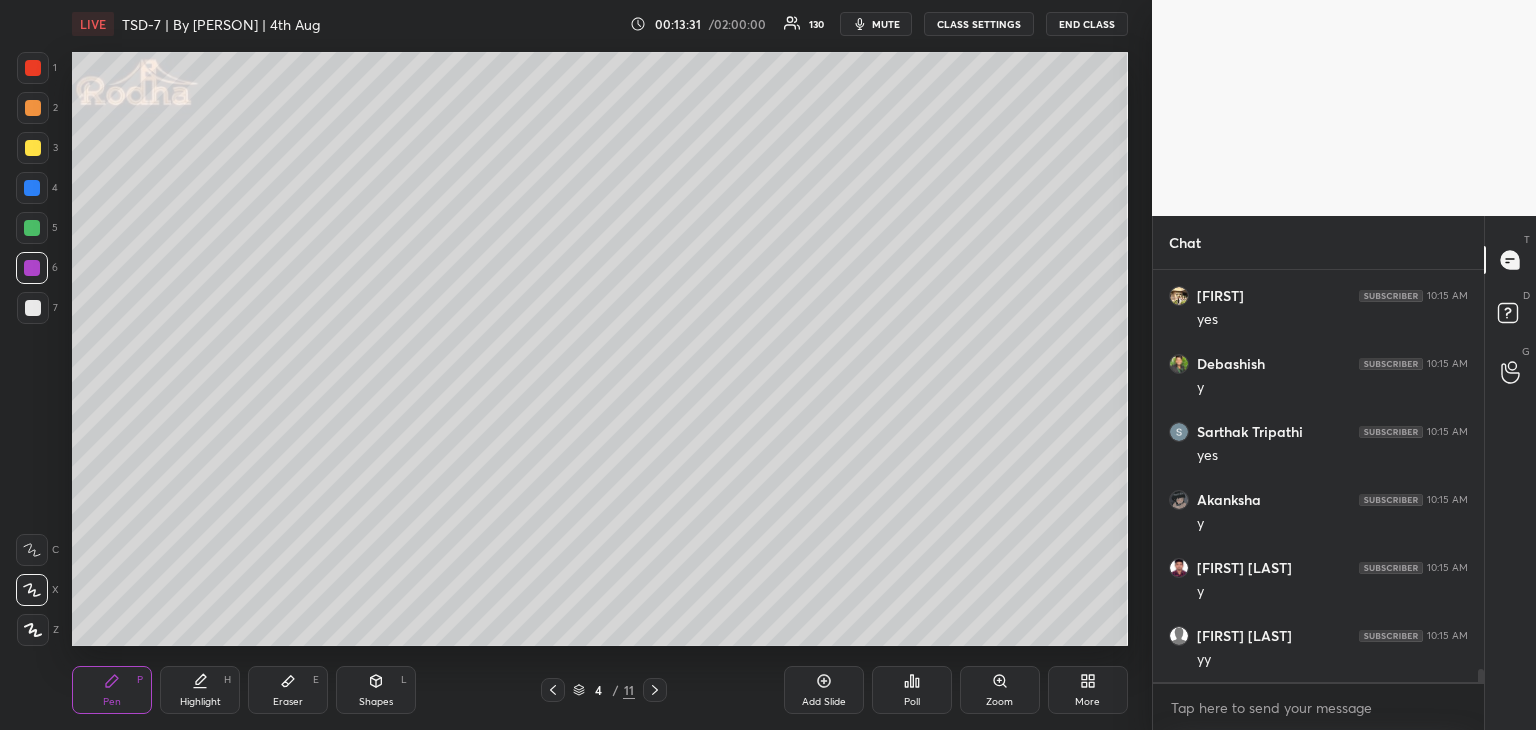 click on "Shapes L" at bounding box center [376, 690] 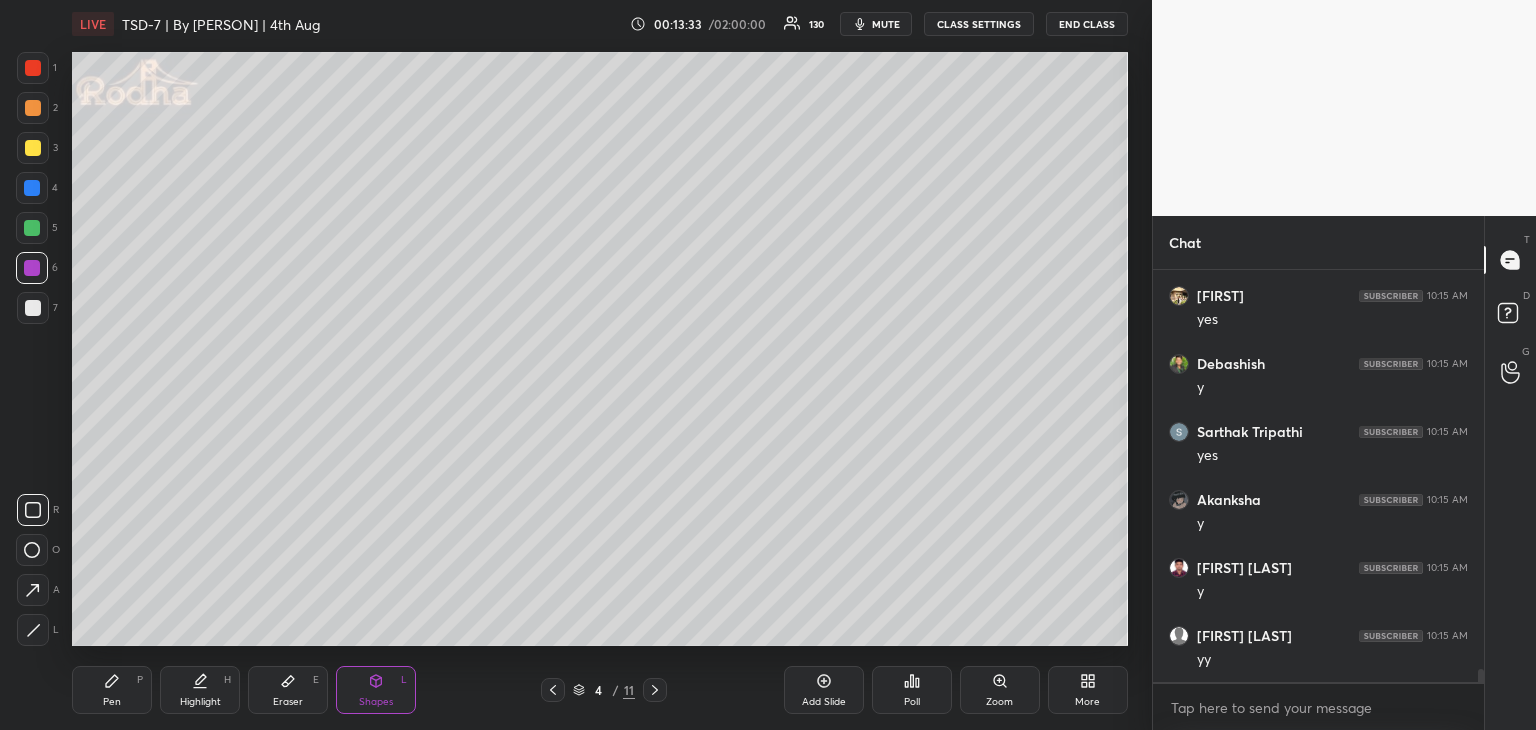click 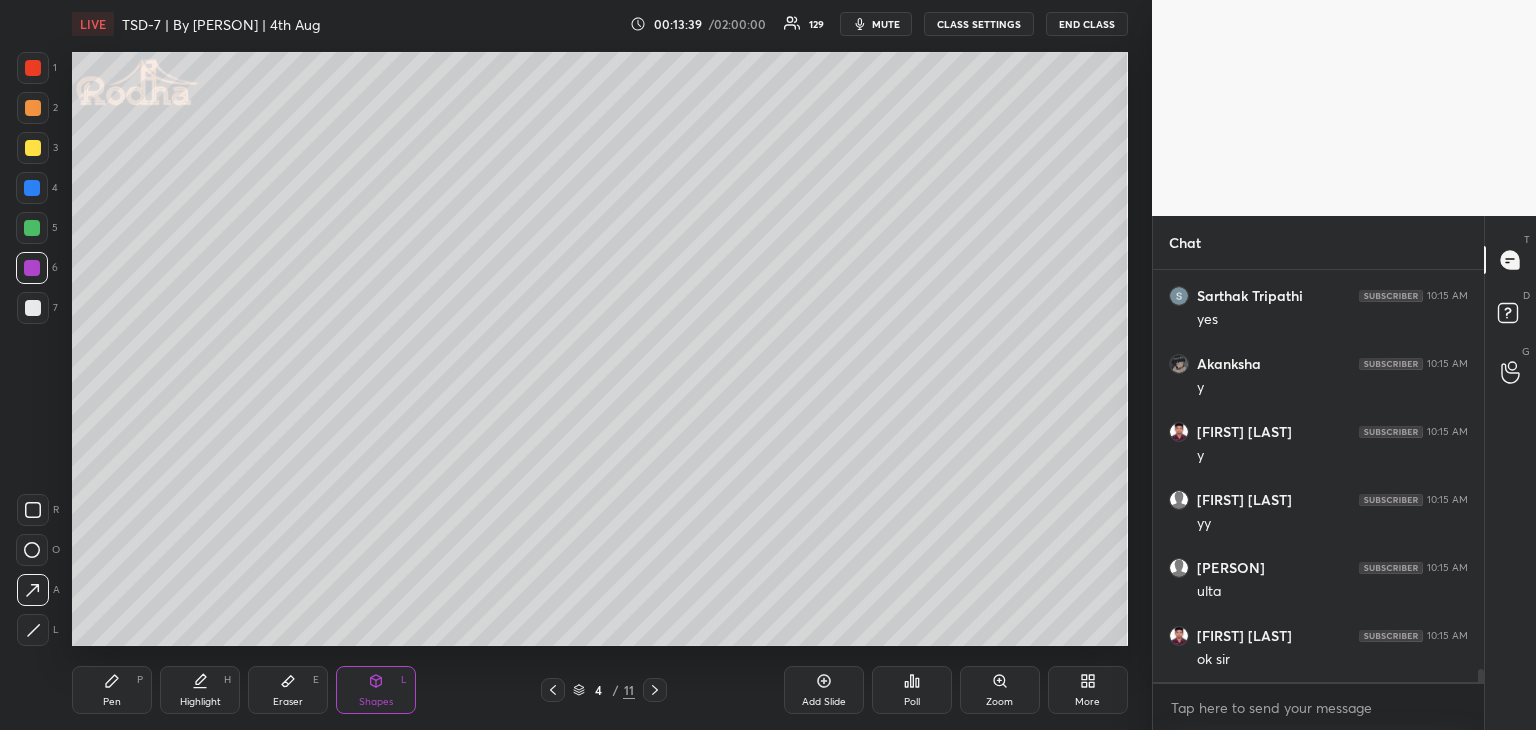 scroll, scrollTop: 12648, scrollLeft: 0, axis: vertical 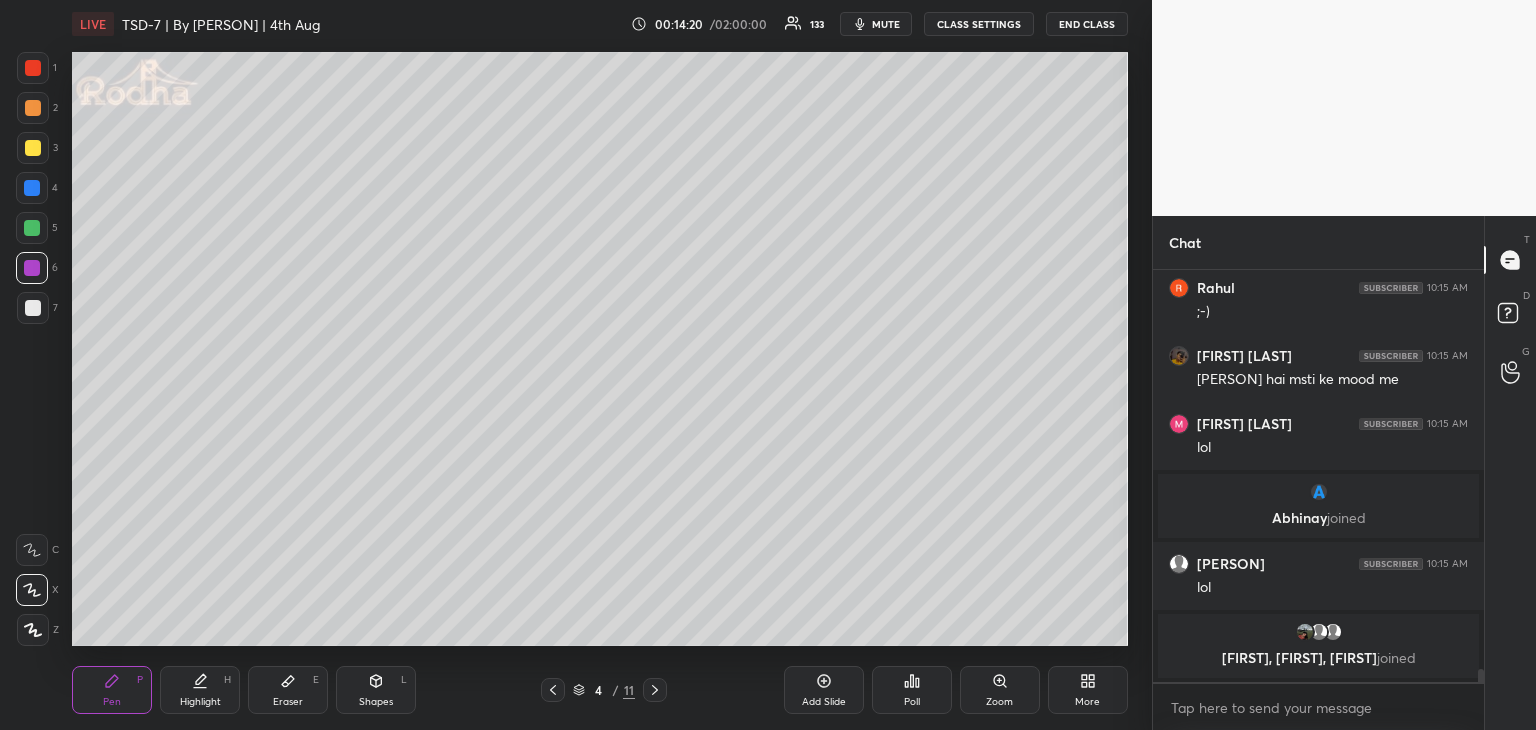 click at bounding box center (33, 148) 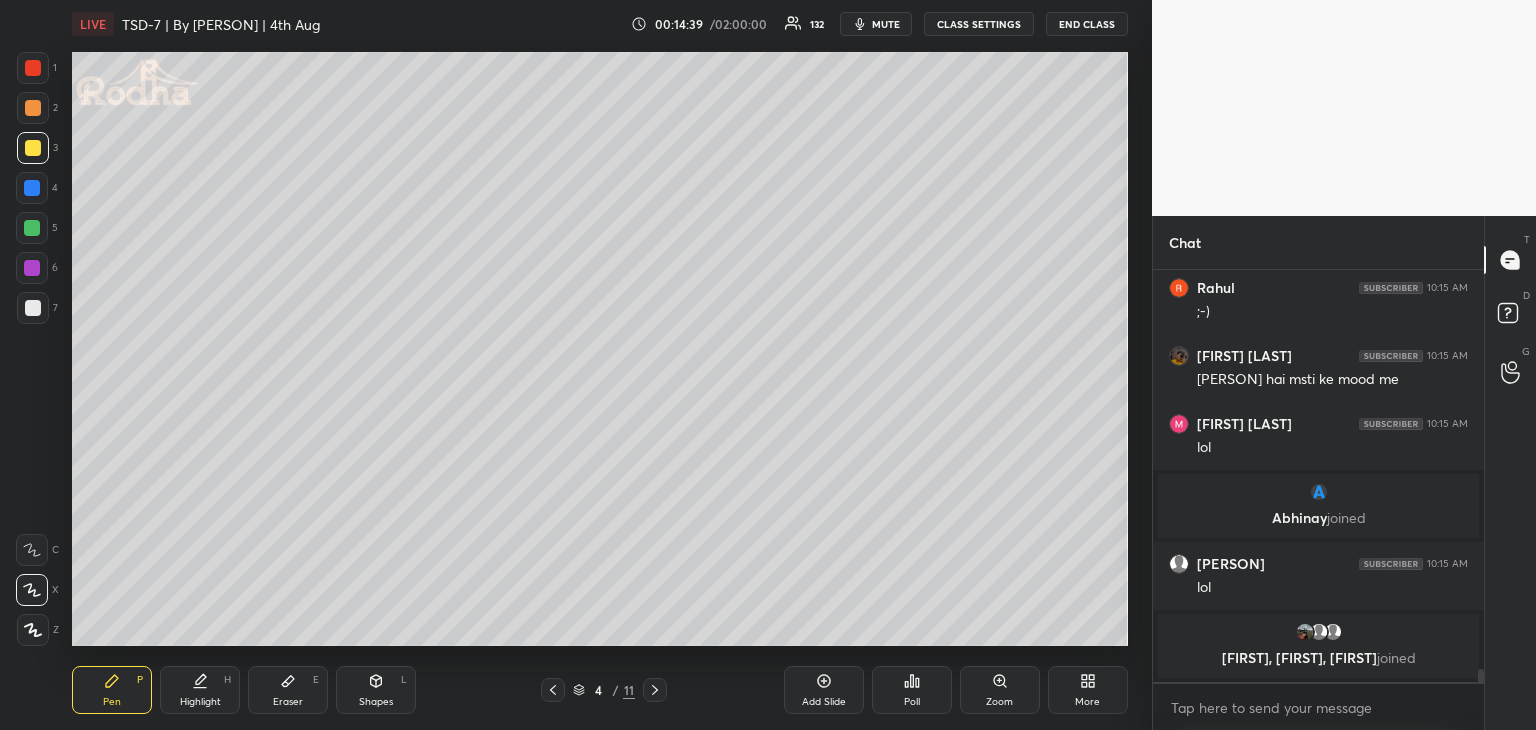 click 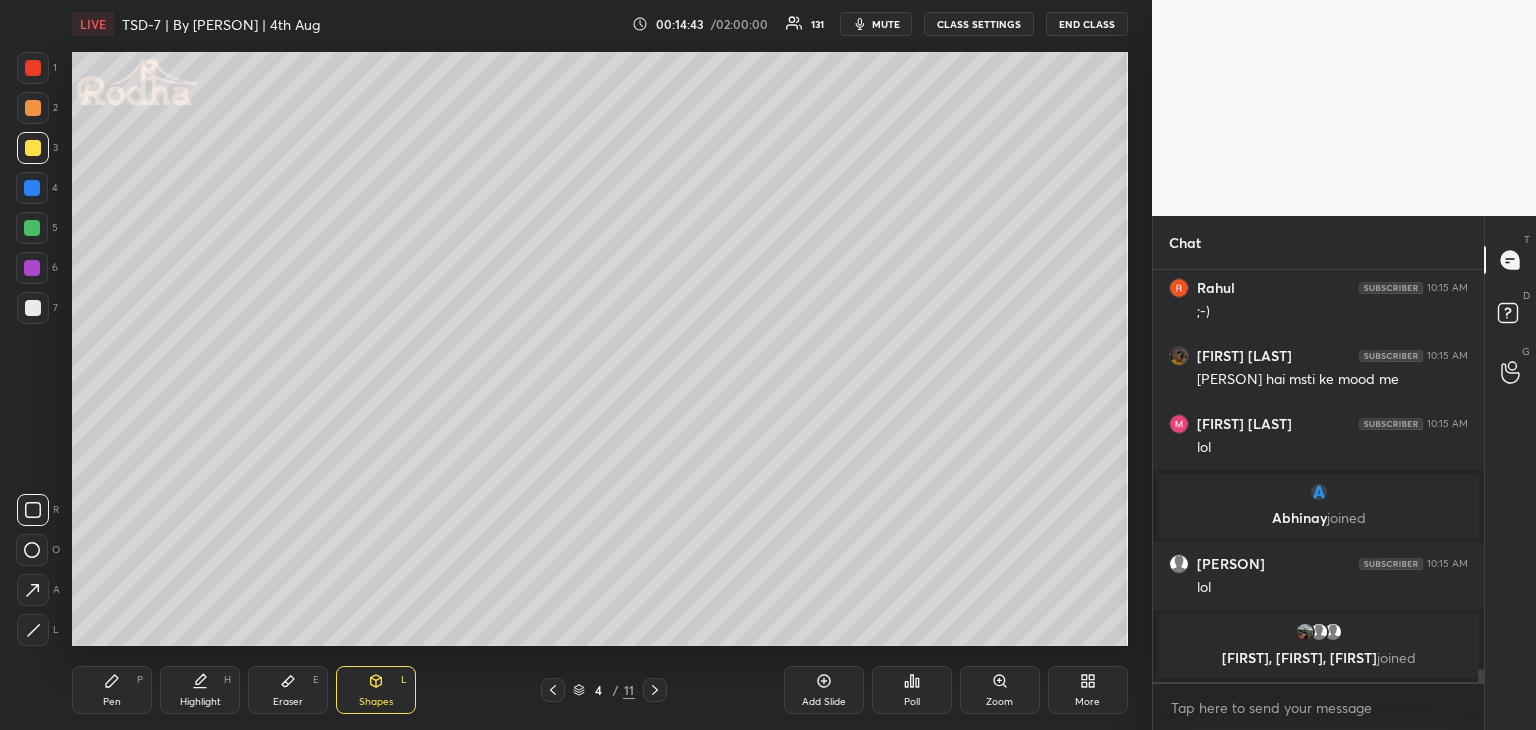 click on "Pen P" at bounding box center (112, 690) 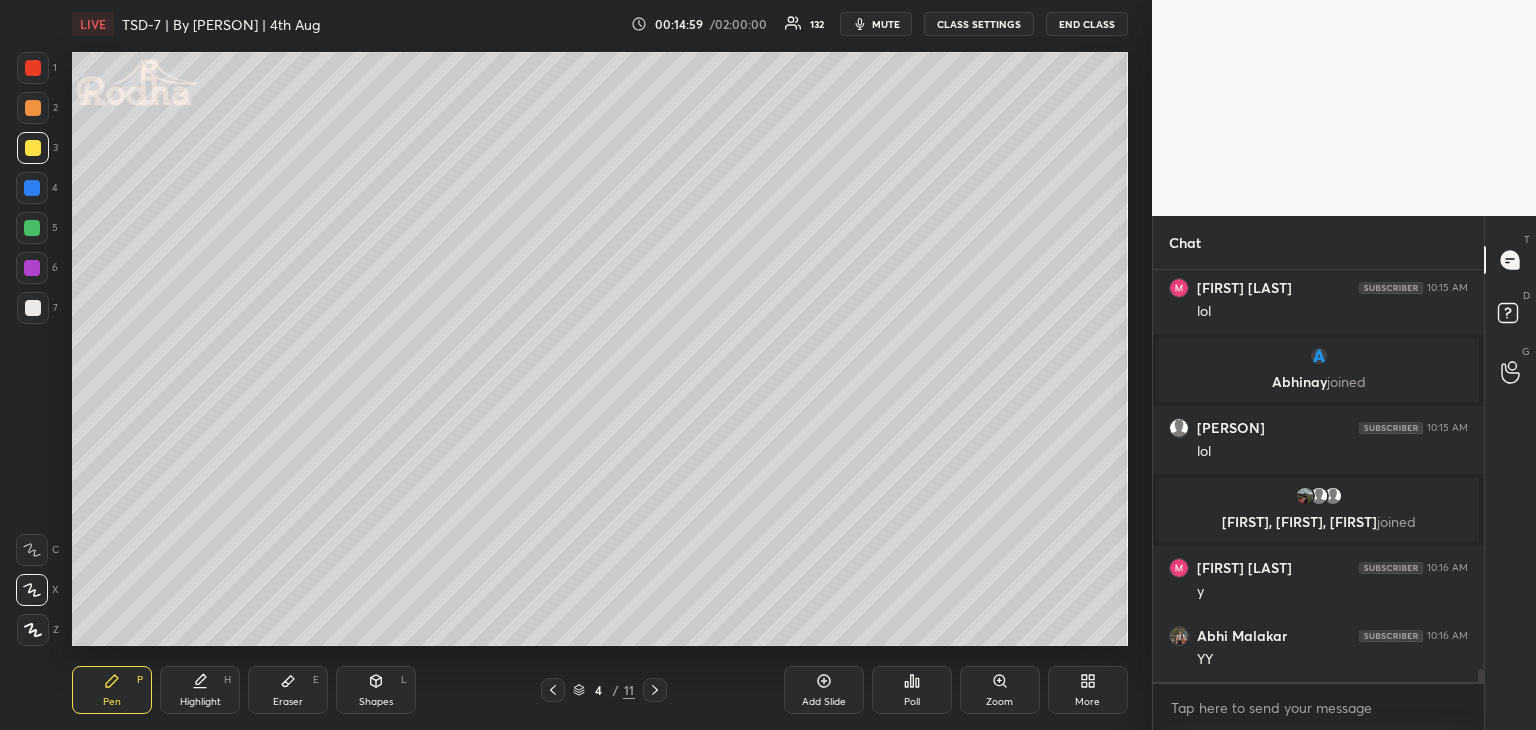 scroll, scrollTop: 12610, scrollLeft: 0, axis: vertical 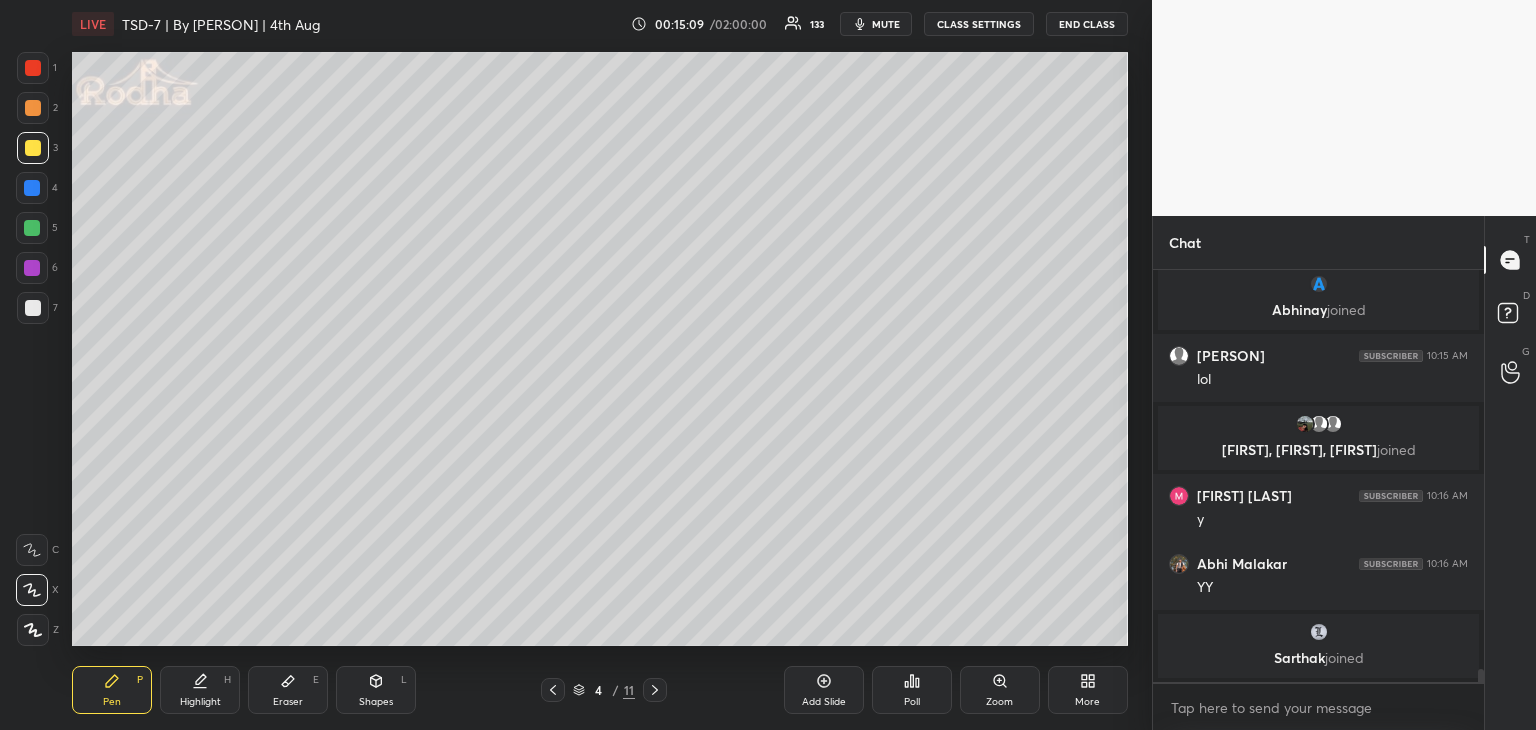 click at bounding box center (33, 308) 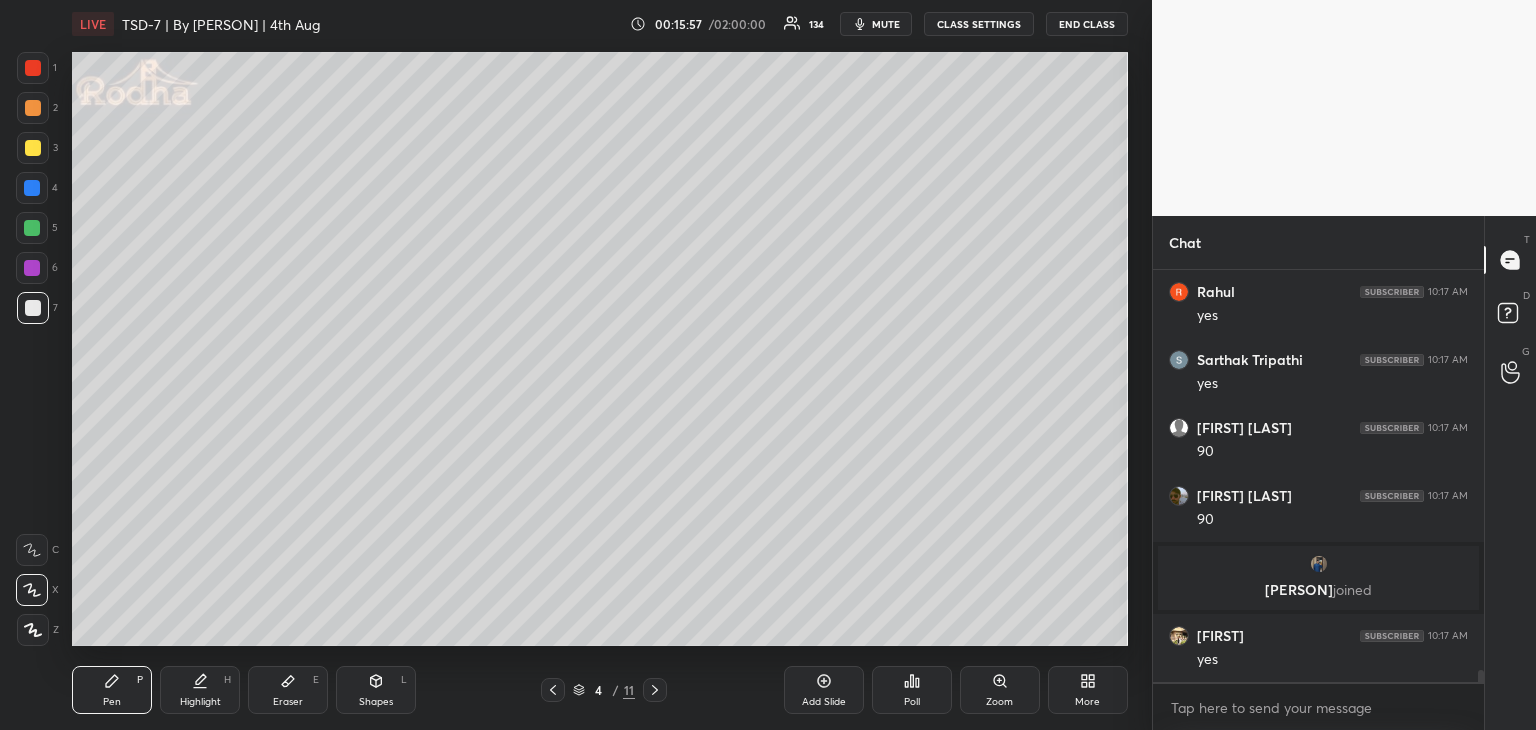 scroll, scrollTop: 13656, scrollLeft: 0, axis: vertical 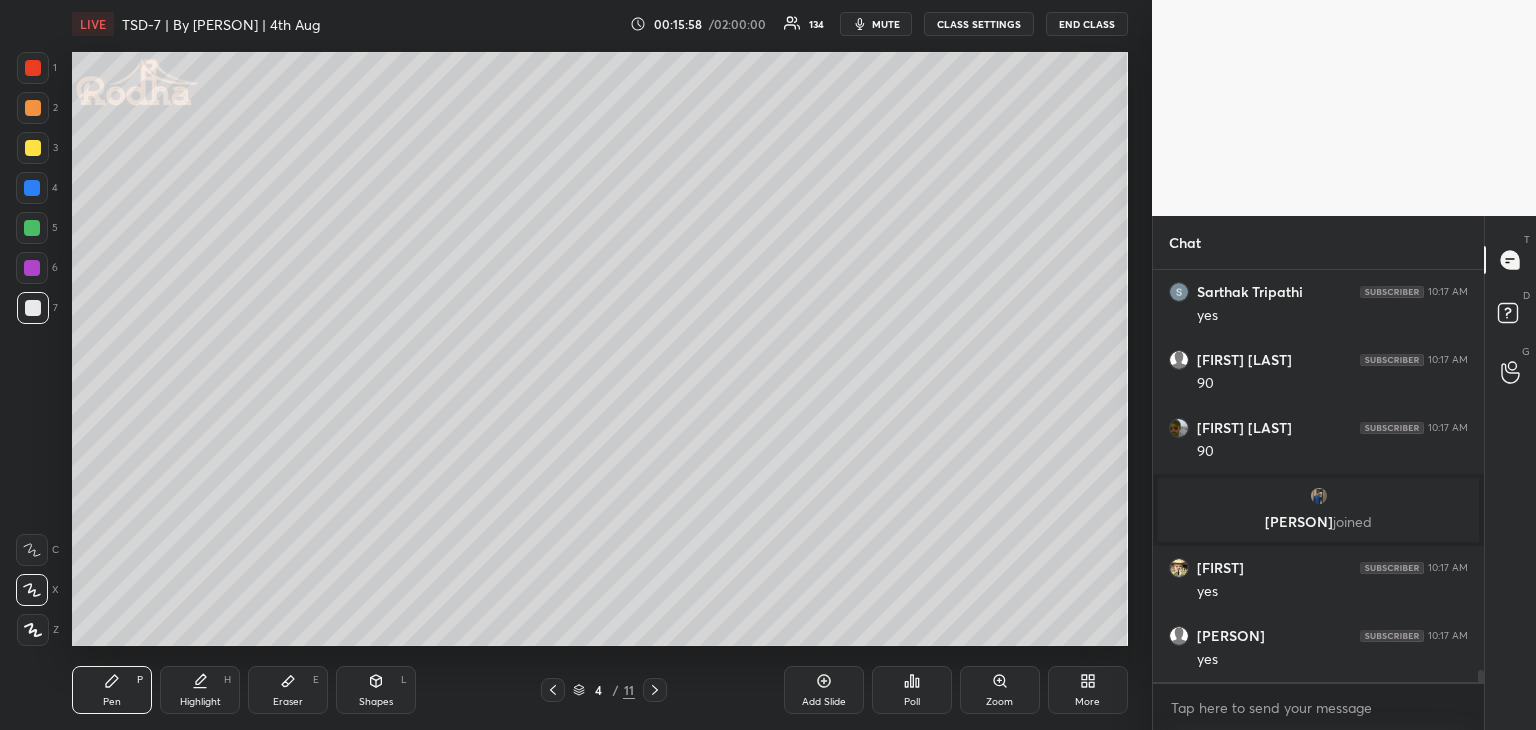 drag, startPoint x: 288, startPoint y: 693, endPoint x: 337, endPoint y: 661, distance: 58.5235 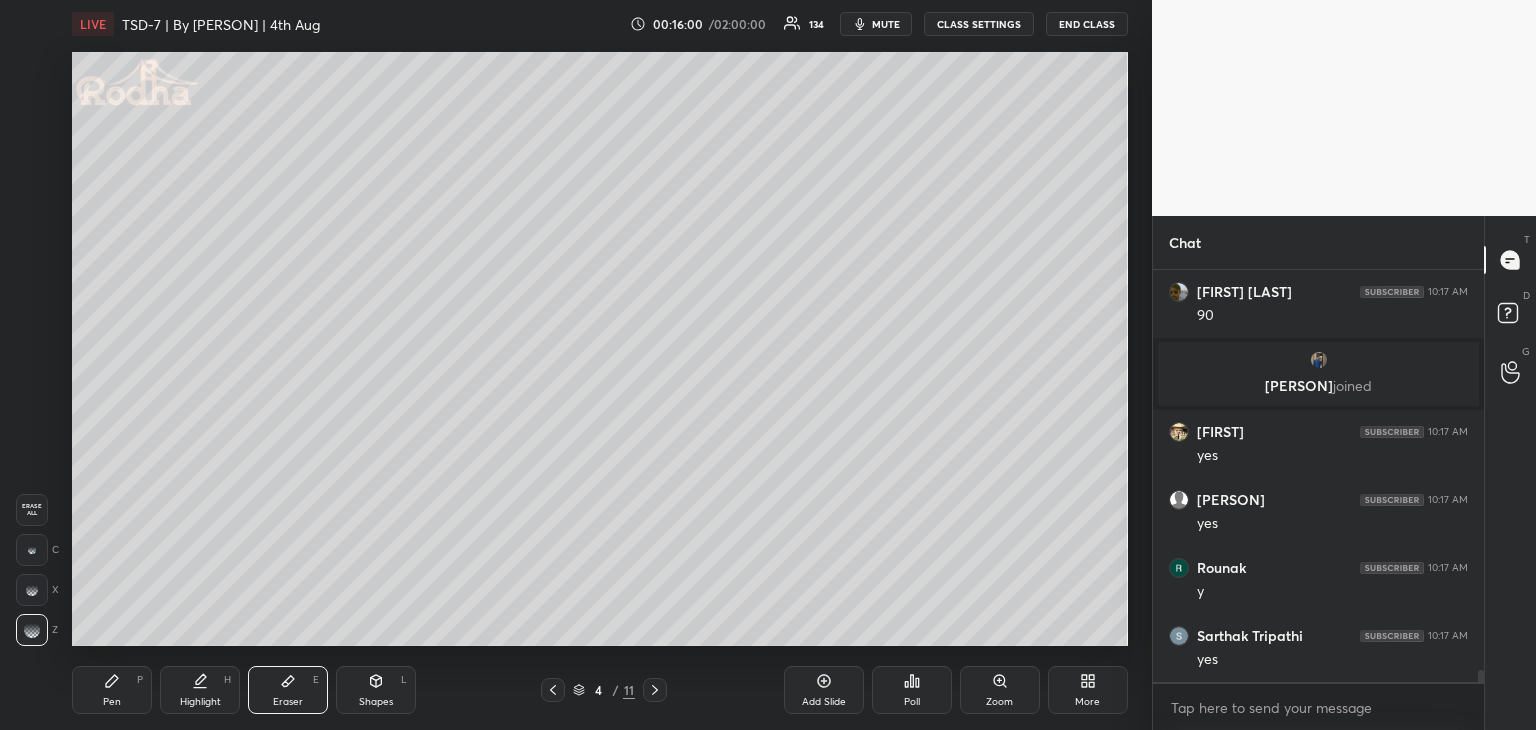 scroll, scrollTop: 13860, scrollLeft: 0, axis: vertical 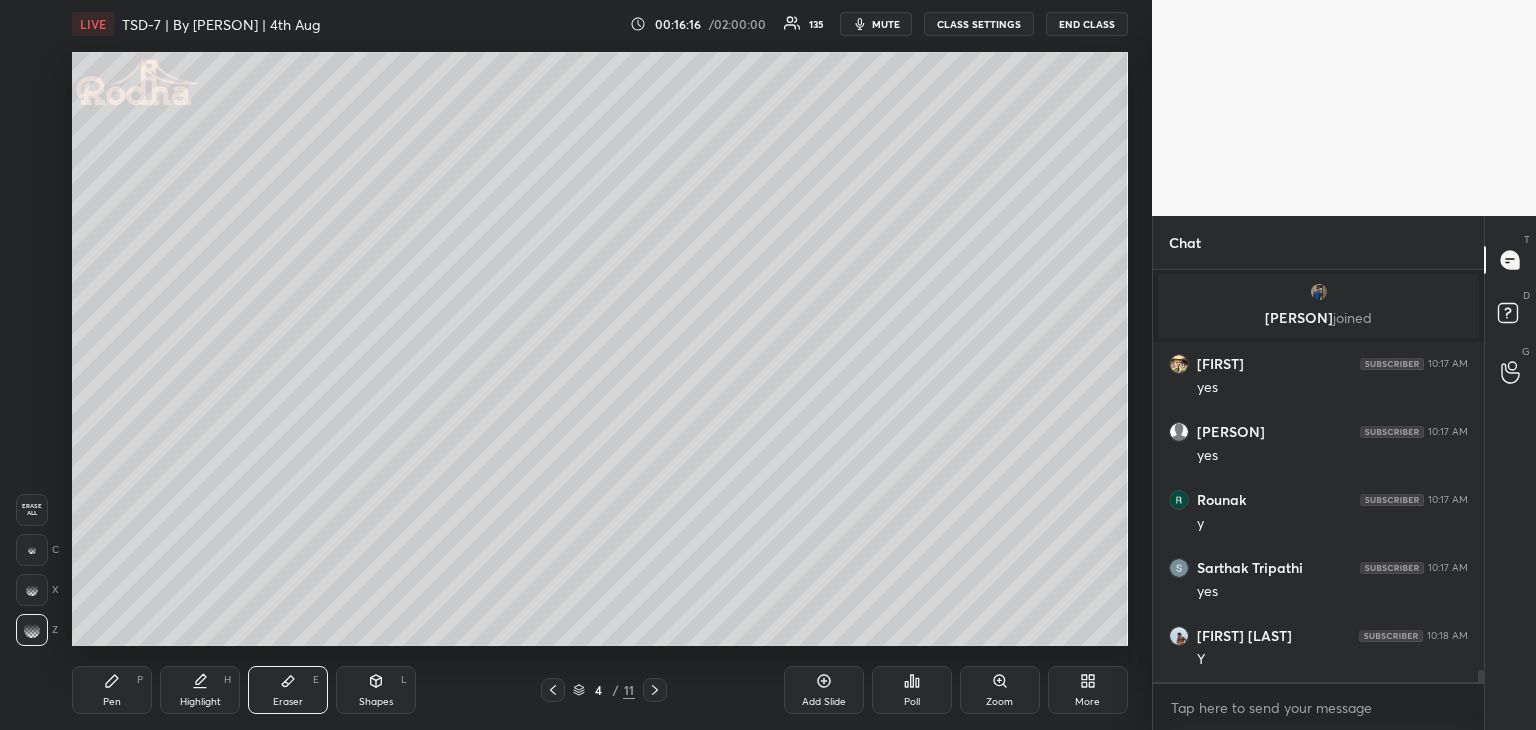 click on "Pen" at bounding box center [112, 702] 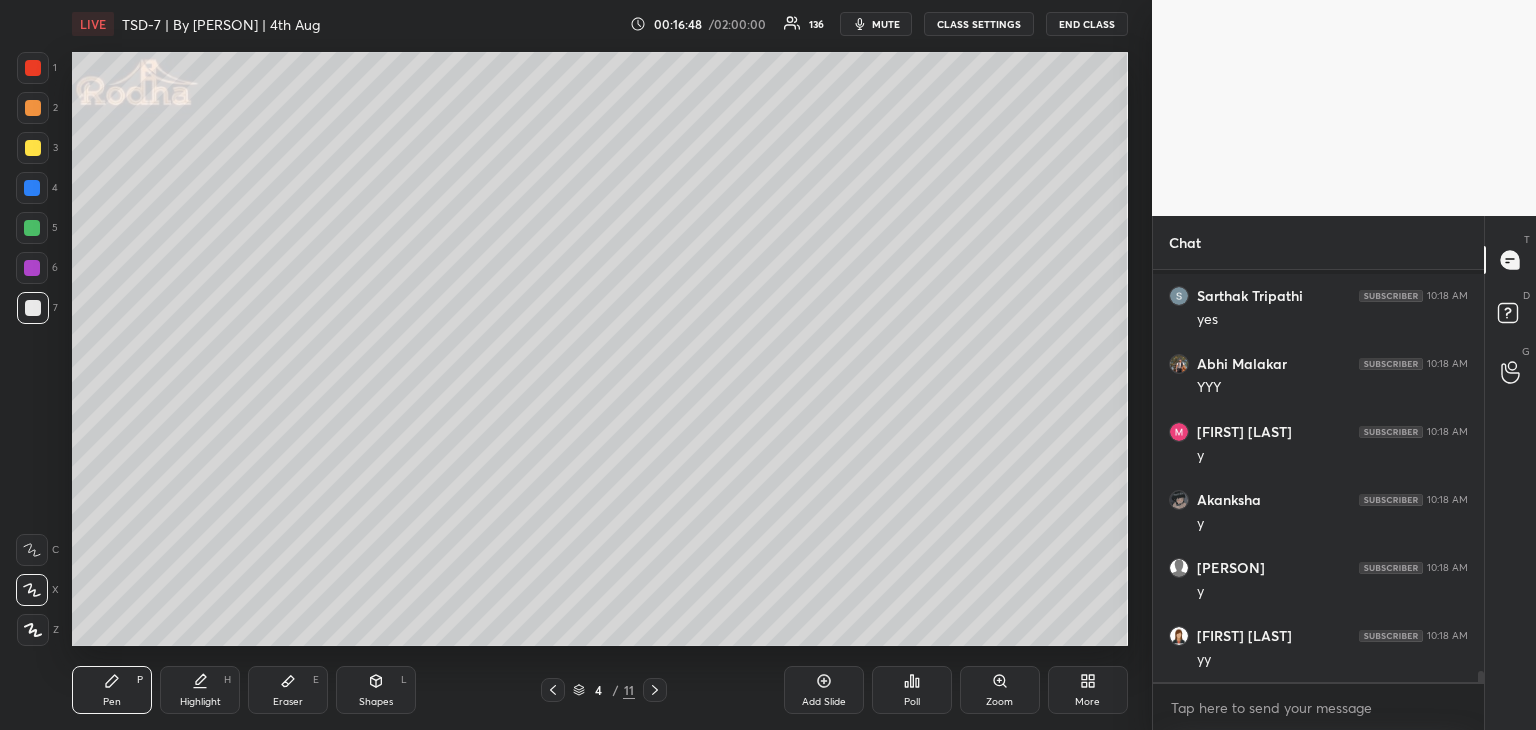 scroll, scrollTop: 15026, scrollLeft: 0, axis: vertical 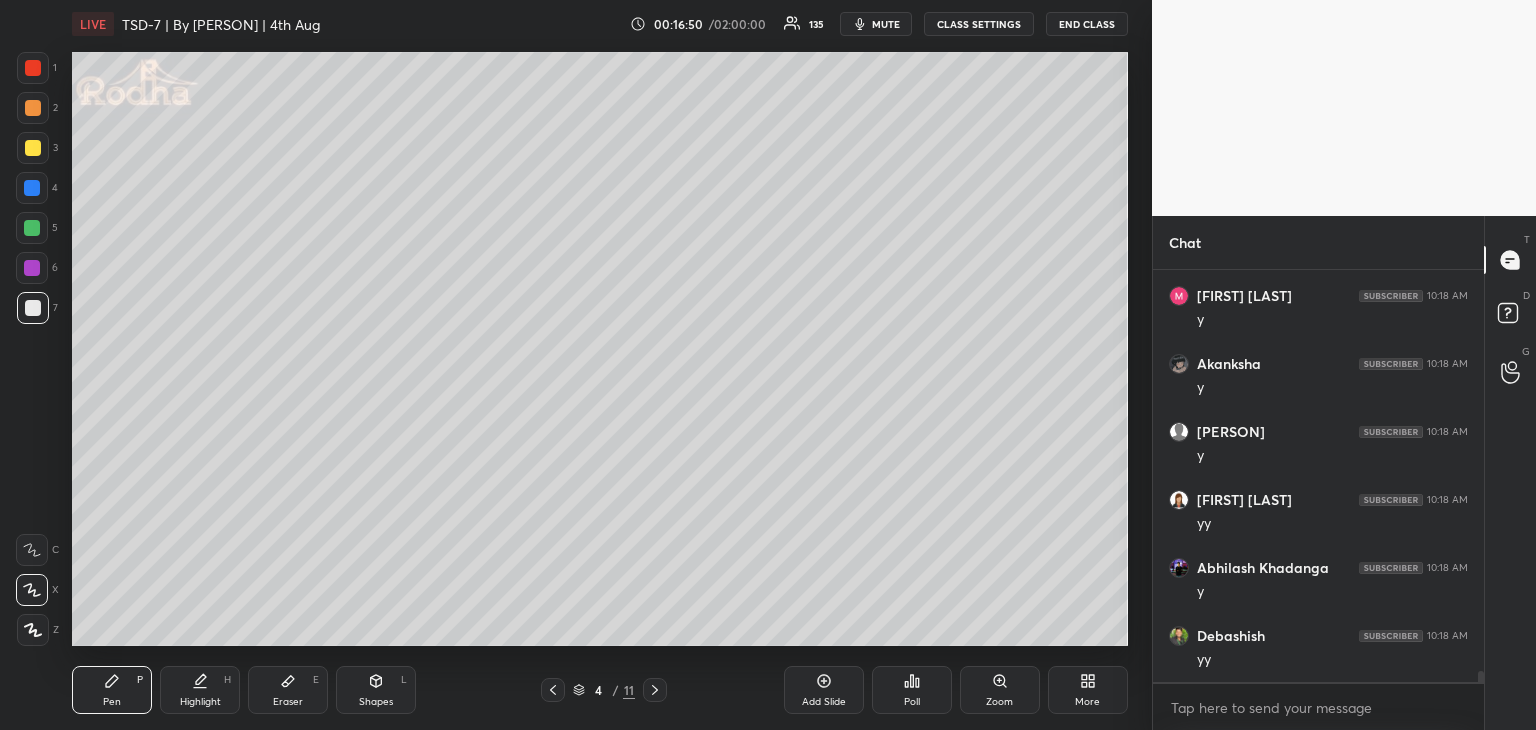 drag, startPoint x: 374, startPoint y: 689, endPoint x: 376, endPoint y: 676, distance: 13.152946 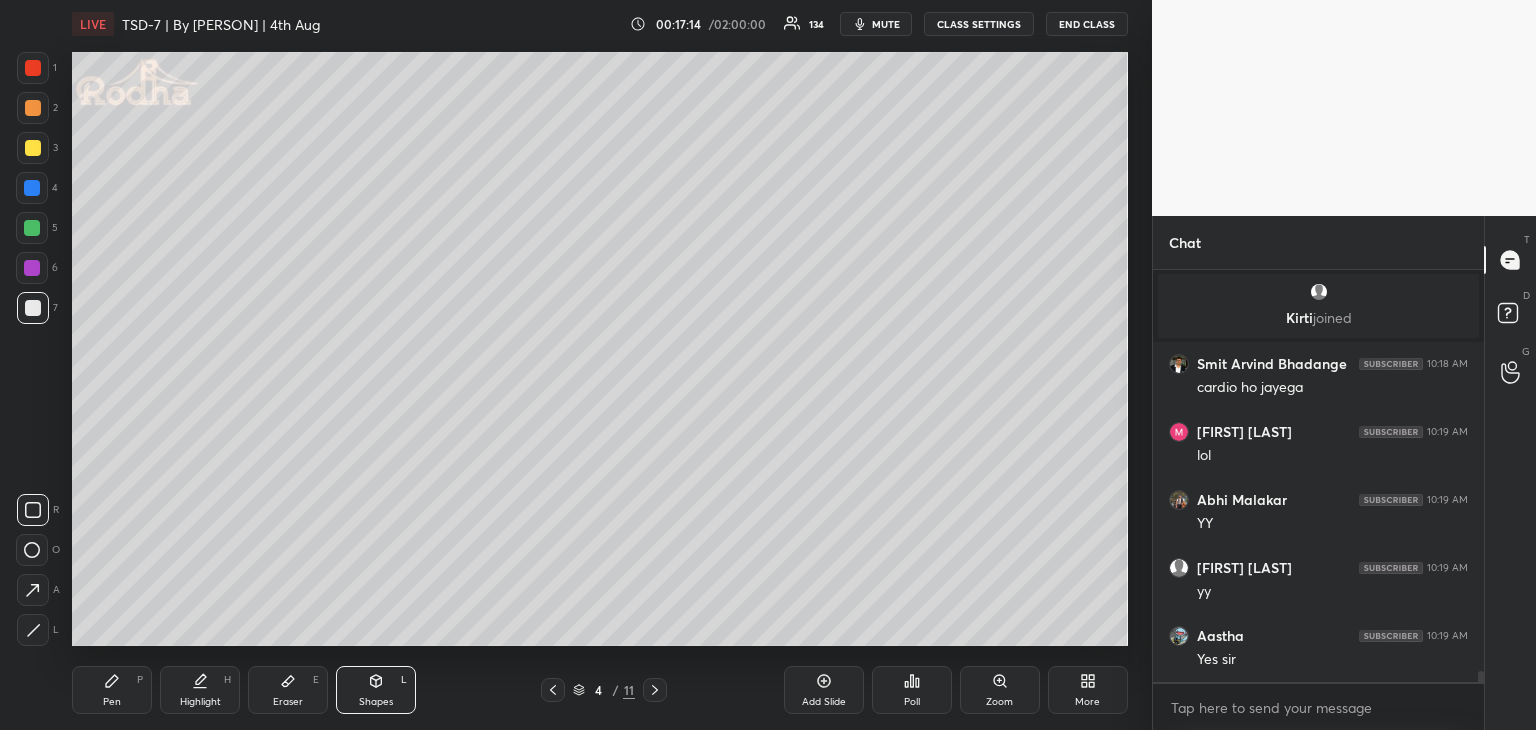 scroll, scrollTop: 15174, scrollLeft: 0, axis: vertical 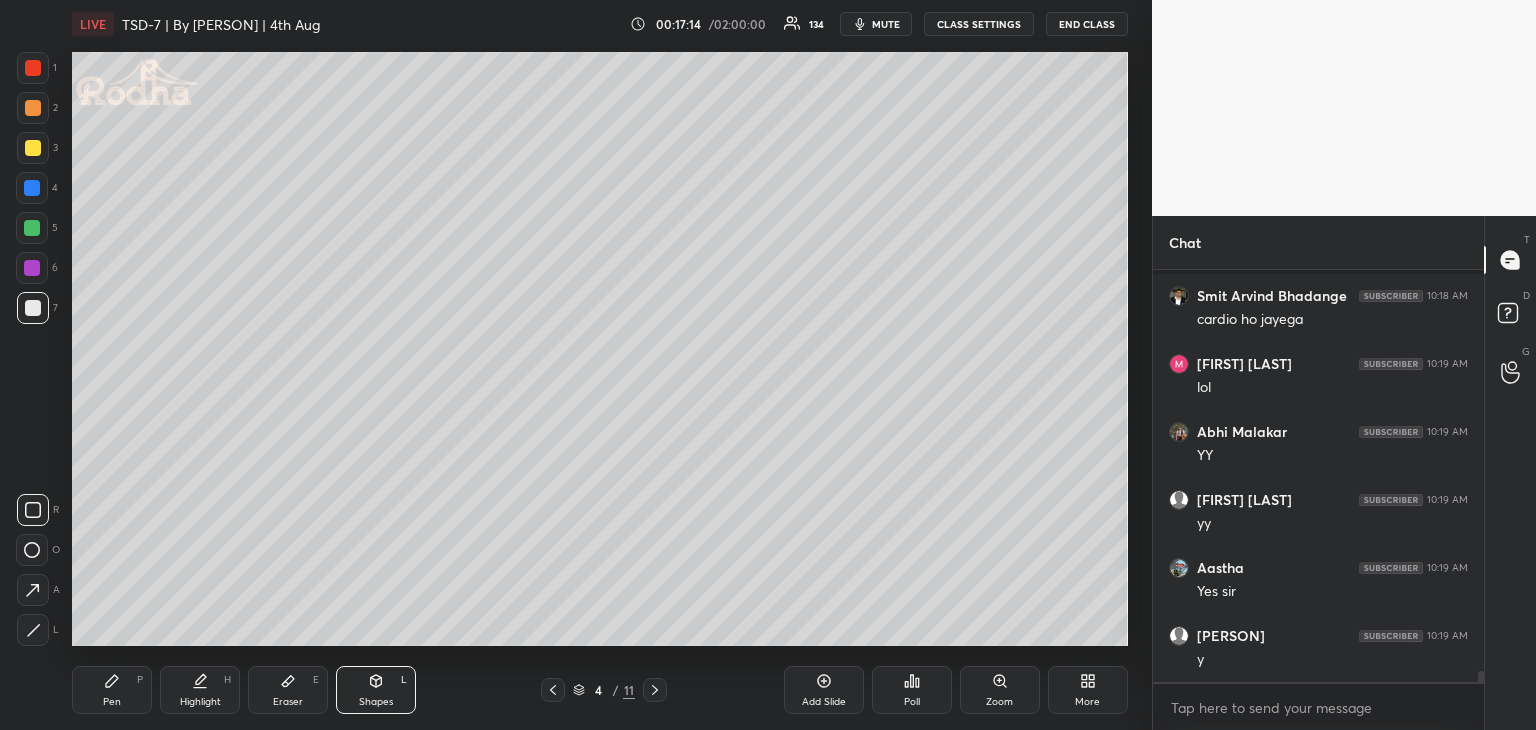 click 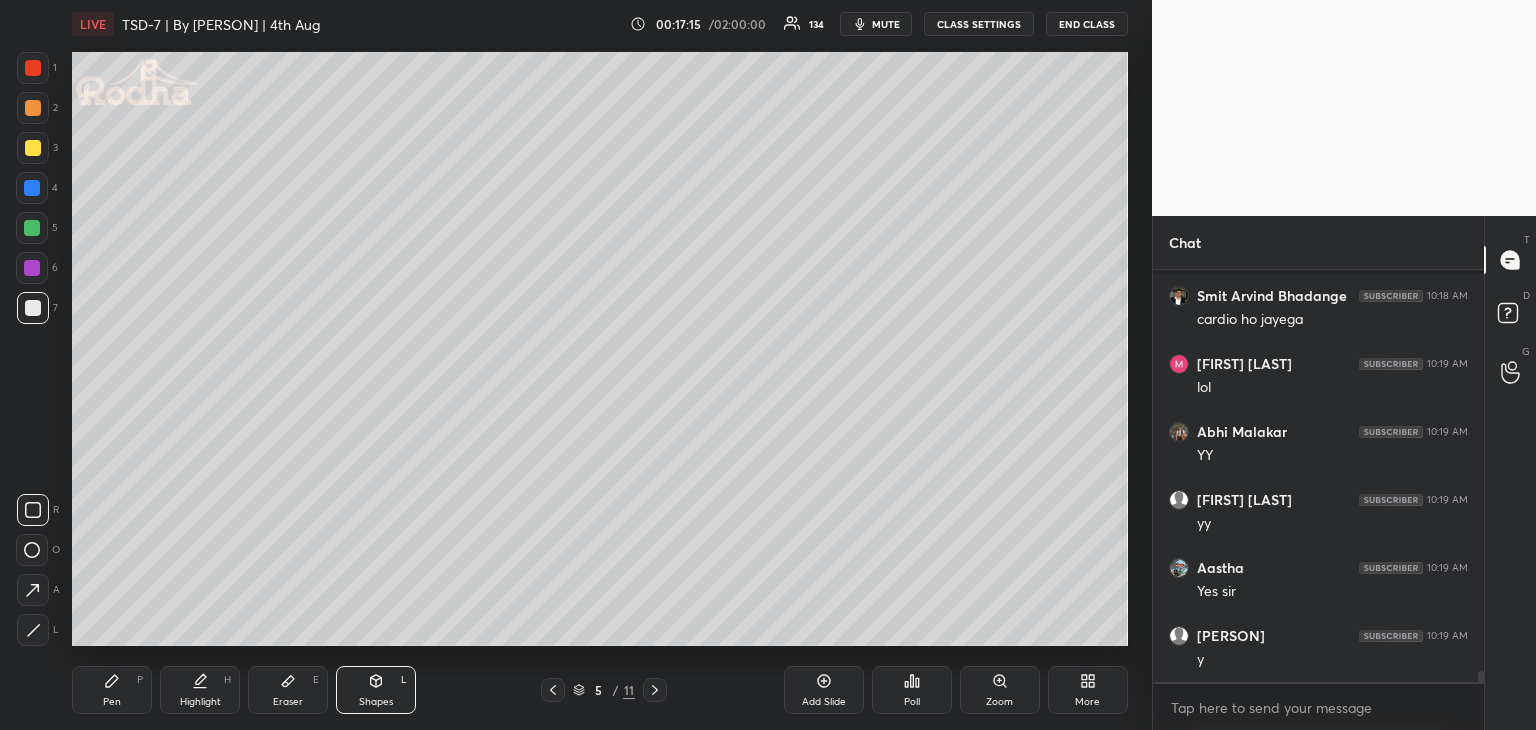 scroll, scrollTop: 15242, scrollLeft: 0, axis: vertical 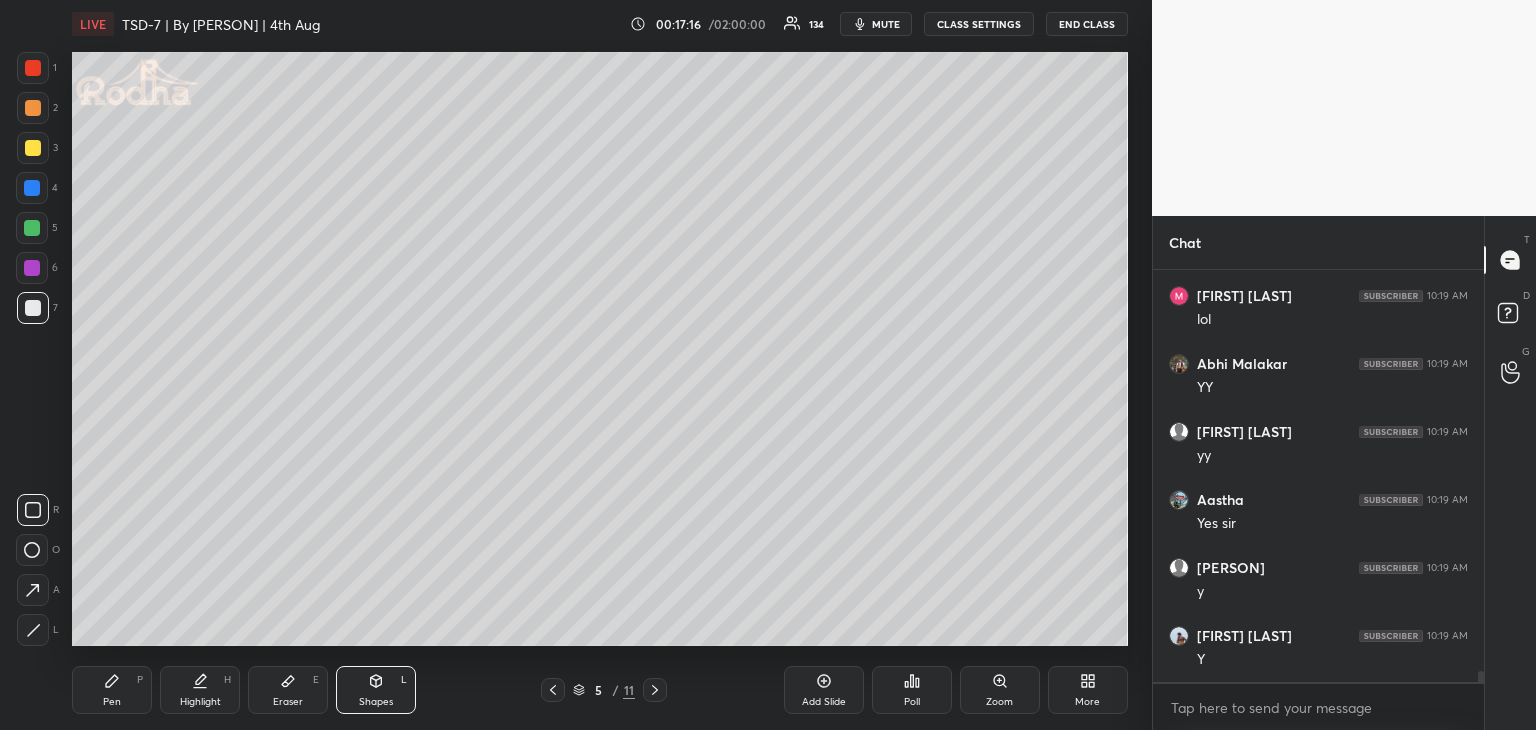 click 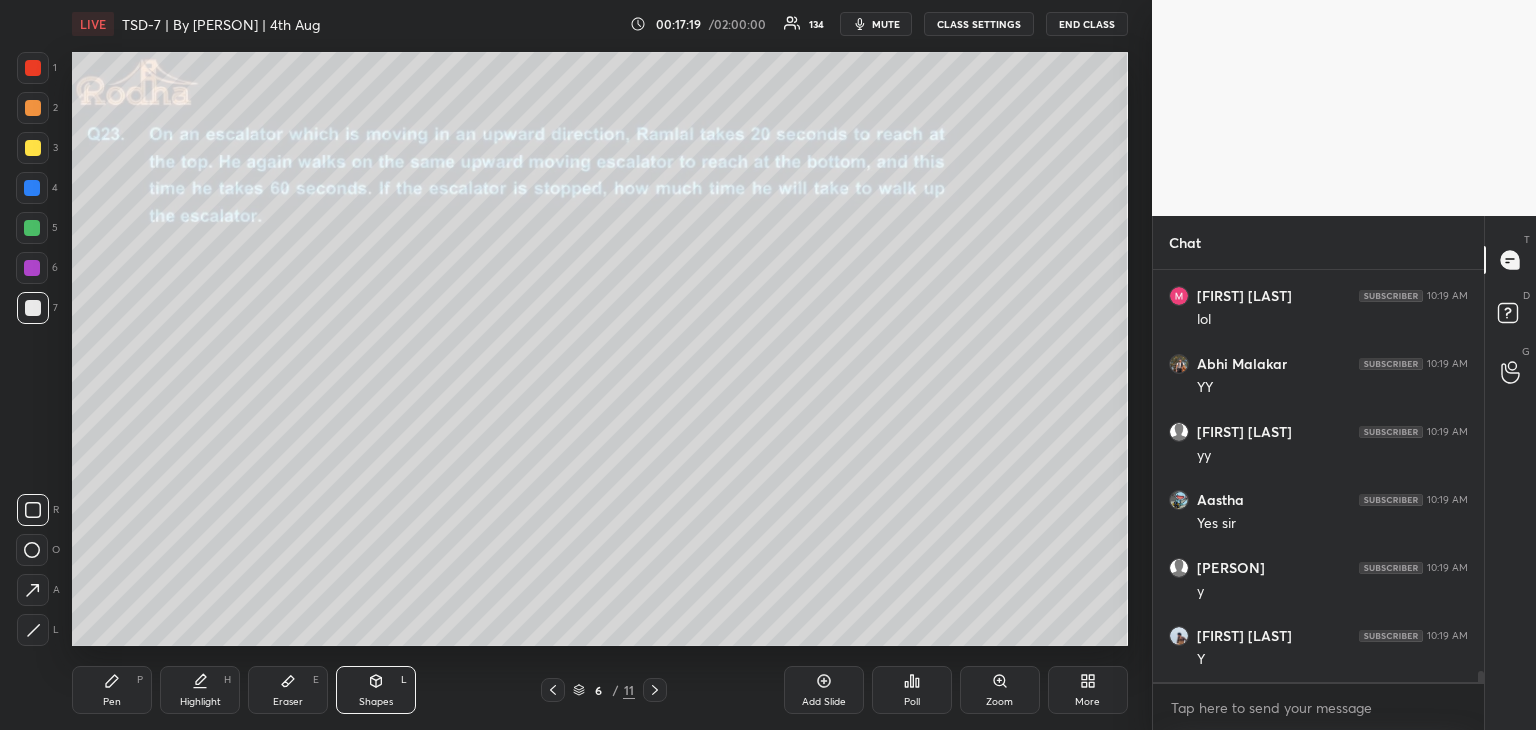 scroll, scrollTop: 15310, scrollLeft: 0, axis: vertical 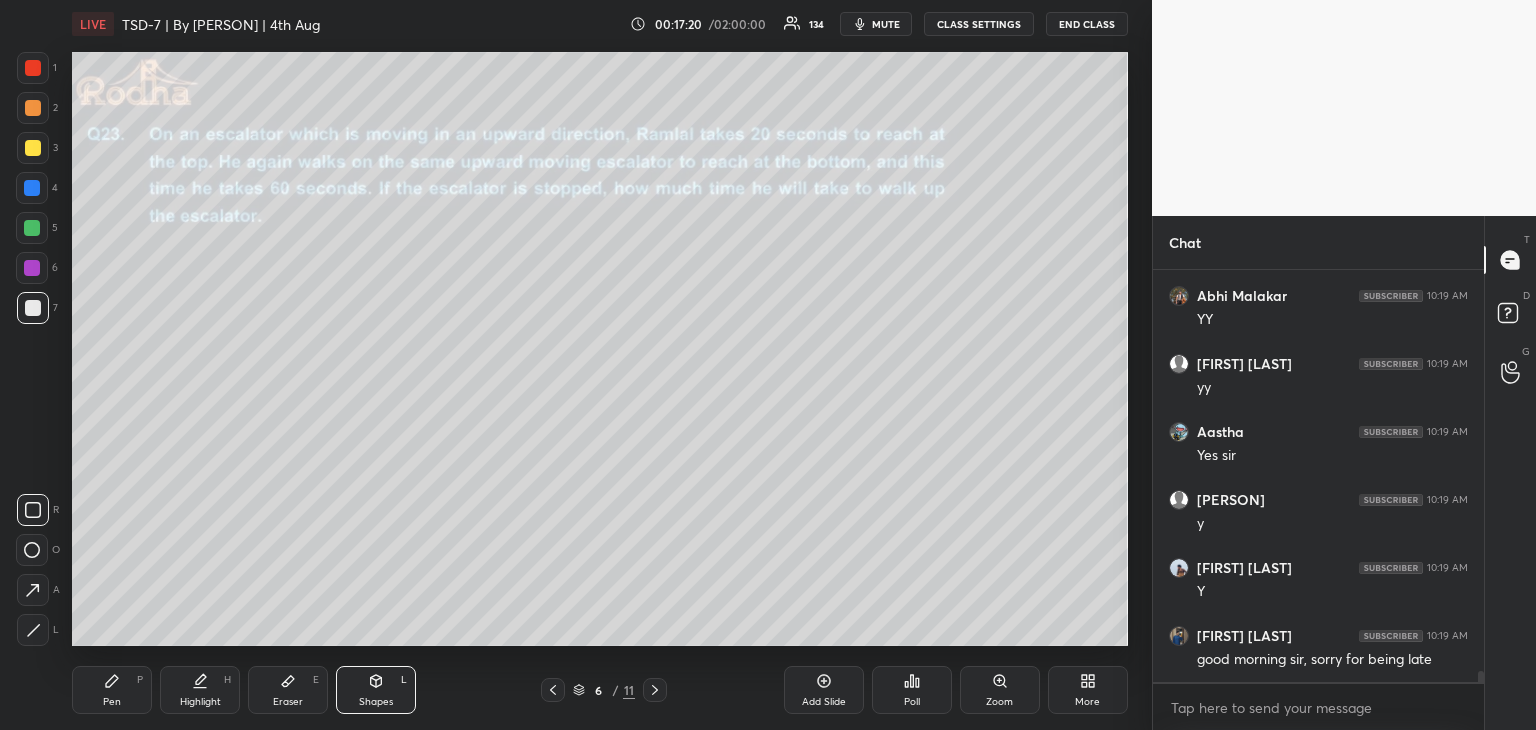 drag, startPoint x: 100, startPoint y: 691, endPoint x: 113, endPoint y: 679, distance: 17.691807 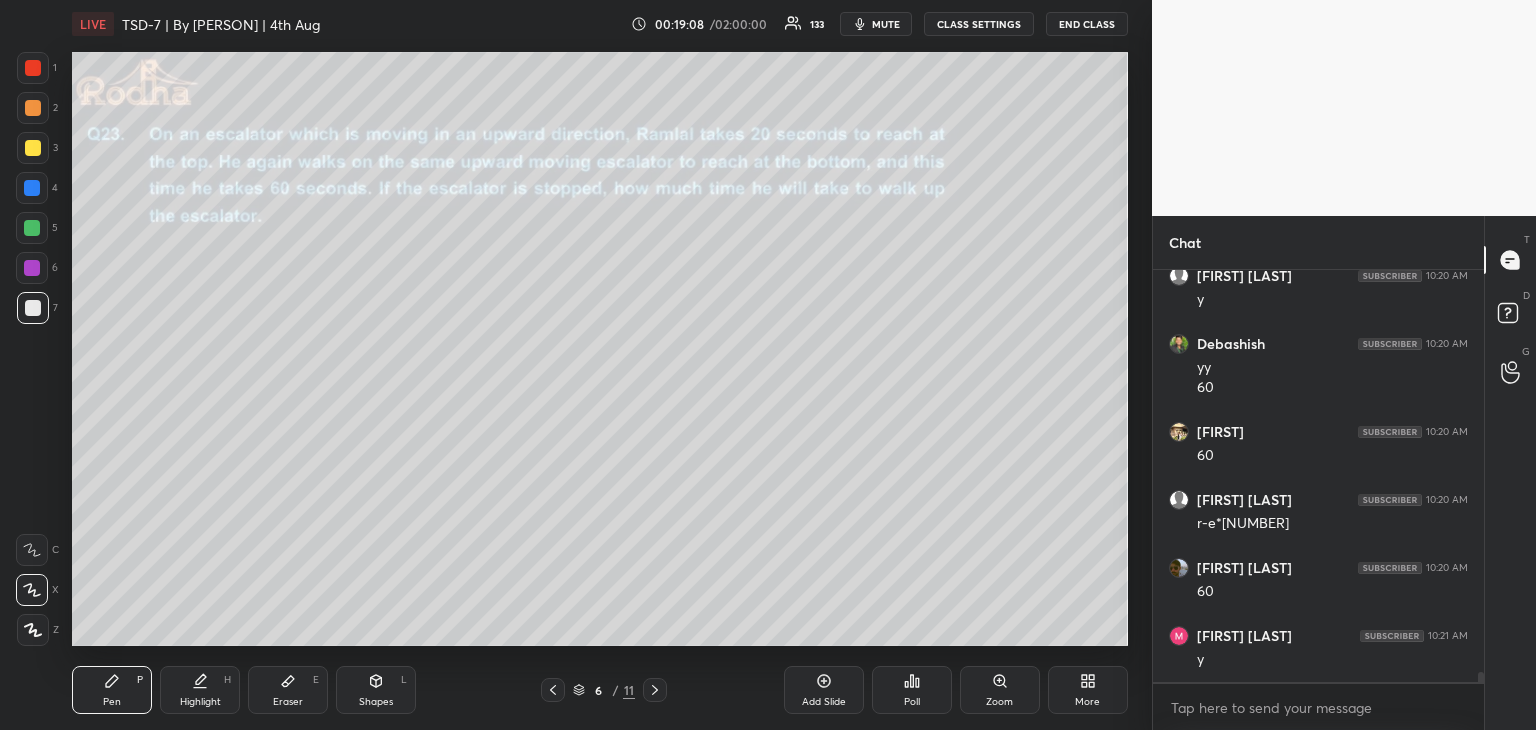 scroll, scrollTop: 16614, scrollLeft: 0, axis: vertical 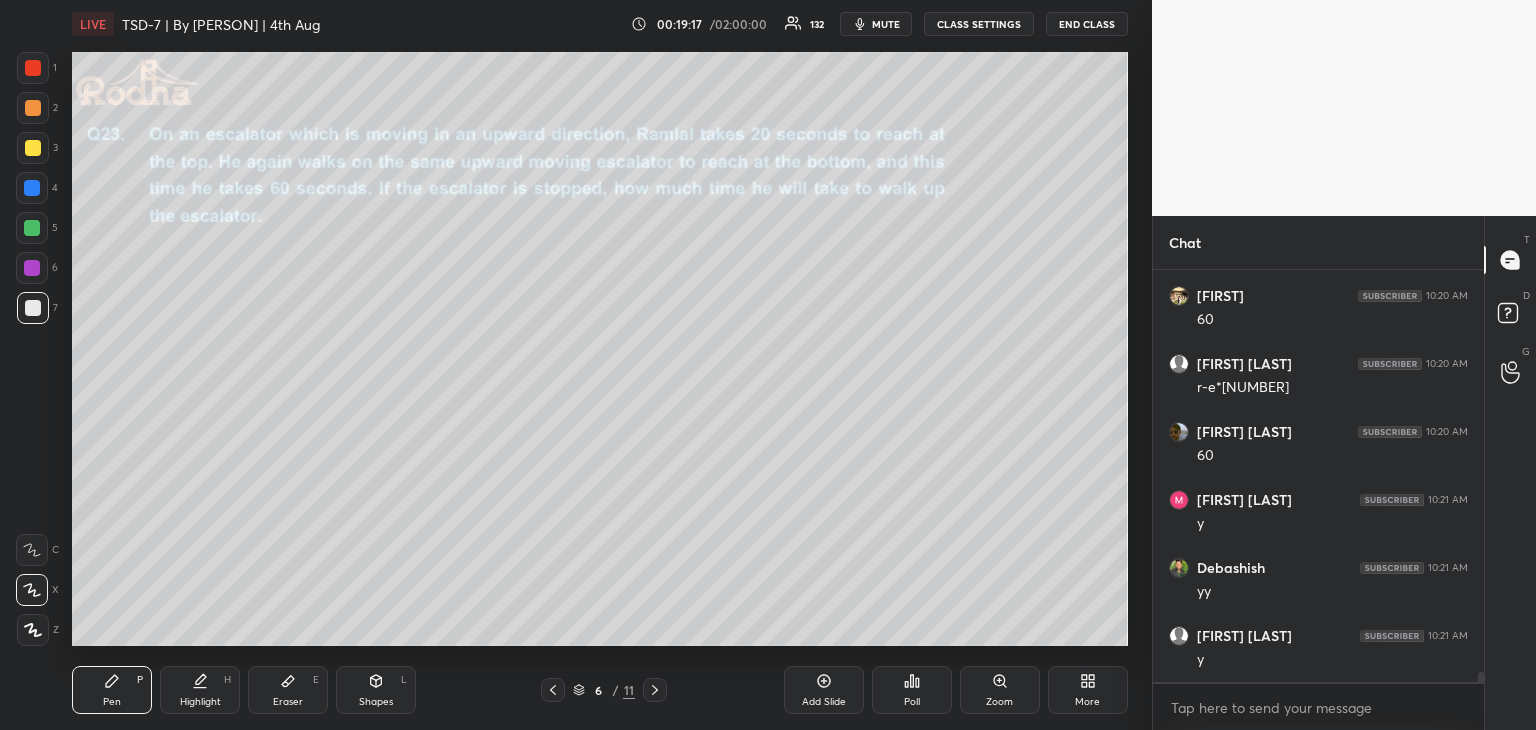 drag, startPoint x: 25, startPoint y: 225, endPoint x: 56, endPoint y: 241, distance: 34.88553 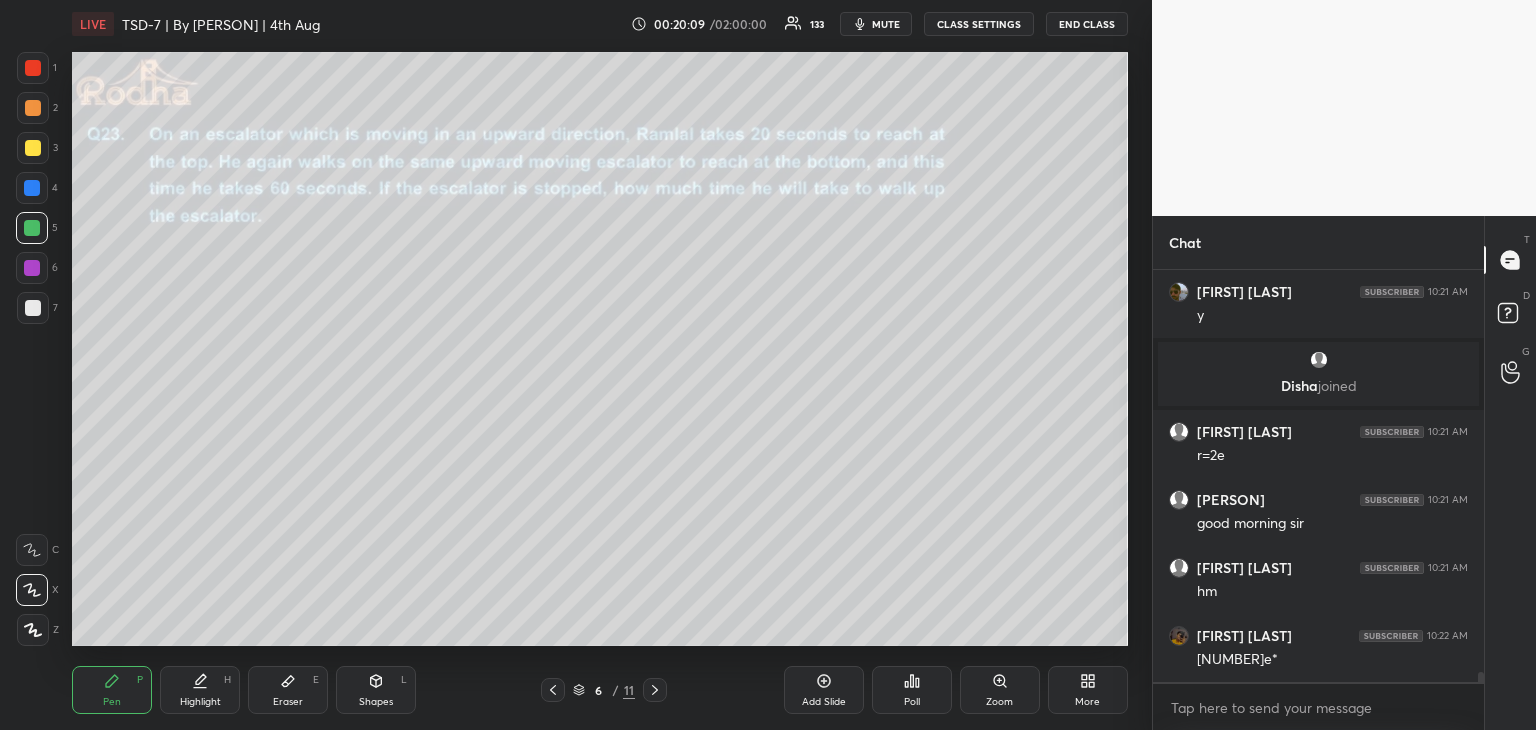 scroll, scrollTop: 17046, scrollLeft: 0, axis: vertical 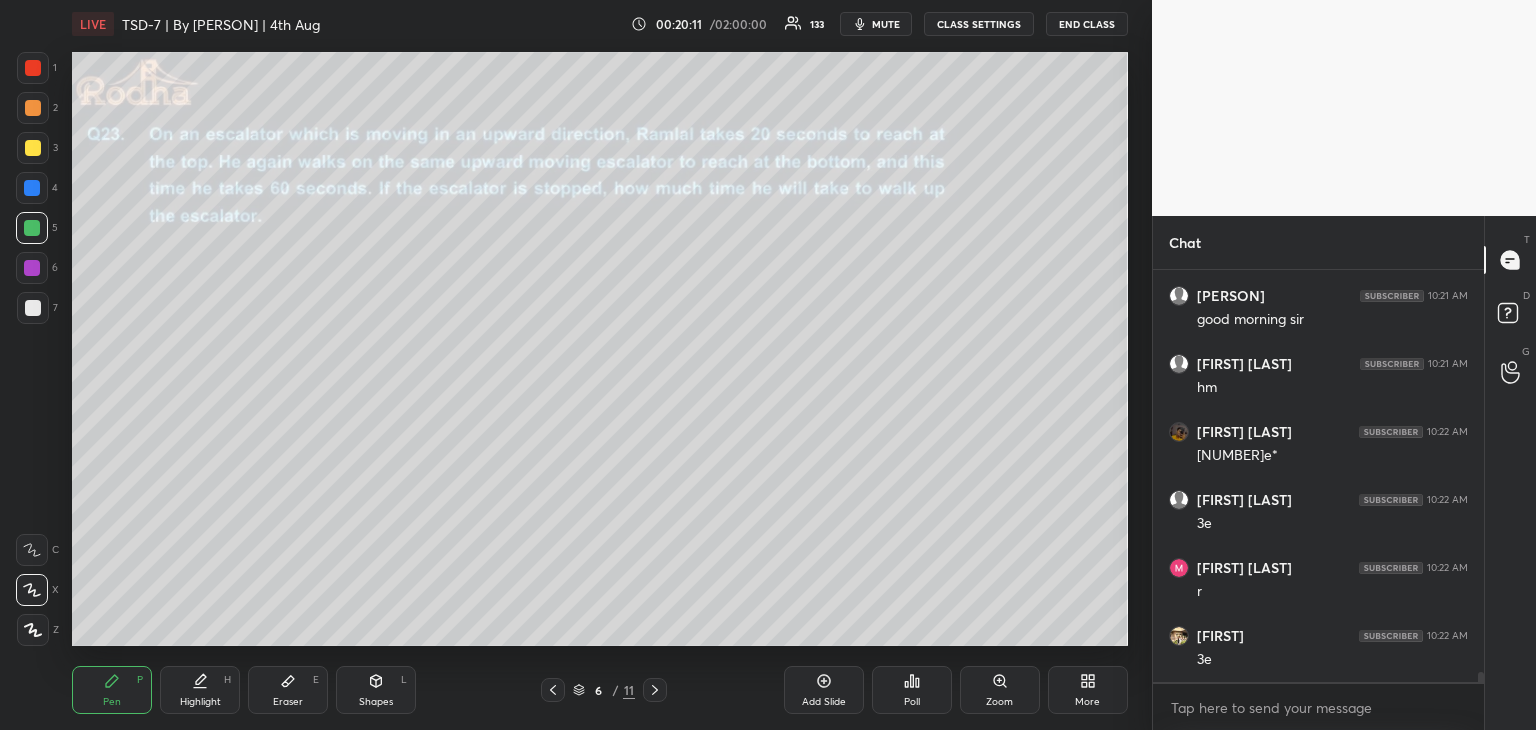 click on "Eraser E" at bounding box center (288, 690) 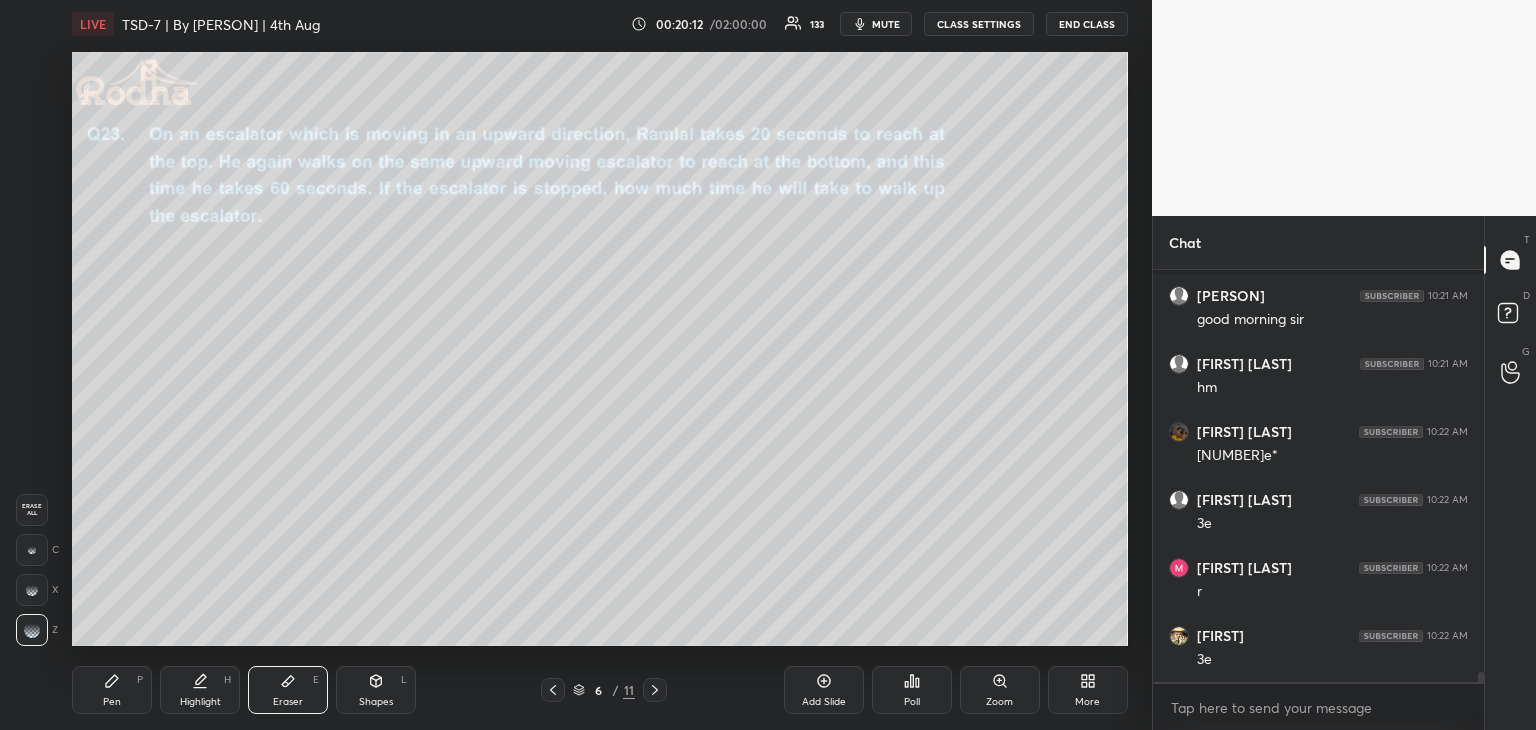 scroll, scrollTop: 17254, scrollLeft: 0, axis: vertical 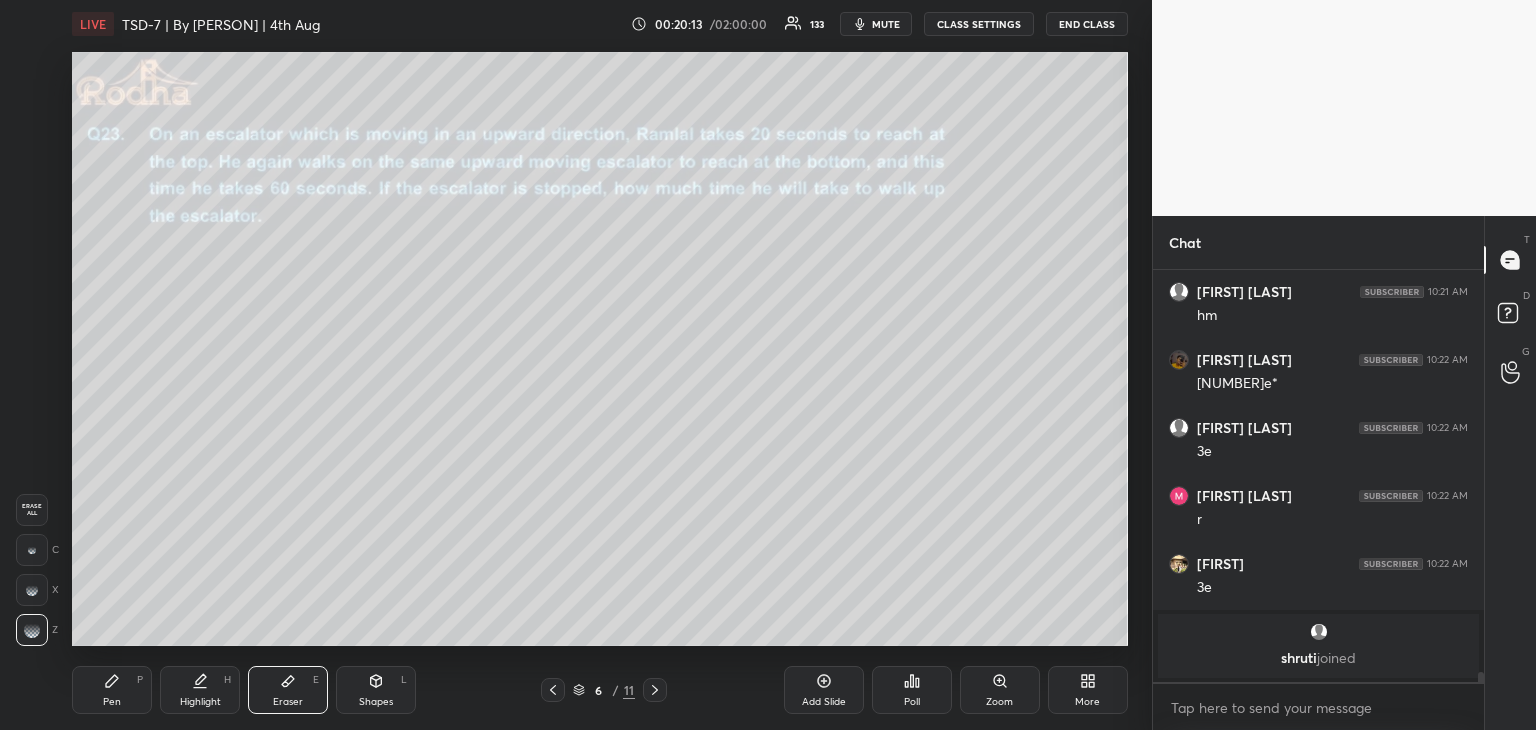 click on "Pen P" at bounding box center (112, 690) 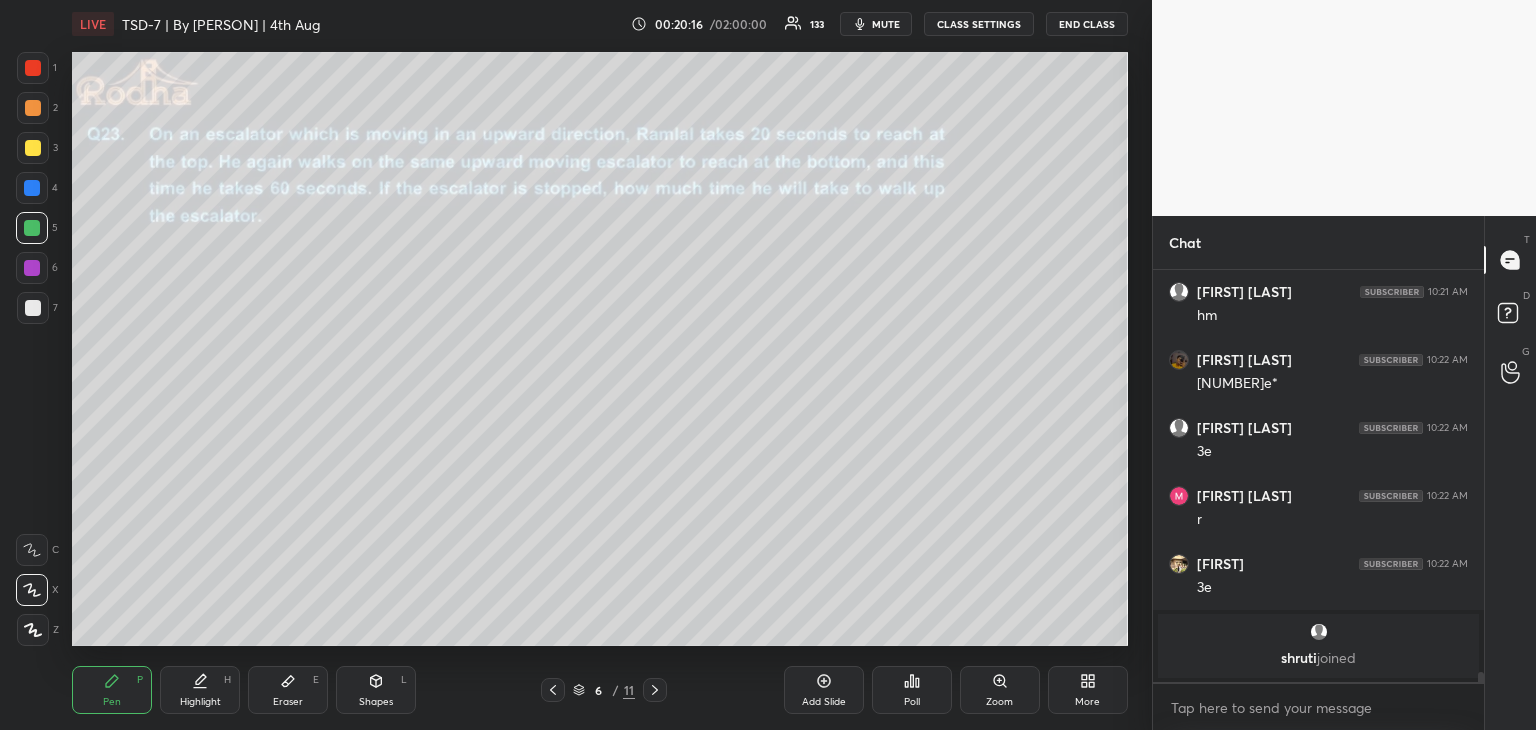 scroll, scrollTop: 17158, scrollLeft: 0, axis: vertical 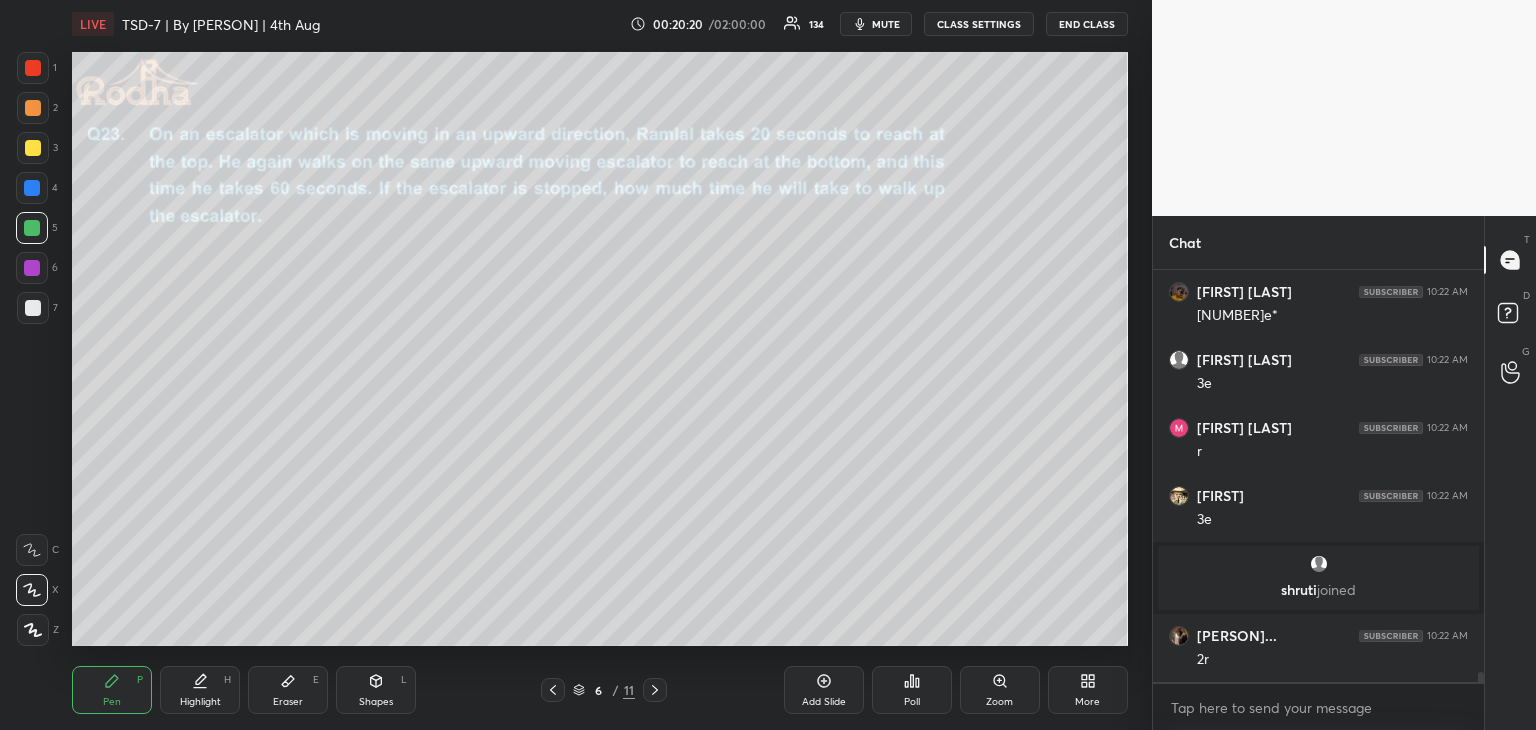 click on "Eraser E" at bounding box center [288, 690] 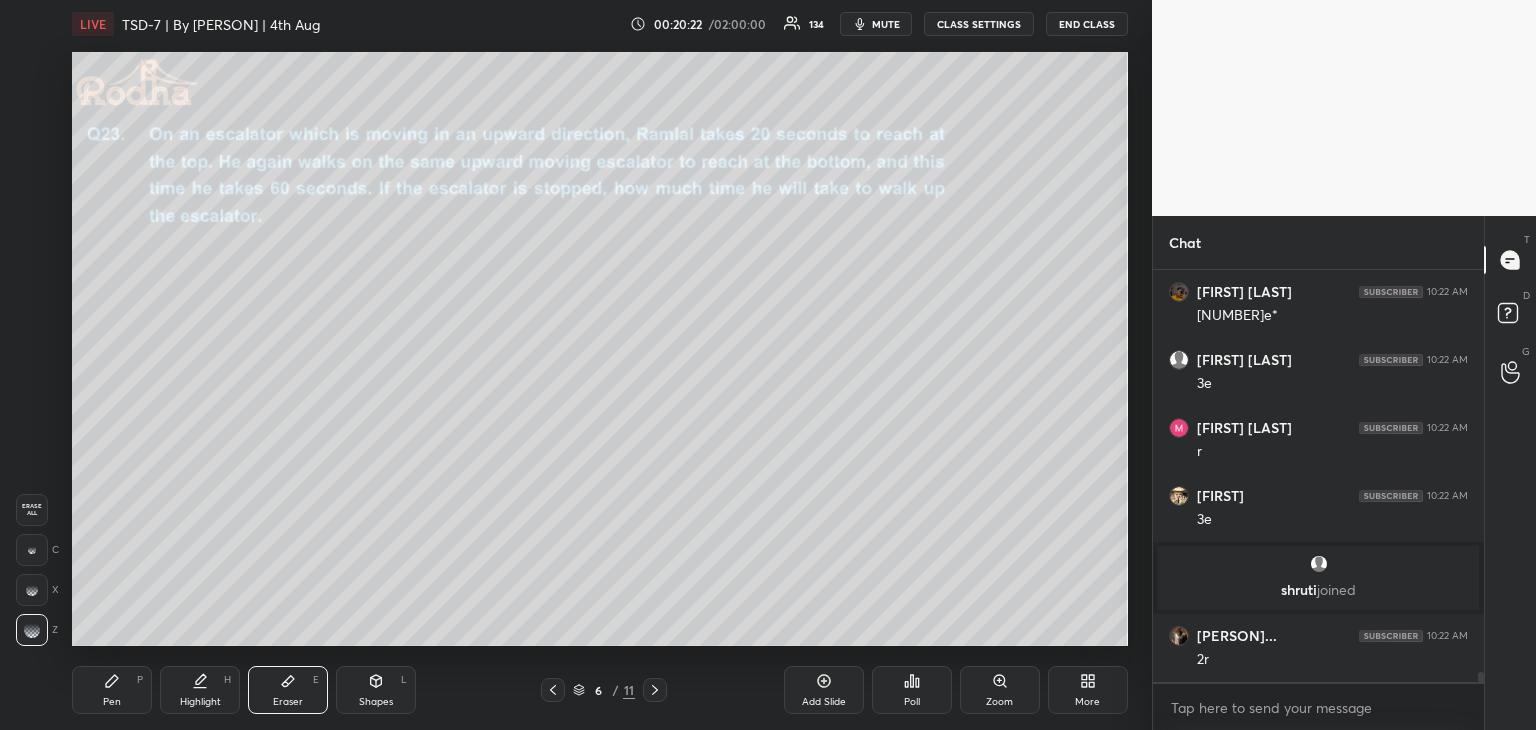 scroll, scrollTop: 17226, scrollLeft: 0, axis: vertical 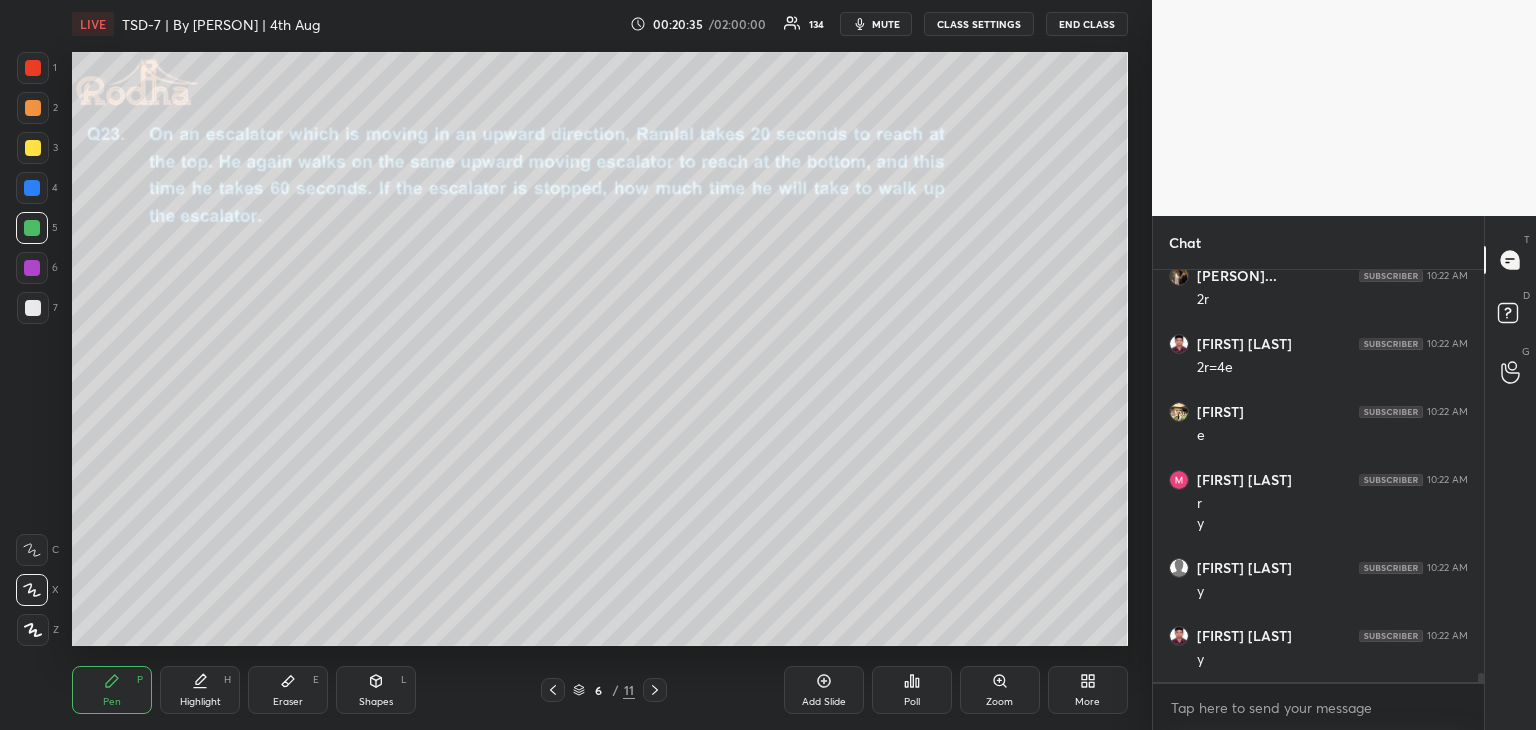 click at bounding box center [33, 308] 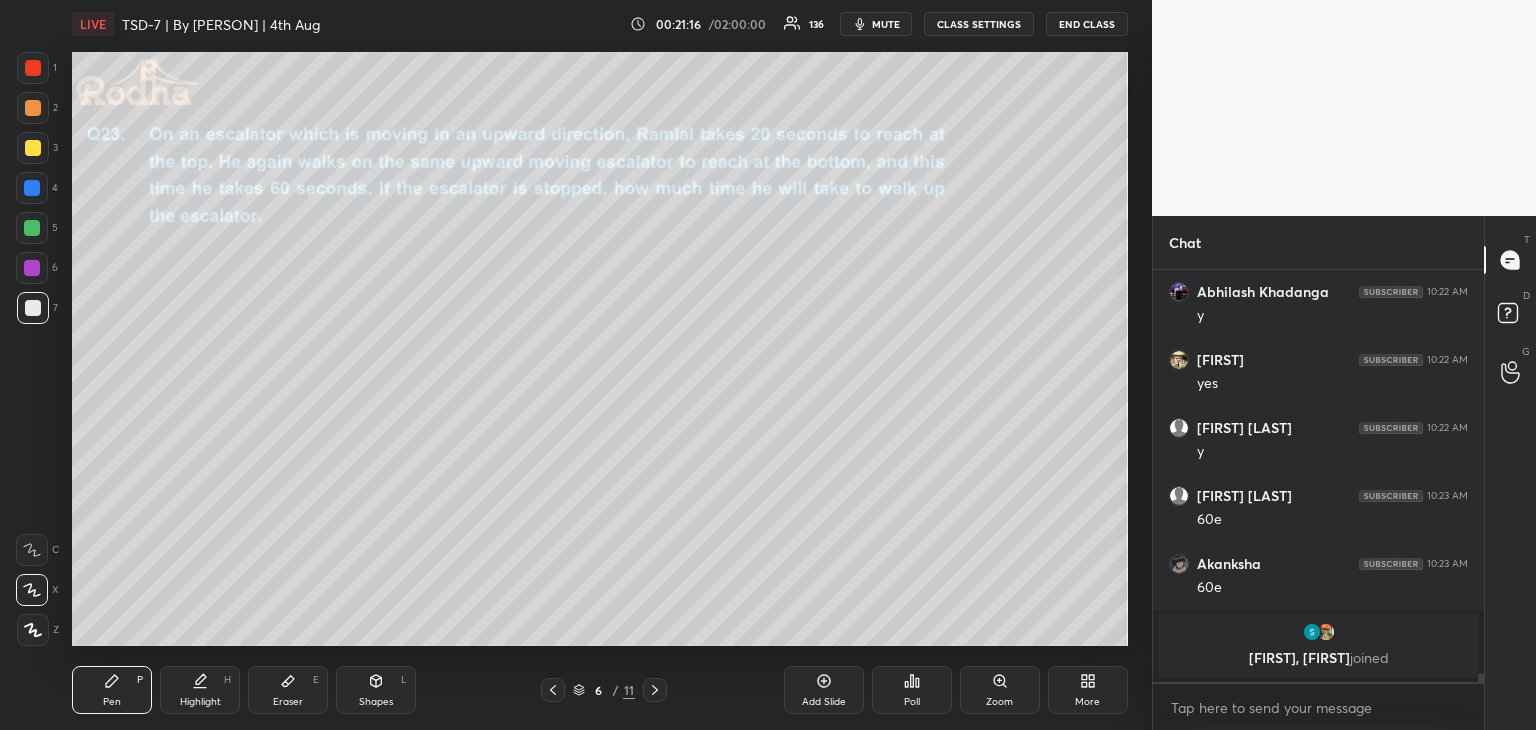 scroll, scrollTop: 17808, scrollLeft: 0, axis: vertical 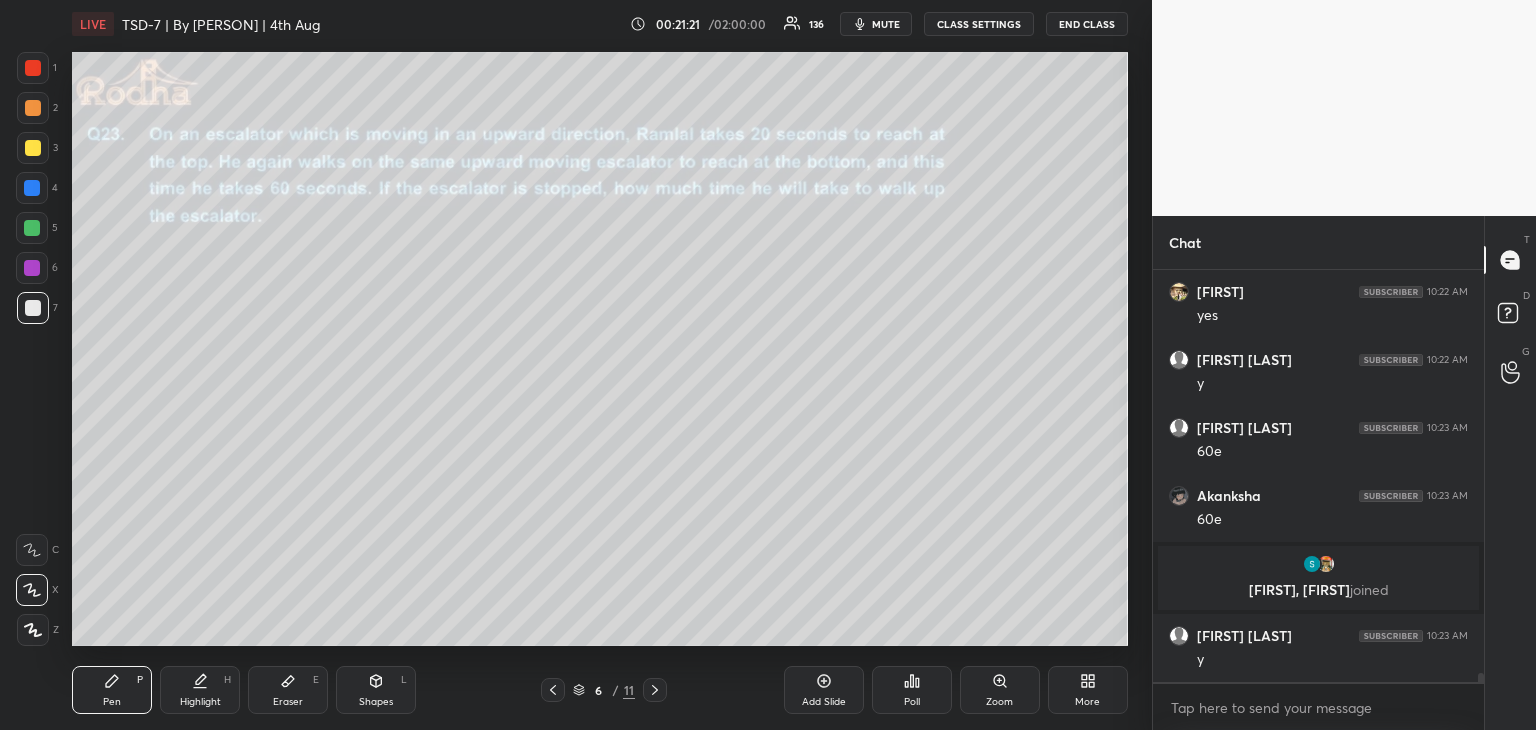 drag, startPoint x: 35, startPoint y: 229, endPoint x: 52, endPoint y: 215, distance: 22.022715 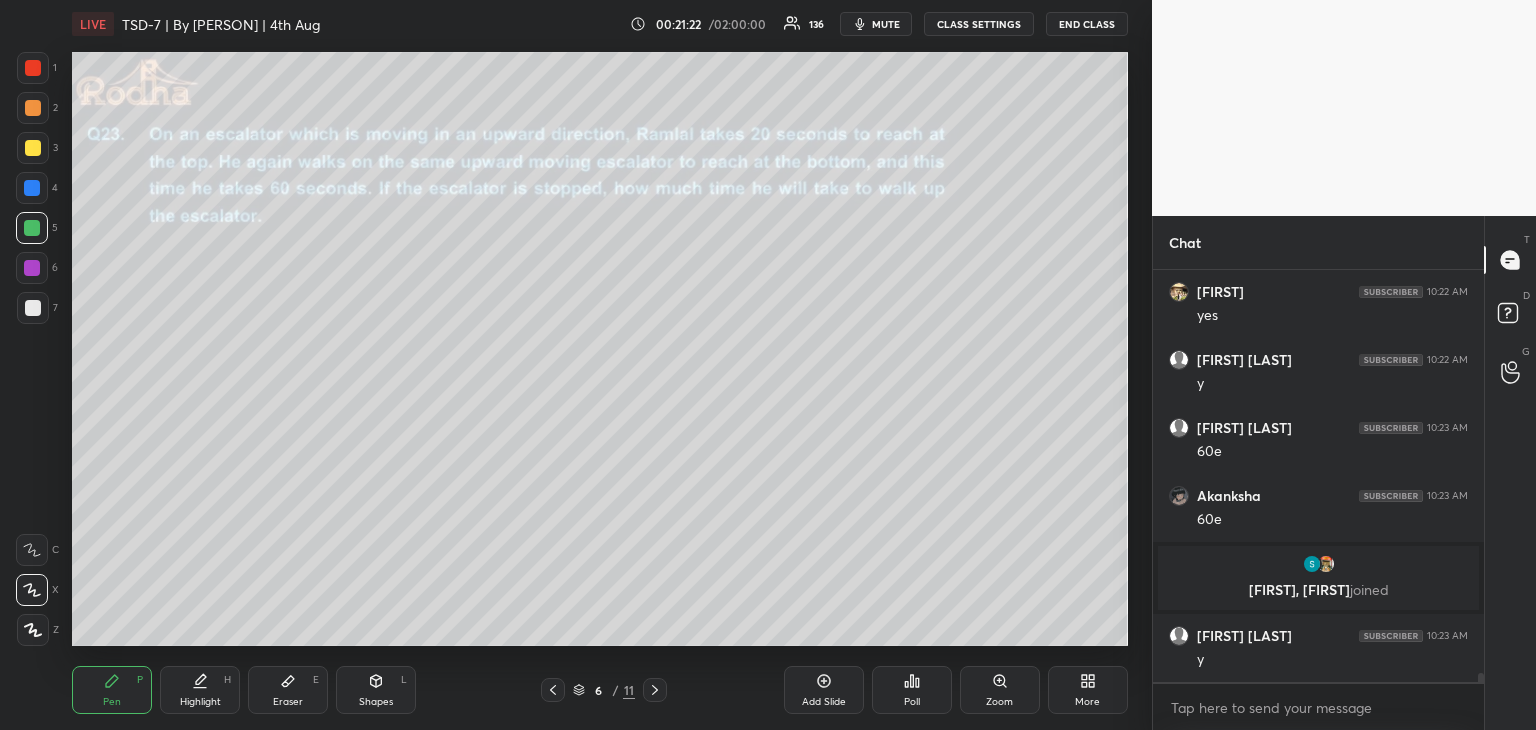 click at bounding box center [33, 148] 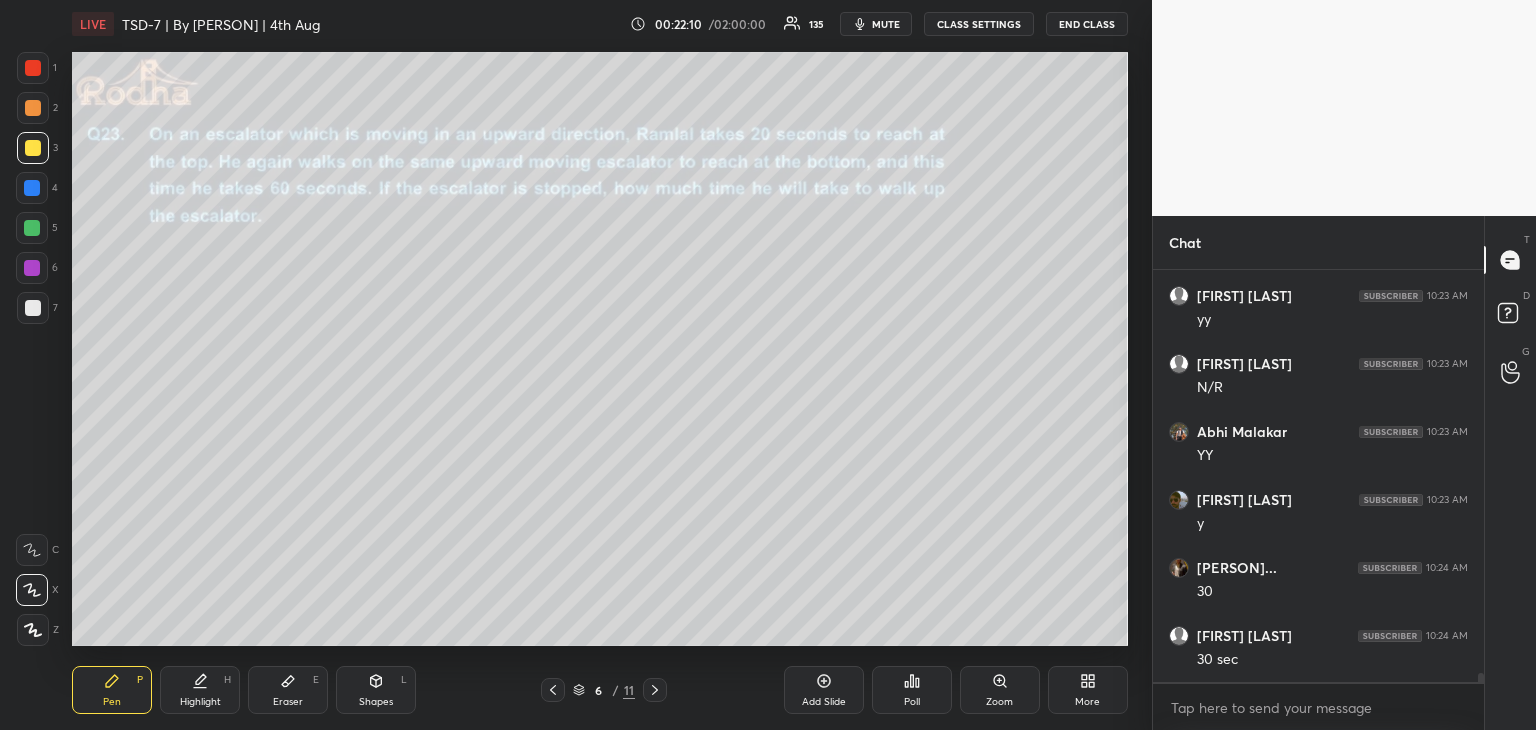scroll, scrollTop: 18284, scrollLeft: 0, axis: vertical 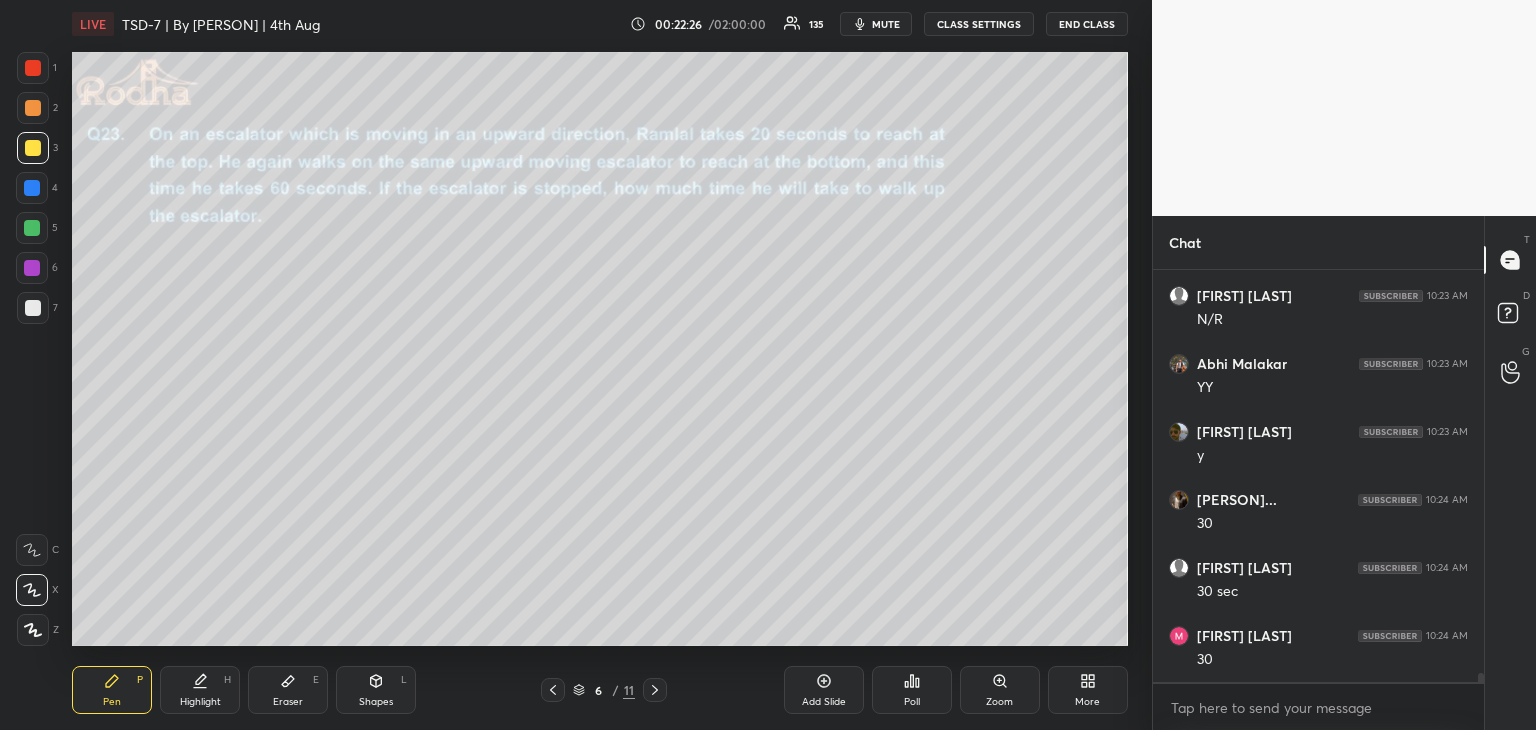 click at bounding box center (33, 308) 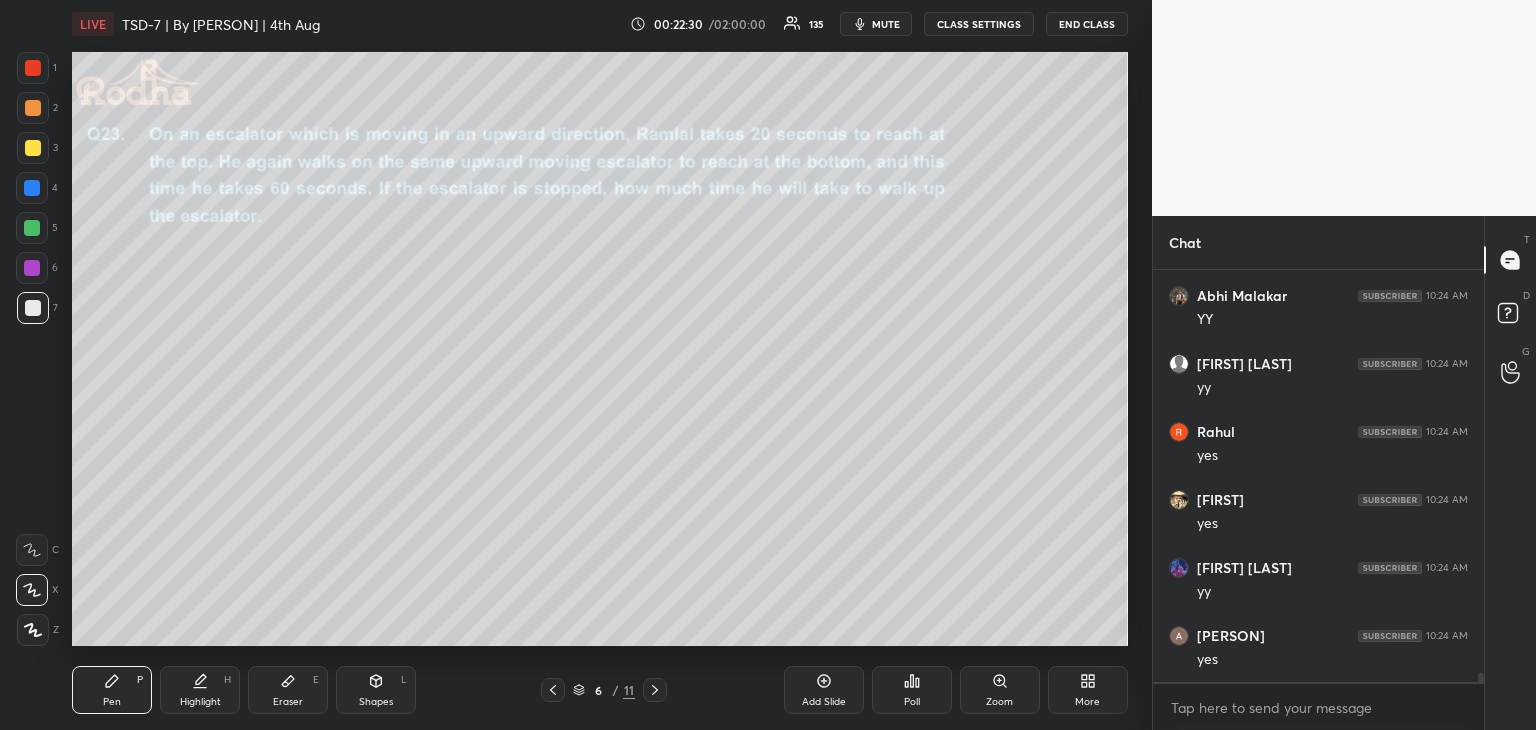 scroll, scrollTop: 18984, scrollLeft: 0, axis: vertical 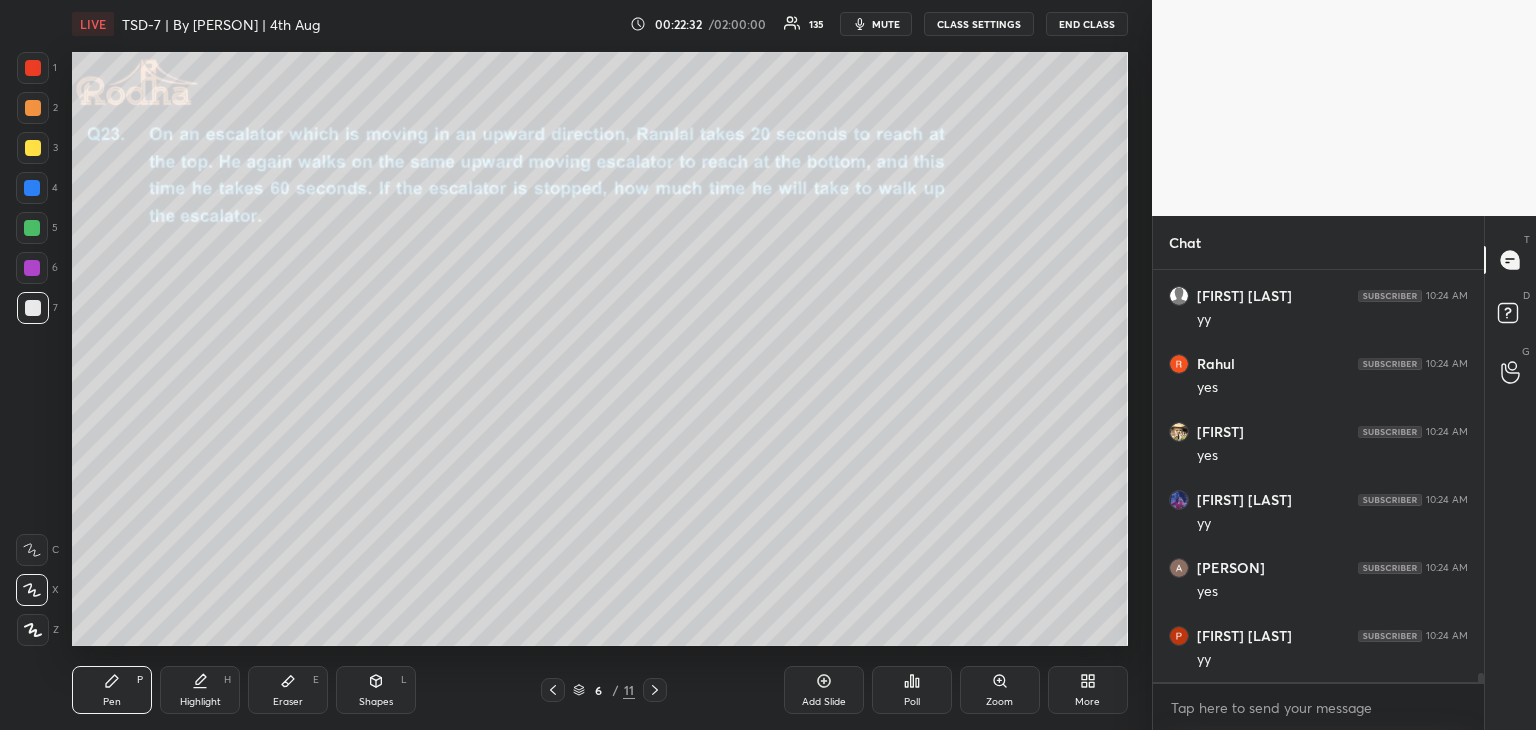 click 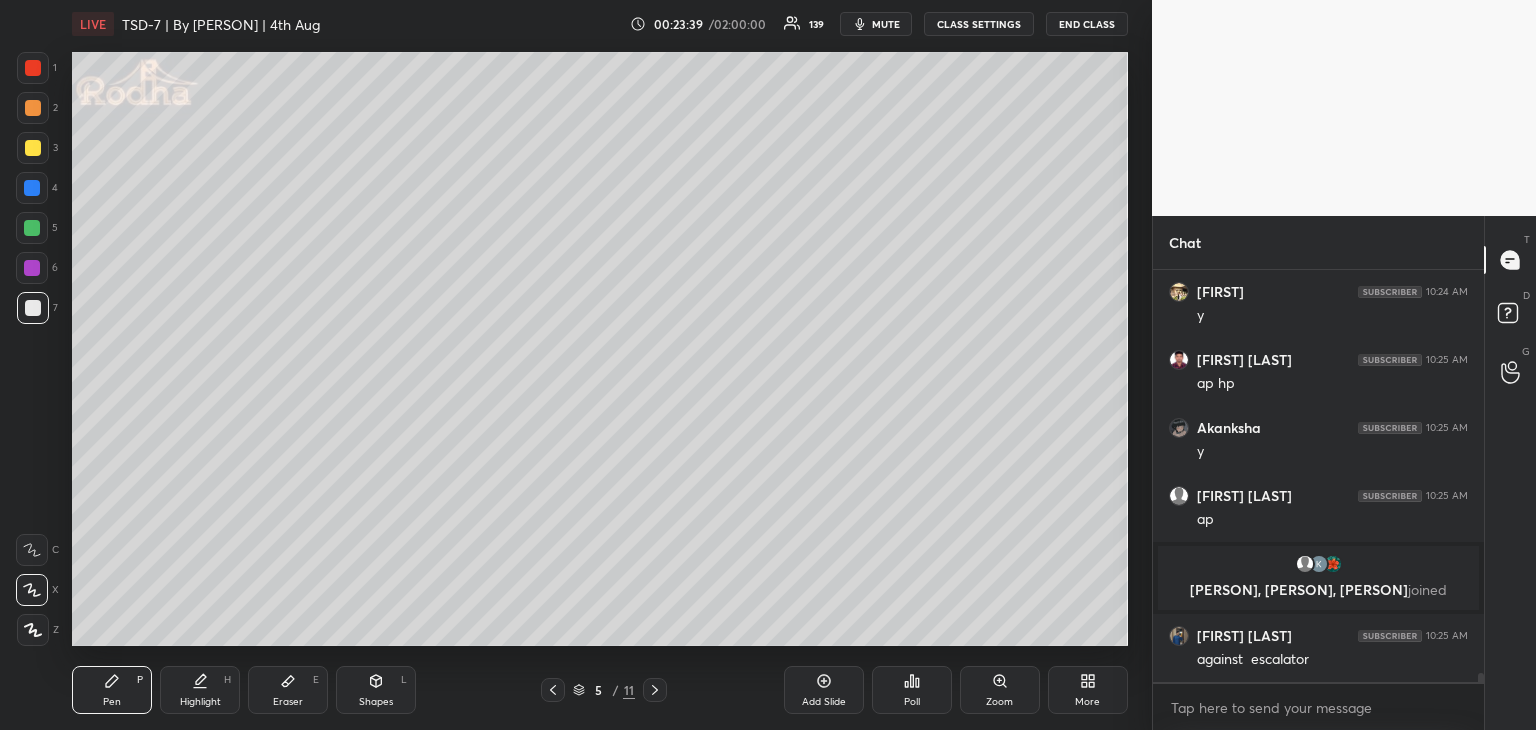scroll, scrollTop: 19256, scrollLeft: 0, axis: vertical 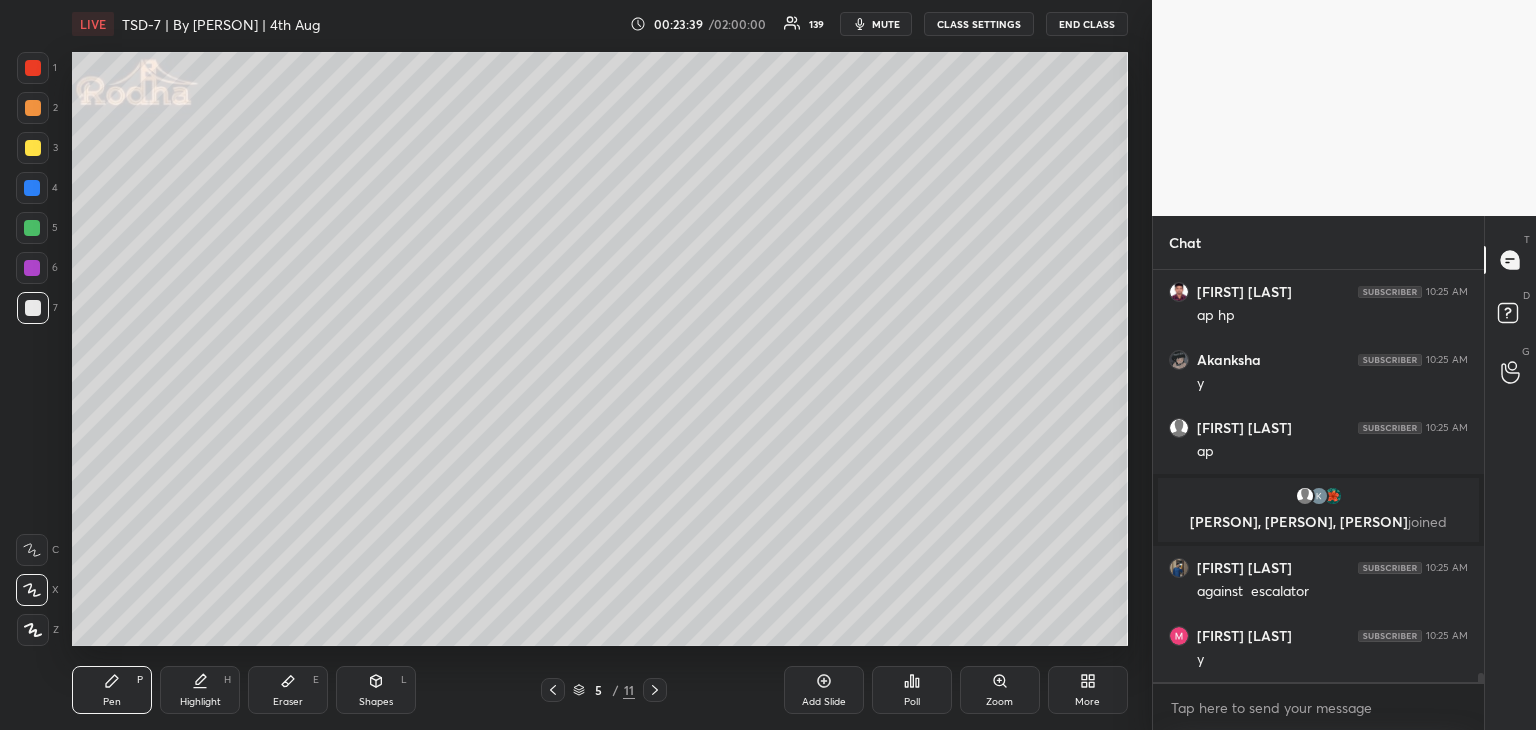 drag, startPoint x: 364, startPoint y: 693, endPoint x: 368, endPoint y: 673, distance: 20.396078 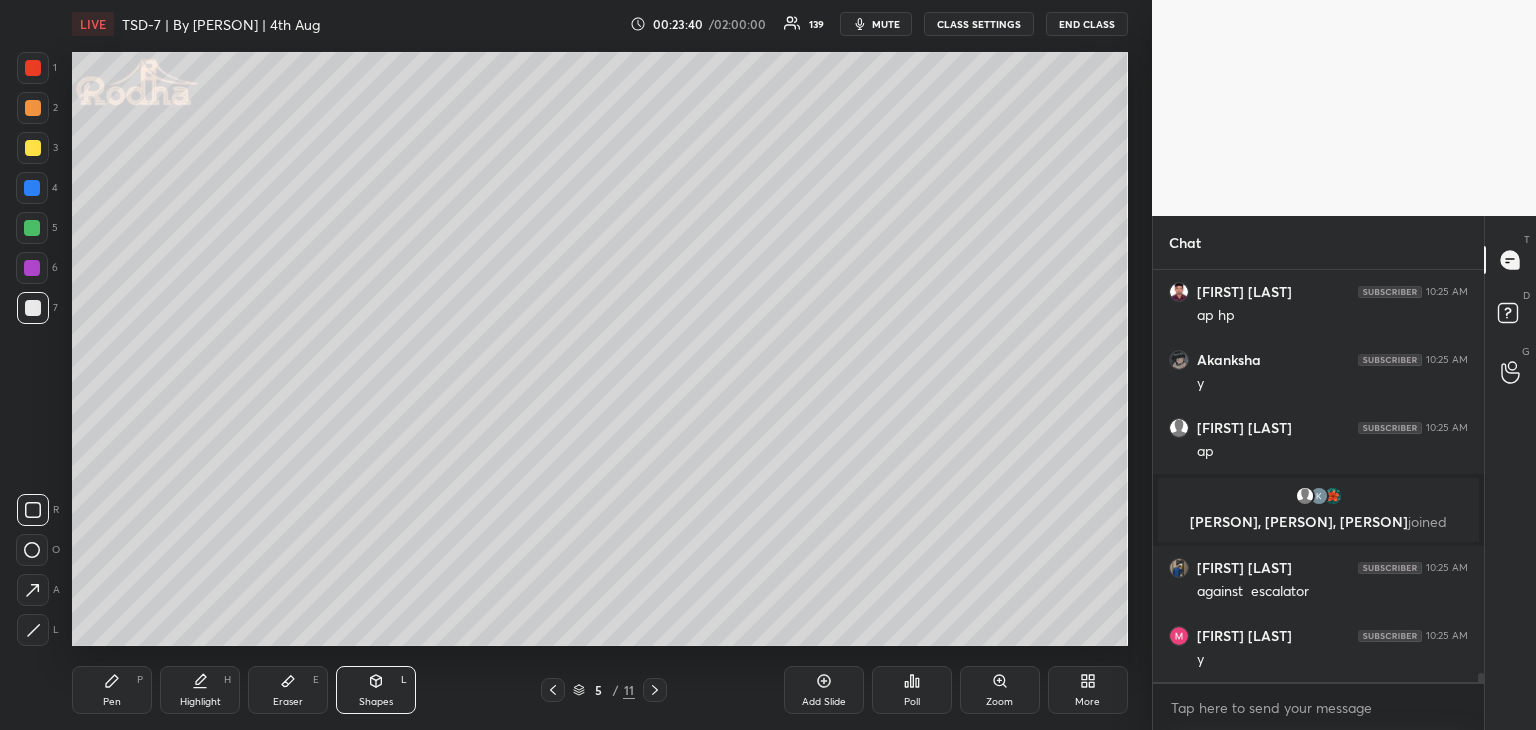 click 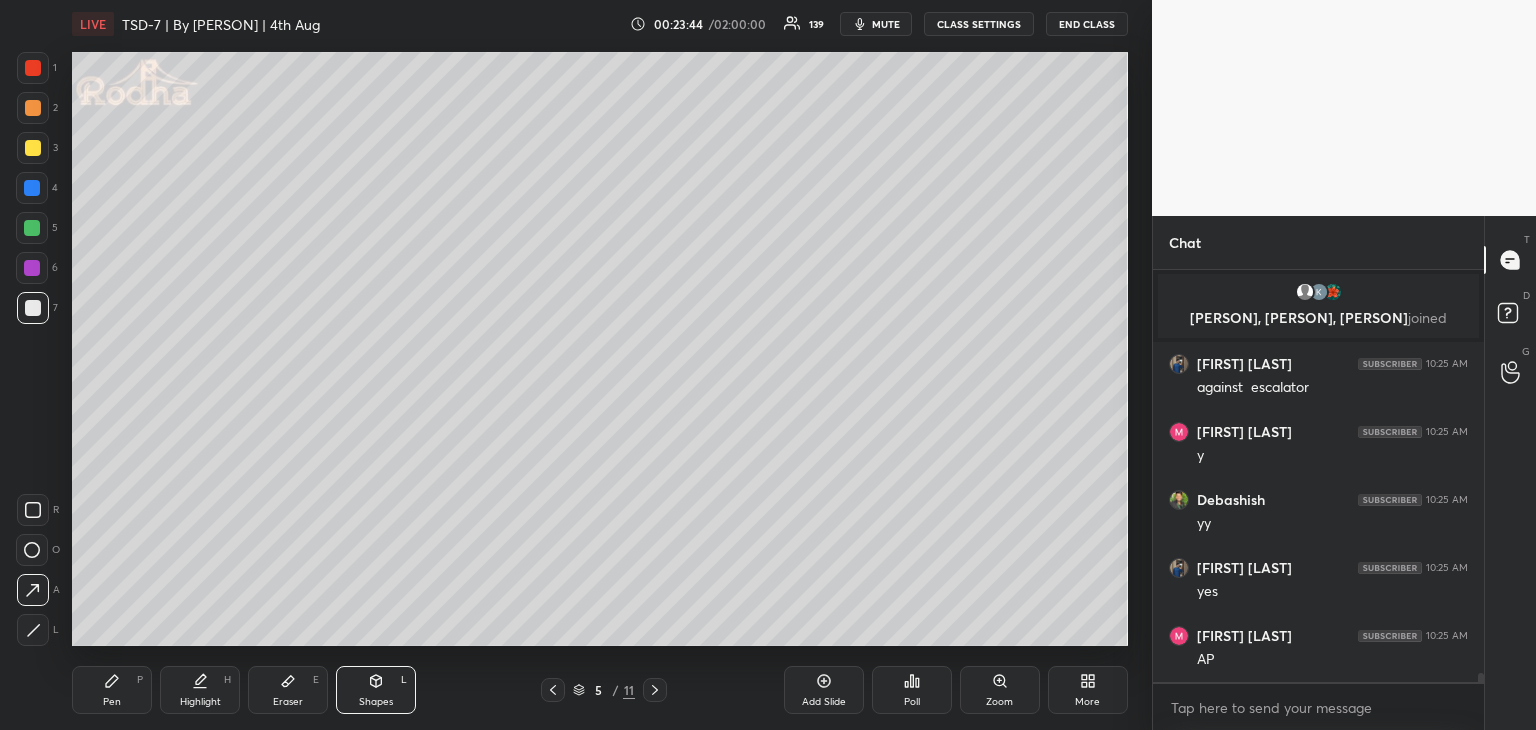 scroll, scrollTop: 19528, scrollLeft: 0, axis: vertical 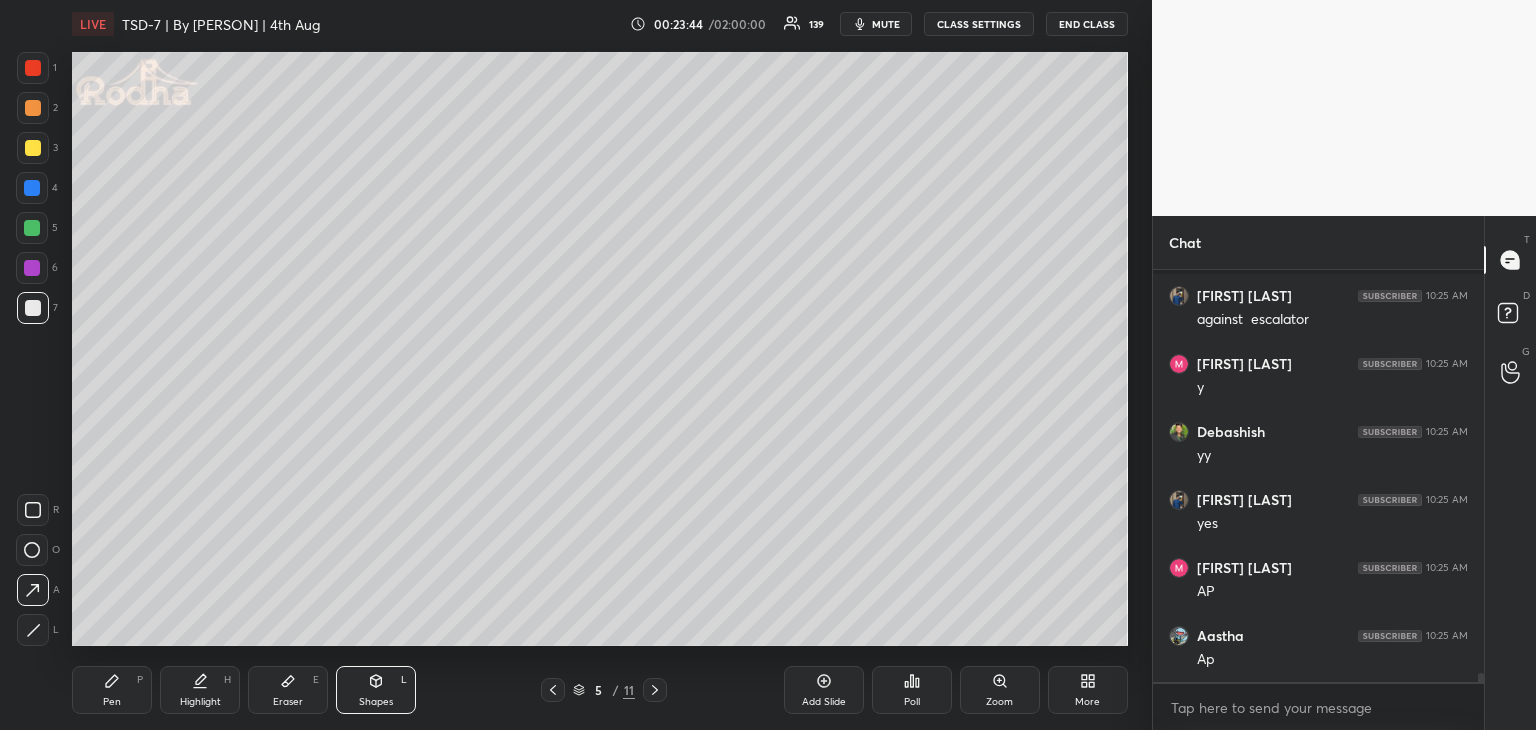 click on "Pen" at bounding box center (112, 702) 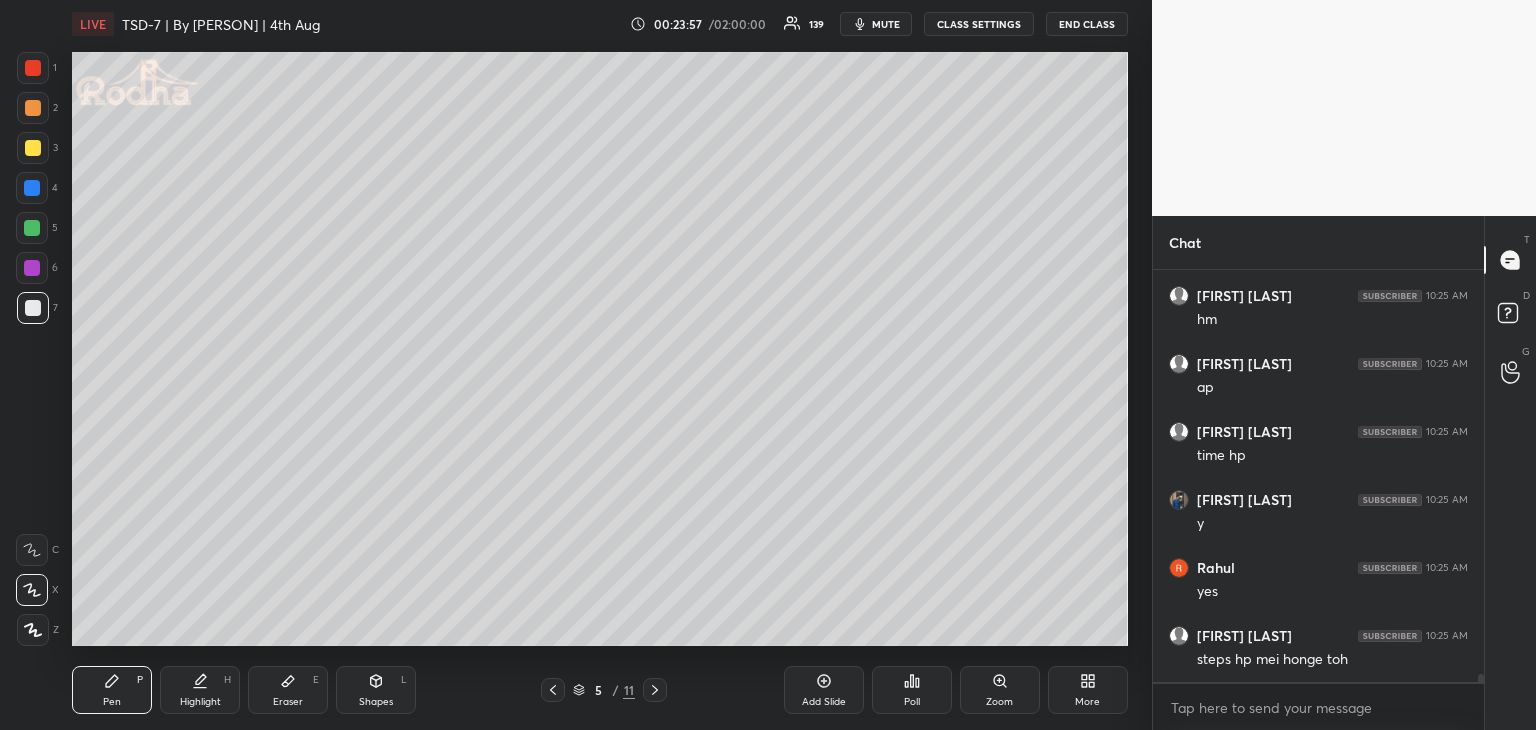 scroll, scrollTop: 20004, scrollLeft: 0, axis: vertical 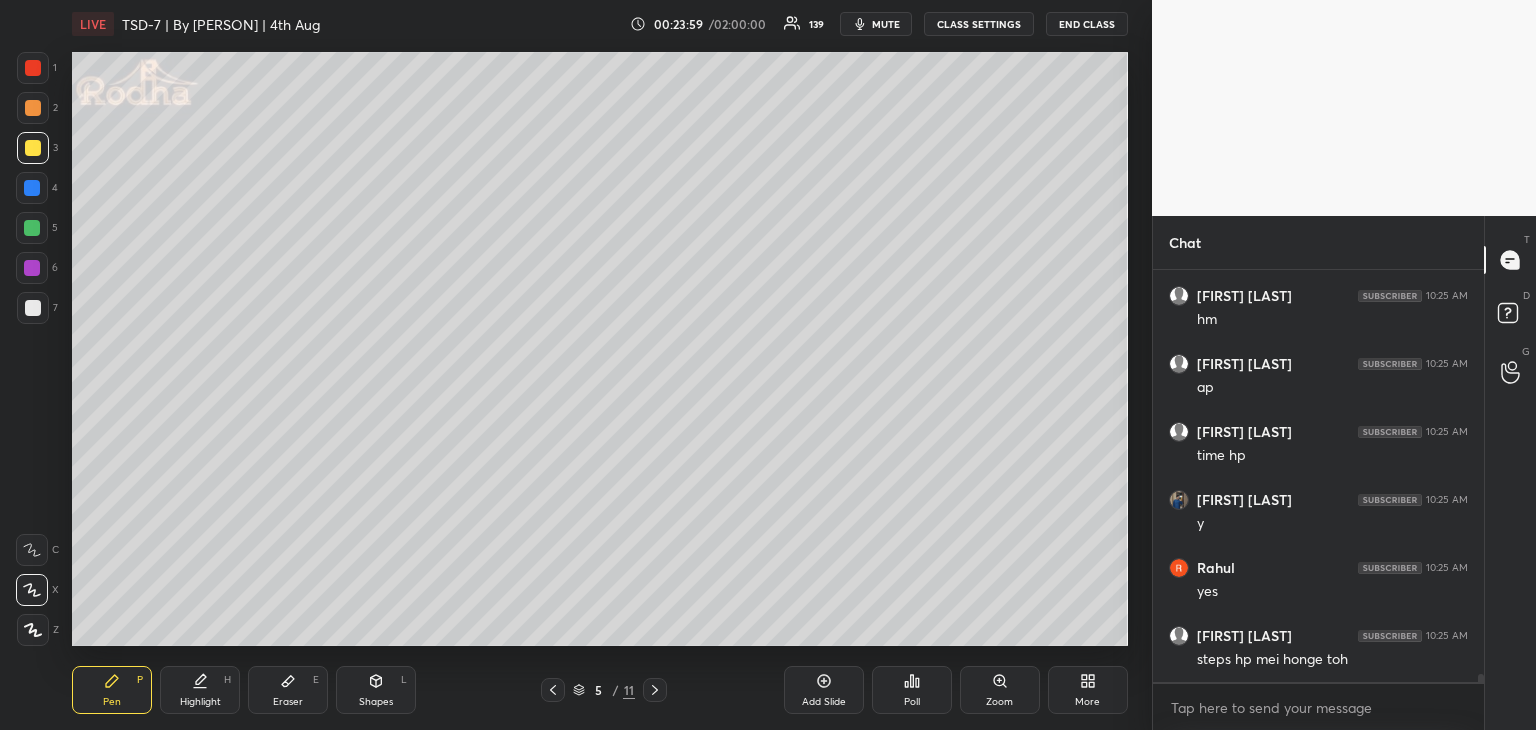 click 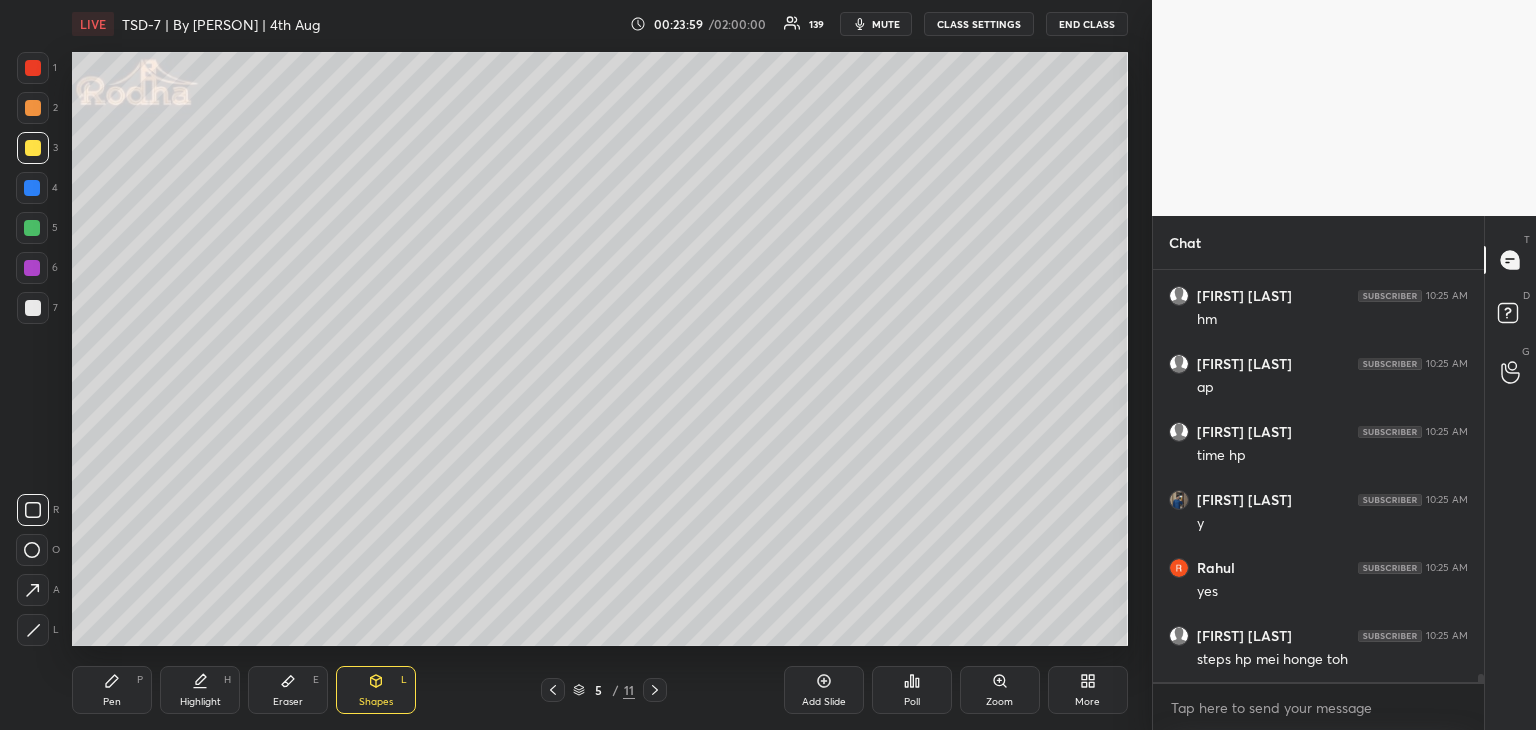 drag, startPoint x: 37, startPoint y: 585, endPoint x: 60, endPoint y: 568, distance: 28.600698 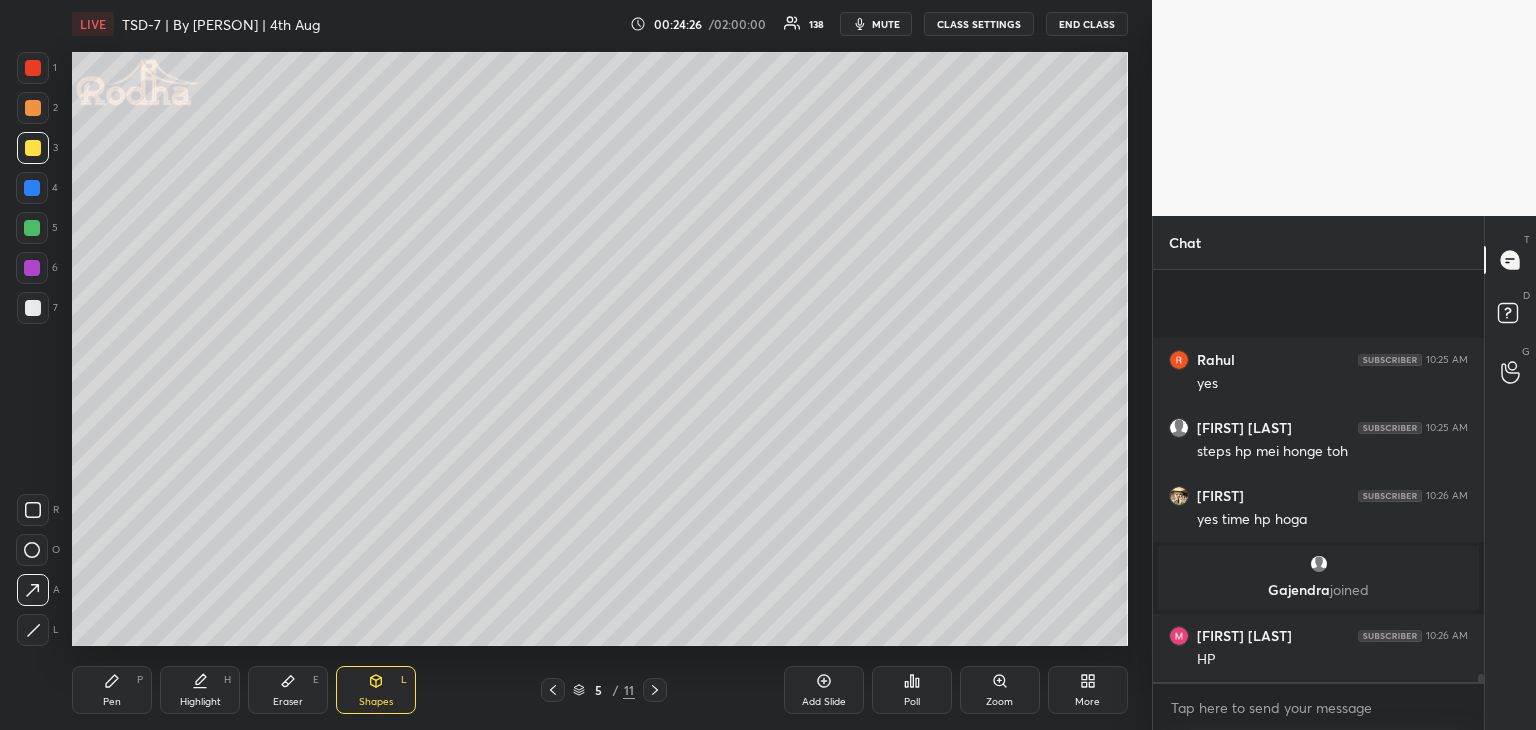 scroll, scrollTop: 20074, scrollLeft: 0, axis: vertical 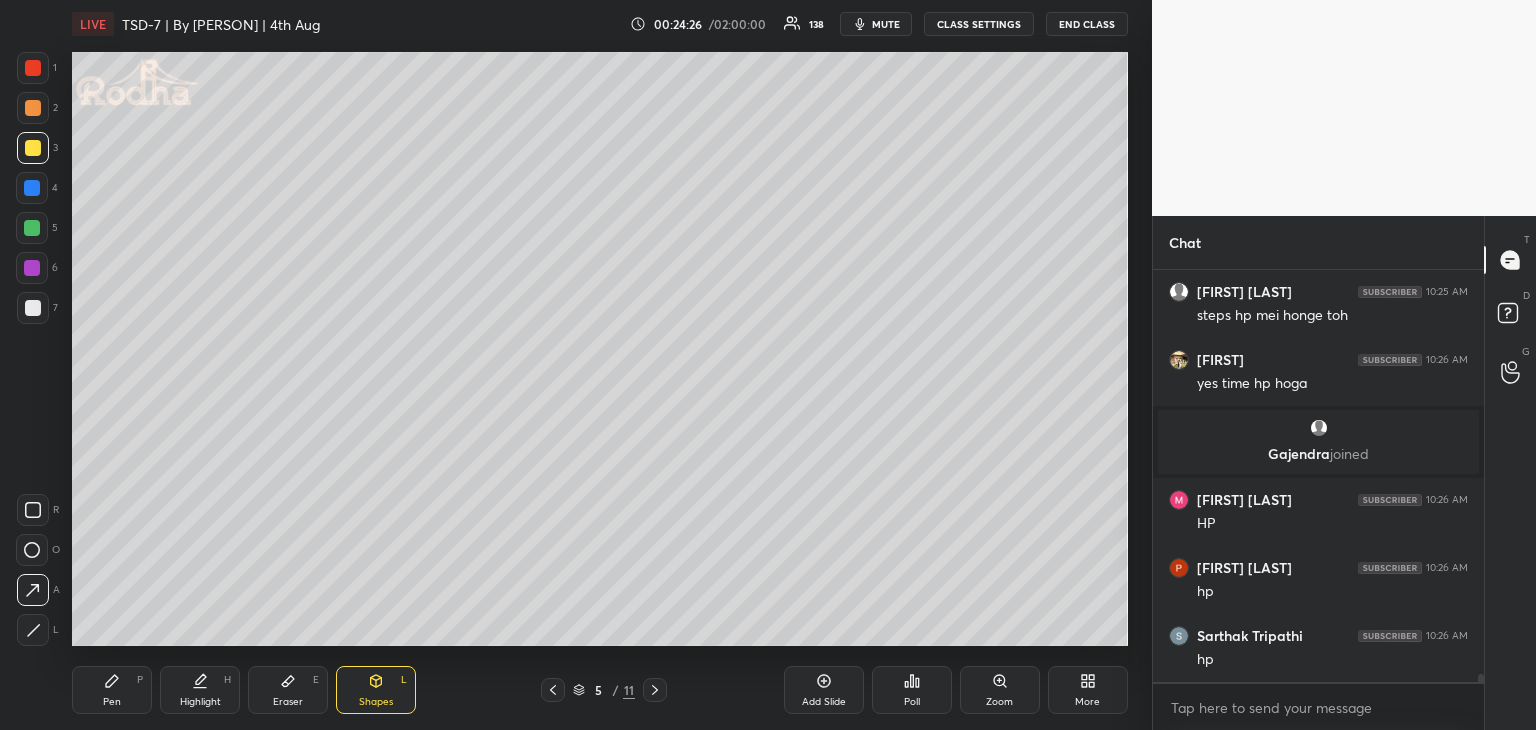 click on "Pen" at bounding box center (112, 702) 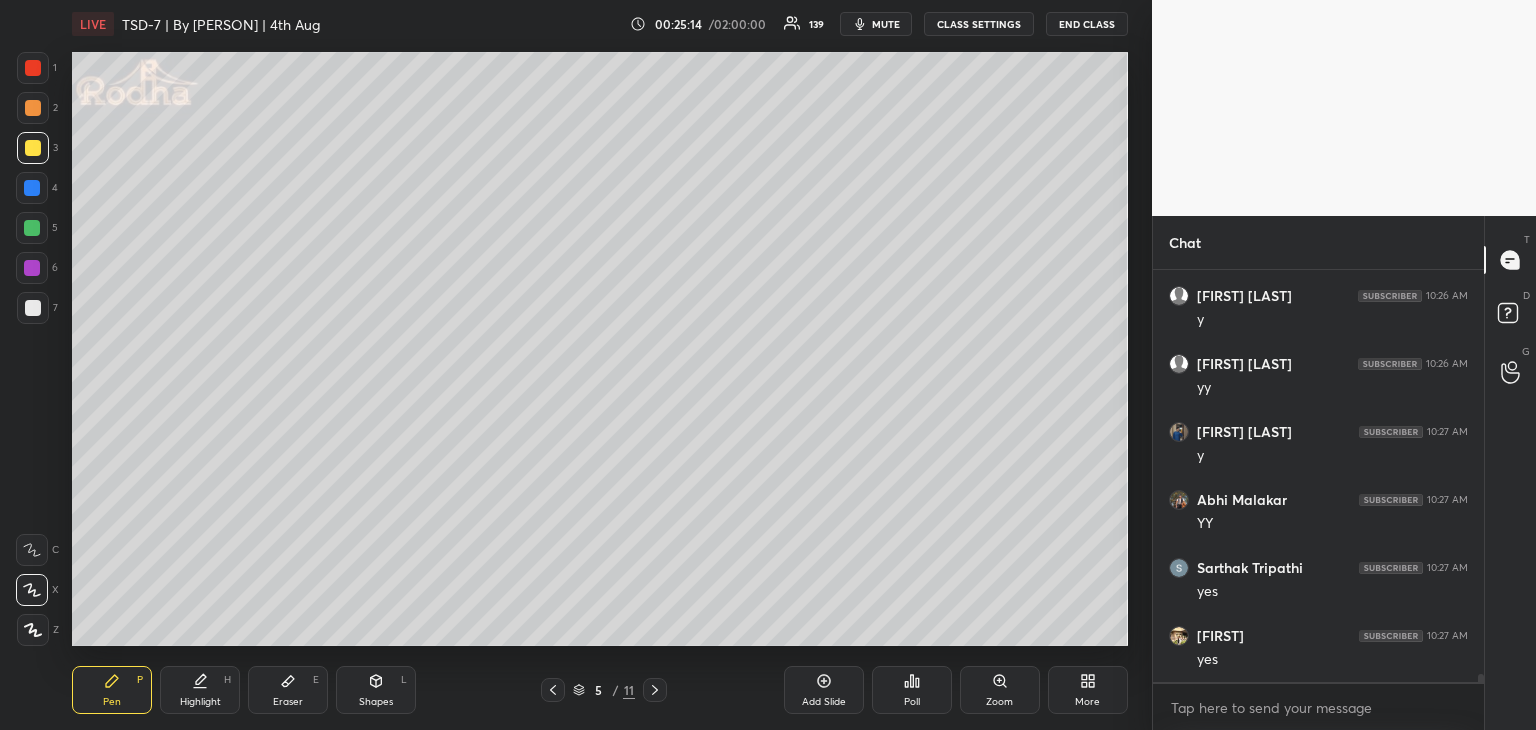 scroll, scrollTop: 20894, scrollLeft: 0, axis: vertical 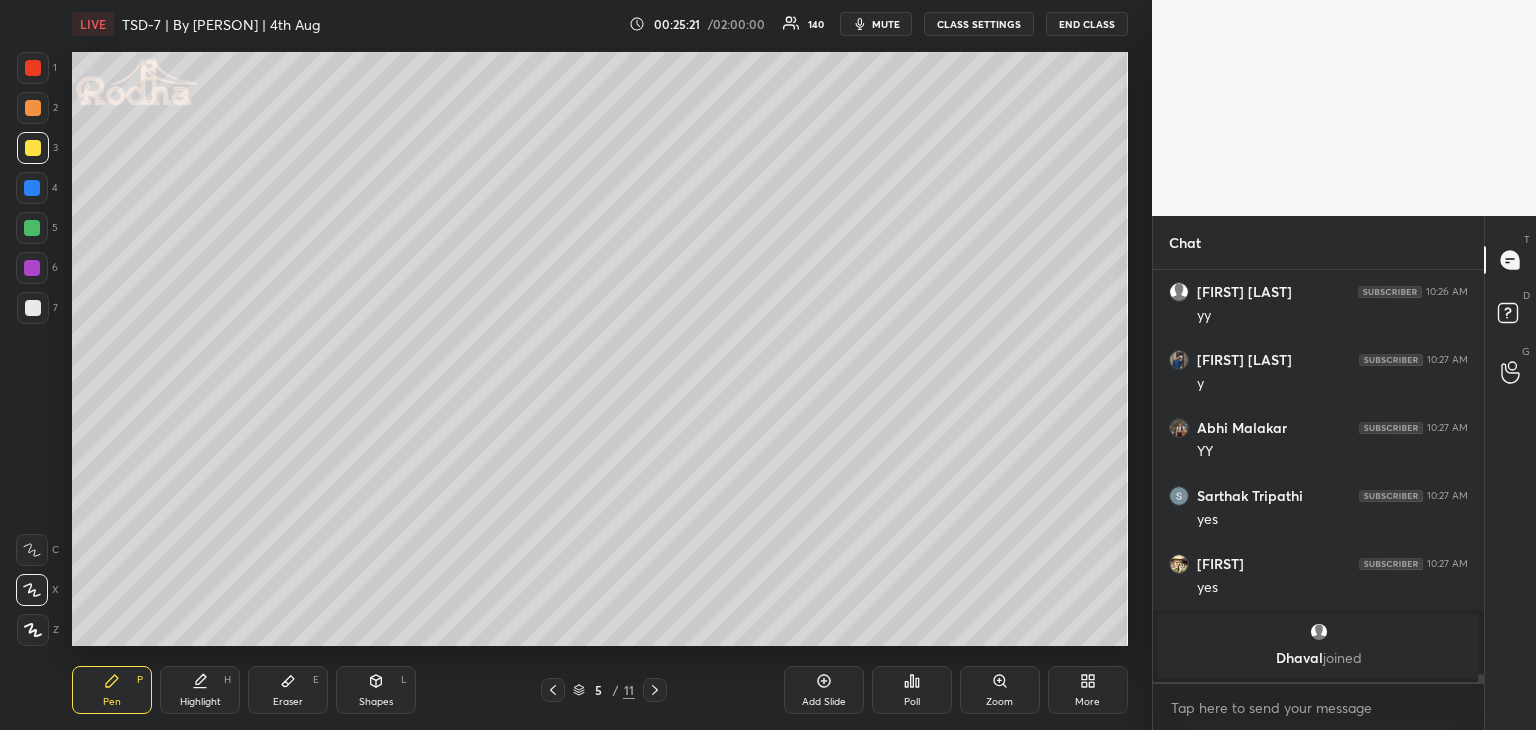 click at bounding box center [32, 188] 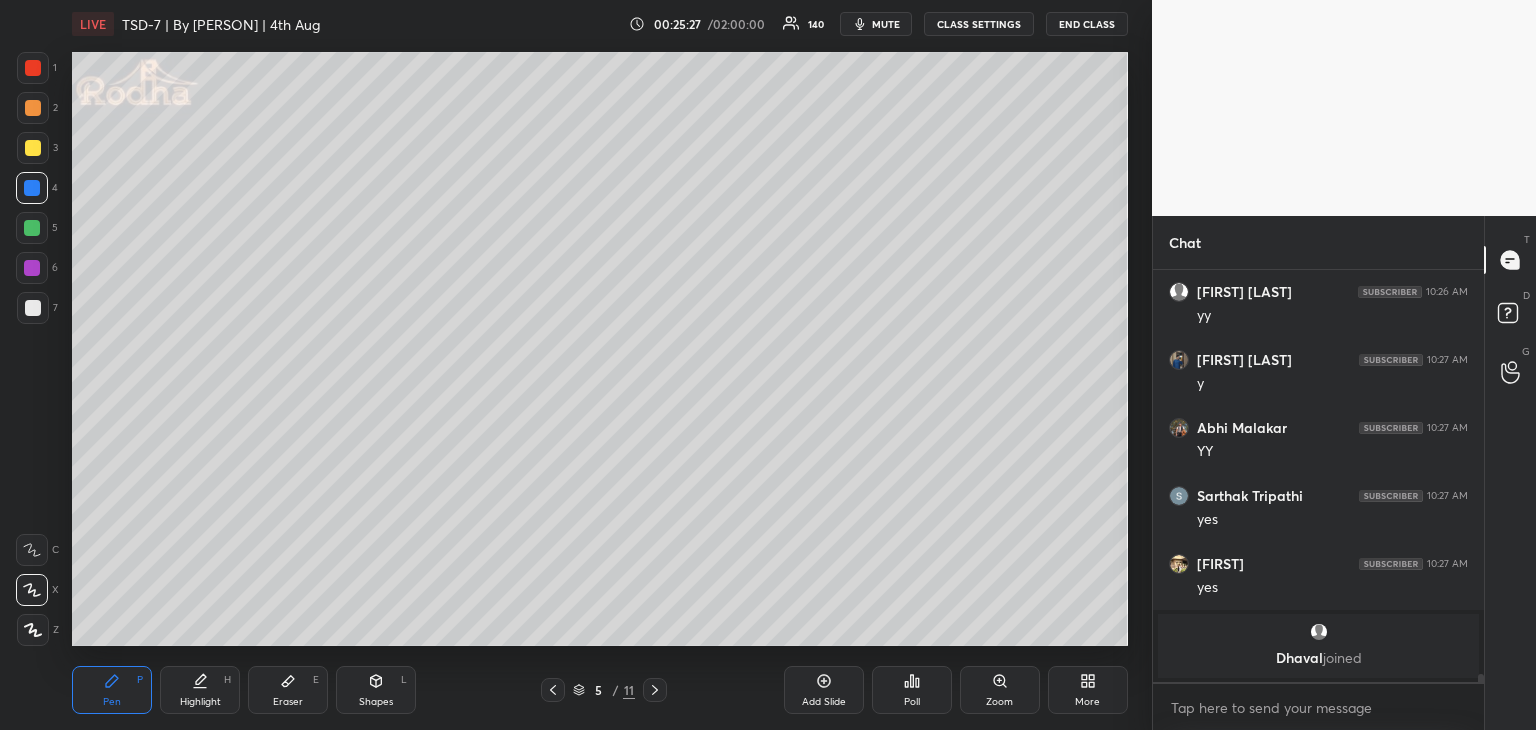 click 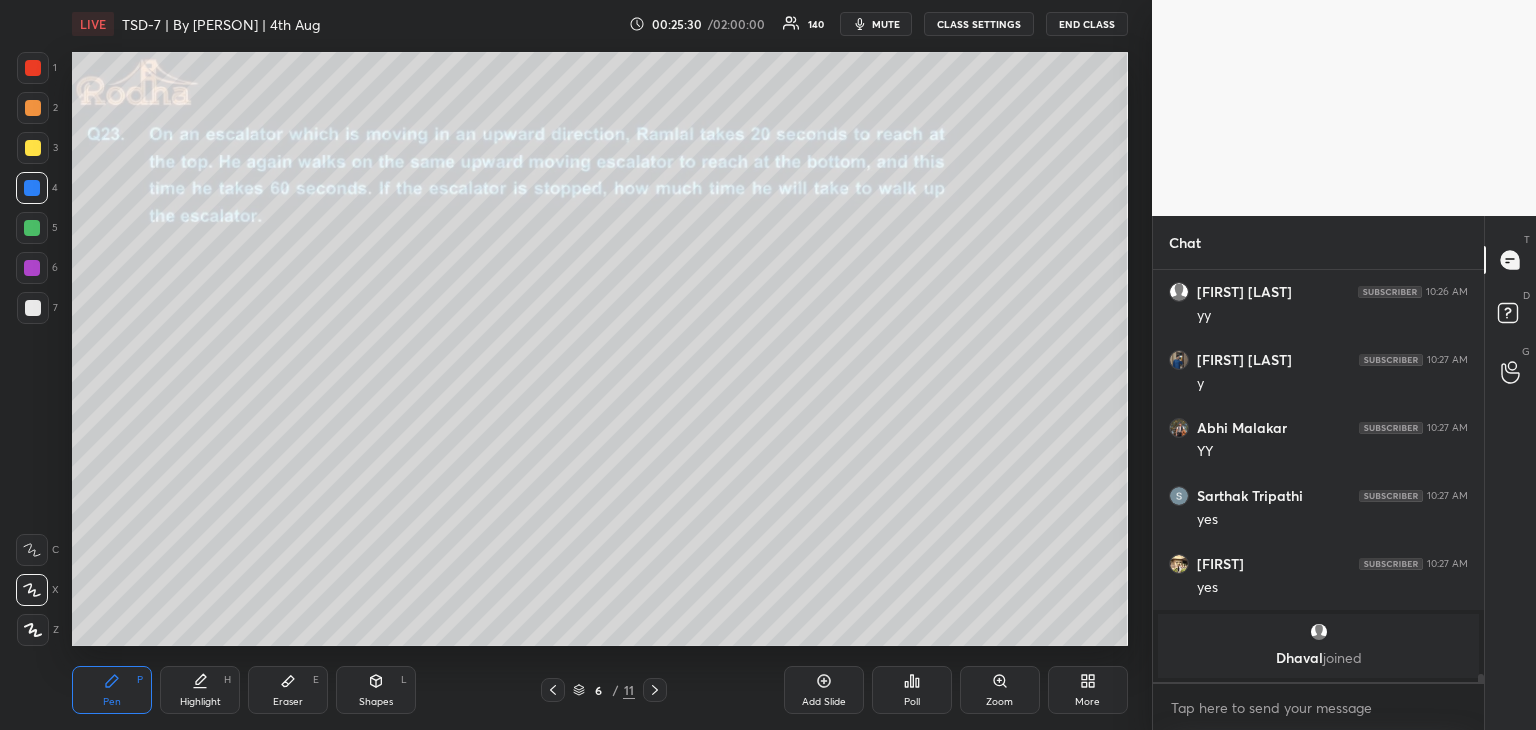 click 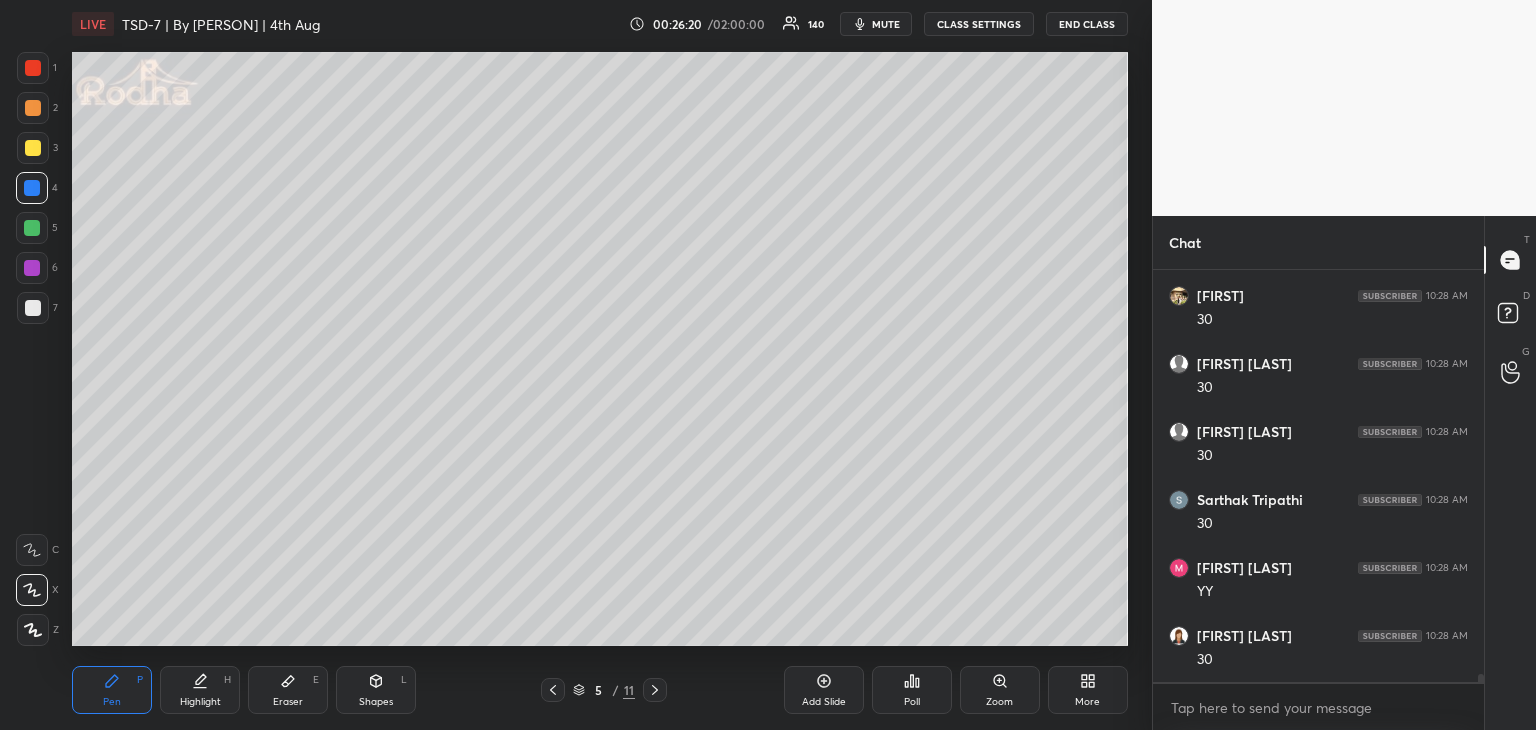 scroll, scrollTop: 21980, scrollLeft: 0, axis: vertical 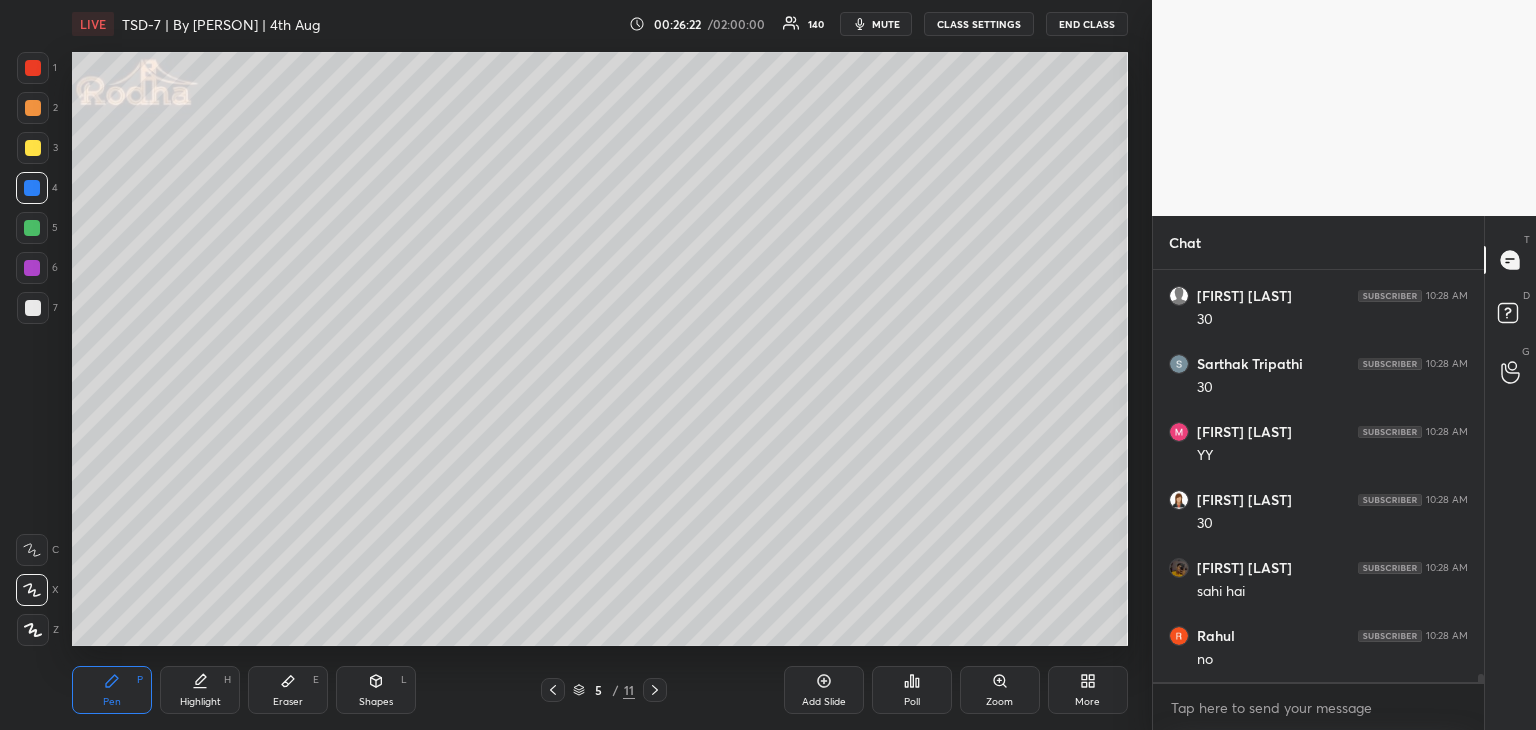 click 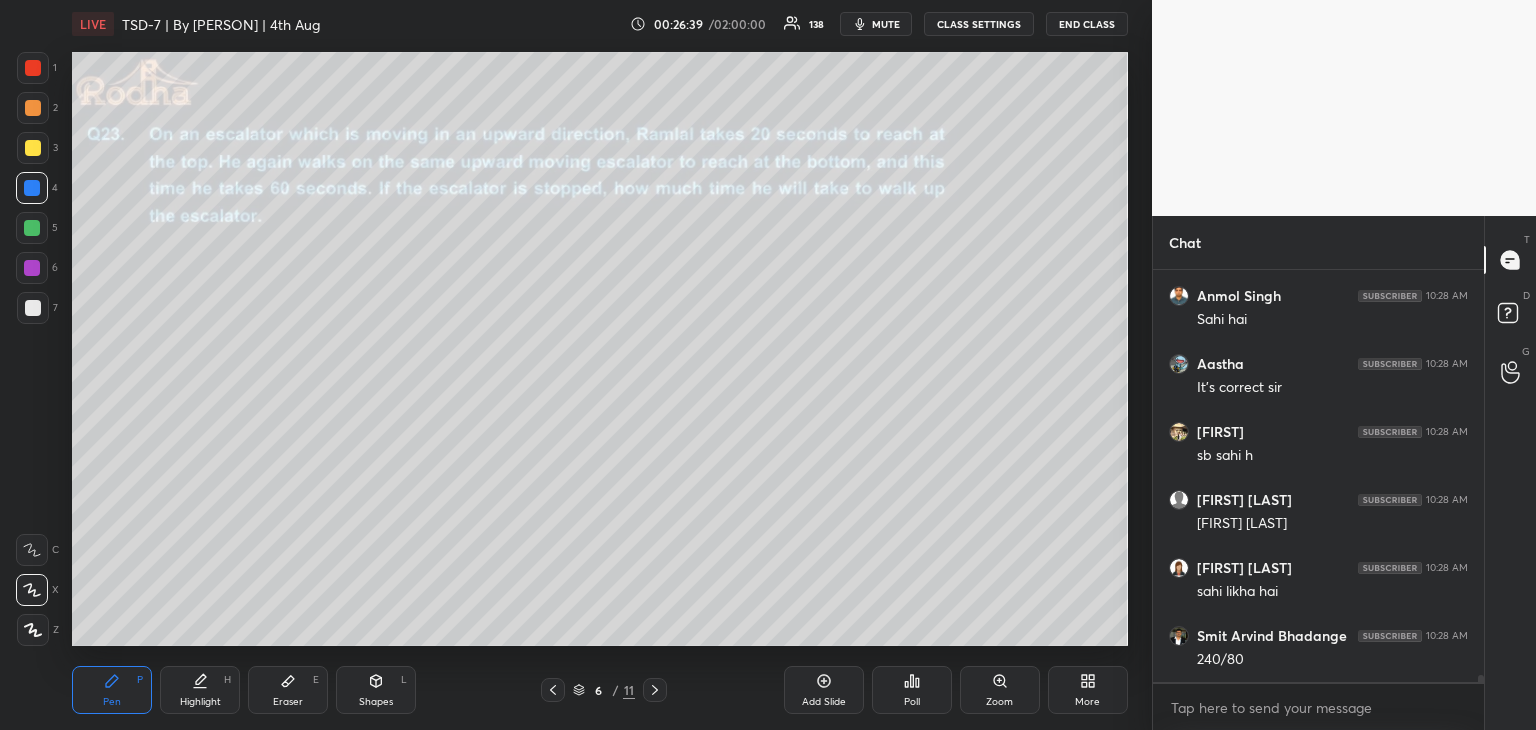scroll, scrollTop: 23612, scrollLeft: 0, axis: vertical 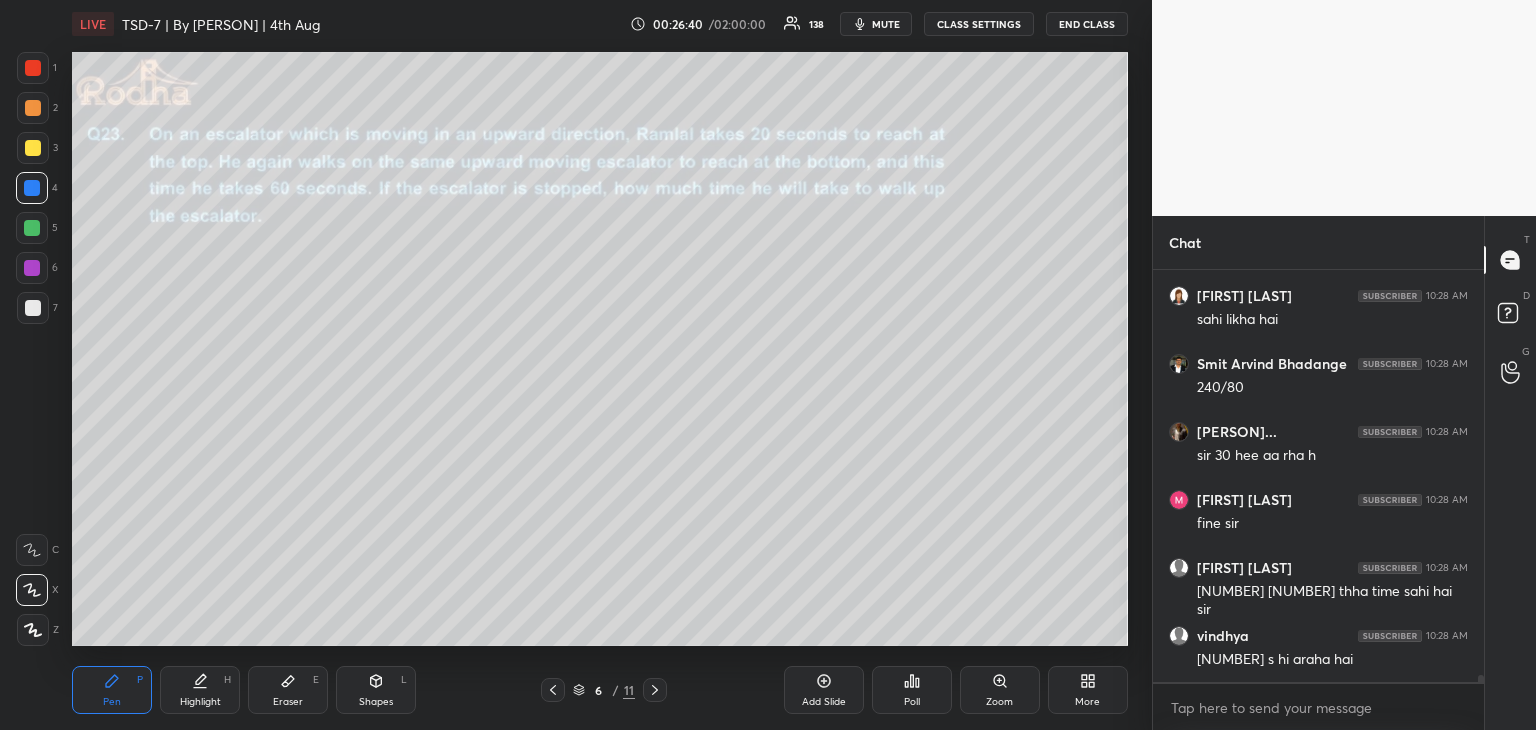 click 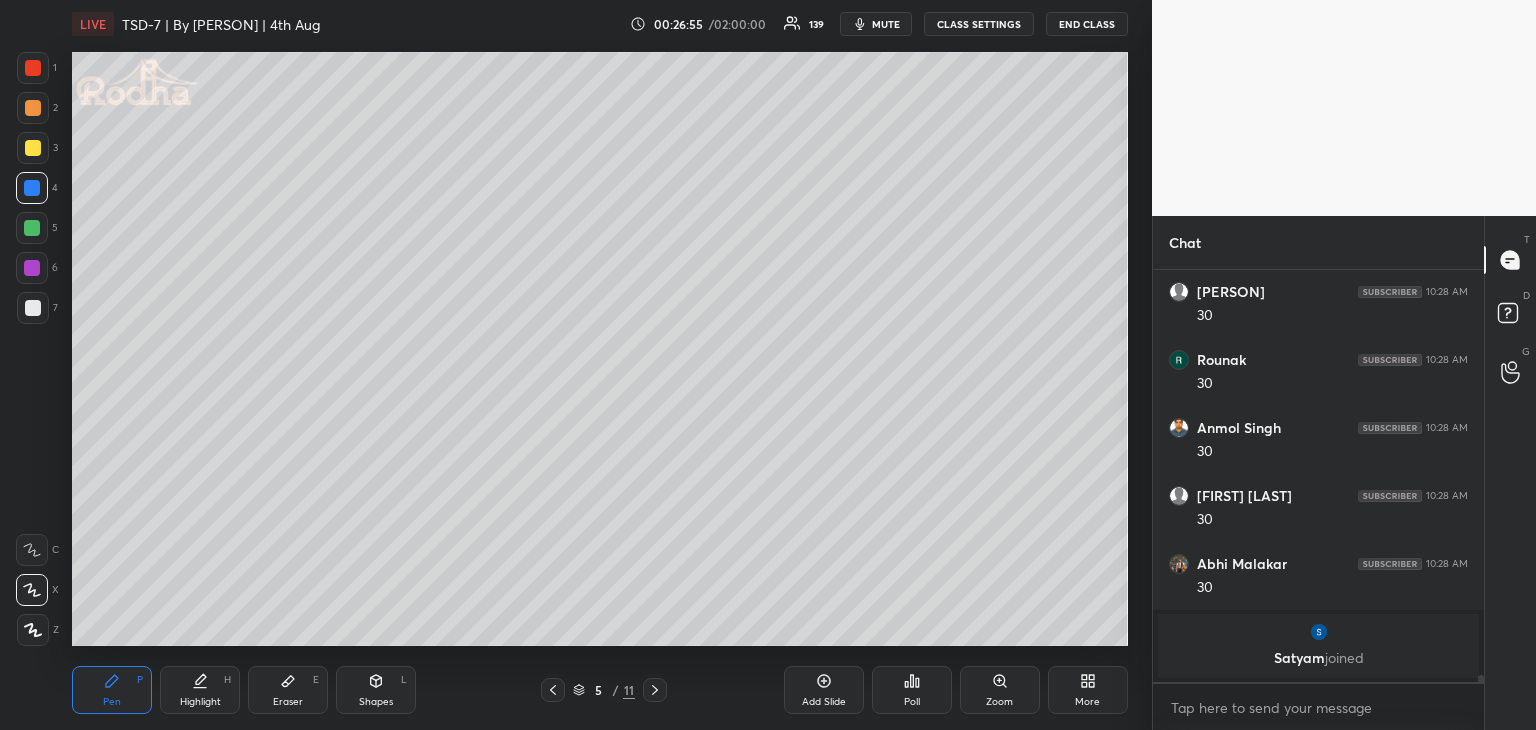 scroll, scrollTop: 24134, scrollLeft: 0, axis: vertical 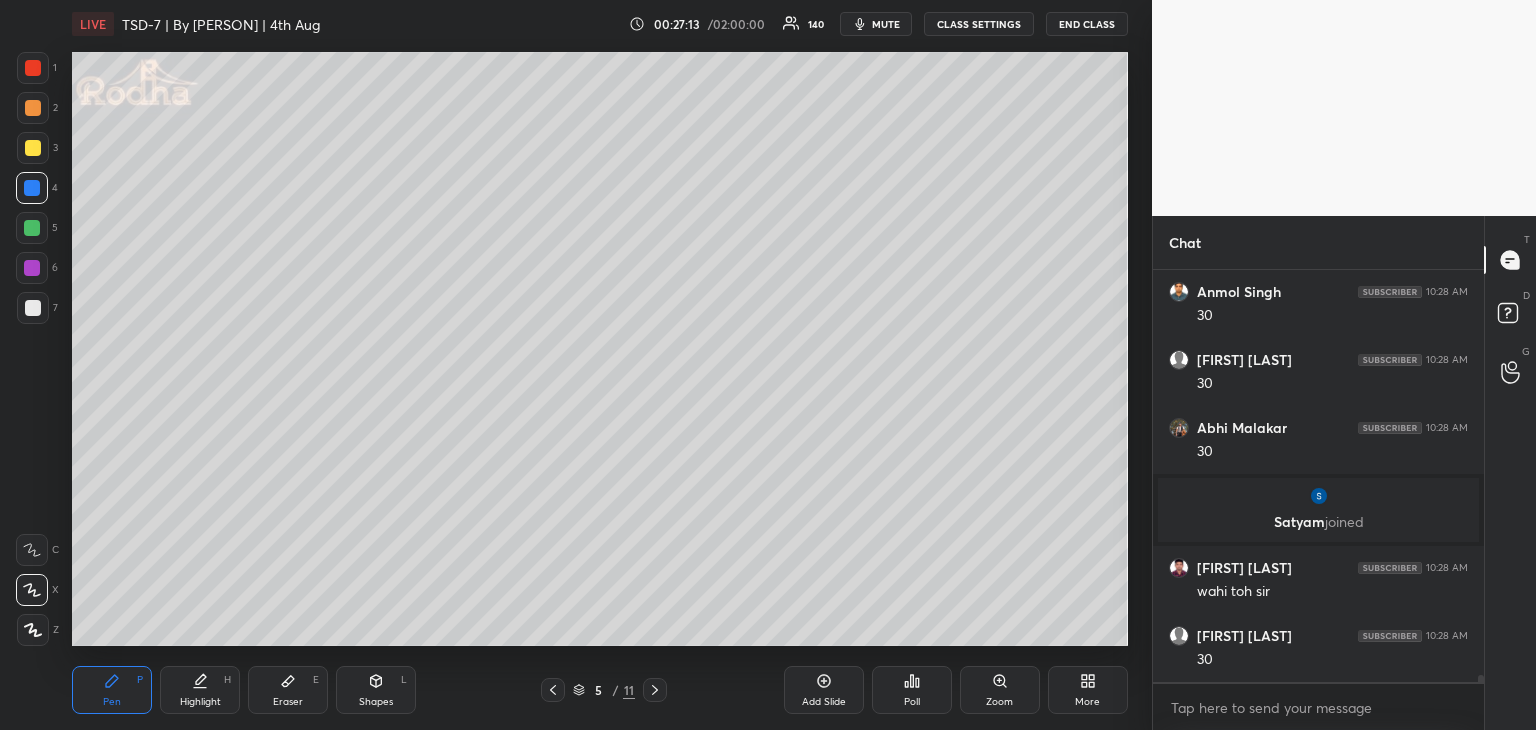 click on "Eraser E" at bounding box center [288, 690] 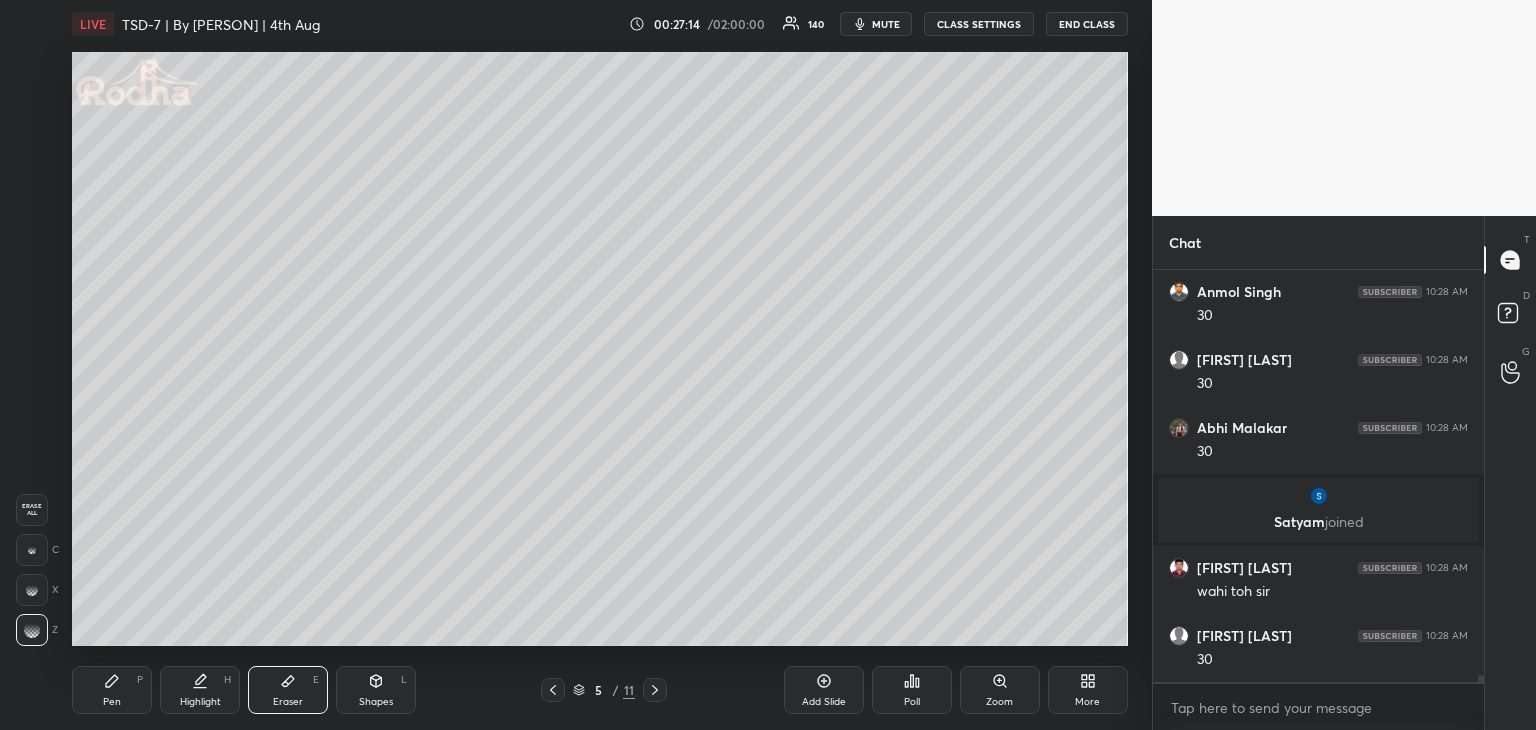 scroll, scrollTop: 24270, scrollLeft: 0, axis: vertical 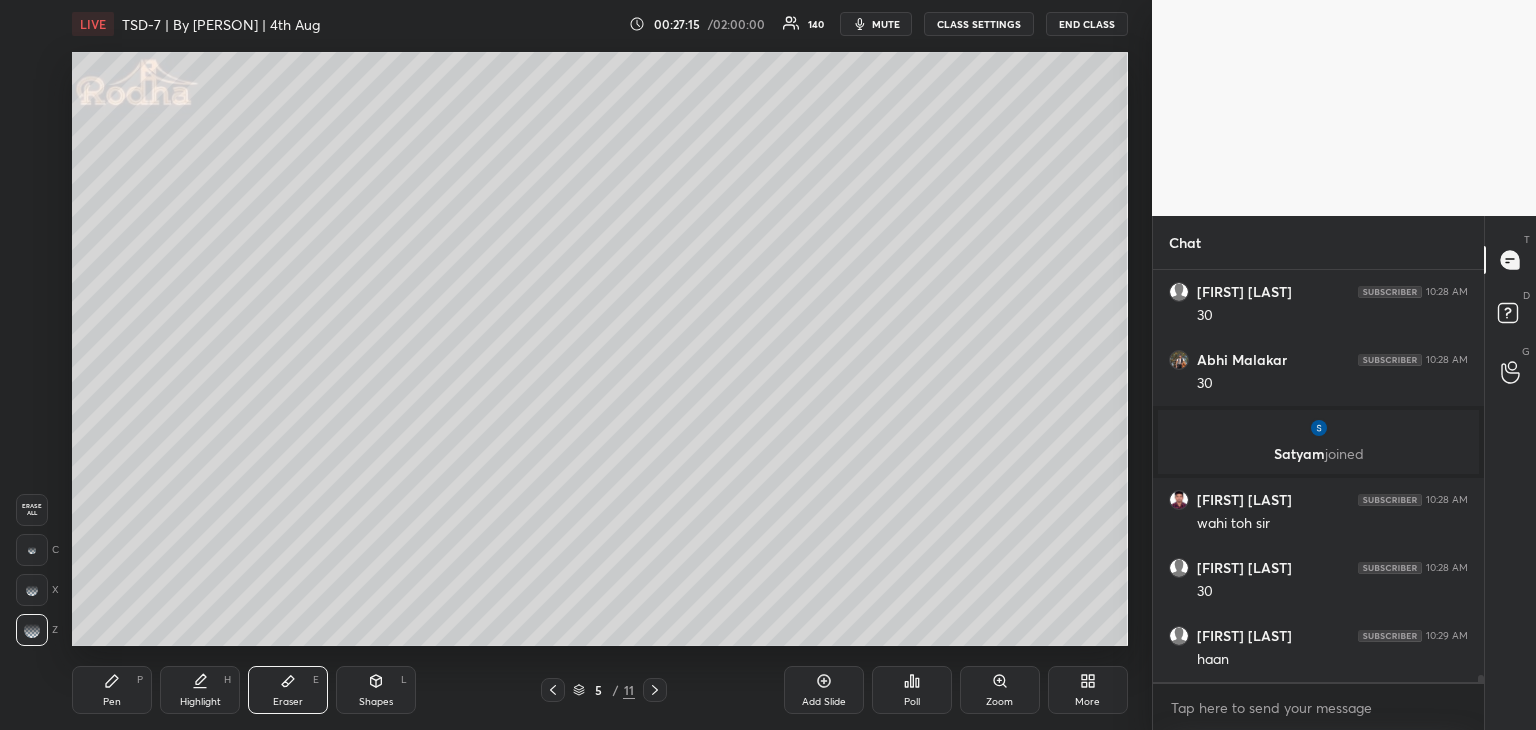 click on "Pen P" at bounding box center [112, 690] 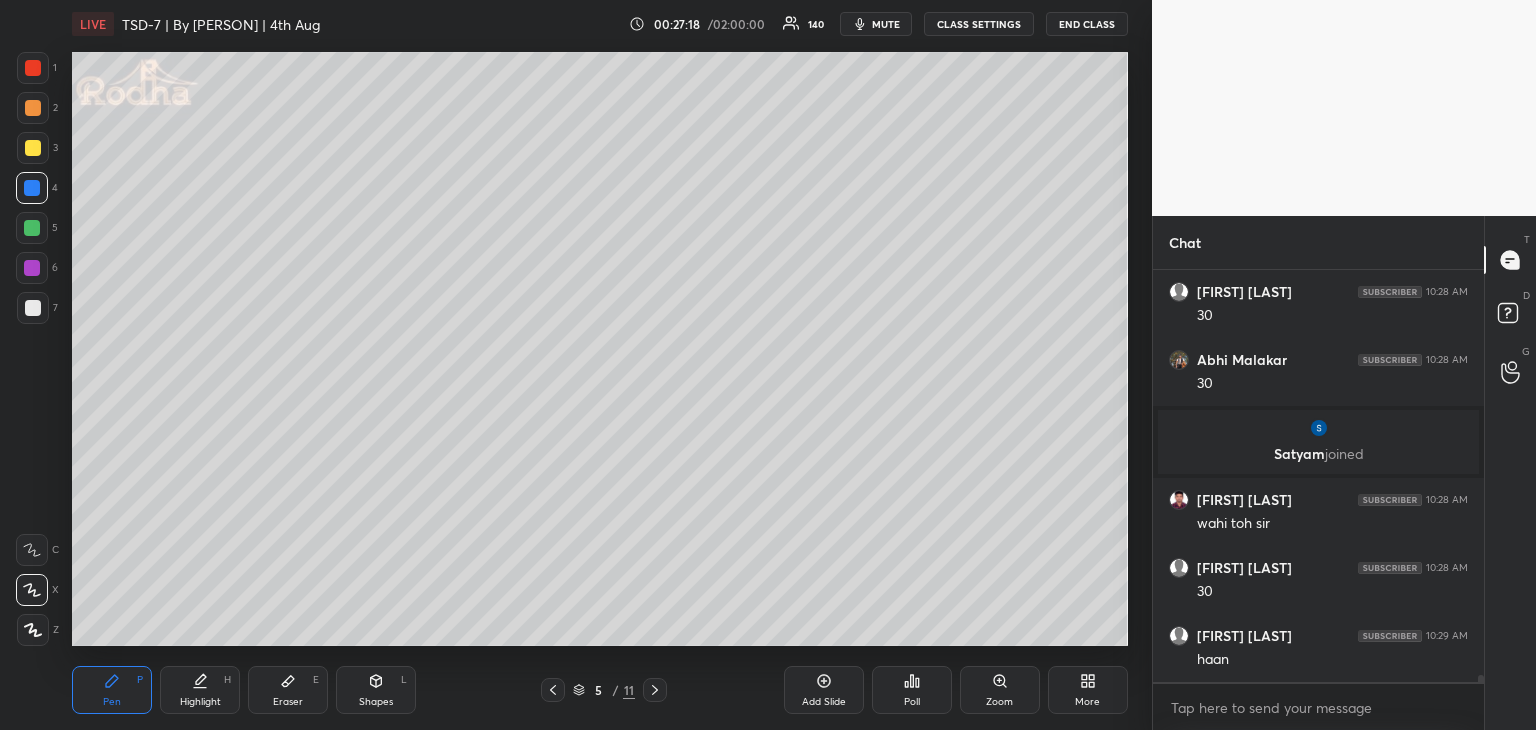click on "Eraser E" at bounding box center [288, 690] 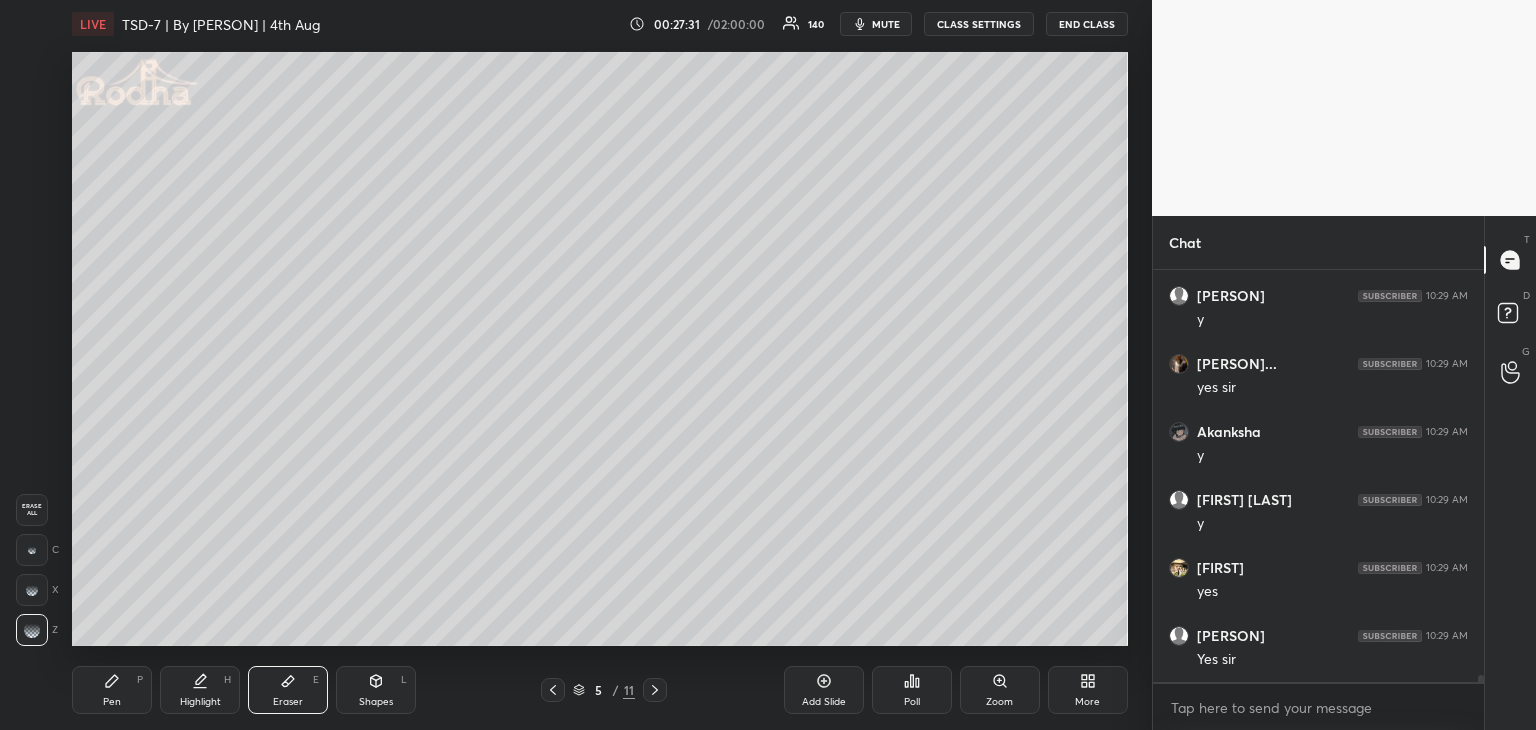scroll, scrollTop: 25018, scrollLeft: 0, axis: vertical 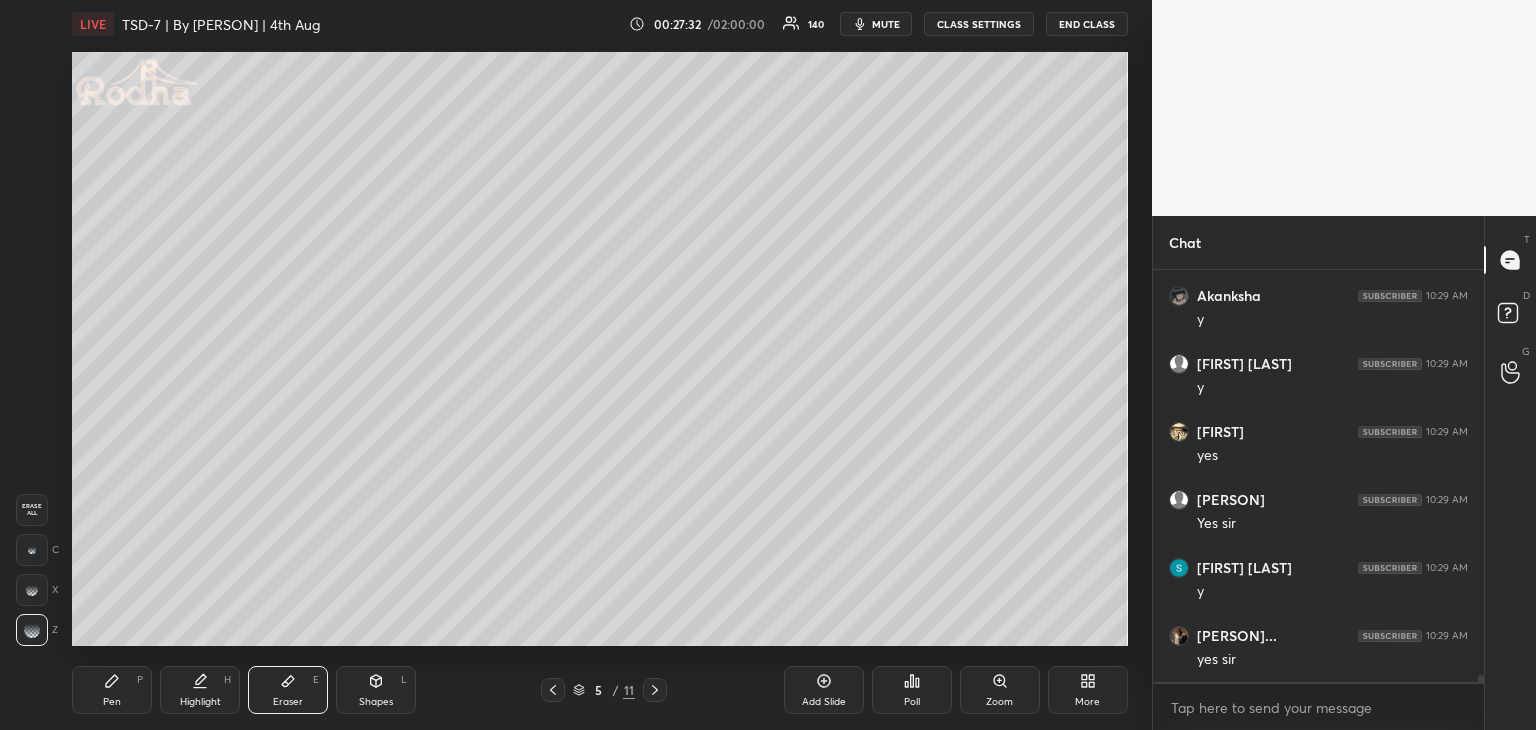 click on "Pen" at bounding box center [112, 702] 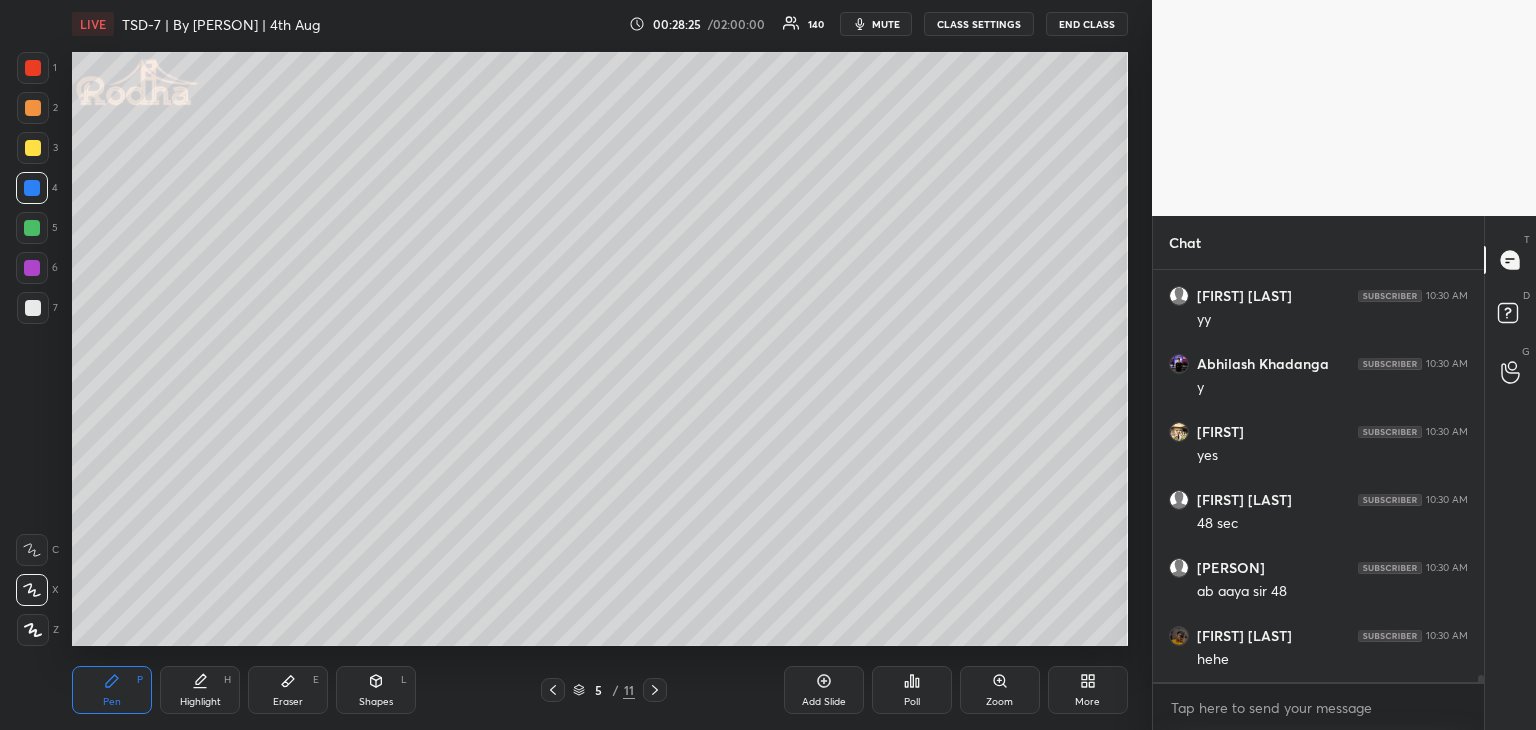 scroll, scrollTop: 25562, scrollLeft: 0, axis: vertical 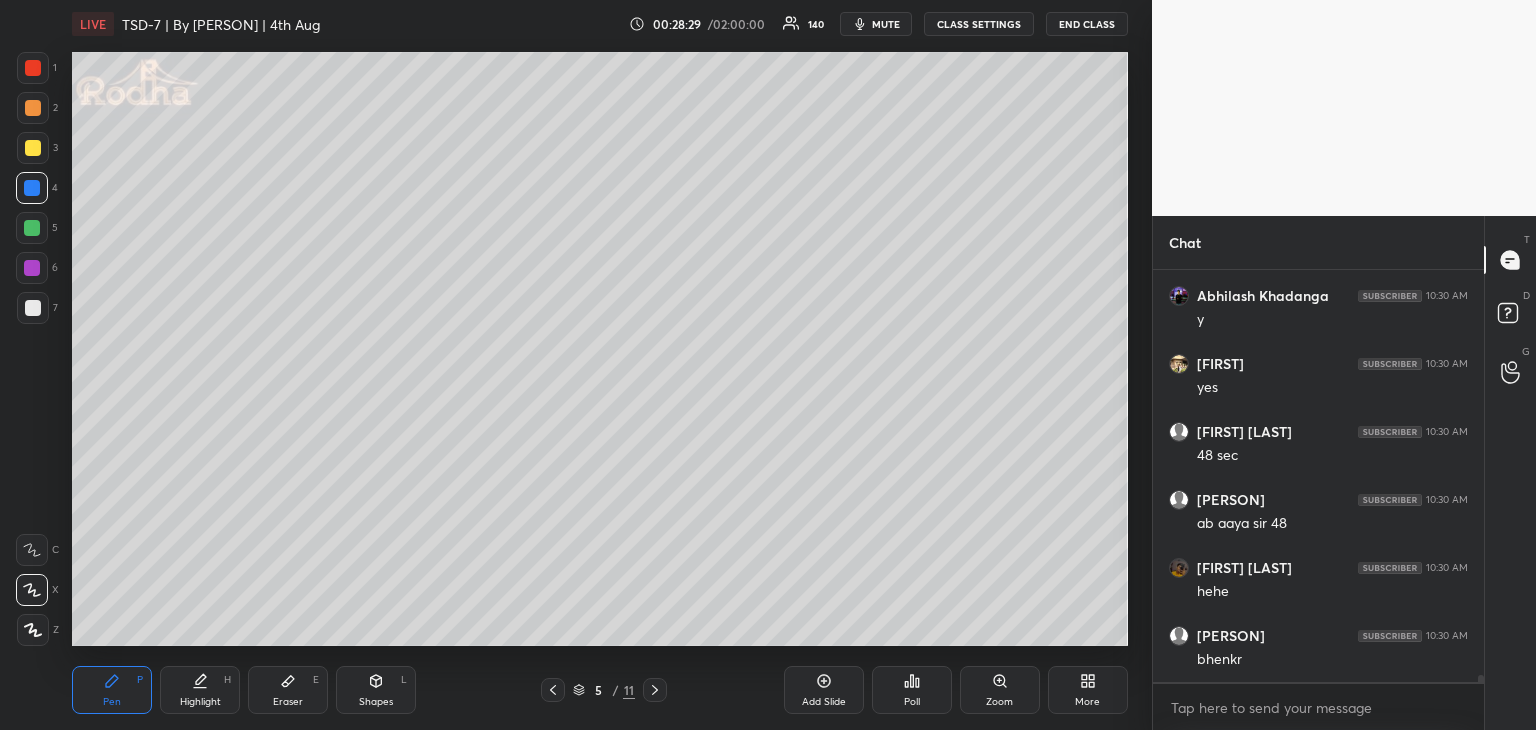 click at bounding box center (33, 68) 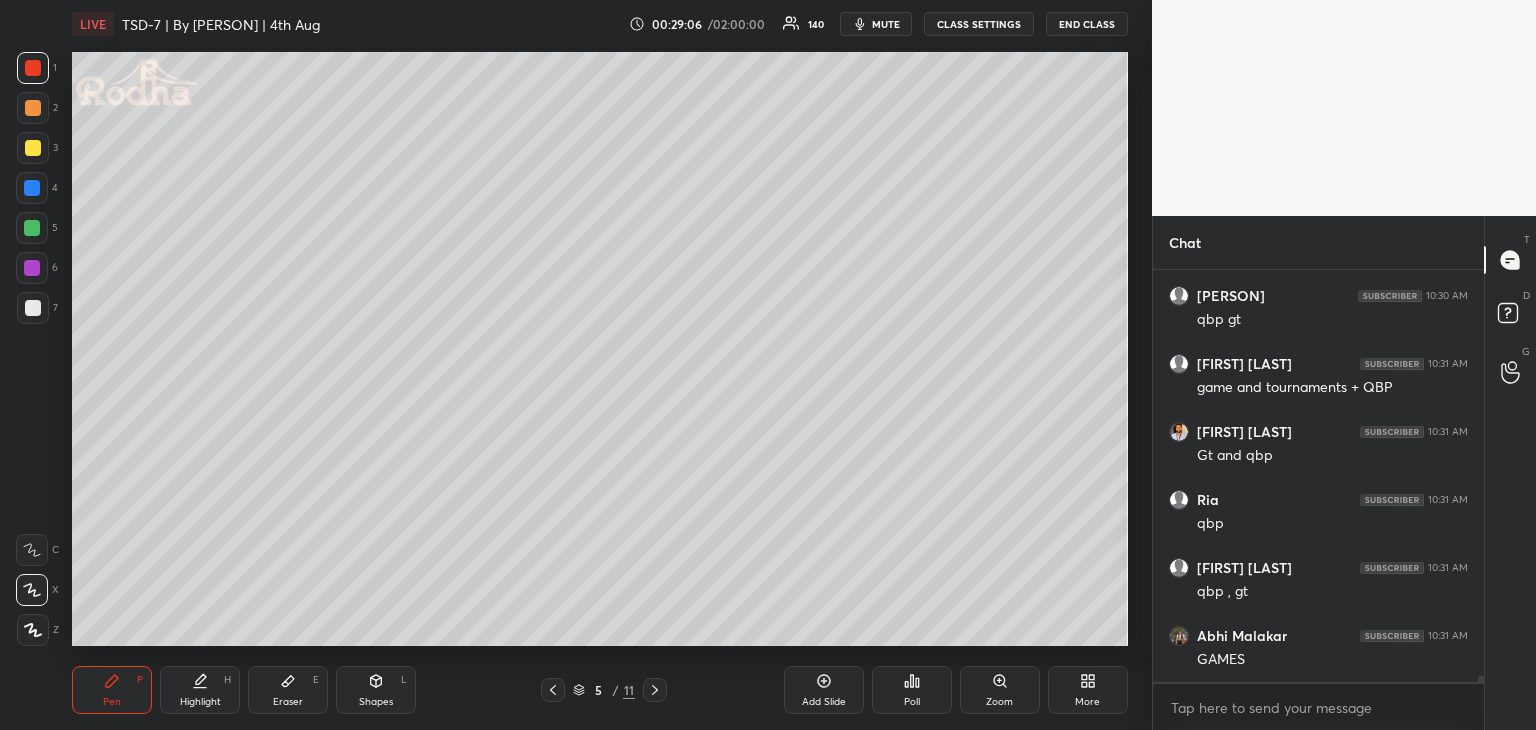 scroll, scrollTop: 27366, scrollLeft: 0, axis: vertical 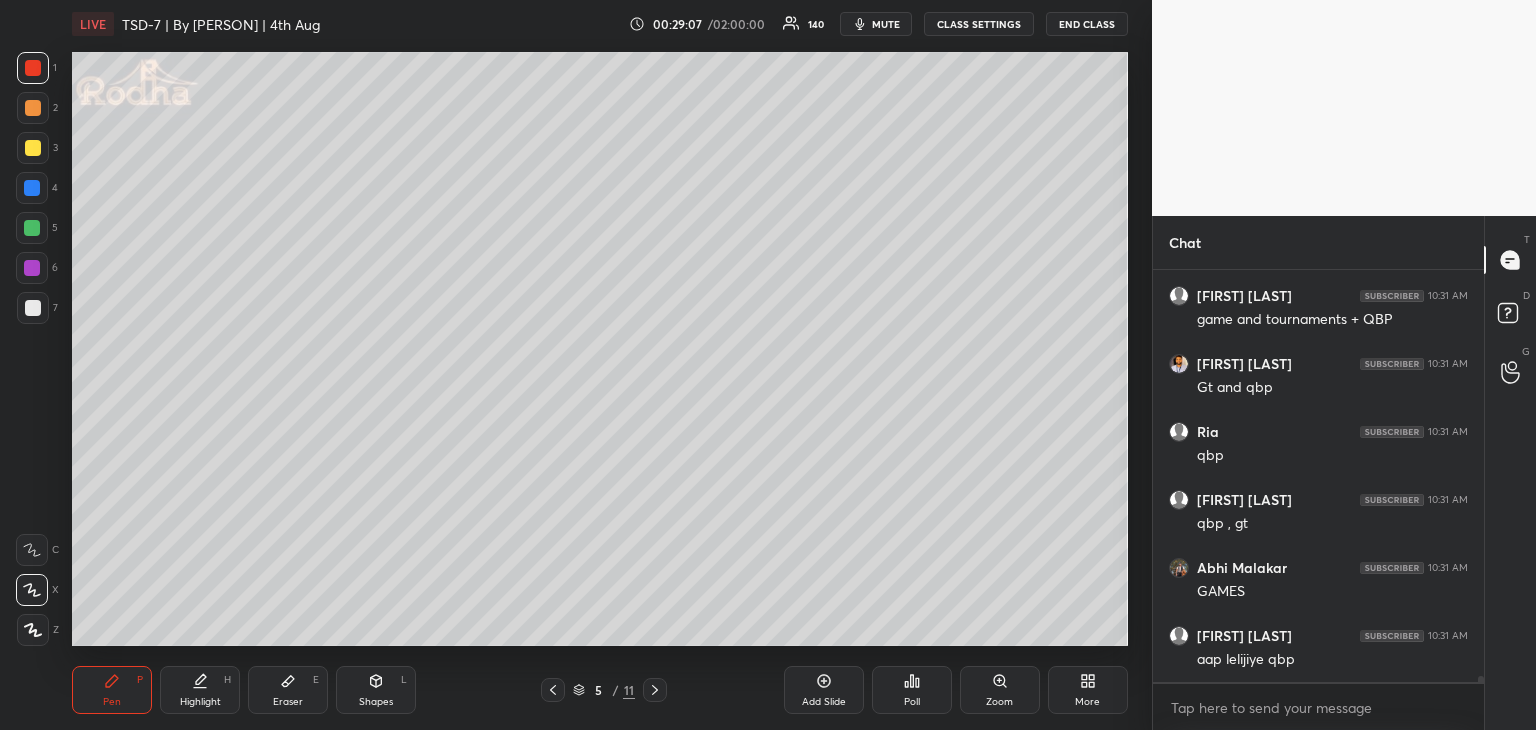 click at bounding box center (33, 148) 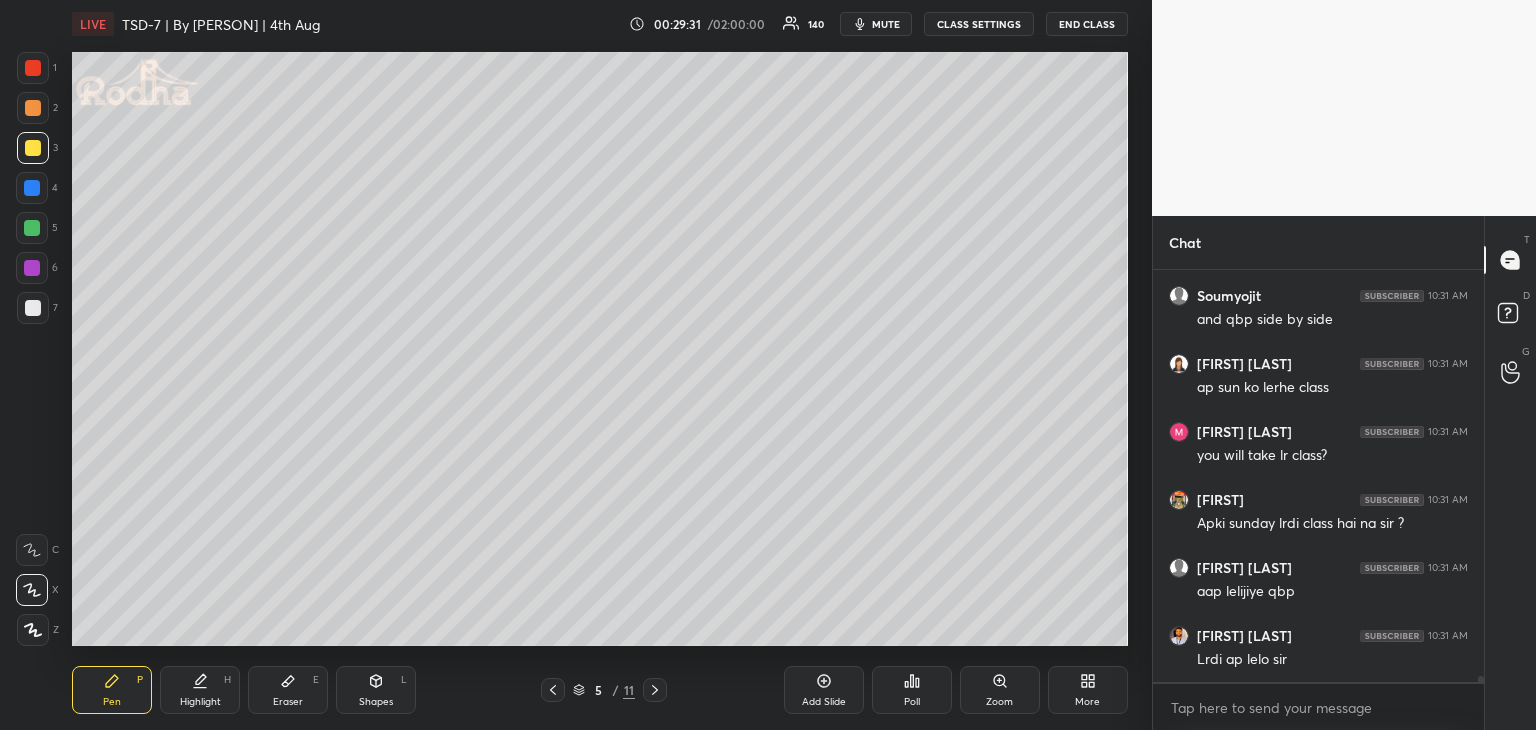 scroll, scrollTop: 28046, scrollLeft: 0, axis: vertical 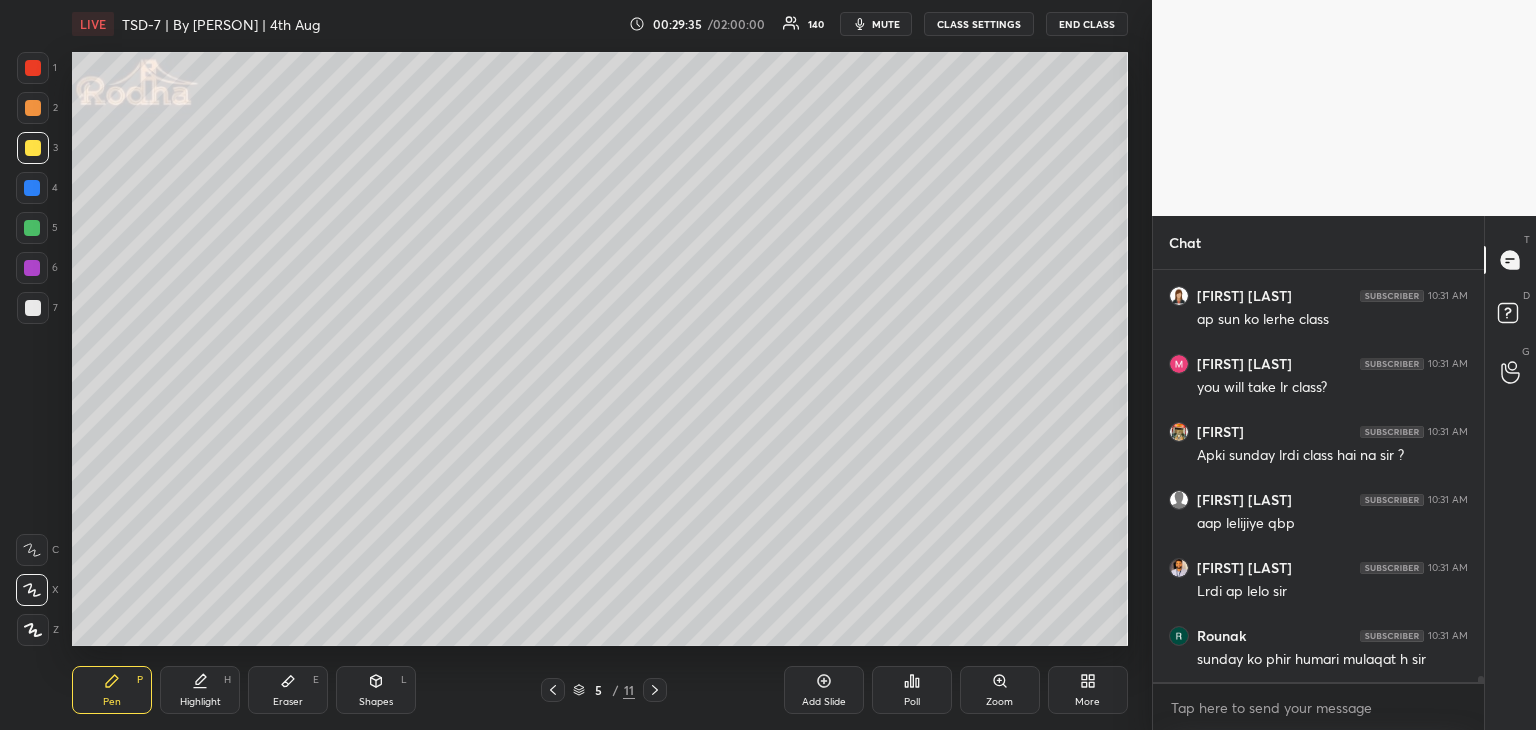 drag, startPoint x: 652, startPoint y: 687, endPoint x: 662, endPoint y: 688, distance: 10.049875 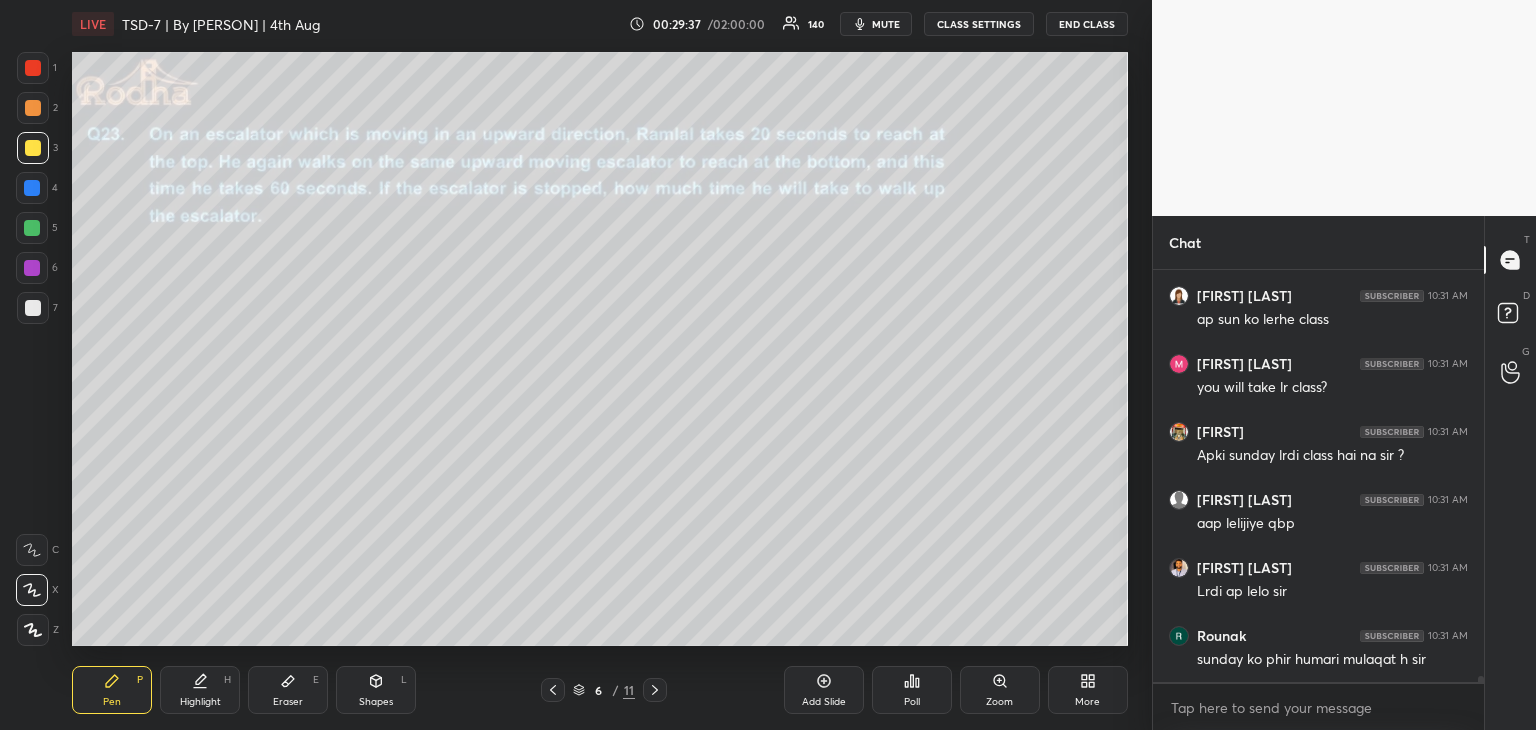 click at bounding box center [655, 690] 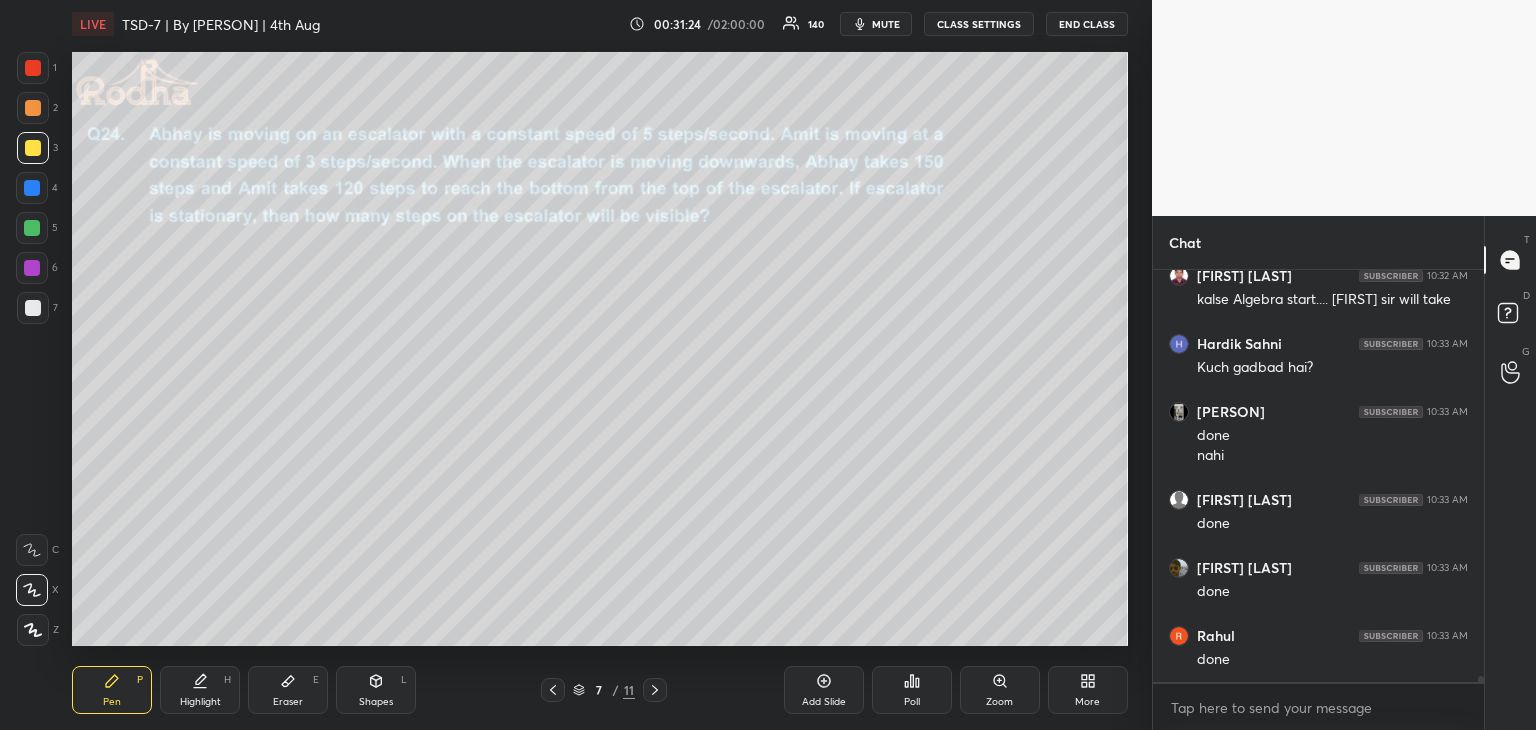 scroll, scrollTop: 27612, scrollLeft: 0, axis: vertical 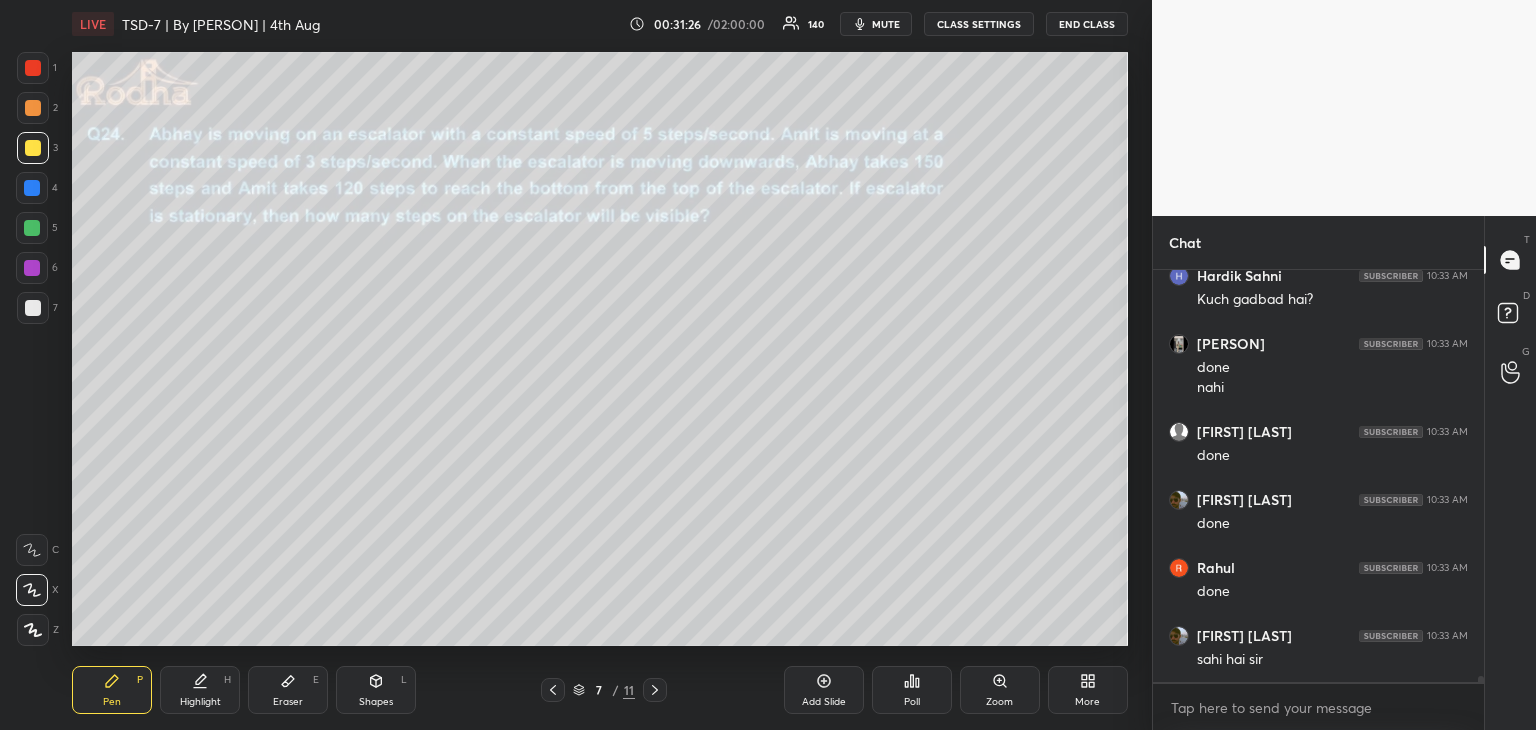 click at bounding box center [33, 148] 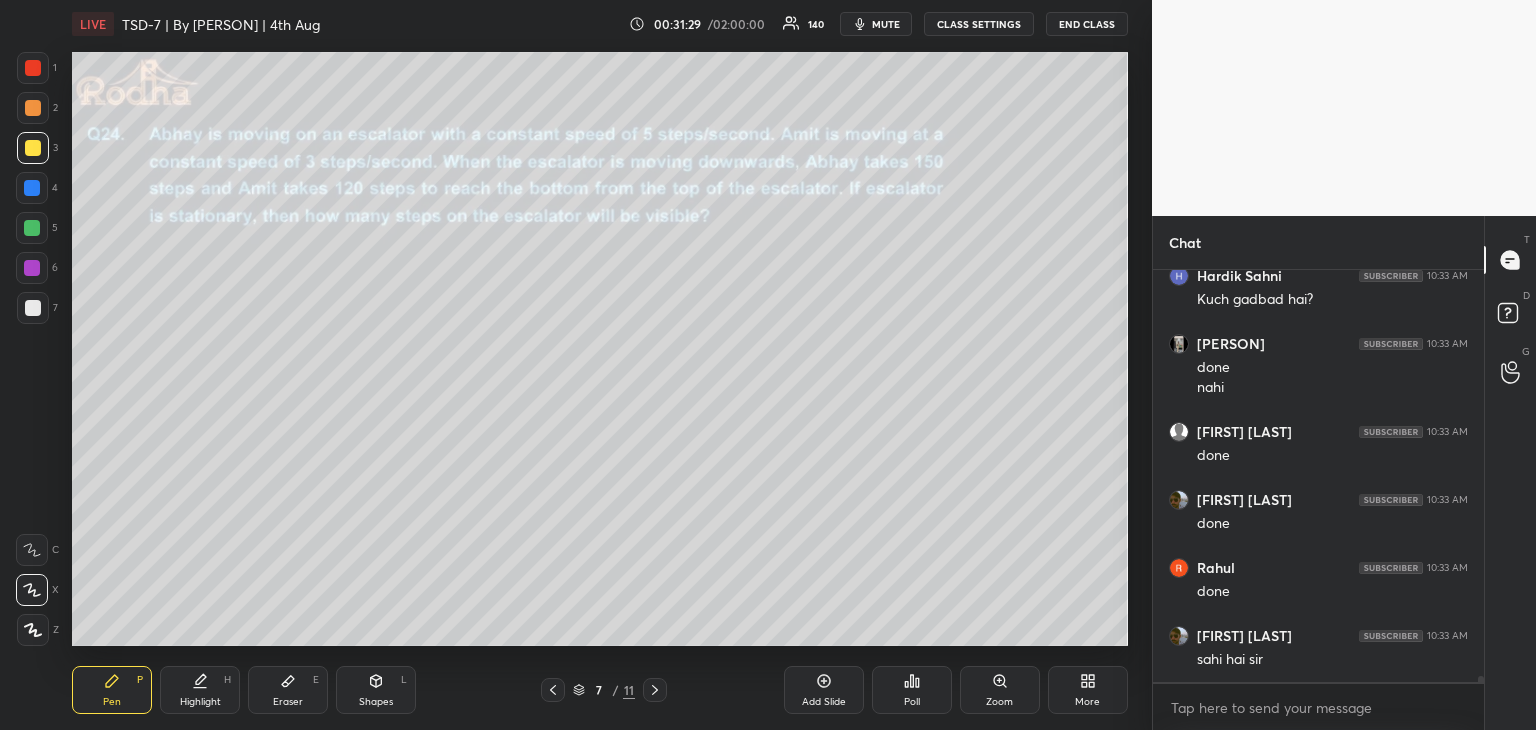 scroll, scrollTop: 366, scrollLeft: 325, axis: both 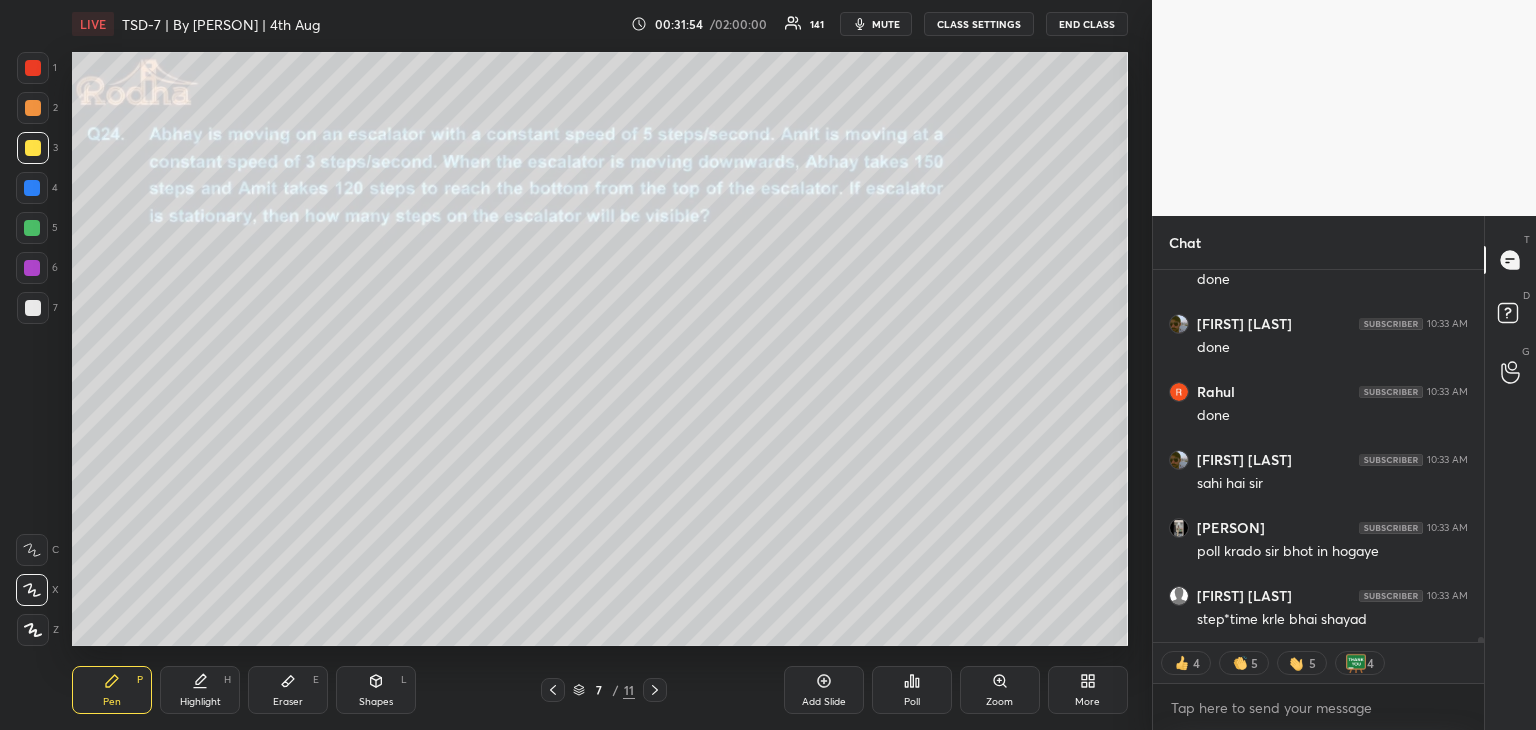 type on "x" 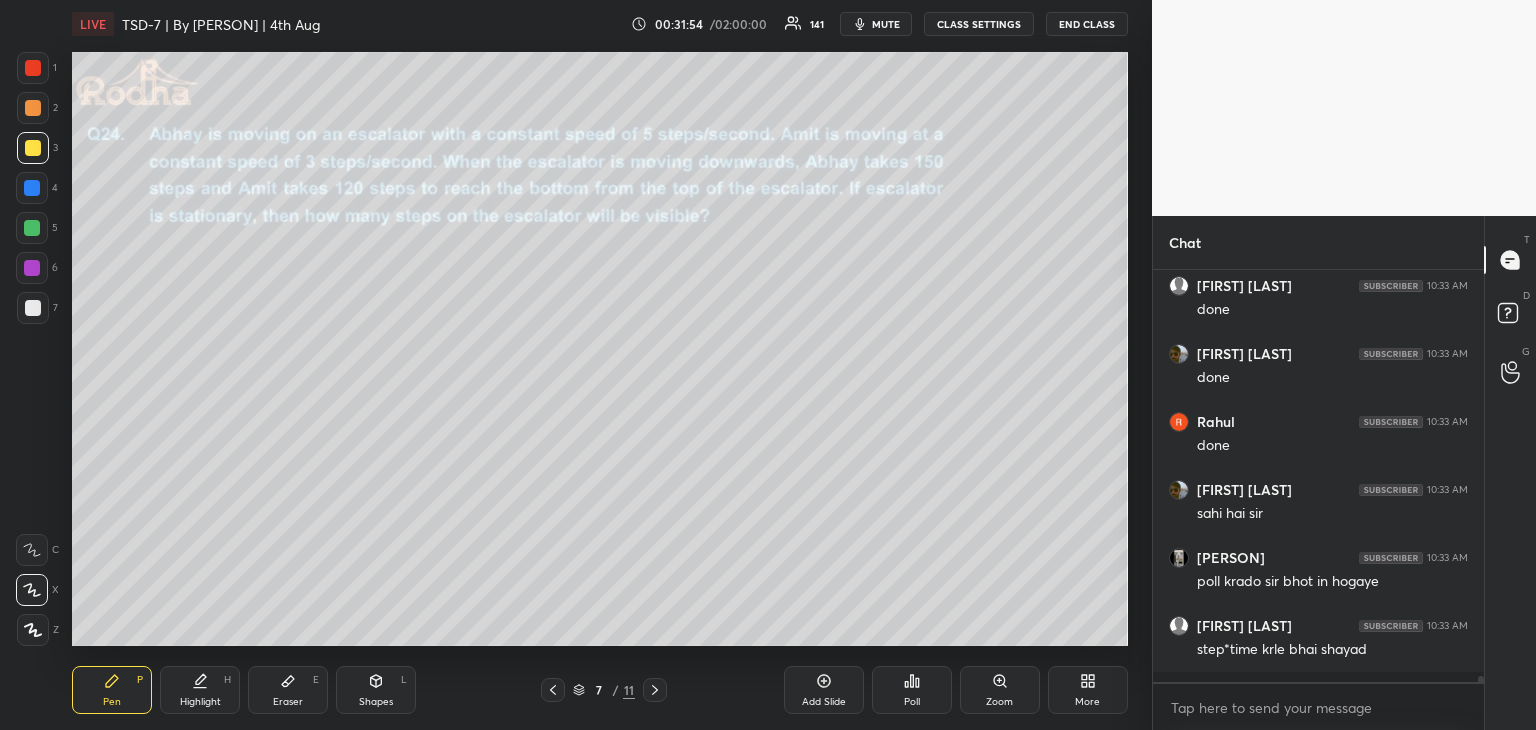 scroll, scrollTop: 5, scrollLeft: 6, axis: both 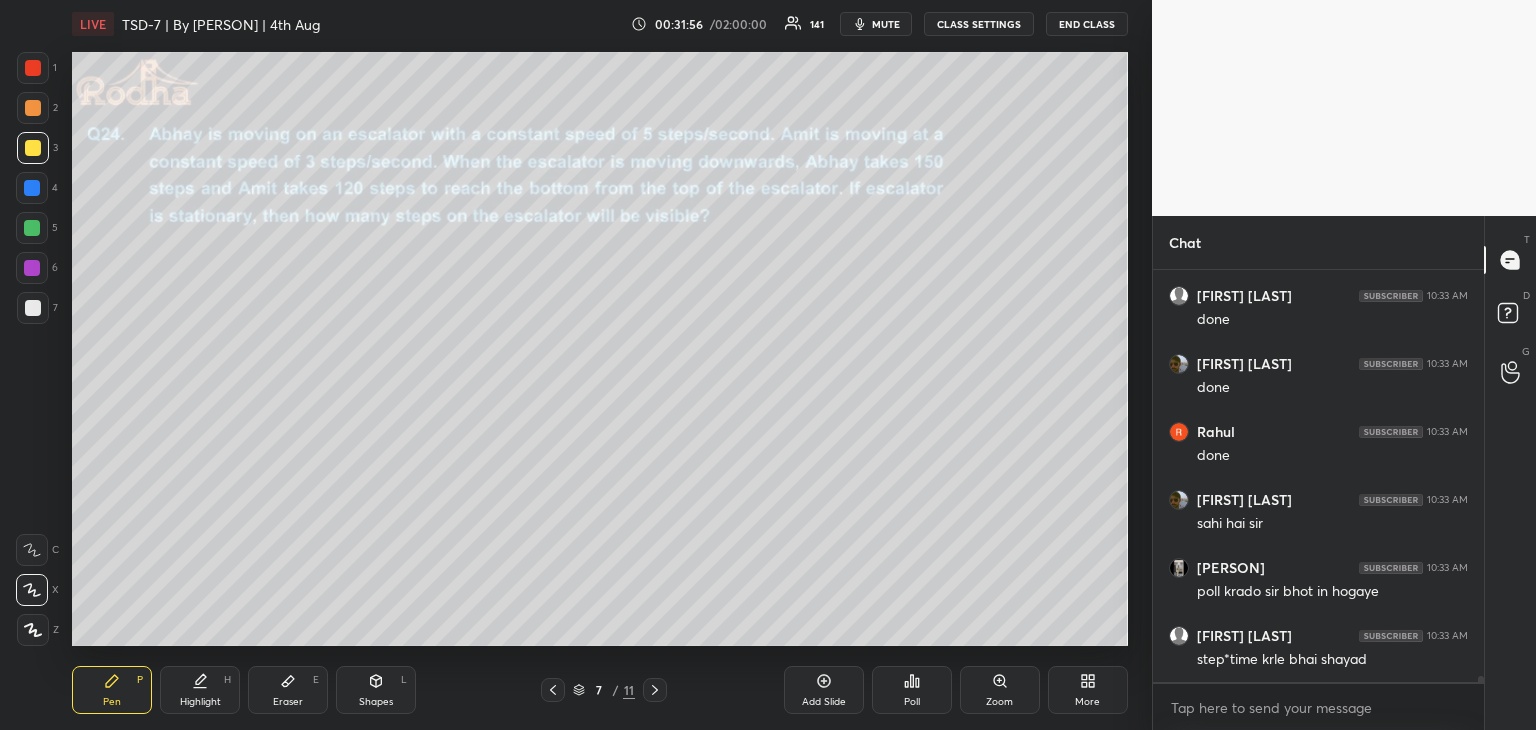 click on "Poll" at bounding box center (912, 690) 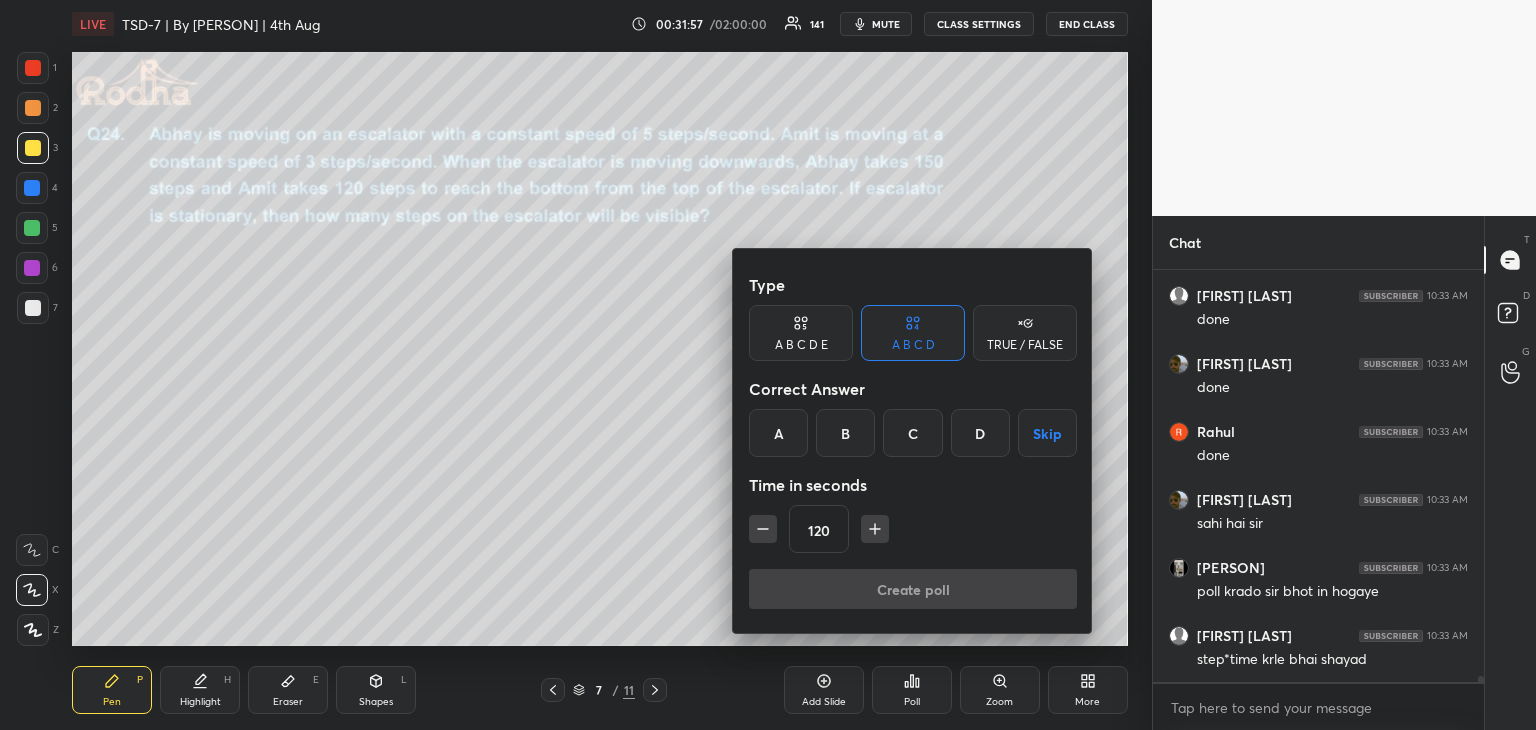 click on "A B C D E" at bounding box center [801, 333] 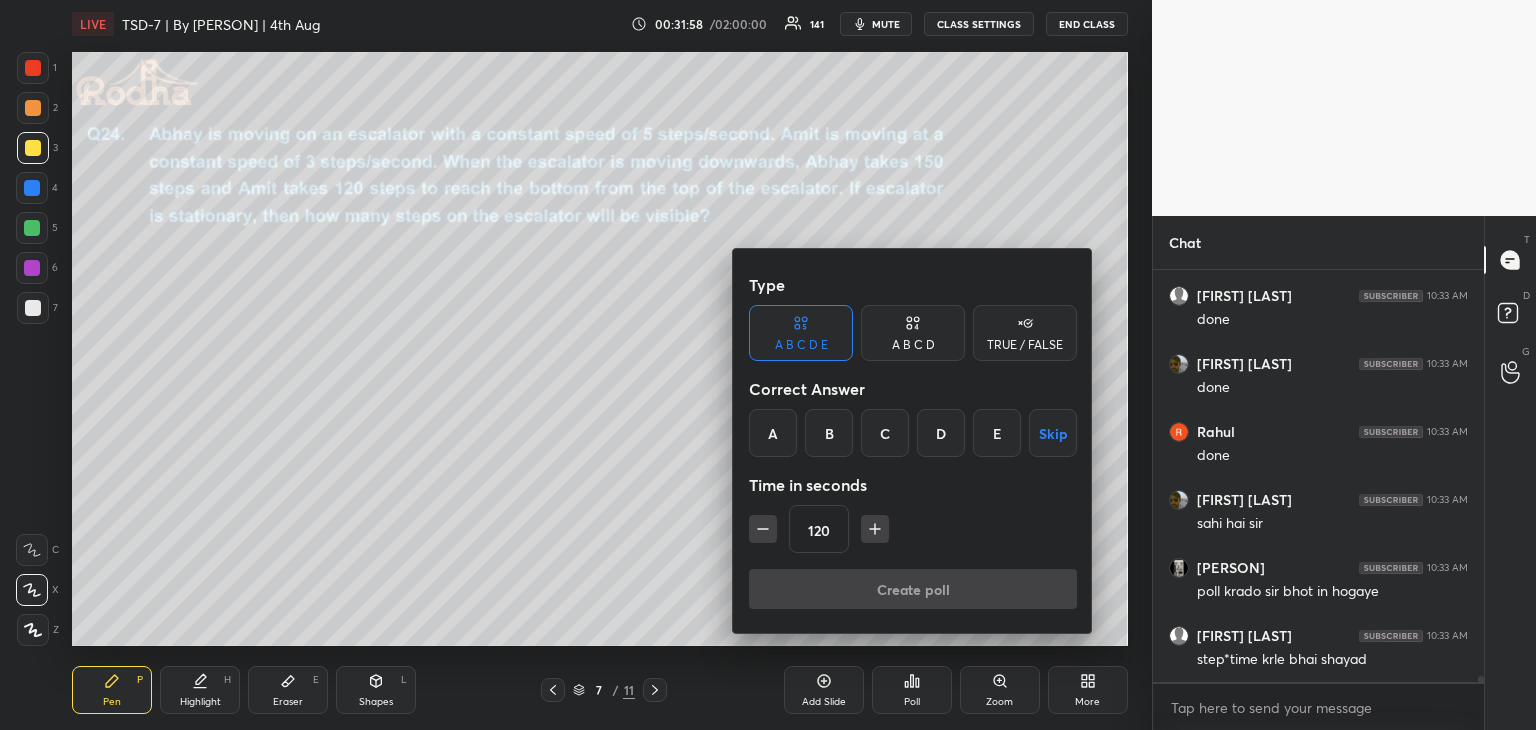 click on "A" at bounding box center [773, 433] 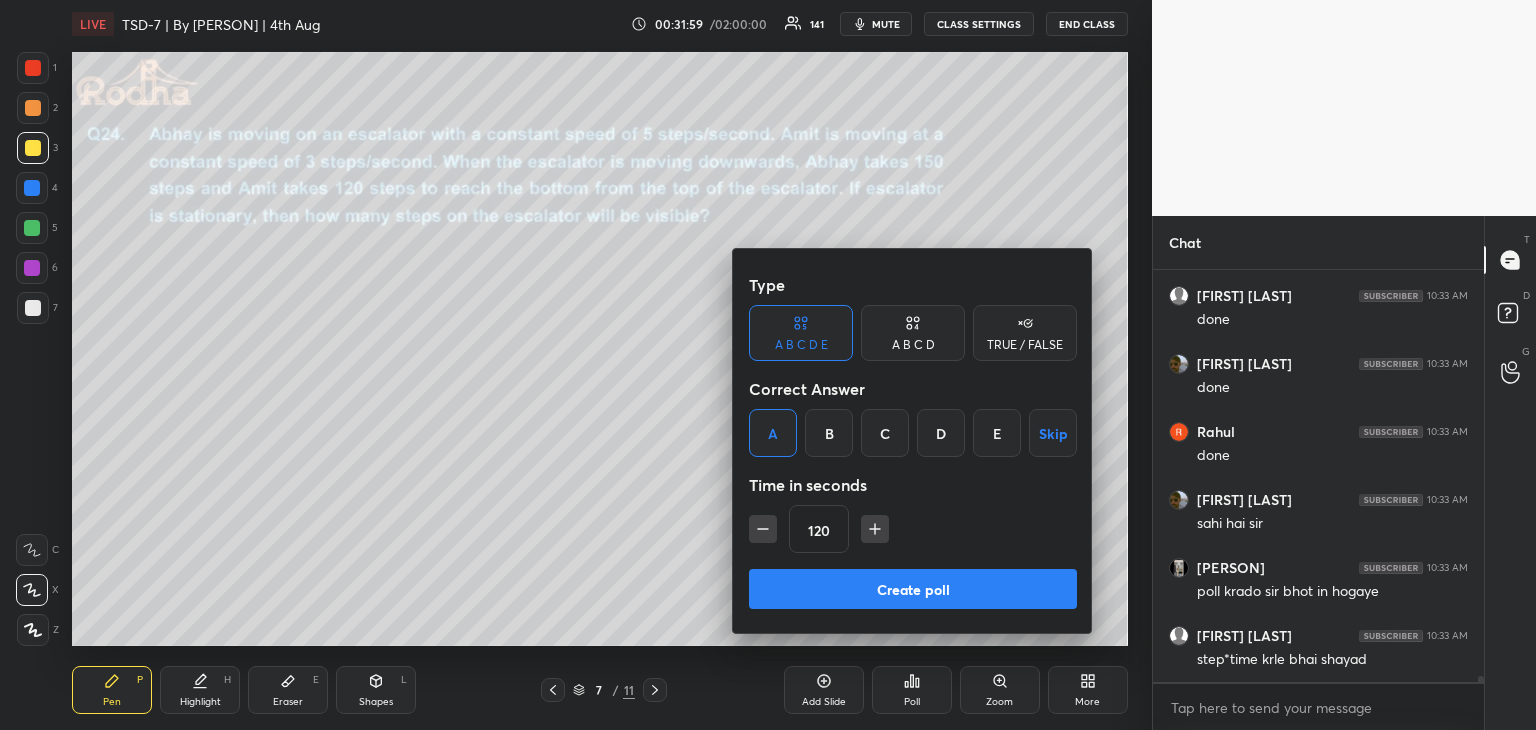 click at bounding box center (763, 529) 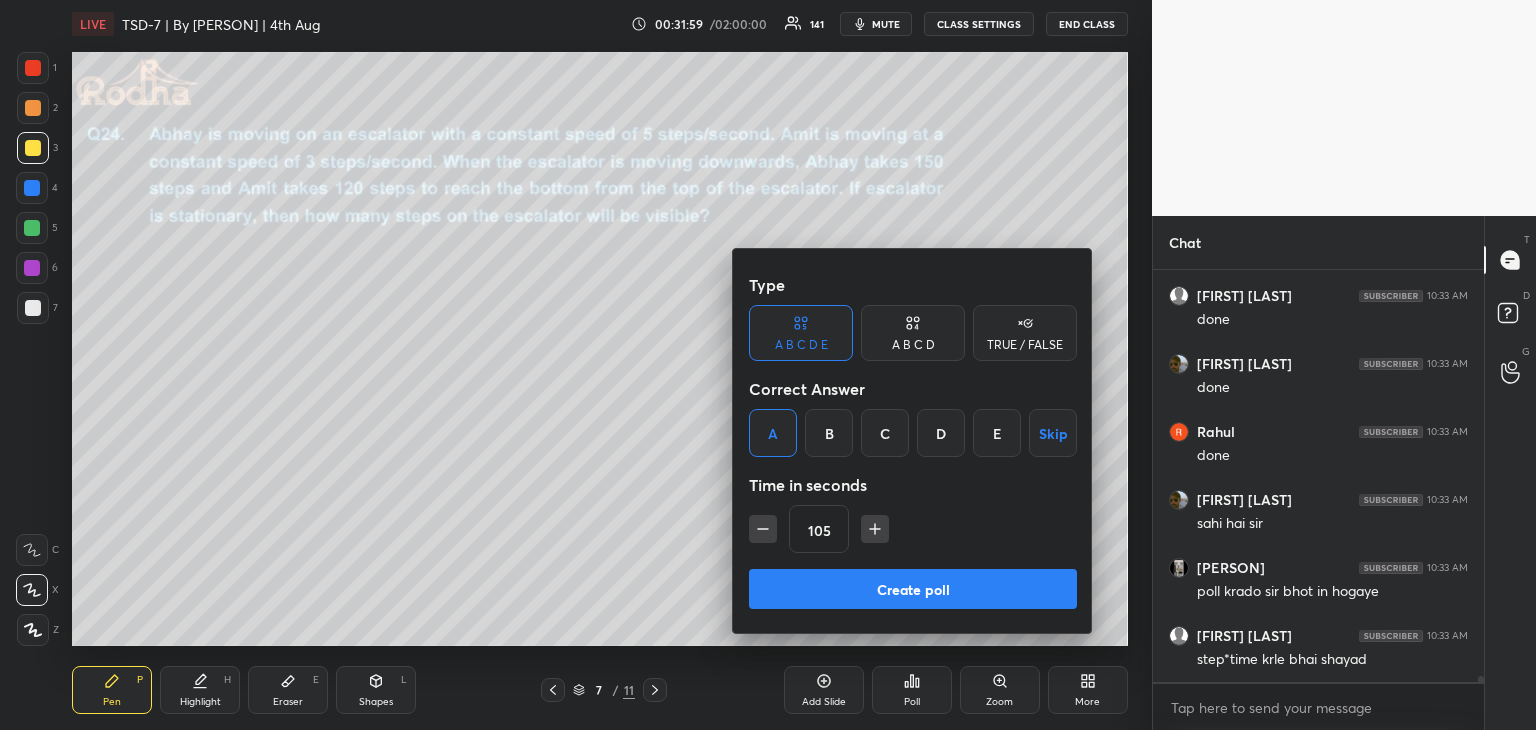 click at bounding box center (763, 529) 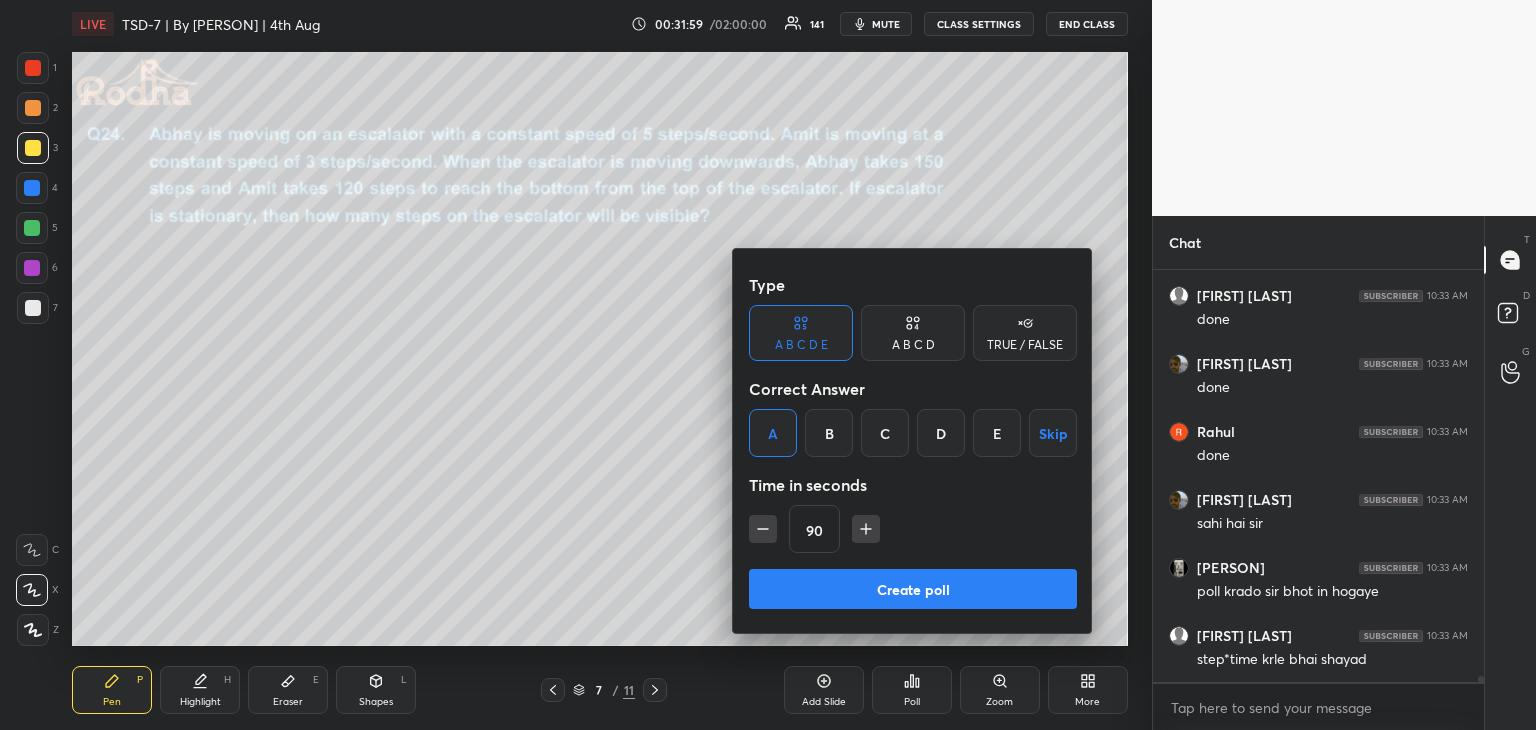 click 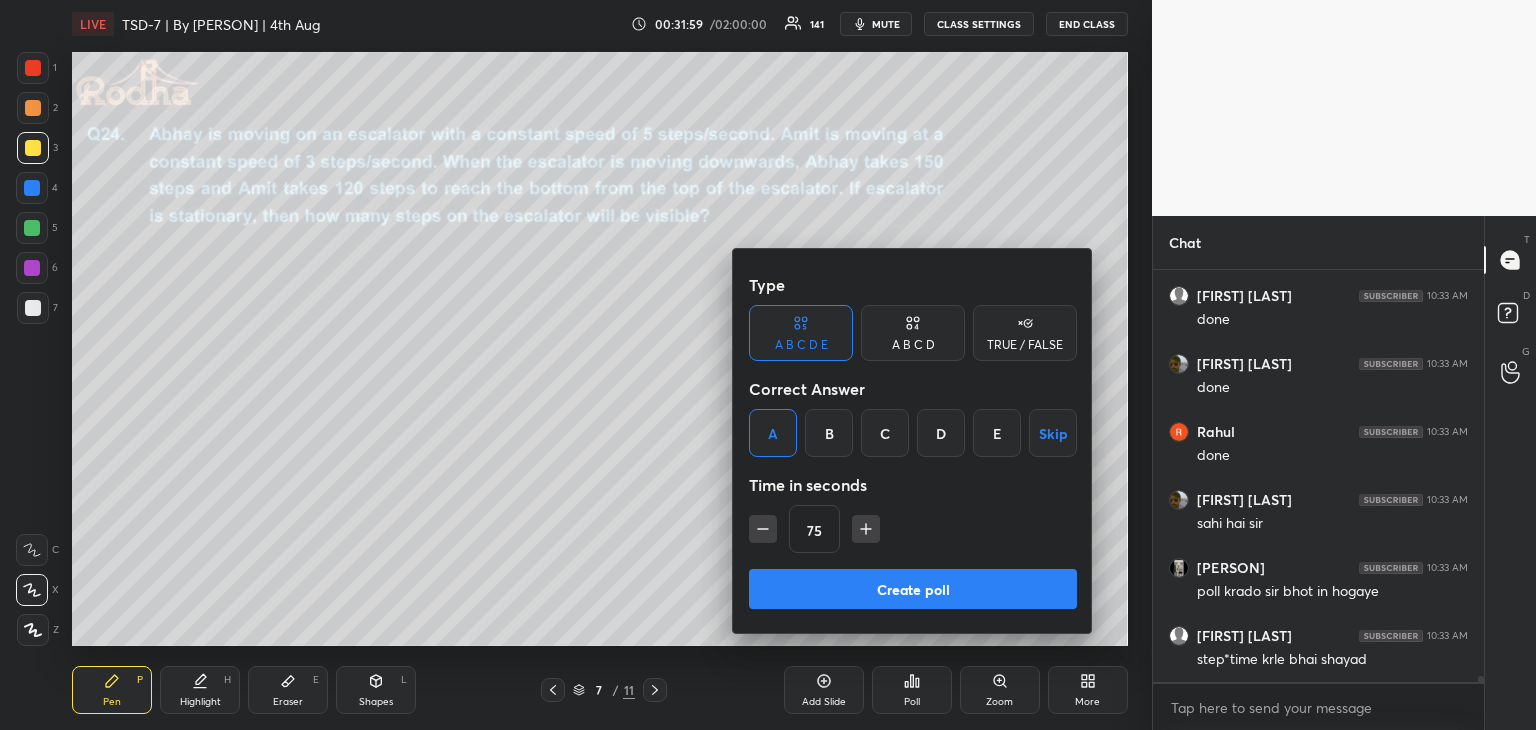 click 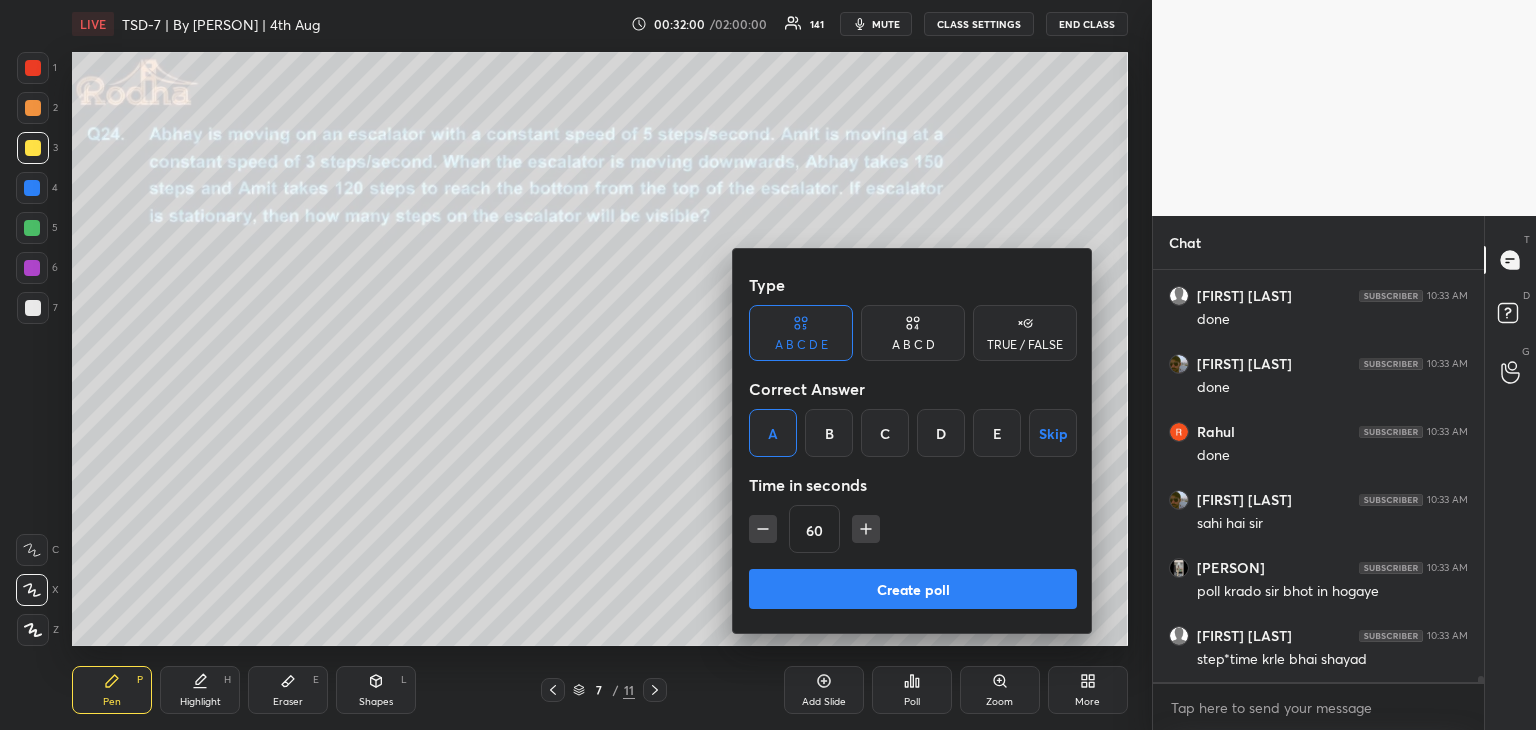 click 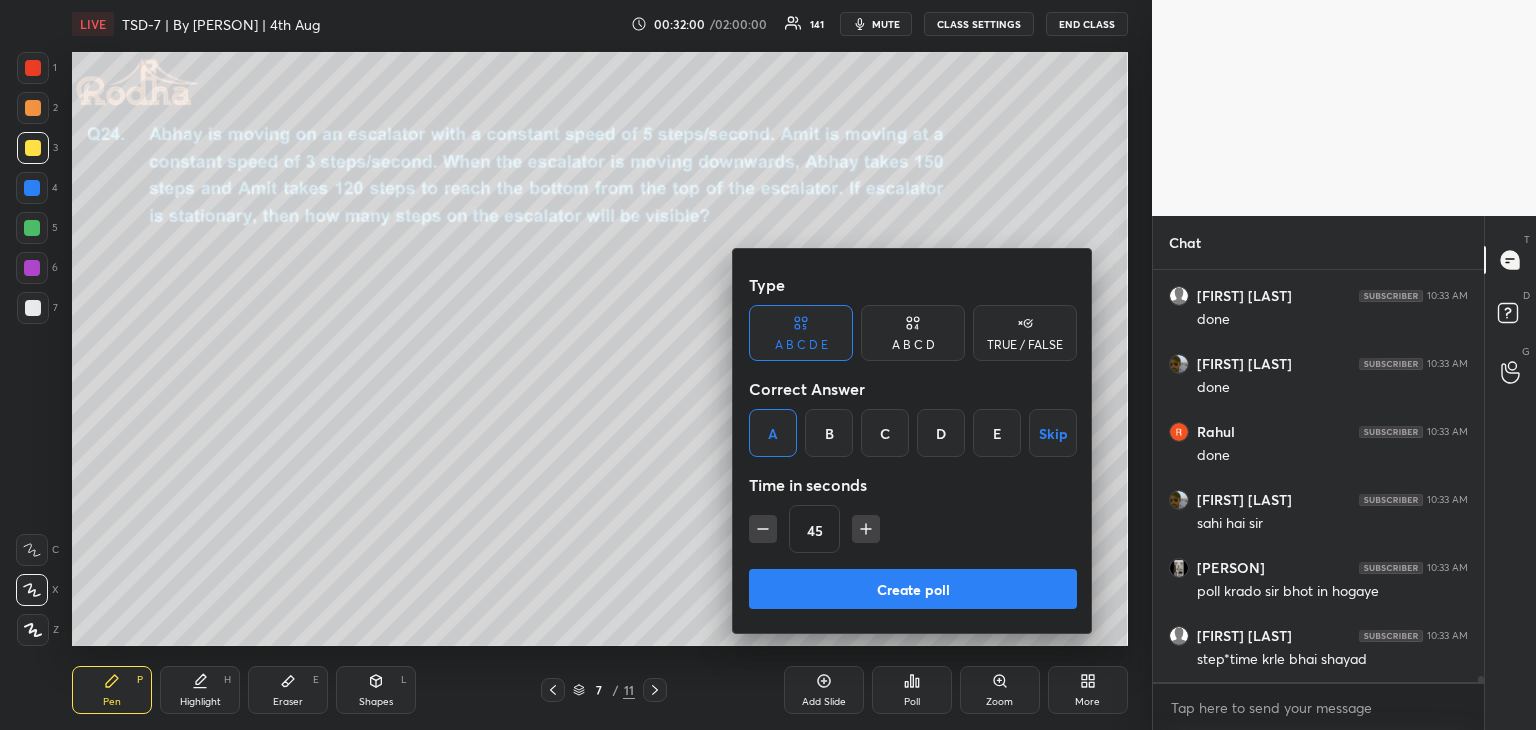 click 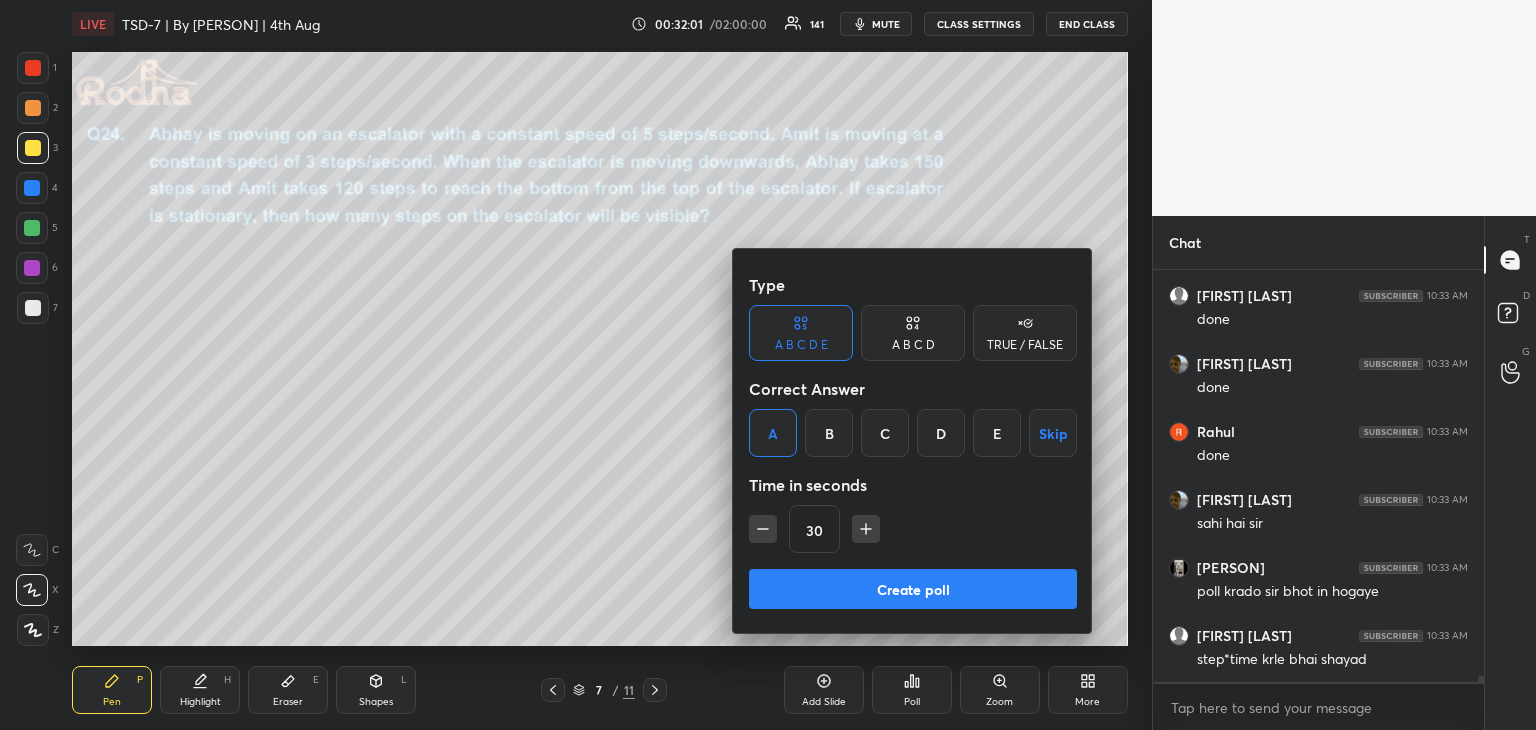 click at bounding box center (763, 529) 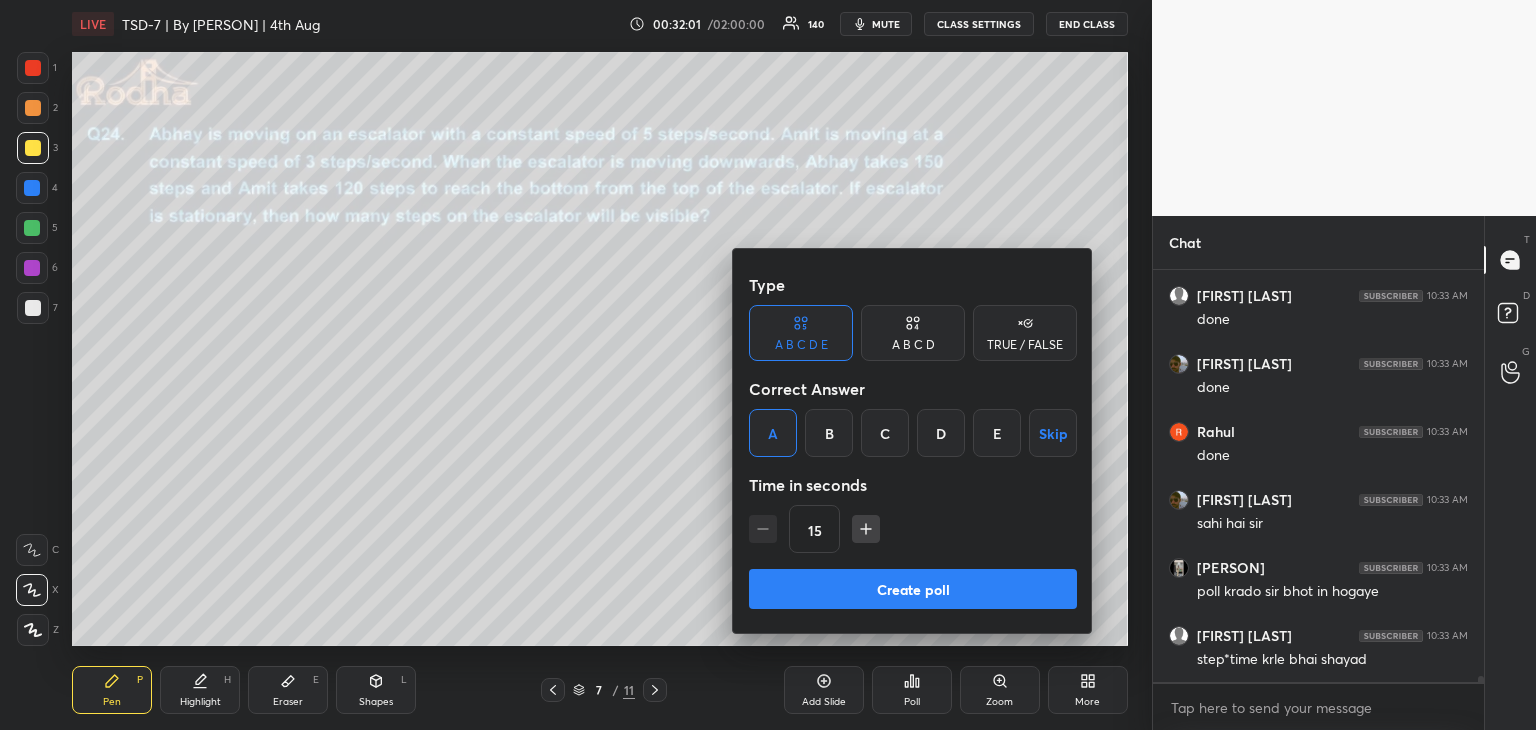click on "Create poll" at bounding box center [913, 589] 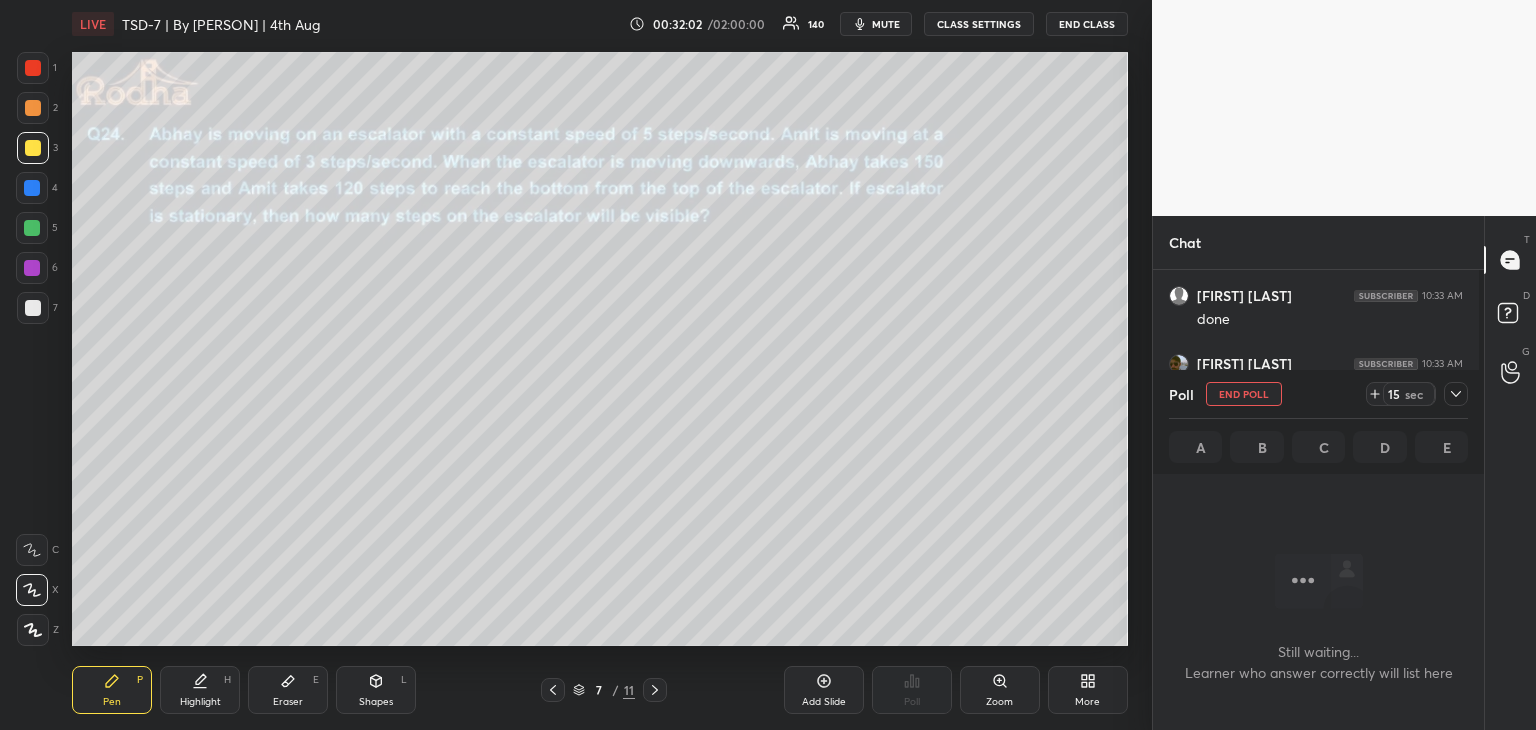 scroll, scrollTop: 382, scrollLeft: 320, axis: both 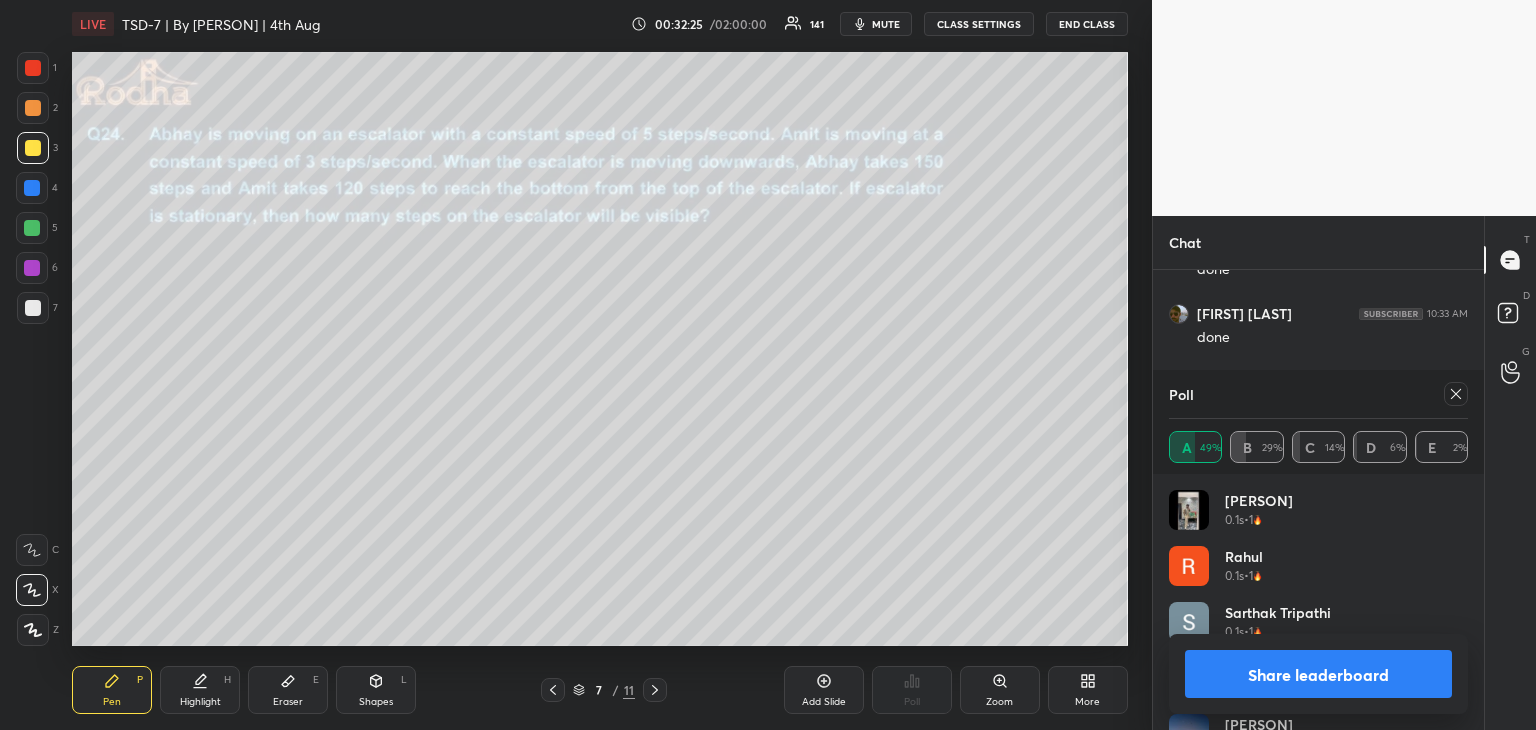 click on "Share leaderboard" at bounding box center (1318, 674) 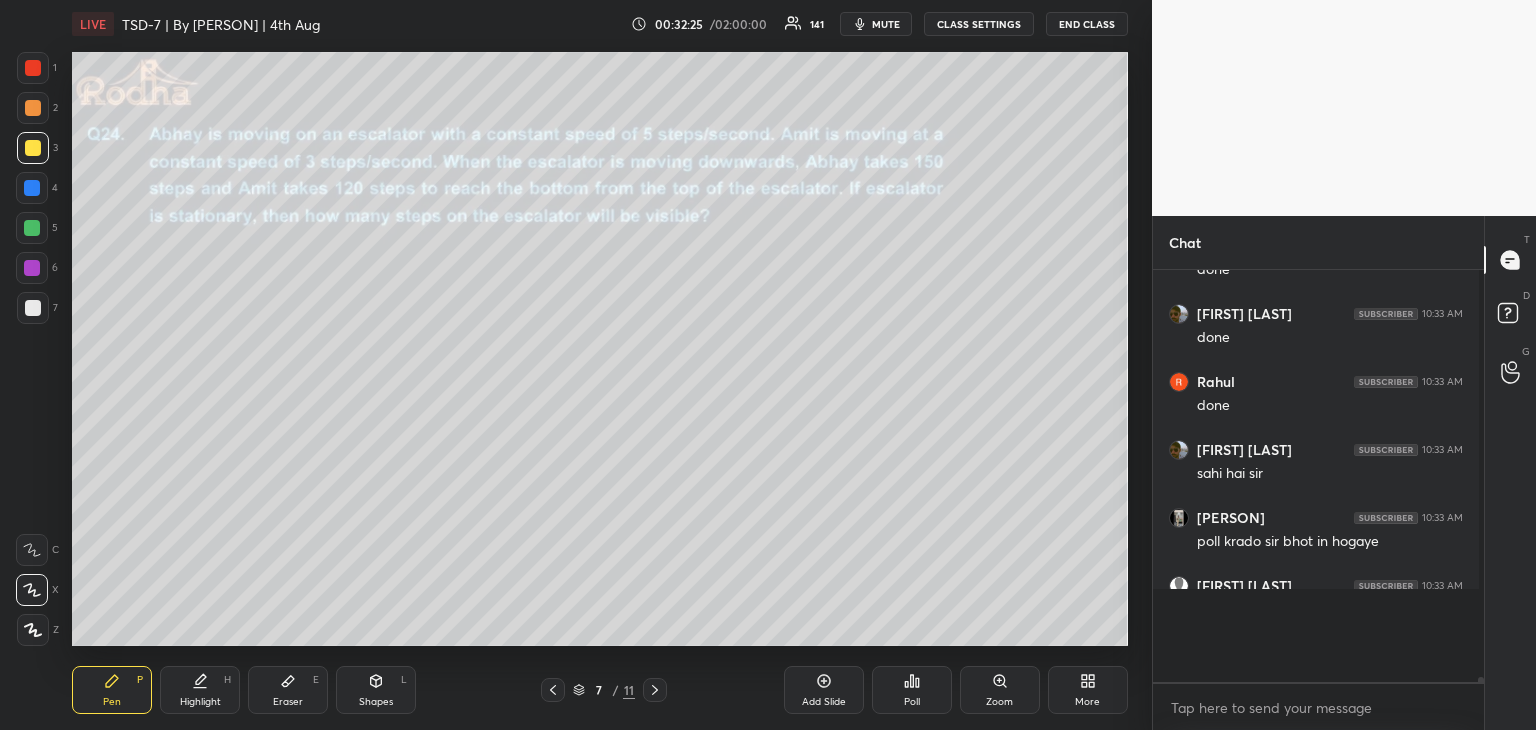scroll, scrollTop: 364, scrollLeft: 320, axis: both 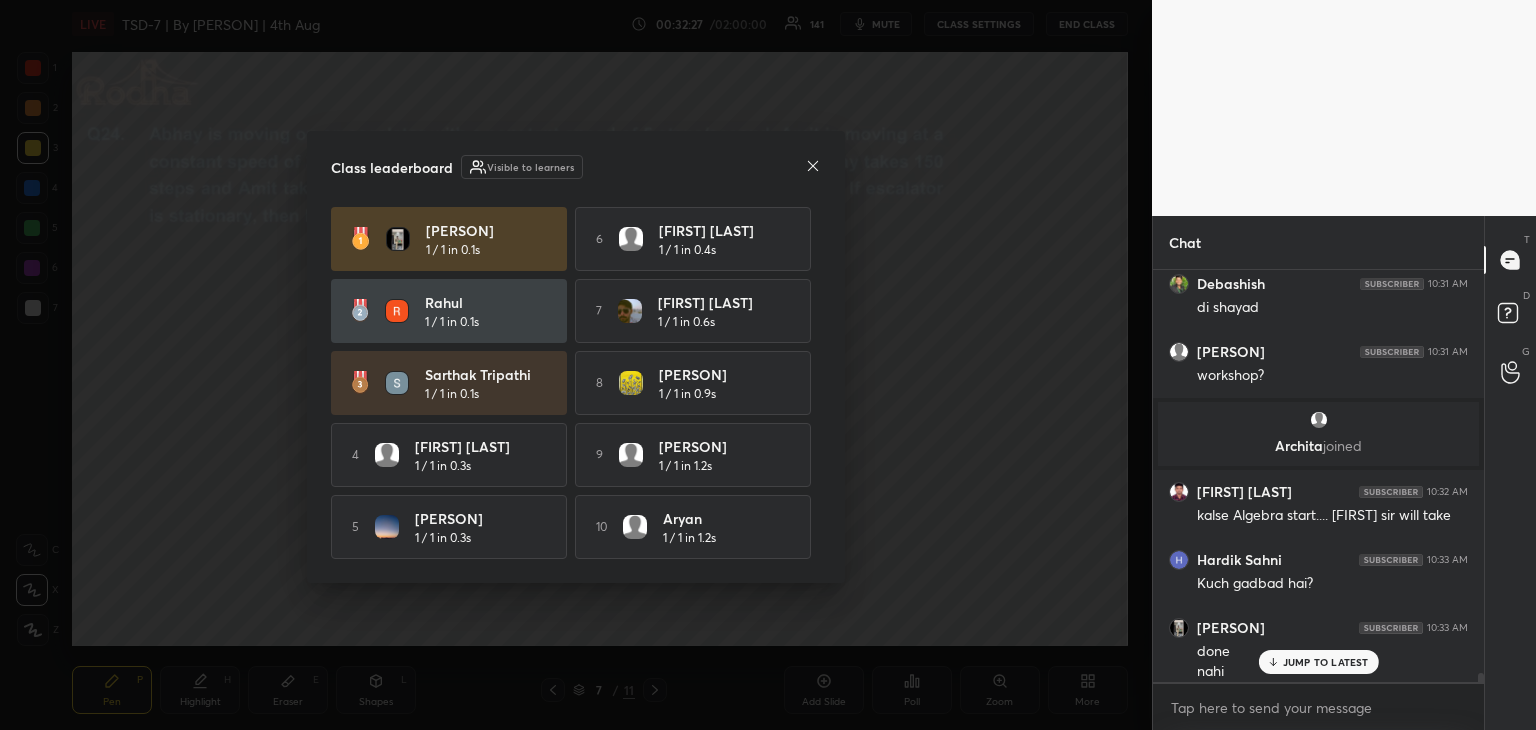 click on "JUMP TO LATEST" at bounding box center [1326, 662] 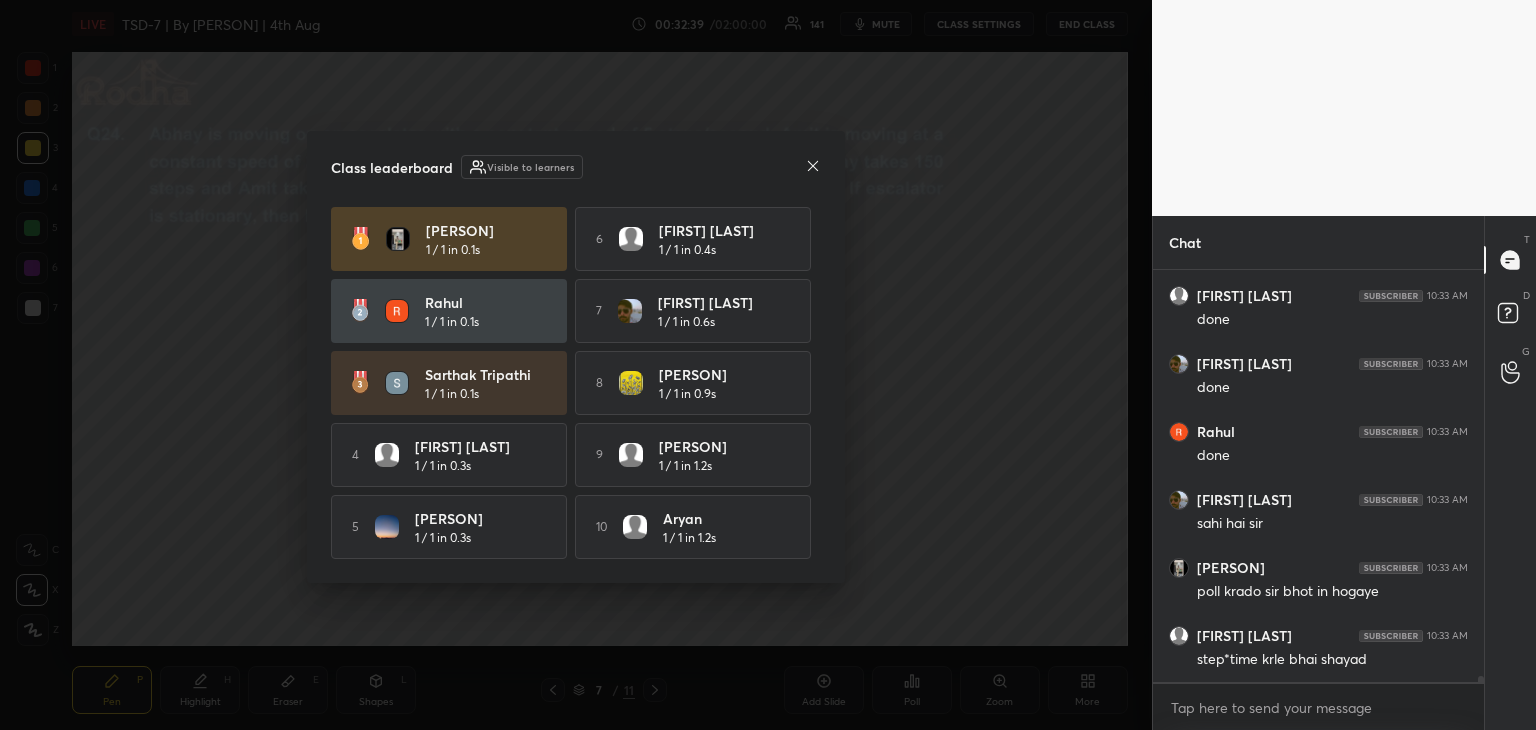 click 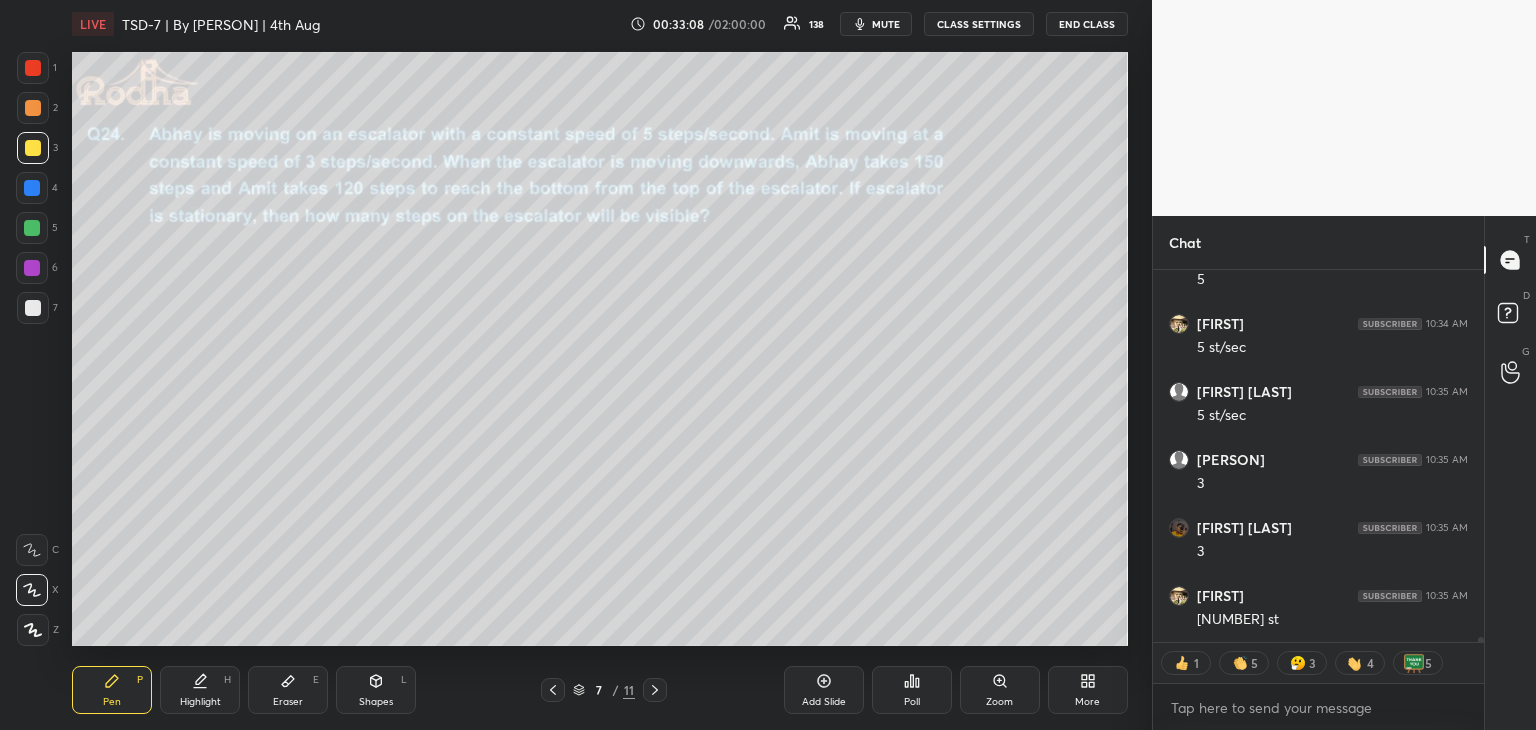scroll, scrollTop: 28174, scrollLeft: 0, axis: vertical 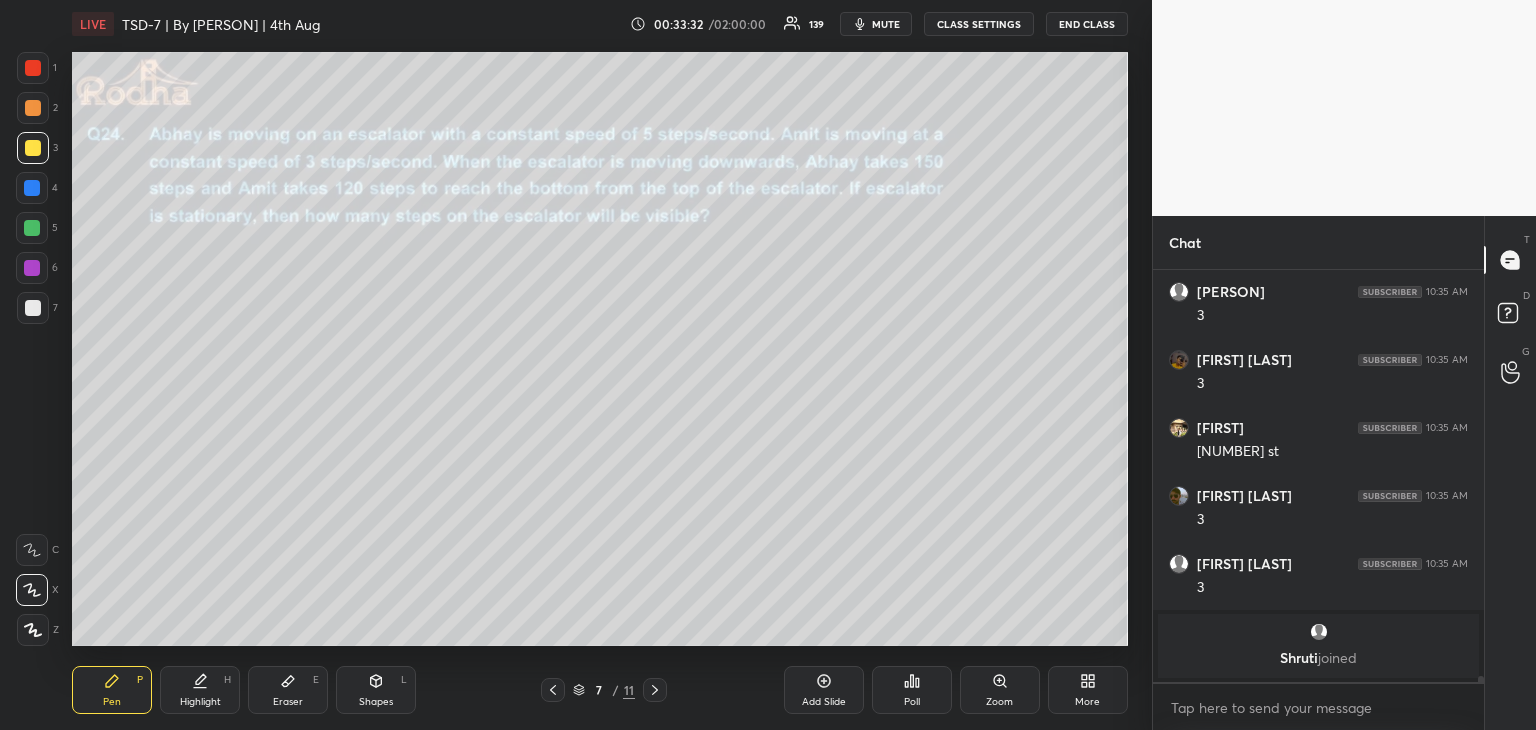 click 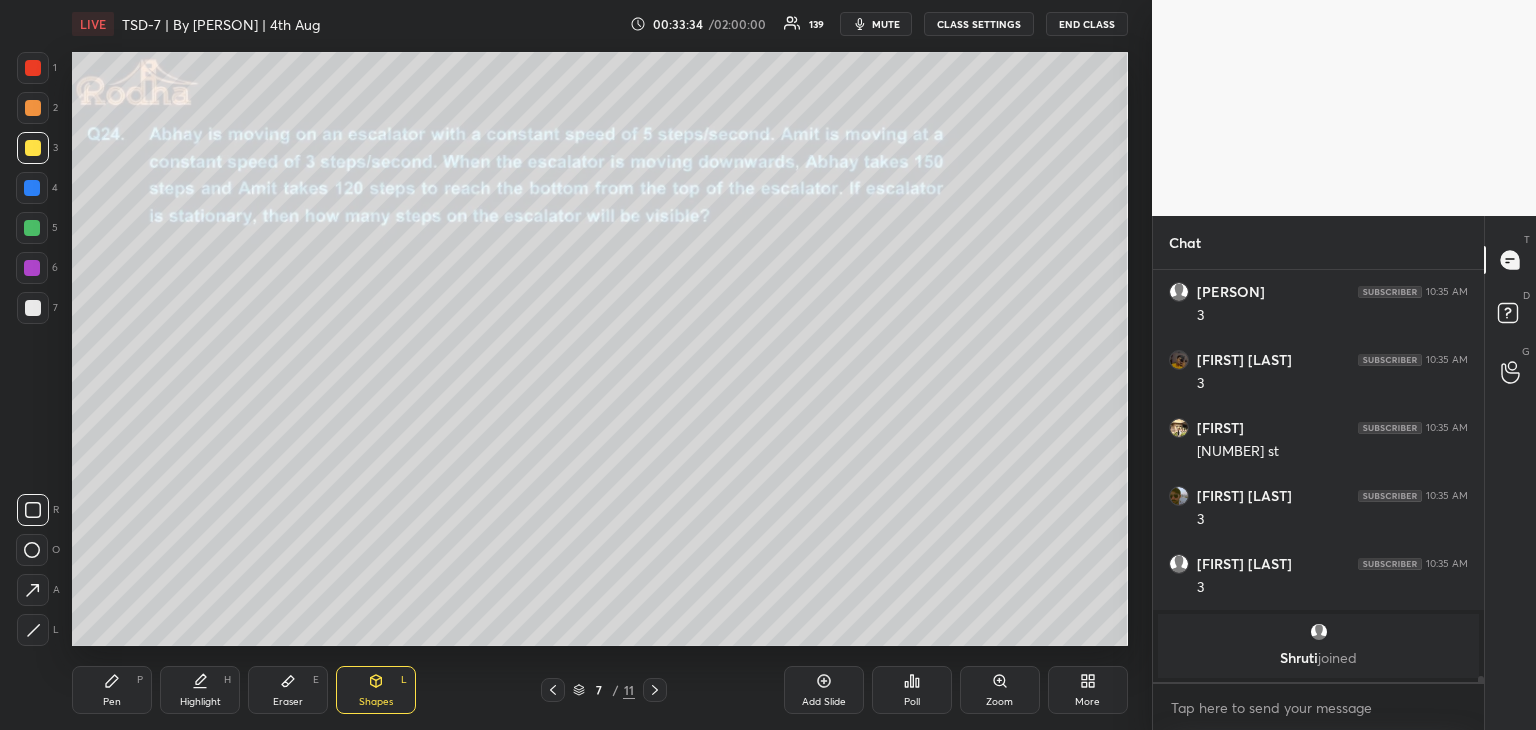 click 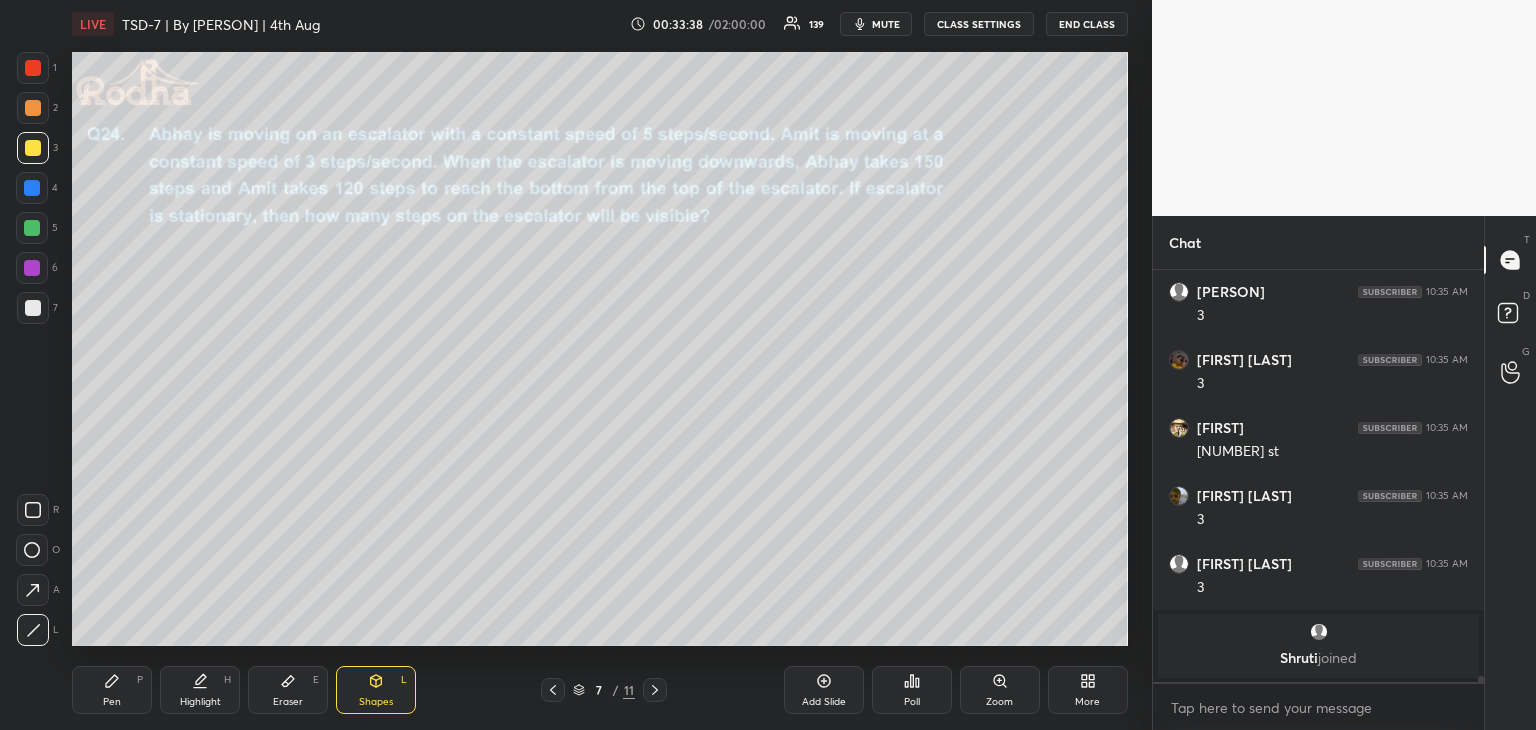 click on "Pen" at bounding box center (112, 702) 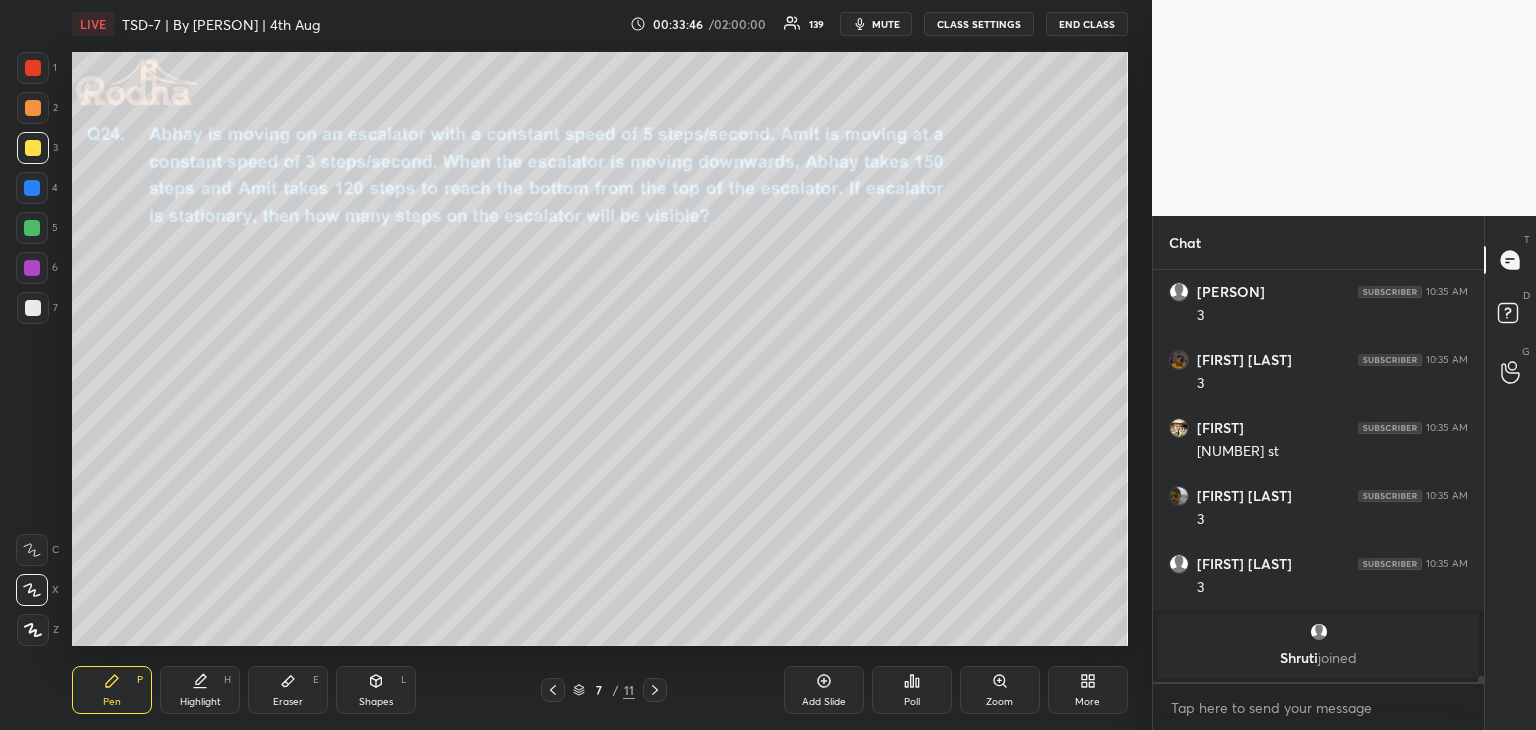 click at bounding box center (33, 308) 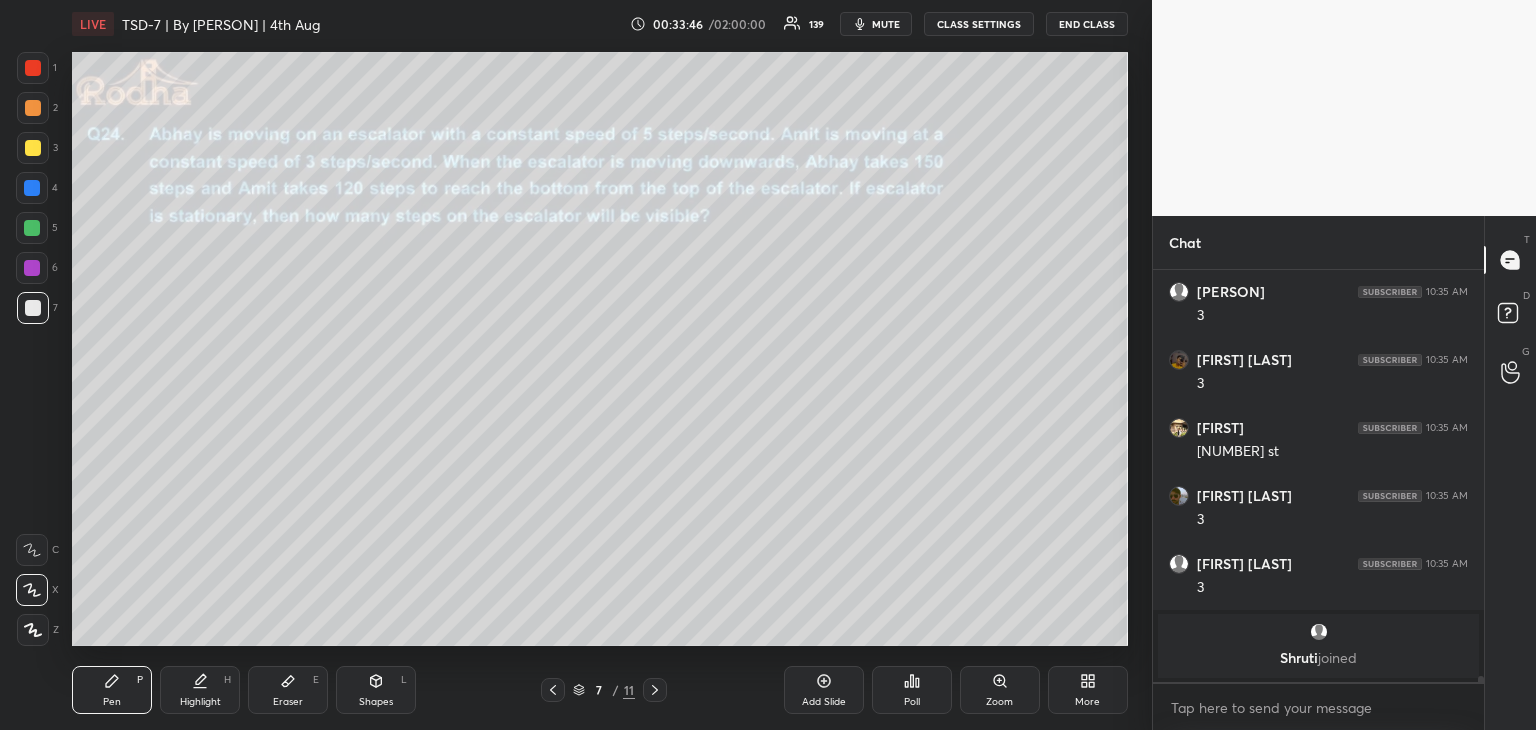 click at bounding box center (32, 228) 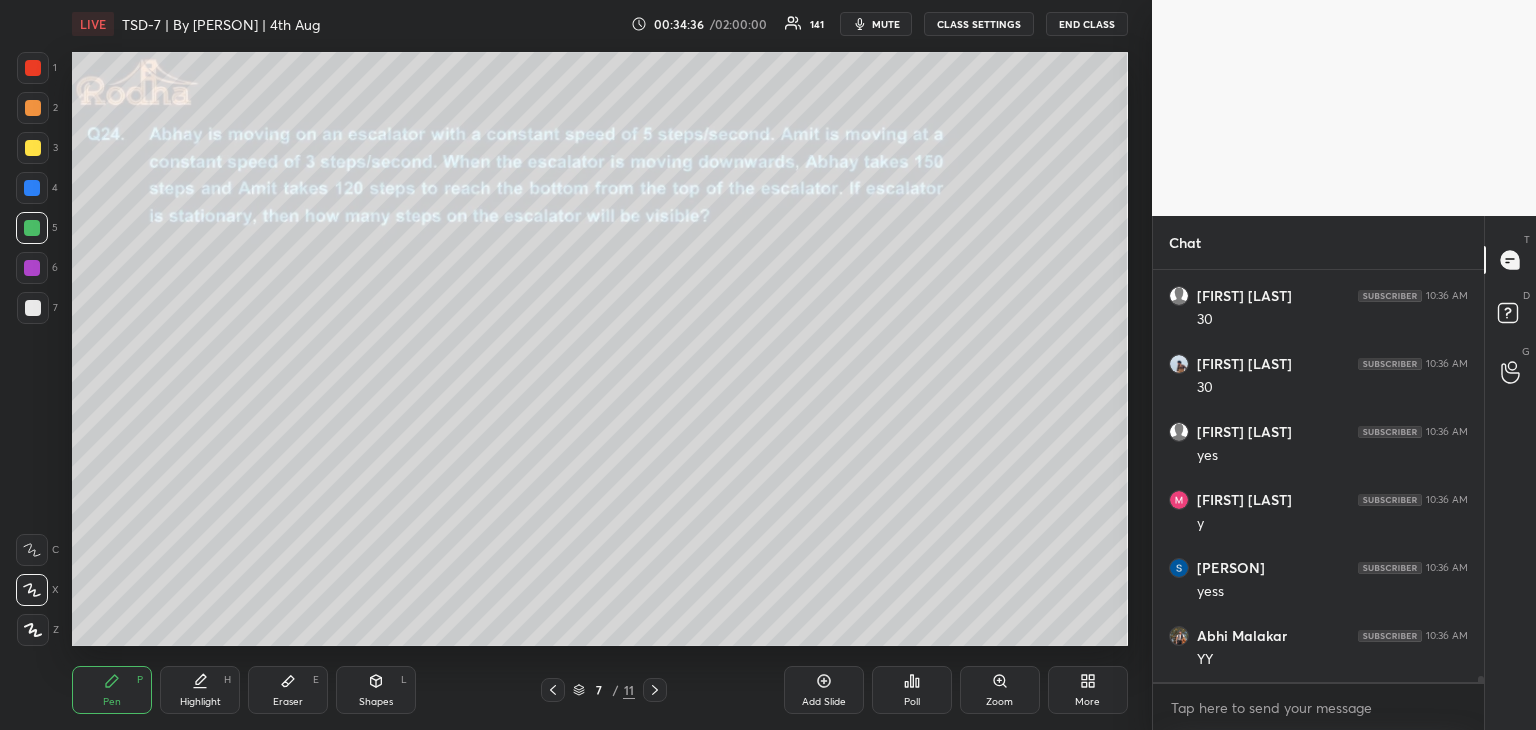 scroll, scrollTop: 29144, scrollLeft: 0, axis: vertical 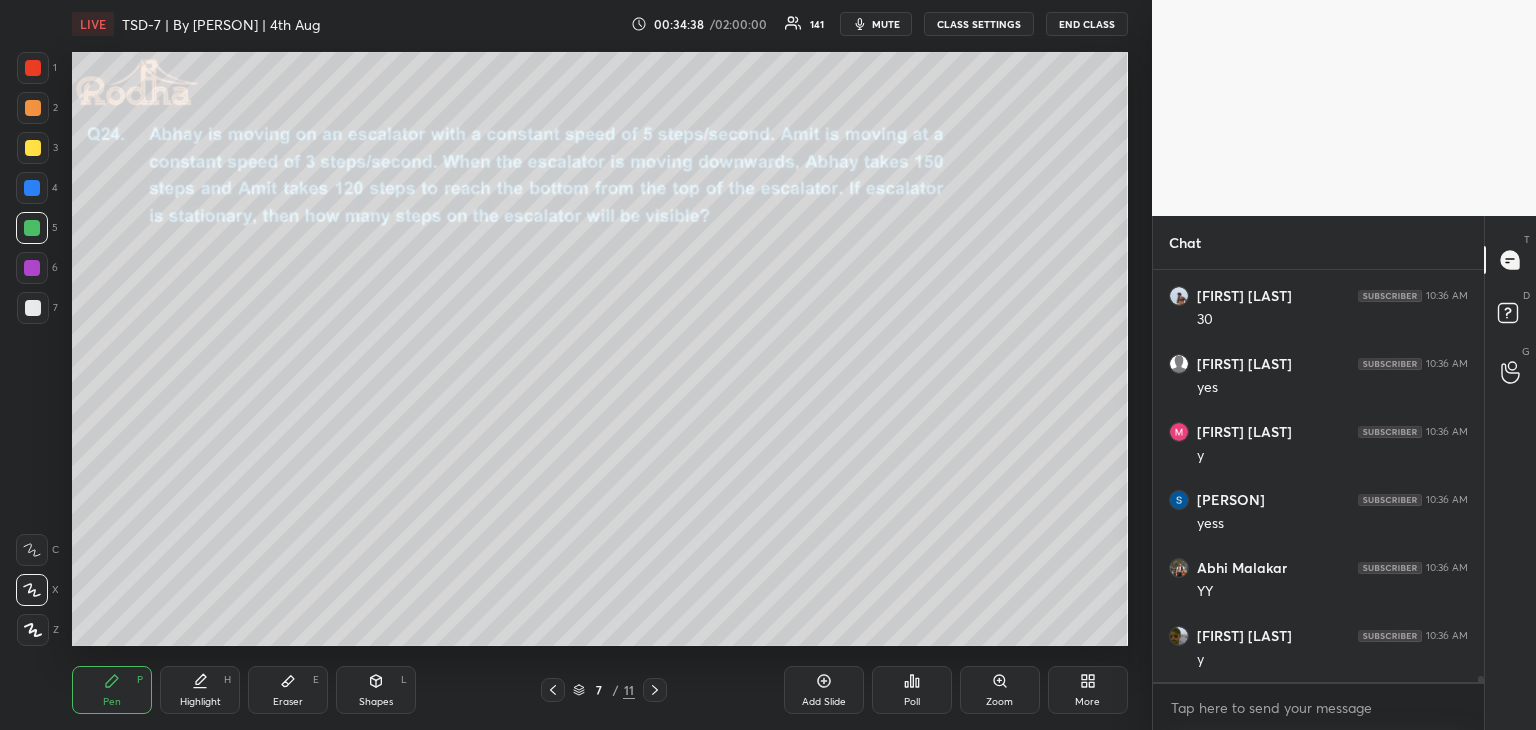 click at bounding box center [32, 268] 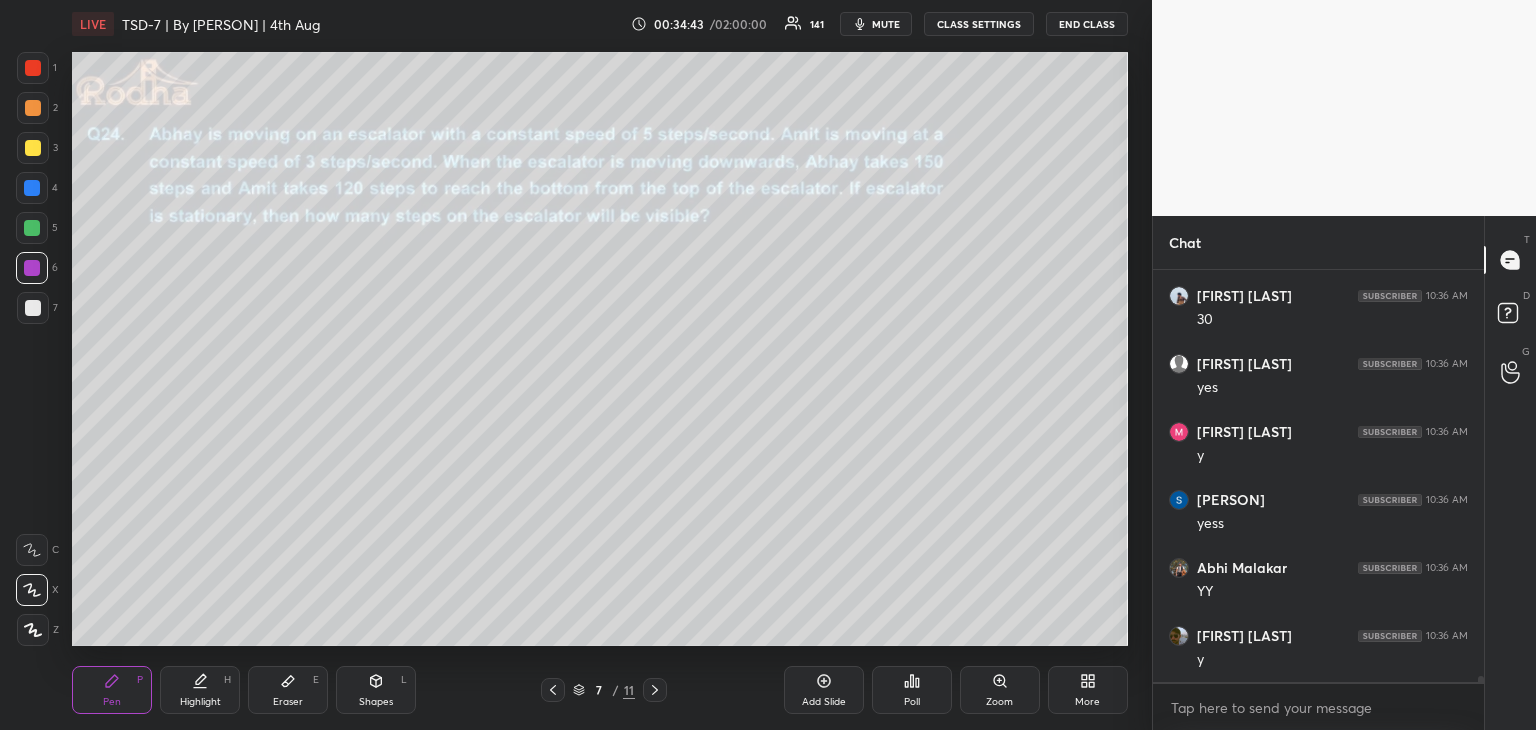 click at bounding box center [32, 228] 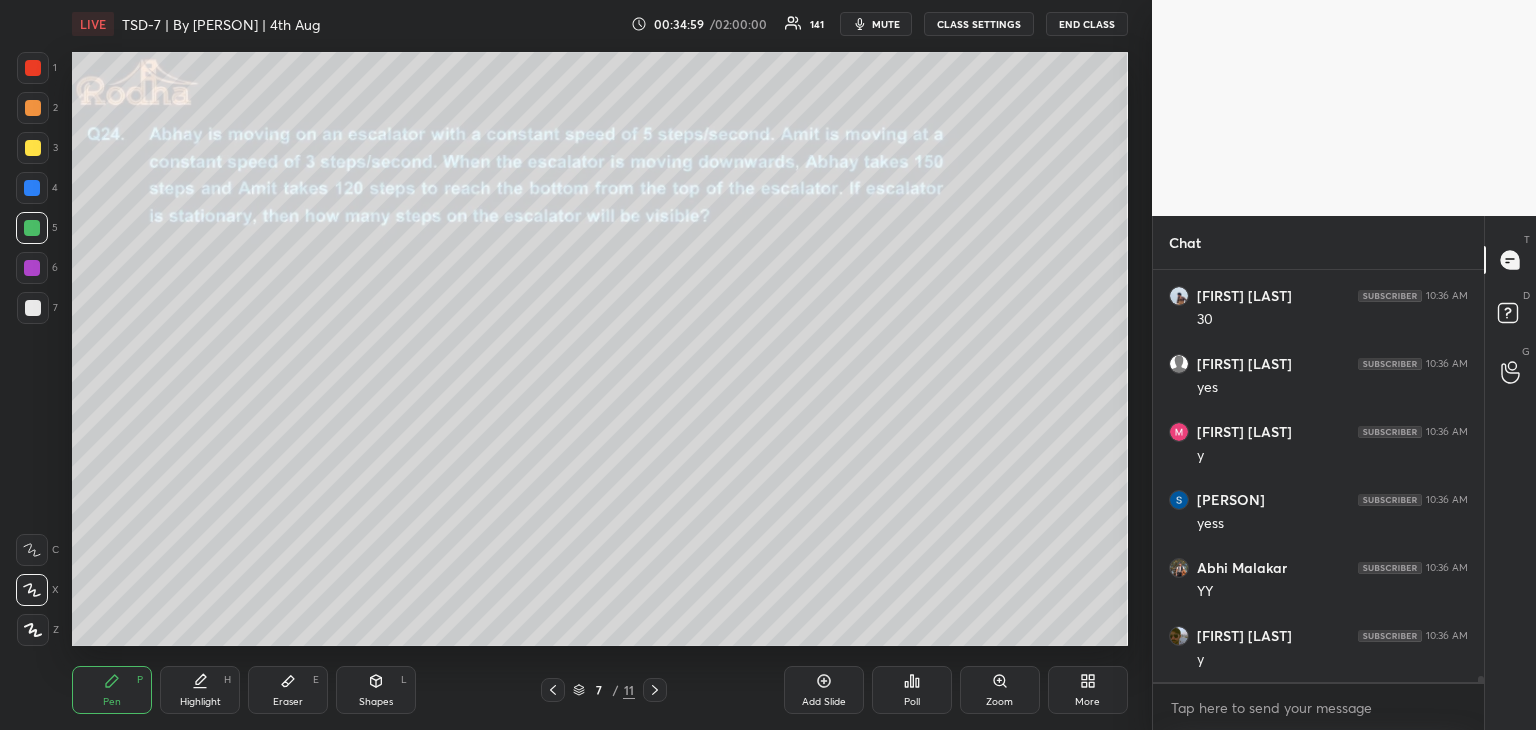 click 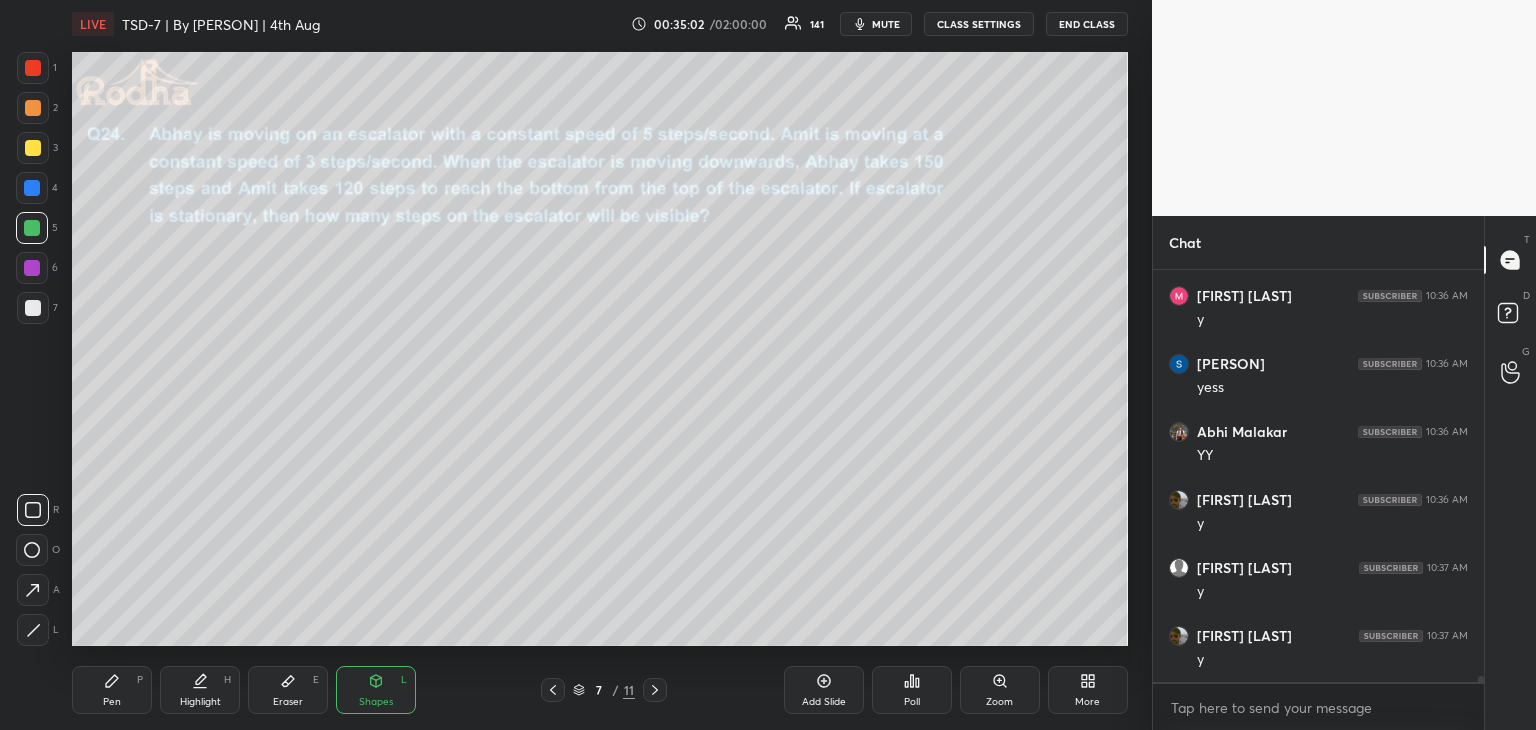 scroll, scrollTop: 29416, scrollLeft: 0, axis: vertical 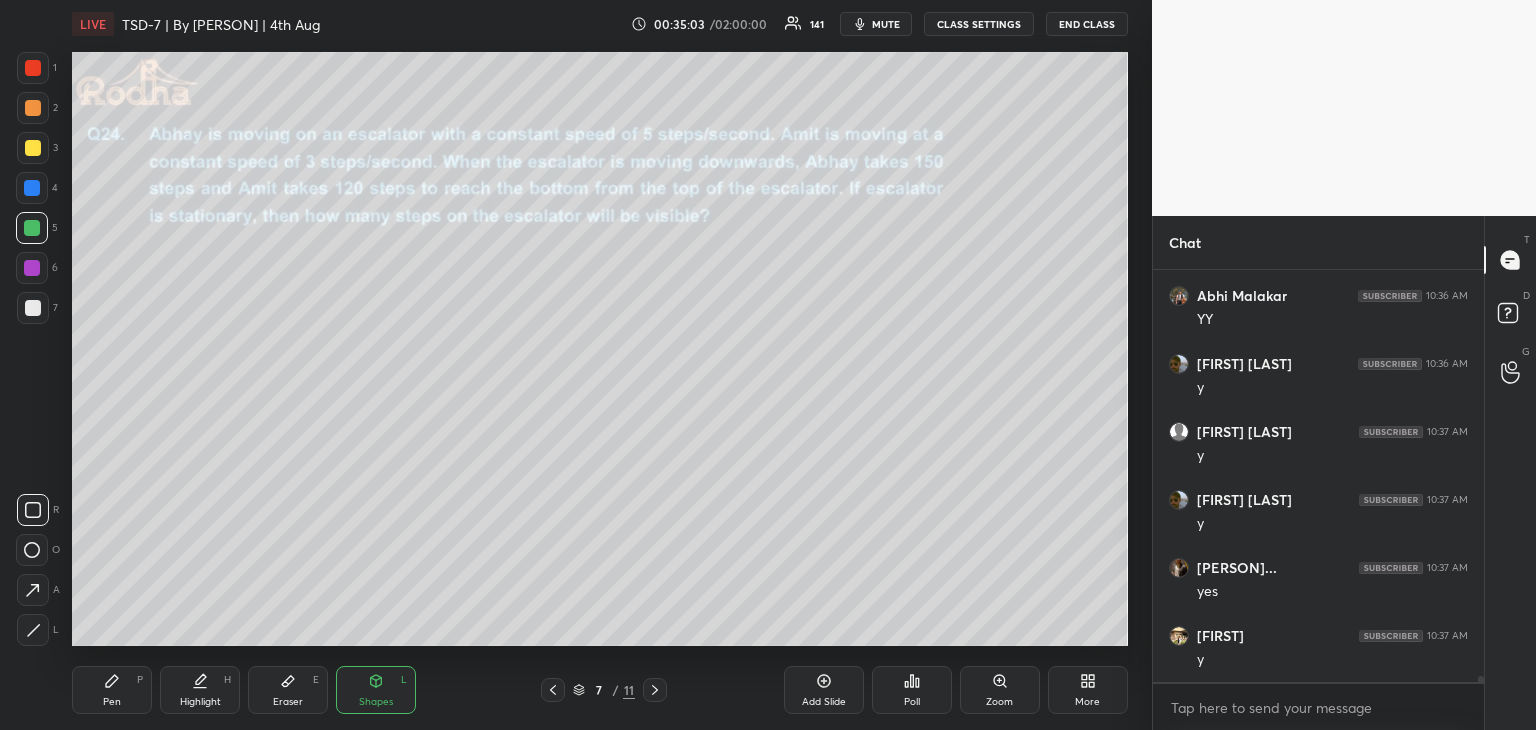 click on "Pen" at bounding box center (112, 702) 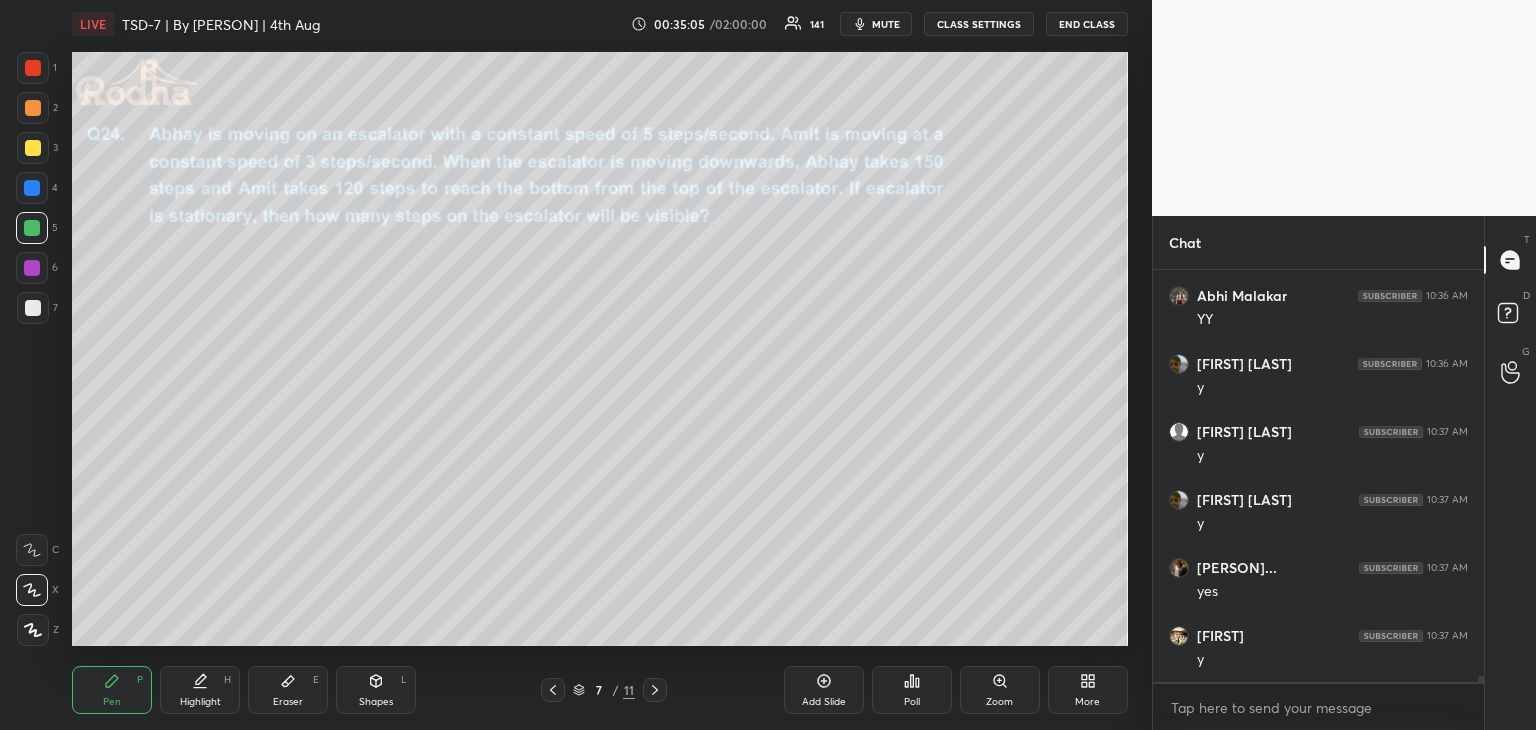 click at bounding box center (33, 148) 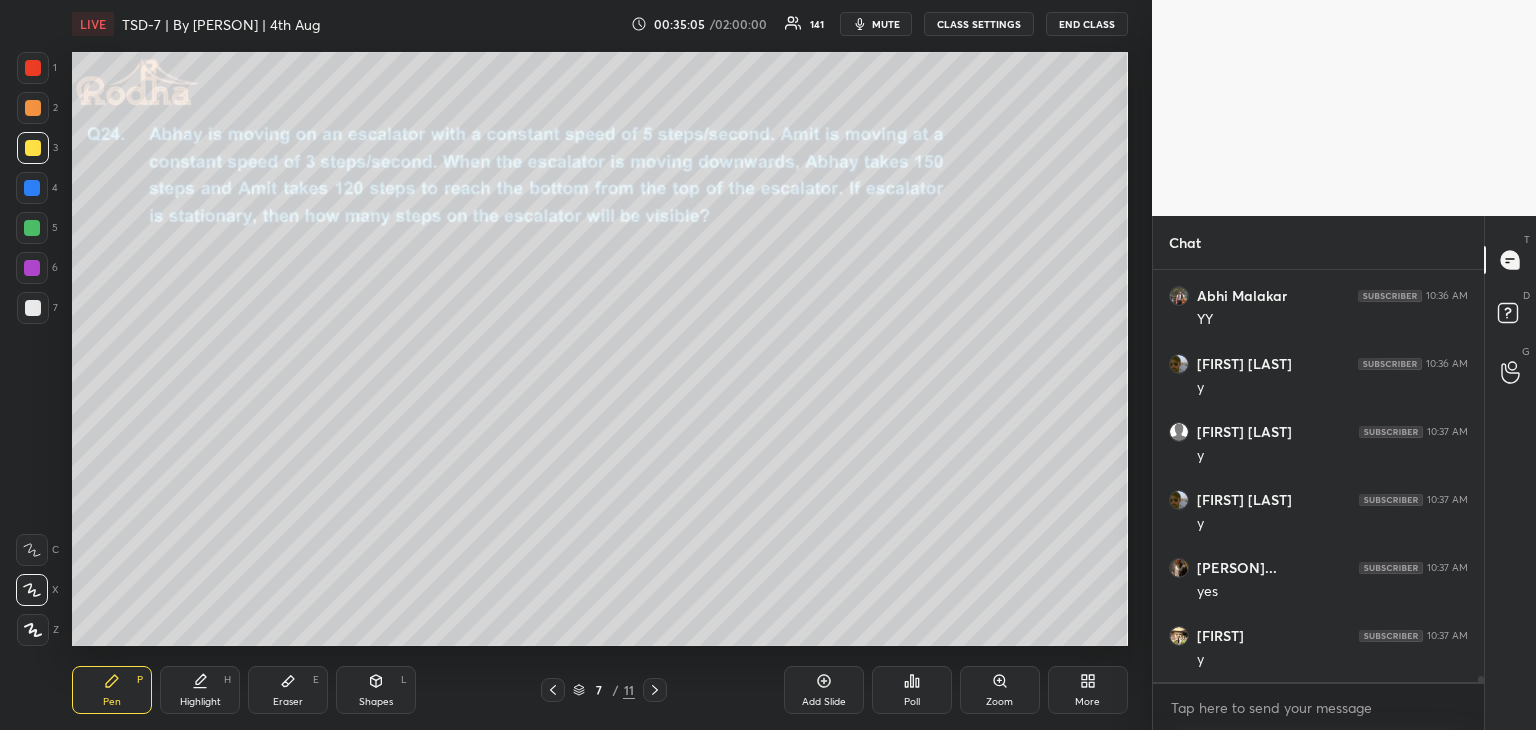 click at bounding box center (33, 148) 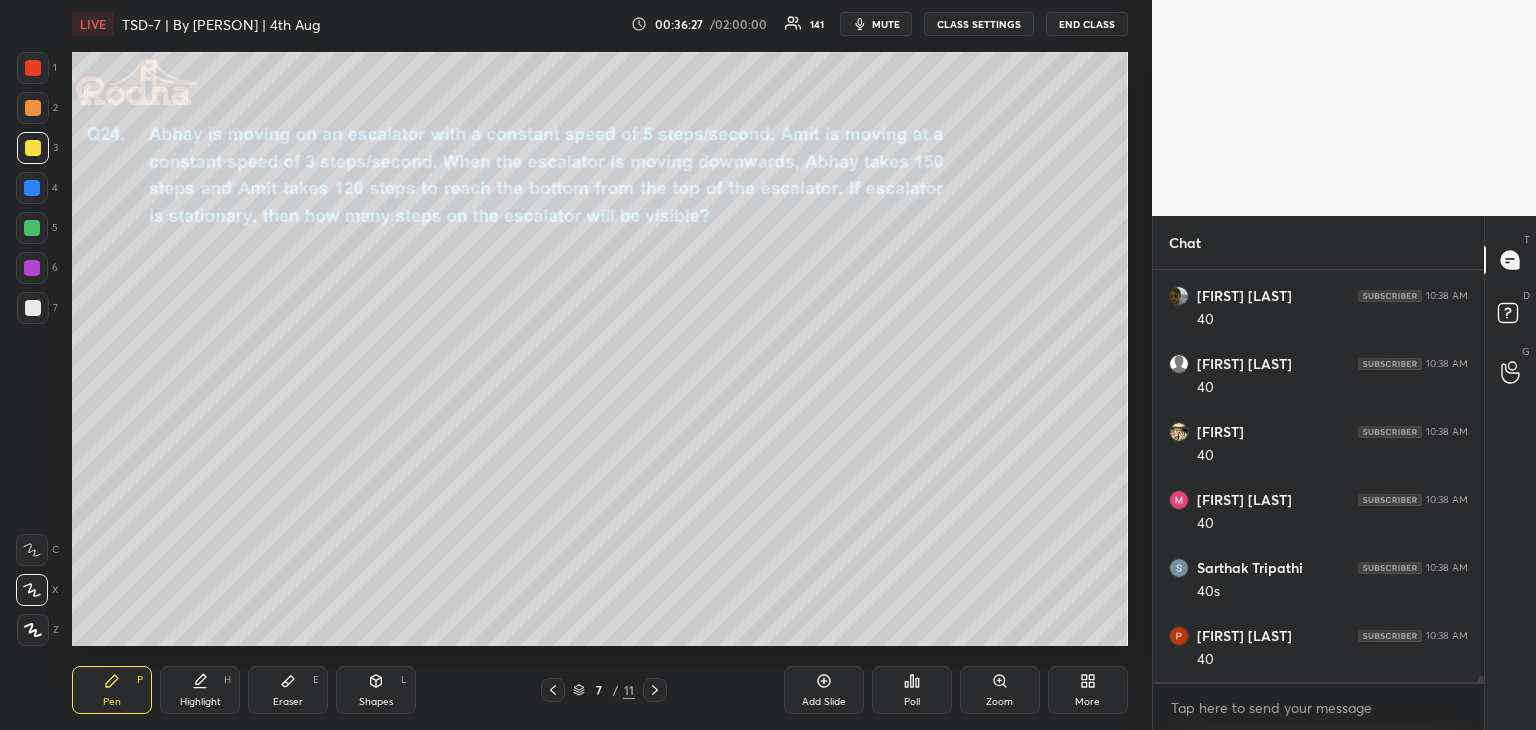scroll, scrollTop: 29988, scrollLeft: 0, axis: vertical 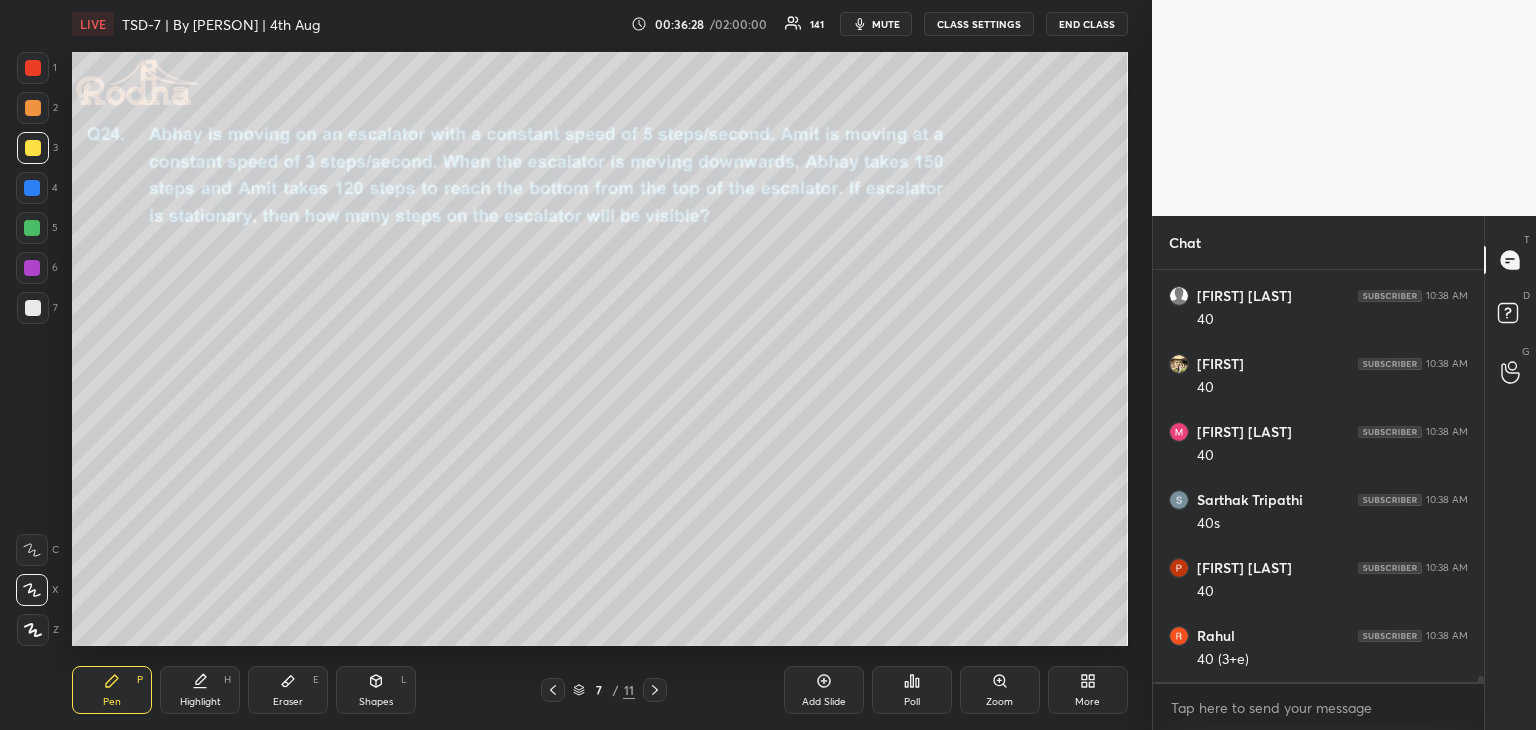 click on "Shapes L" at bounding box center [376, 690] 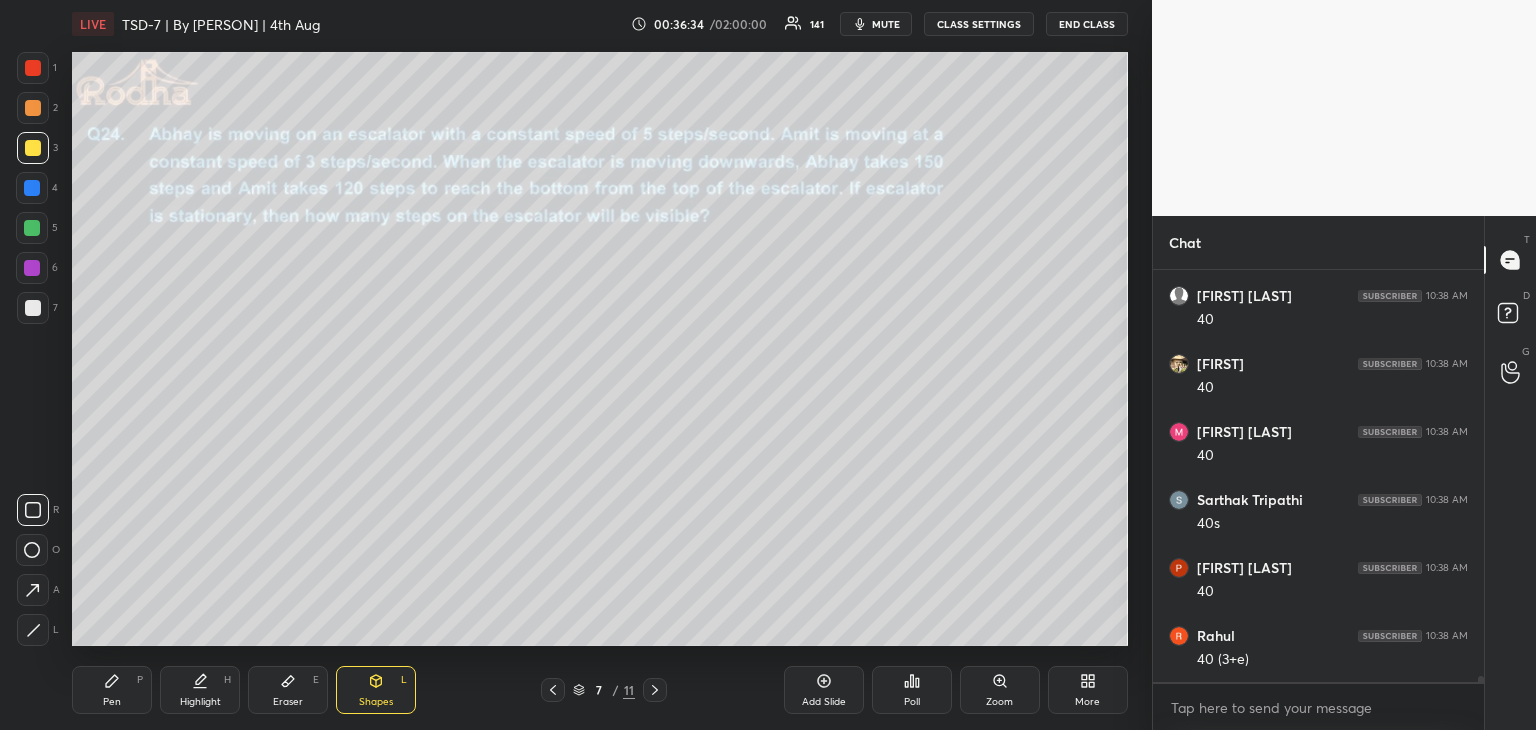 click at bounding box center (33, 68) 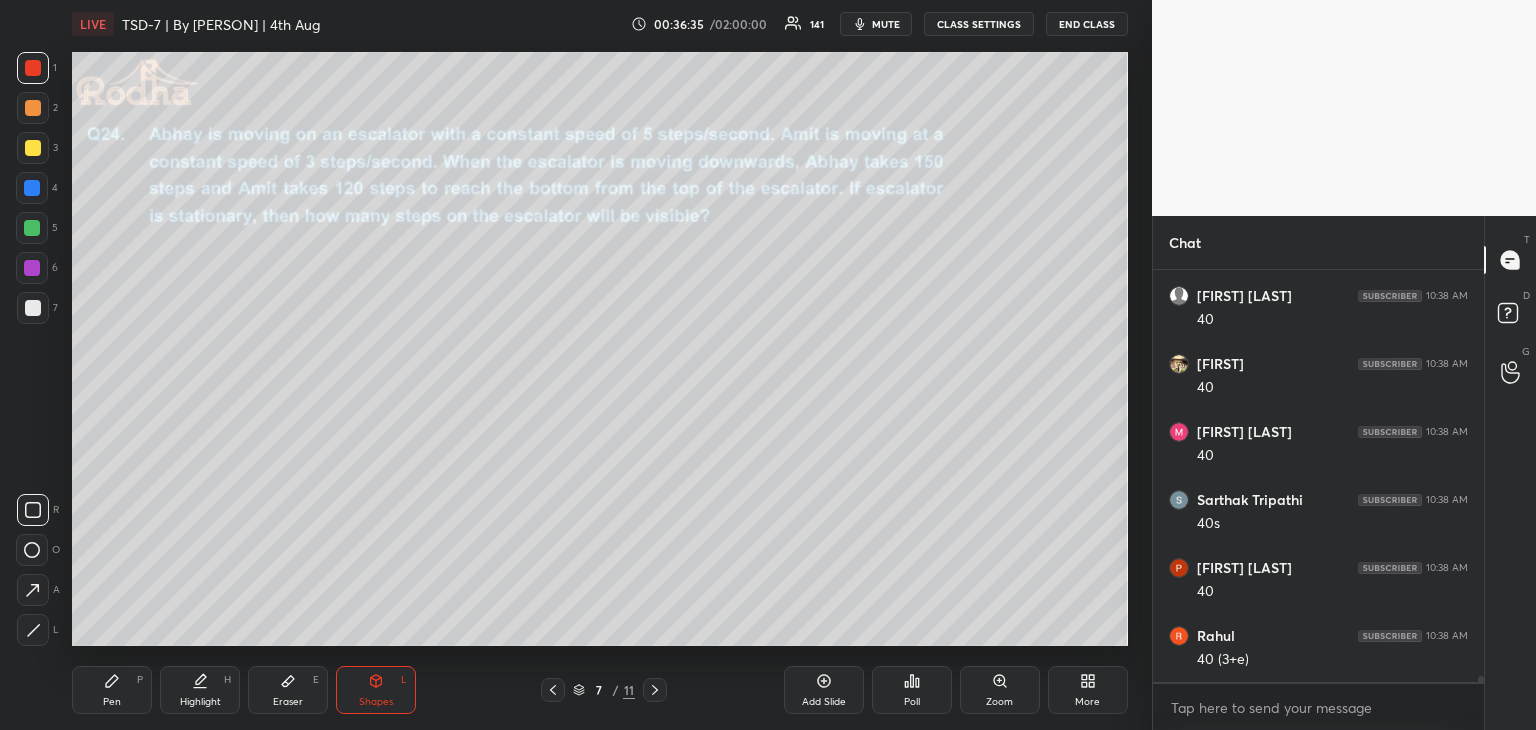 drag, startPoint x: 111, startPoint y: 689, endPoint x: 188, endPoint y: 652, distance: 85.42833 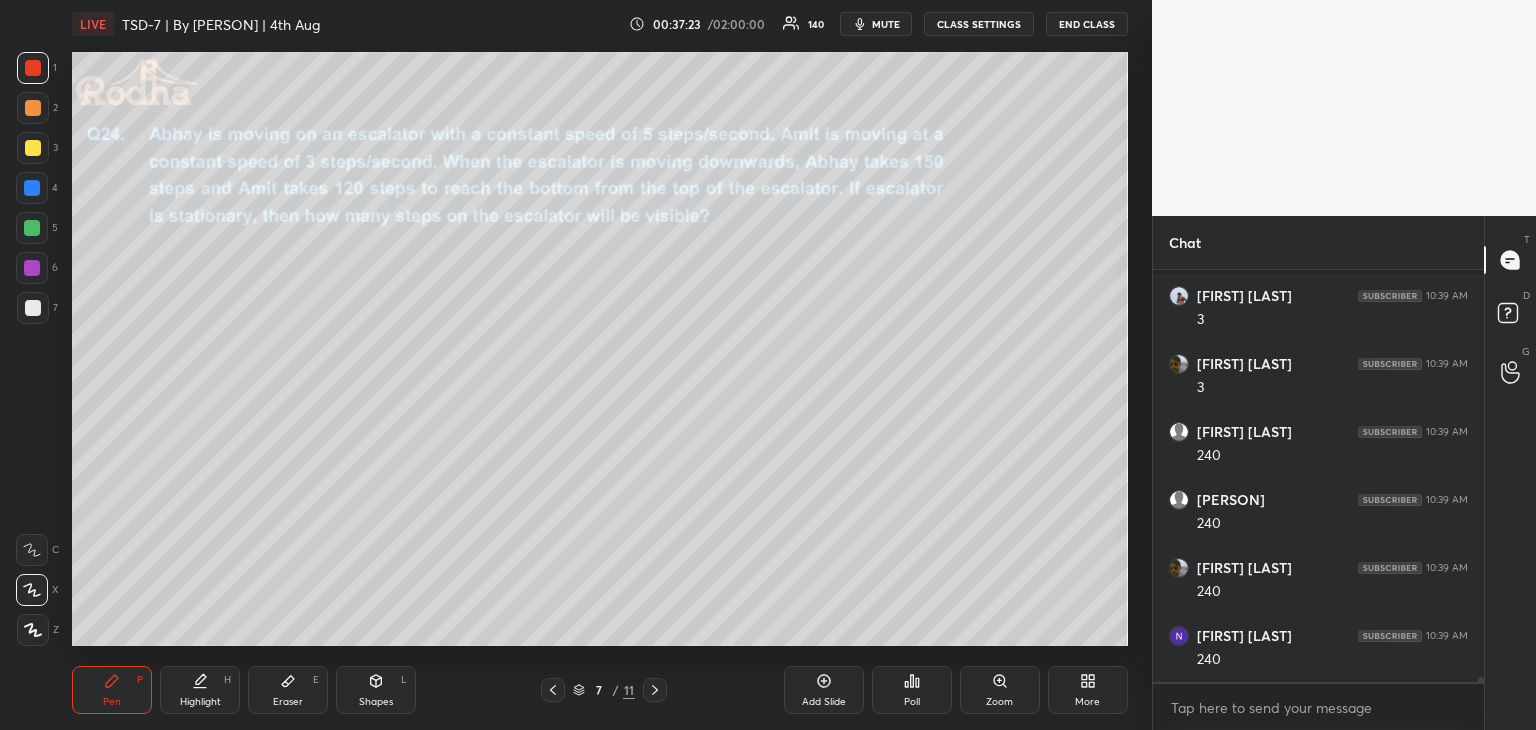 scroll, scrollTop: 30872, scrollLeft: 0, axis: vertical 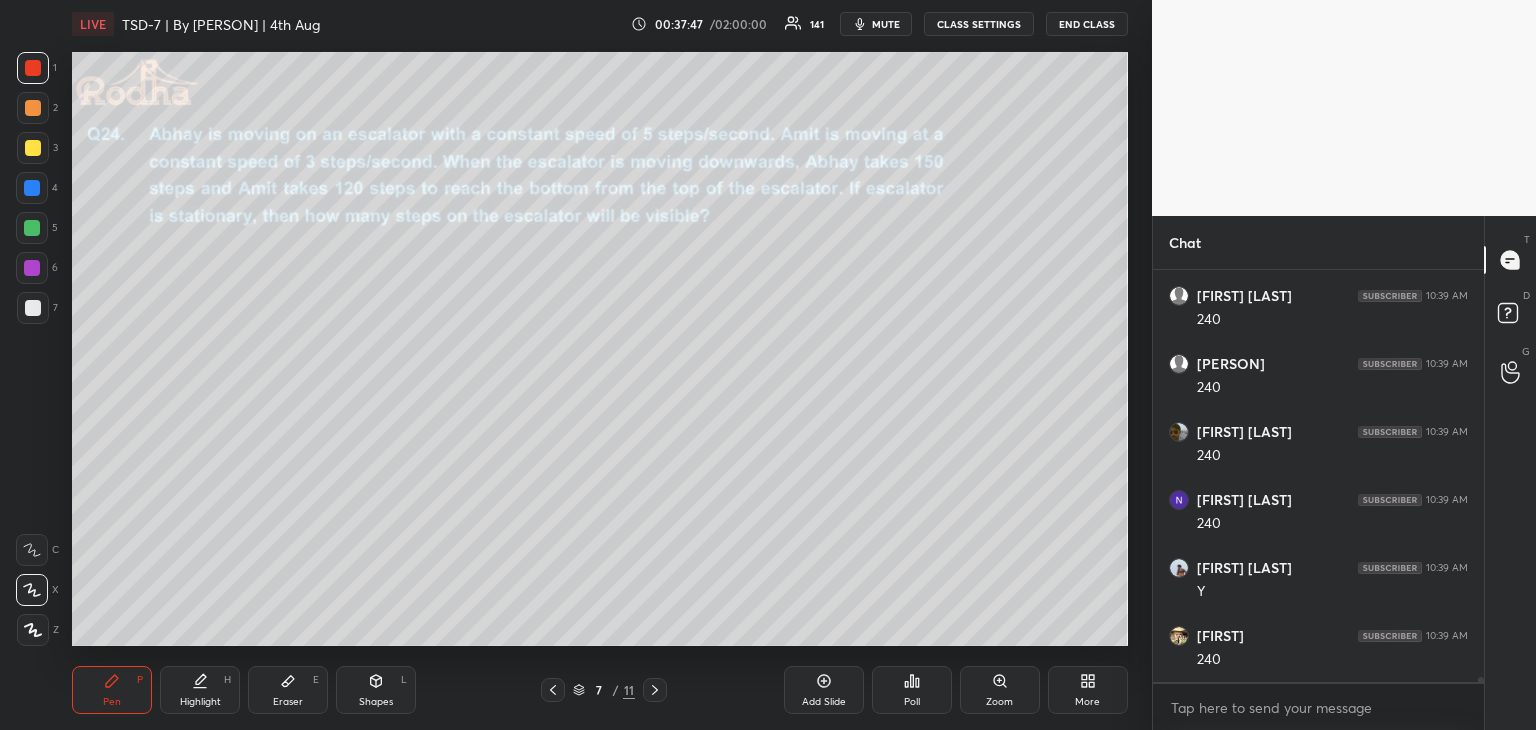click on "Eraser E" at bounding box center (288, 690) 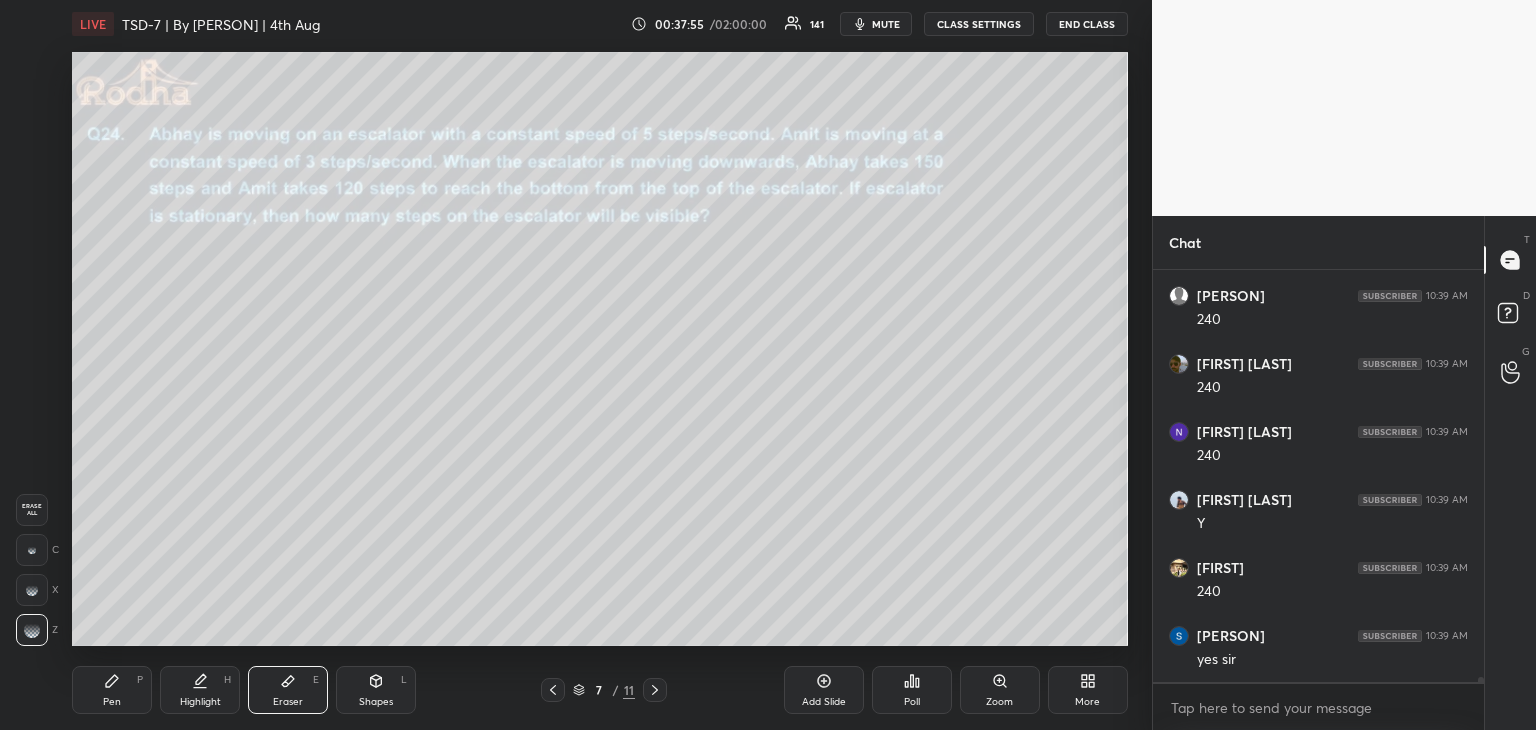 scroll, scrollTop: 31076, scrollLeft: 0, axis: vertical 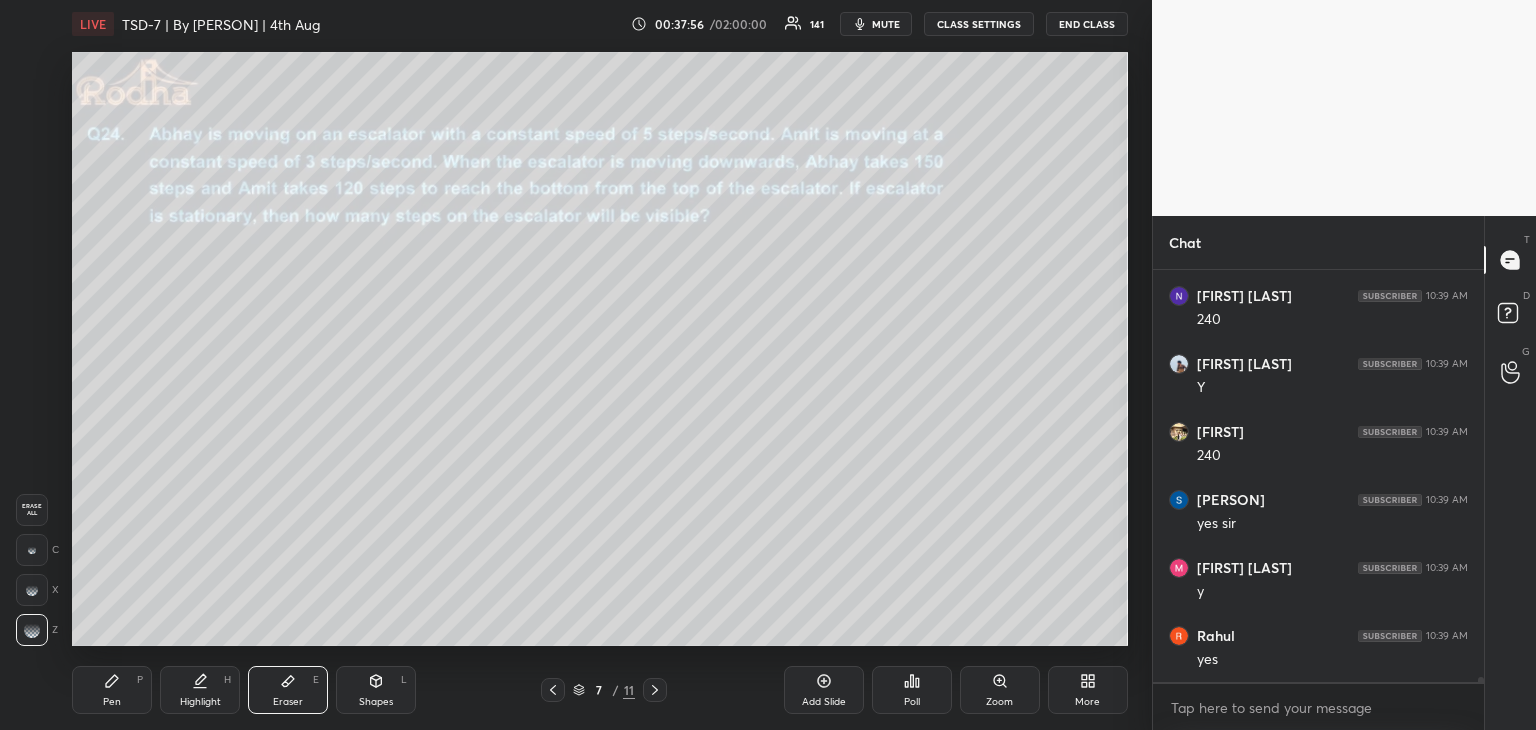 click 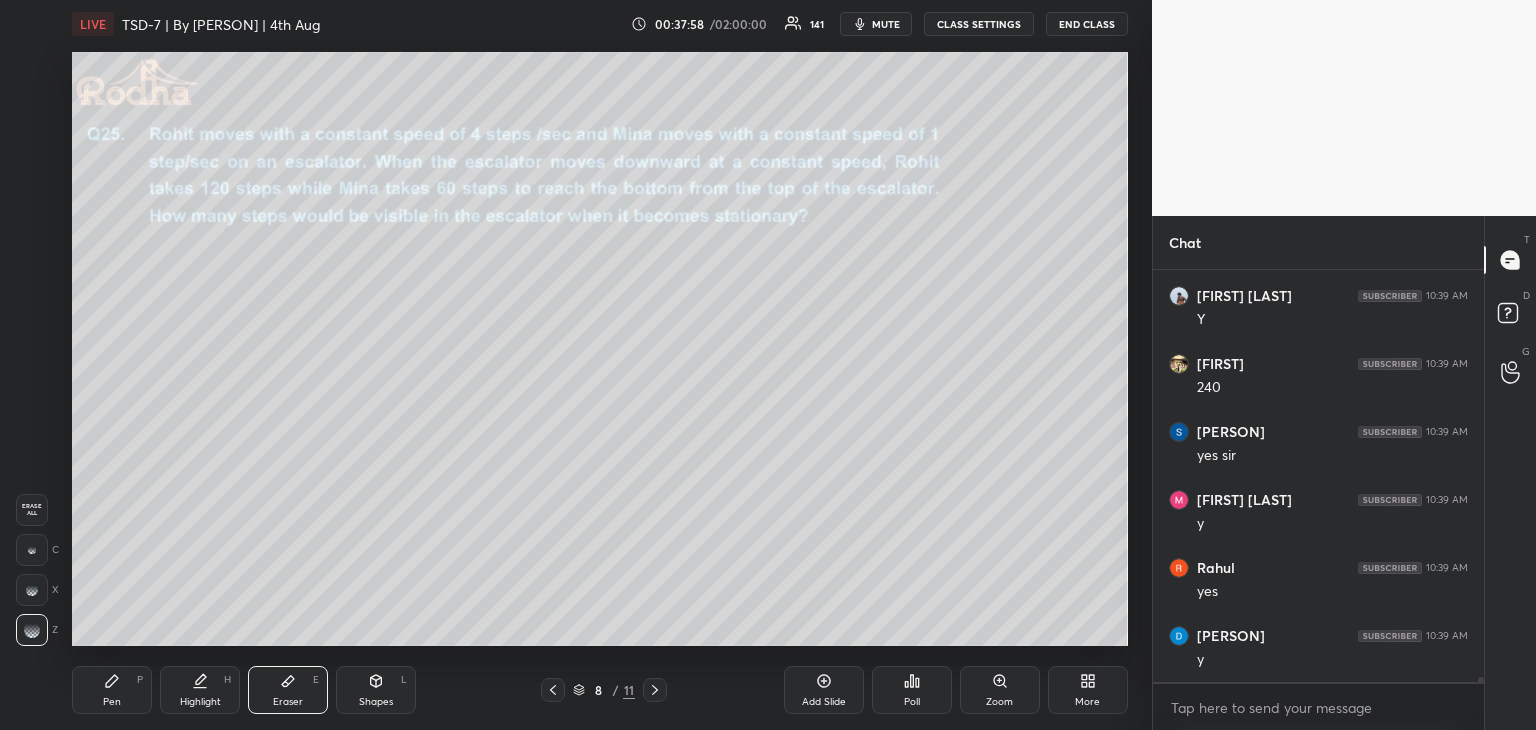 scroll, scrollTop: 31212, scrollLeft: 0, axis: vertical 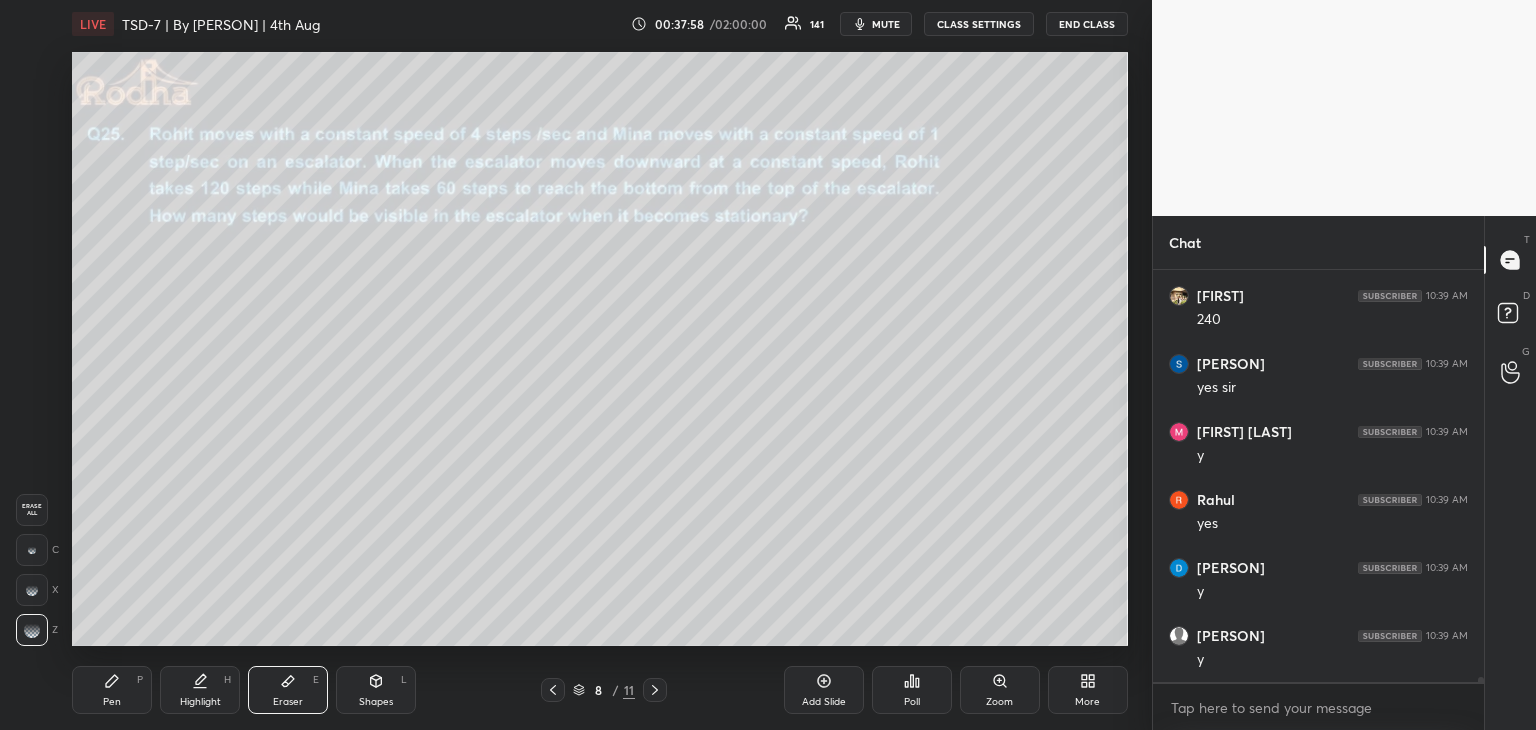 click on "Pen" at bounding box center [112, 702] 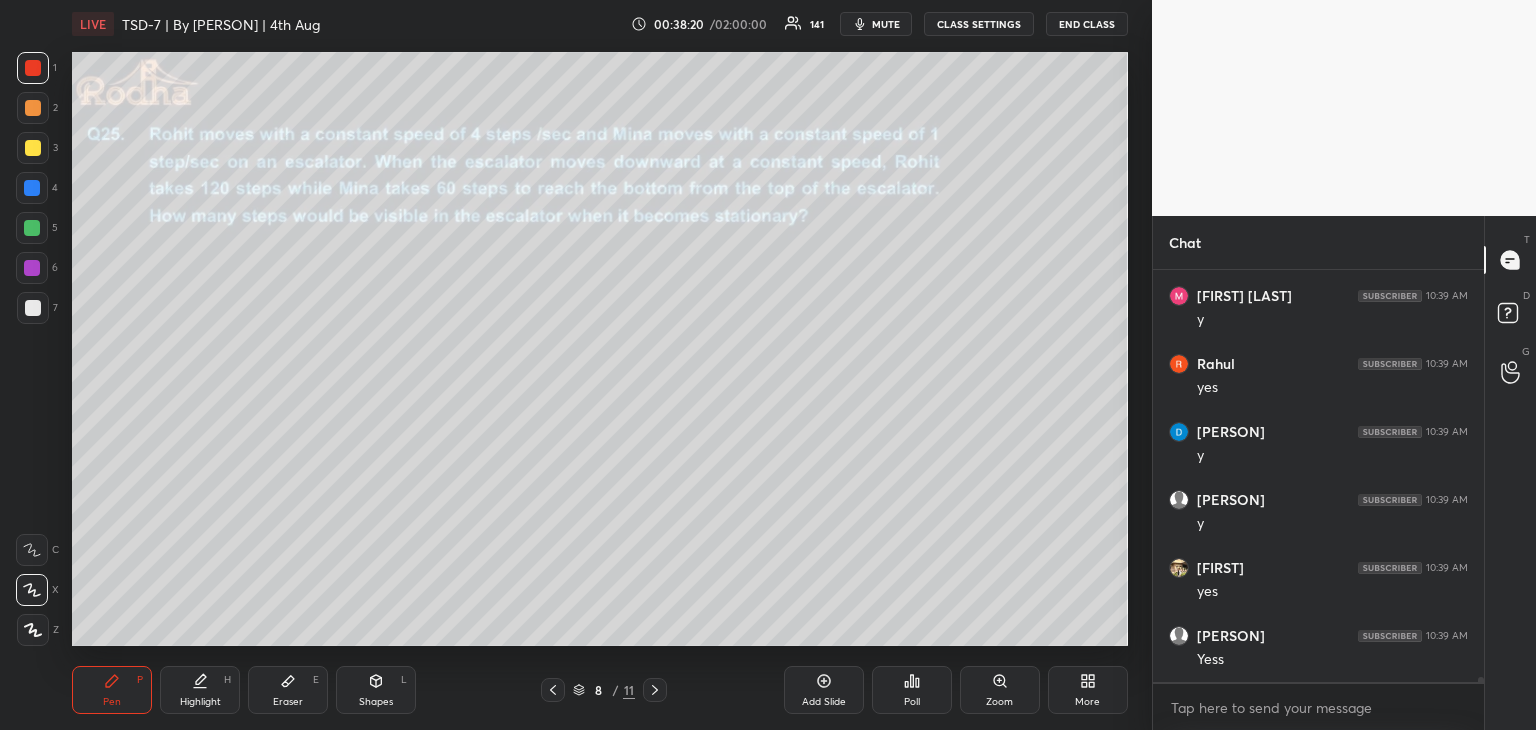 scroll, scrollTop: 31452, scrollLeft: 0, axis: vertical 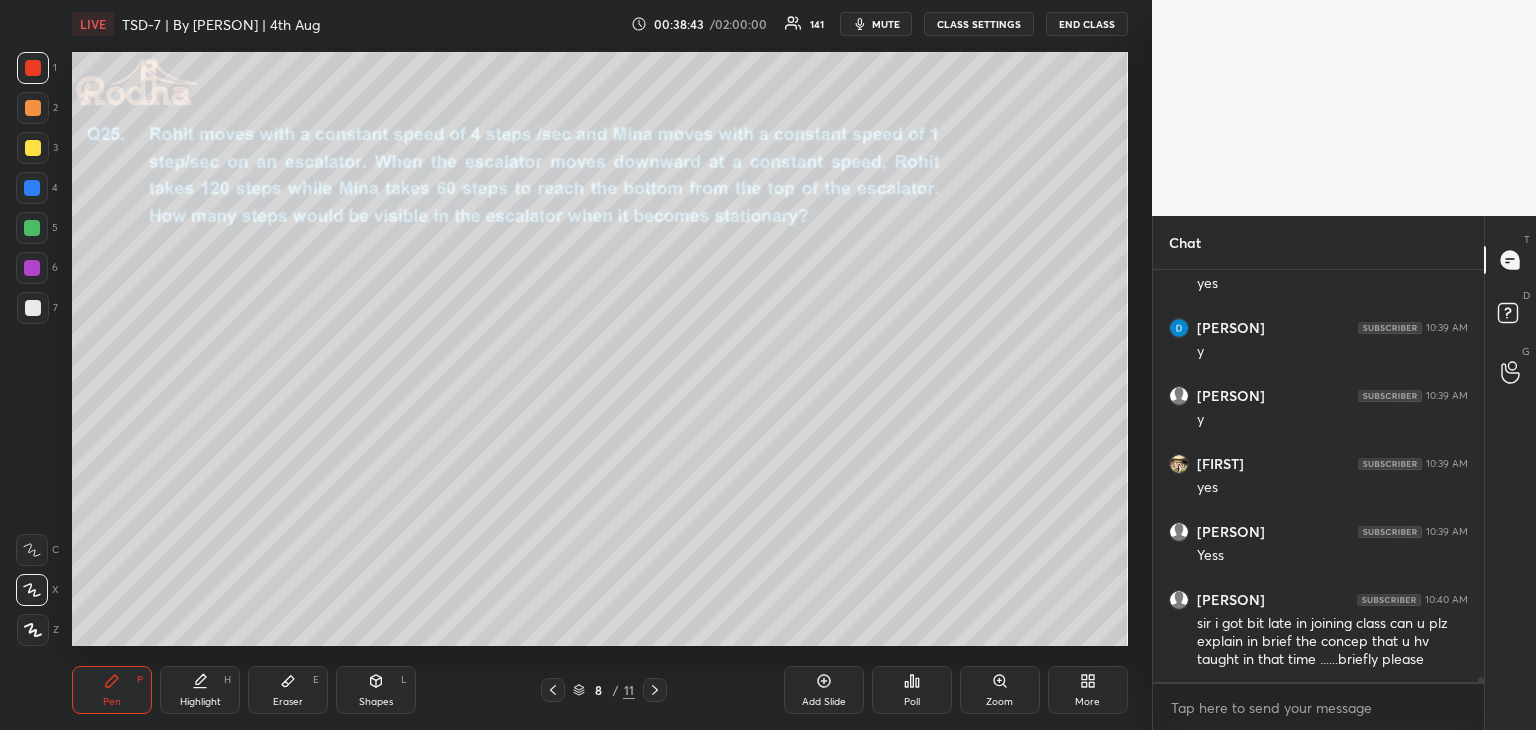 drag, startPoint x: 276, startPoint y: 699, endPoint x: 270, endPoint y: 669, distance: 30.594116 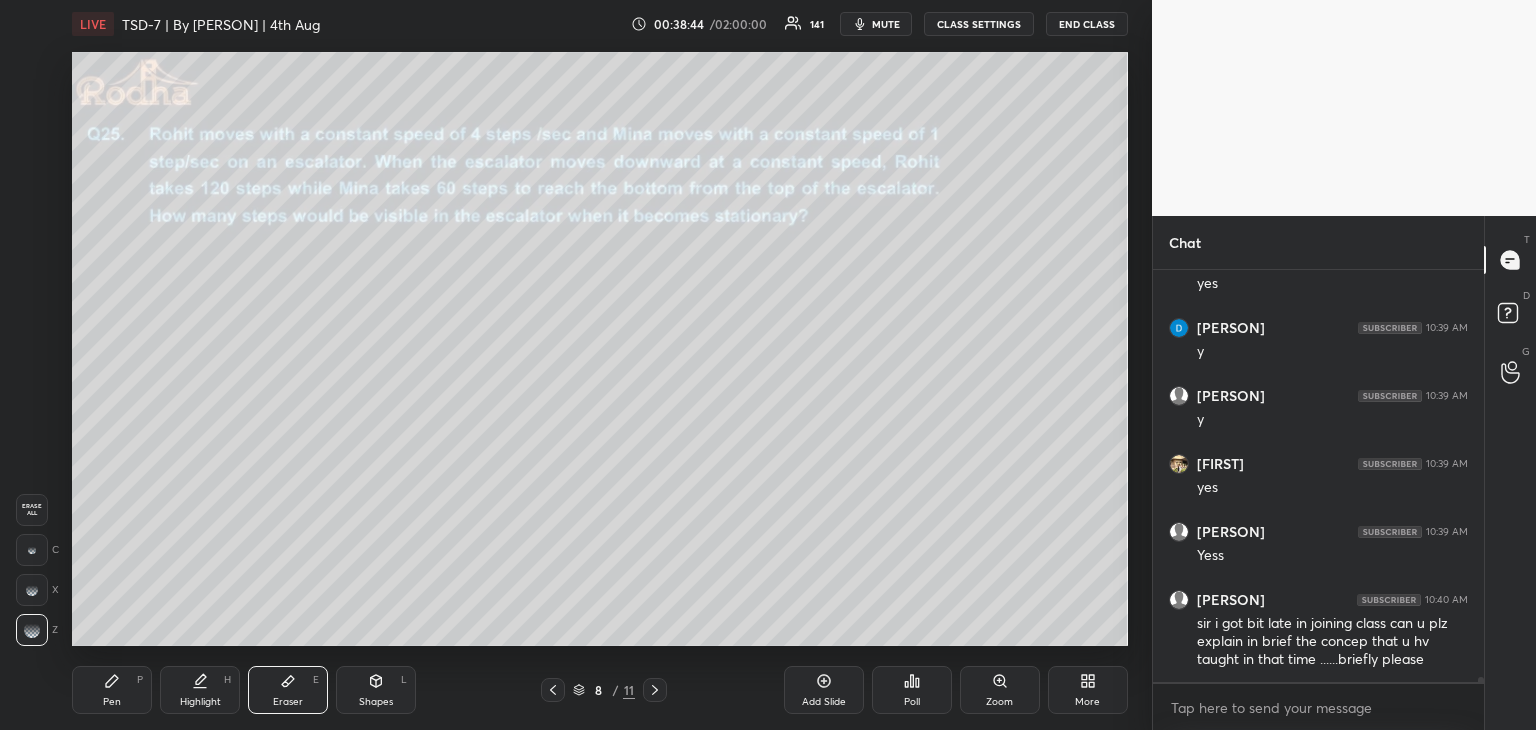 click on "Pen P" at bounding box center [112, 690] 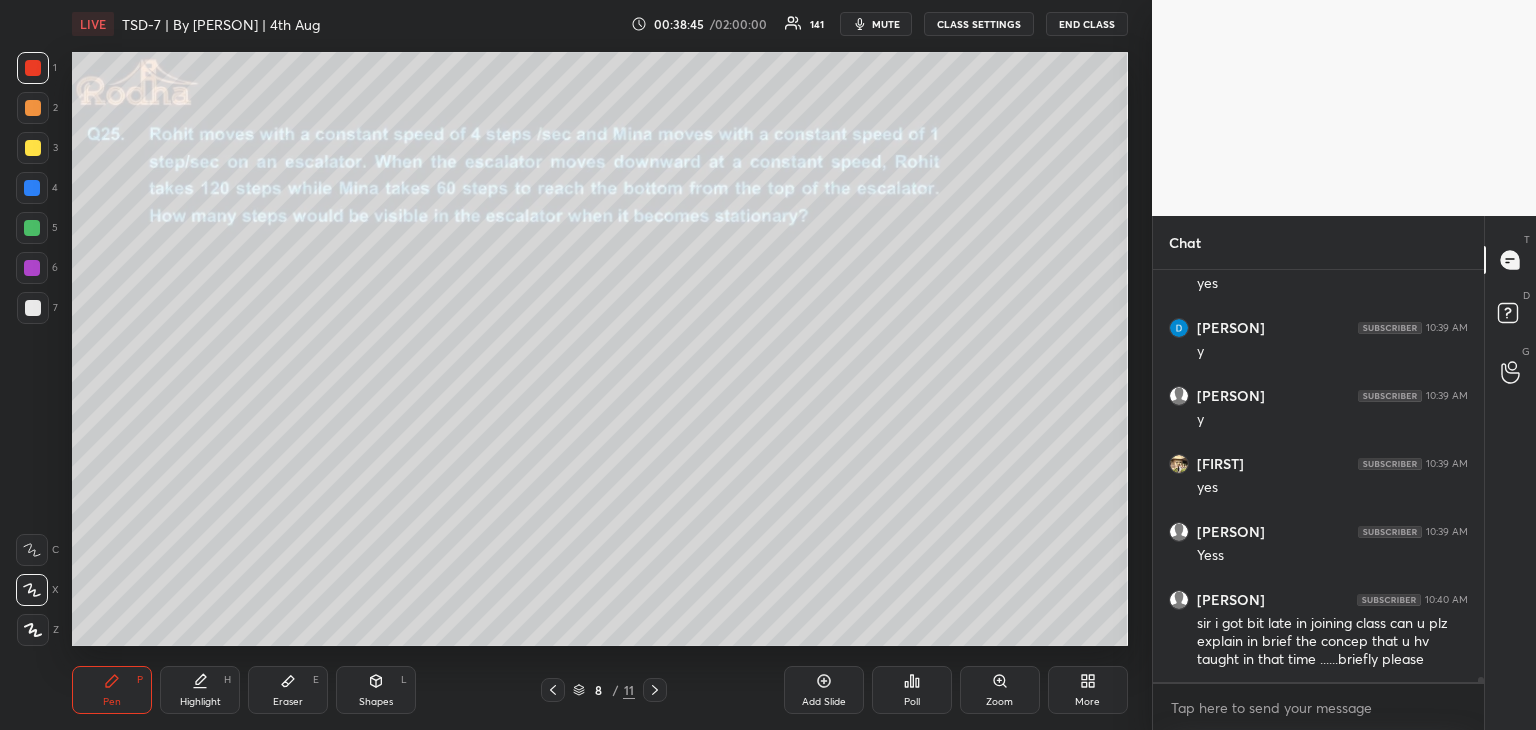click 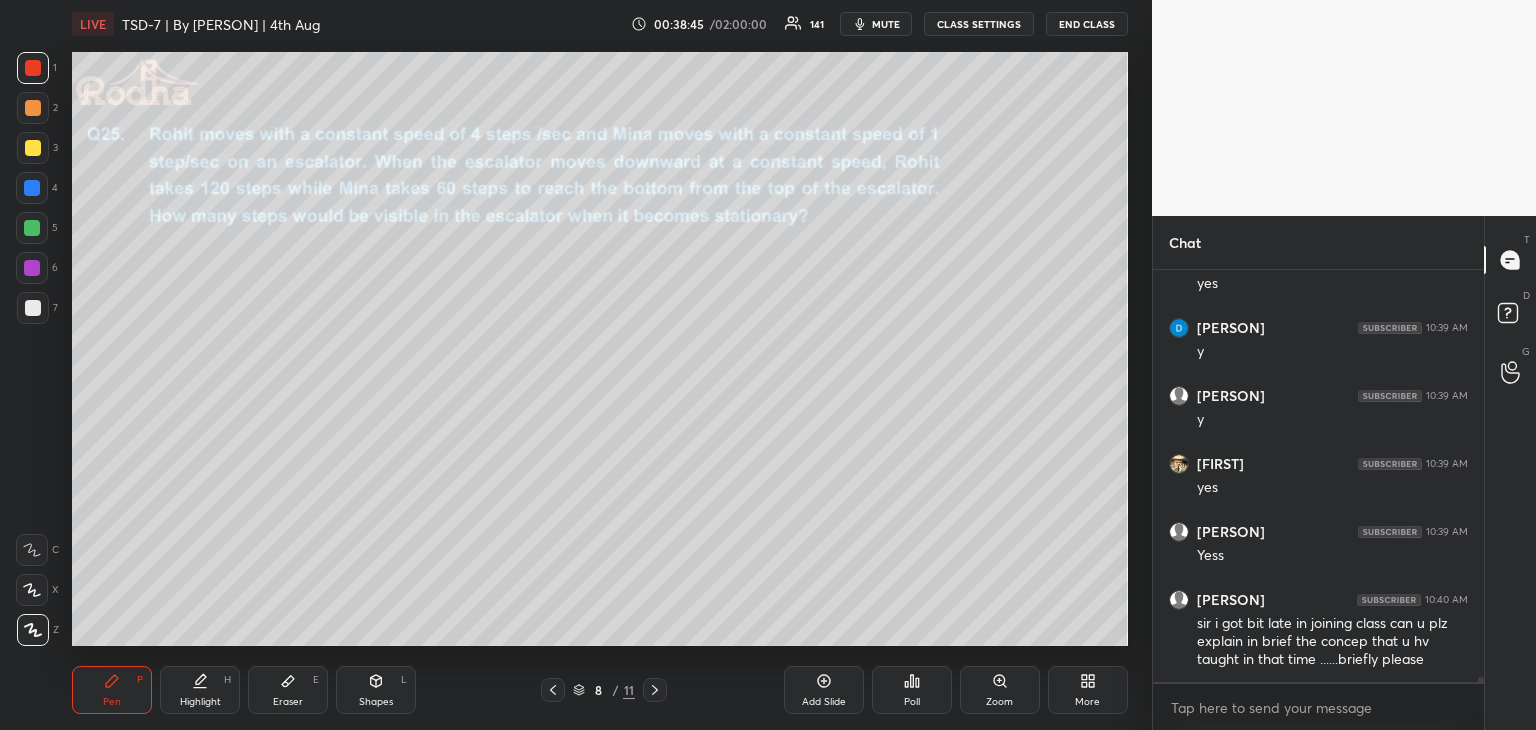 click at bounding box center [32, 590] 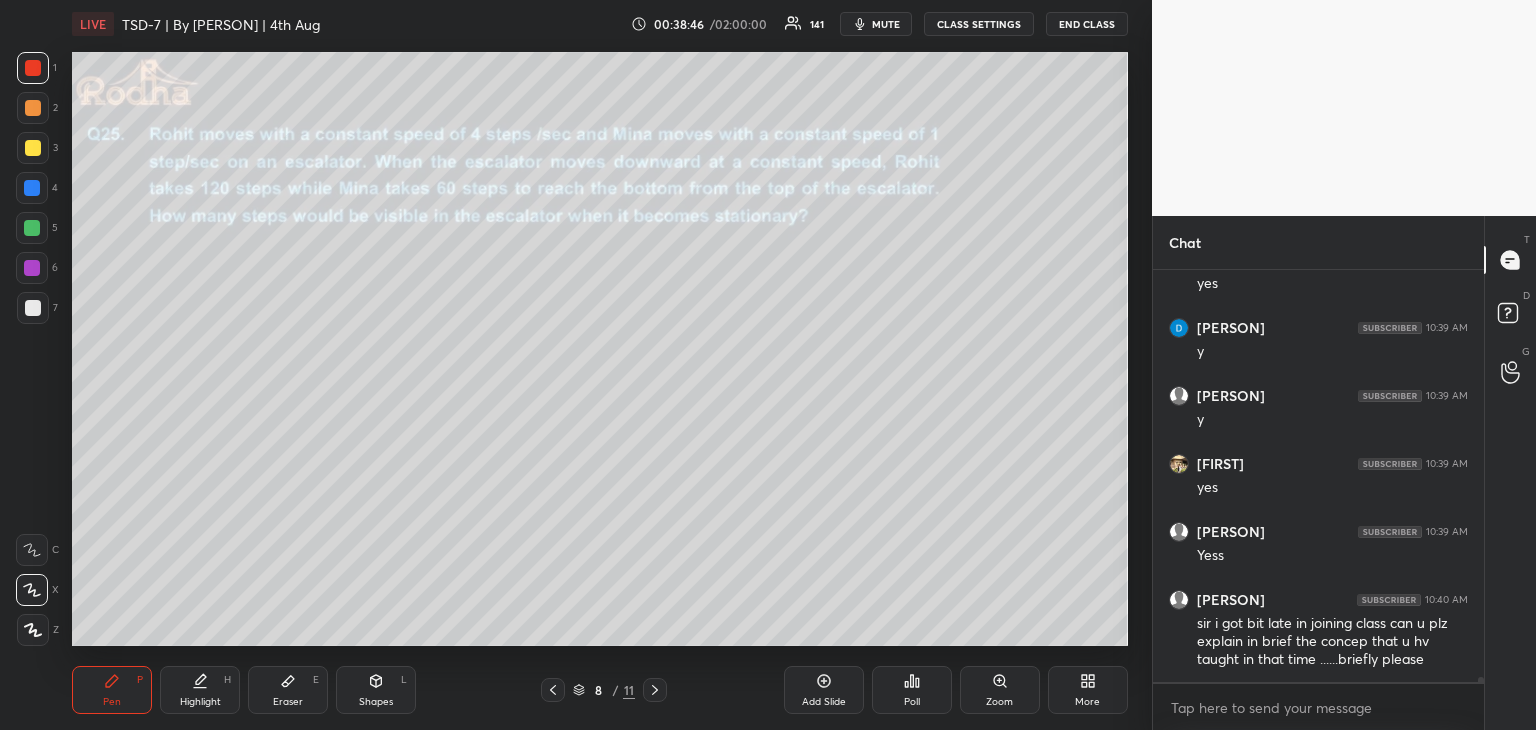 click at bounding box center (33, 308) 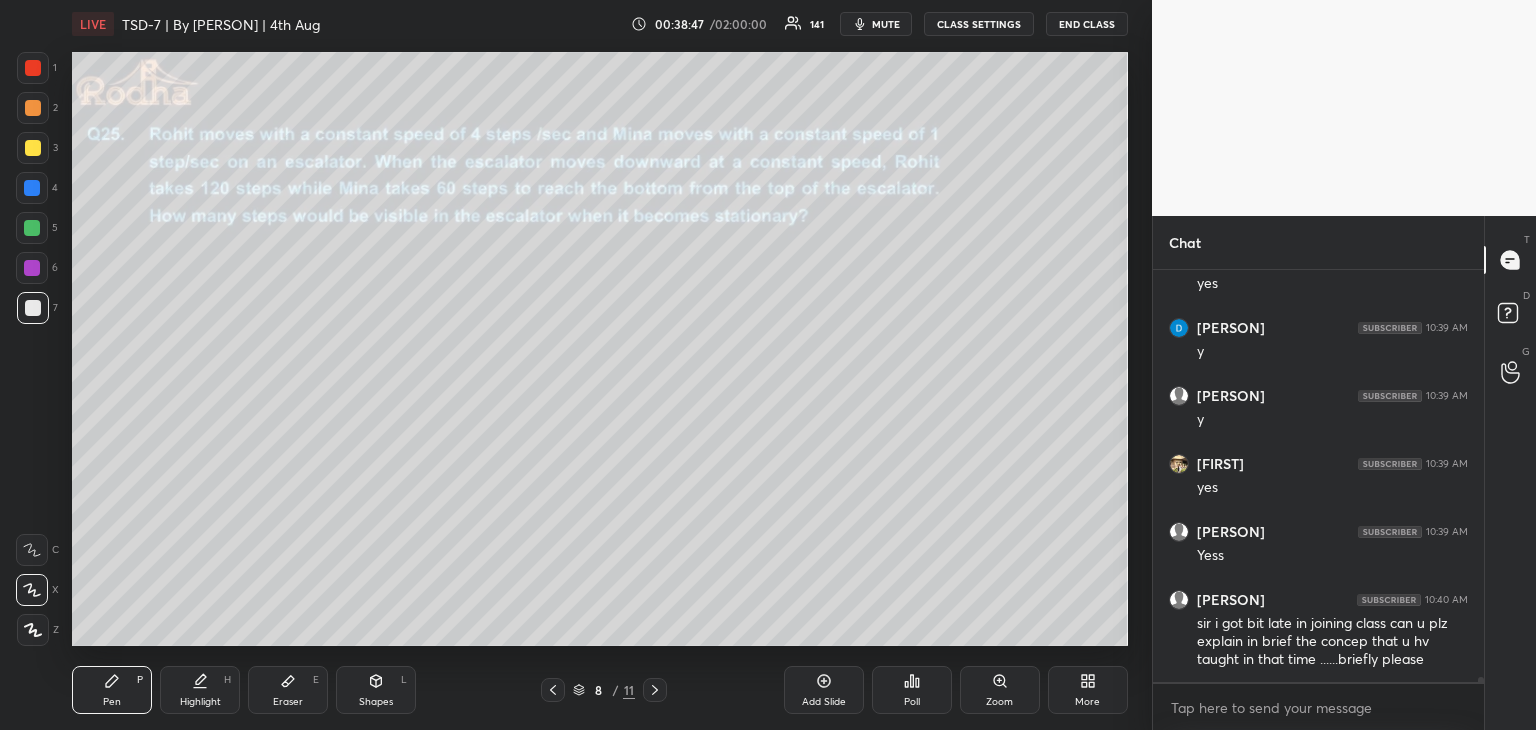 click at bounding box center [32, 268] 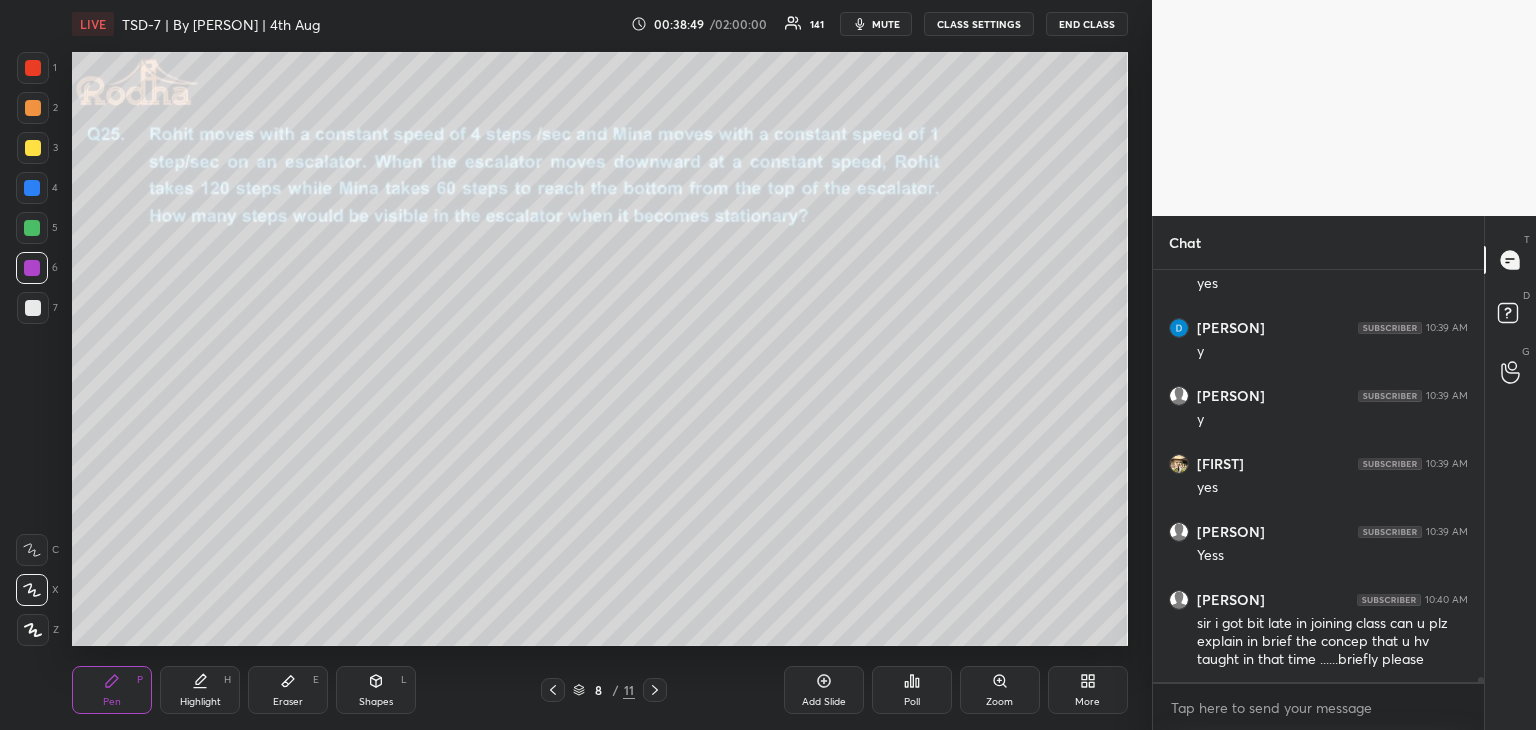click on "Shapes L" at bounding box center (376, 690) 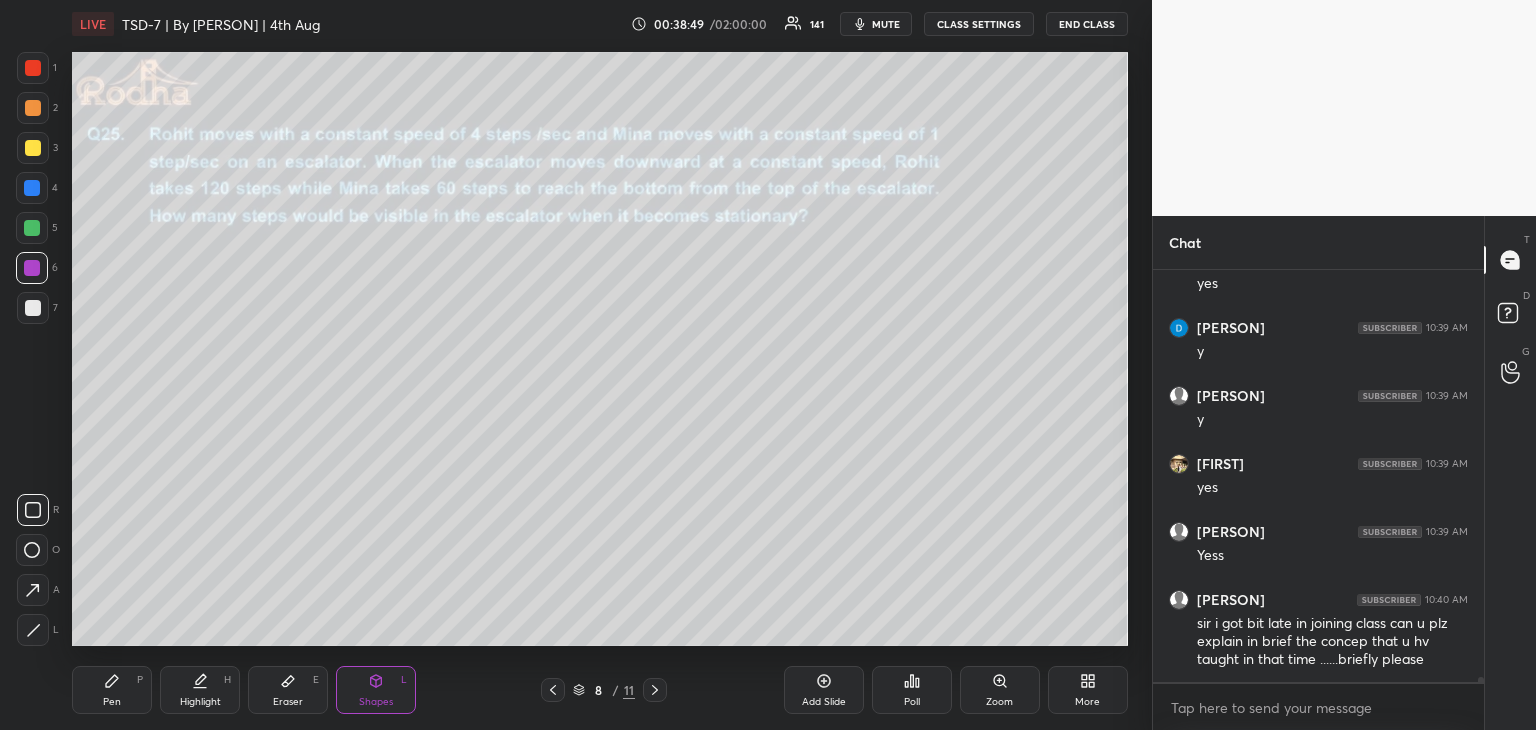 click 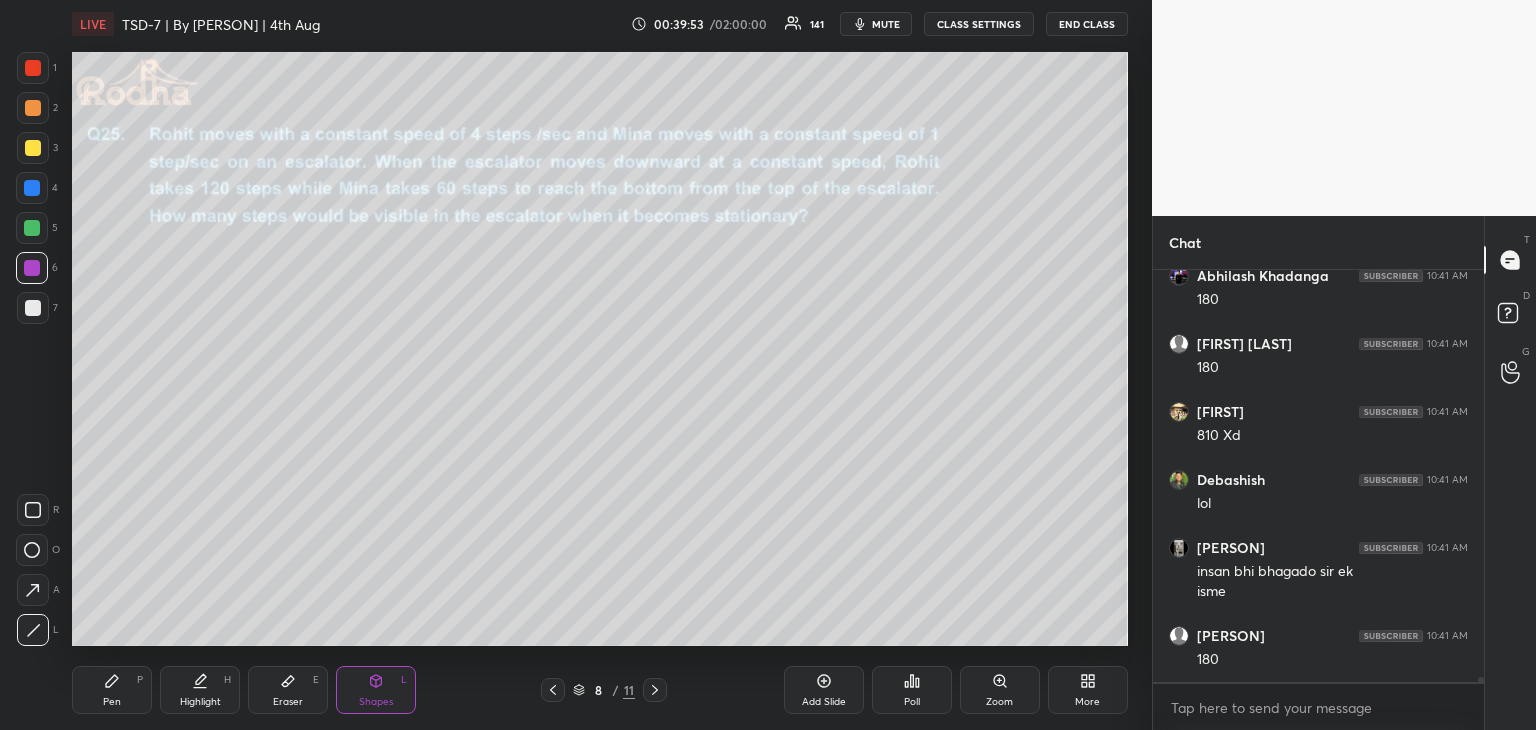 scroll, scrollTop: 32480, scrollLeft: 0, axis: vertical 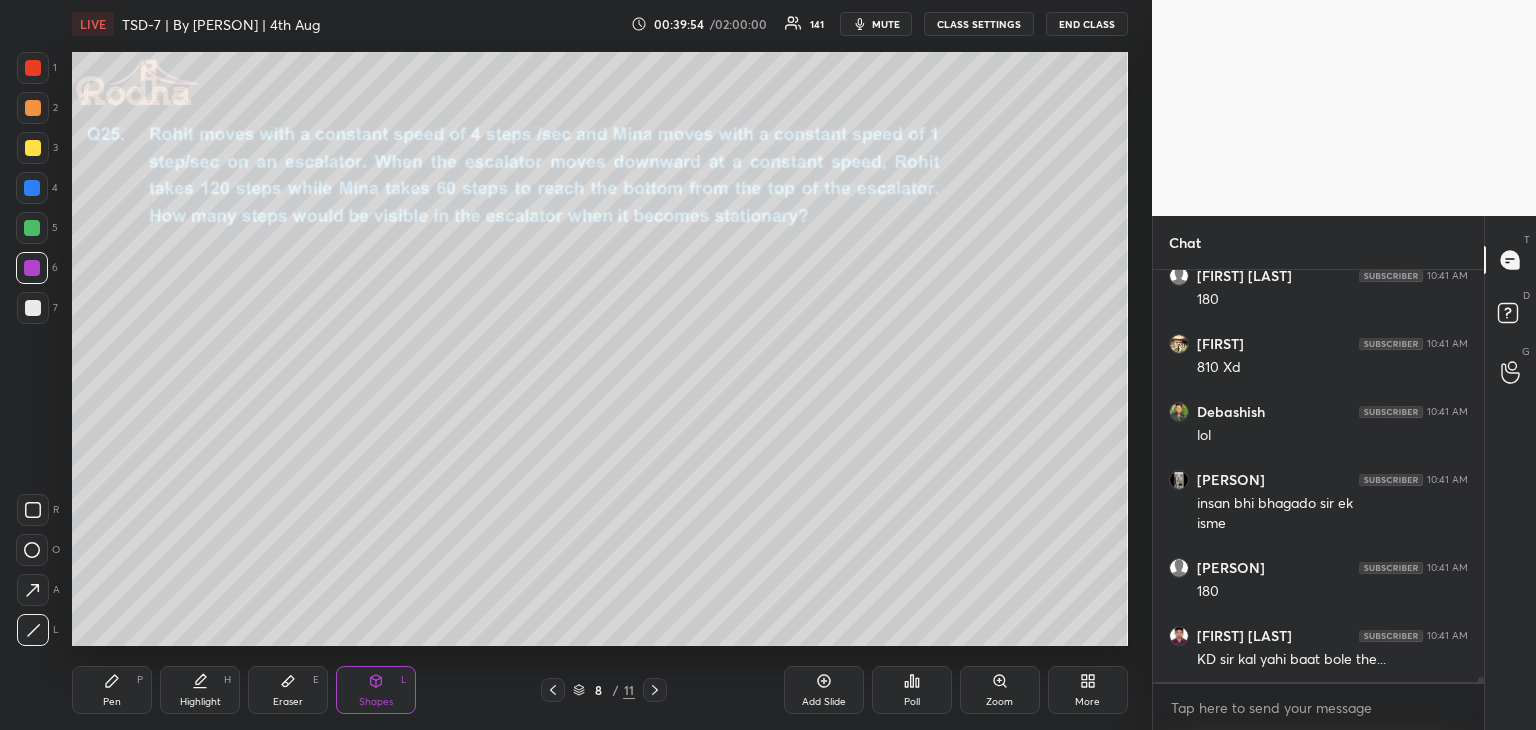 click on "Pen P" at bounding box center (112, 690) 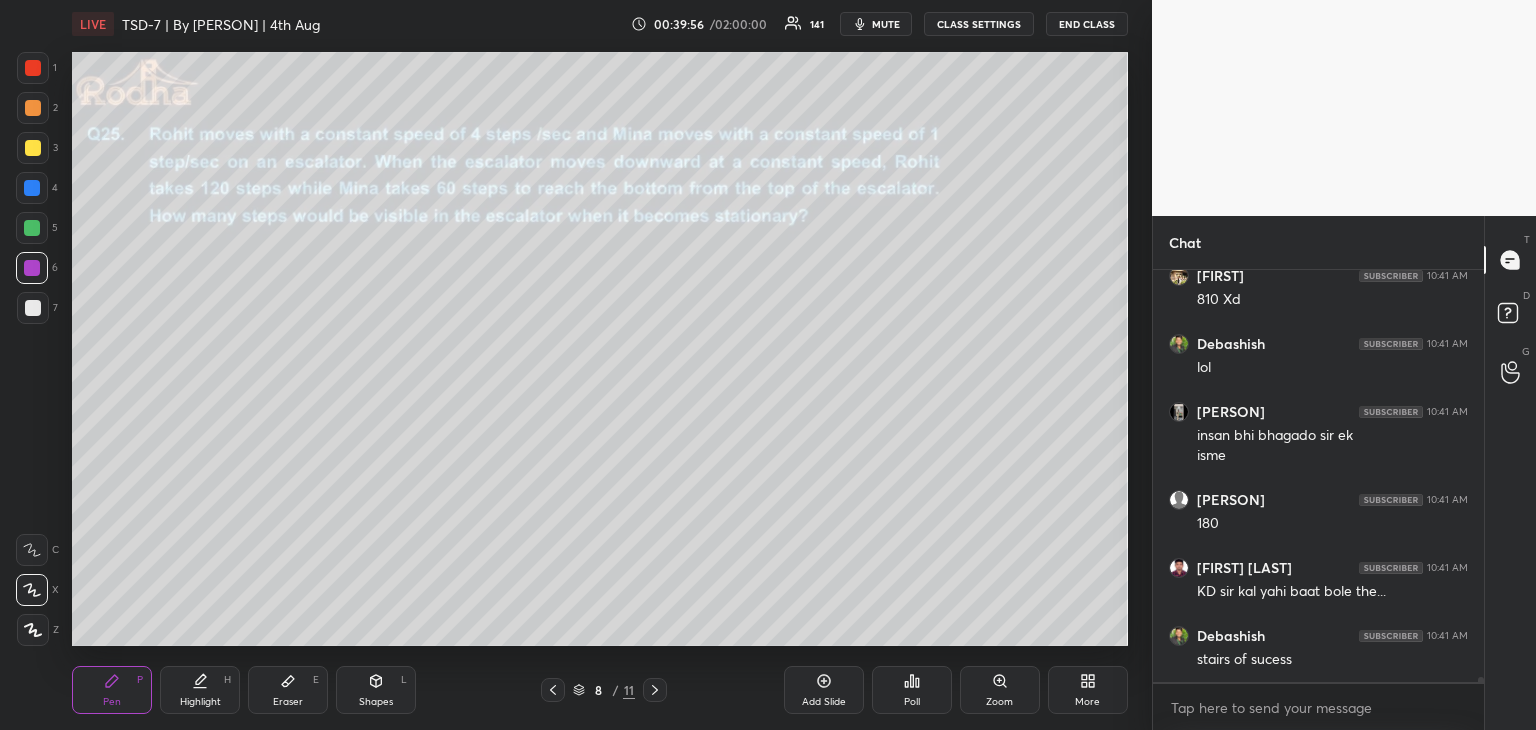 scroll, scrollTop: 32616, scrollLeft: 0, axis: vertical 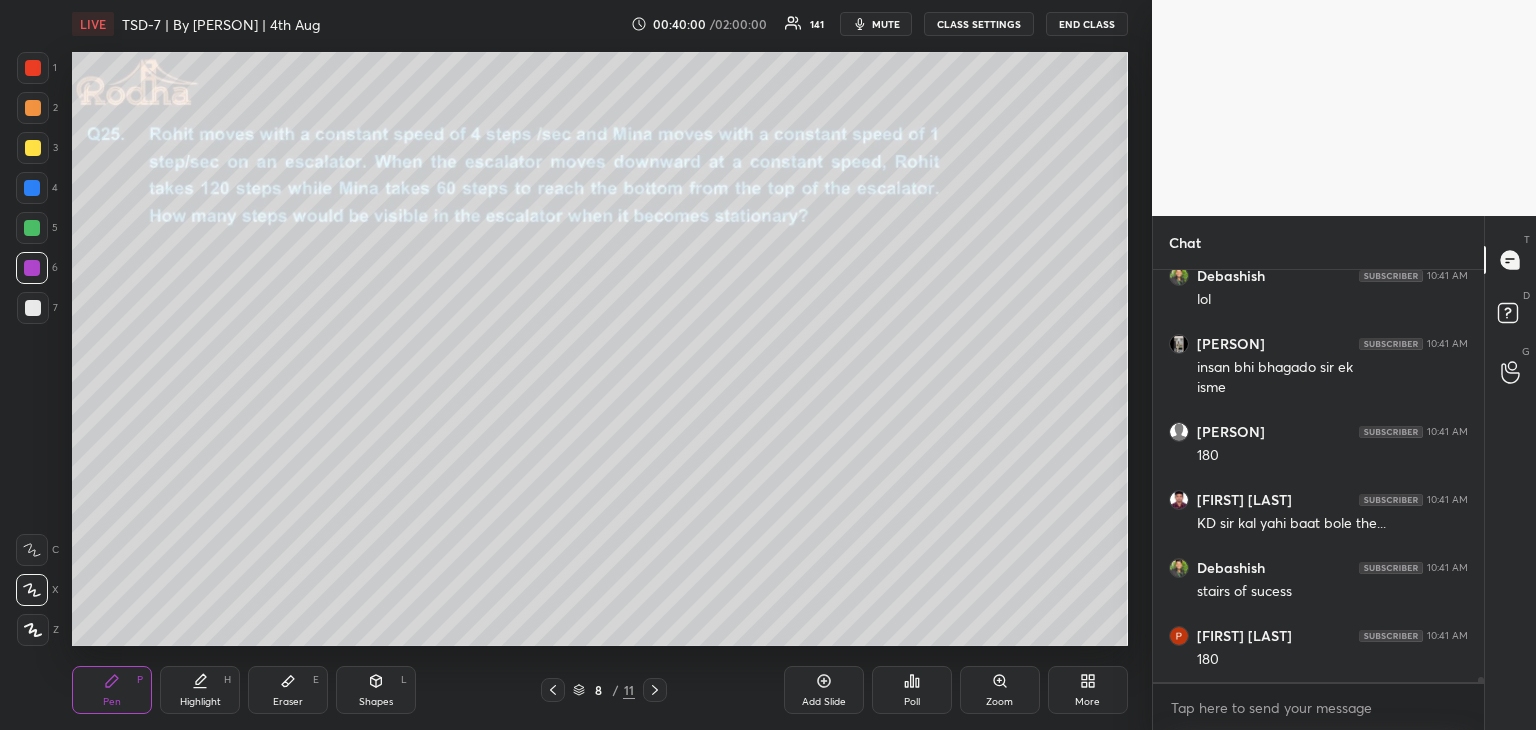 click on "Highlight" at bounding box center [200, 702] 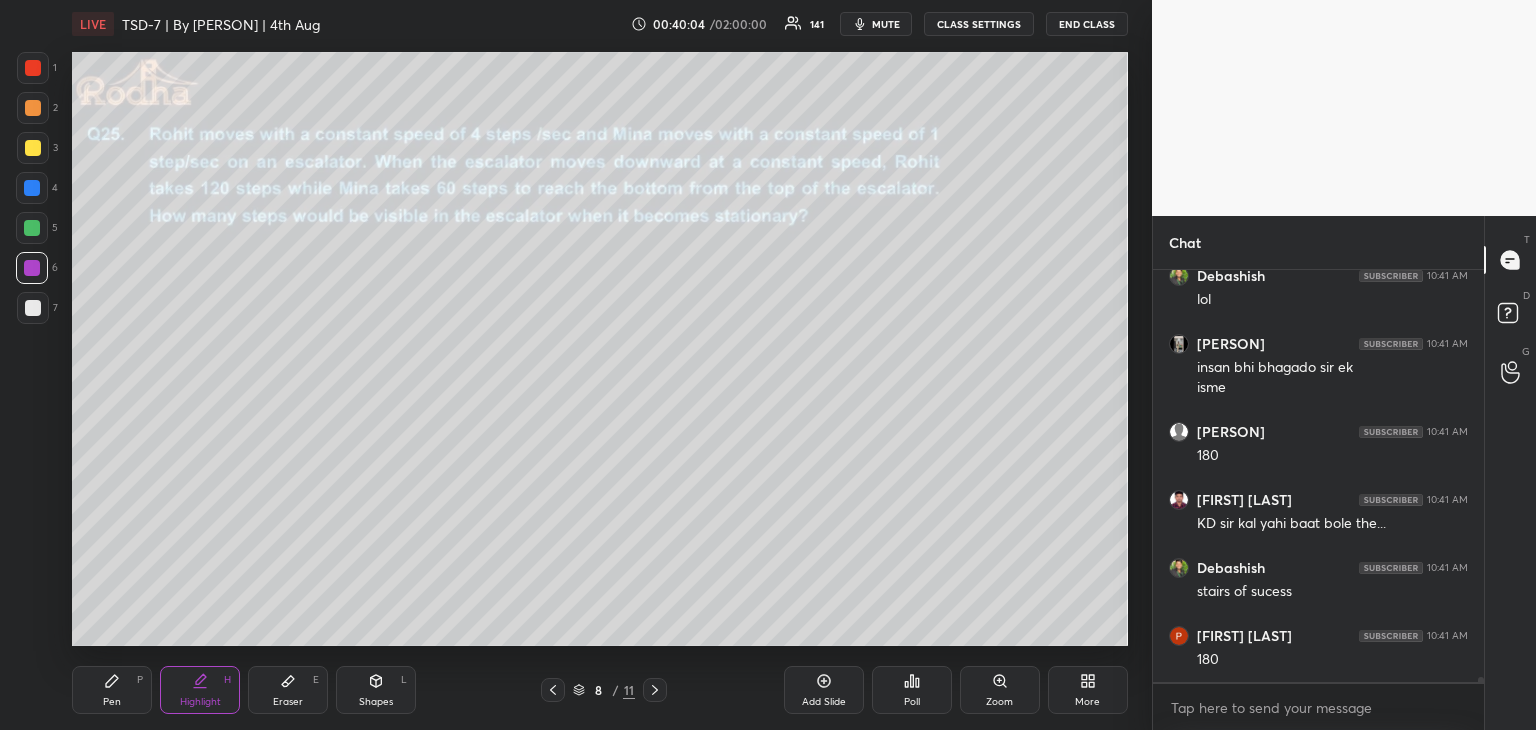 click on "Pen" at bounding box center (112, 702) 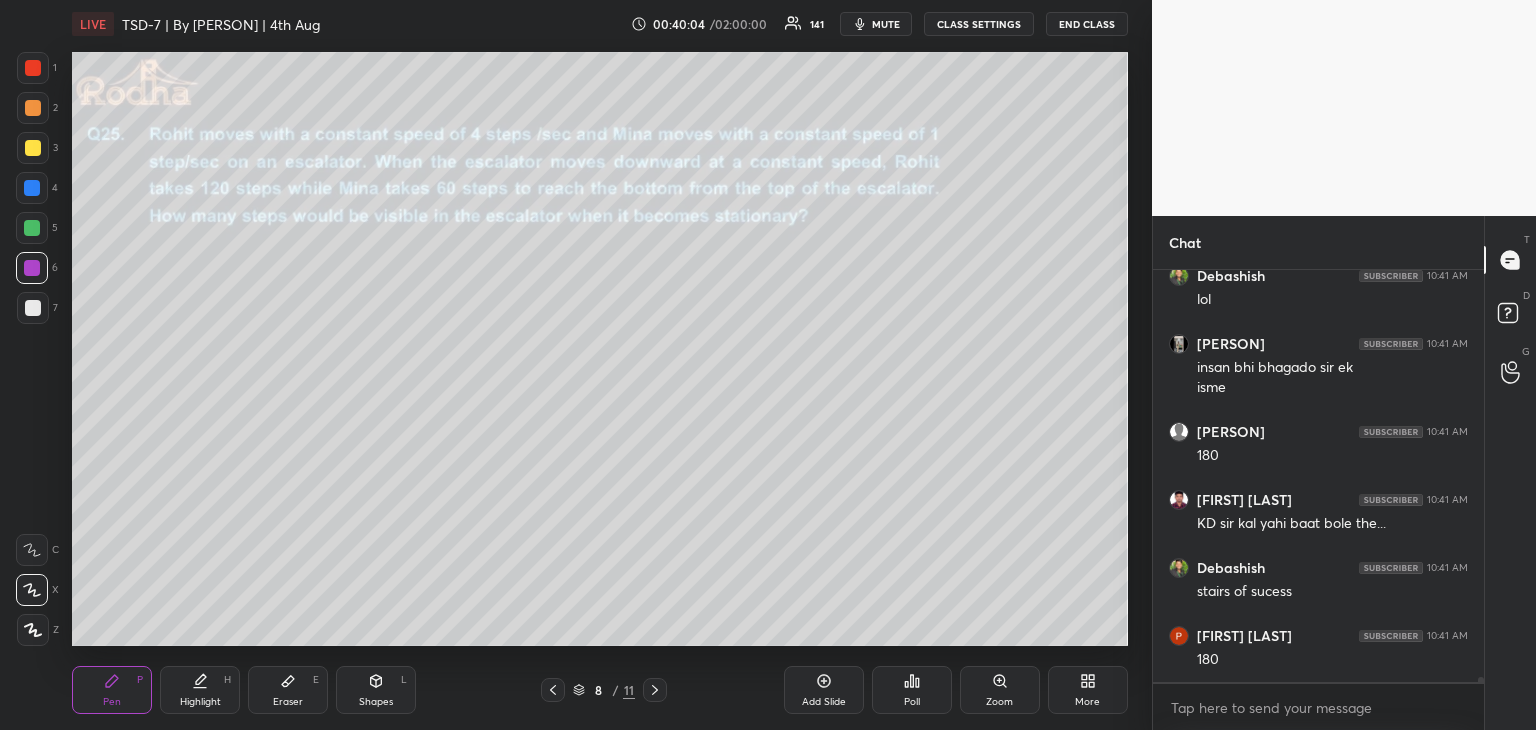 click on "Eraser" at bounding box center [288, 702] 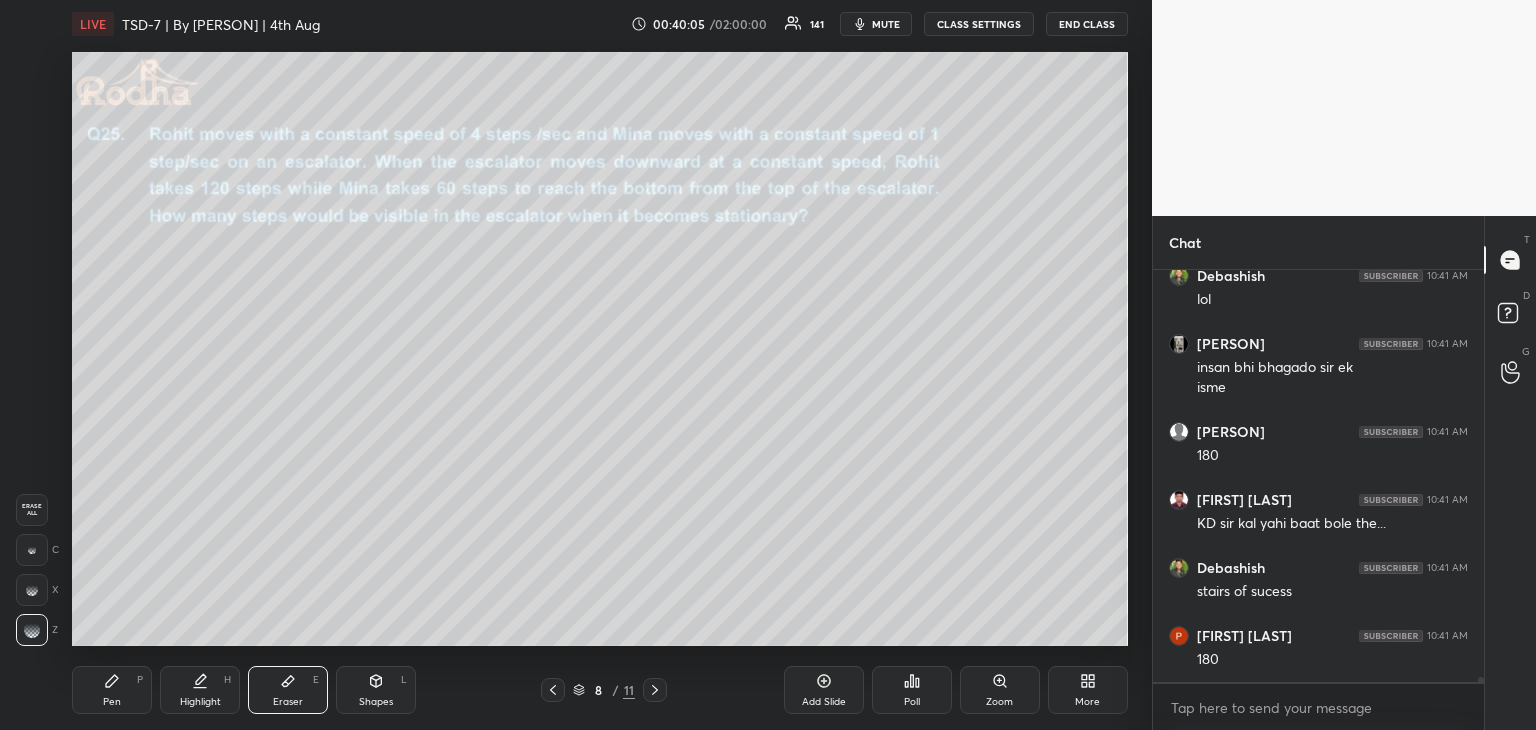 click on "Pen P" at bounding box center [112, 690] 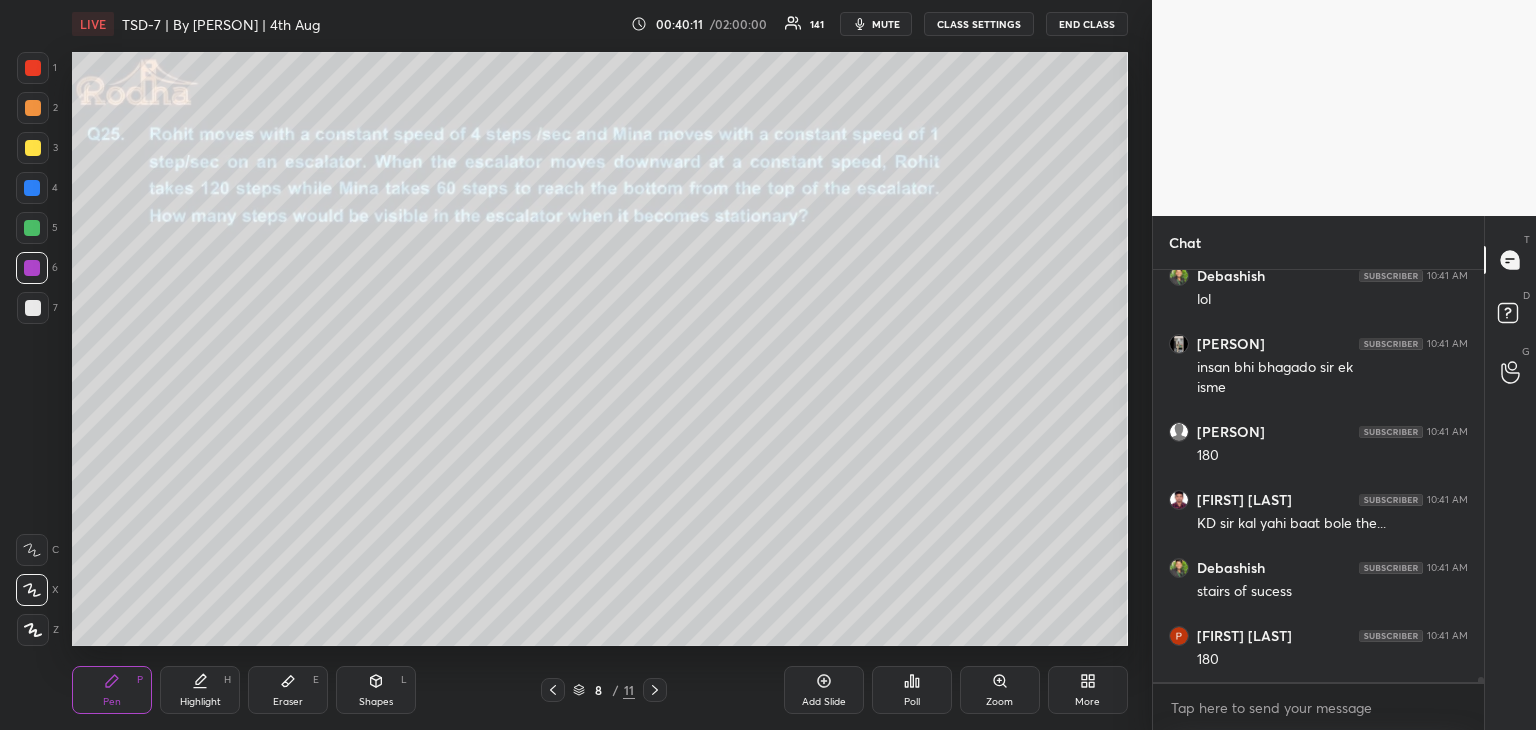 scroll, scrollTop: 366, scrollLeft: 325, axis: both 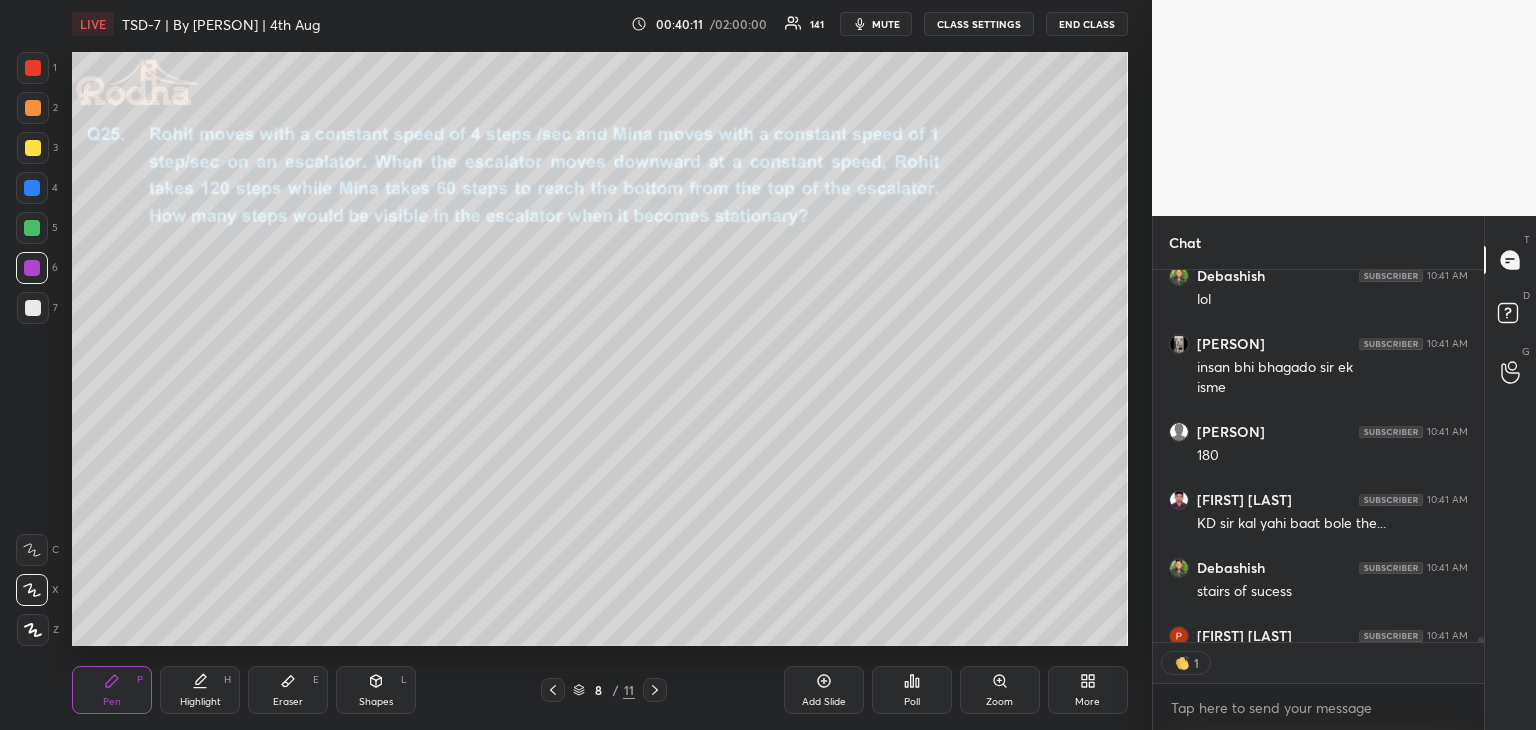 click at bounding box center (32, 188) 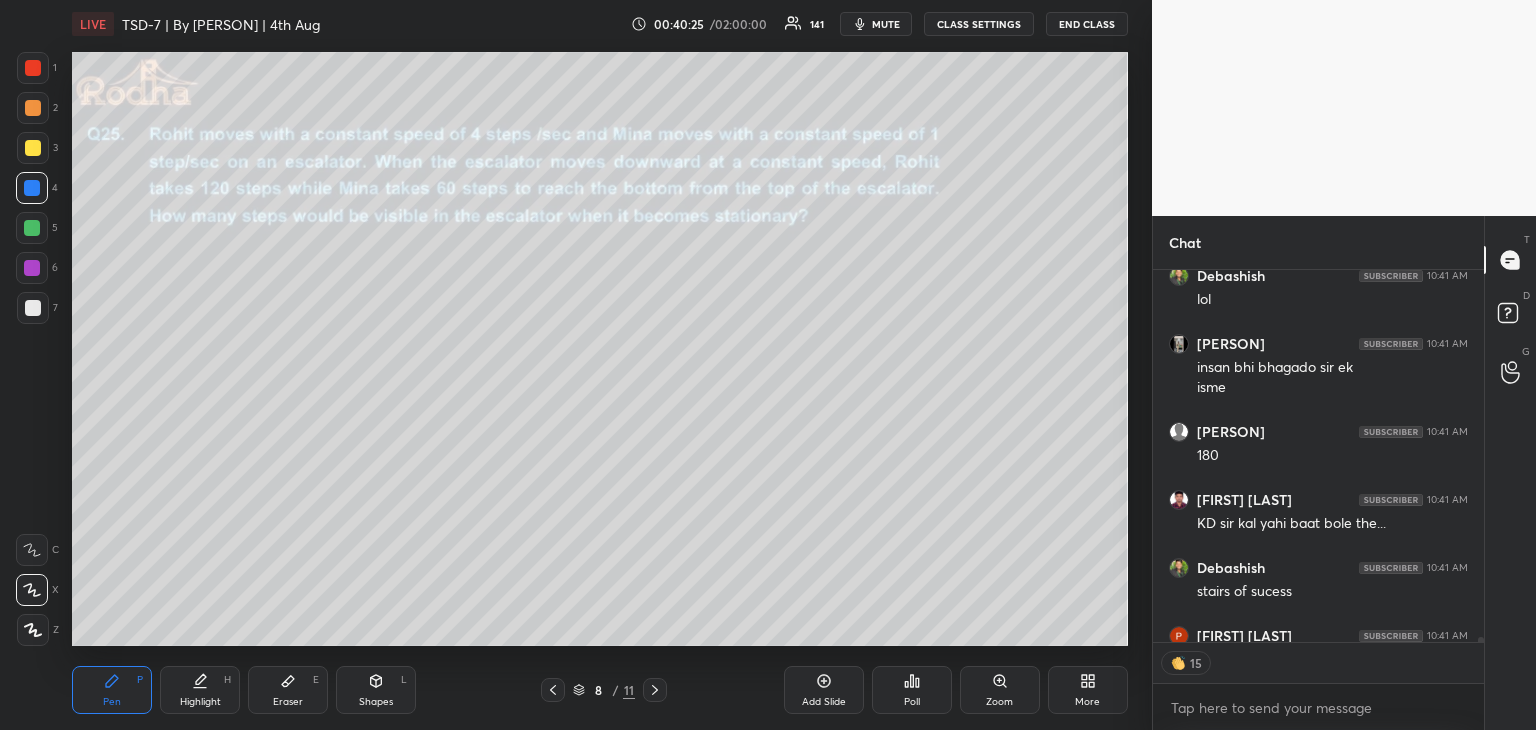 click 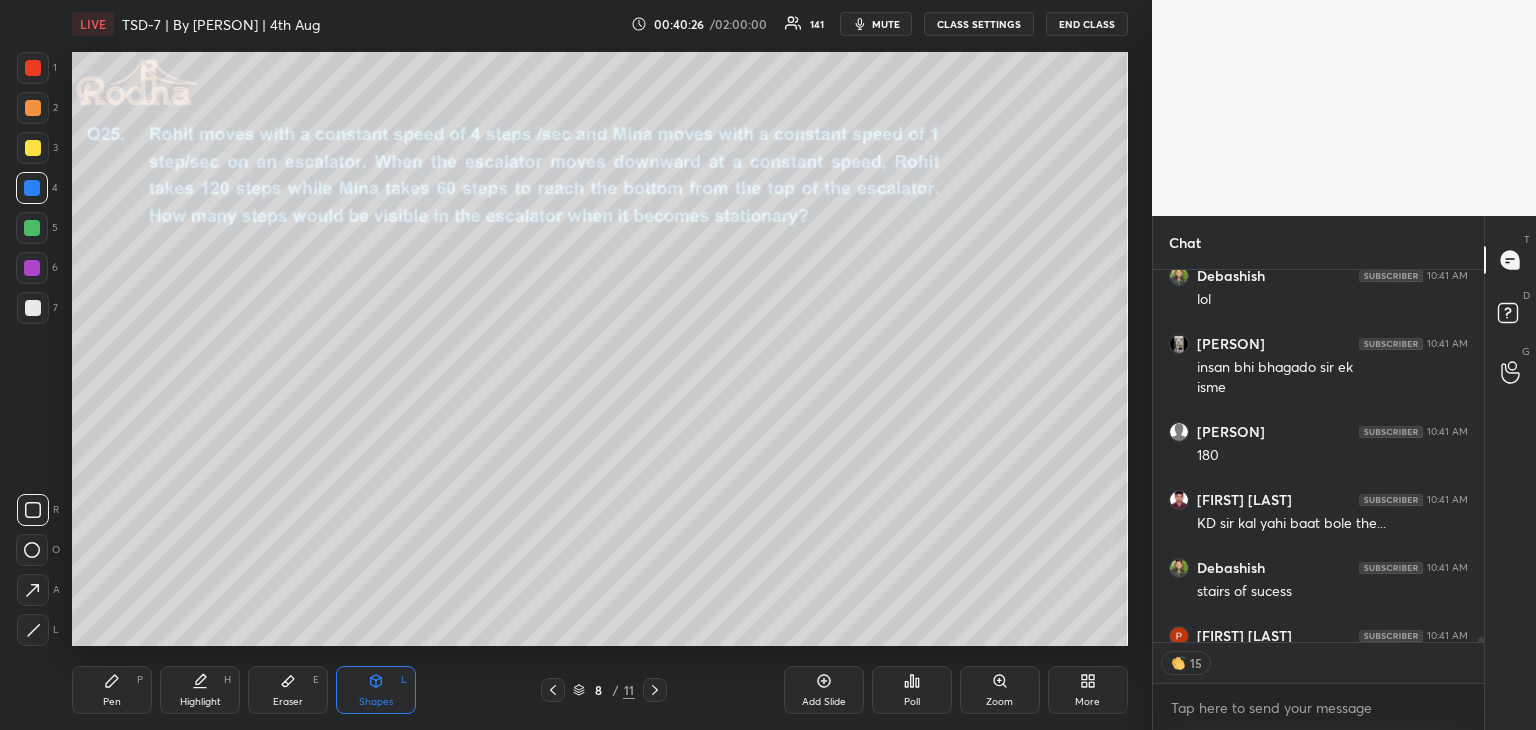 click 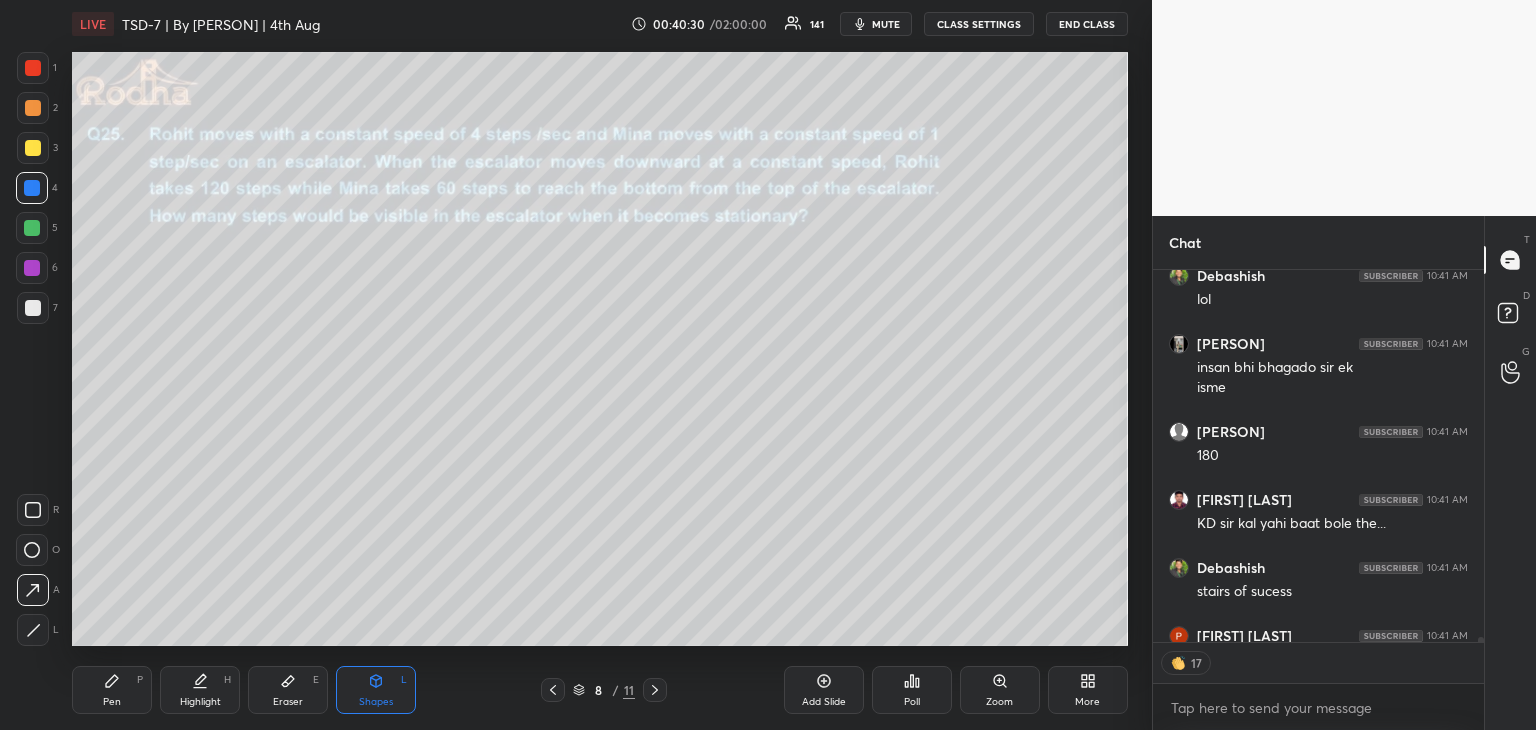 click at bounding box center (32, 268) 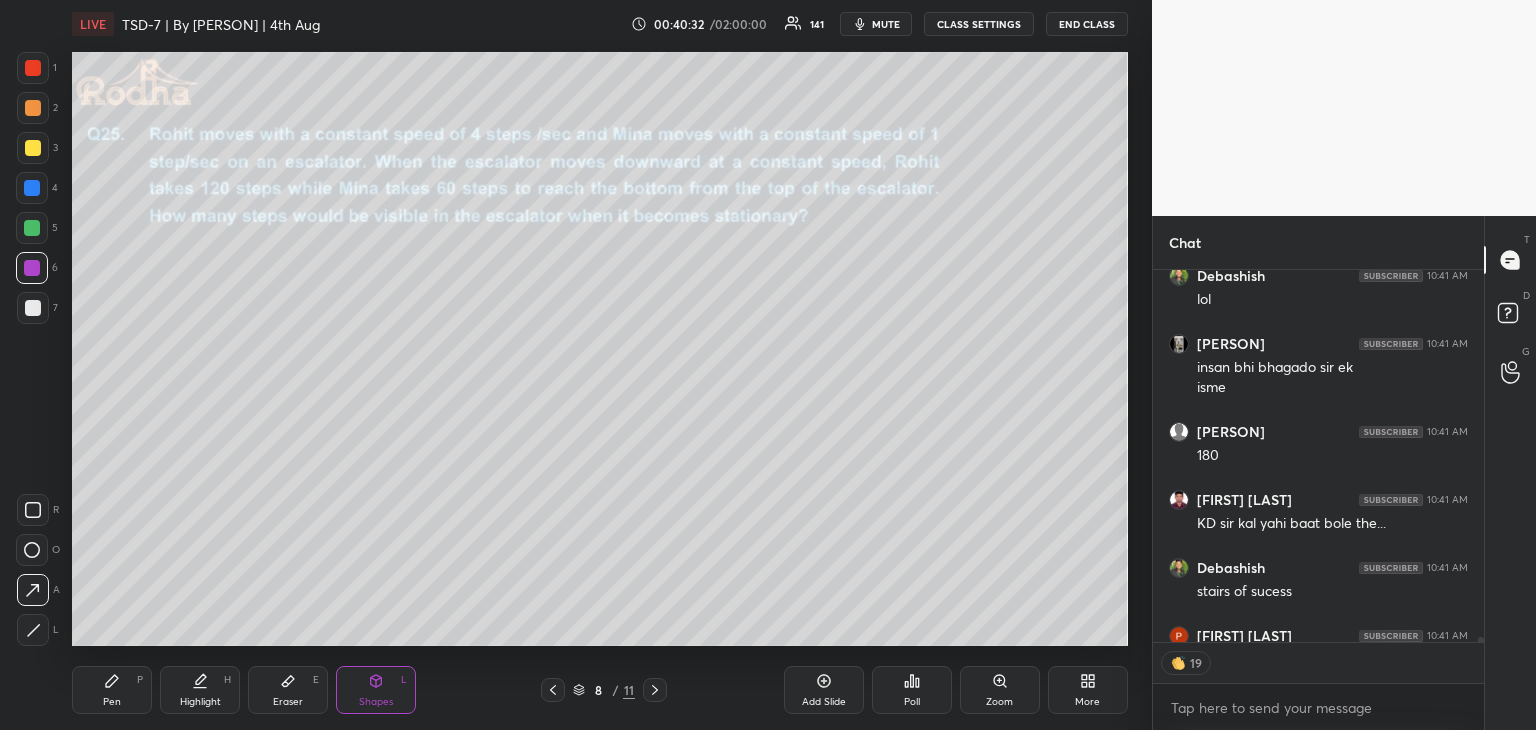 click on "Pen P" at bounding box center [112, 690] 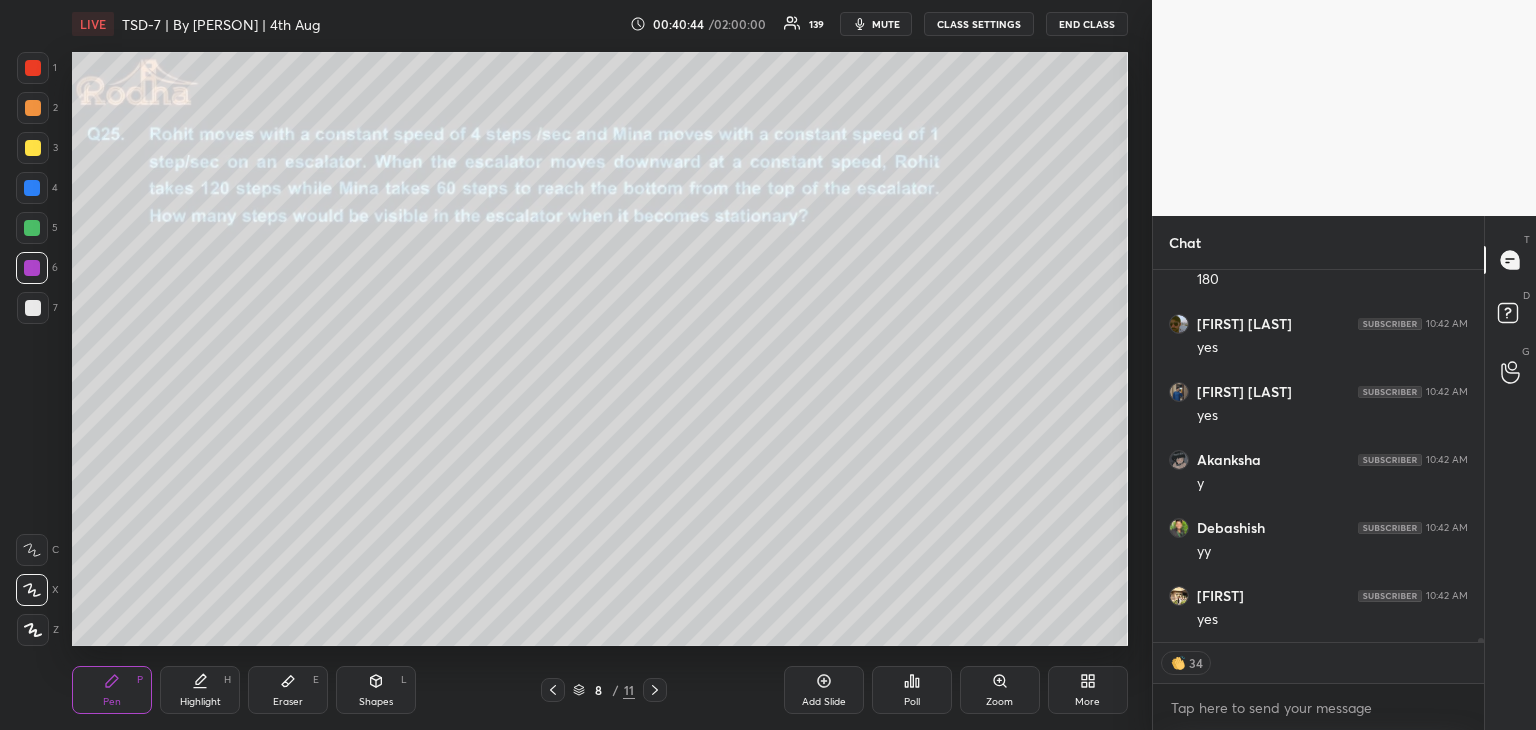 scroll, scrollTop: 33064, scrollLeft: 0, axis: vertical 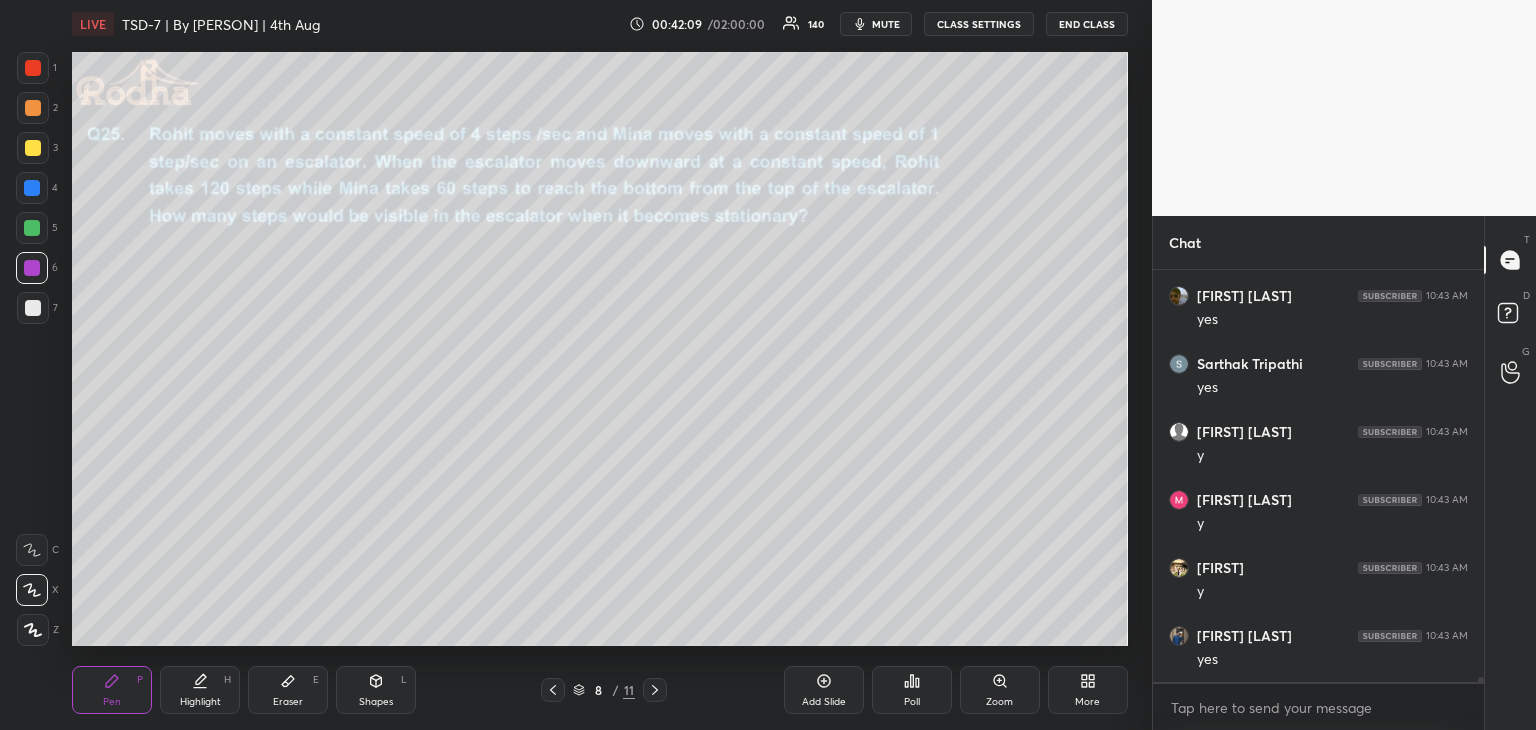 click on "Eraser E" at bounding box center (288, 690) 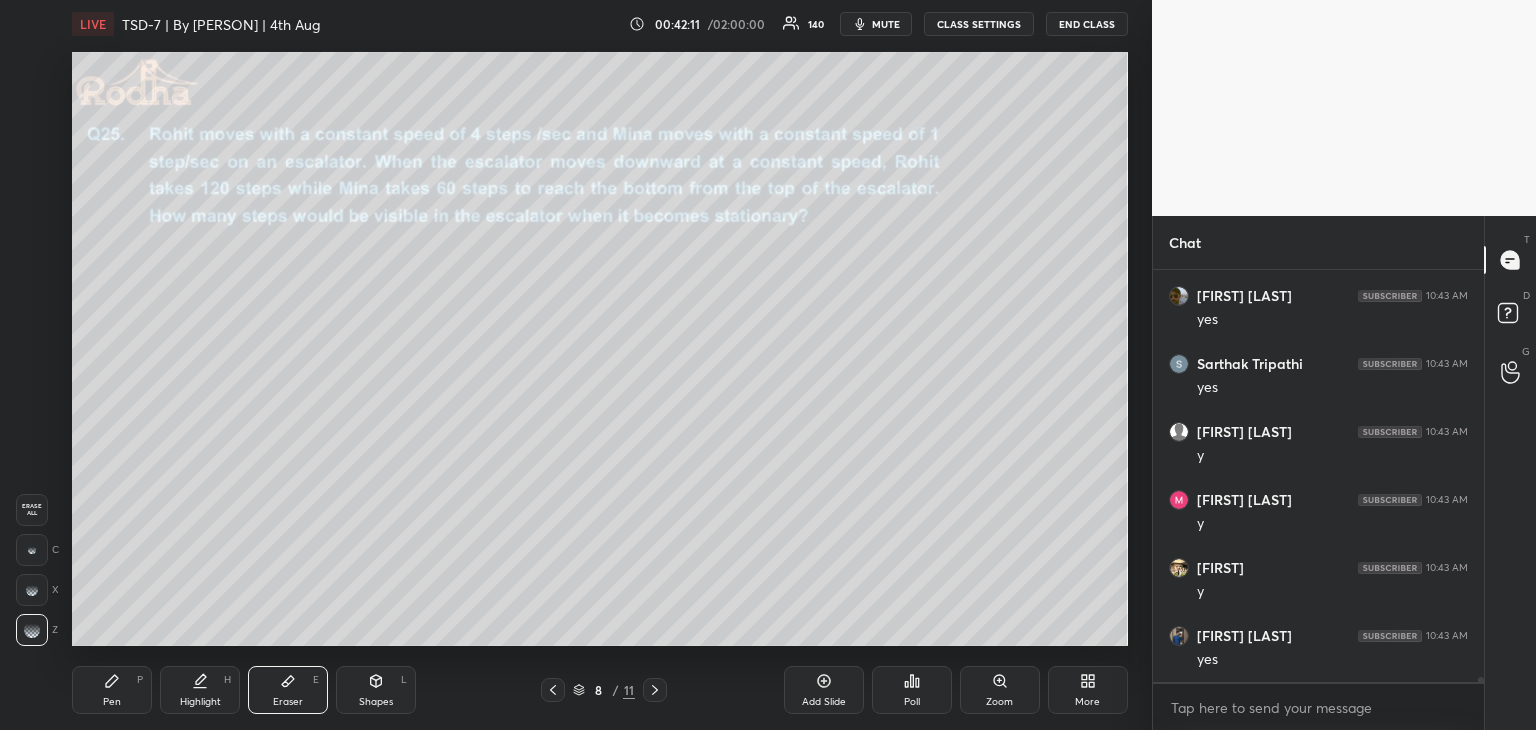 click on "Pen" at bounding box center [112, 702] 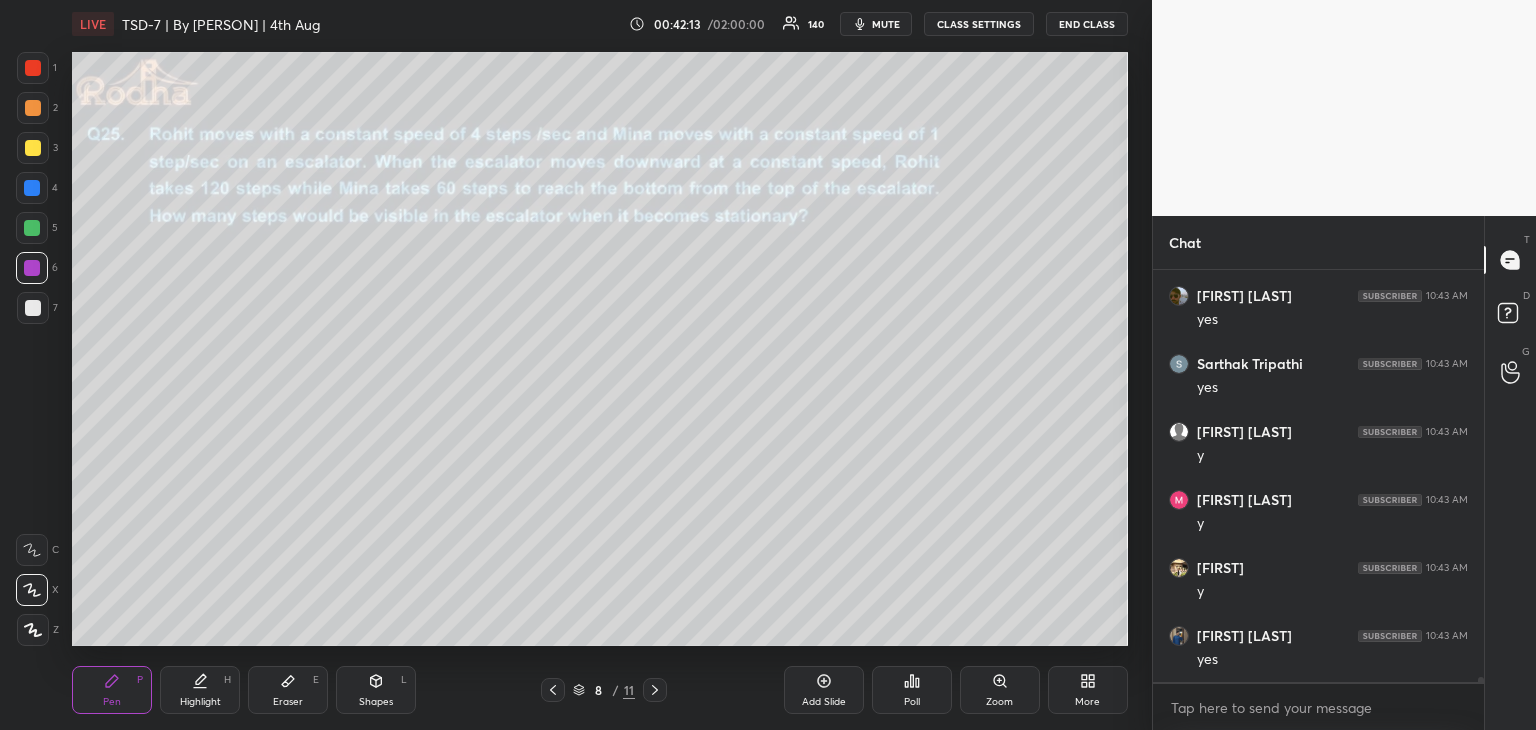 drag, startPoint x: 96, startPoint y: 682, endPoint x: 123, endPoint y: 653, distance: 39.623226 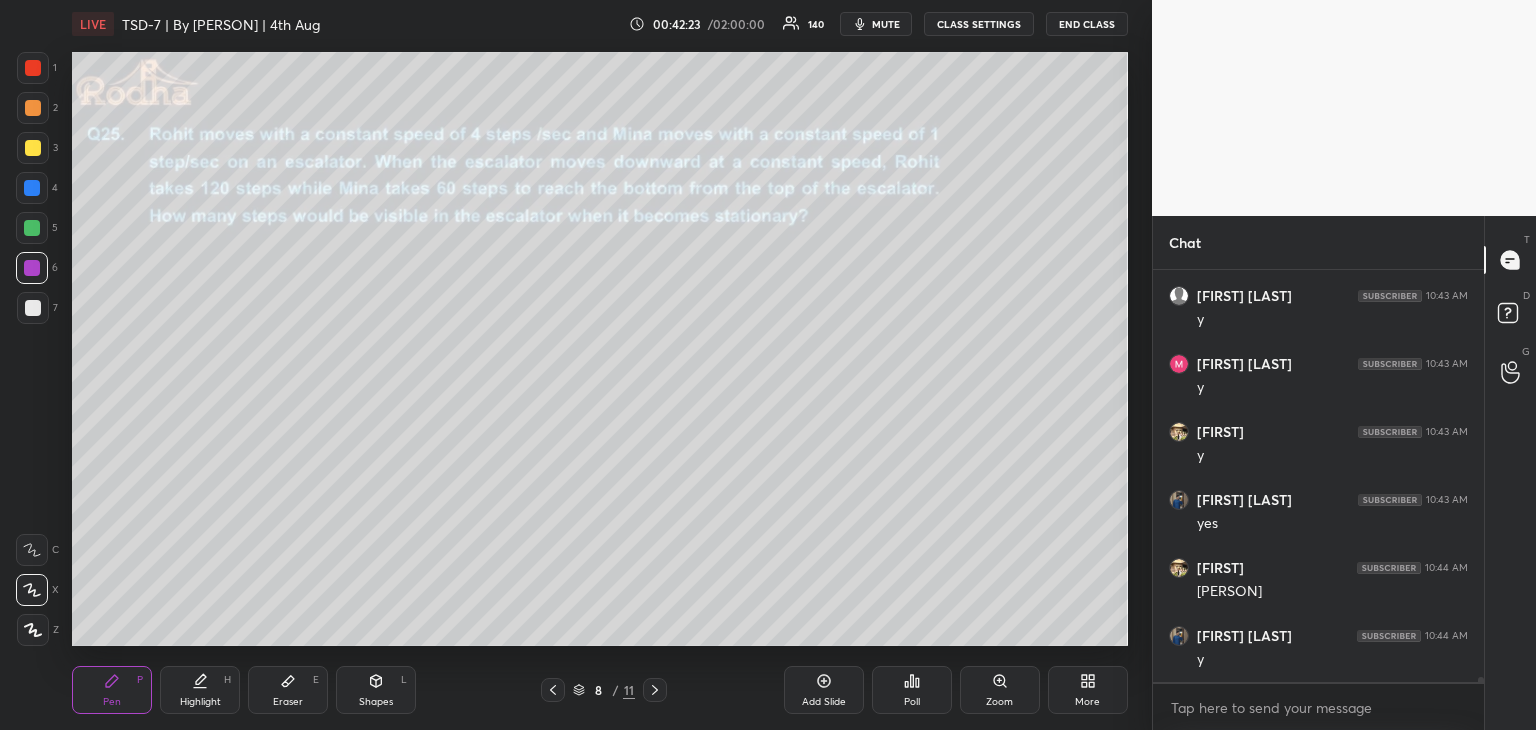 scroll, scrollTop: 33704, scrollLeft: 0, axis: vertical 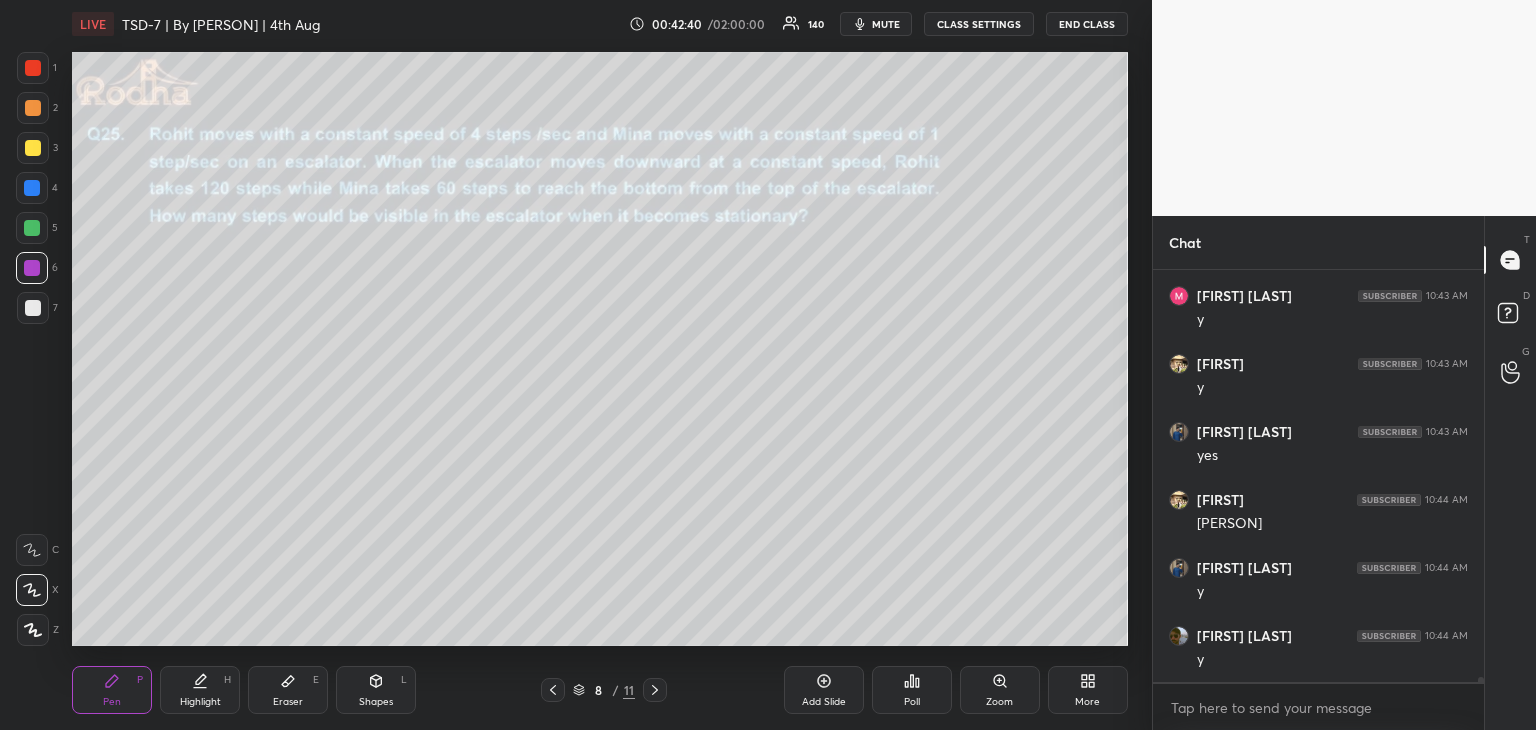 click at bounding box center [553, 690] 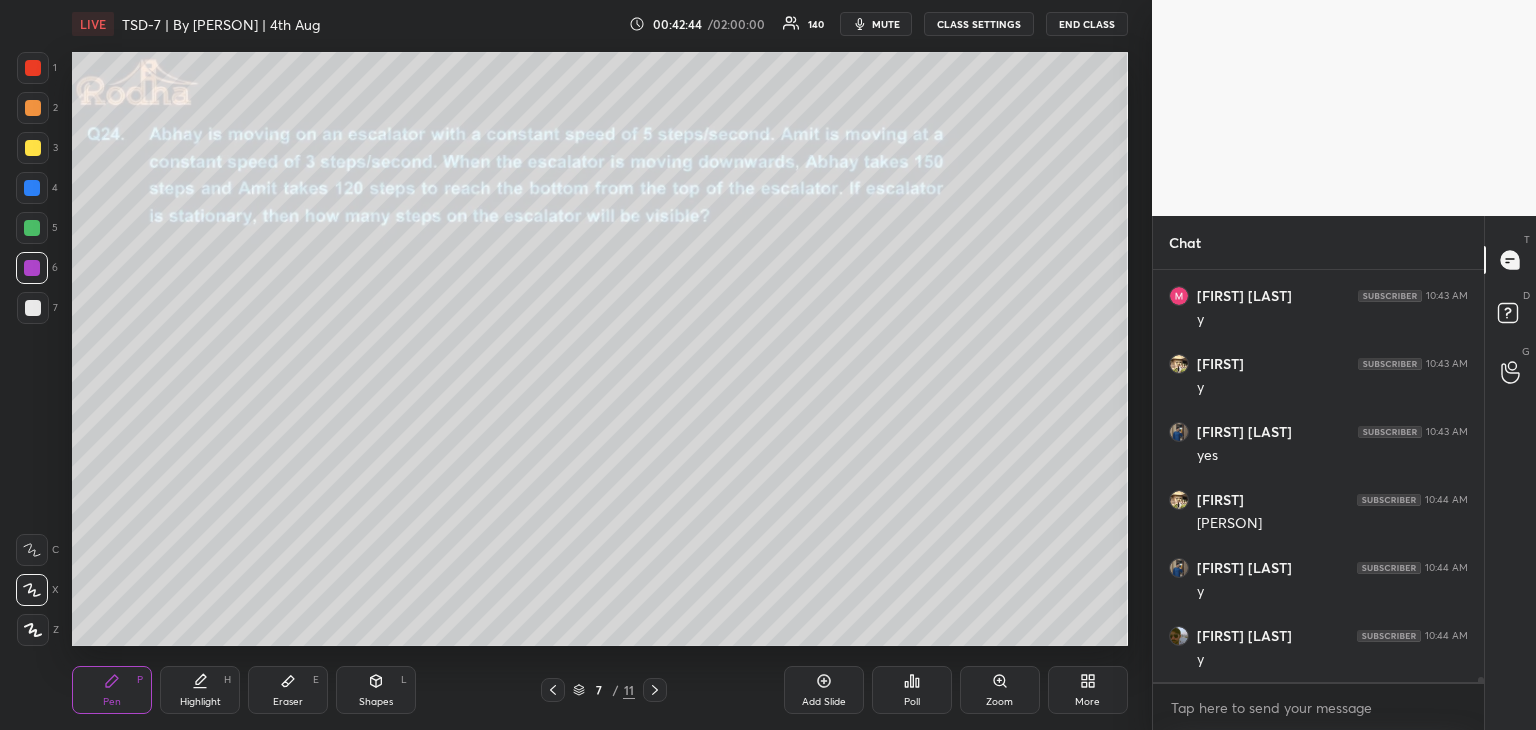 click on "7 / 11" at bounding box center [603, 690] 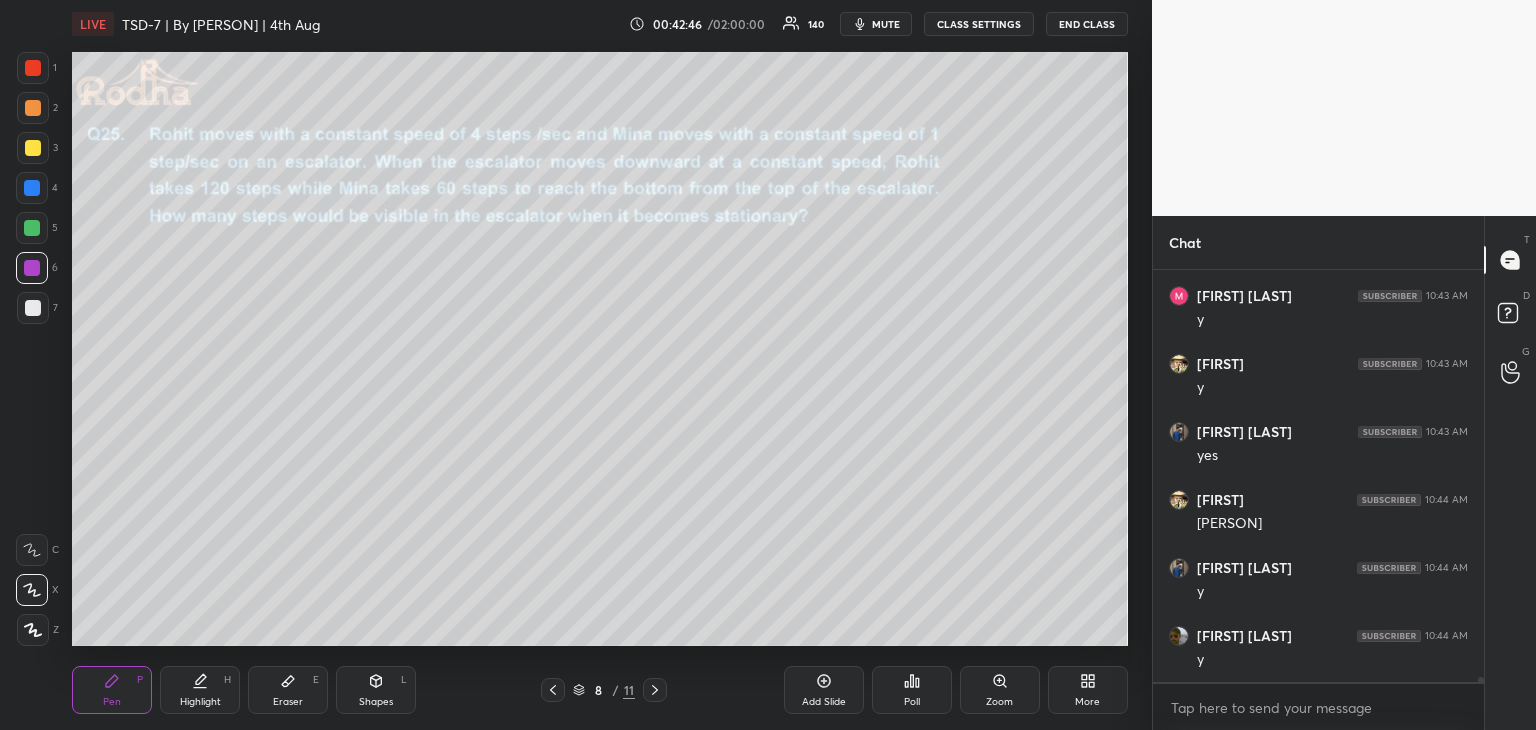 click at bounding box center (32, 228) 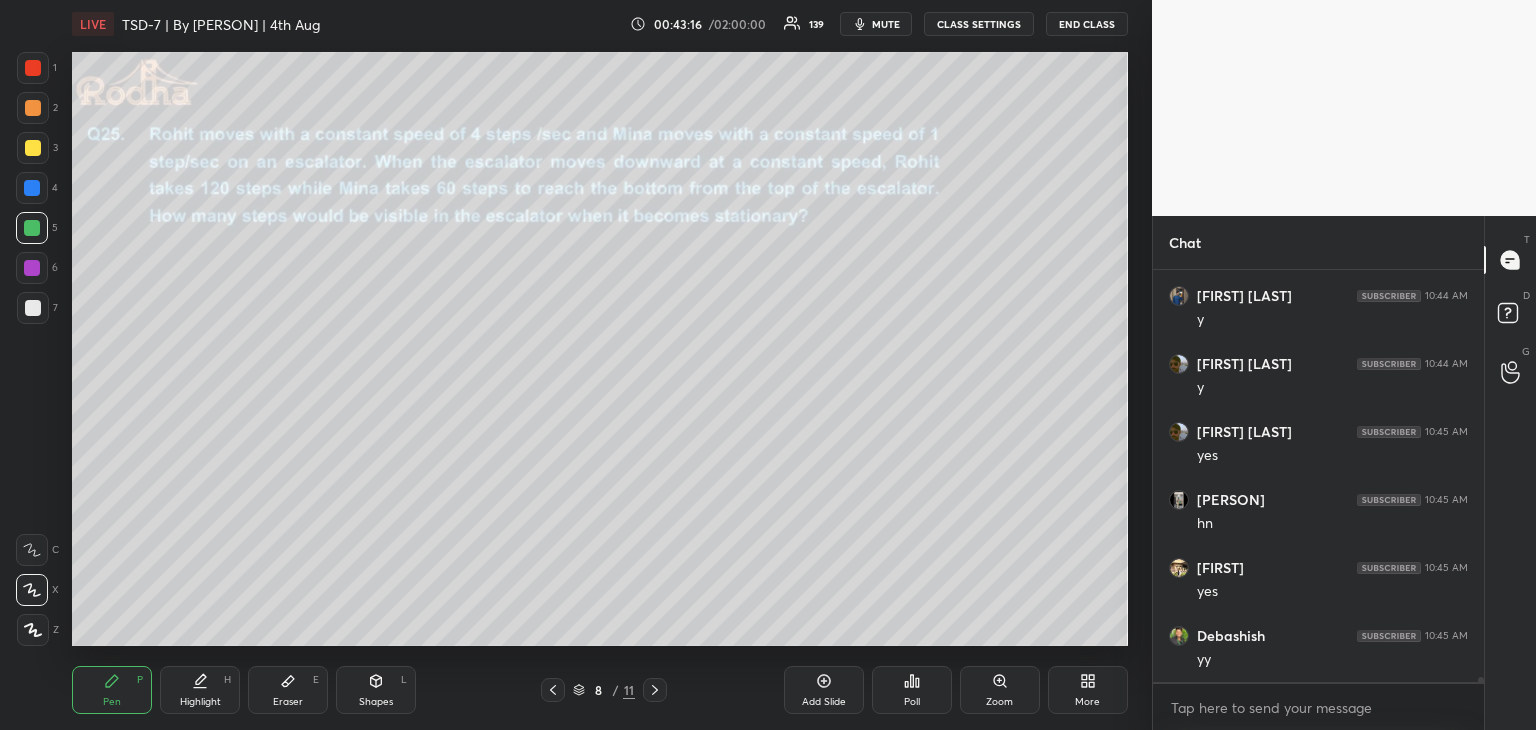 scroll, scrollTop: 34044, scrollLeft: 0, axis: vertical 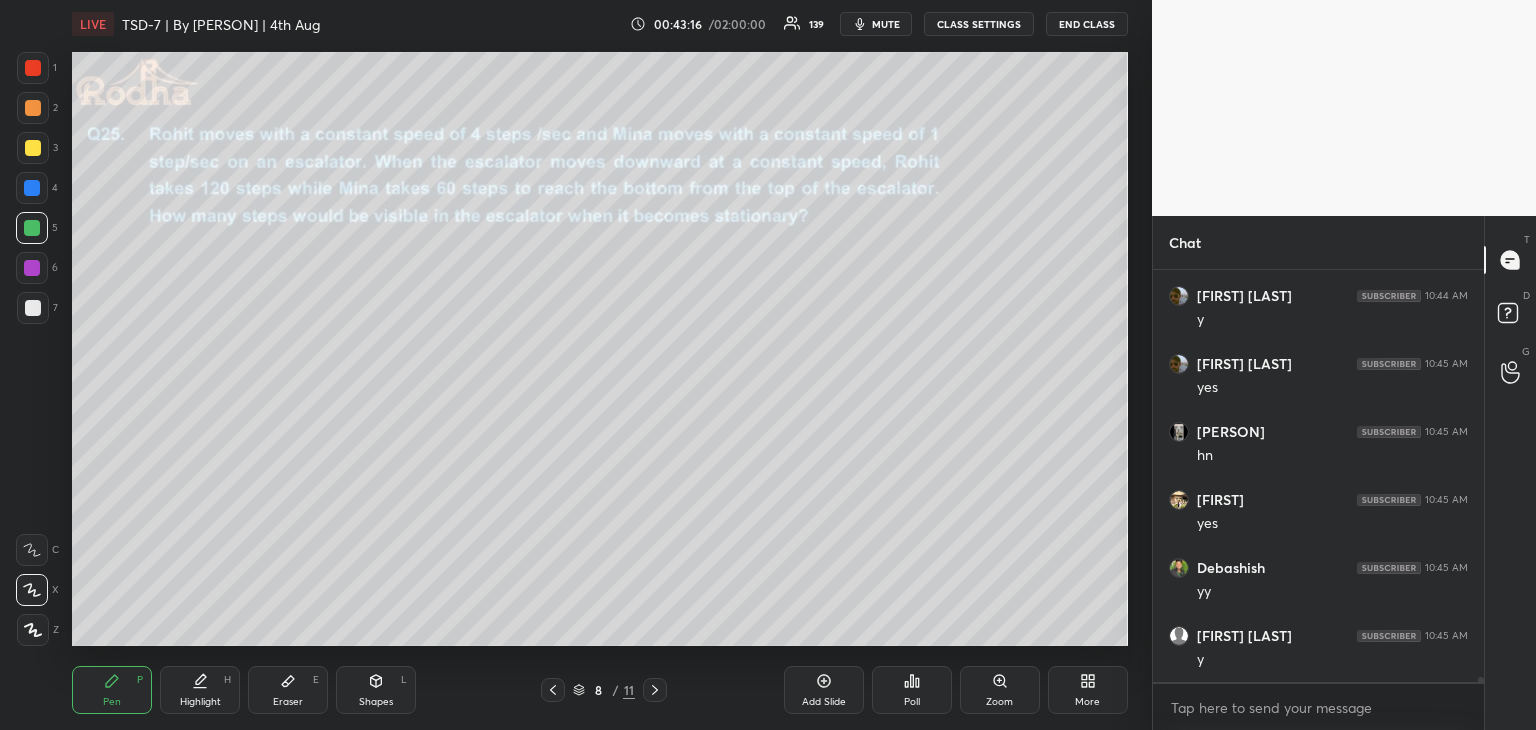 click at bounding box center [33, 308] 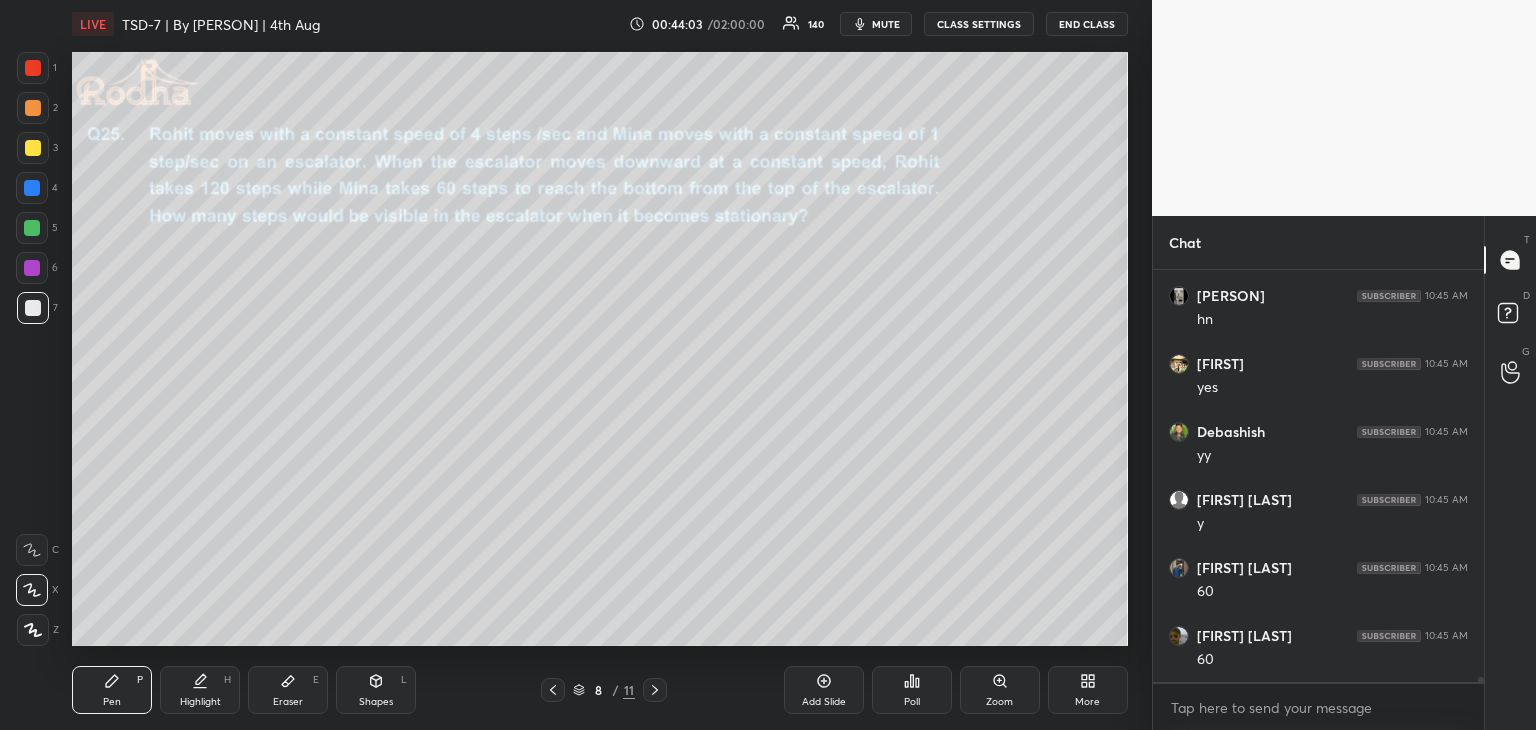 scroll, scrollTop: 34248, scrollLeft: 0, axis: vertical 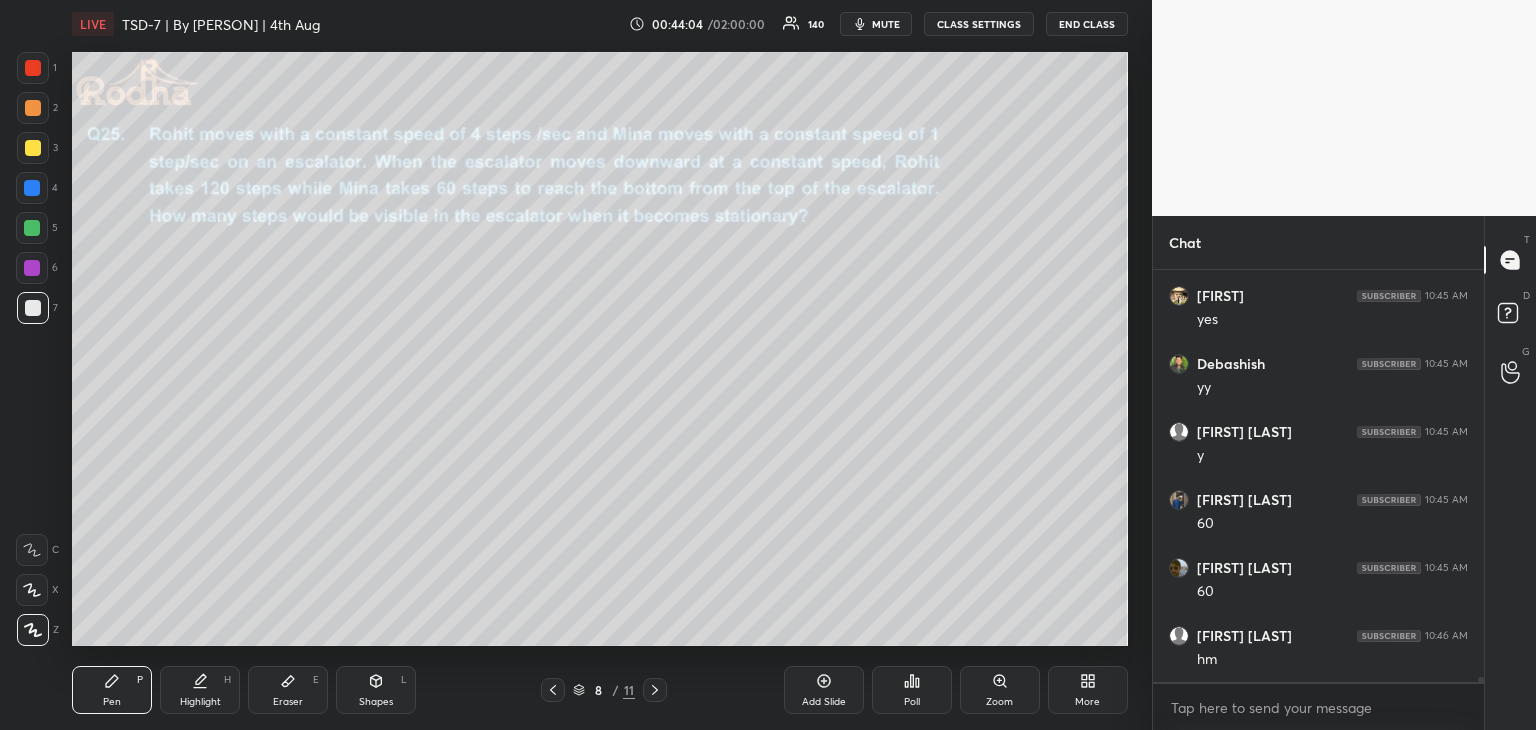 click at bounding box center [32, 268] 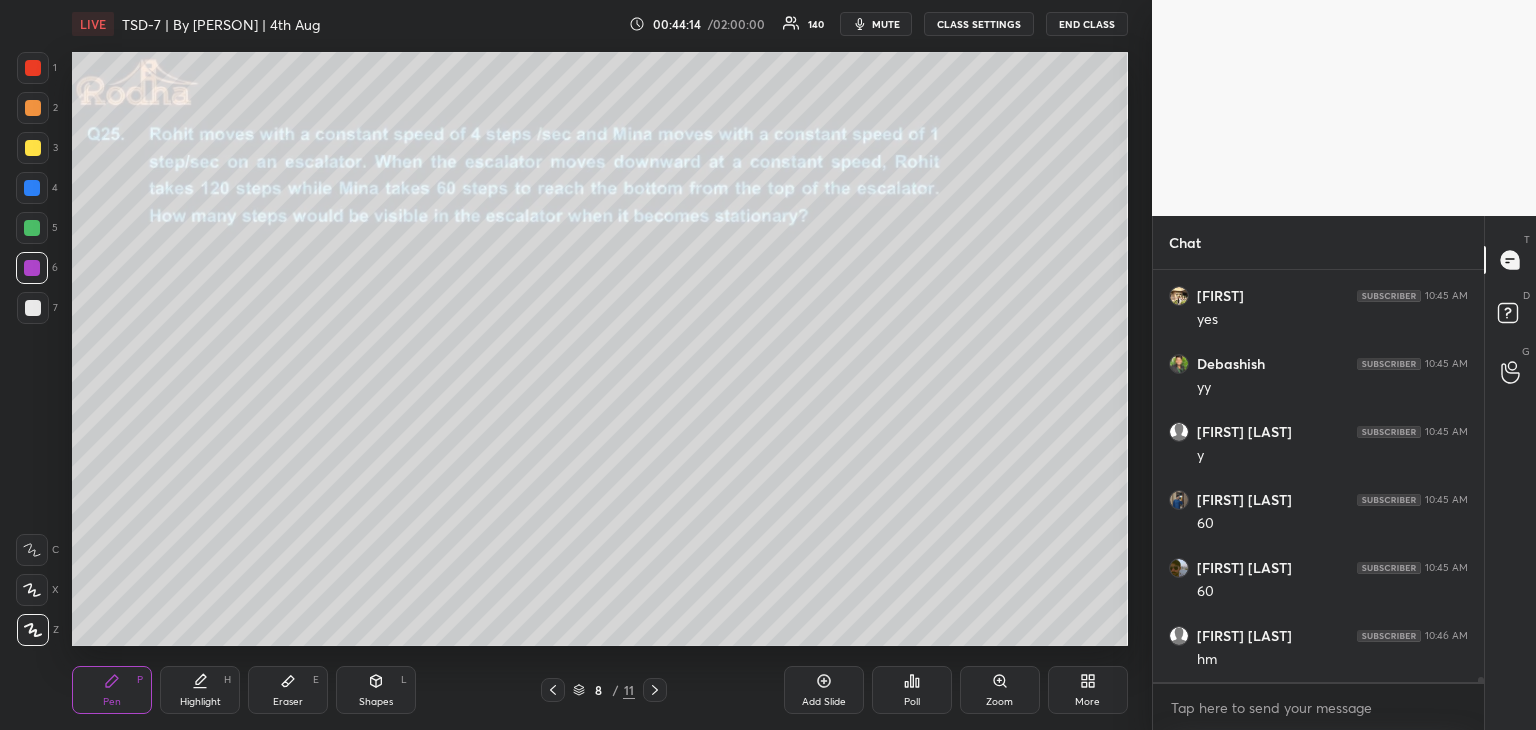 click 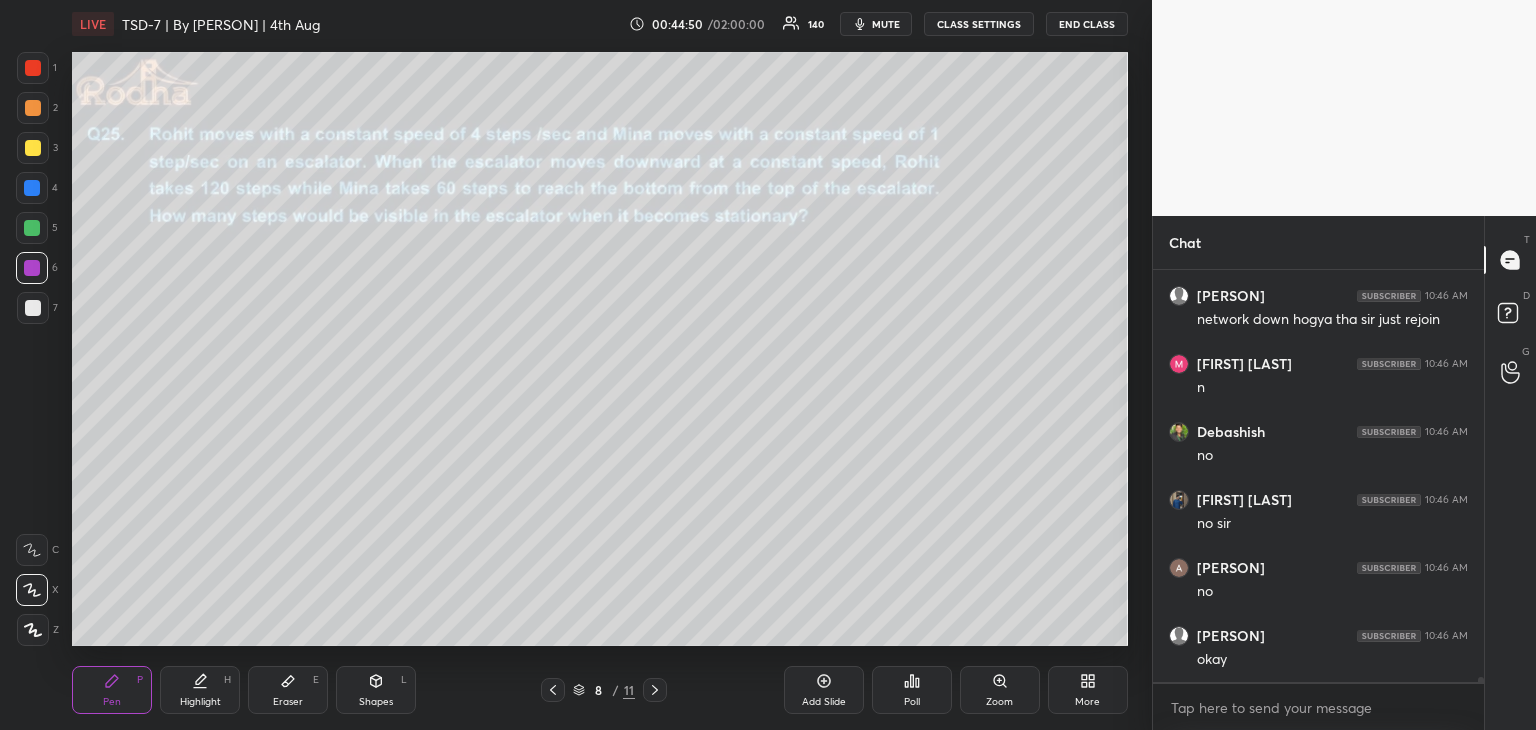 scroll, scrollTop: 34928, scrollLeft: 0, axis: vertical 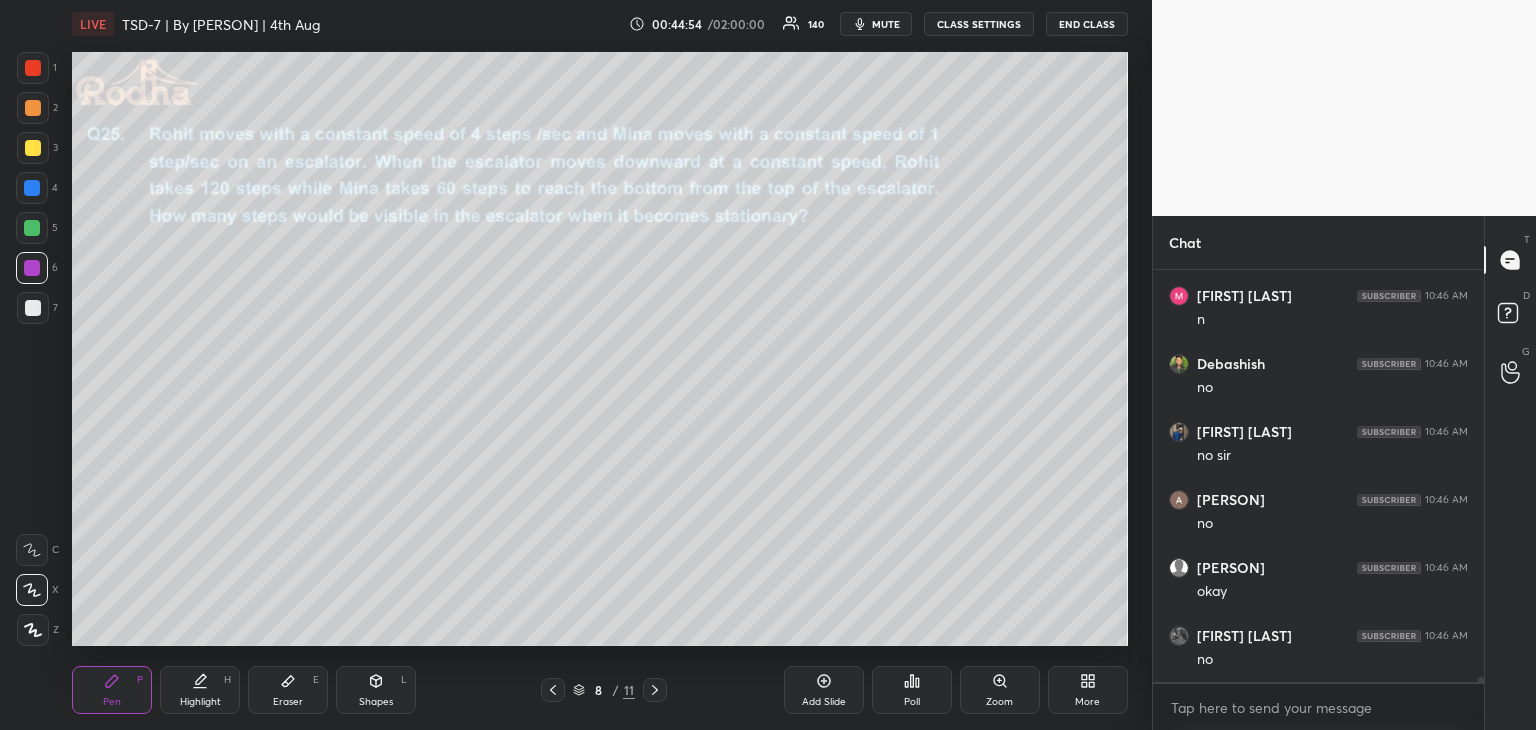 click at bounding box center [33, 148] 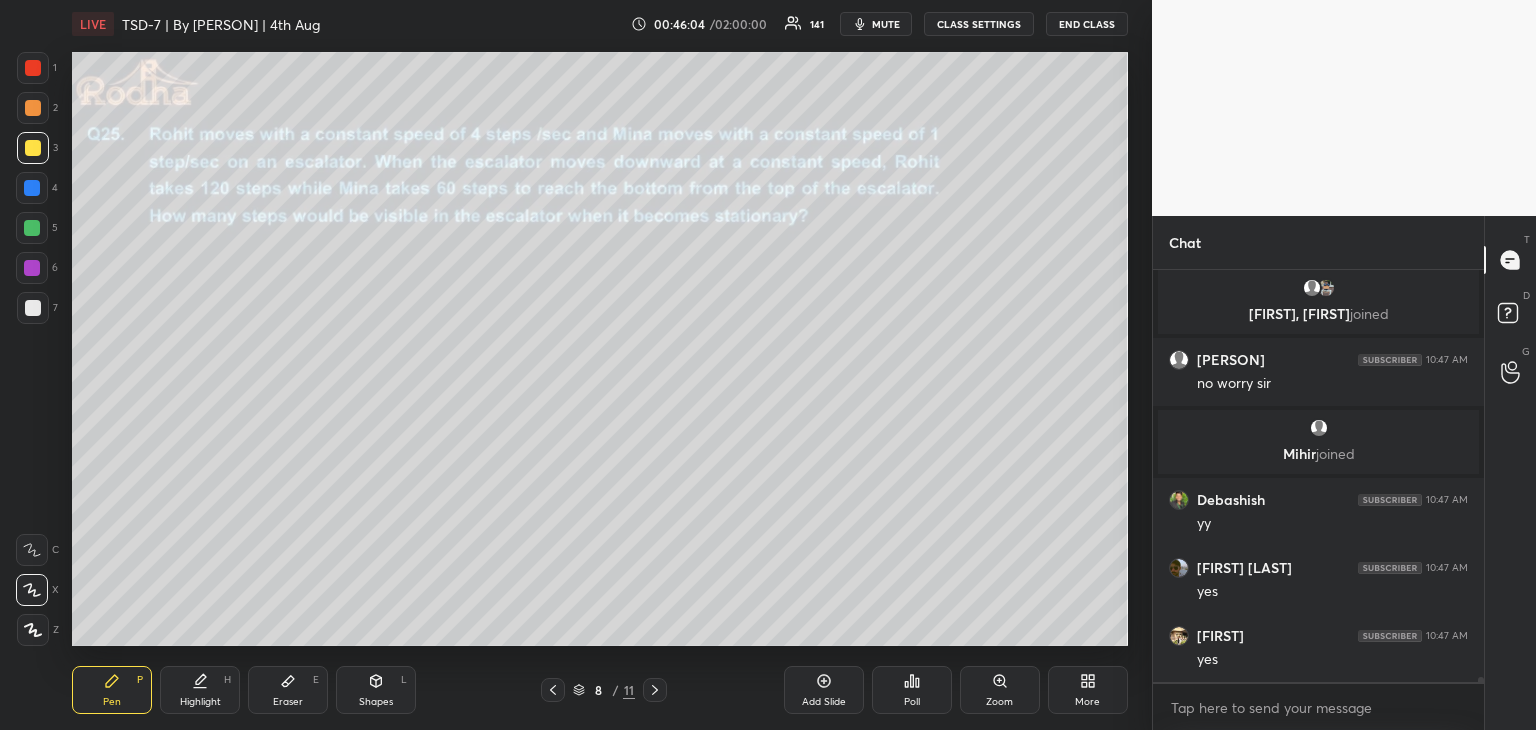 scroll, scrollTop: 34542, scrollLeft: 0, axis: vertical 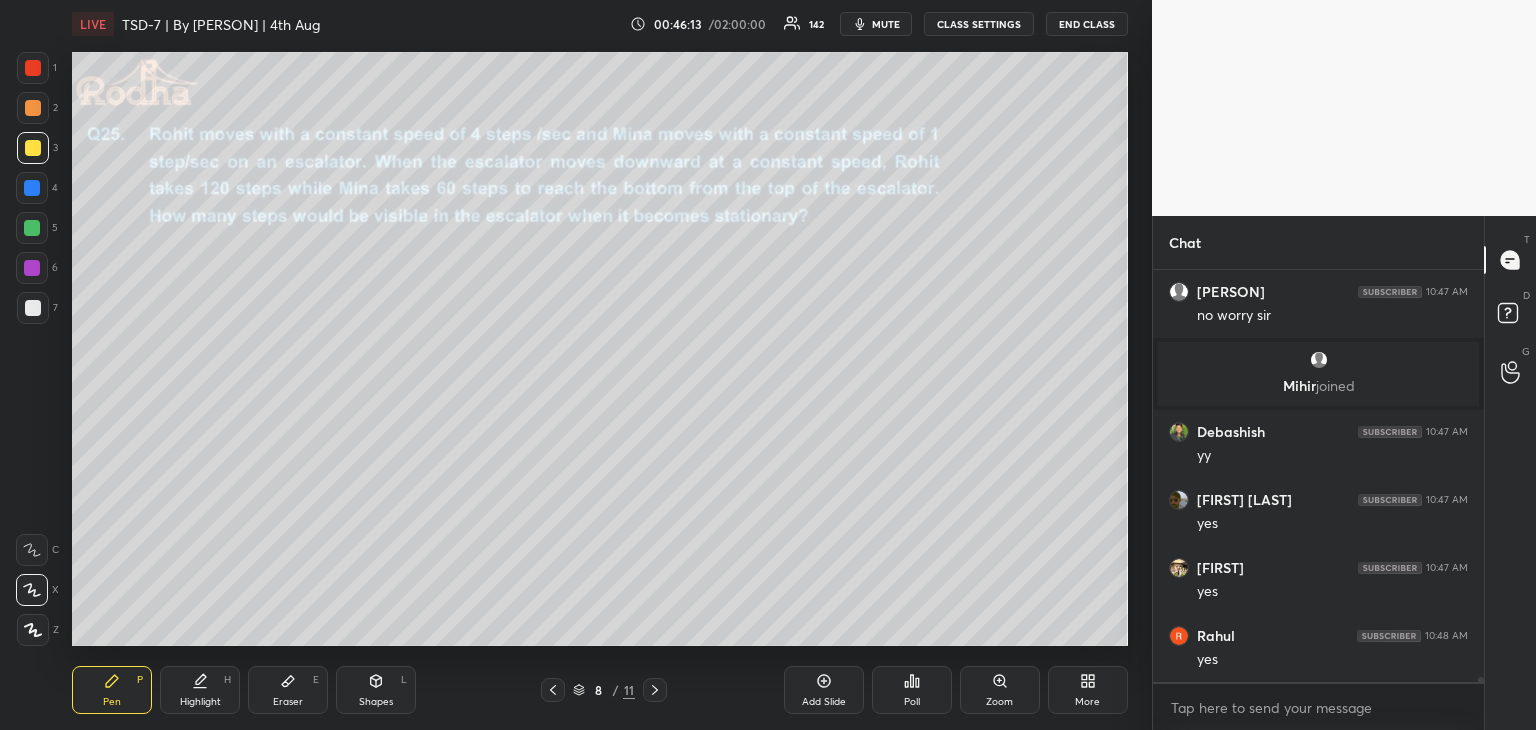 click on "Eraser" at bounding box center (288, 702) 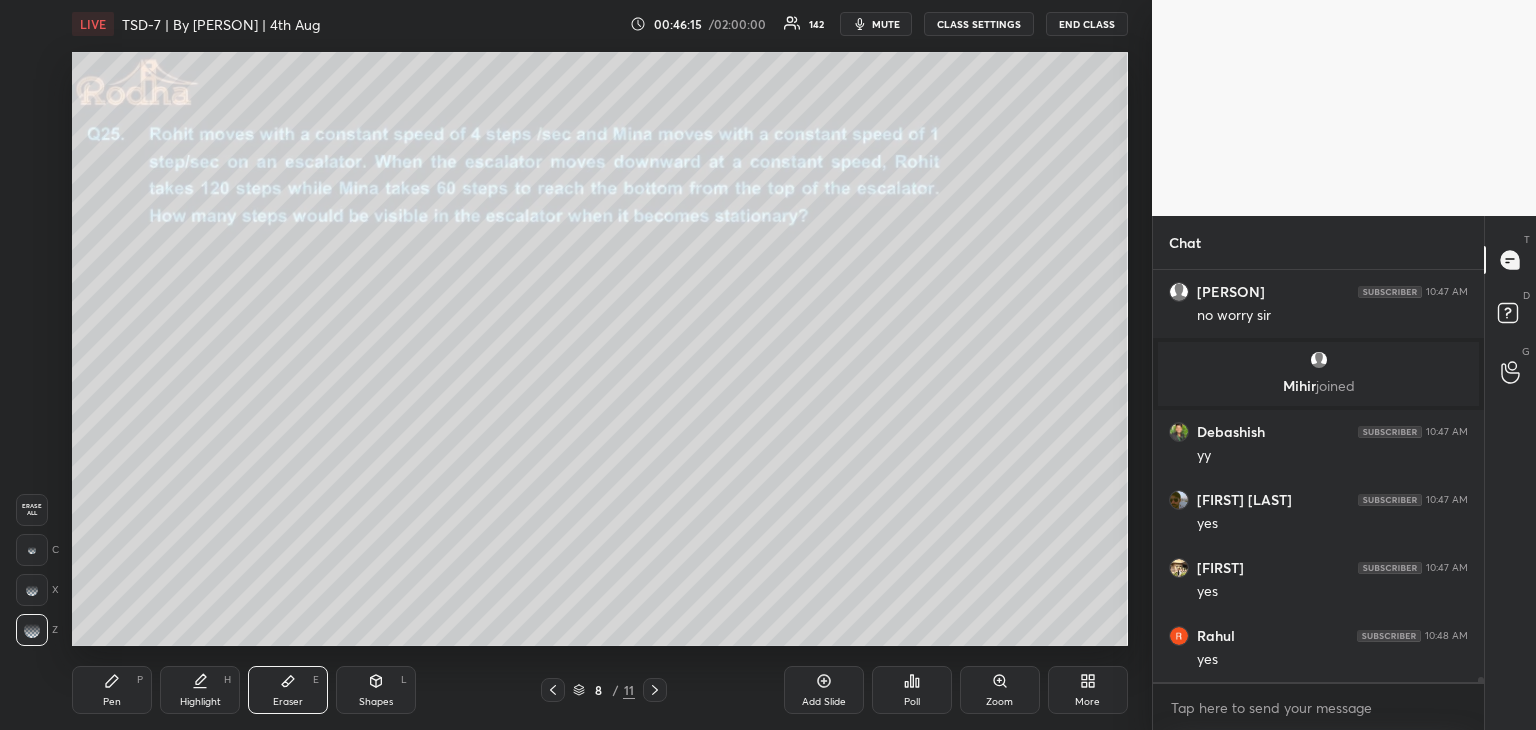 scroll, scrollTop: 34610, scrollLeft: 0, axis: vertical 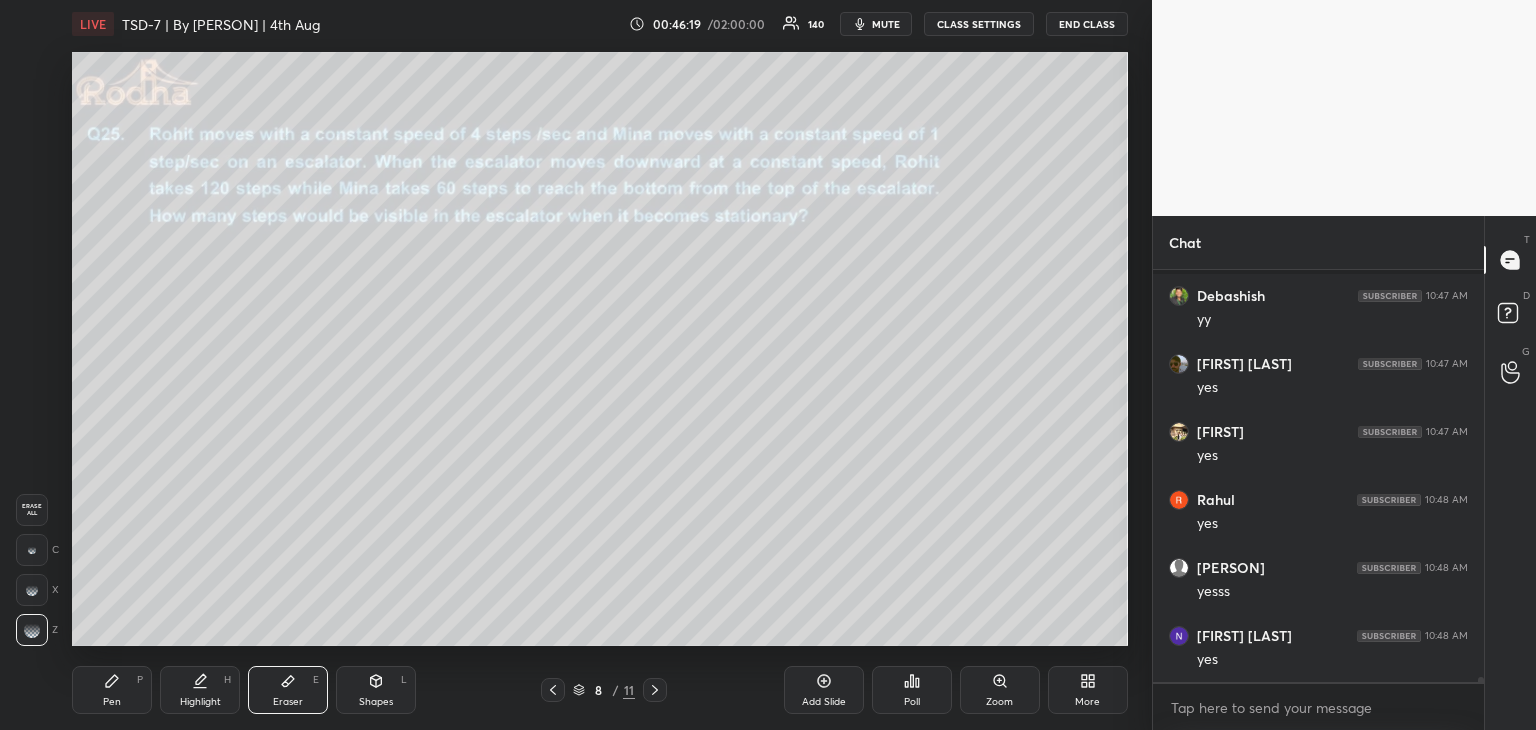 drag, startPoint x: 656, startPoint y: 693, endPoint x: 671, endPoint y: 694, distance: 15.033297 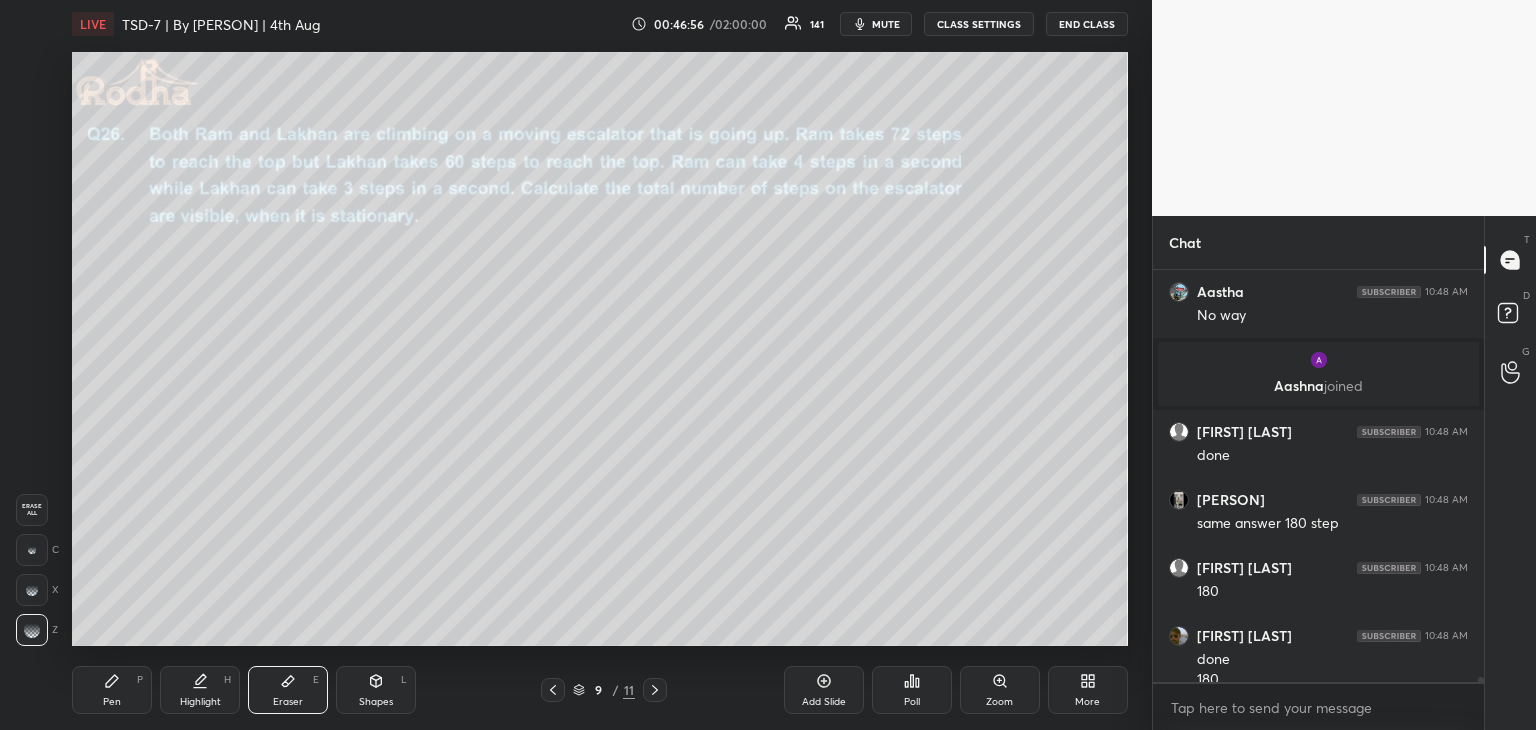 scroll, scrollTop: 35066, scrollLeft: 0, axis: vertical 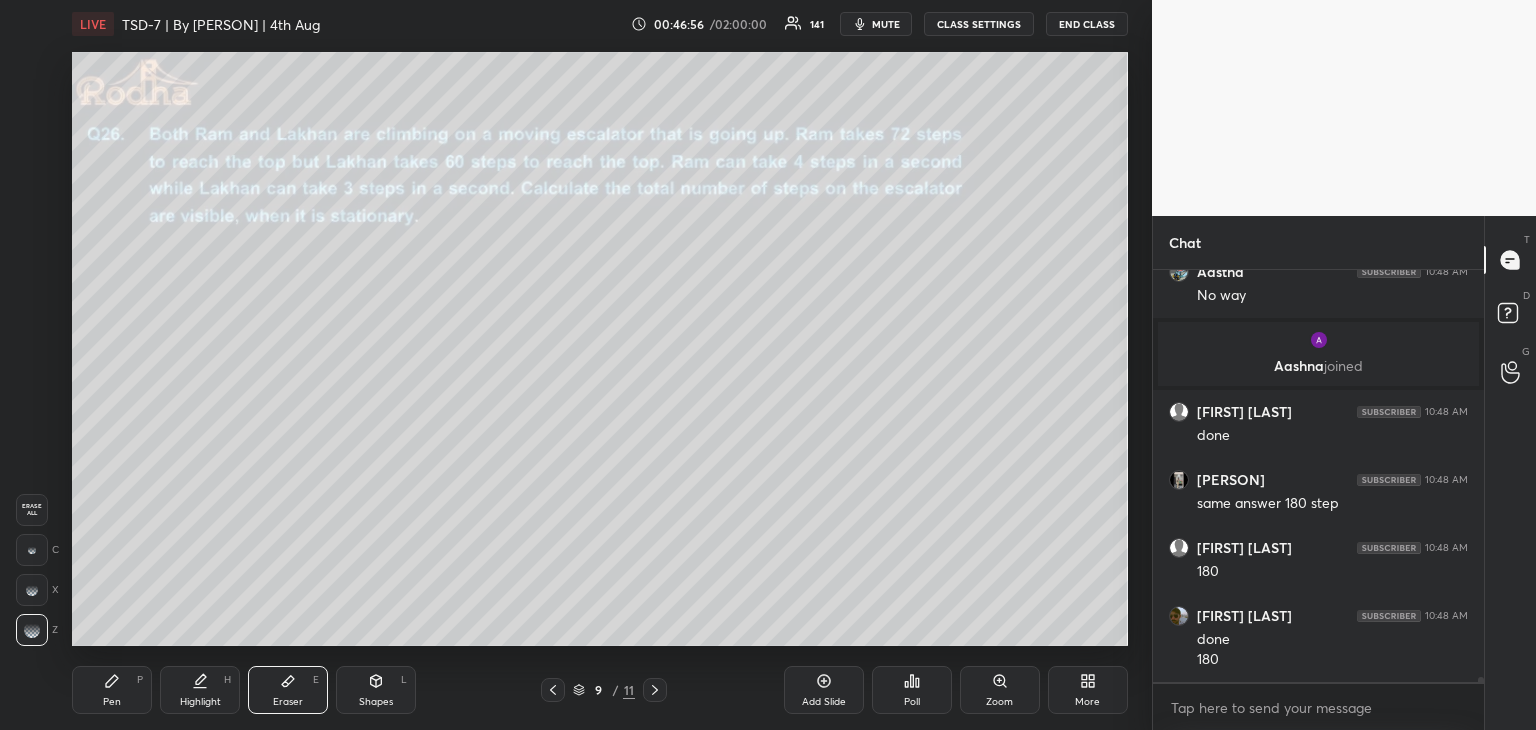 click on "Pen" at bounding box center [112, 702] 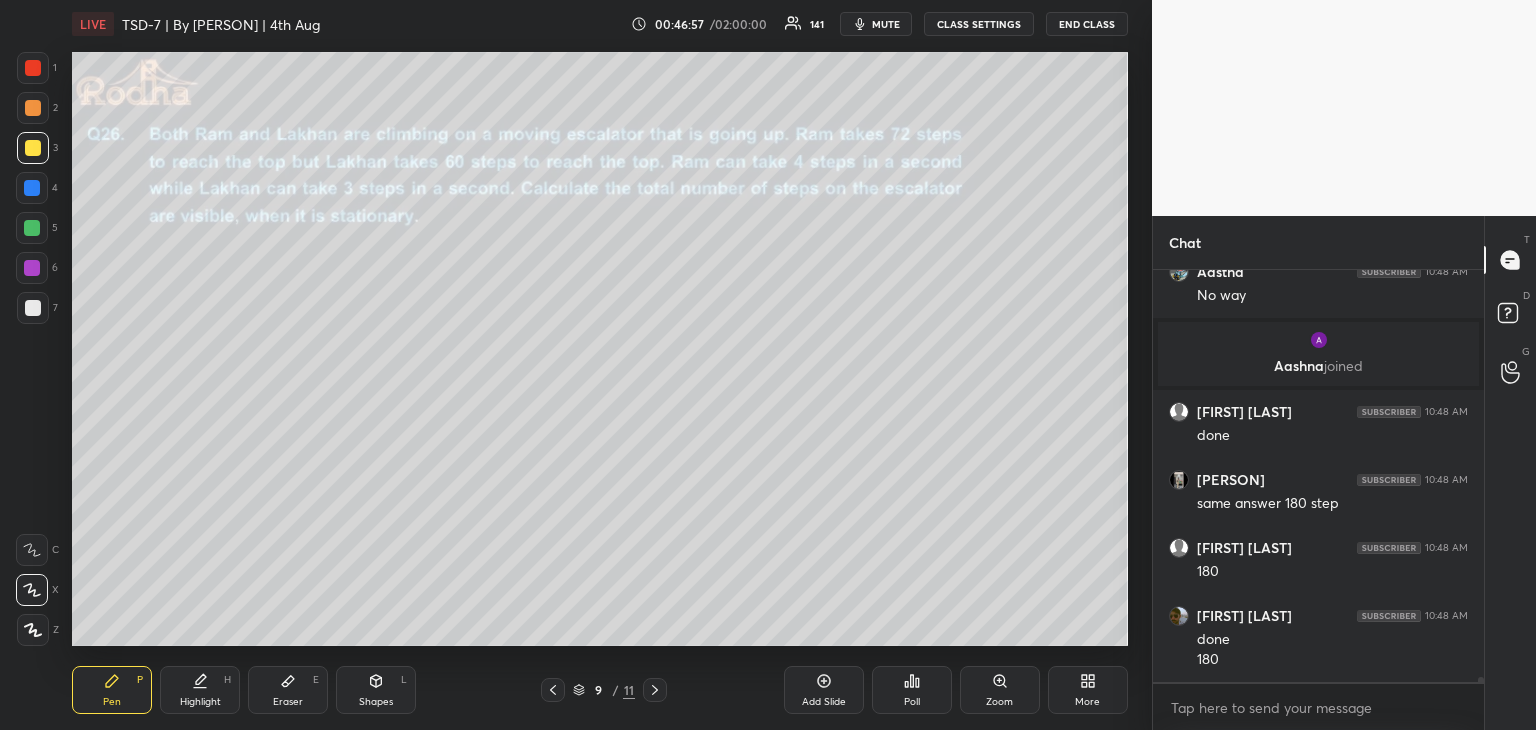 click at bounding box center [33, 148] 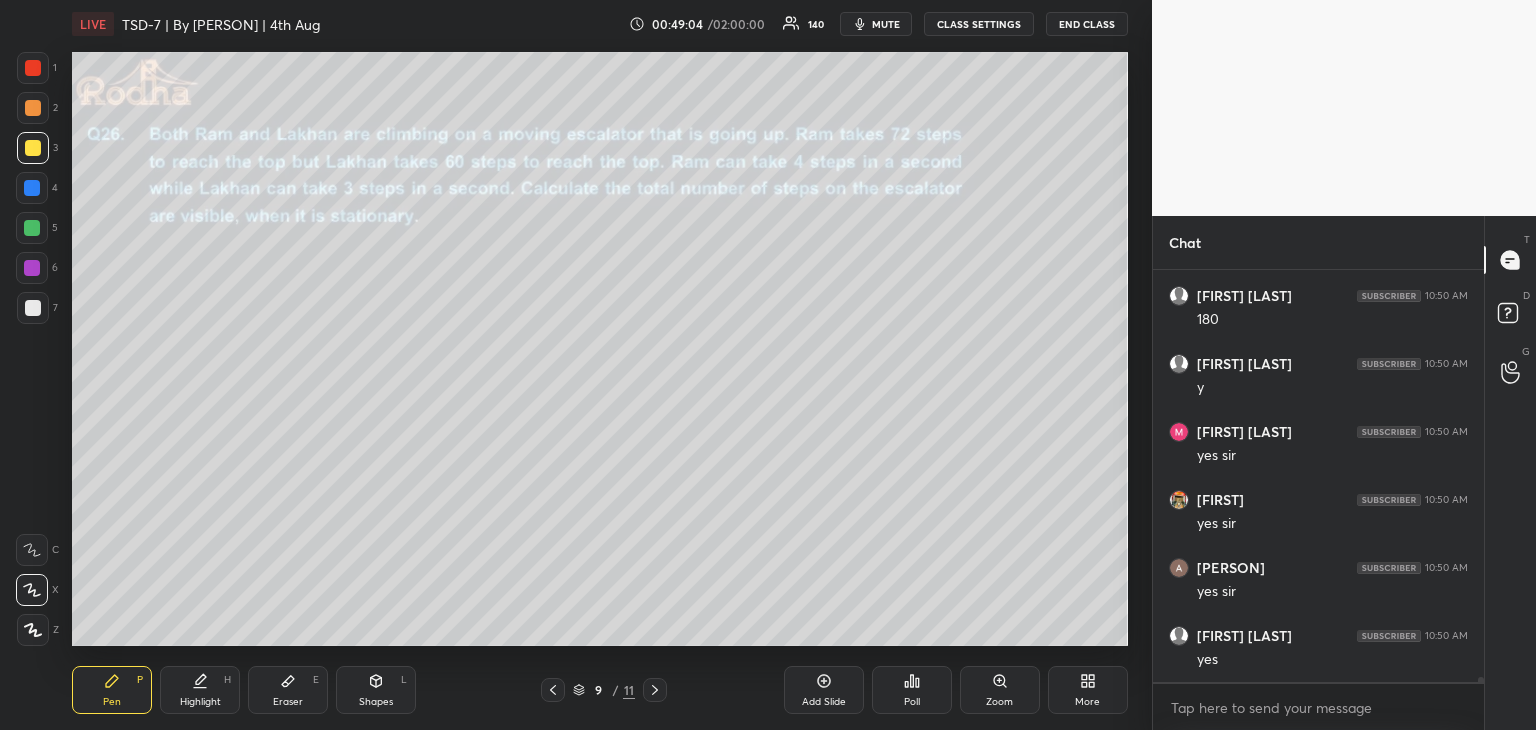 scroll, scrollTop: 36664, scrollLeft: 0, axis: vertical 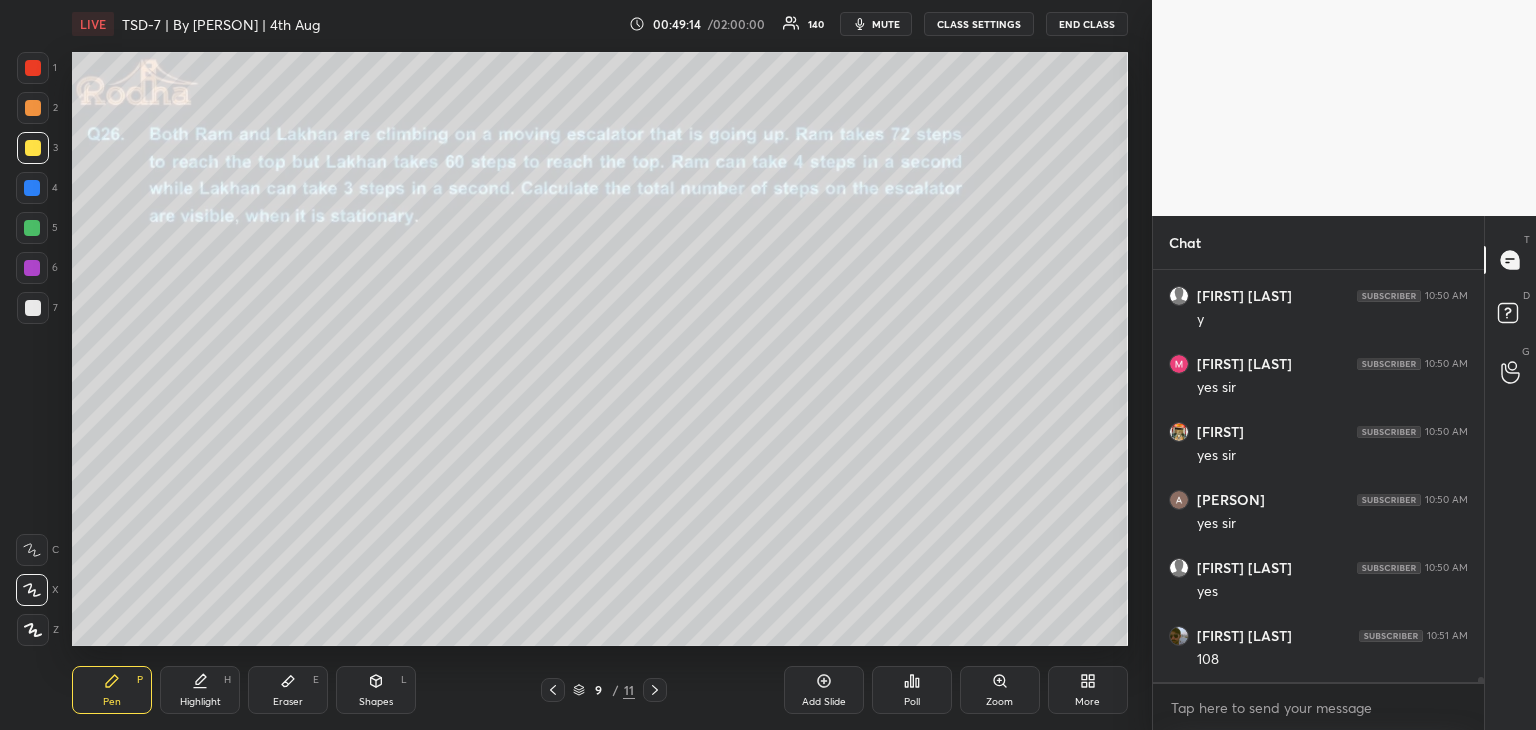 drag, startPoint x: 30, startPoint y: 223, endPoint x: 42, endPoint y: 249, distance: 28.635643 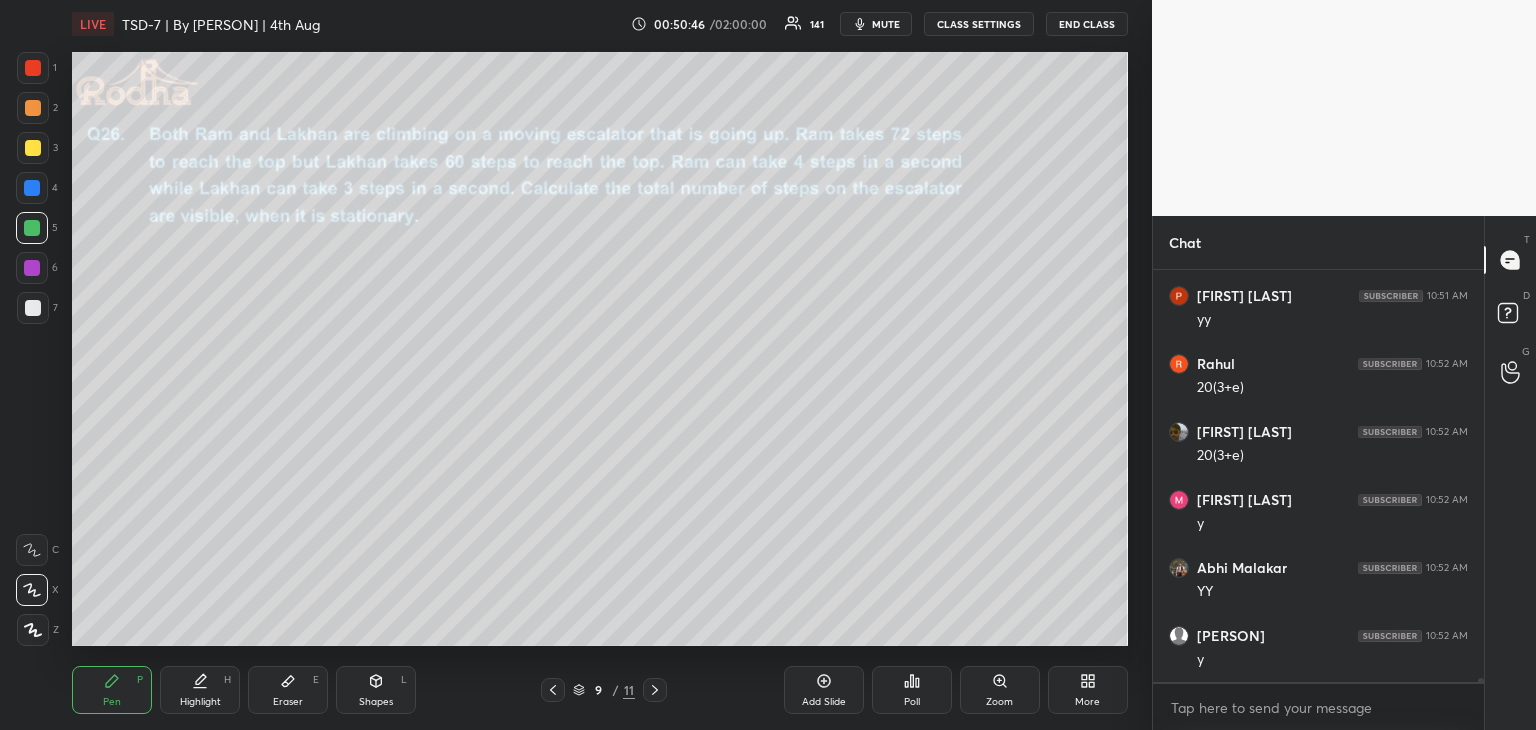 scroll, scrollTop: 37412, scrollLeft: 0, axis: vertical 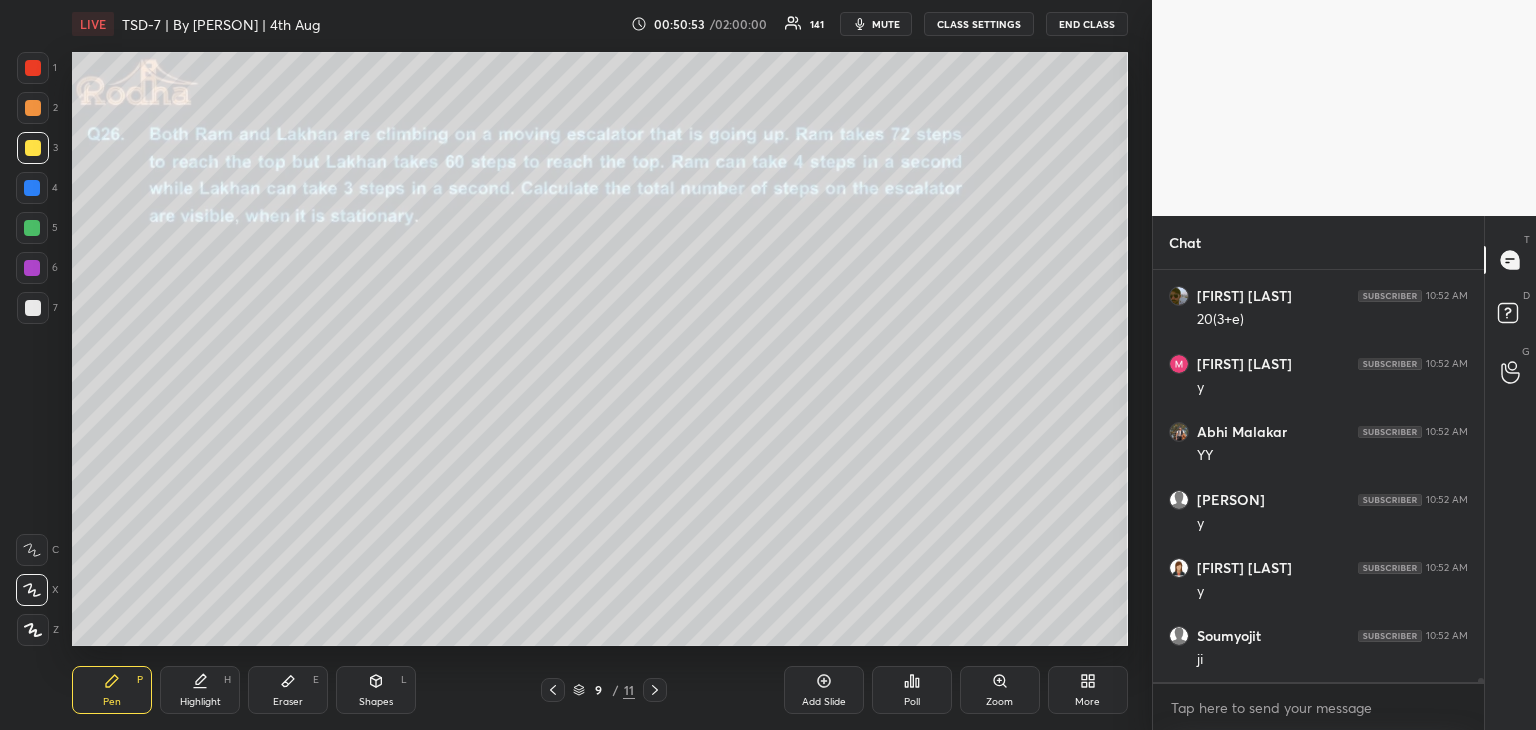 click at bounding box center [655, 690] 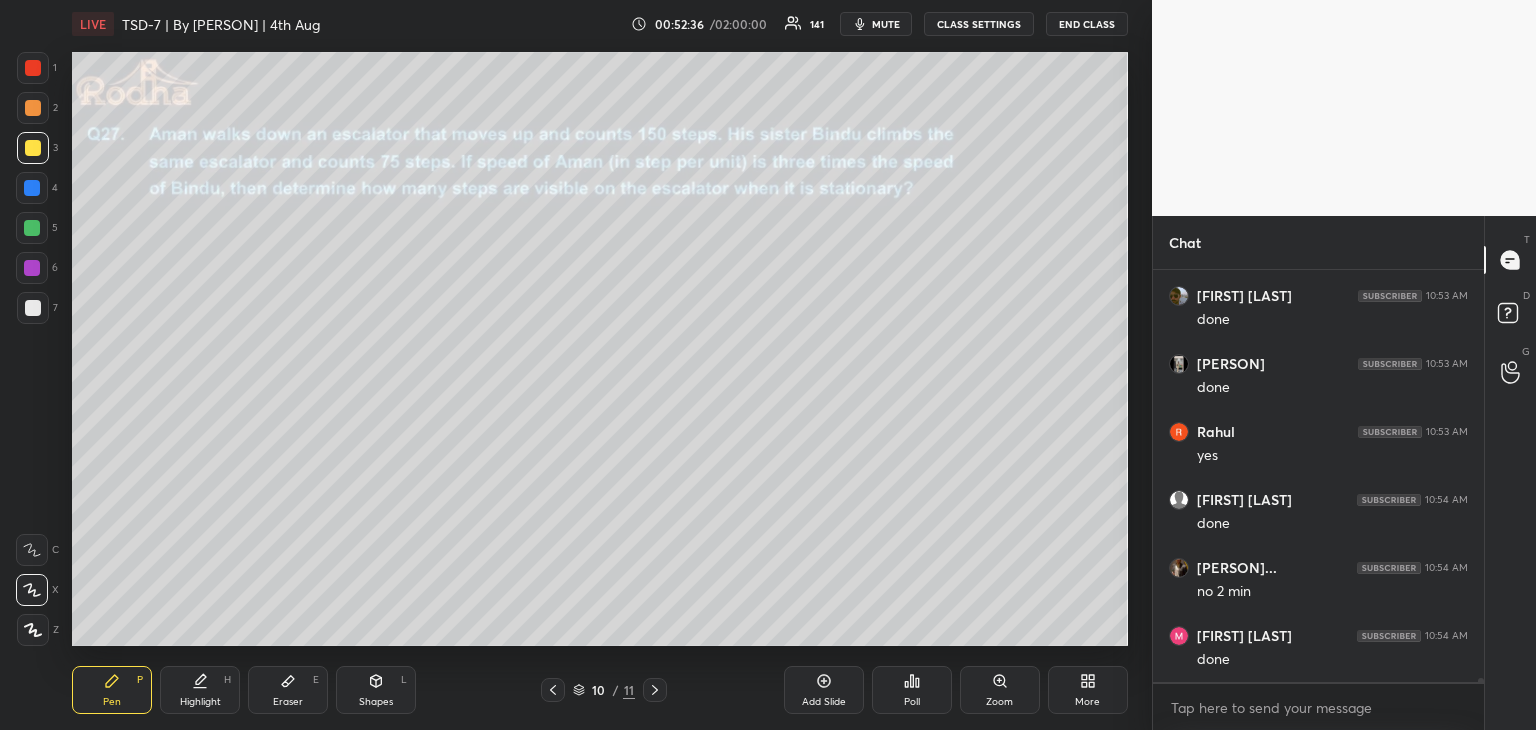 scroll, scrollTop: 38264, scrollLeft: 0, axis: vertical 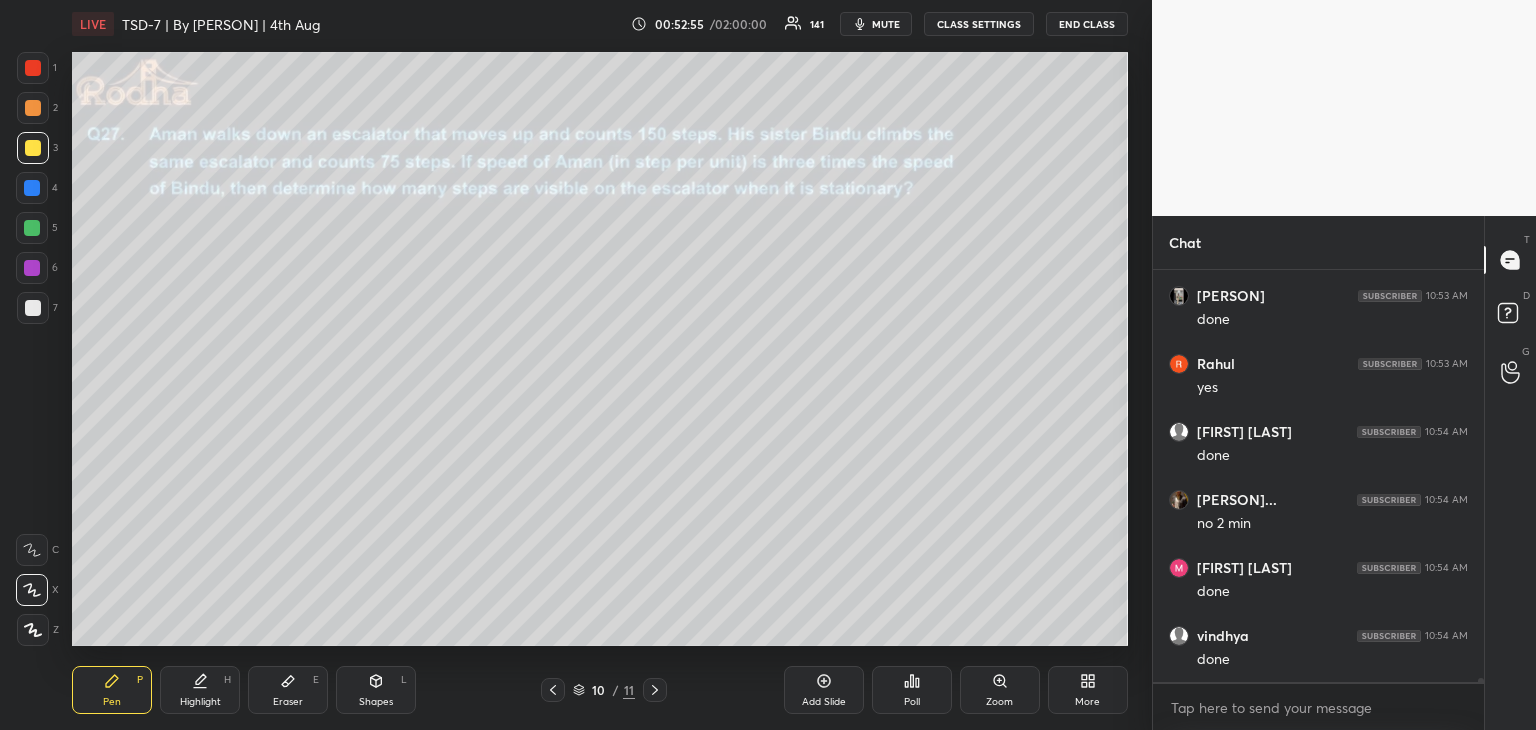 click at bounding box center (32, 188) 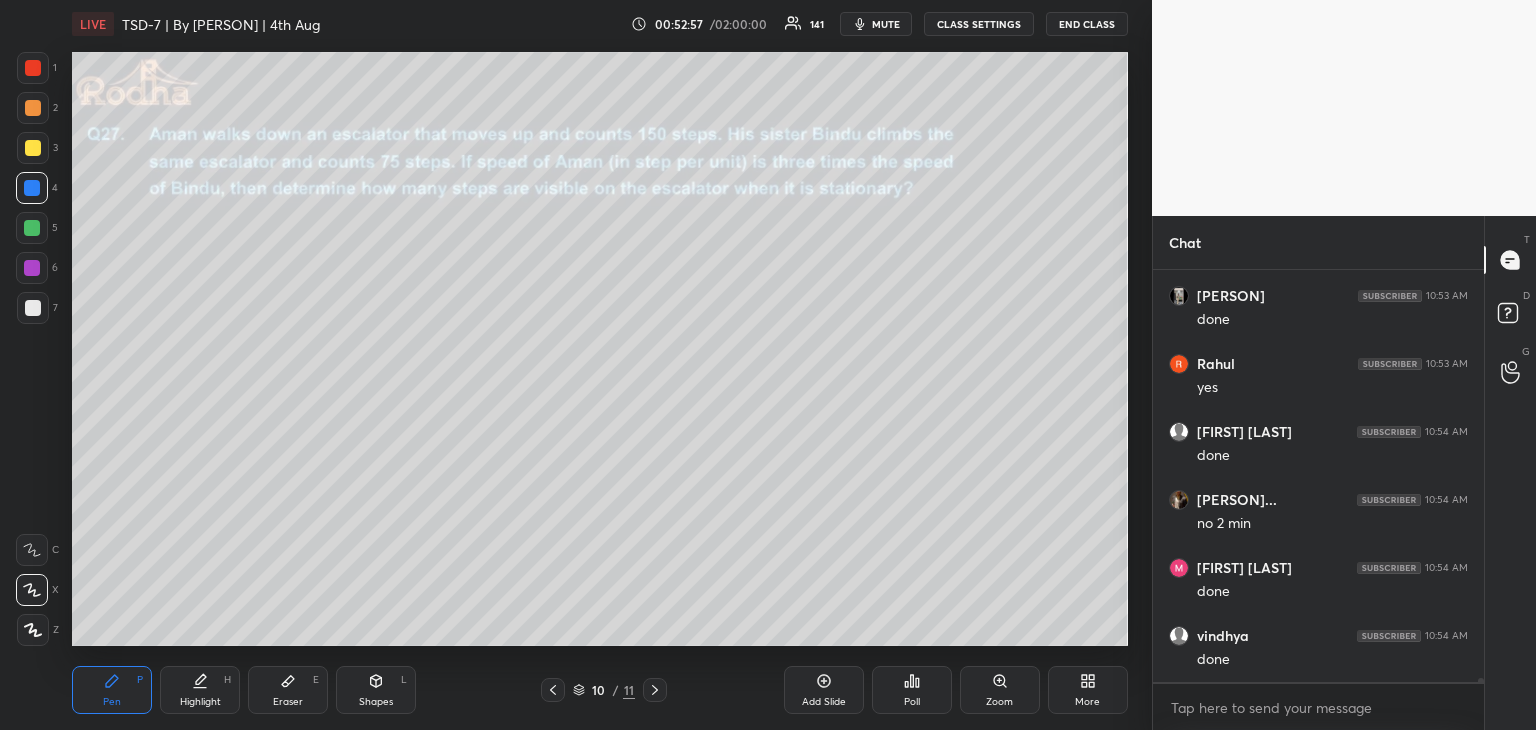 click at bounding box center [33, 148] 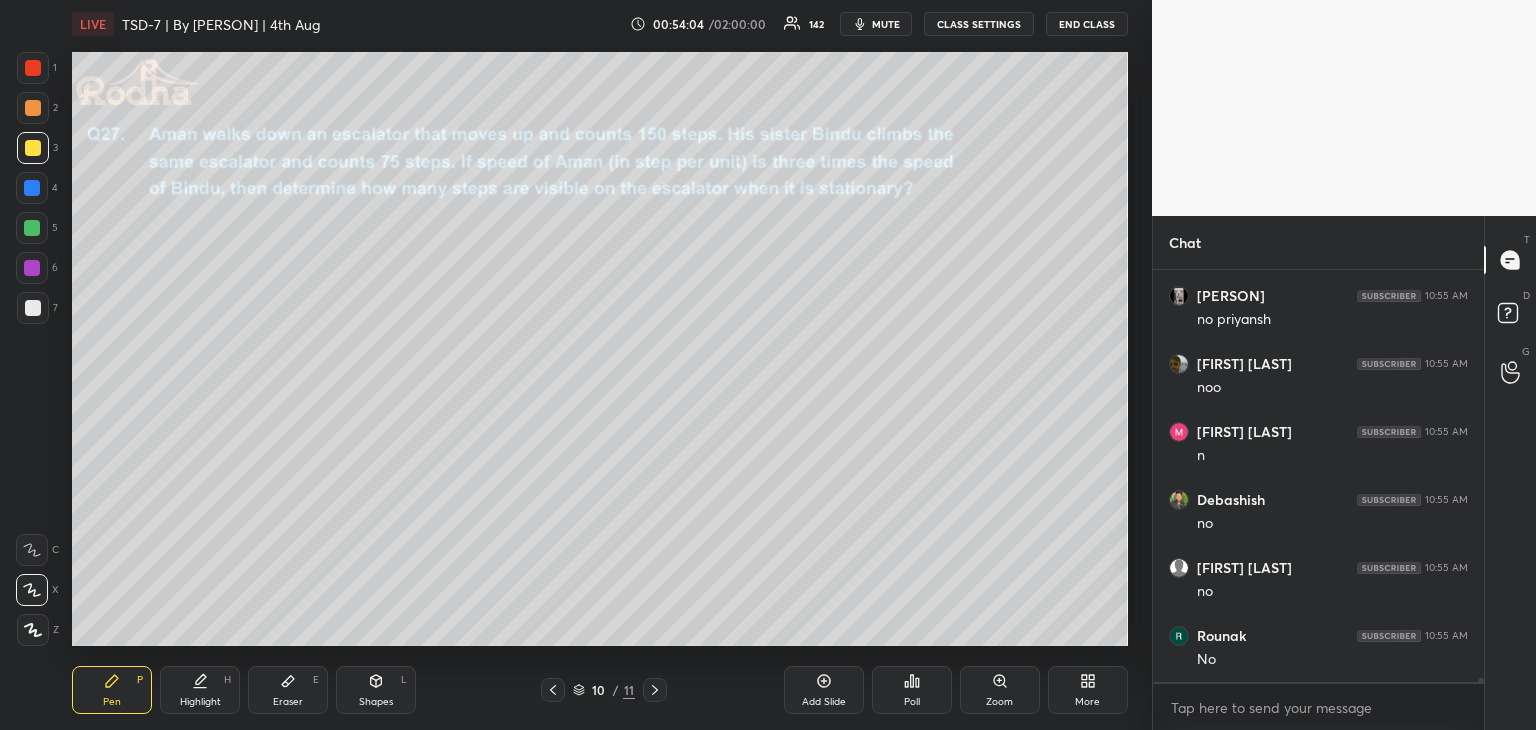 scroll, scrollTop: 38418, scrollLeft: 0, axis: vertical 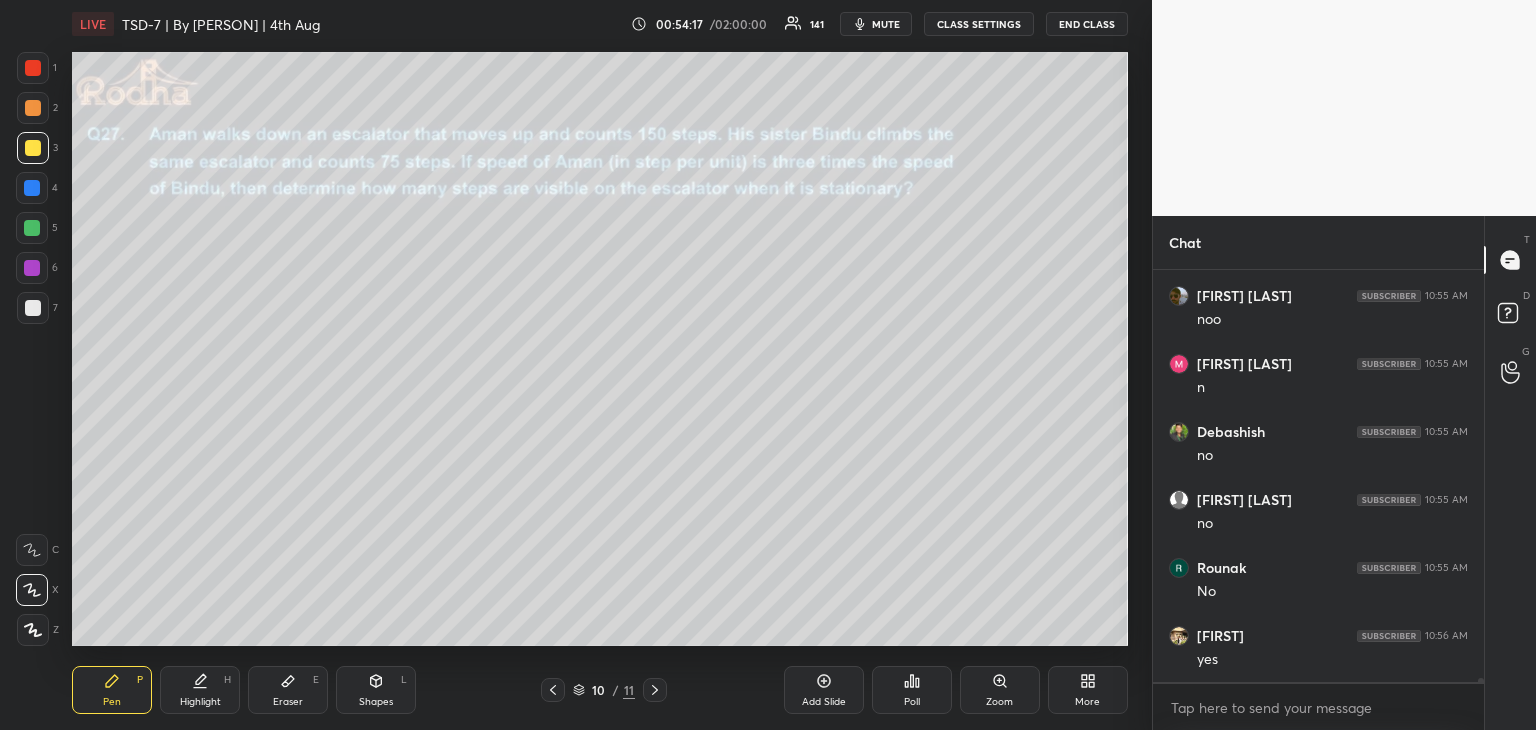 drag, startPoint x: 284, startPoint y: 687, endPoint x: 297, endPoint y: 653, distance: 36.40055 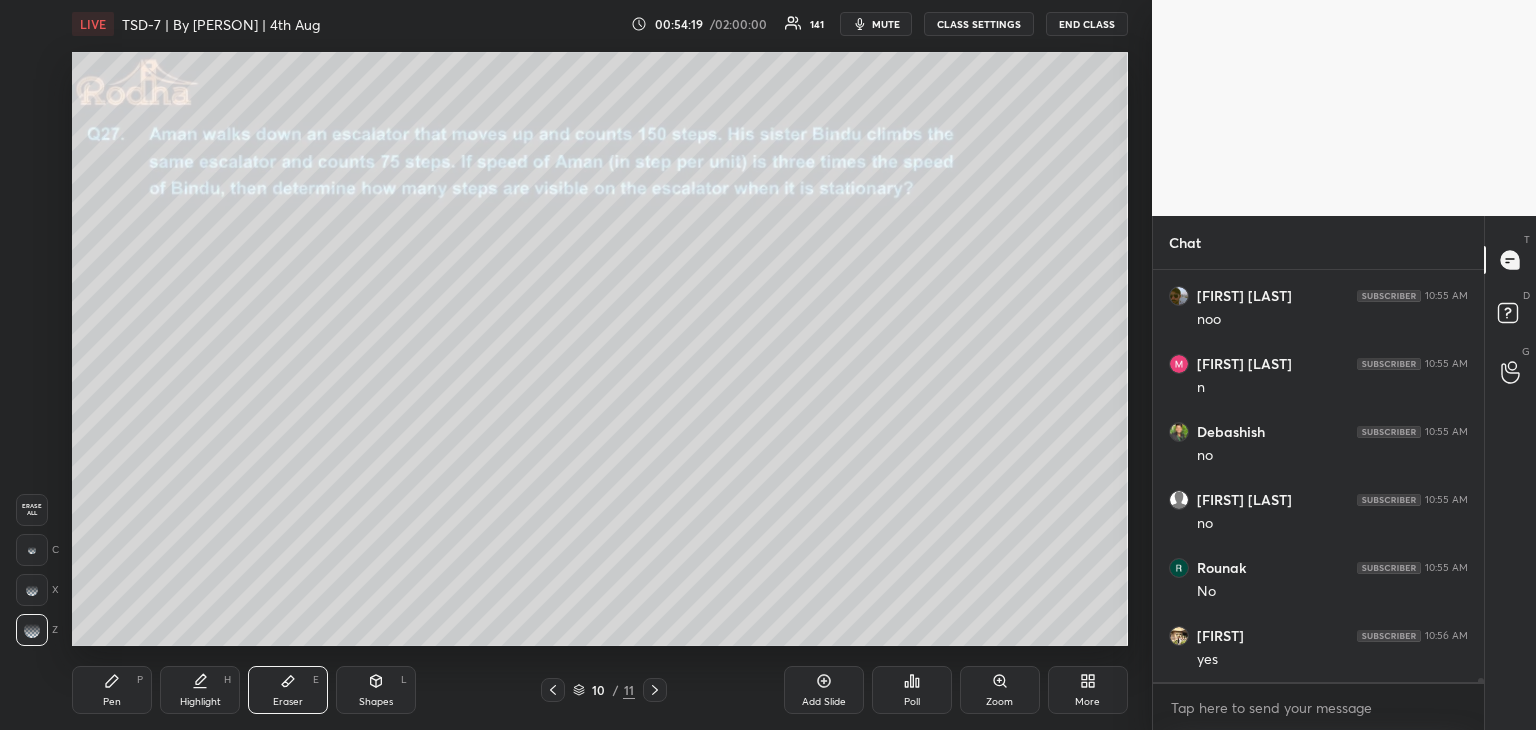 click on "Pen P" at bounding box center (112, 690) 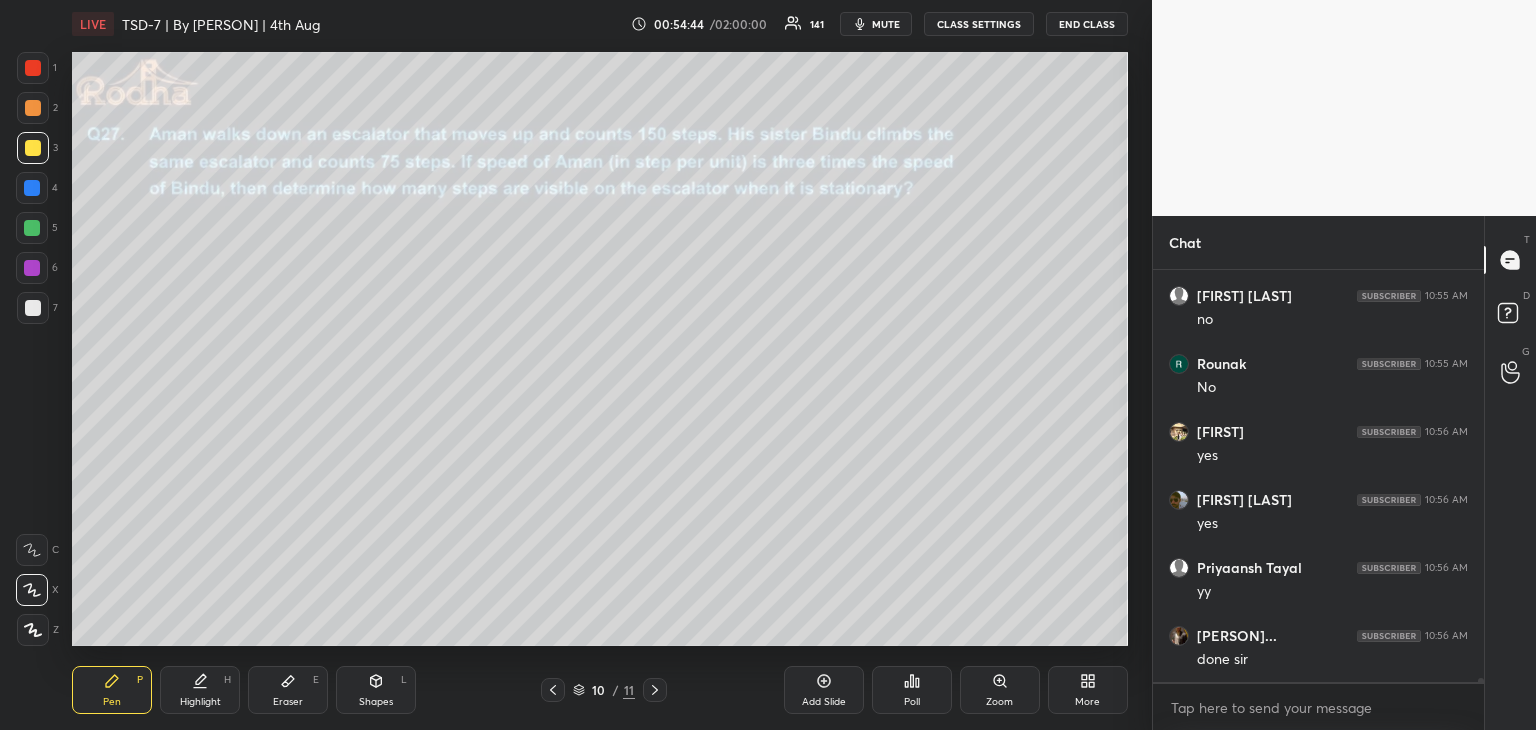 scroll, scrollTop: 38690, scrollLeft: 0, axis: vertical 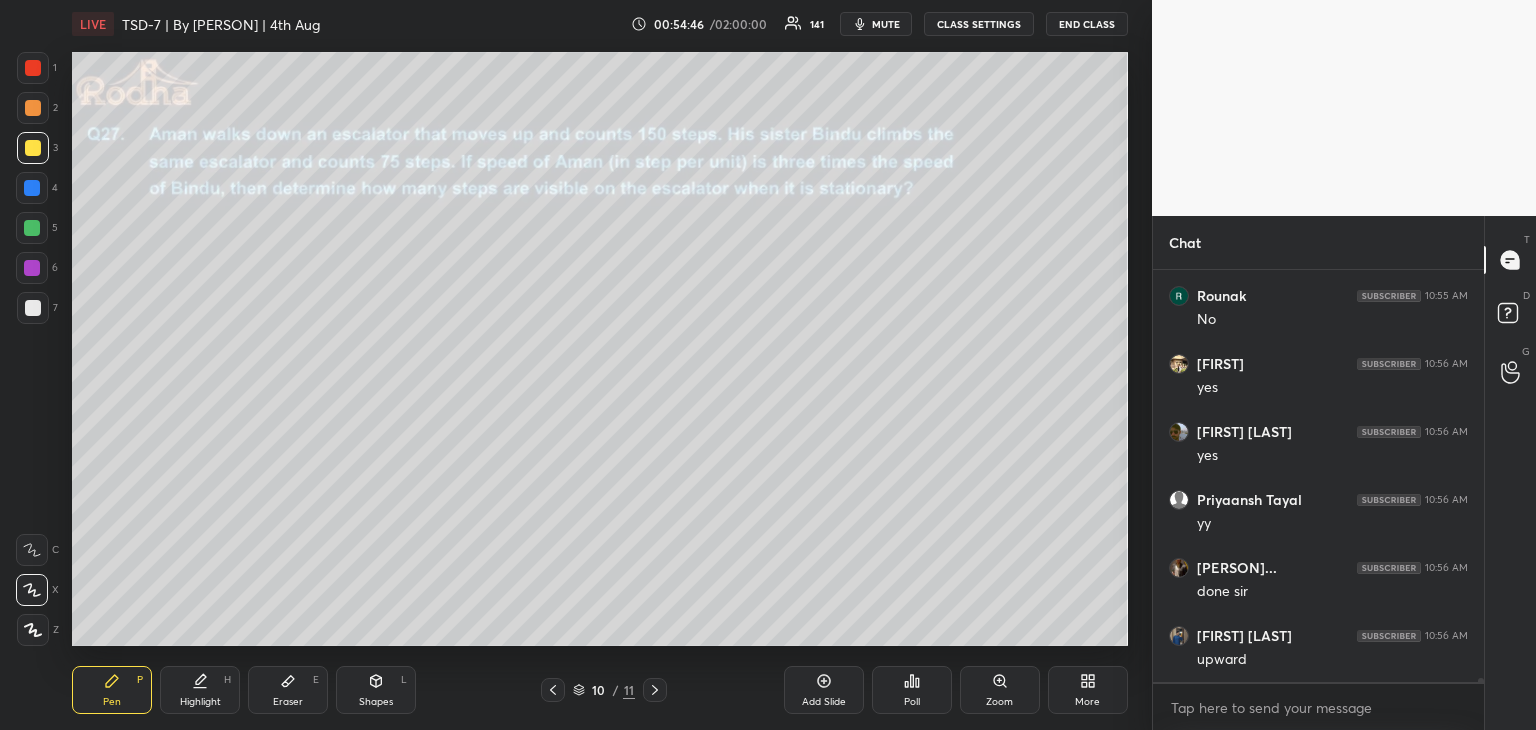 drag, startPoint x: 369, startPoint y: 687, endPoint x: 317, endPoint y: 653, distance: 62.1289 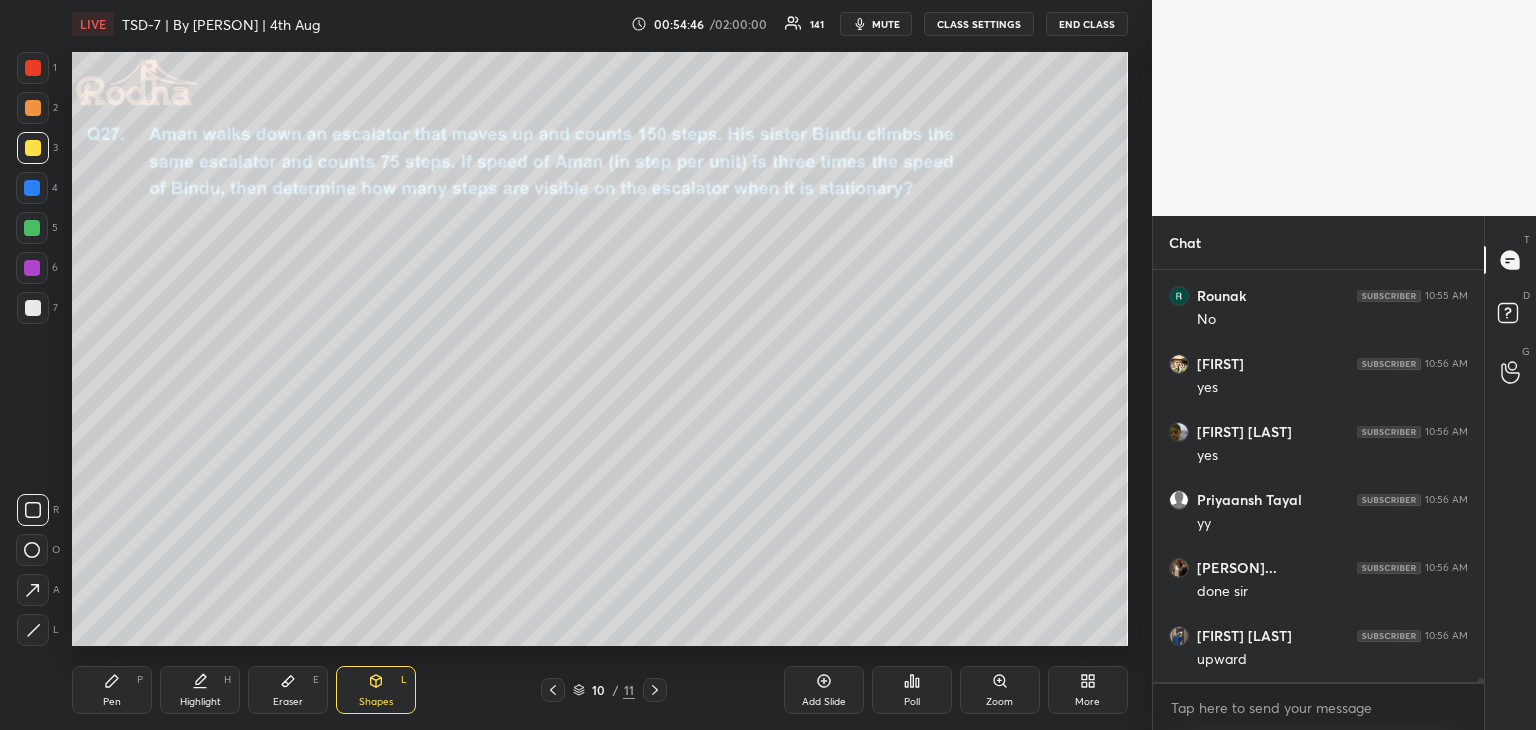 click 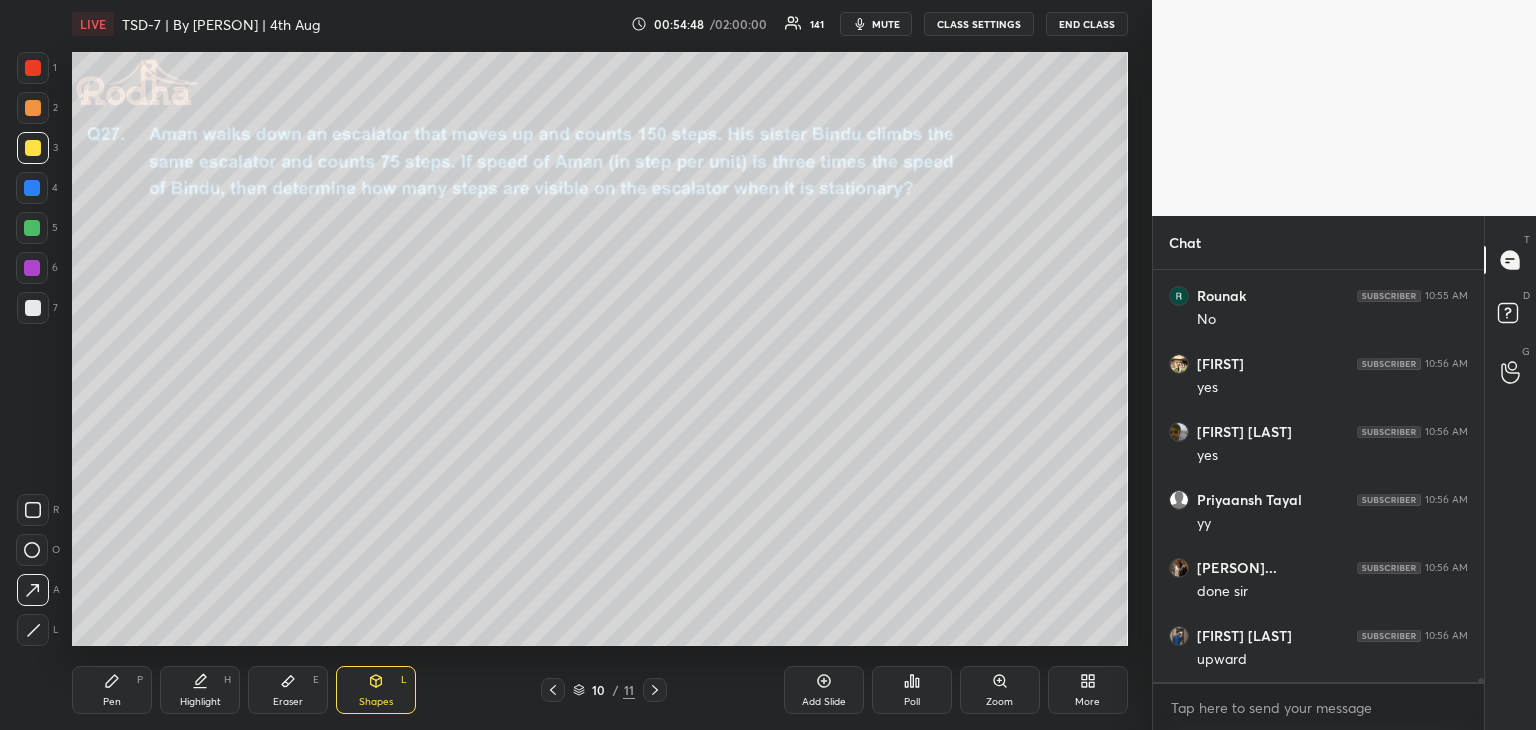 click on "Pen P" at bounding box center (112, 690) 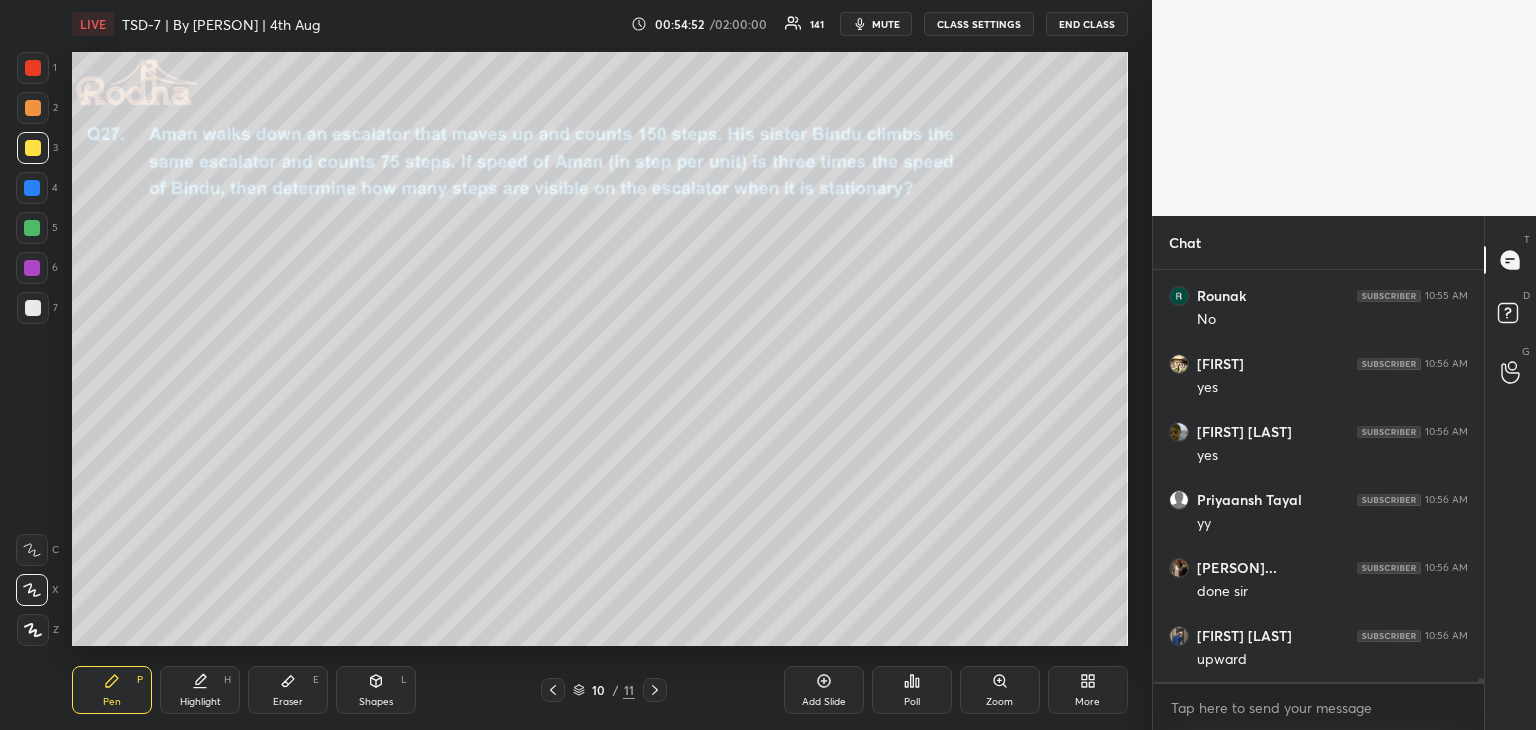 click on "Shapes L" at bounding box center (376, 690) 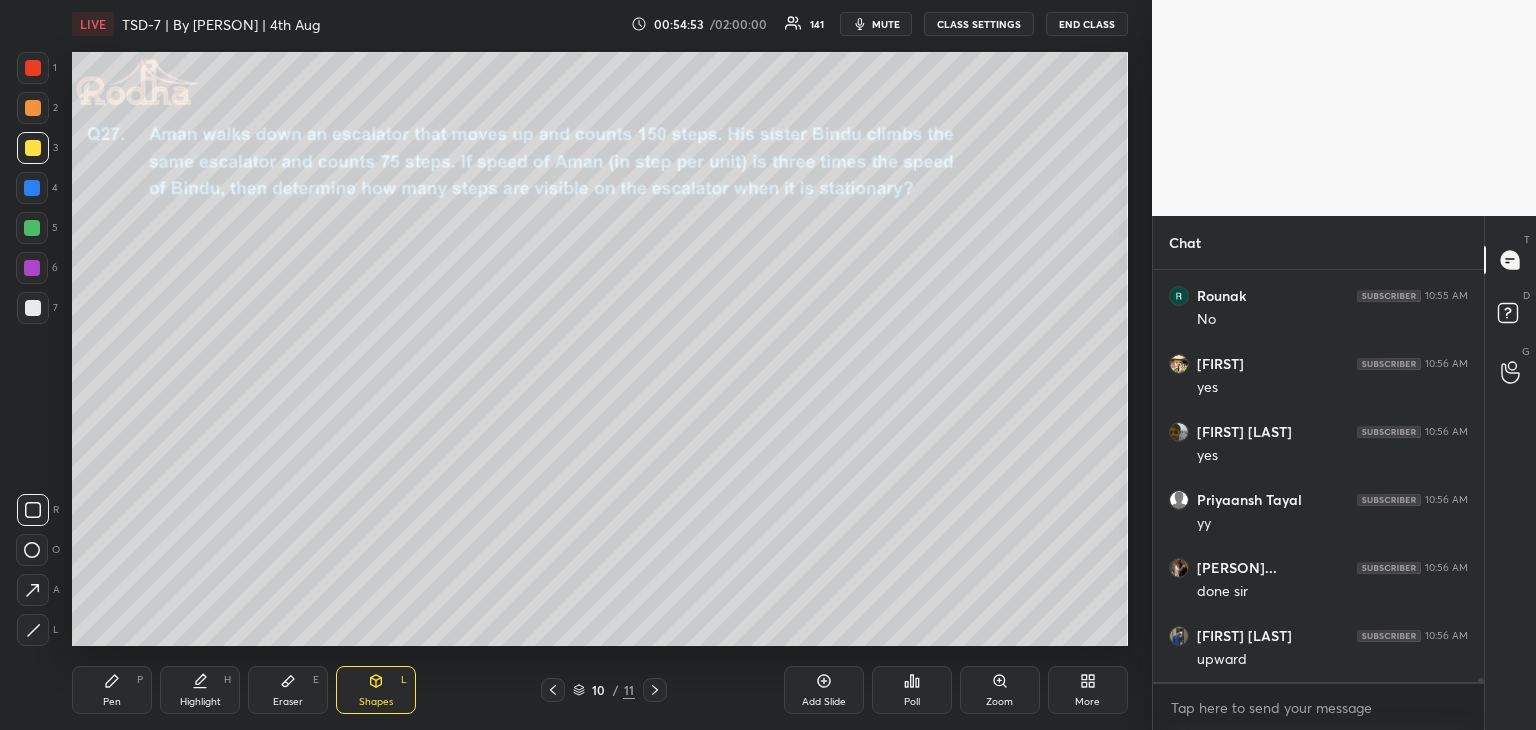 click 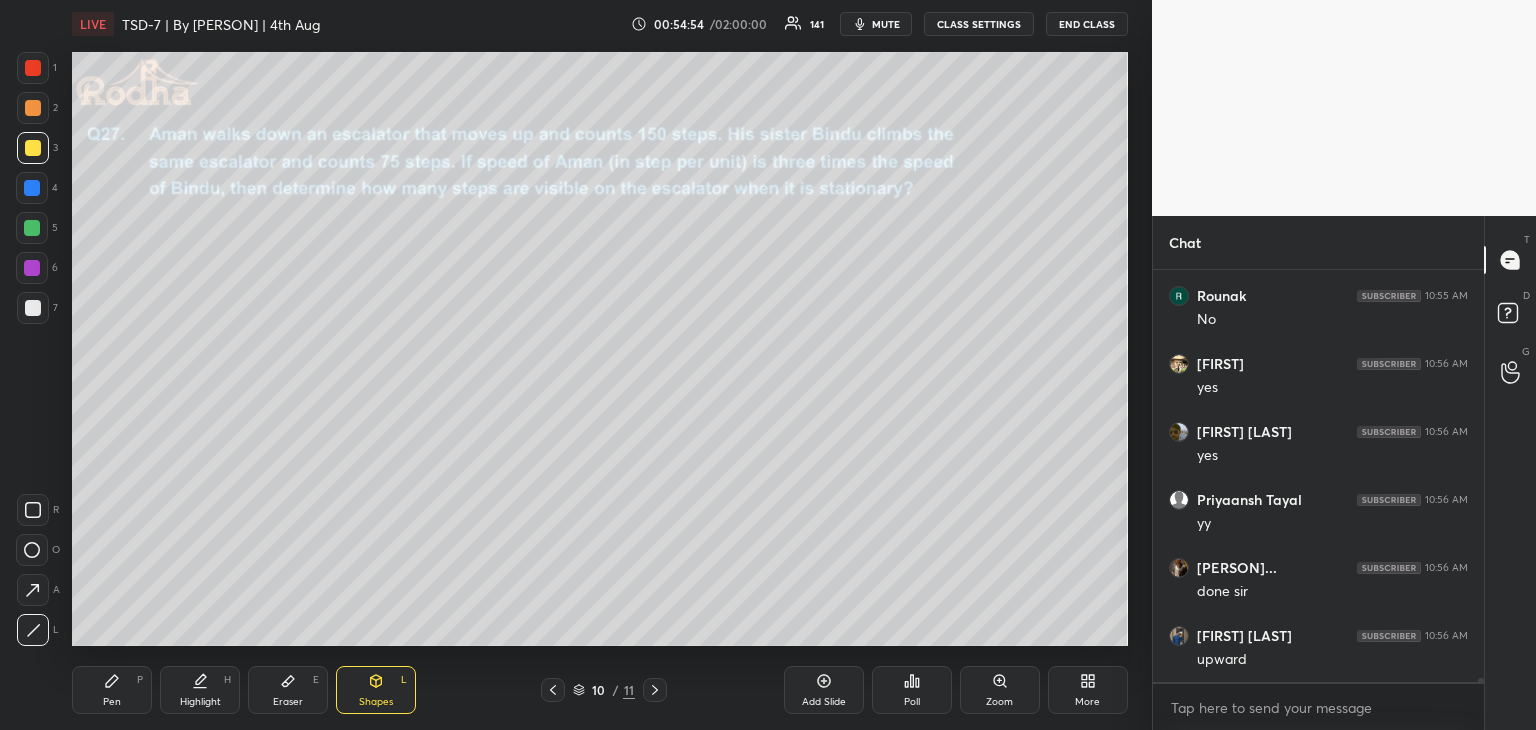 click at bounding box center [32, 268] 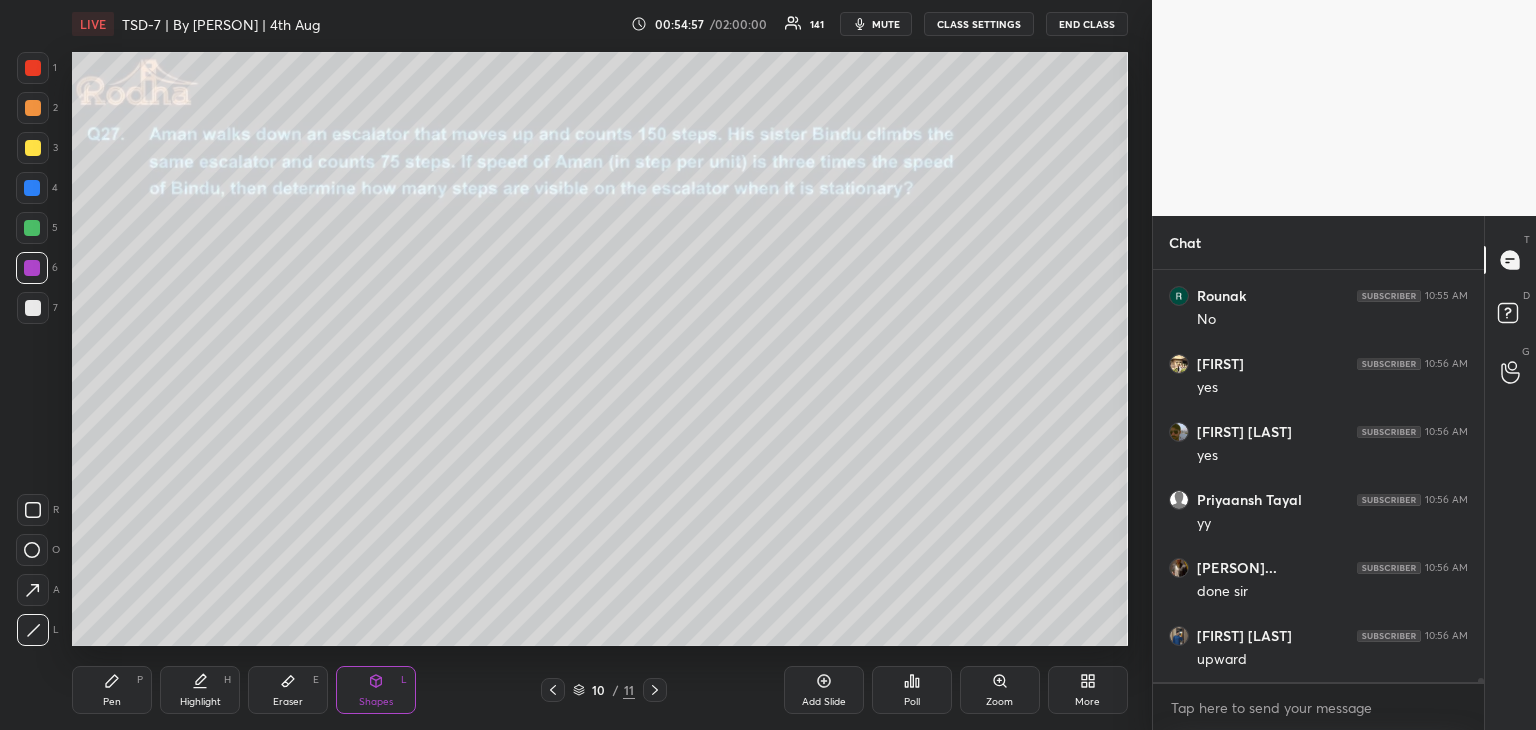 click 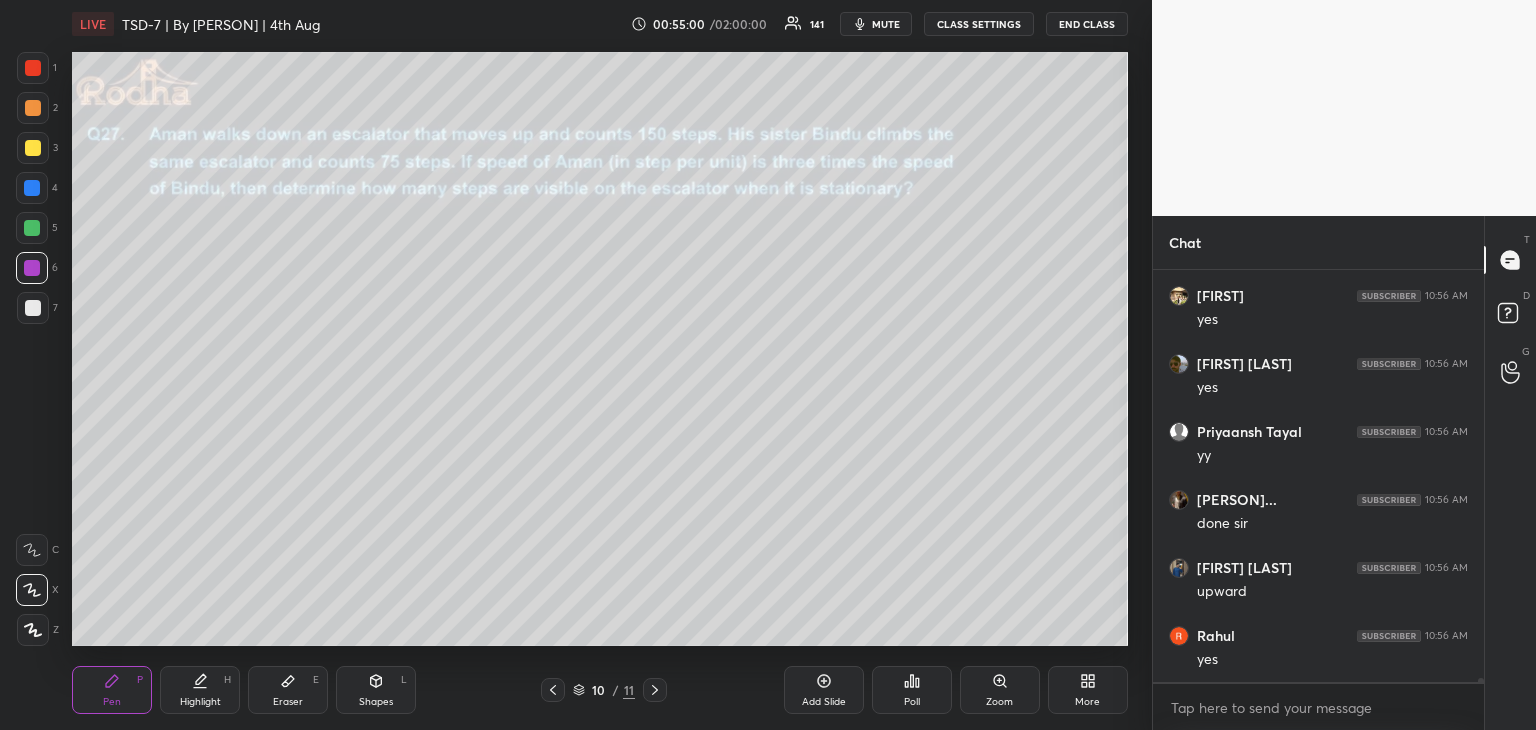 scroll, scrollTop: 38826, scrollLeft: 0, axis: vertical 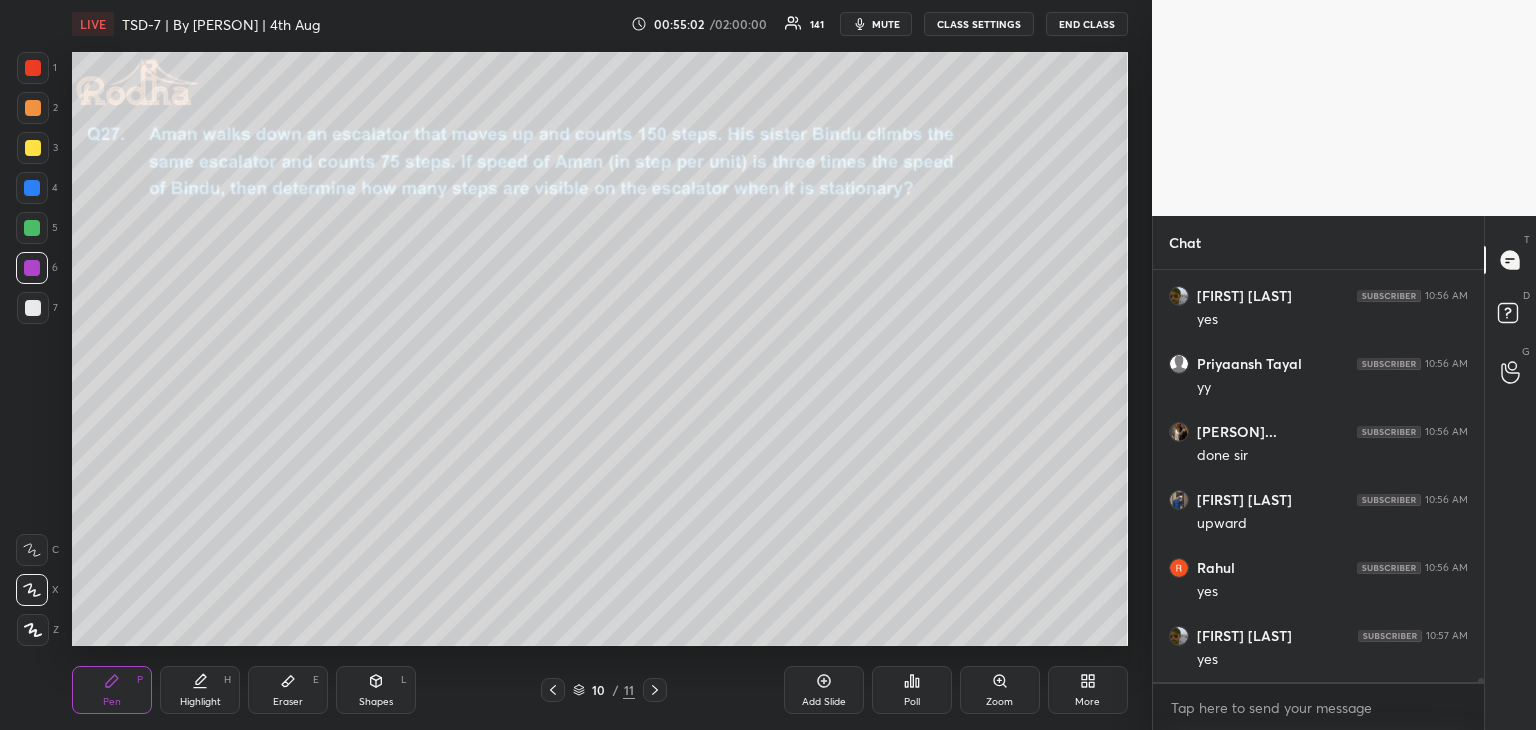 drag, startPoint x: 360, startPoint y: 678, endPoint x: 328, endPoint y: 650, distance: 42.520584 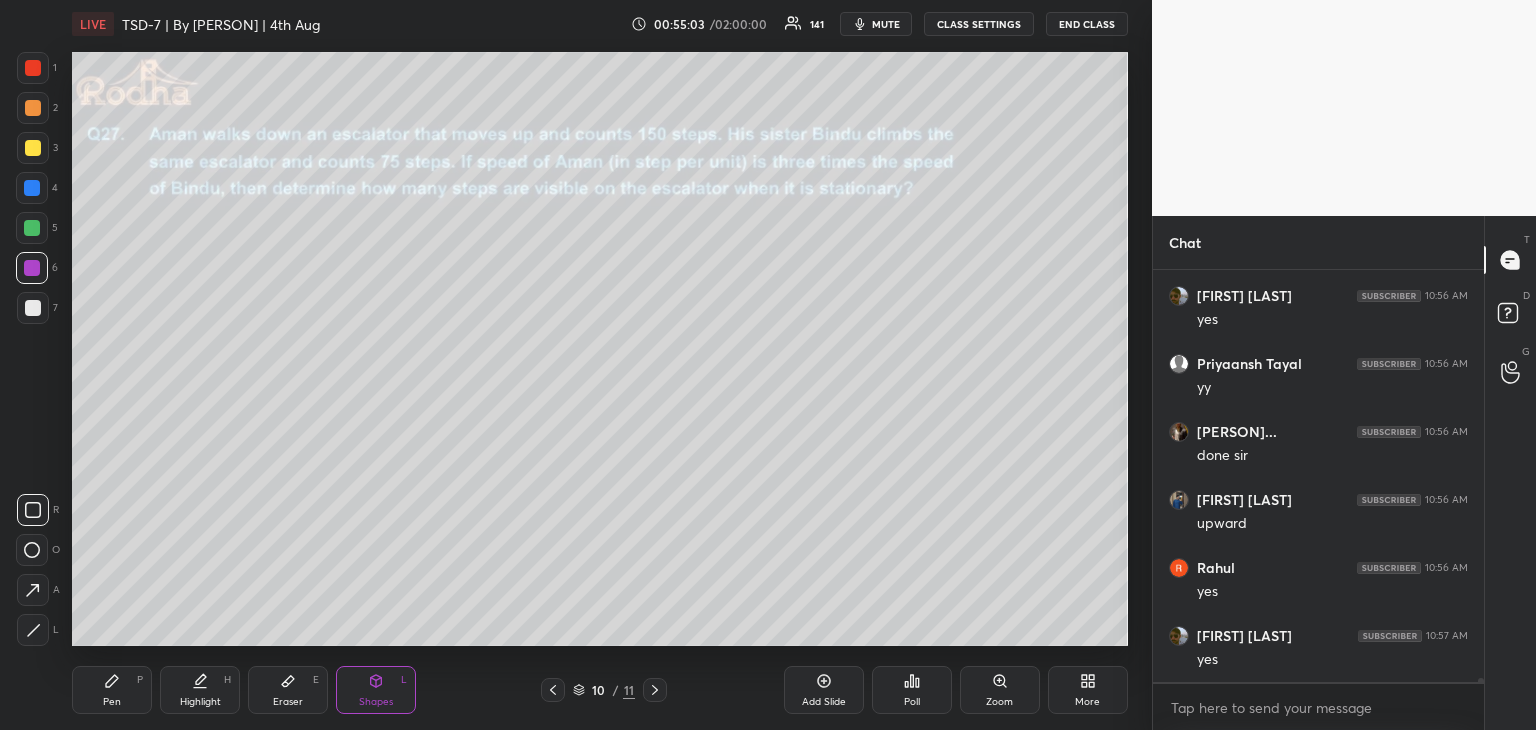 click at bounding box center (32, 228) 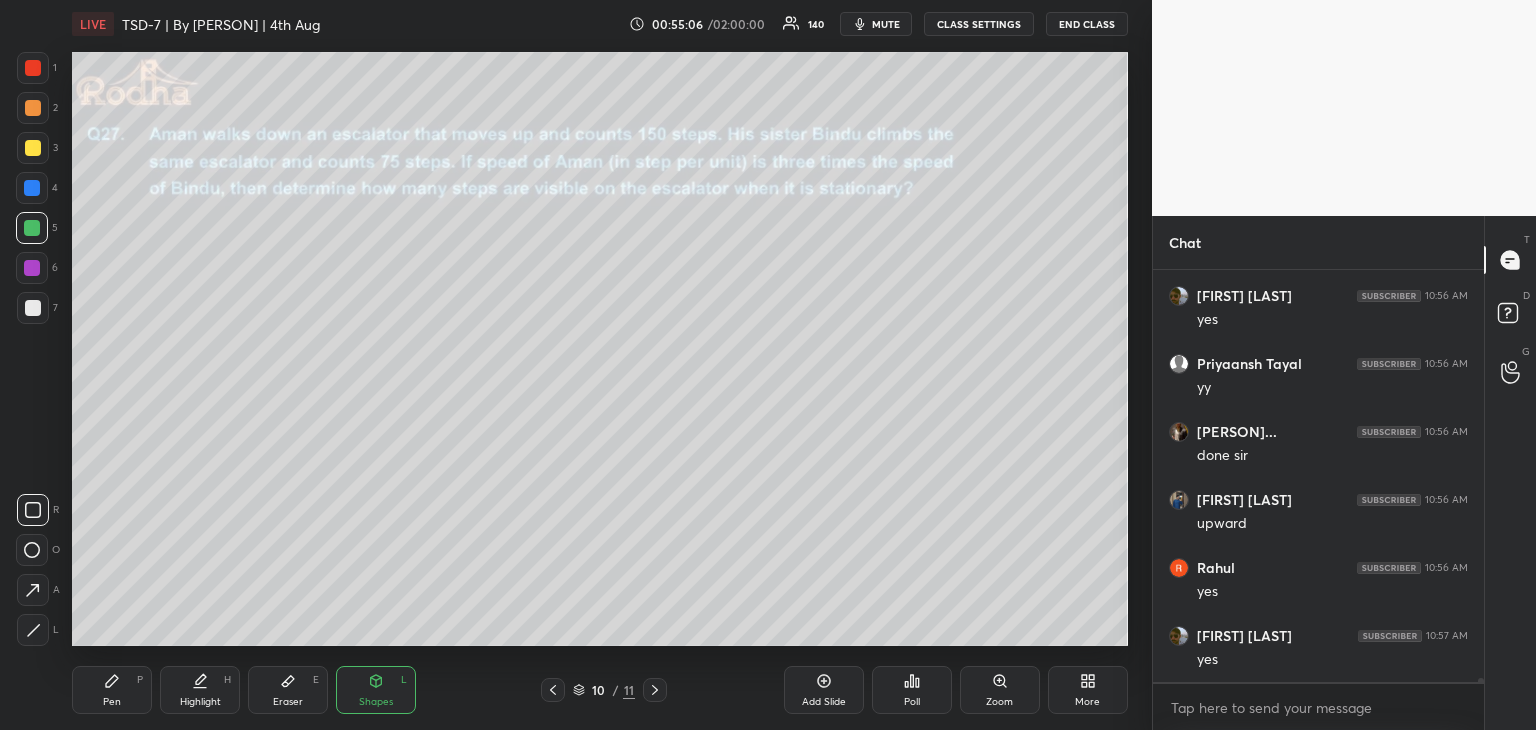 click 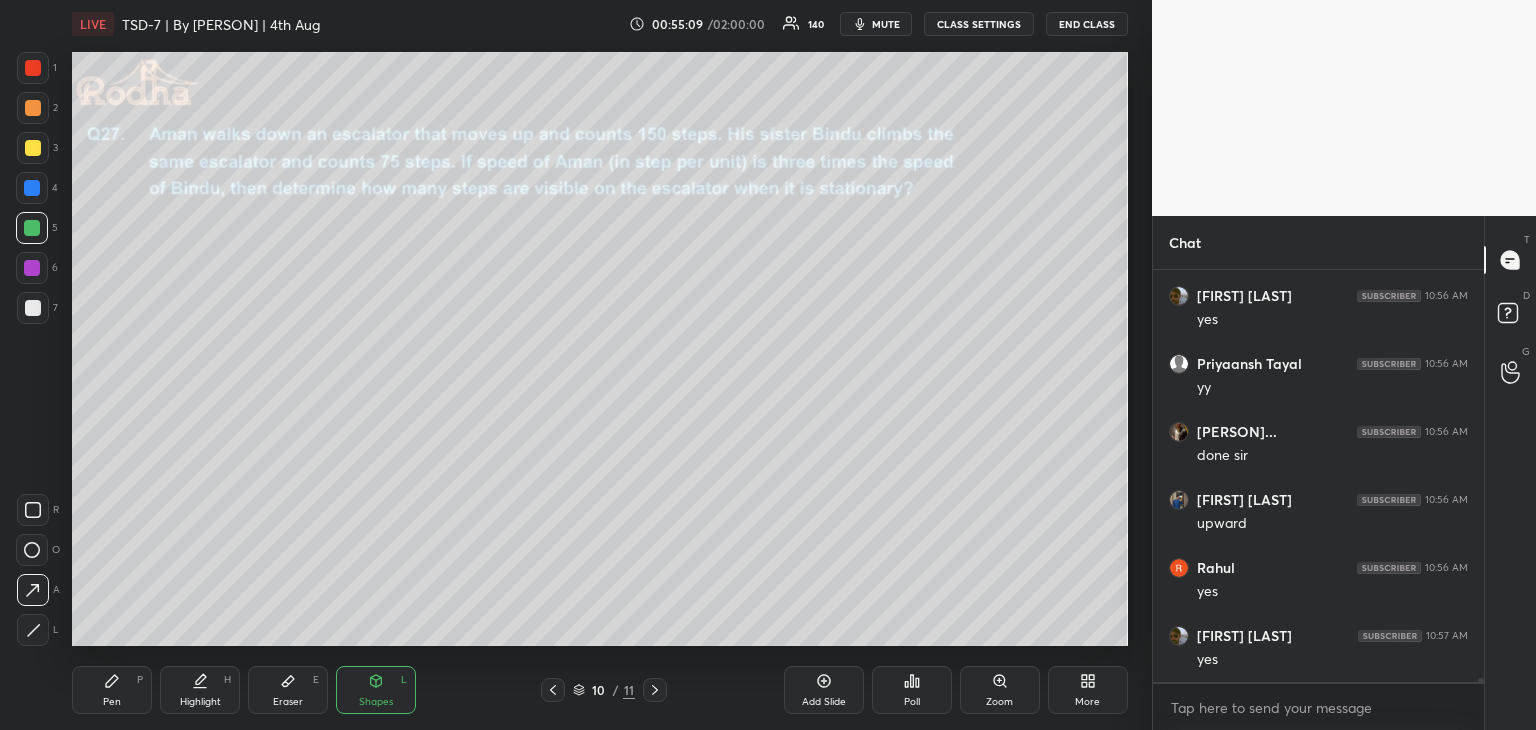 click on "Pen P" at bounding box center (112, 690) 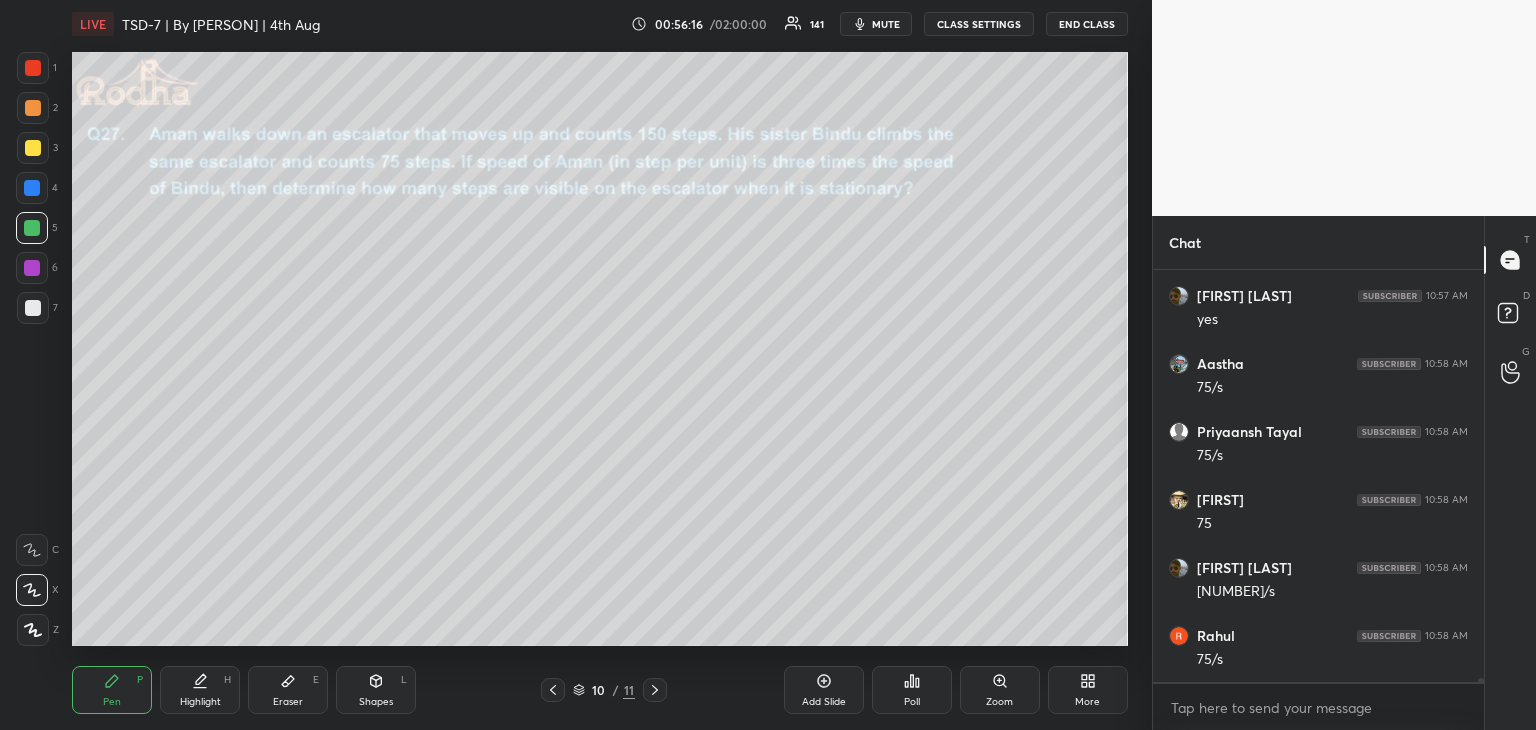 scroll, scrollTop: 39846, scrollLeft: 0, axis: vertical 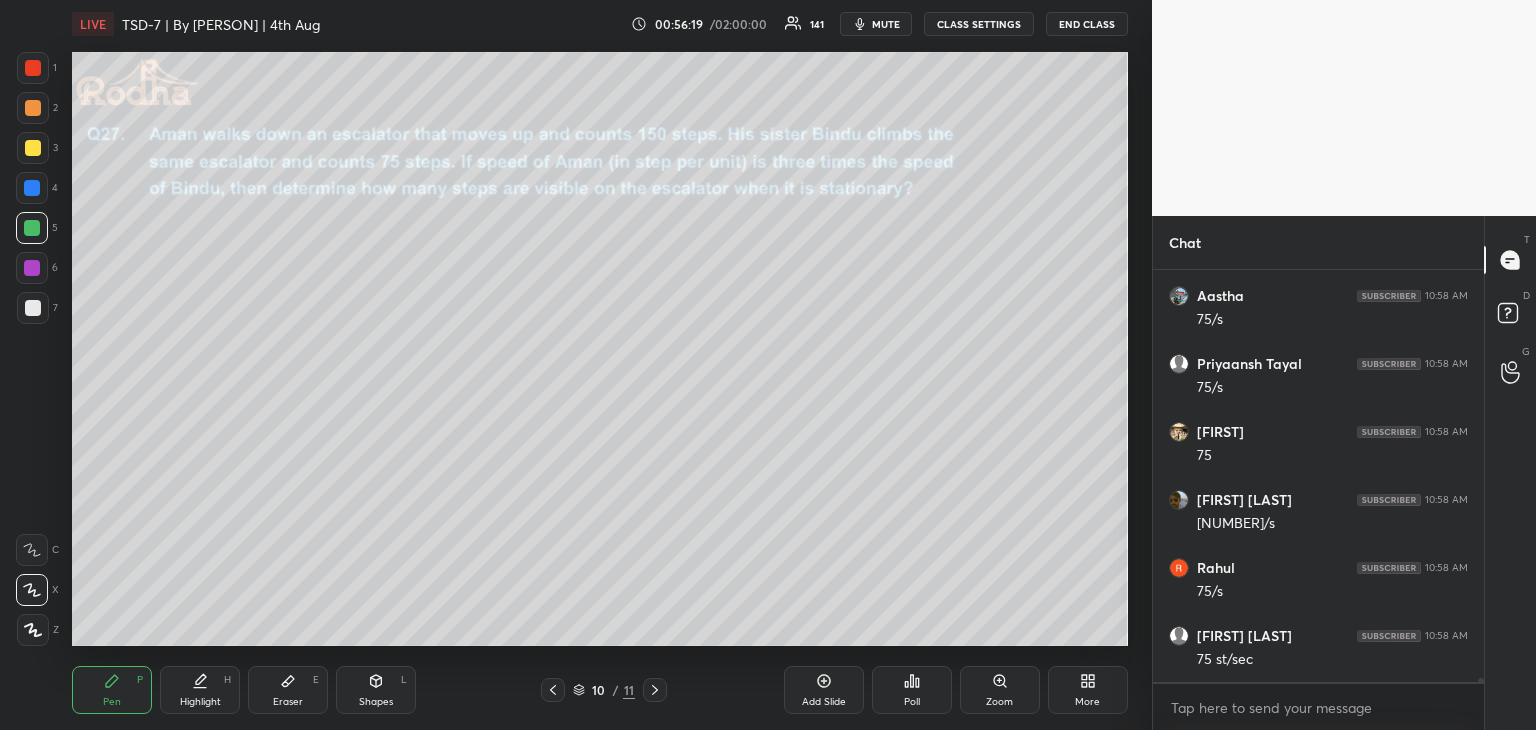 click at bounding box center [33, 308] 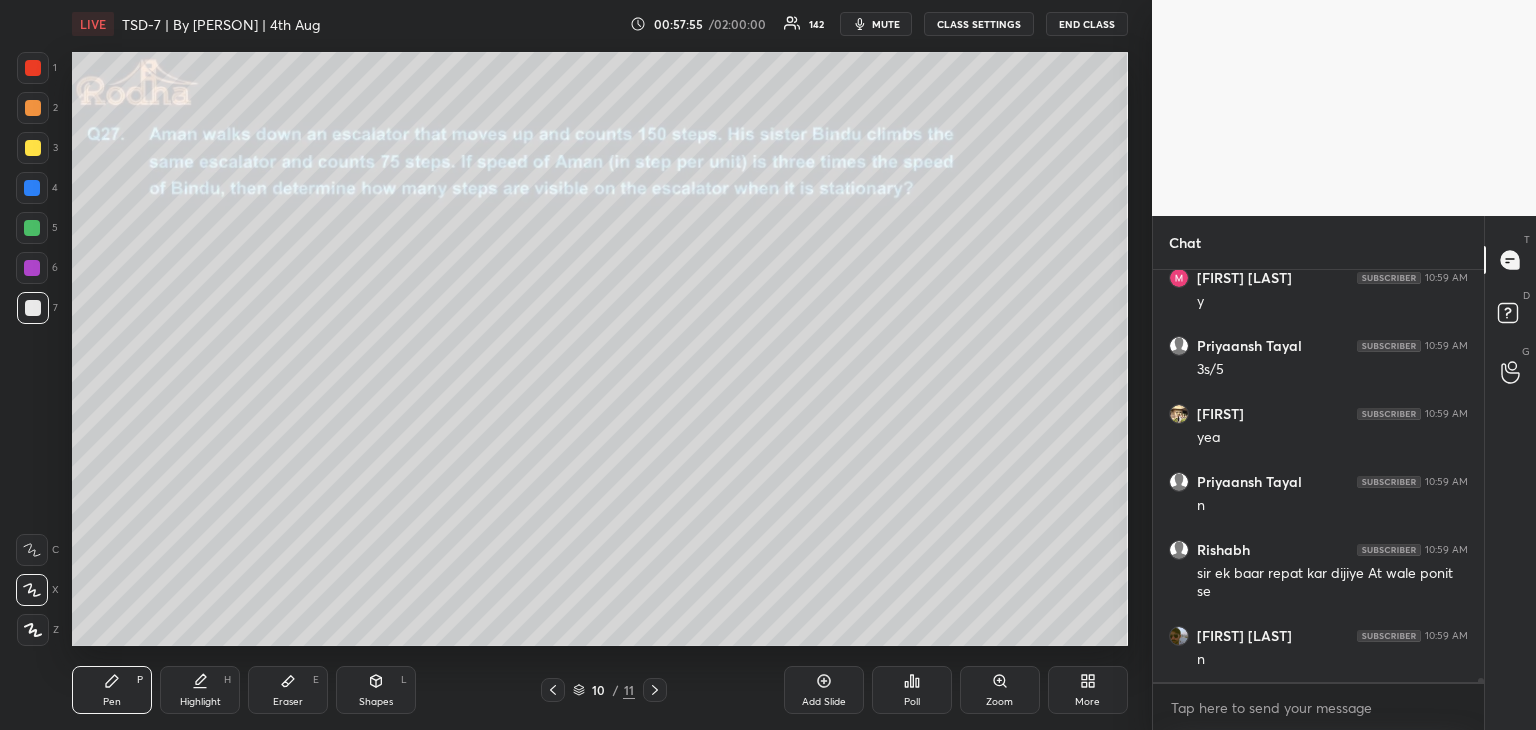 scroll, scrollTop: 40434, scrollLeft: 0, axis: vertical 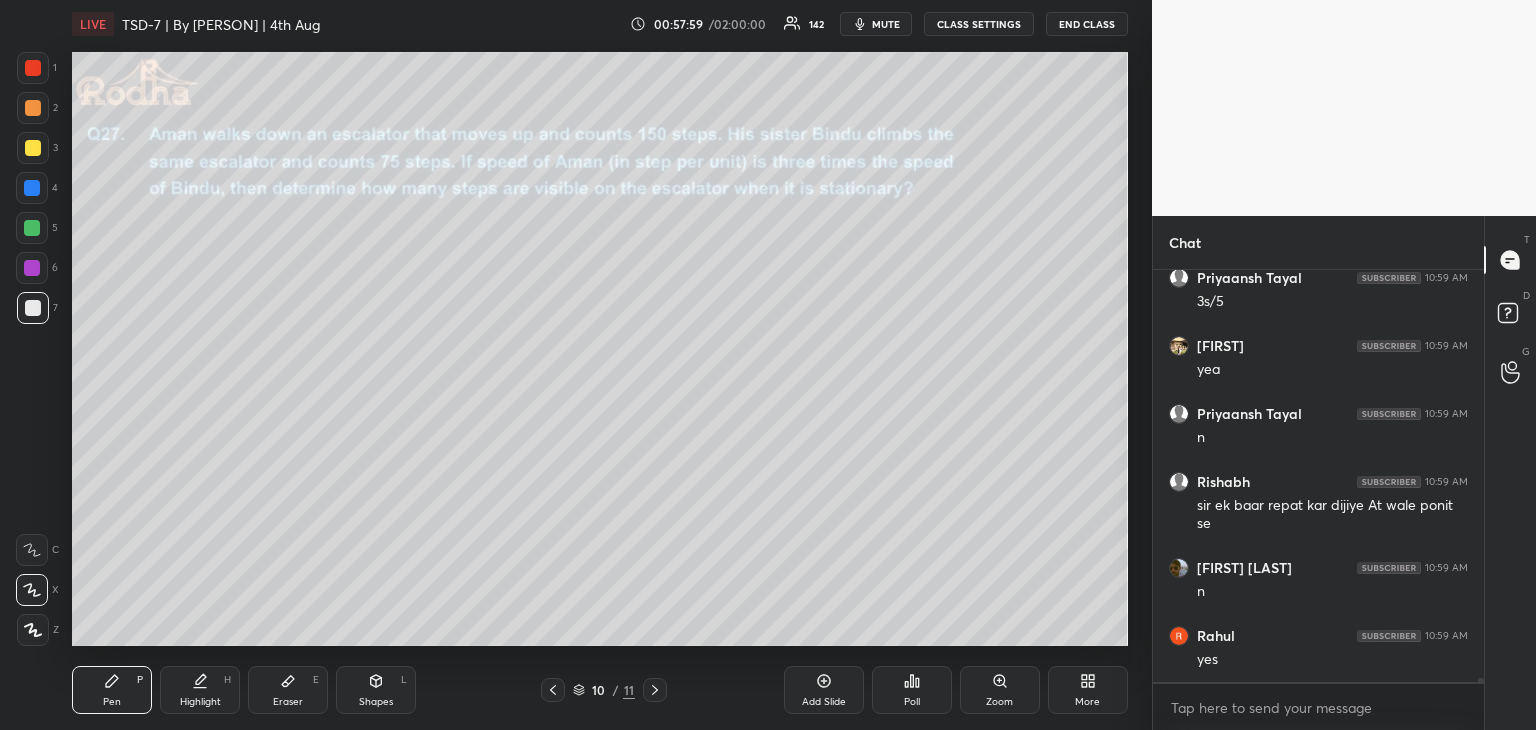 click 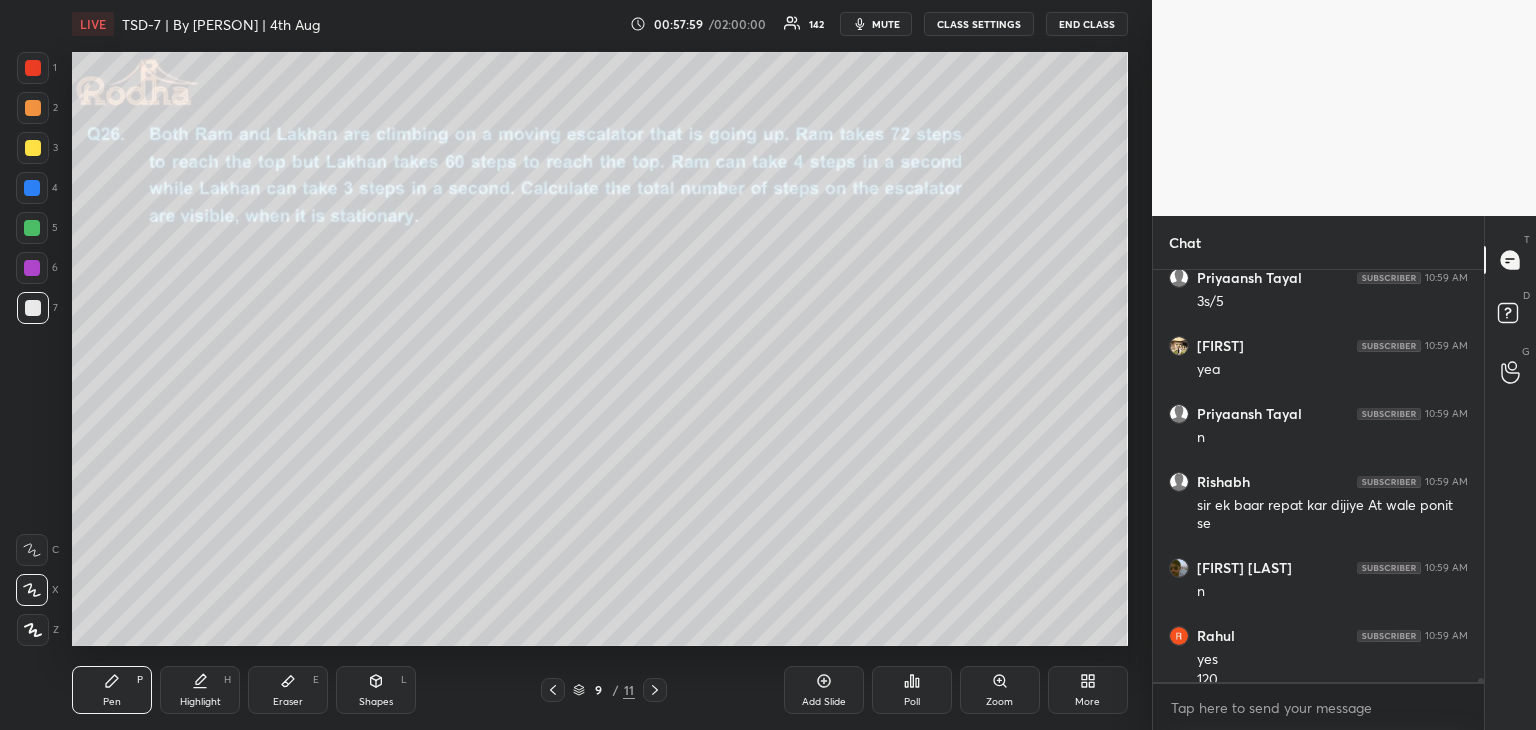 scroll, scrollTop: 40454, scrollLeft: 0, axis: vertical 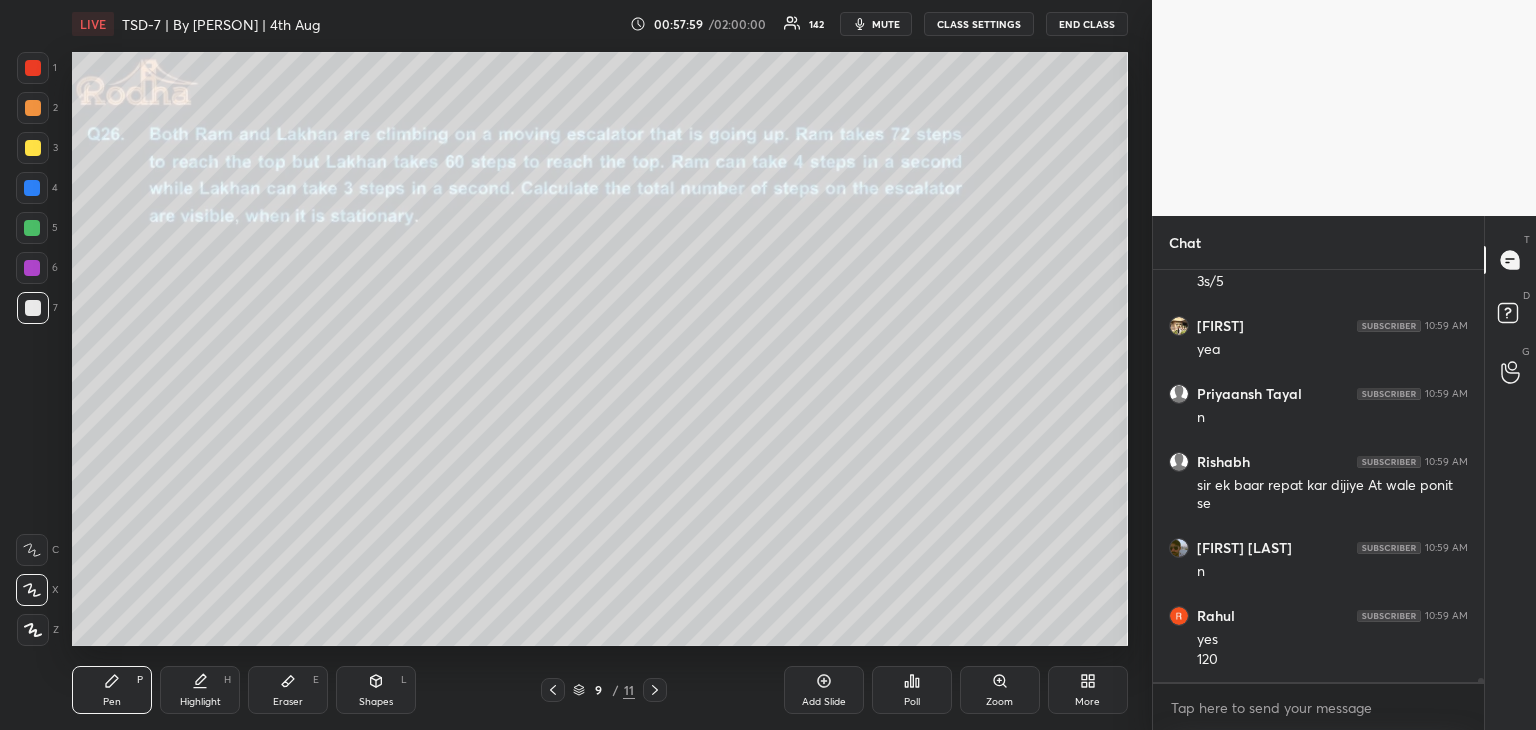 click 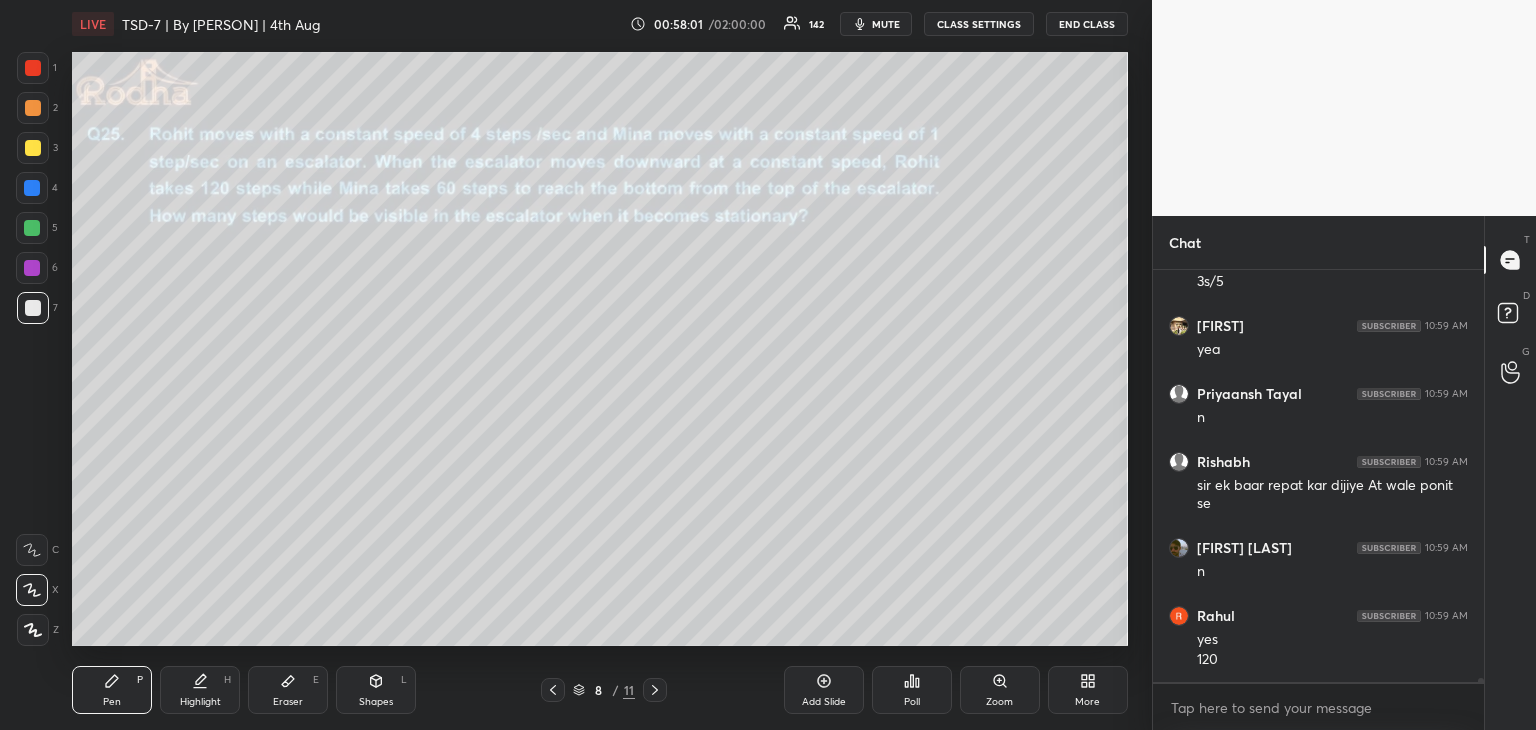 click 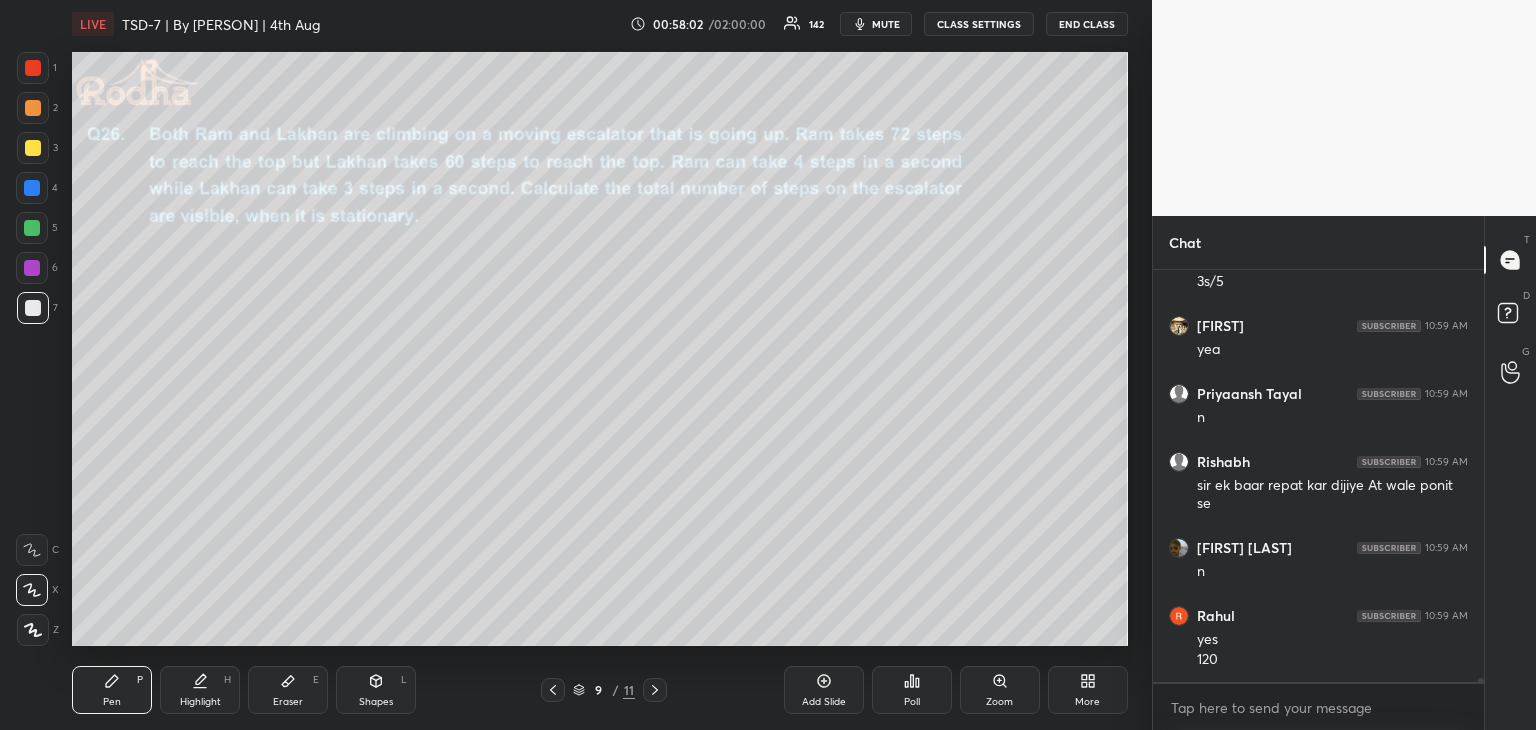 drag, startPoint x: 649, startPoint y: 689, endPoint x: 660, endPoint y: 688, distance: 11.045361 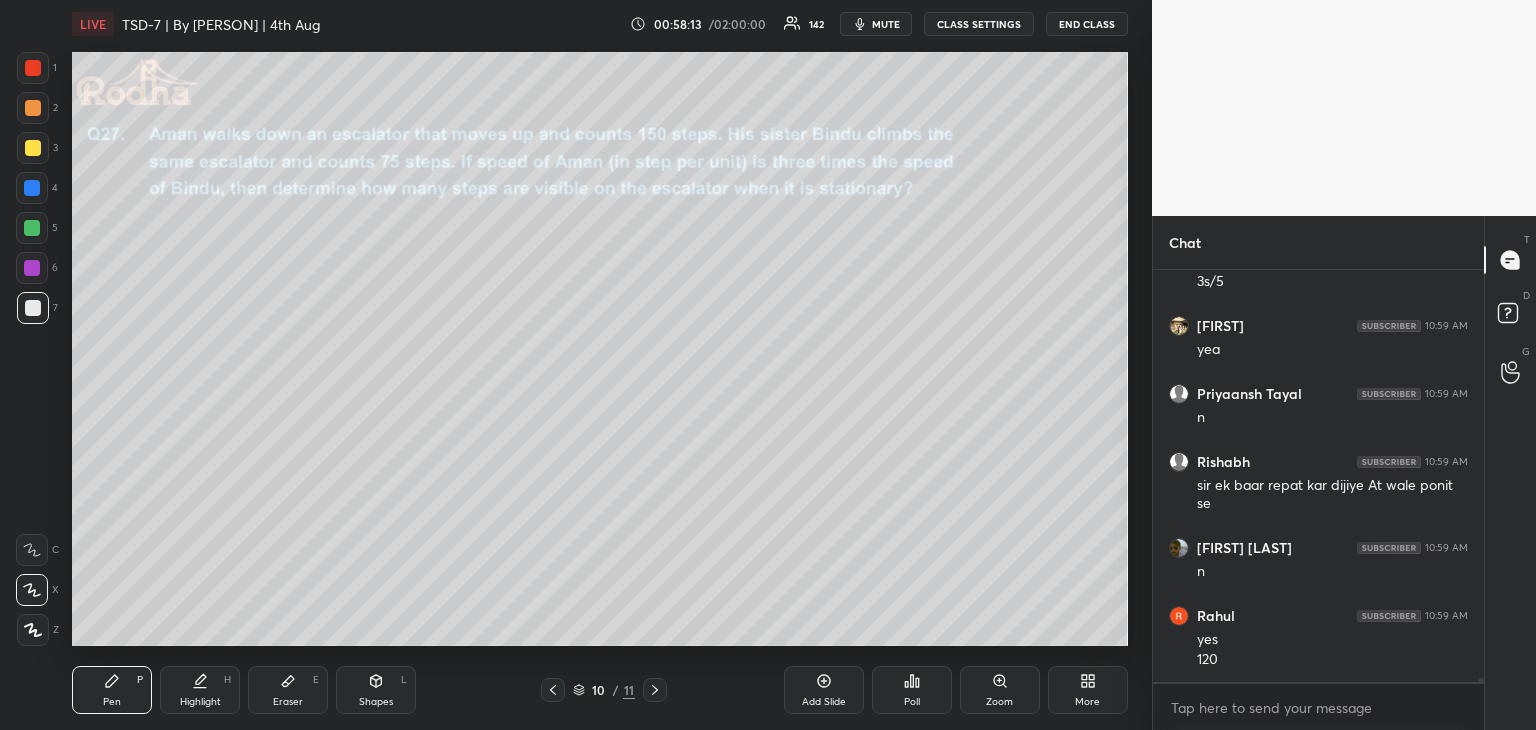 drag, startPoint x: 28, startPoint y: 229, endPoint x: 56, endPoint y: 212, distance: 32.75668 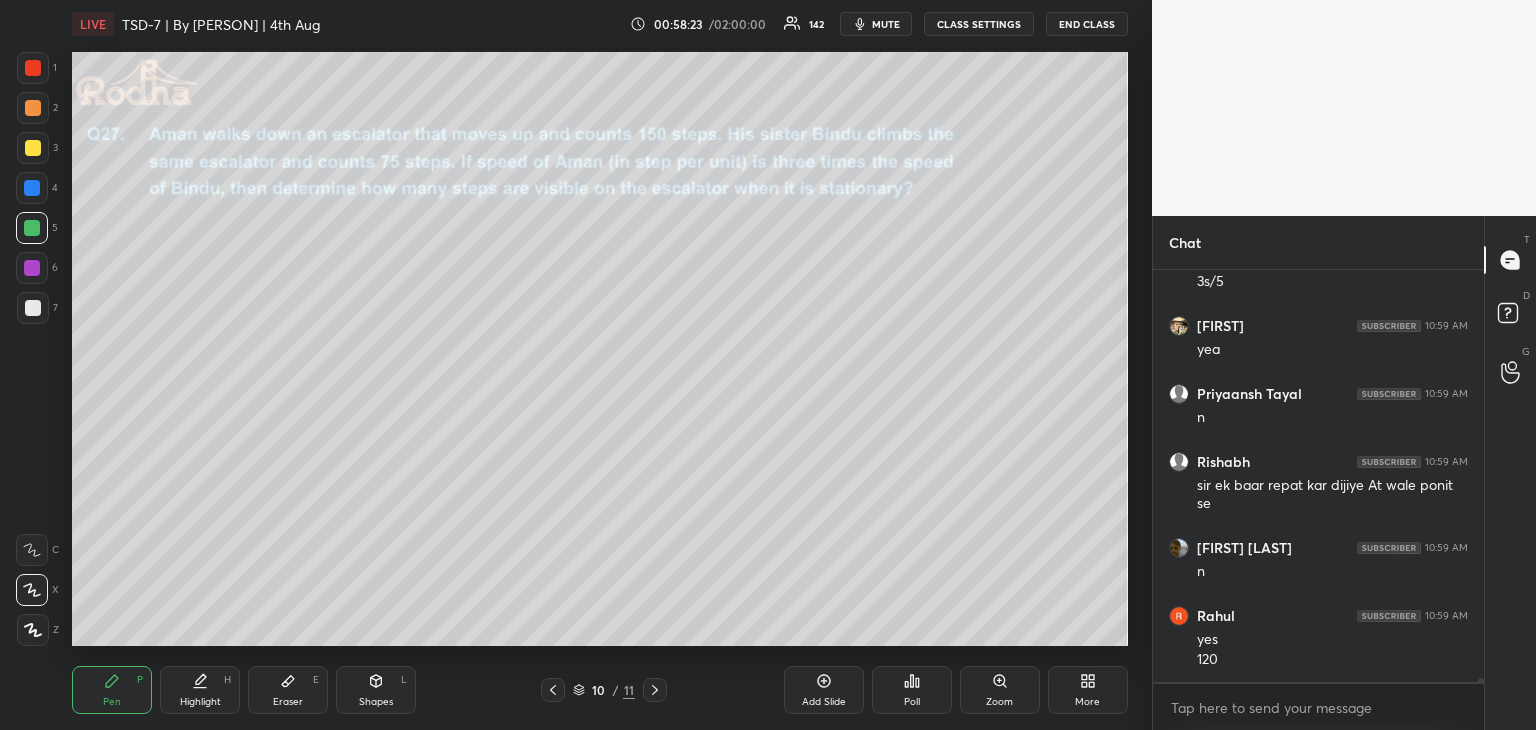 scroll, scrollTop: 40522, scrollLeft: 0, axis: vertical 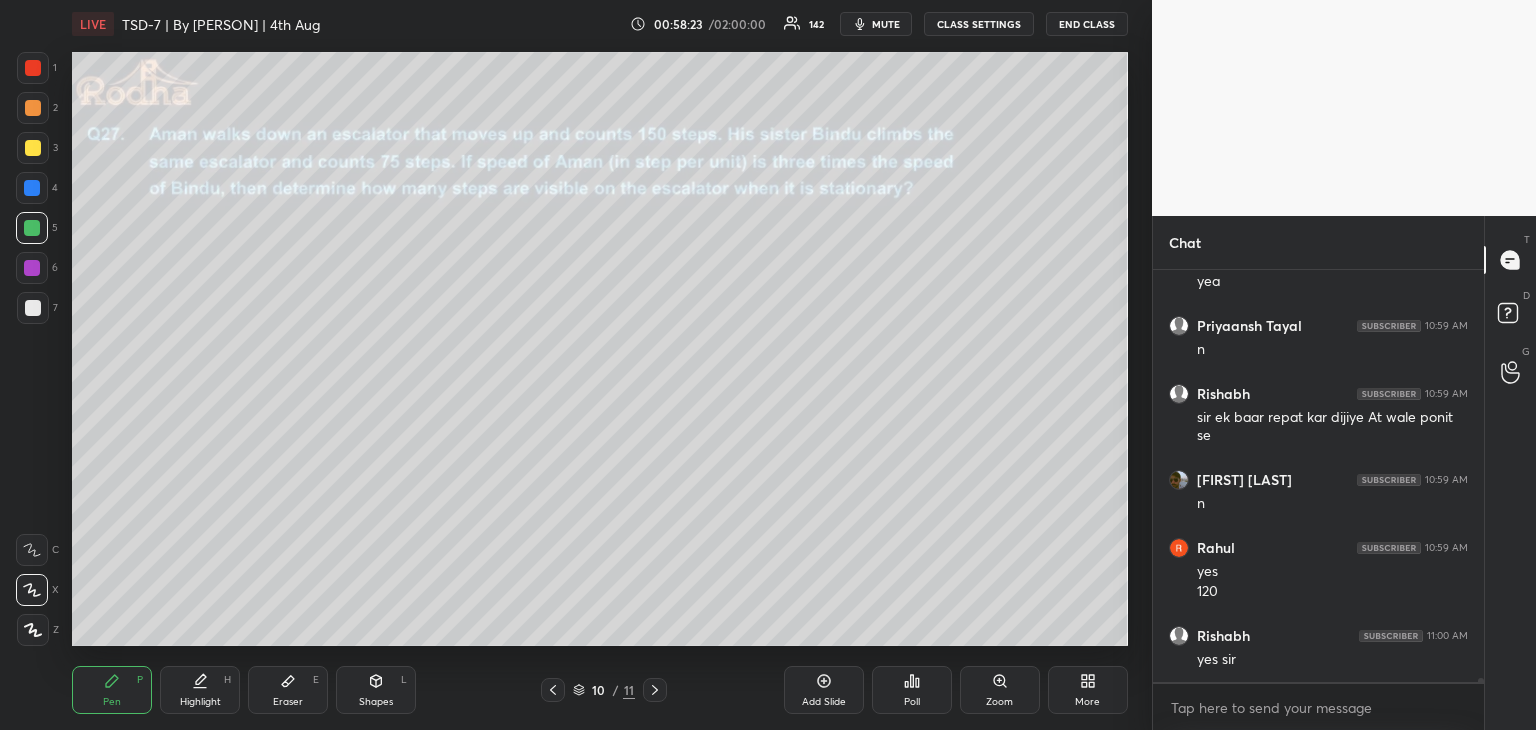 click at bounding box center (33, 308) 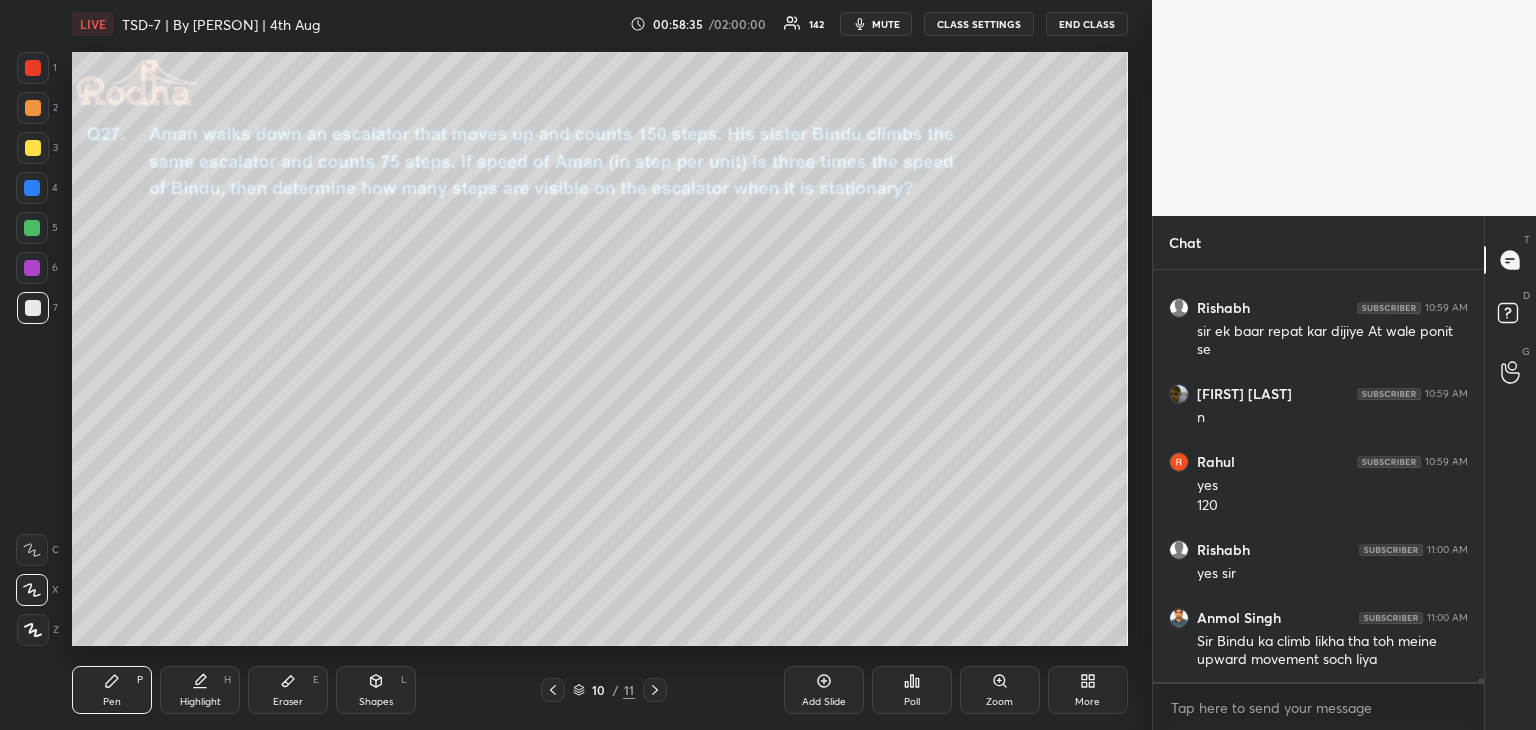 scroll, scrollTop: 40676, scrollLeft: 0, axis: vertical 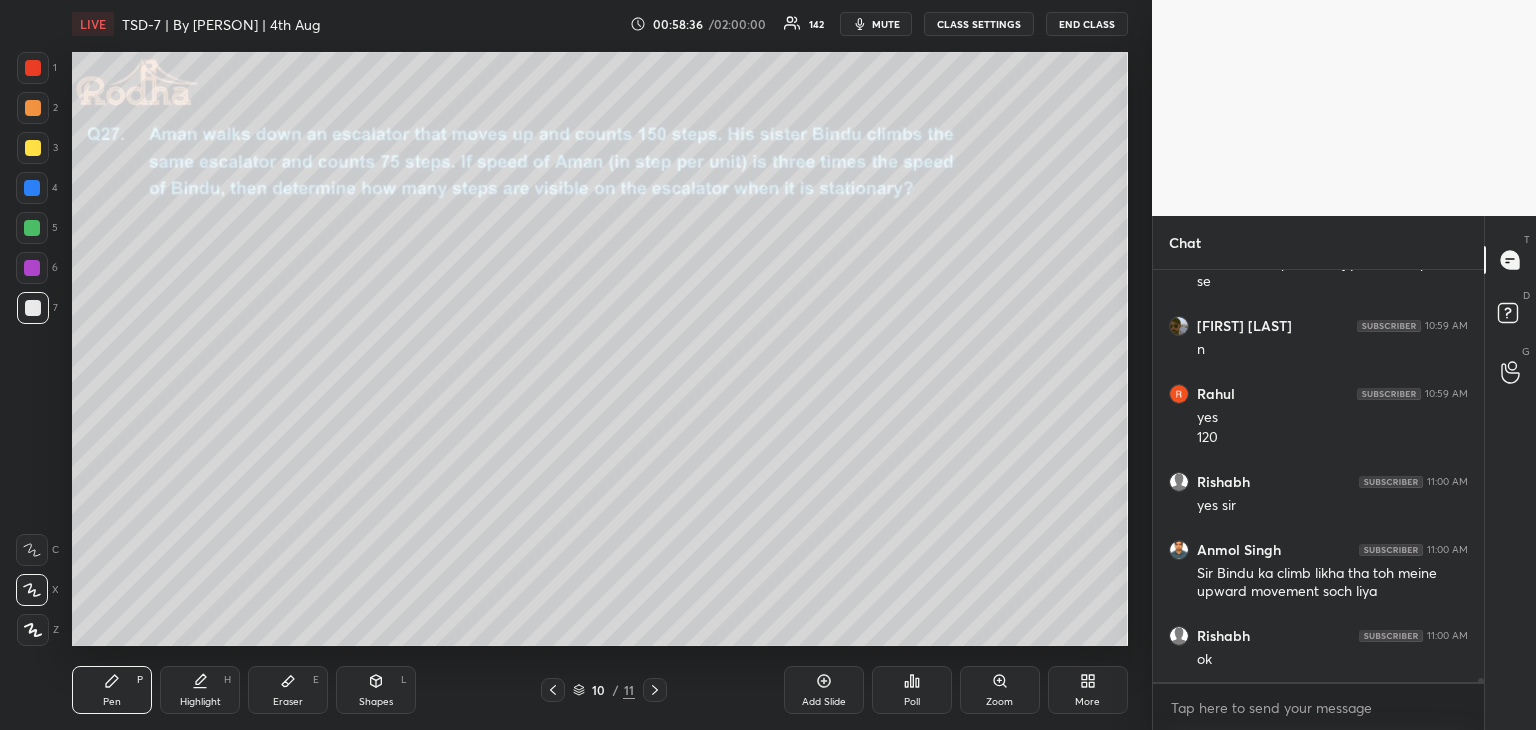drag, startPoint x: 280, startPoint y: 684, endPoint x: 310, endPoint y: 653, distance: 43.13931 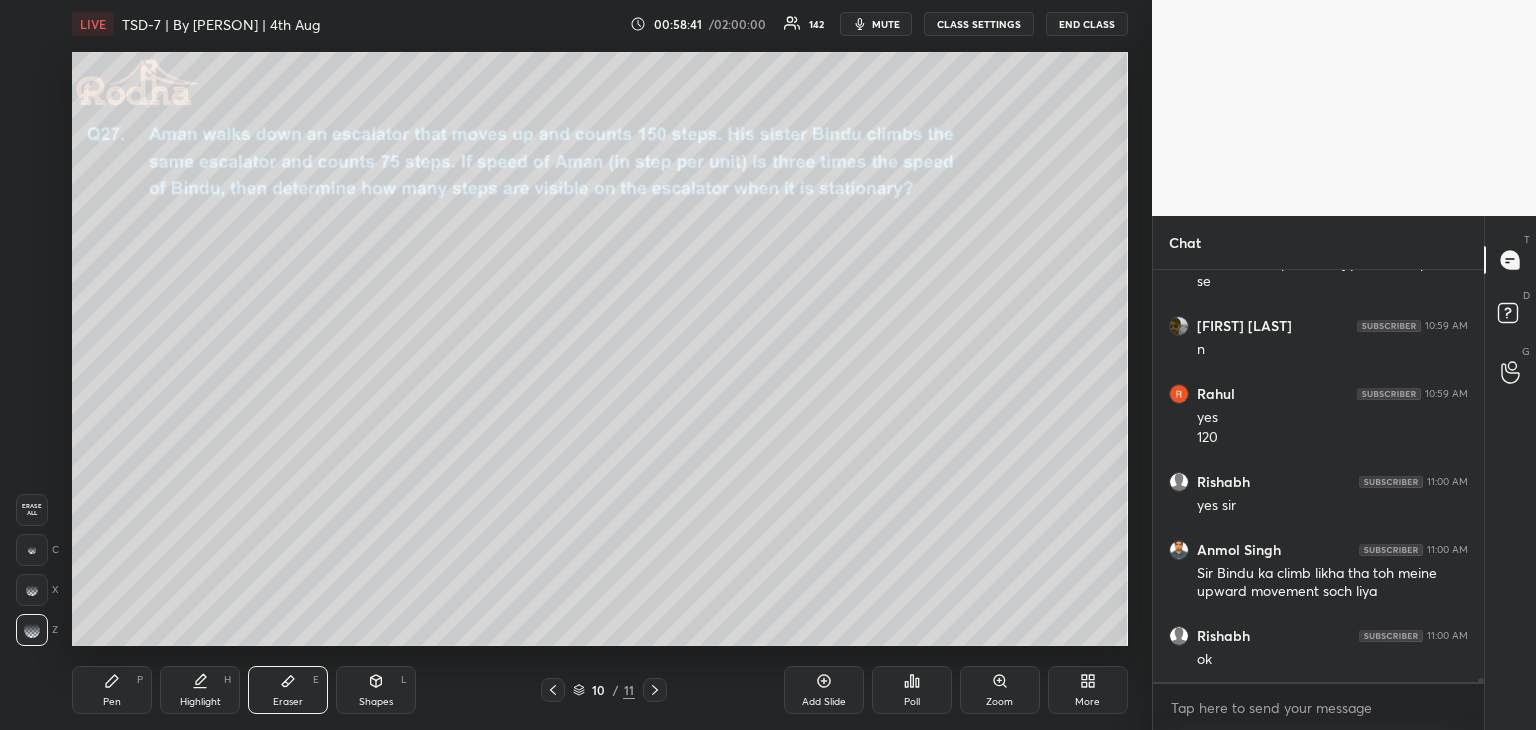 click on "Pen" at bounding box center [112, 702] 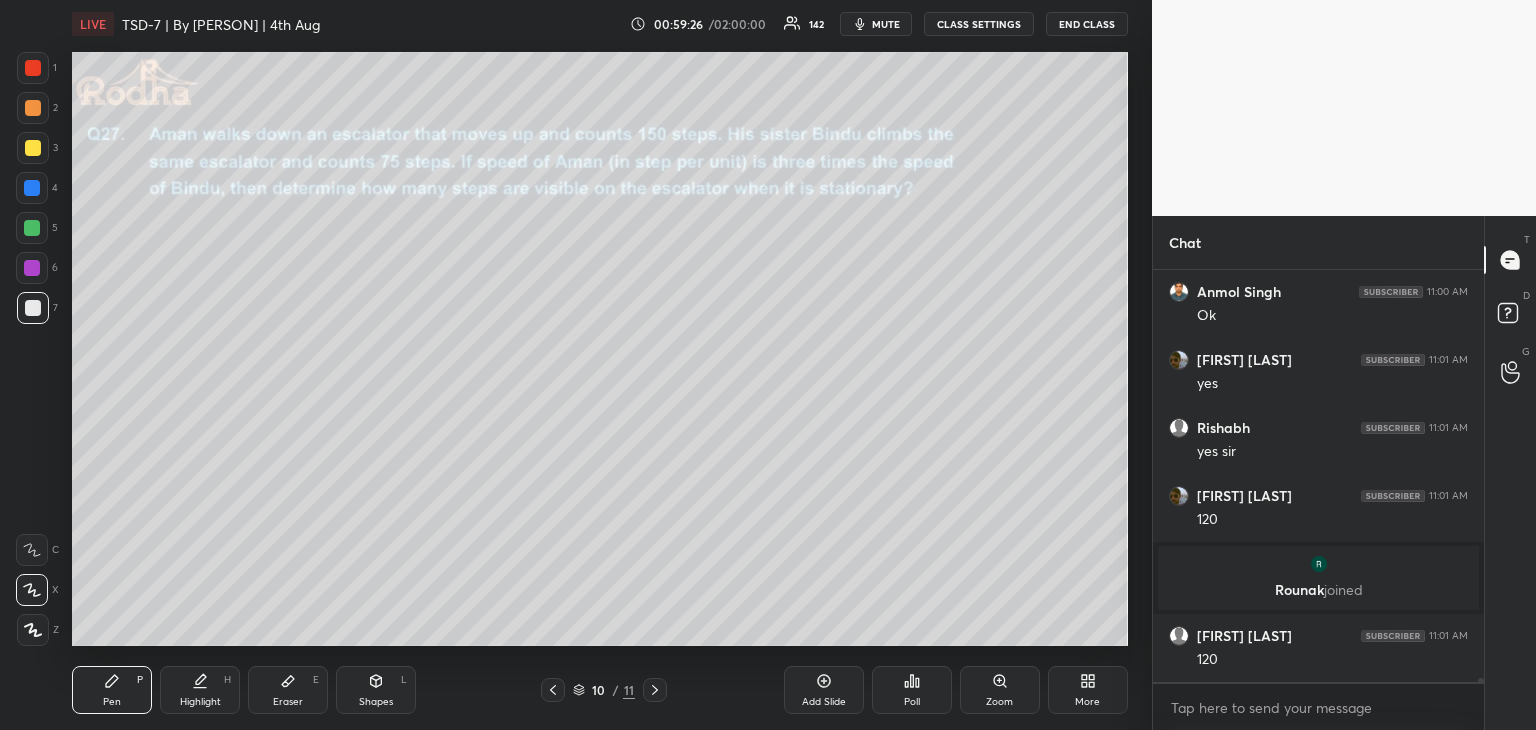 scroll, scrollTop: 40880, scrollLeft: 0, axis: vertical 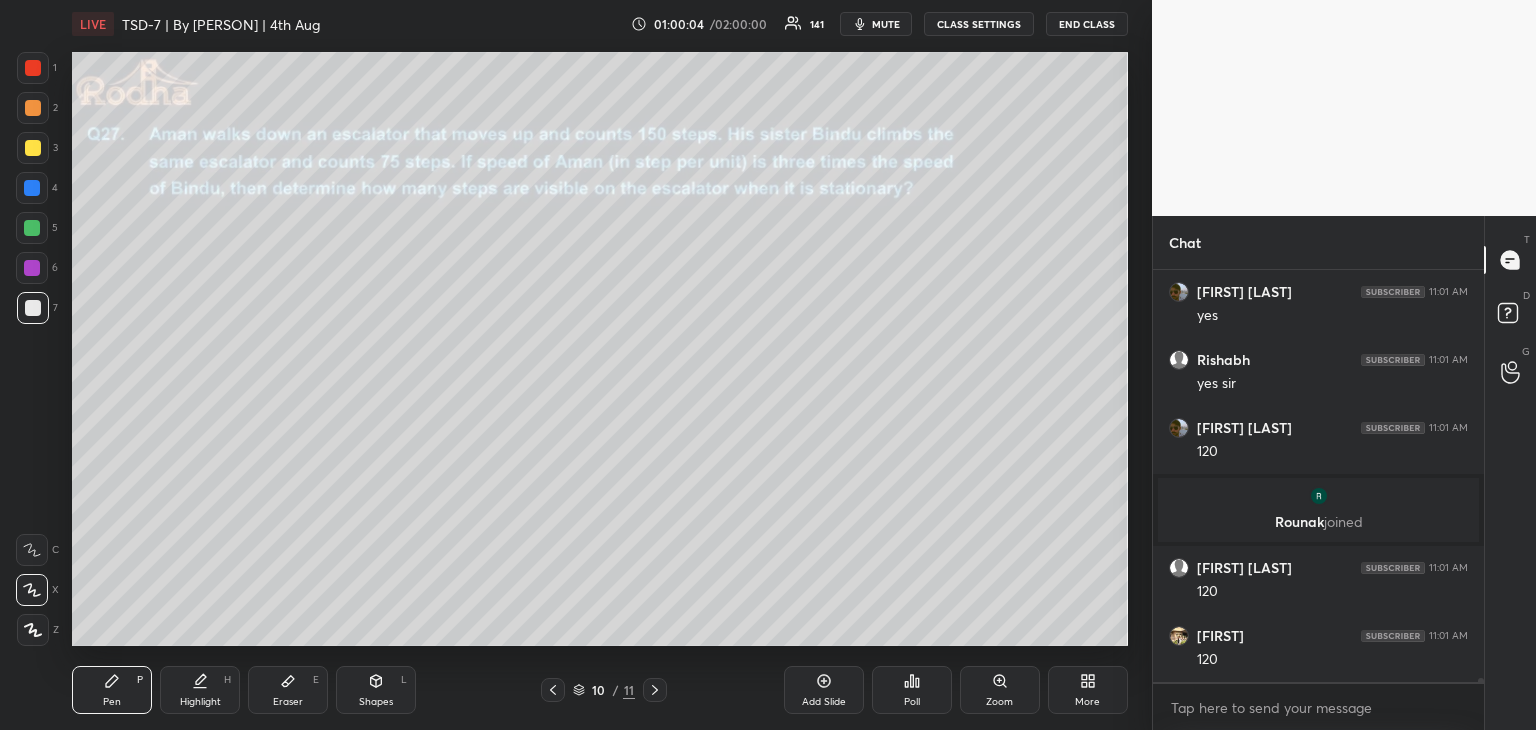click 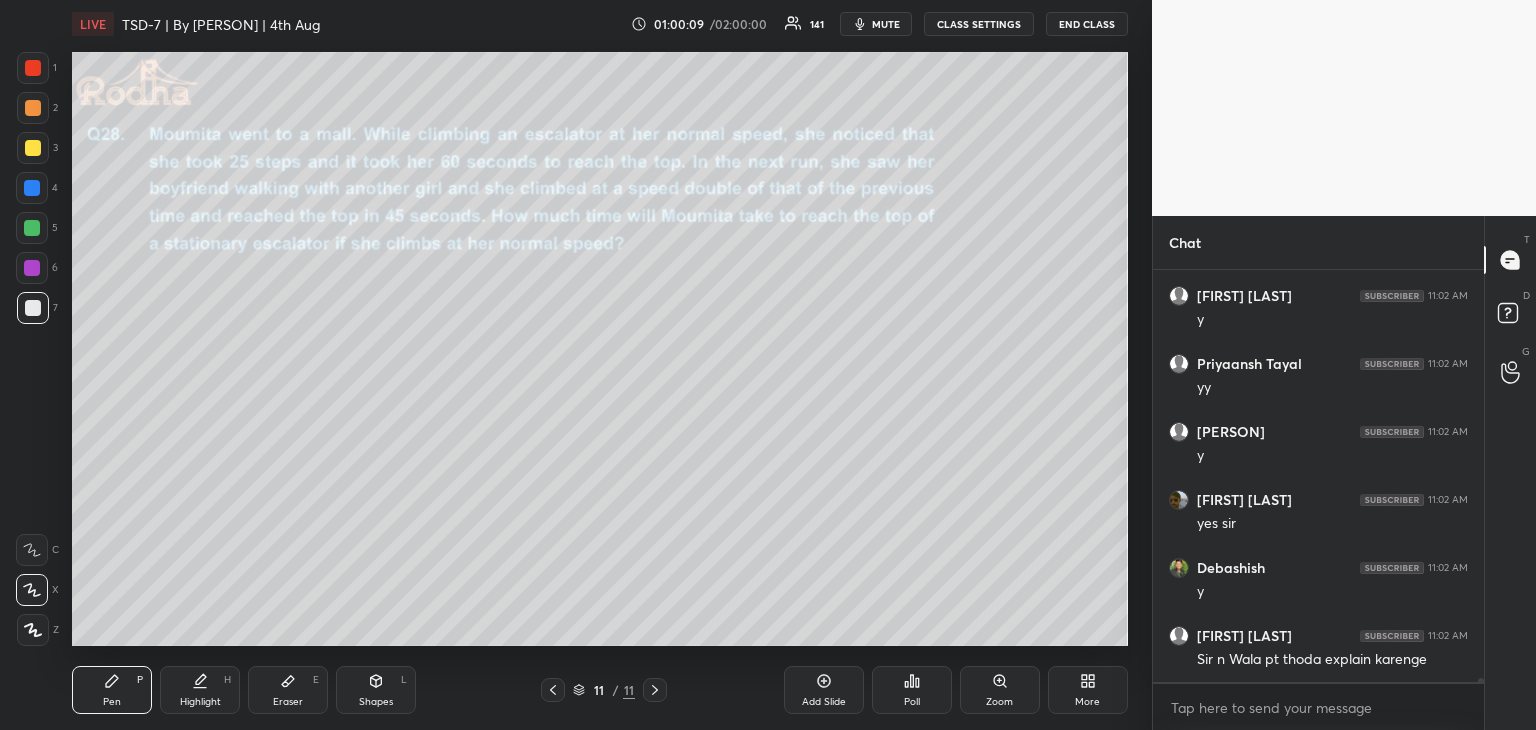 scroll, scrollTop: 41356, scrollLeft: 0, axis: vertical 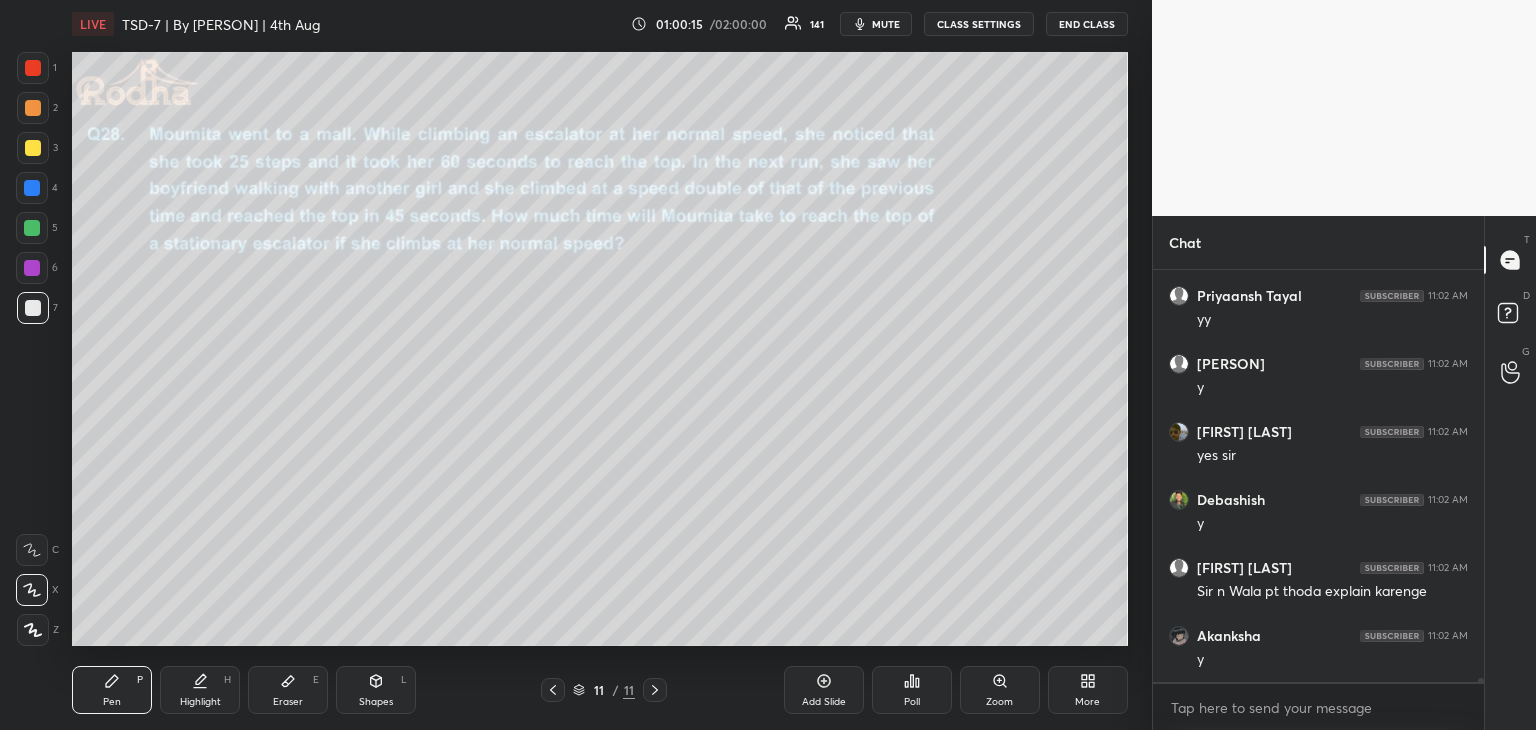 click at bounding box center (553, 690) 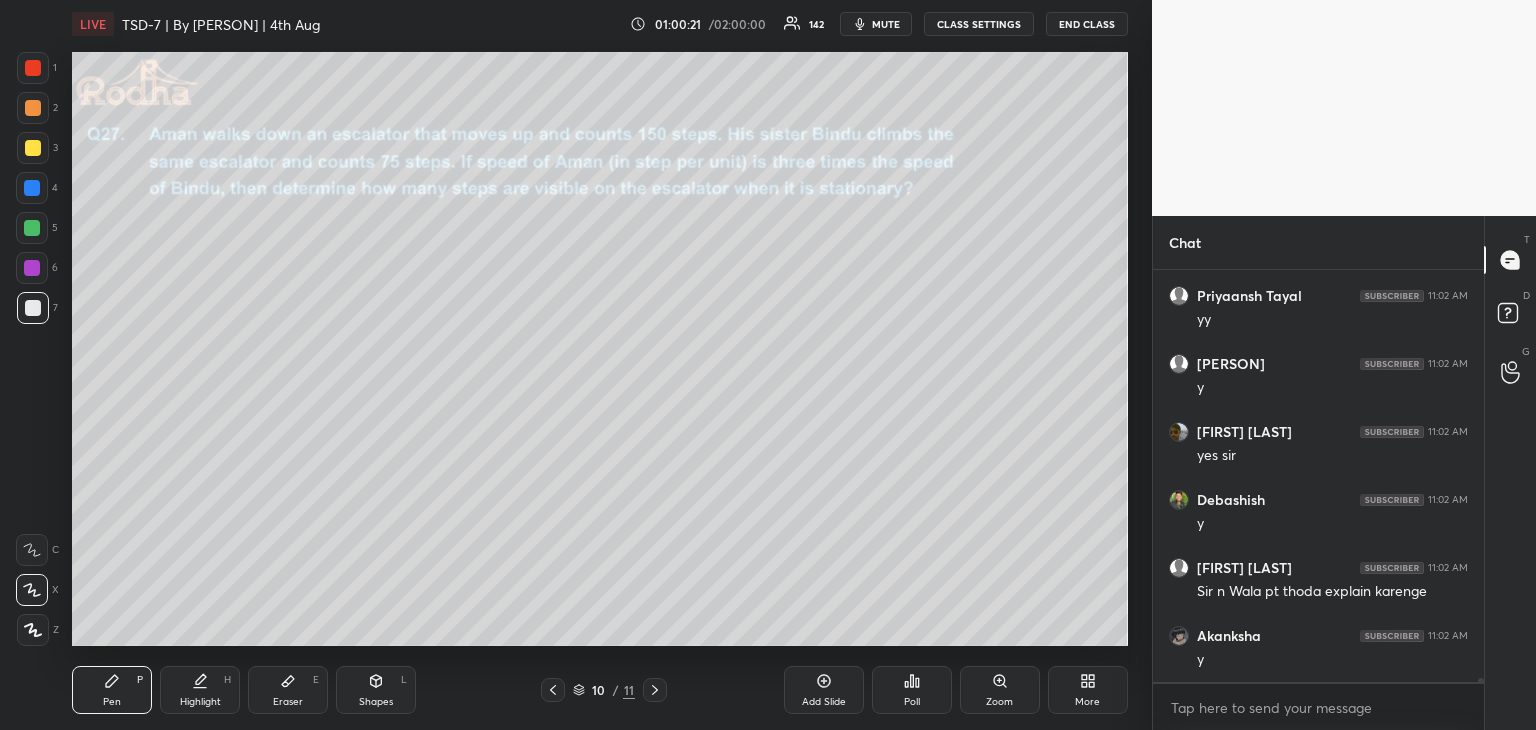 click 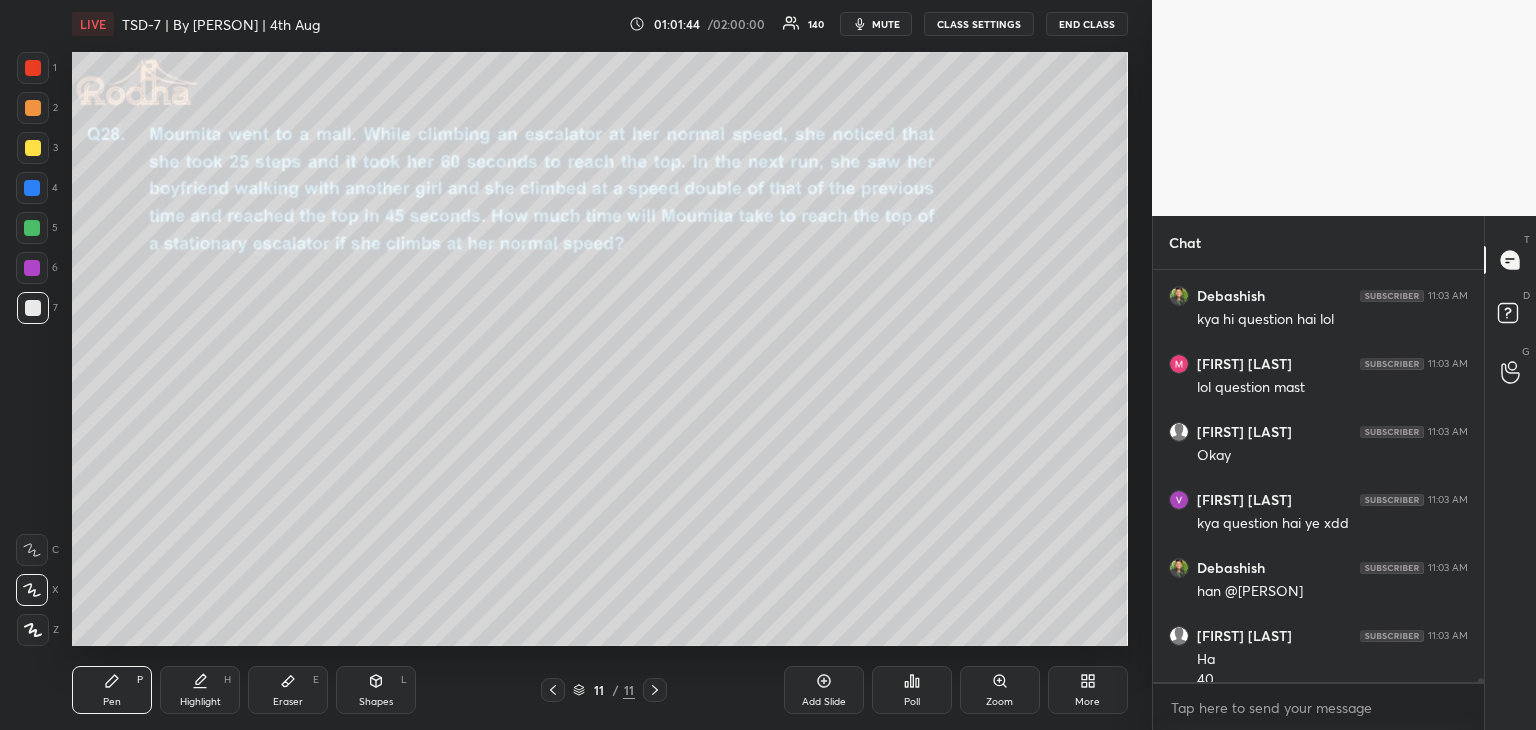 scroll, scrollTop: 41960, scrollLeft: 0, axis: vertical 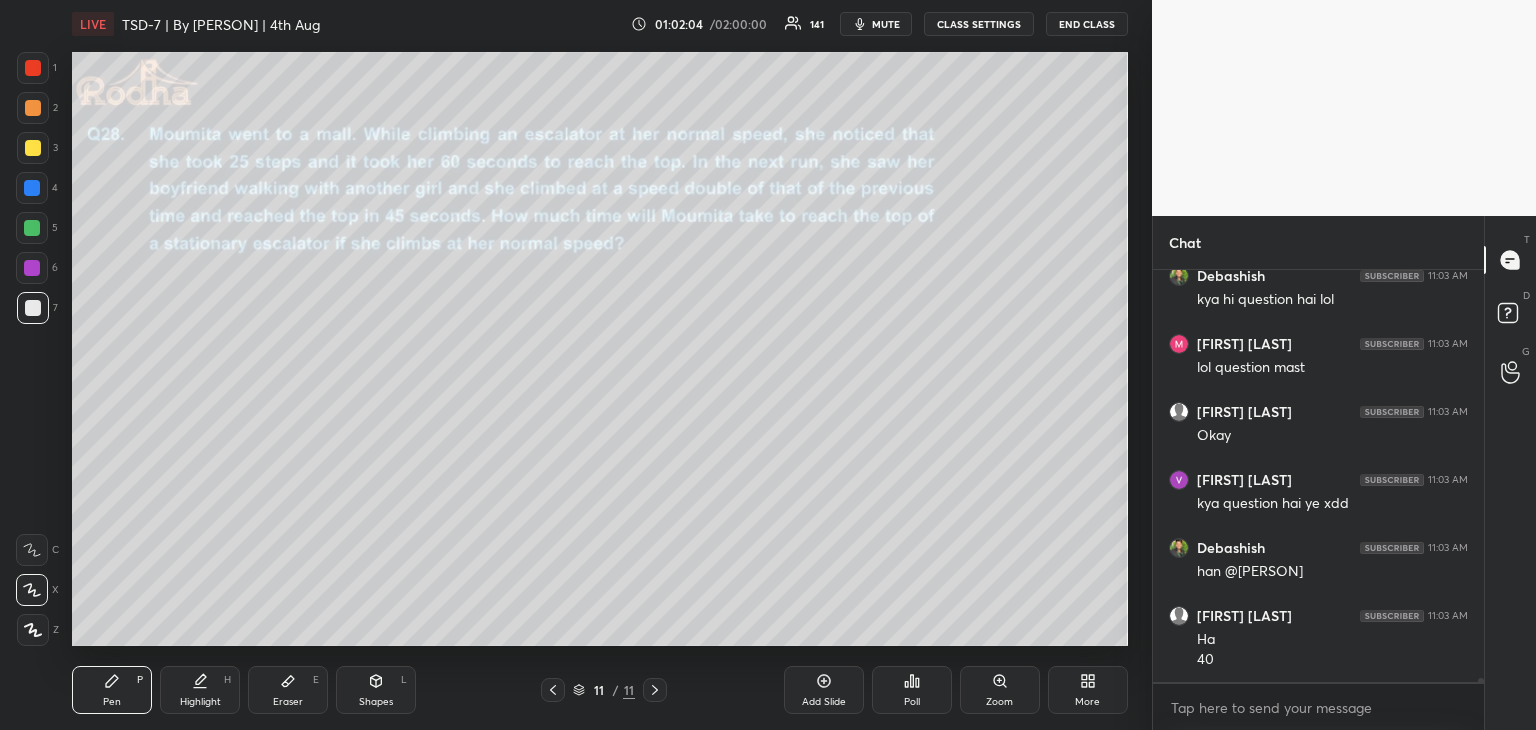 click at bounding box center [32, 228] 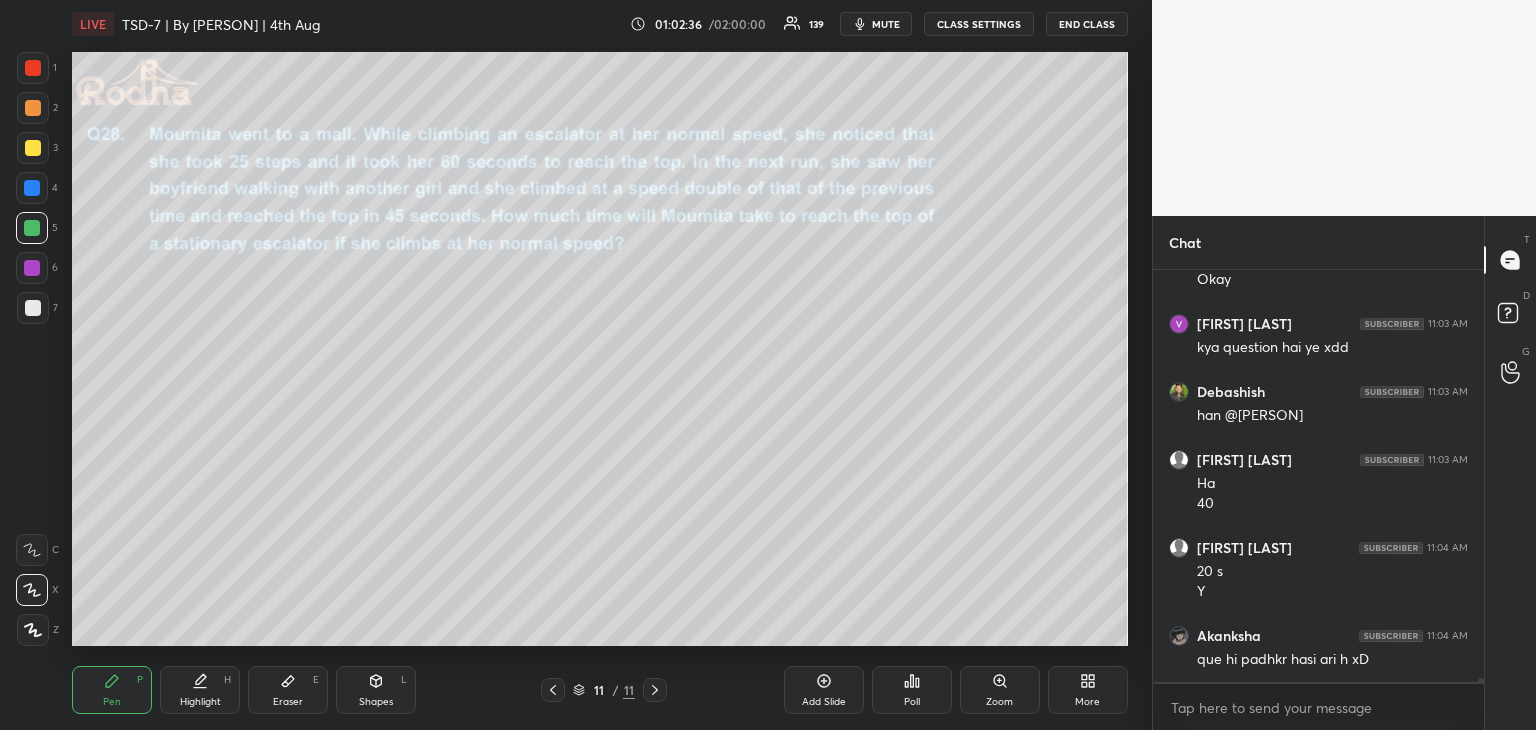 scroll, scrollTop: 42184, scrollLeft: 0, axis: vertical 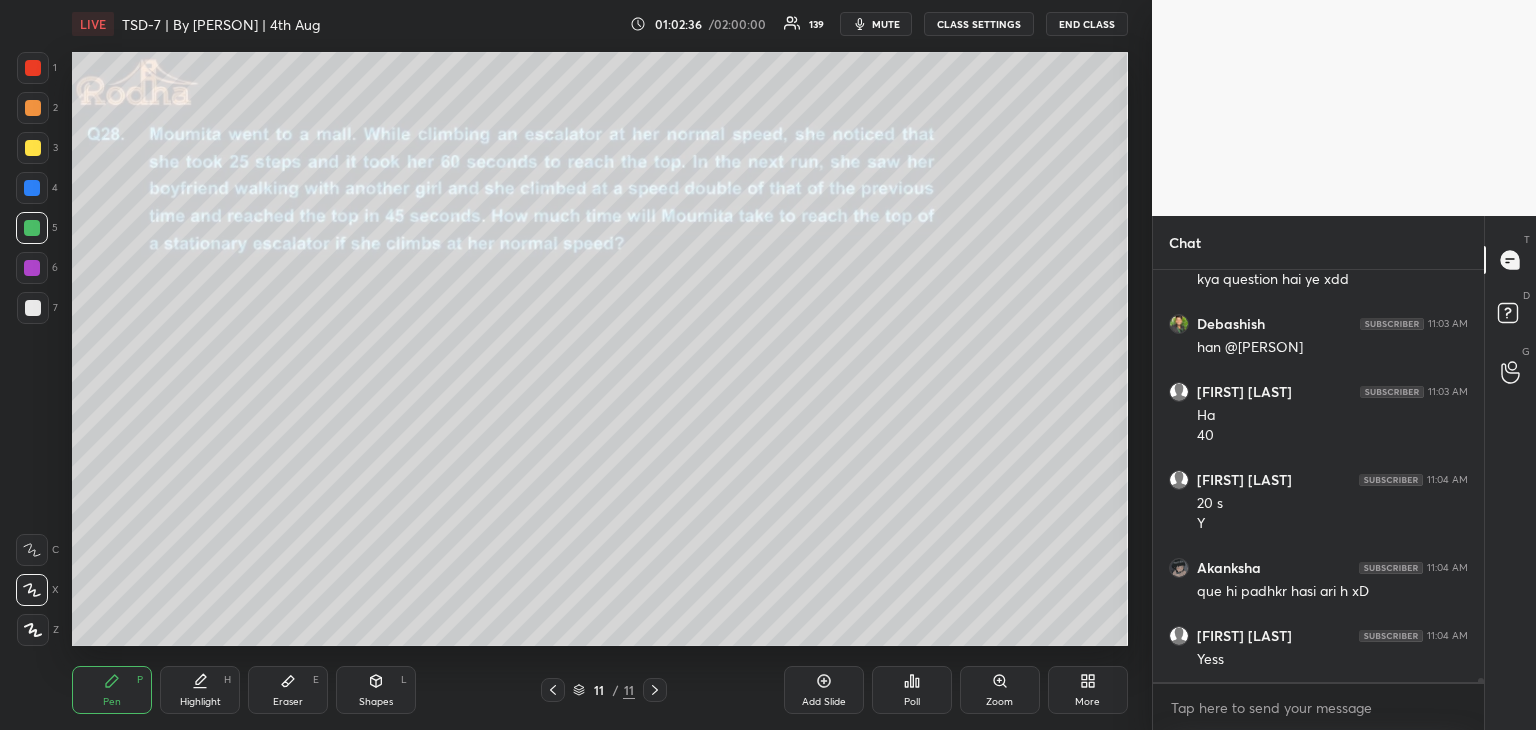click at bounding box center [32, 268] 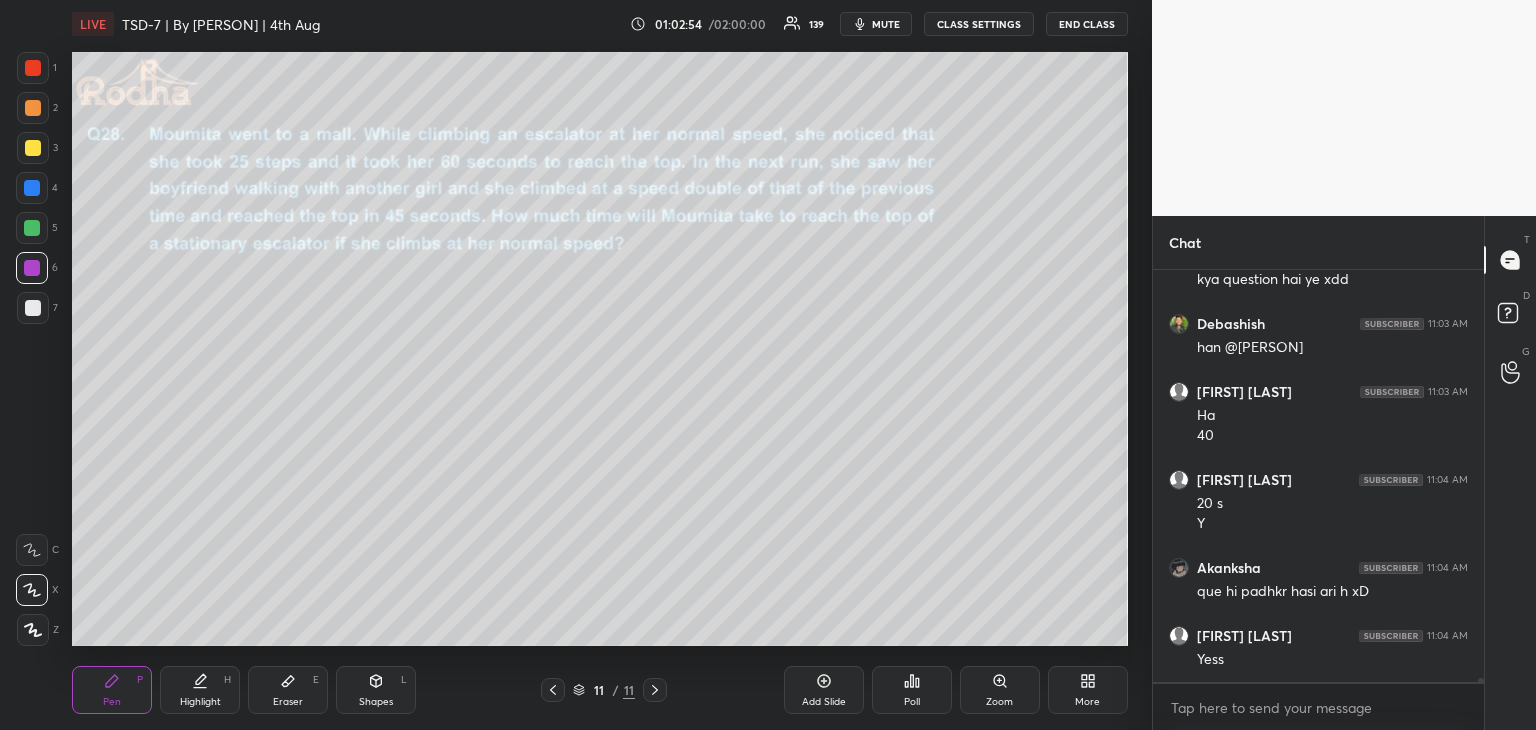 scroll, scrollTop: 42204, scrollLeft: 0, axis: vertical 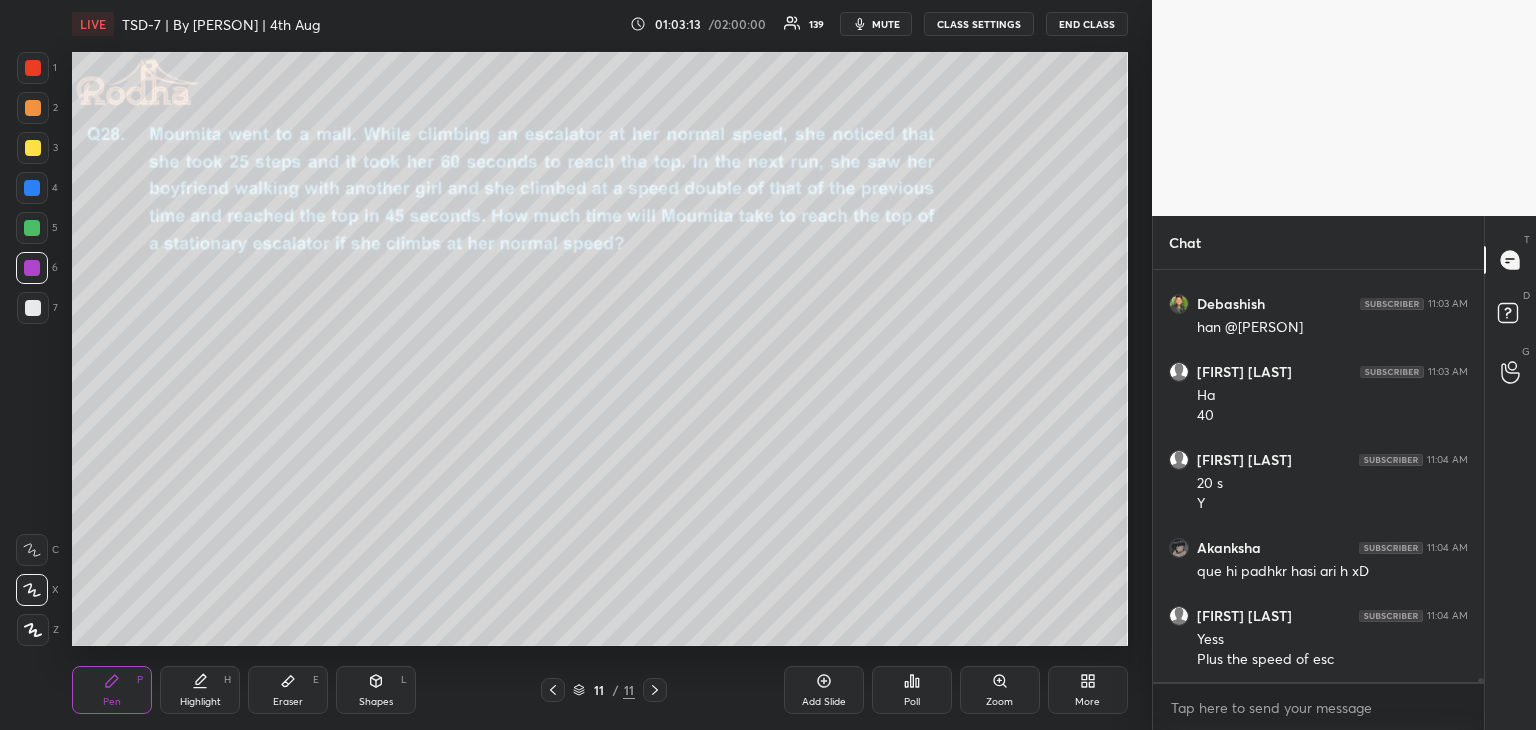 click 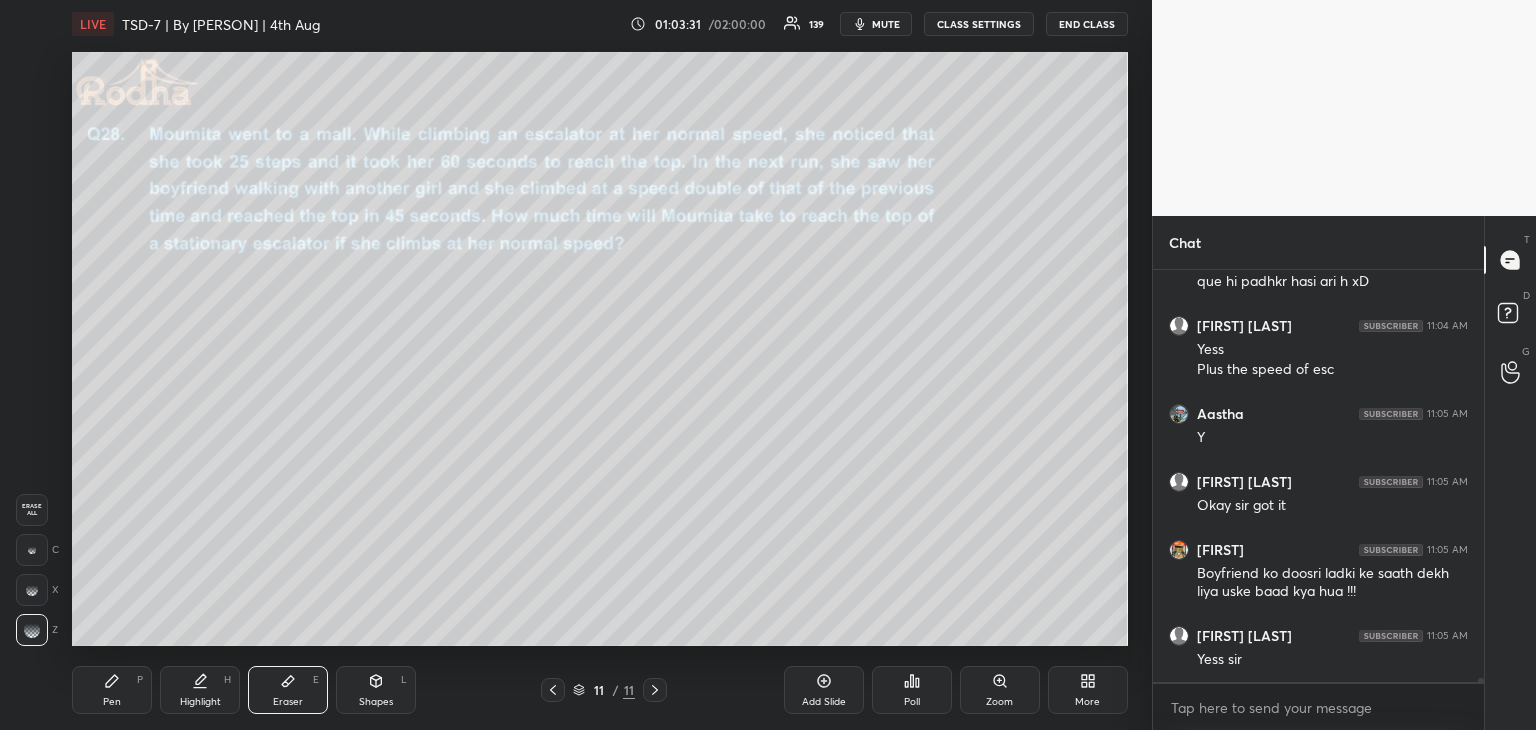 scroll, scrollTop: 42562, scrollLeft: 0, axis: vertical 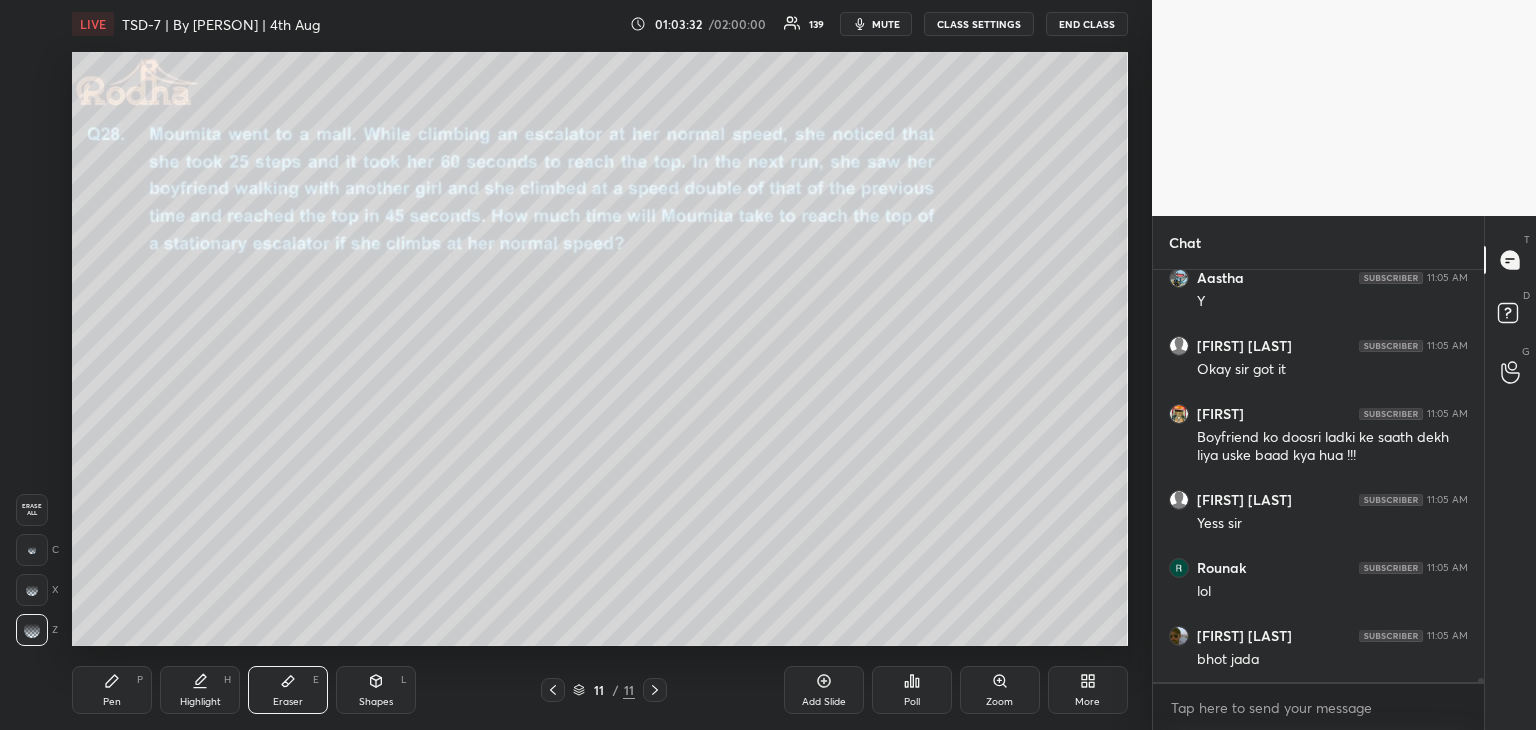 drag, startPoint x: 113, startPoint y: 691, endPoint x: 184, endPoint y: 666, distance: 75.272835 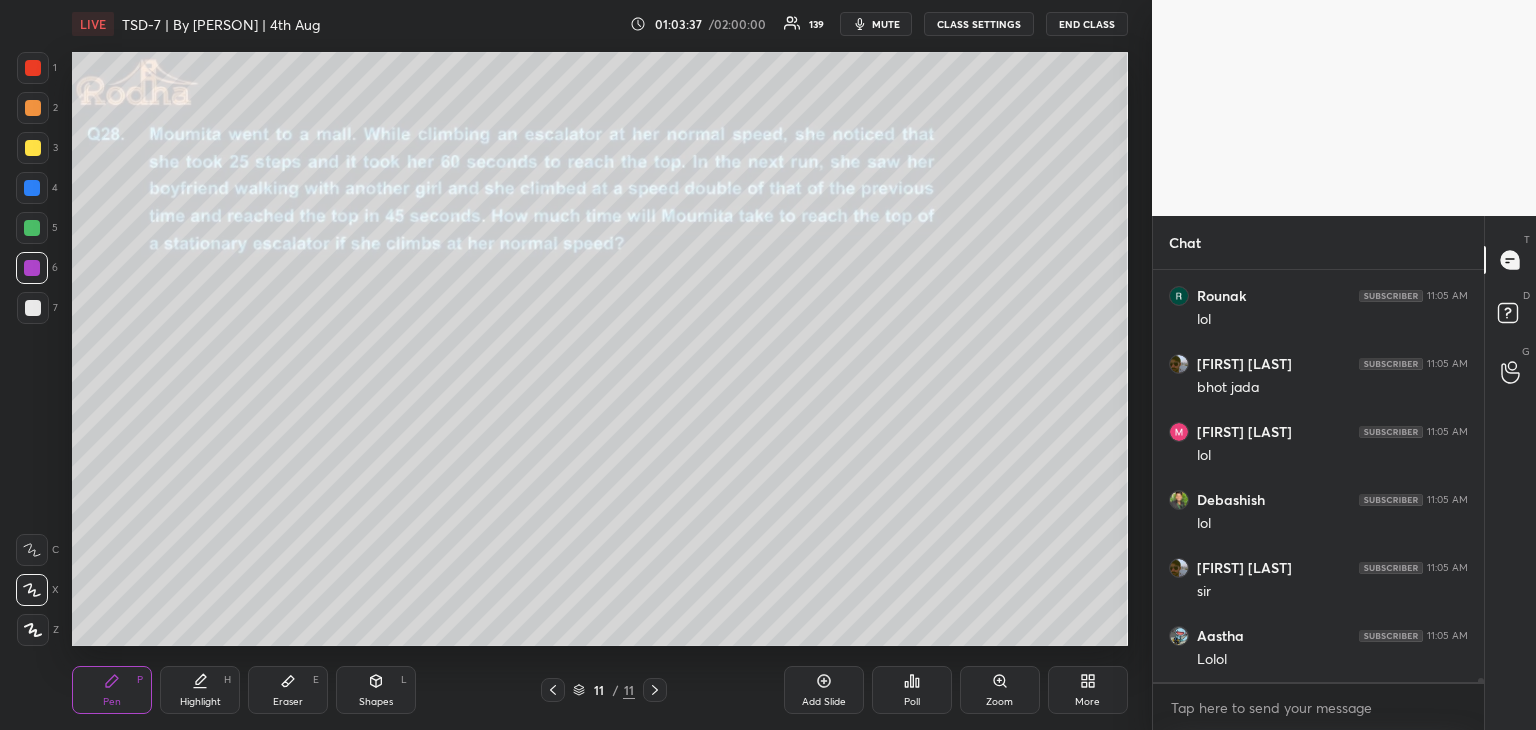 scroll, scrollTop: 42970, scrollLeft: 0, axis: vertical 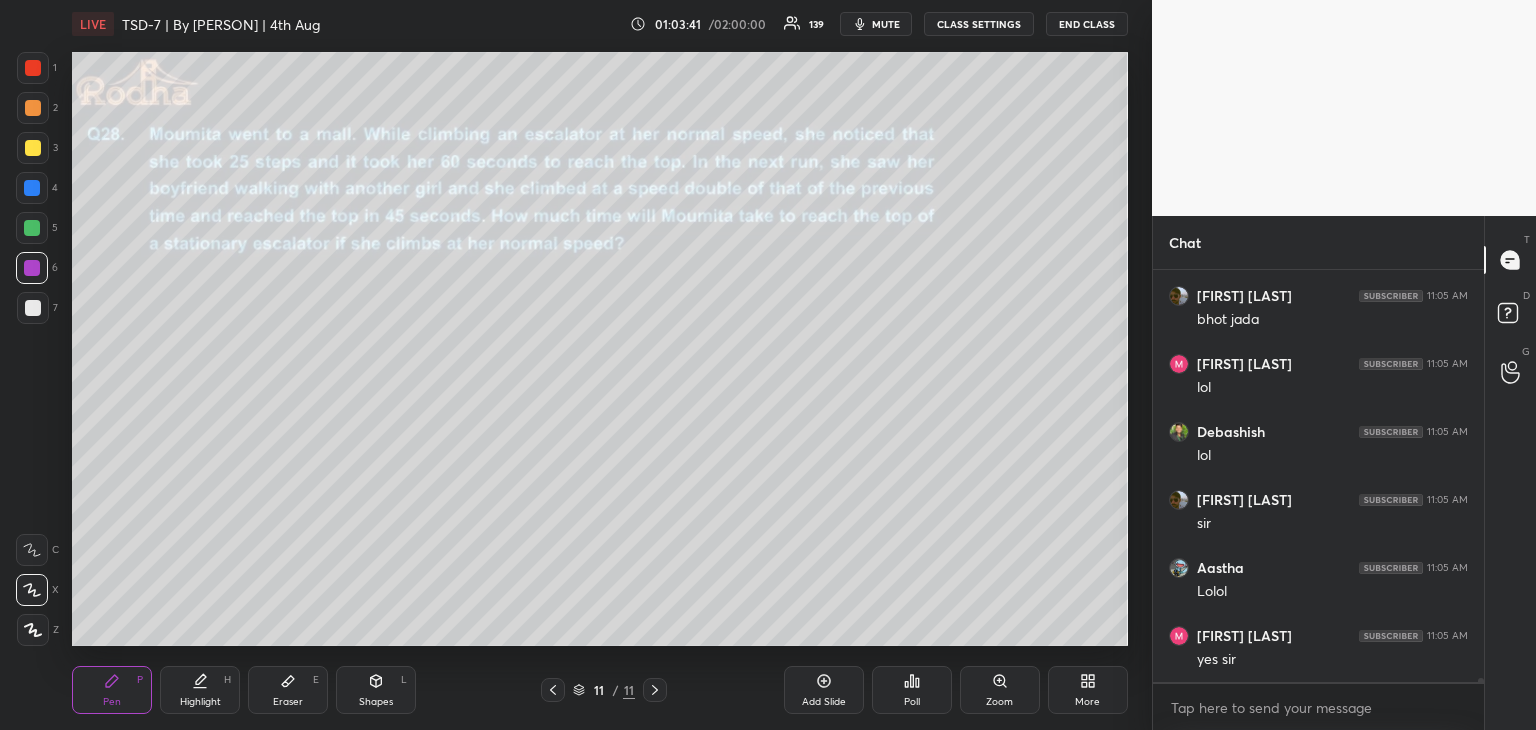 click at bounding box center (32, 590) 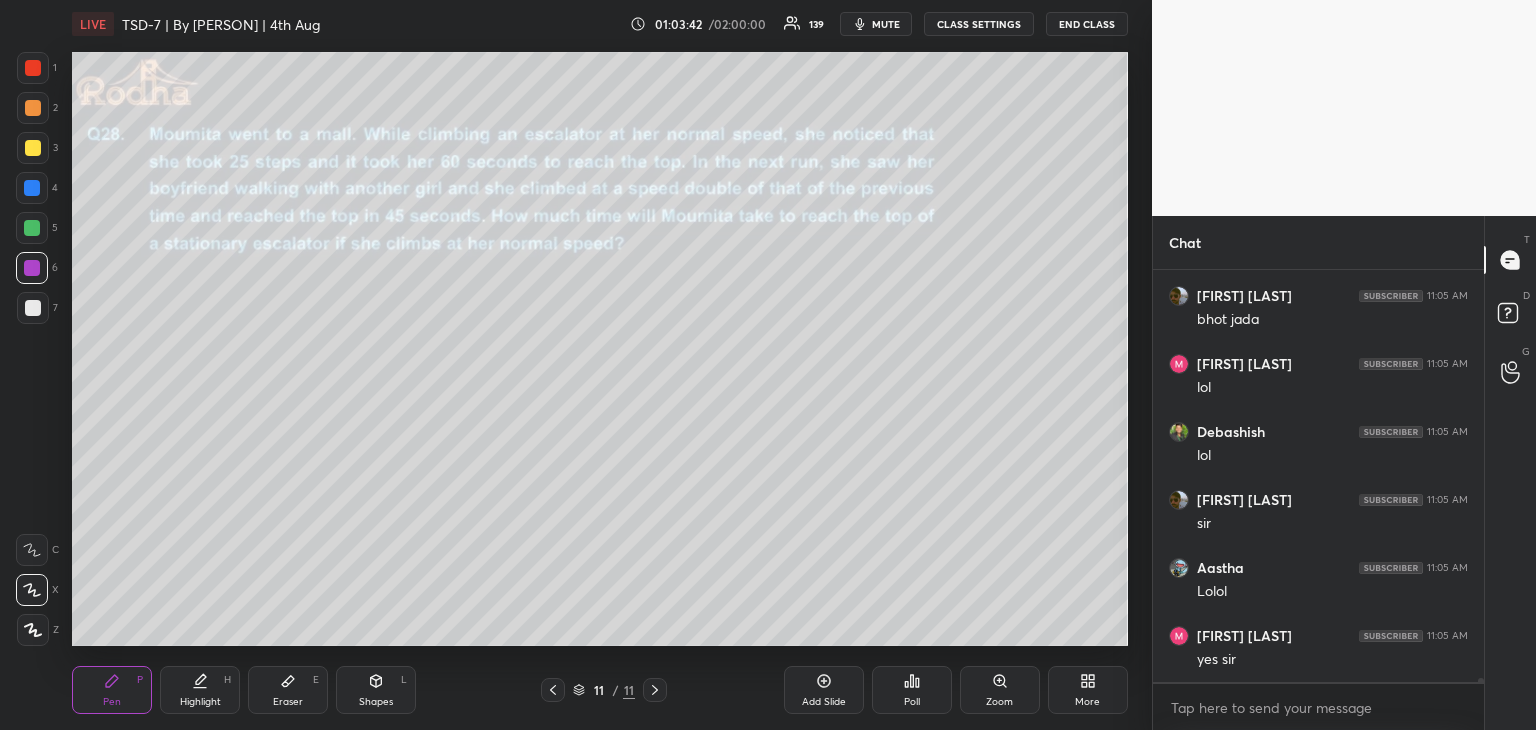 click at bounding box center (32, 590) 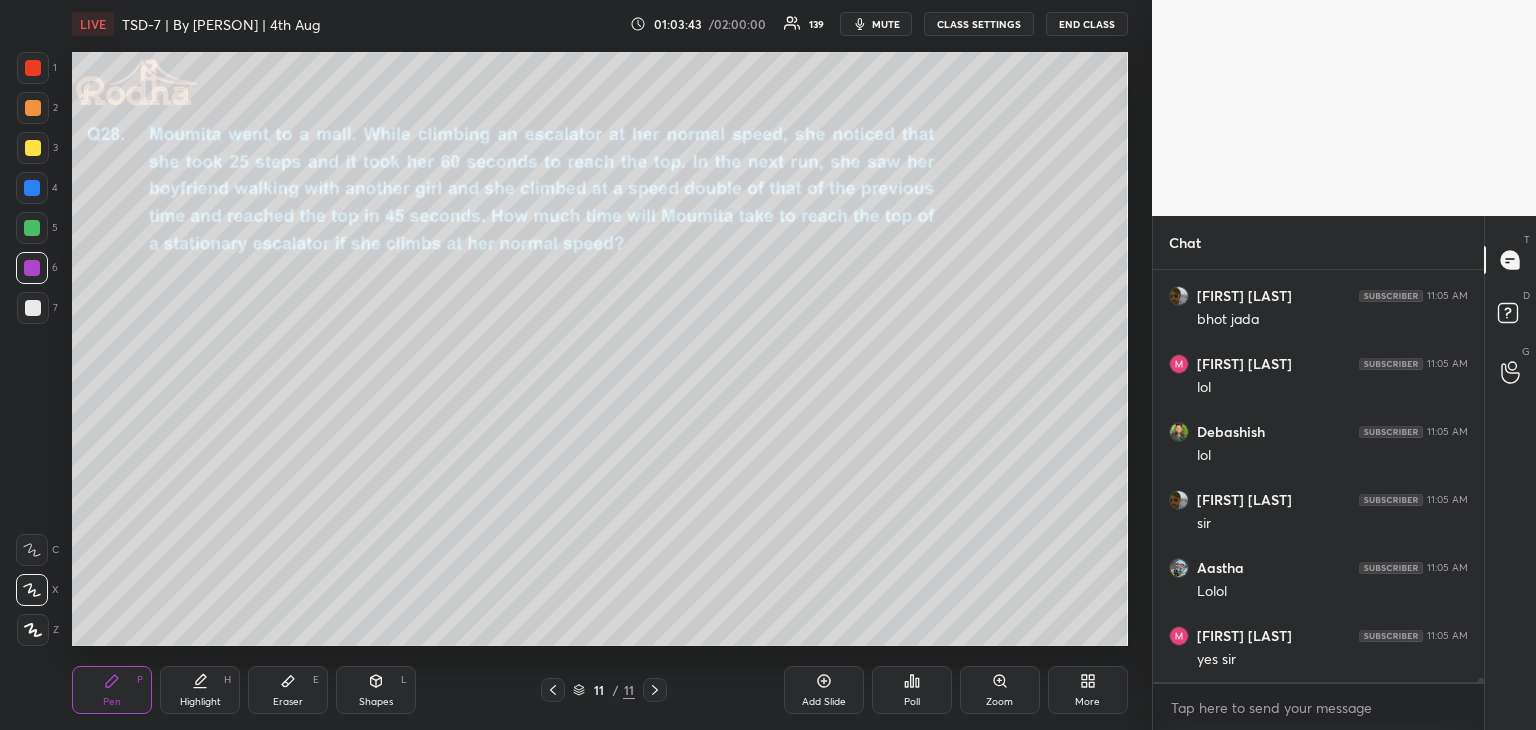 scroll, scrollTop: 366, scrollLeft: 325, axis: both 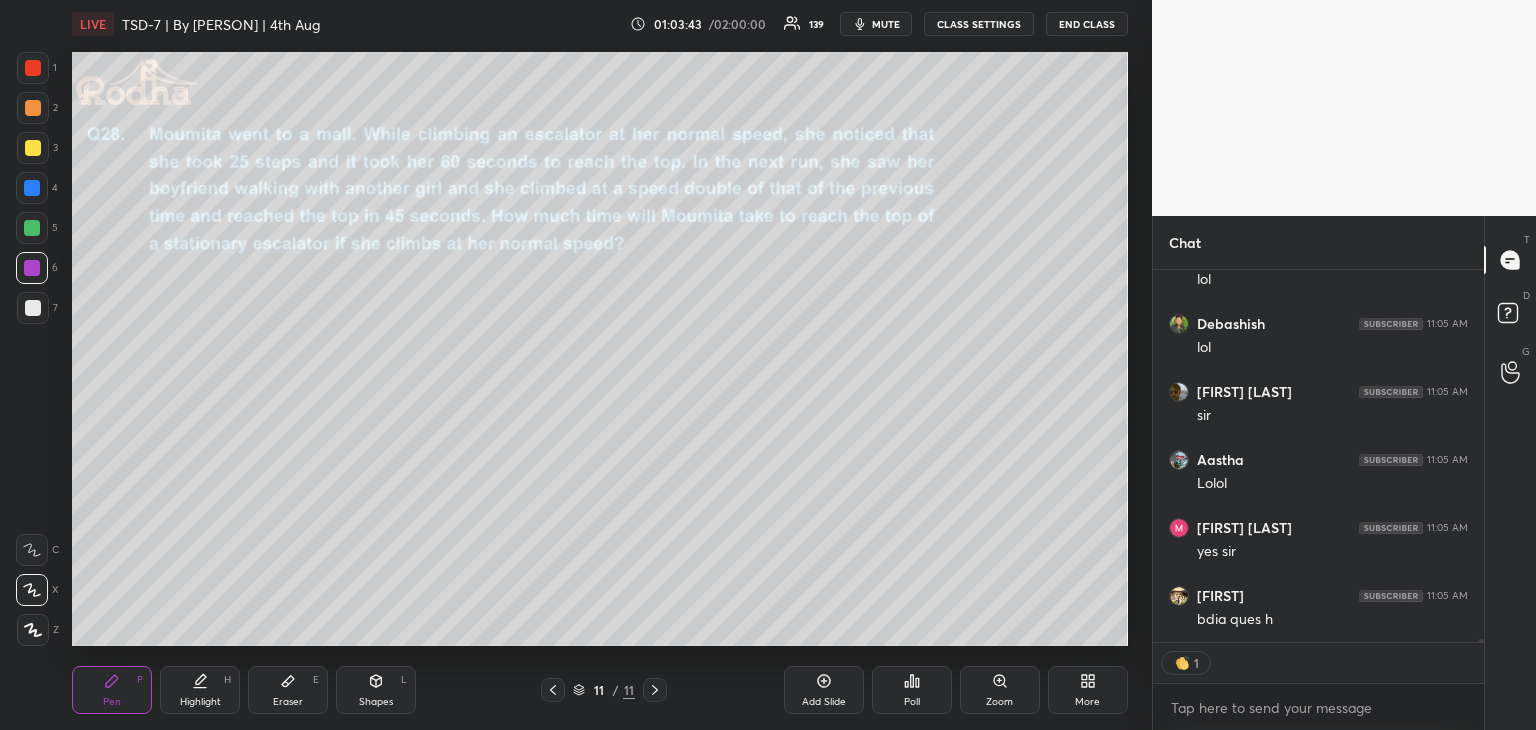 drag, startPoint x: 32, startPoint y: 143, endPoint x: 56, endPoint y: 130, distance: 27.294687 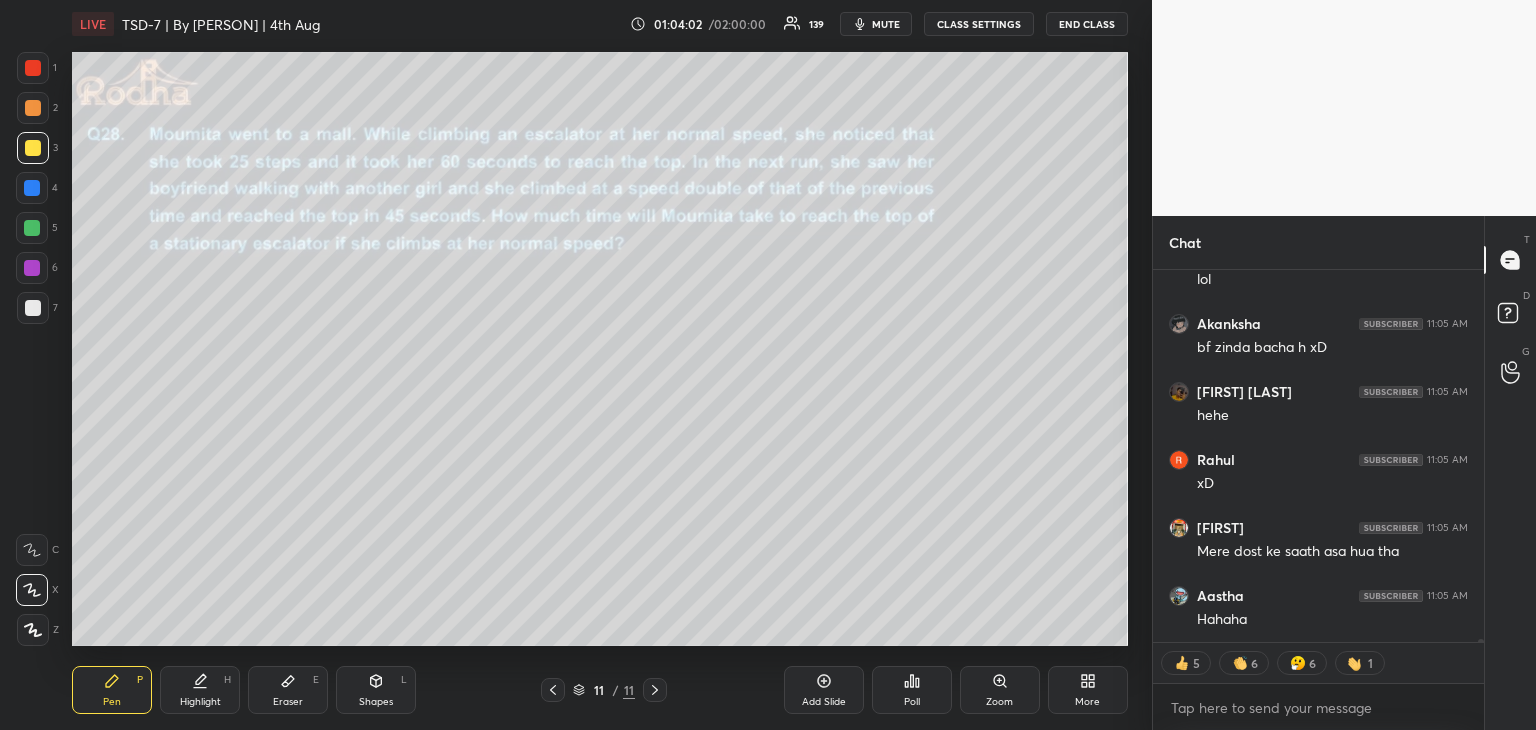 scroll, scrollTop: 43708, scrollLeft: 0, axis: vertical 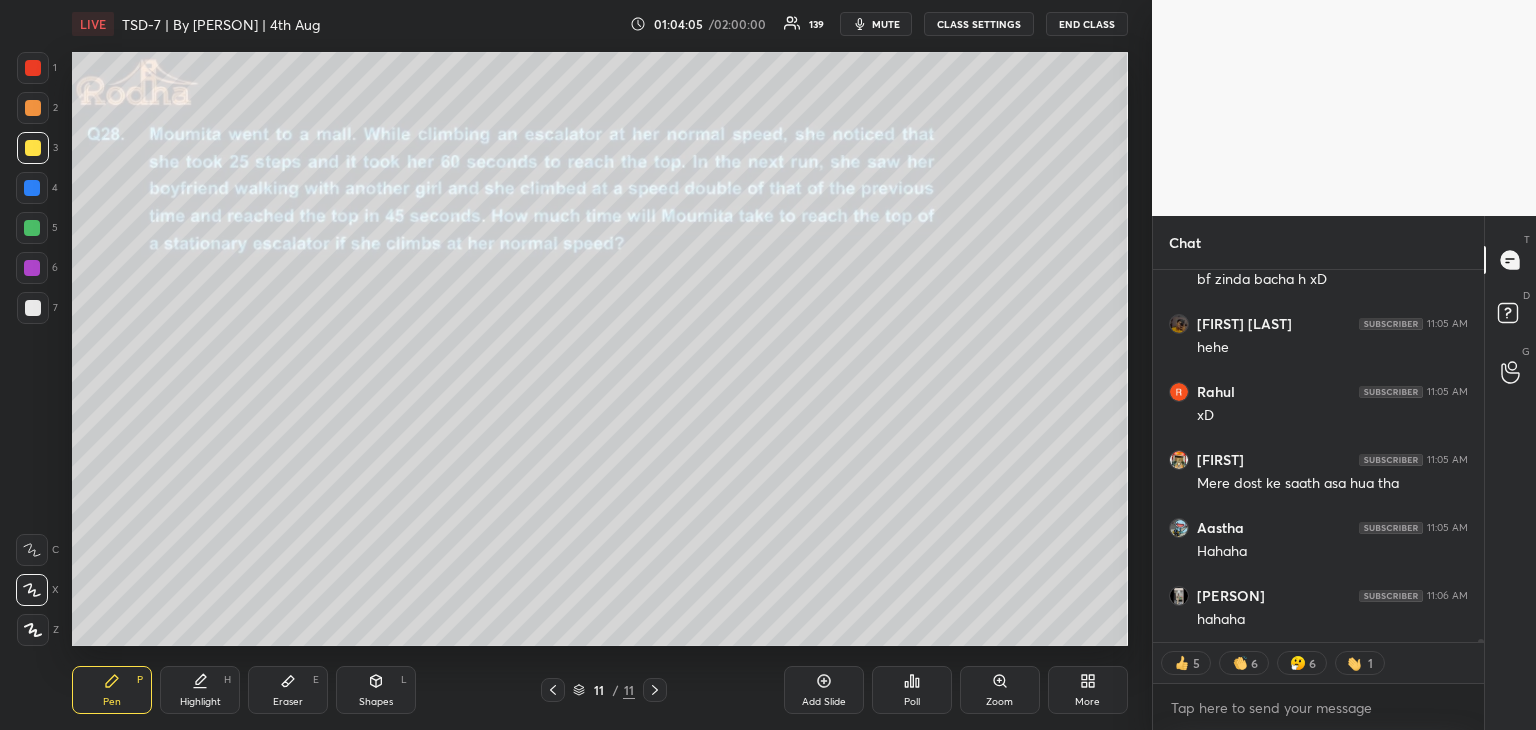 click on "Eraser" at bounding box center [288, 702] 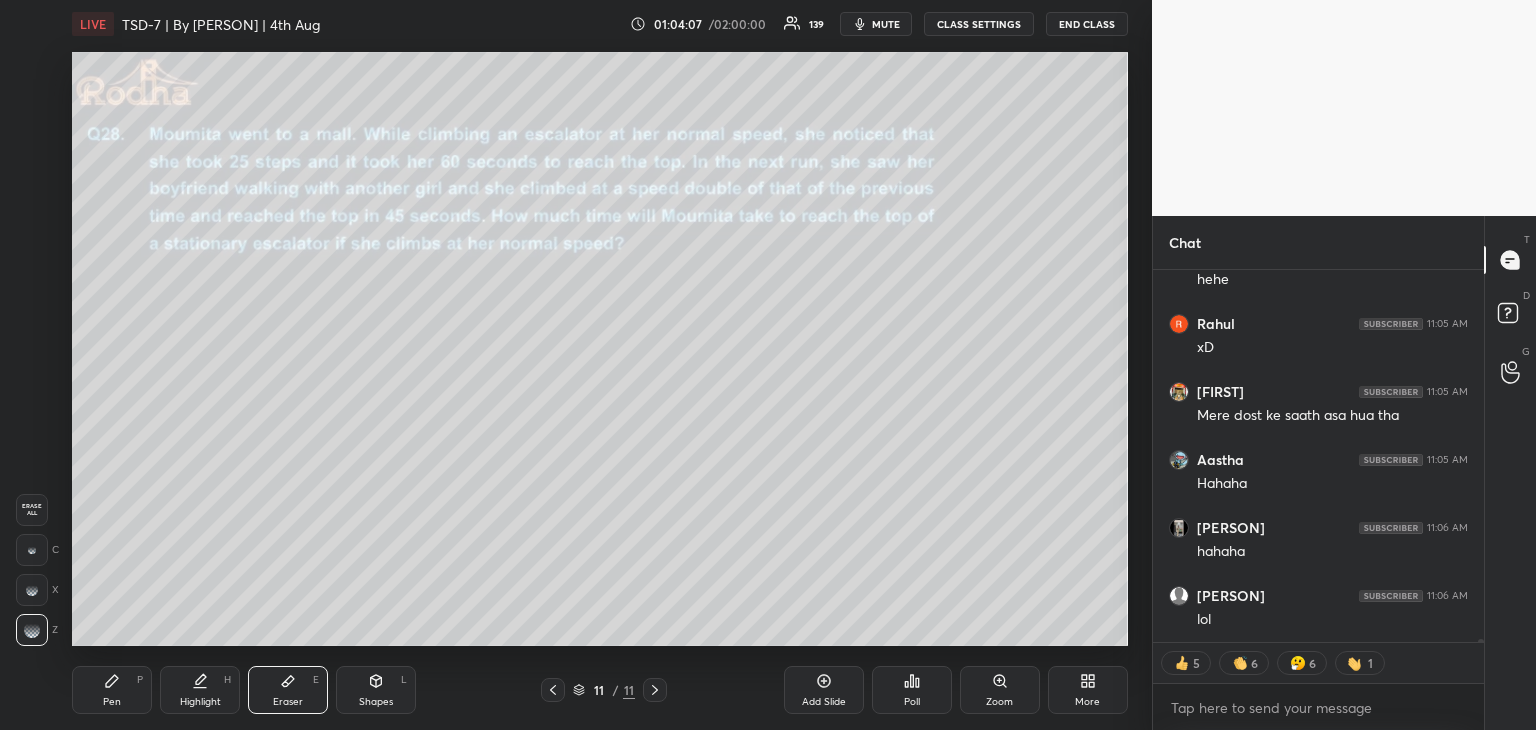 scroll, scrollTop: 43844, scrollLeft: 0, axis: vertical 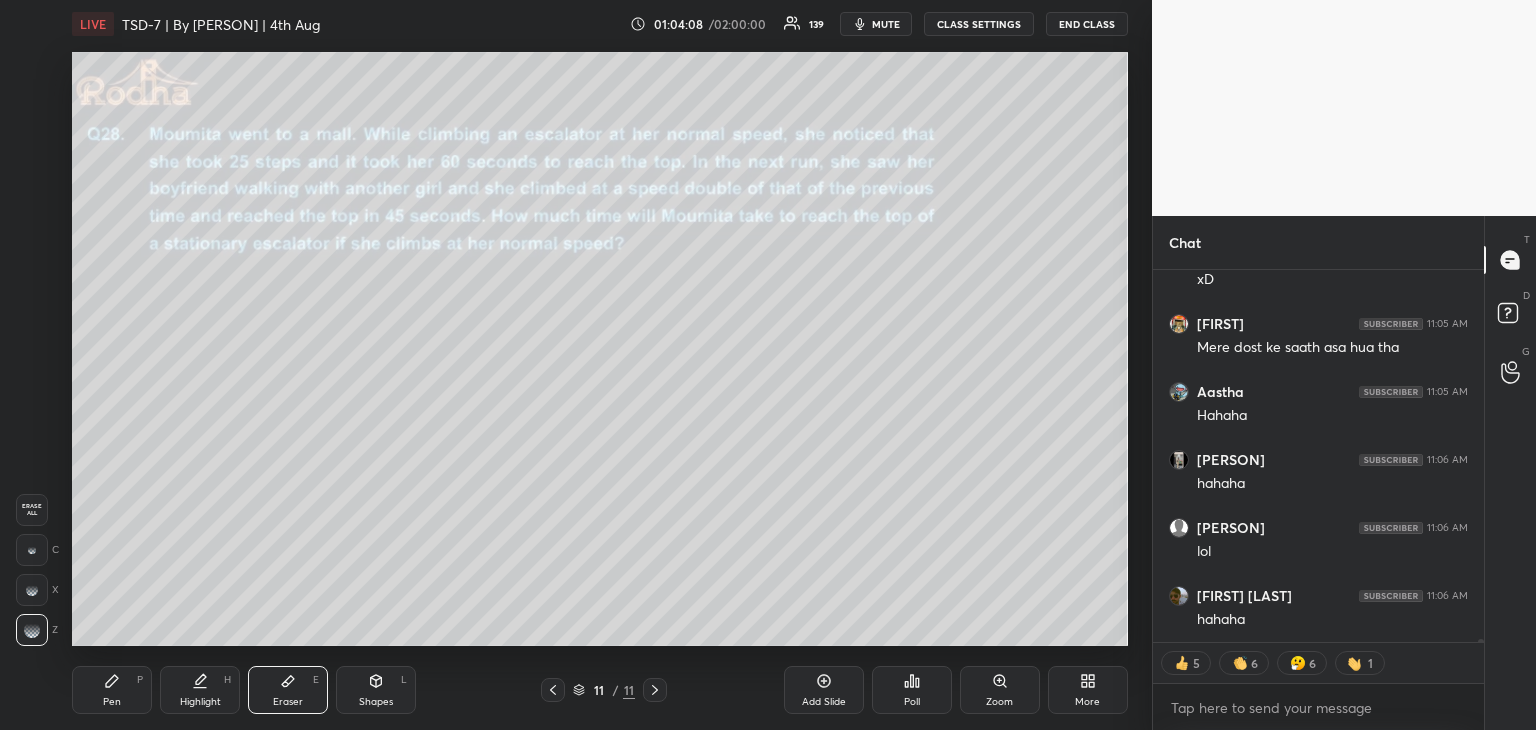drag, startPoint x: 120, startPoint y: 684, endPoint x: 172, endPoint y: 664, distance: 55.713554 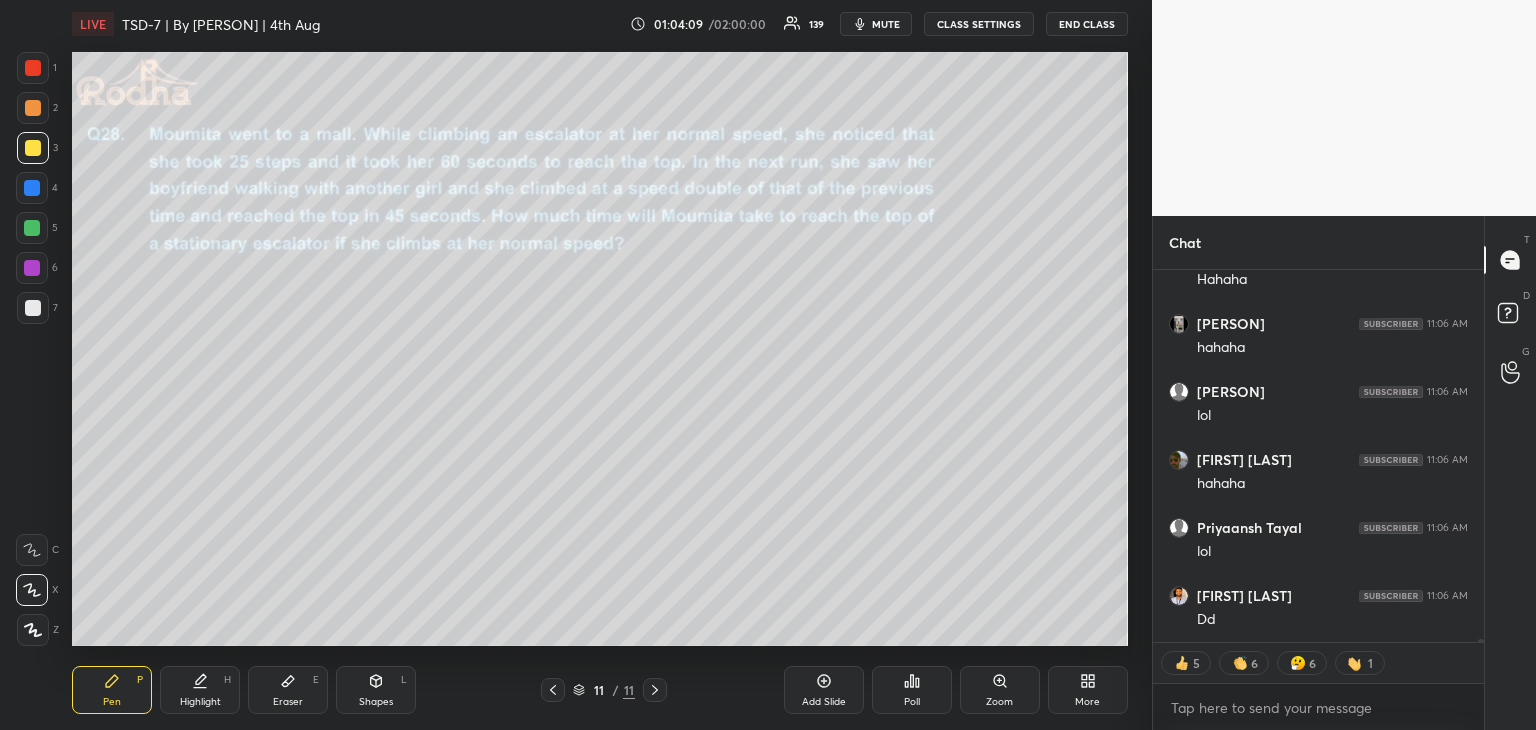 scroll, scrollTop: 44048, scrollLeft: 0, axis: vertical 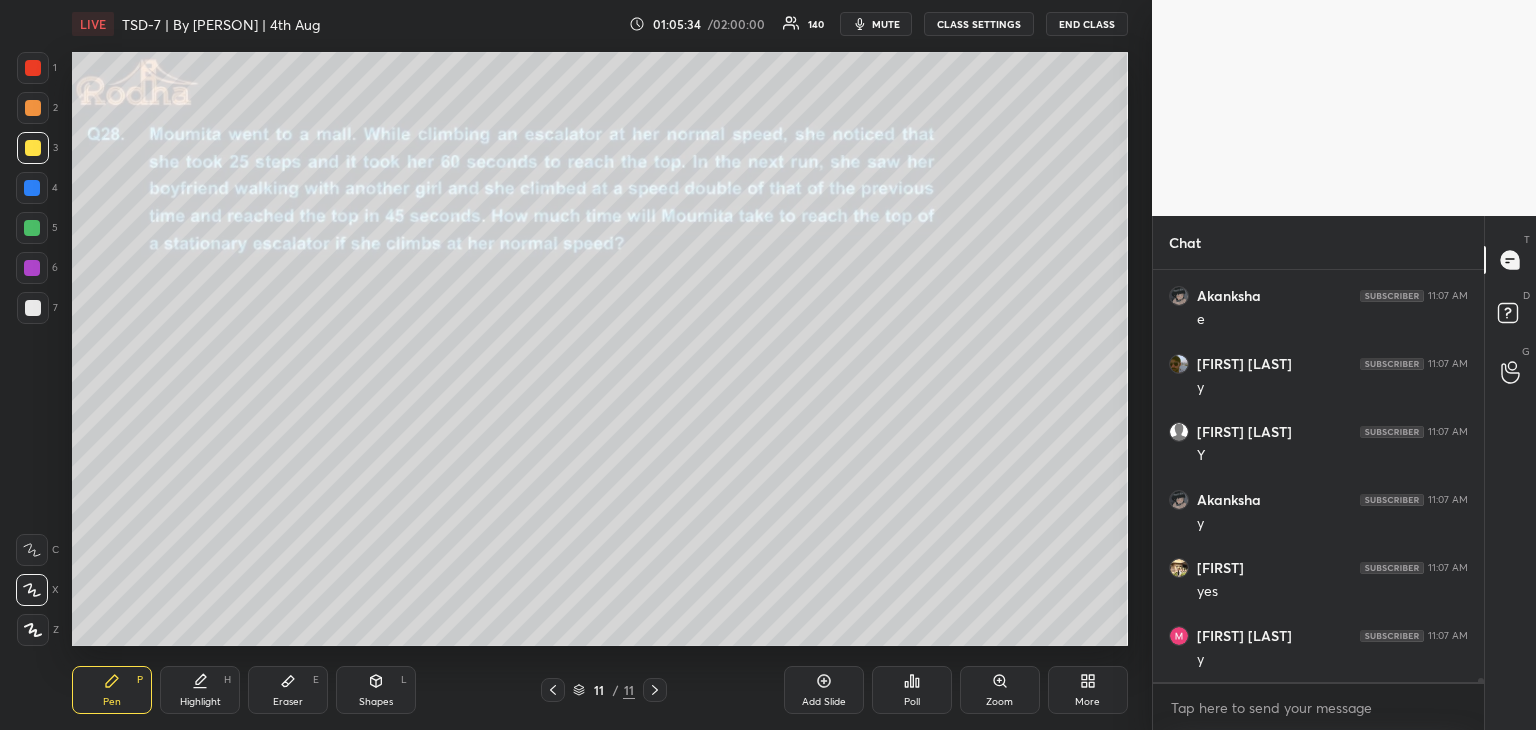 click 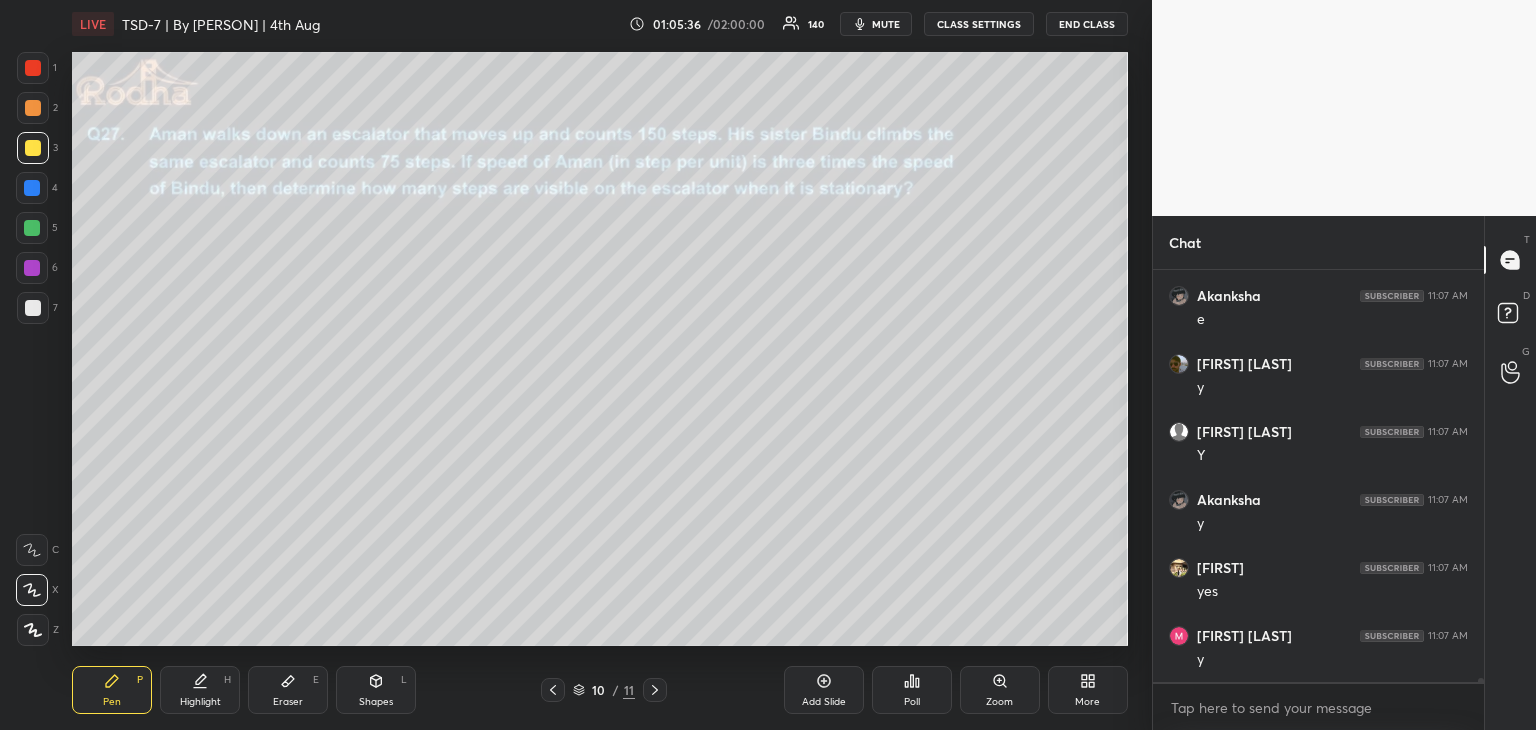 click 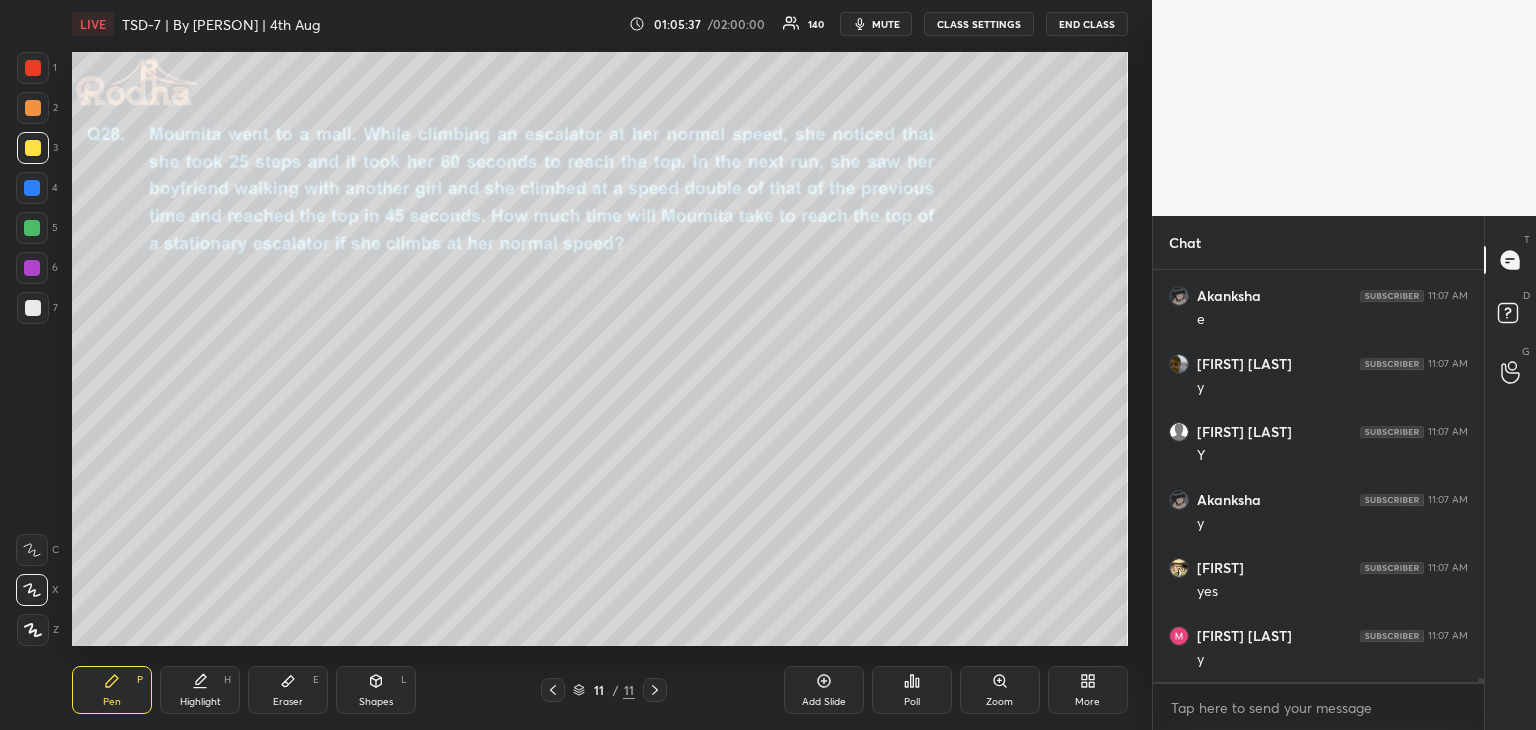 click 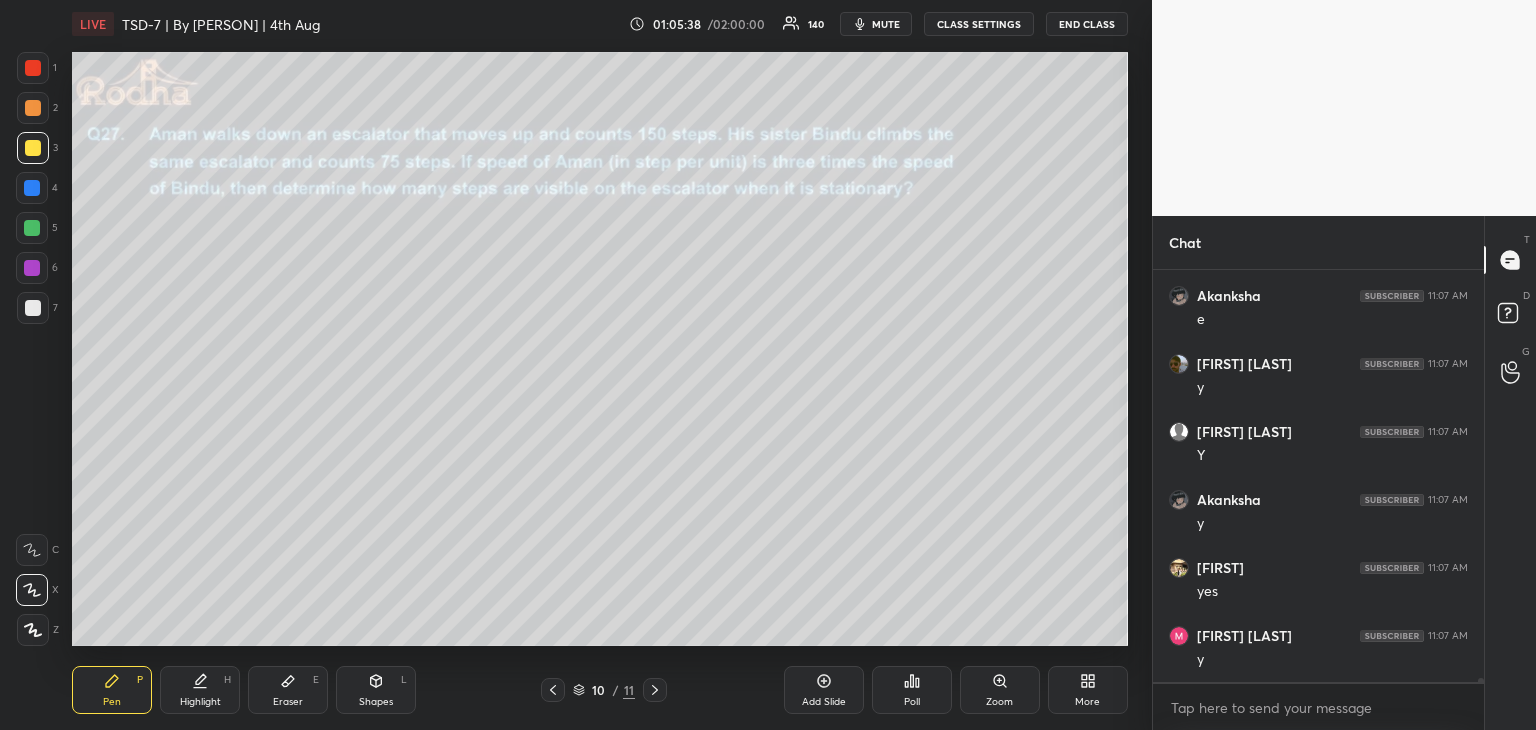 click 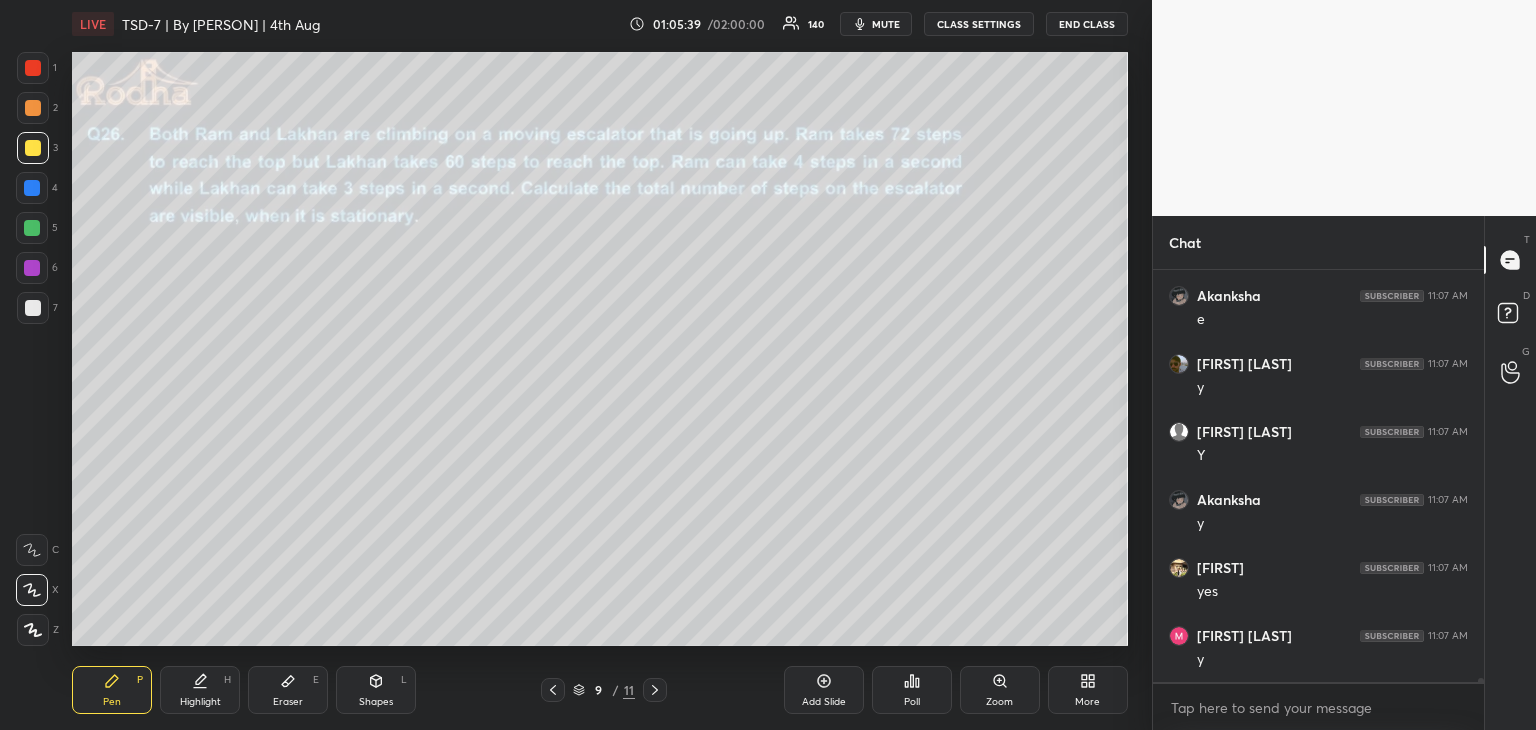 click 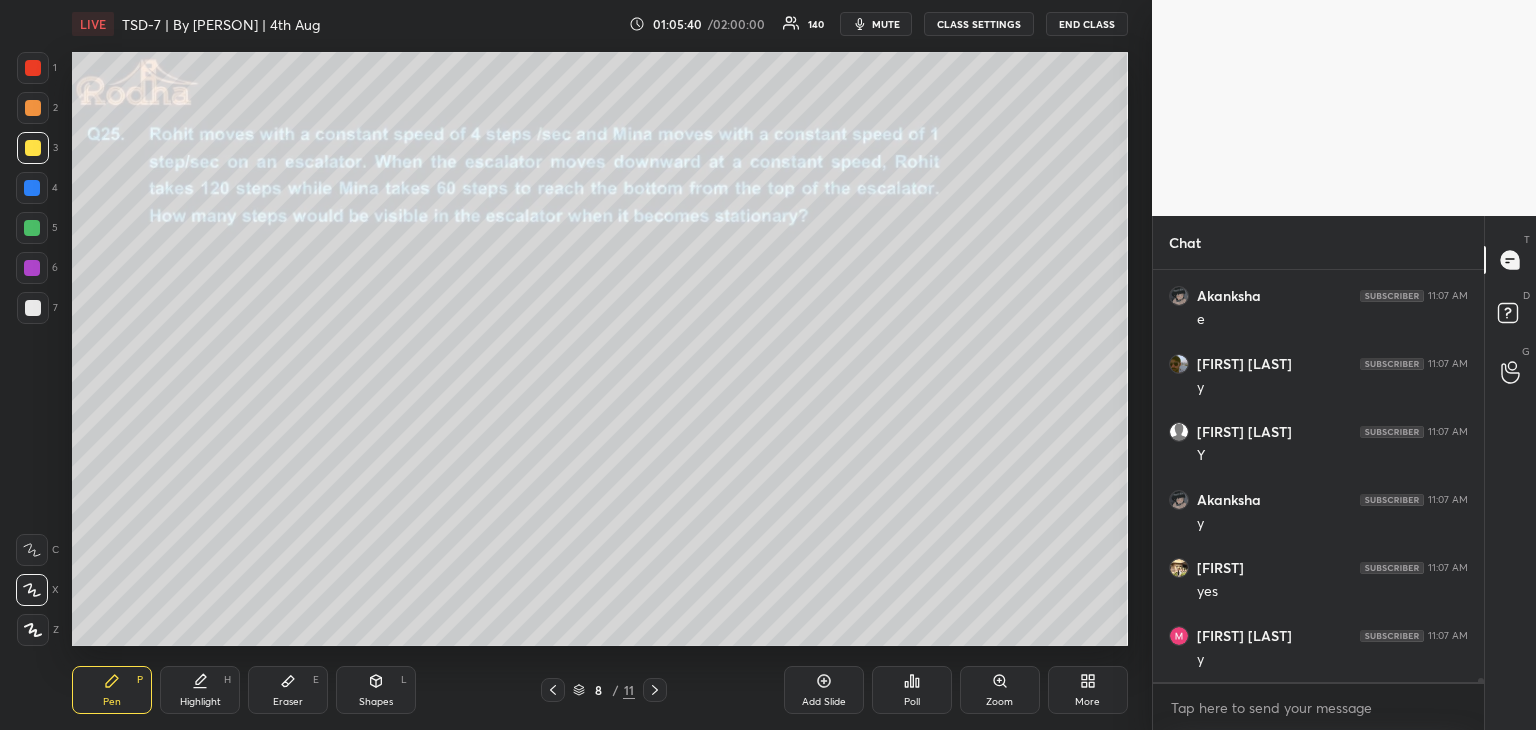 click 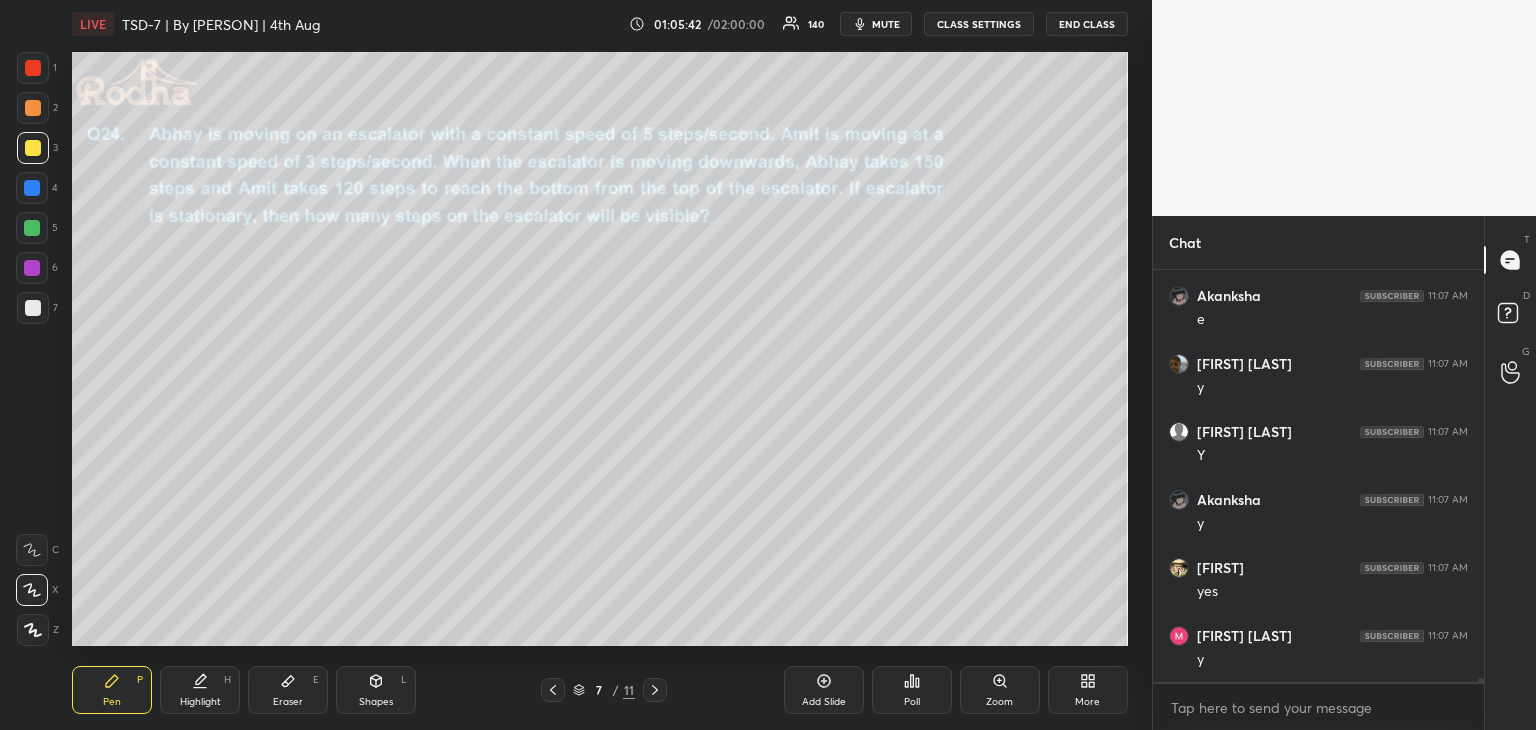 click 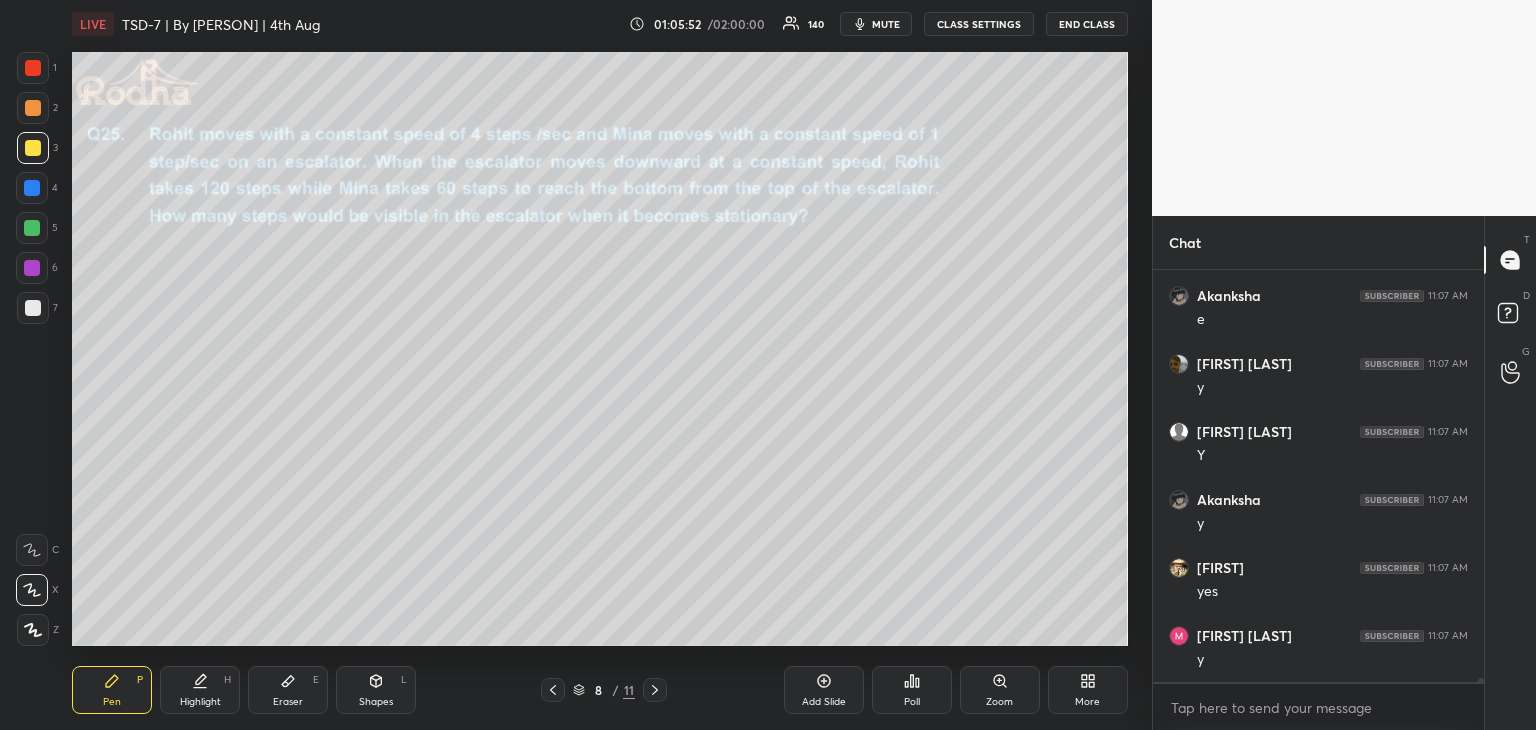 click 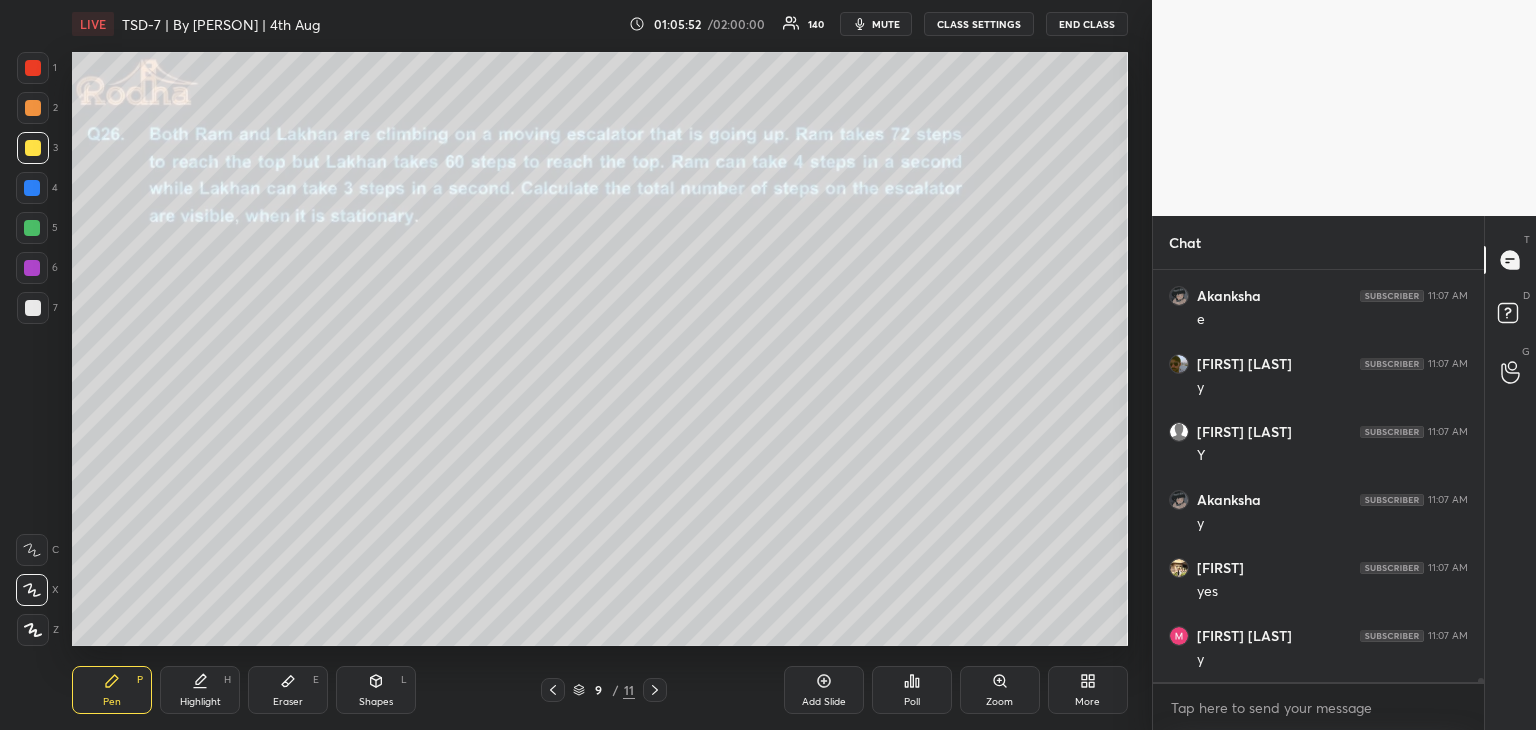 scroll, scrollTop: 45640, scrollLeft: 0, axis: vertical 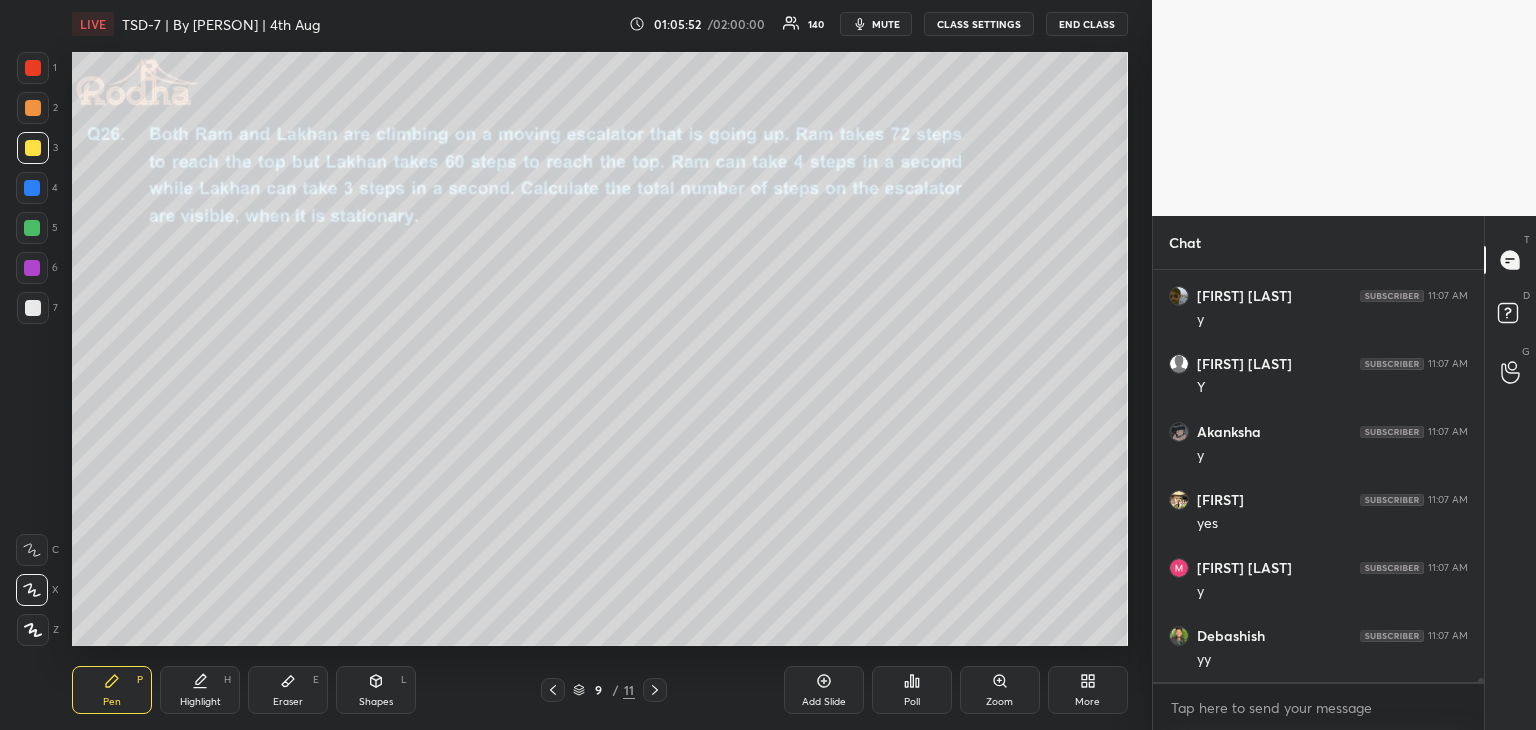 click at bounding box center [655, 690] 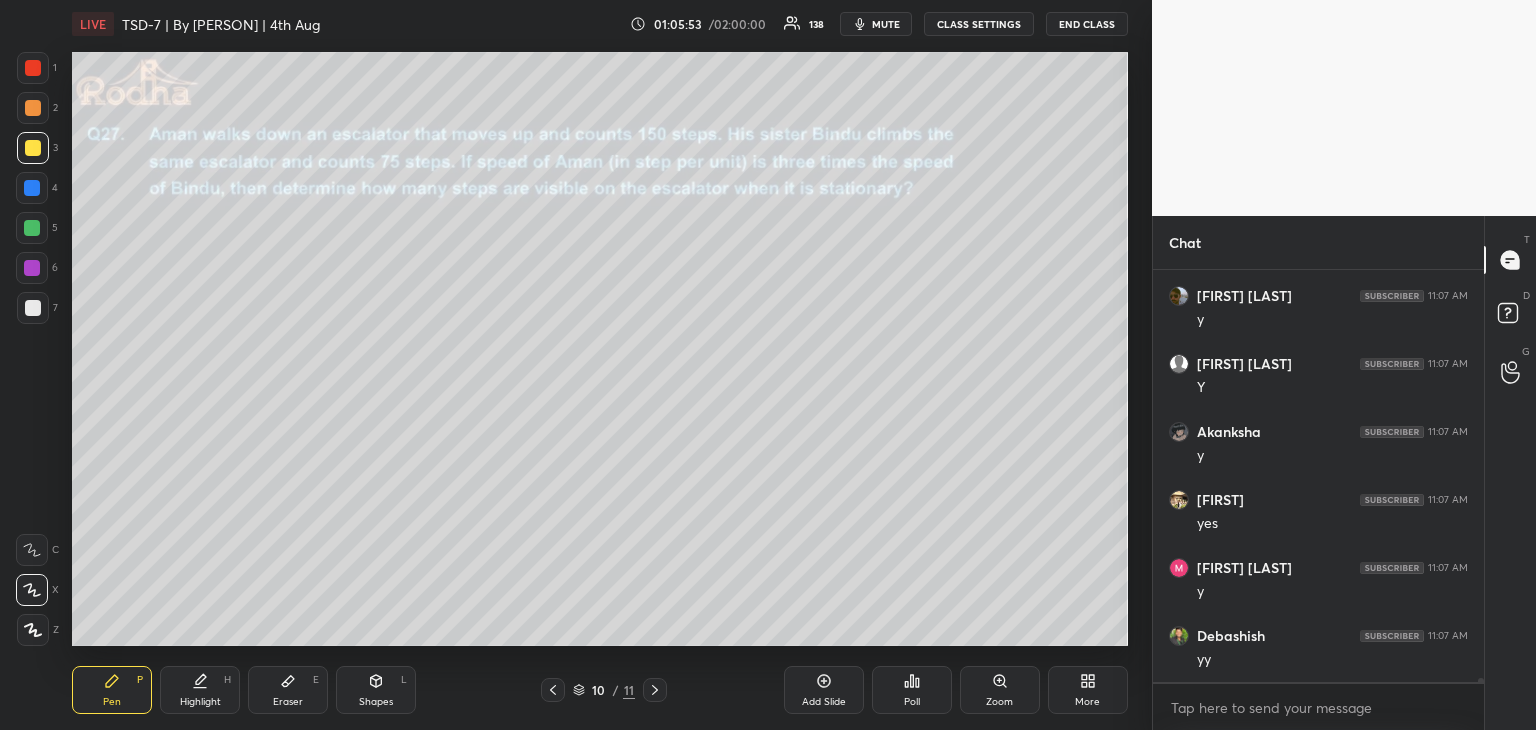 click at bounding box center (655, 690) 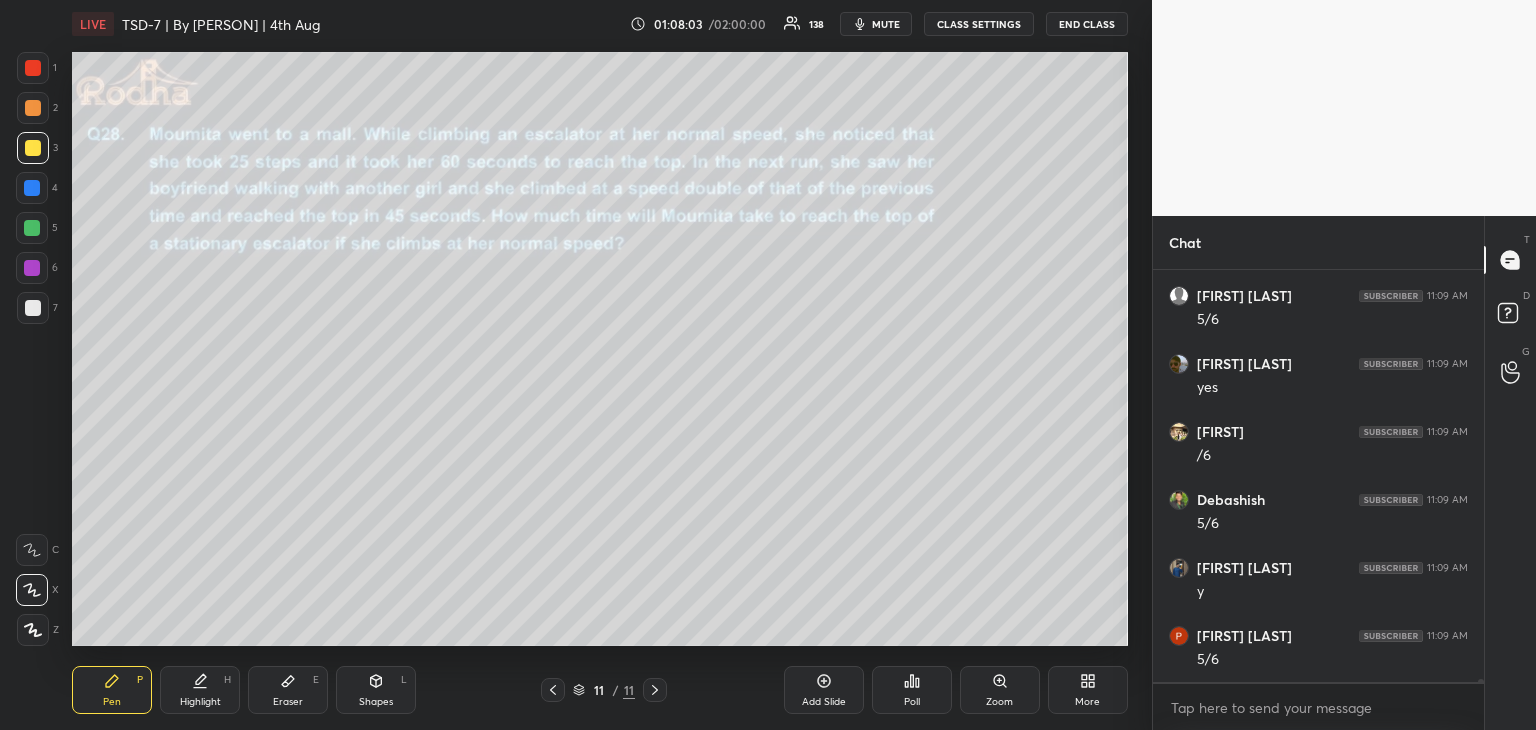 scroll, scrollTop: 48244, scrollLeft: 0, axis: vertical 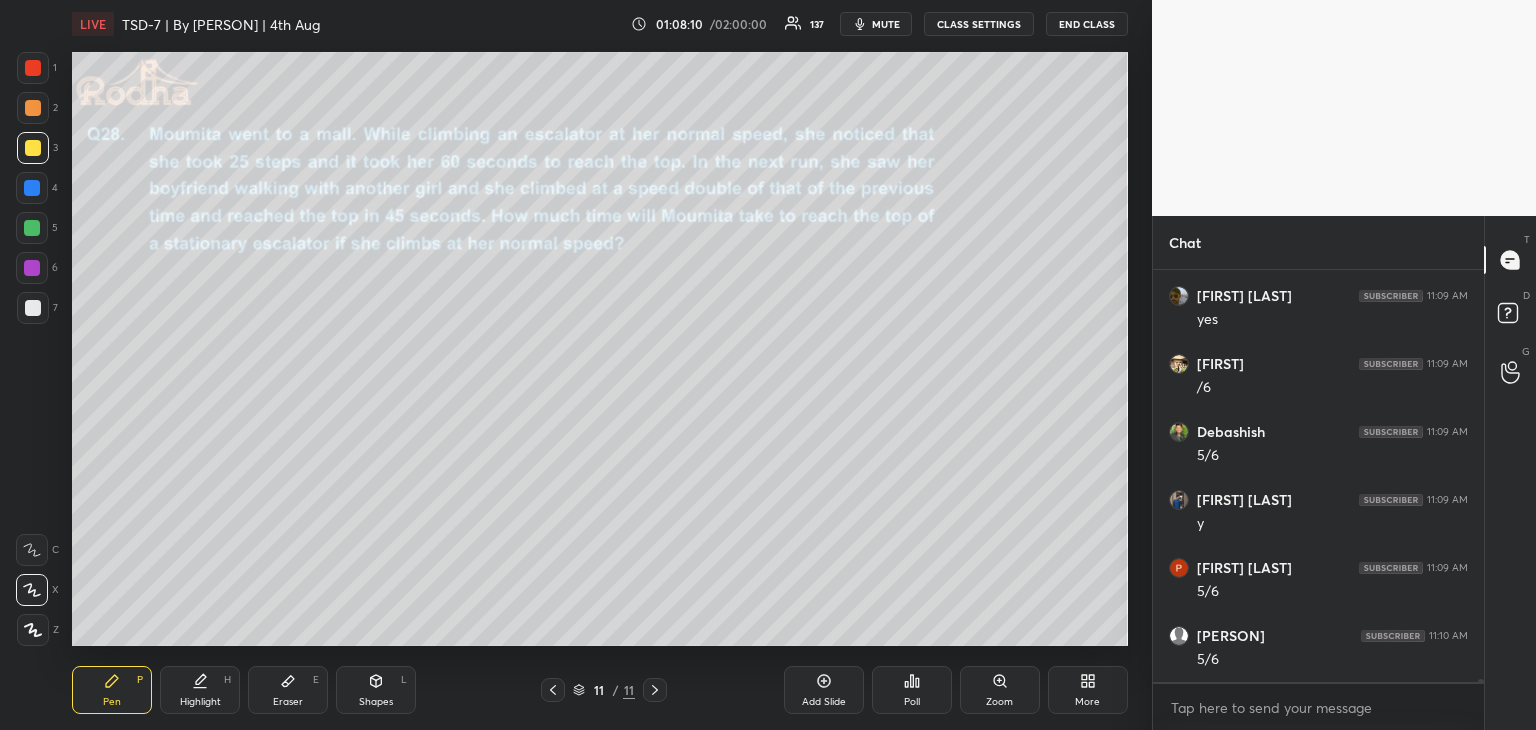 drag, startPoint x: 280, startPoint y: 689, endPoint x: 296, endPoint y: 655, distance: 37.576588 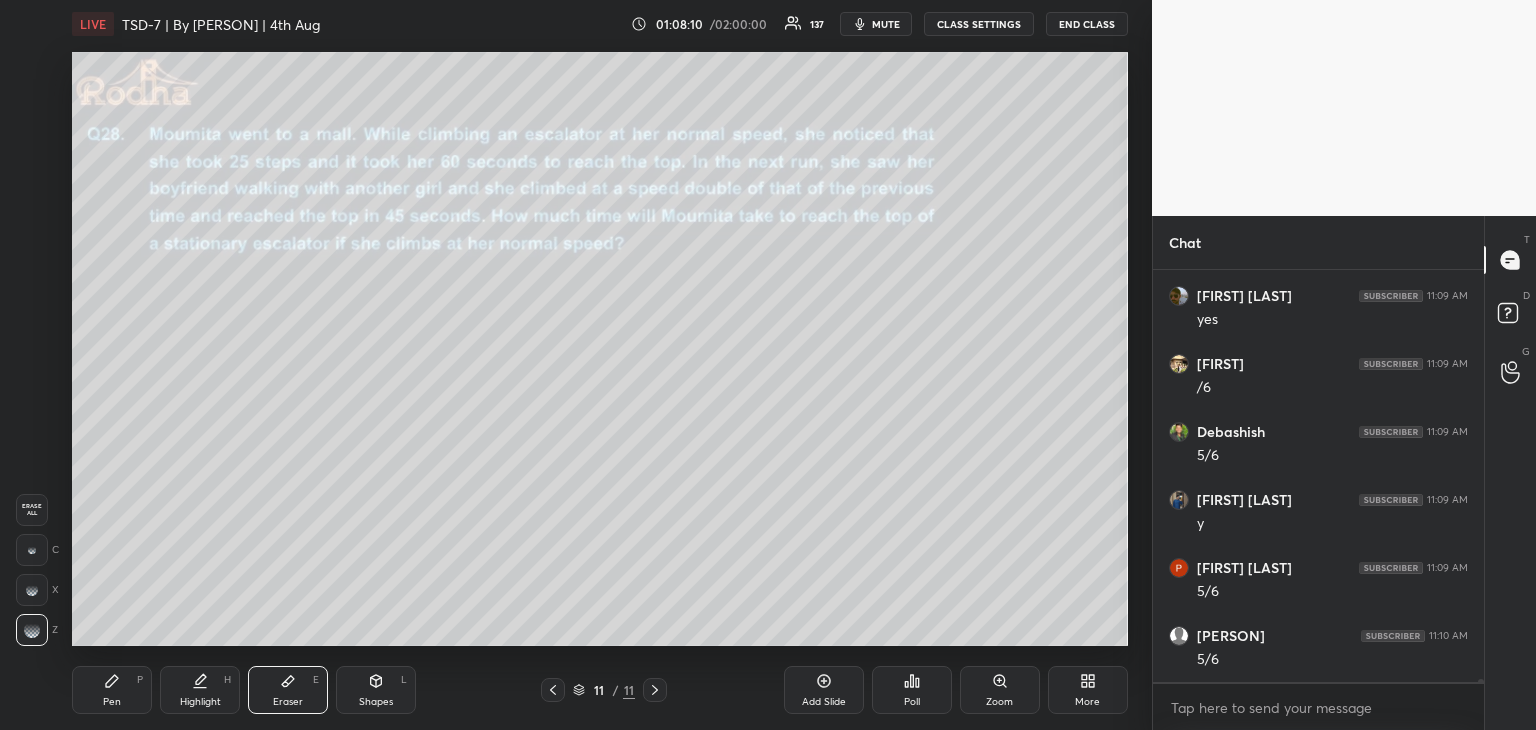 click 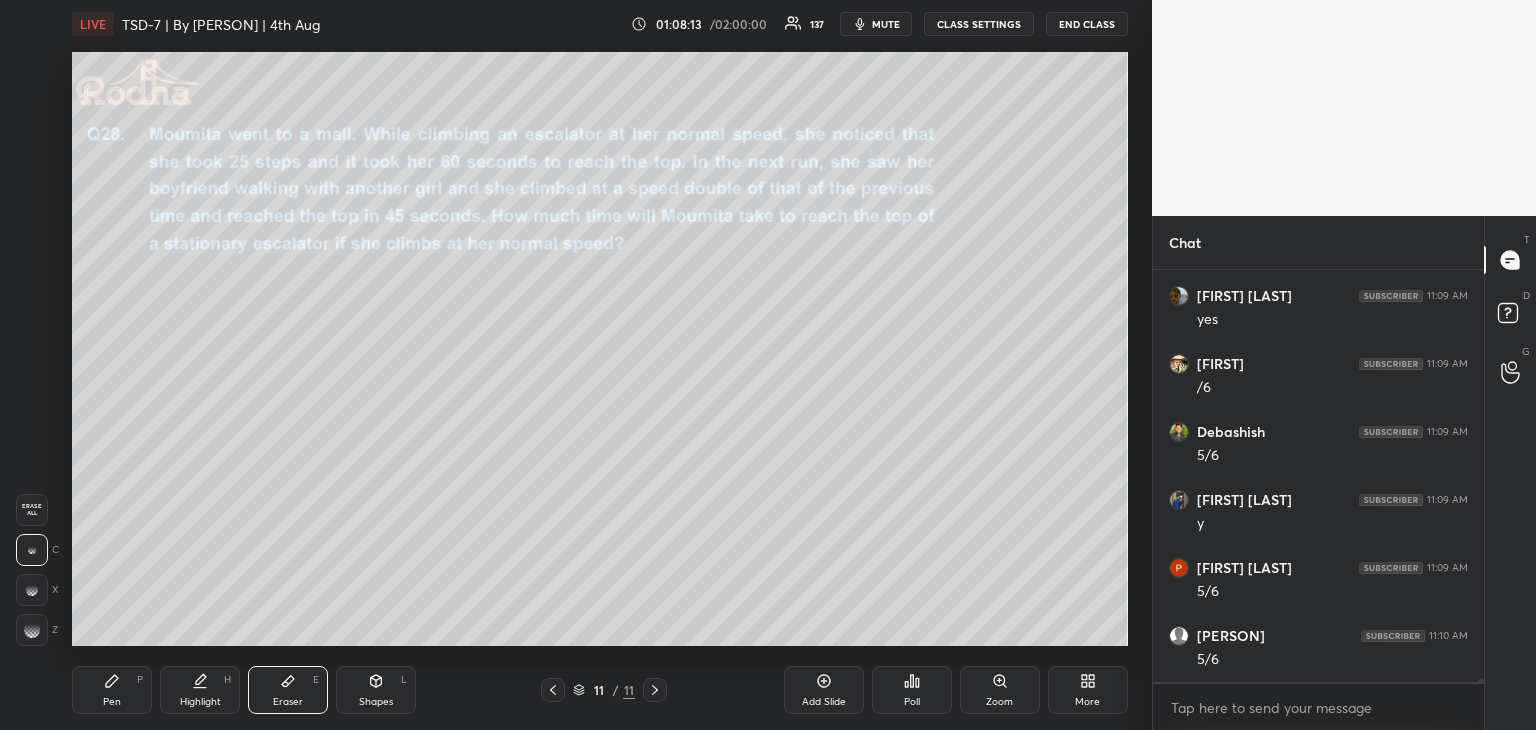 click on "Pen P" at bounding box center (112, 690) 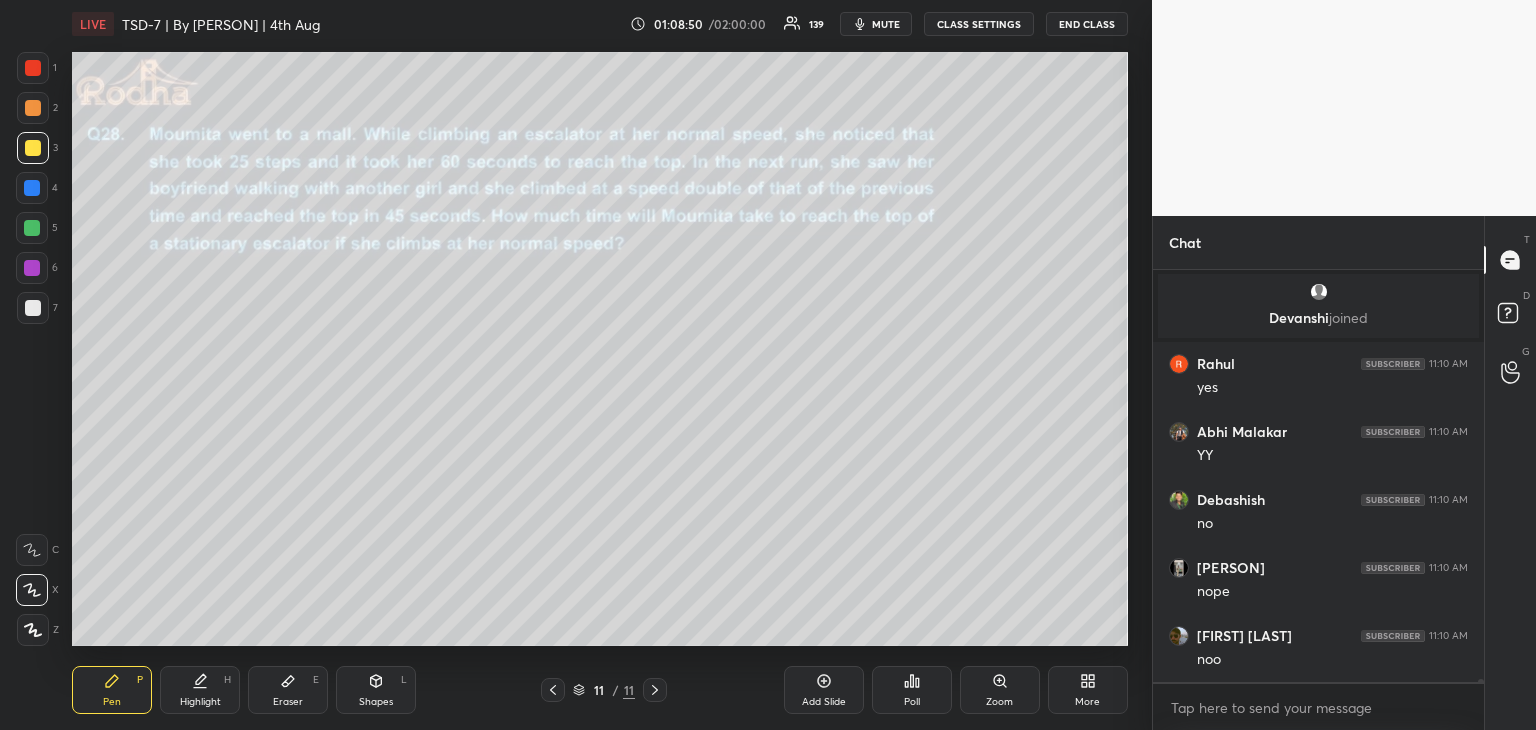 scroll, scrollTop: 49200, scrollLeft: 0, axis: vertical 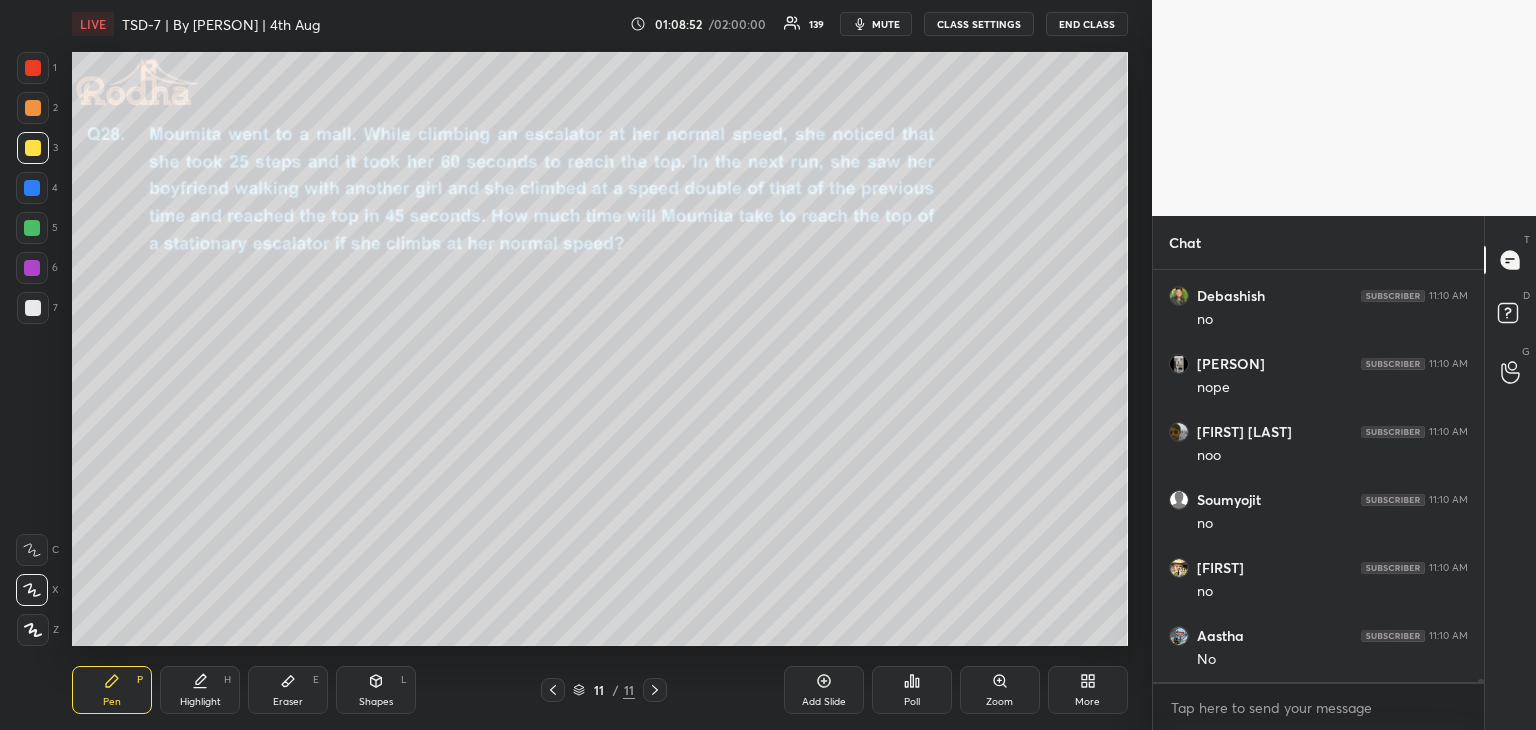click at bounding box center (32, 188) 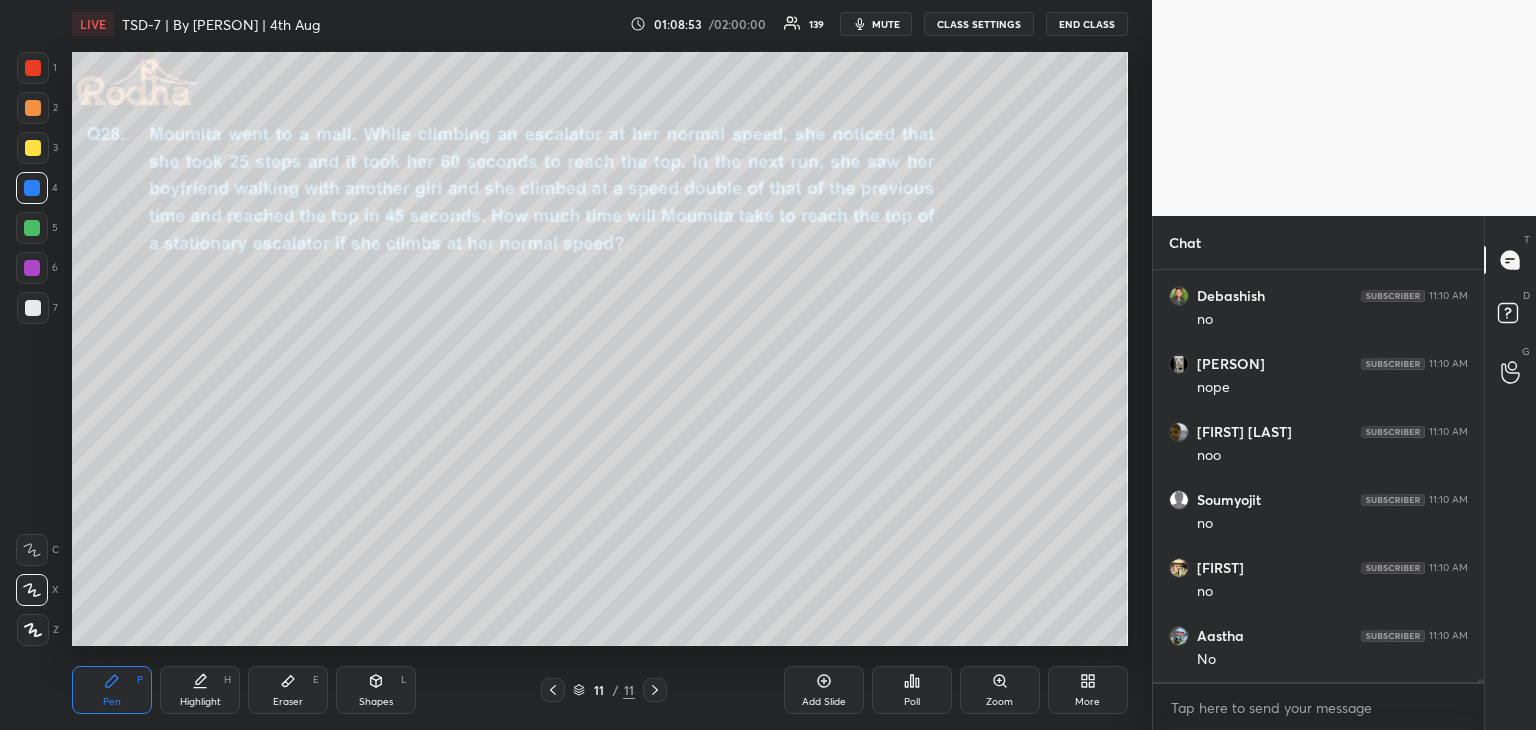 scroll, scrollTop: 49268, scrollLeft: 0, axis: vertical 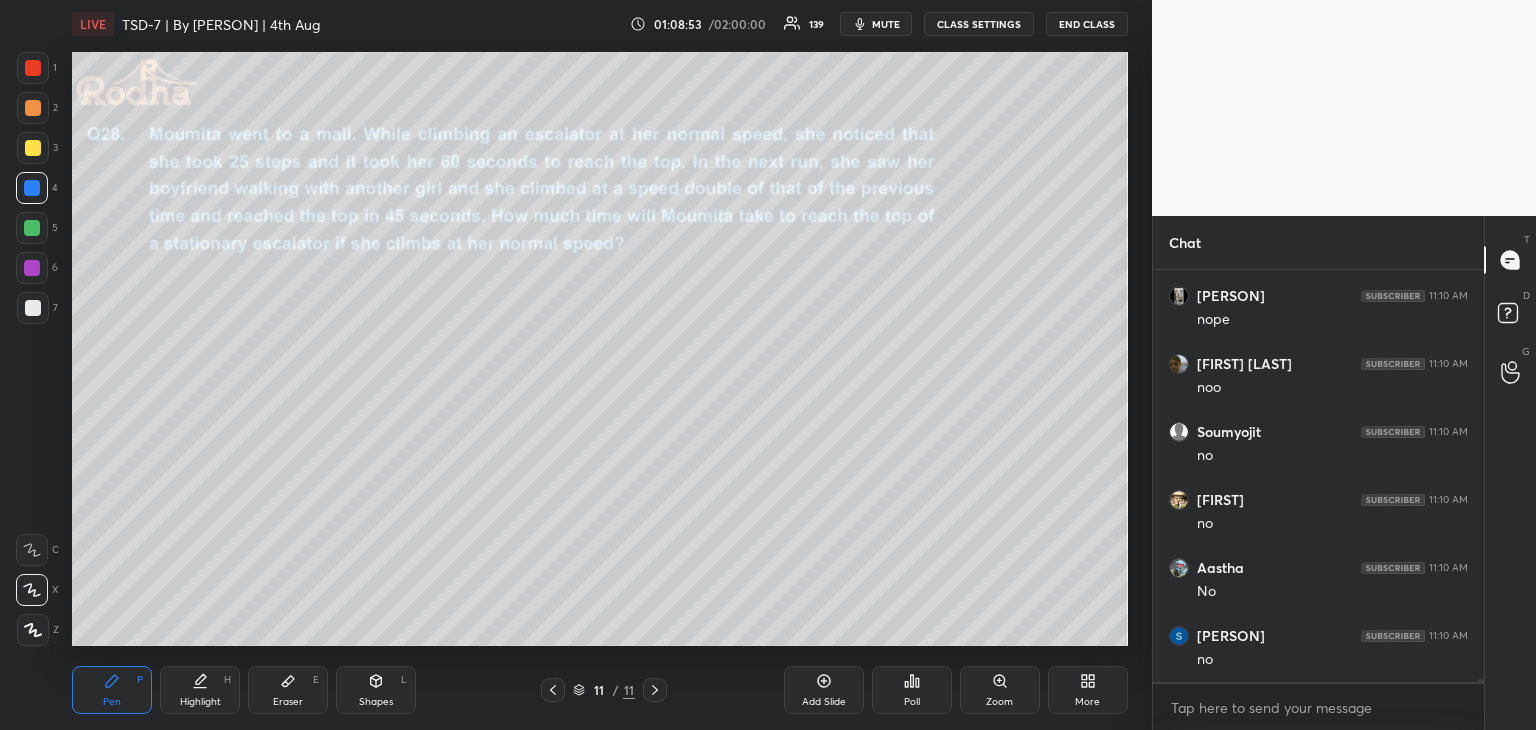 click on "L" at bounding box center (404, 680) 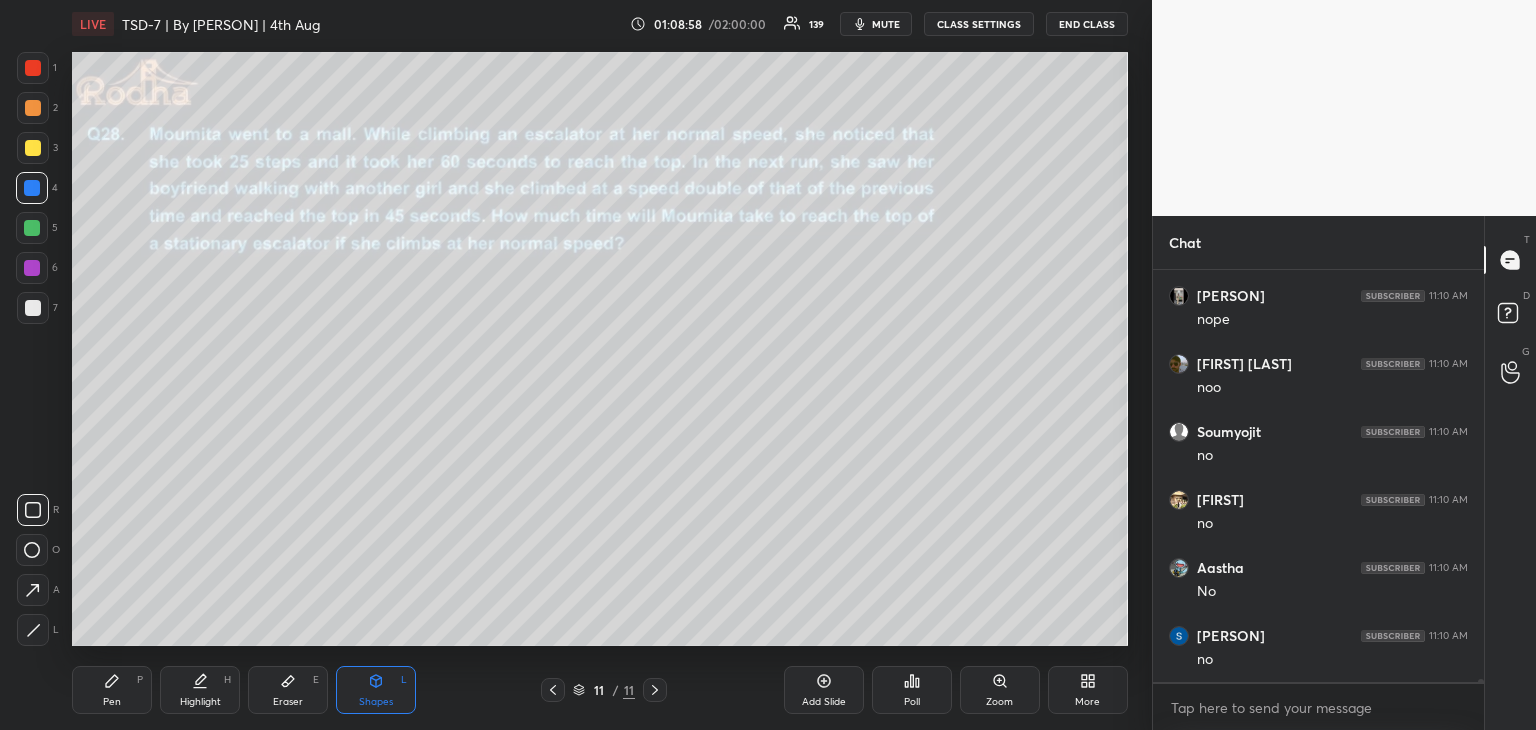 scroll, scrollTop: 49336, scrollLeft: 0, axis: vertical 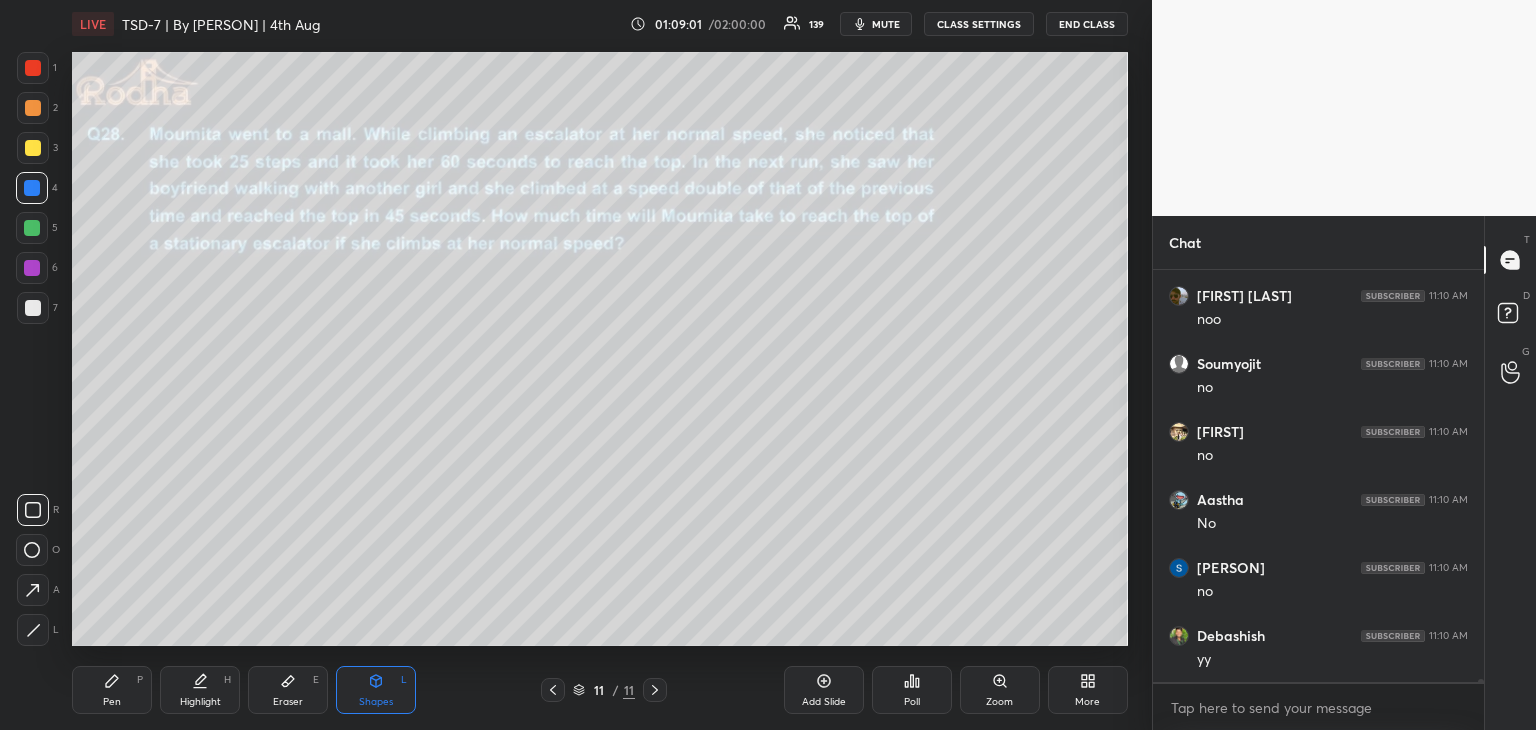 click on "Pen P" at bounding box center (112, 690) 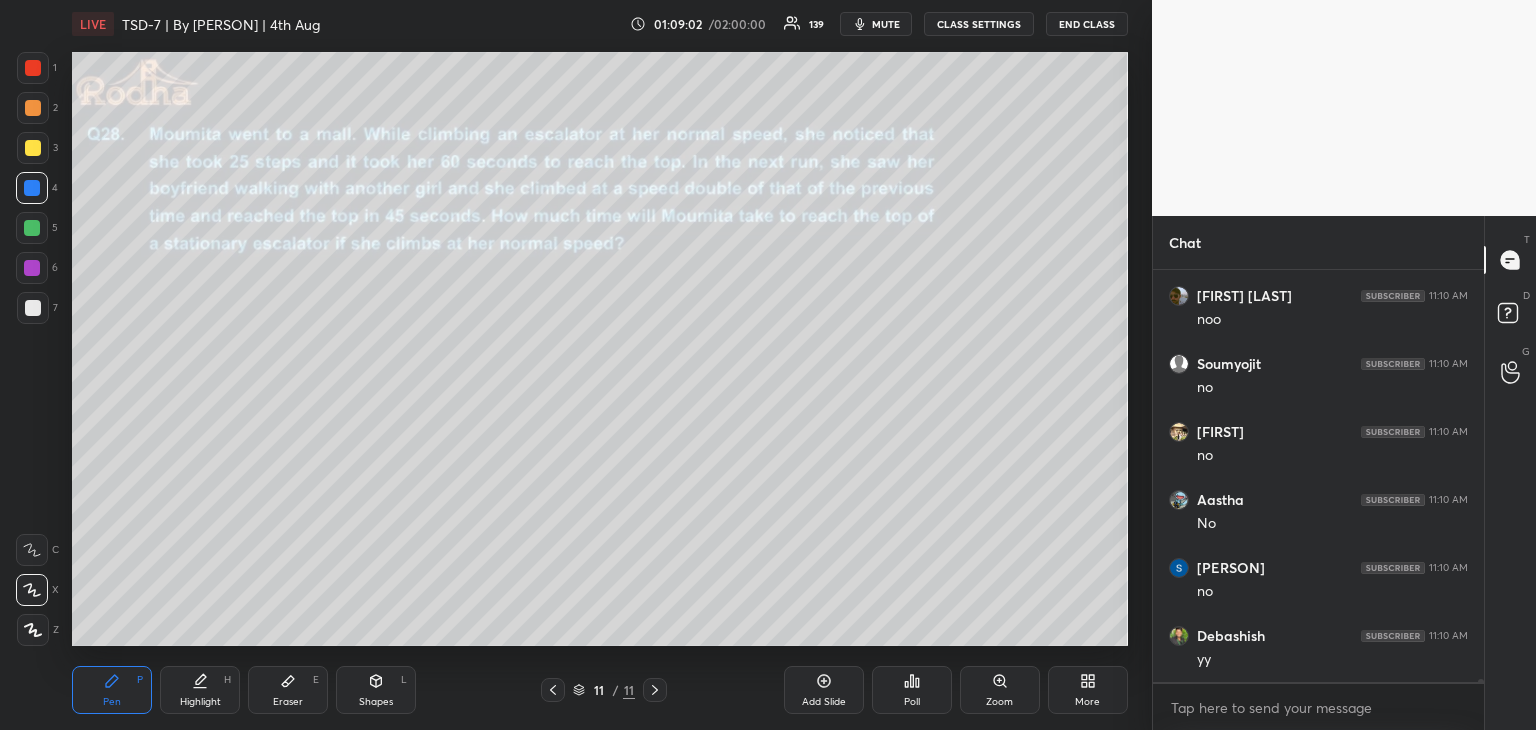 click at bounding box center [33, 308] 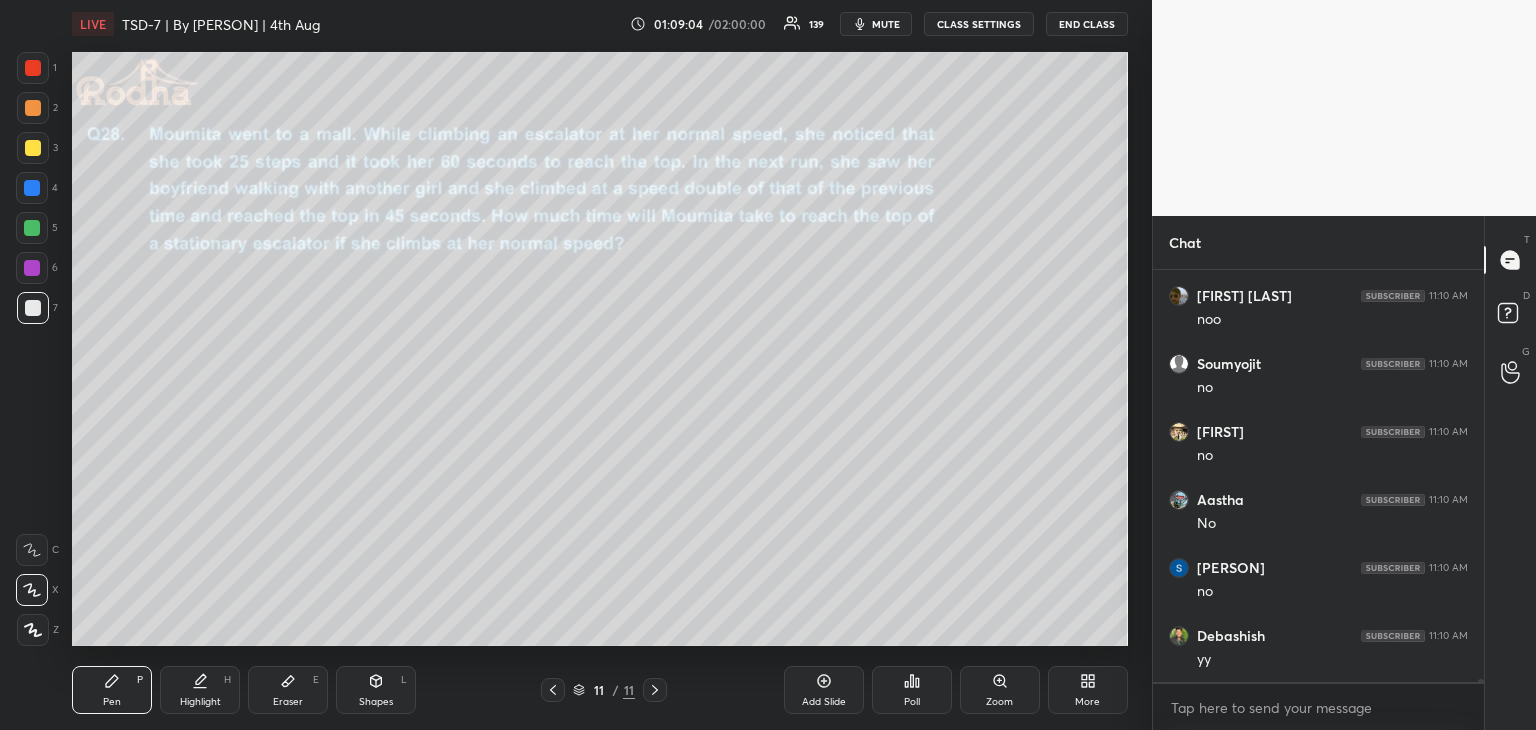 click at bounding box center (32, 188) 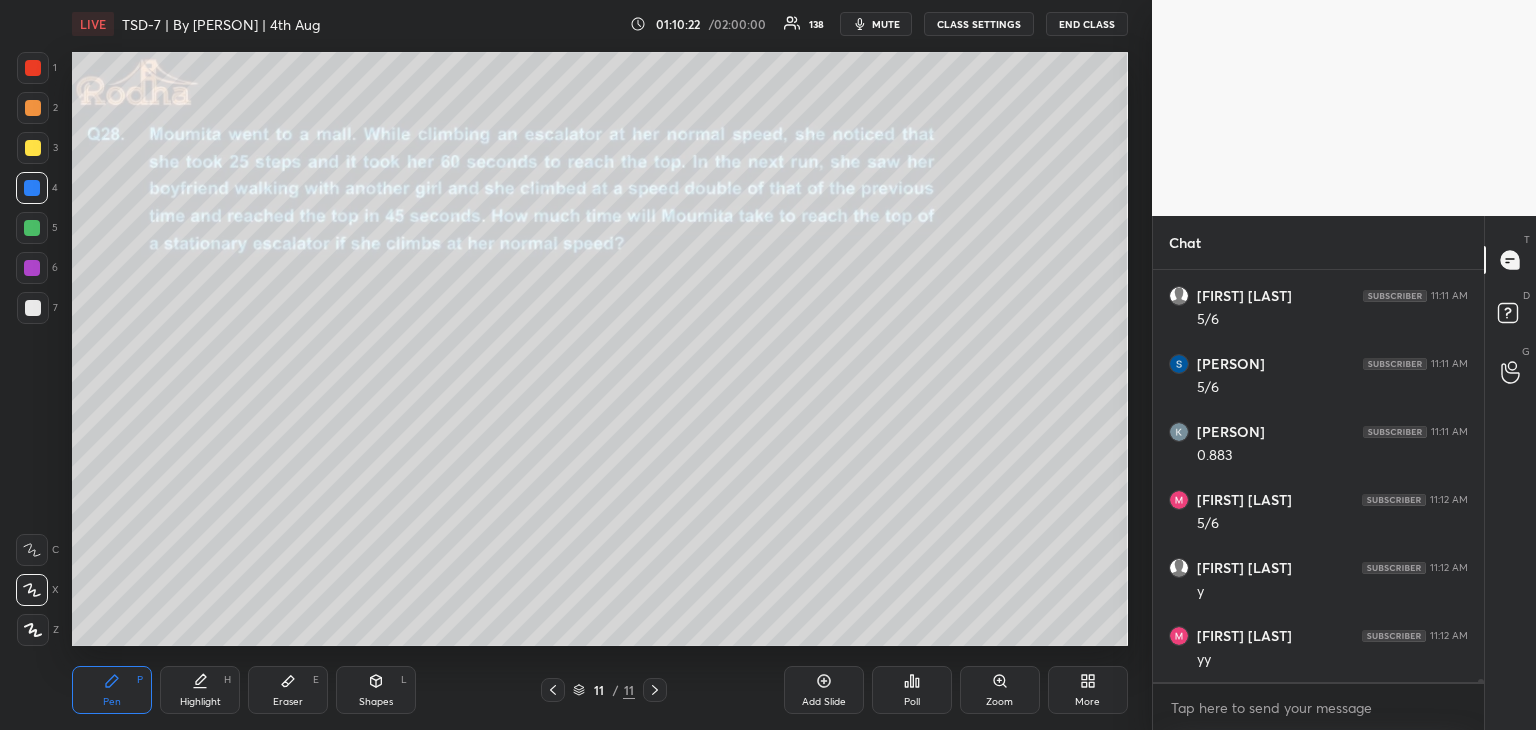 scroll, scrollTop: 50424, scrollLeft: 0, axis: vertical 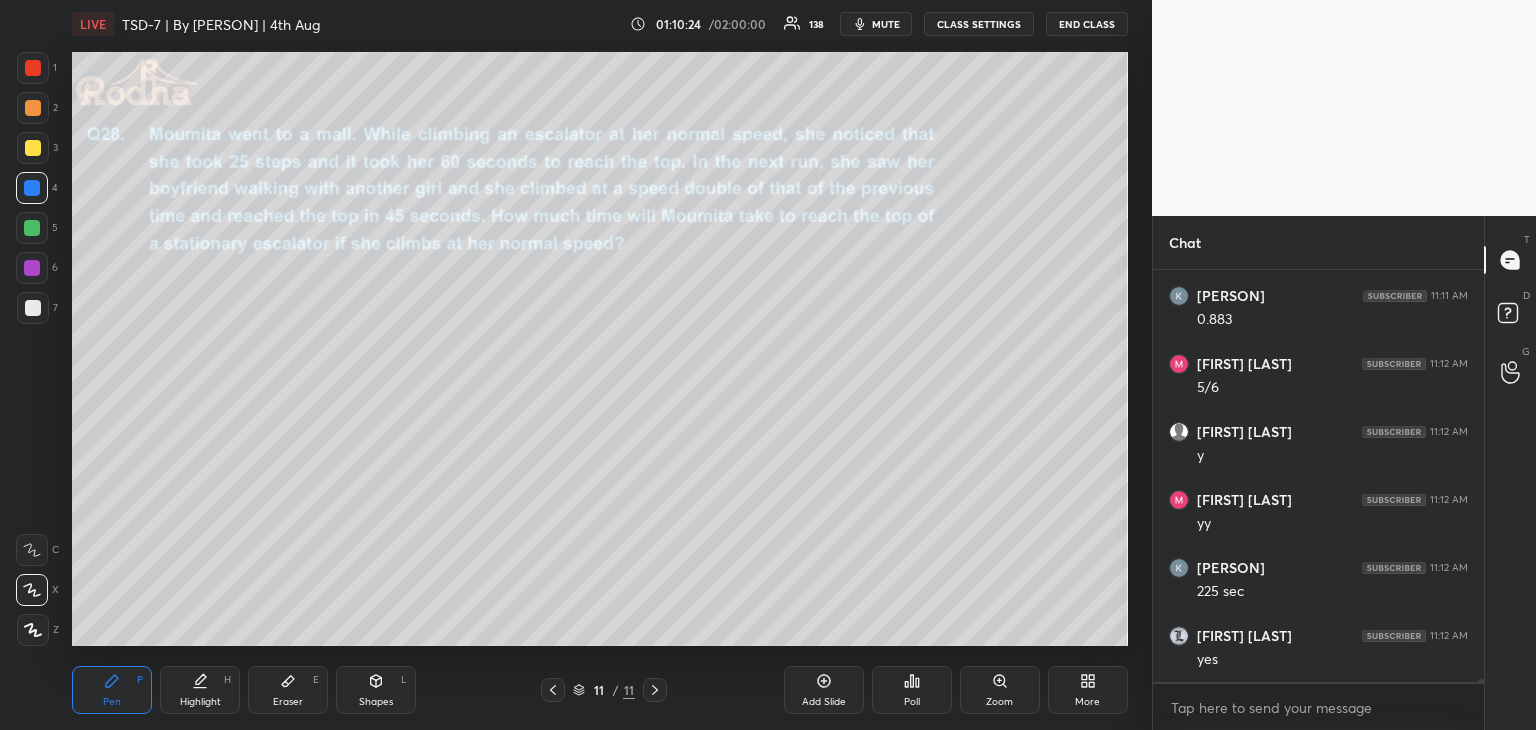 click at bounding box center (32, 228) 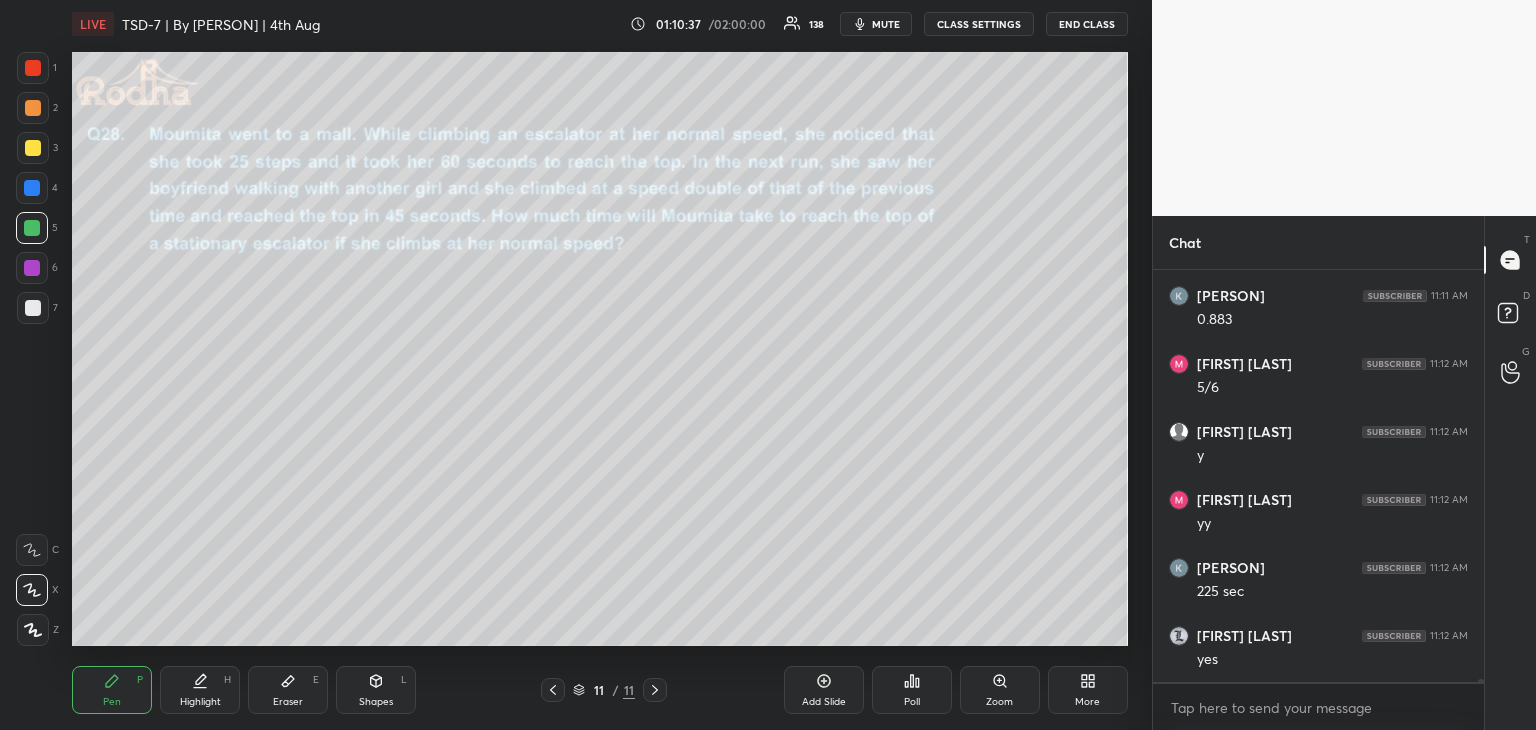 click at bounding box center [32, 188] 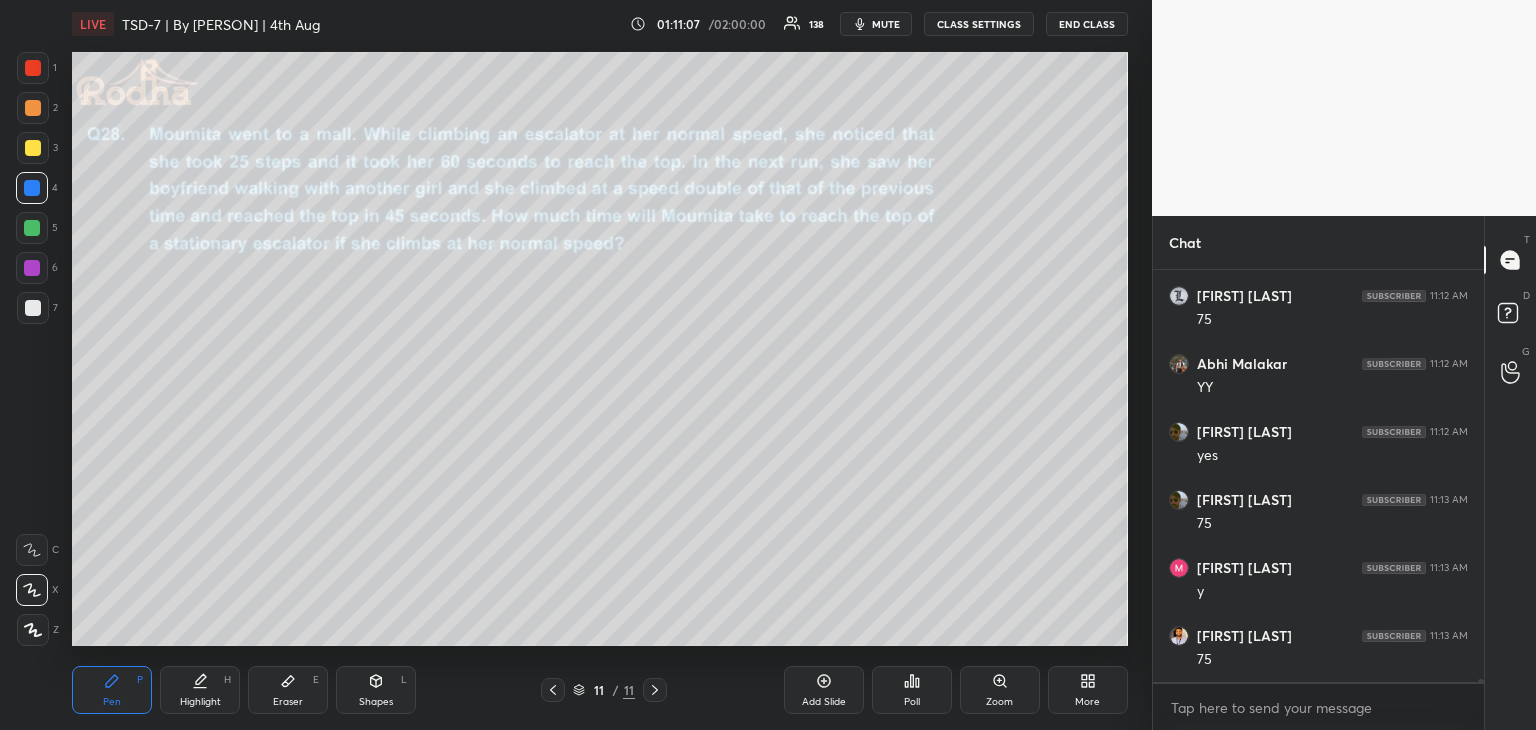 scroll, scrollTop: 51444, scrollLeft: 0, axis: vertical 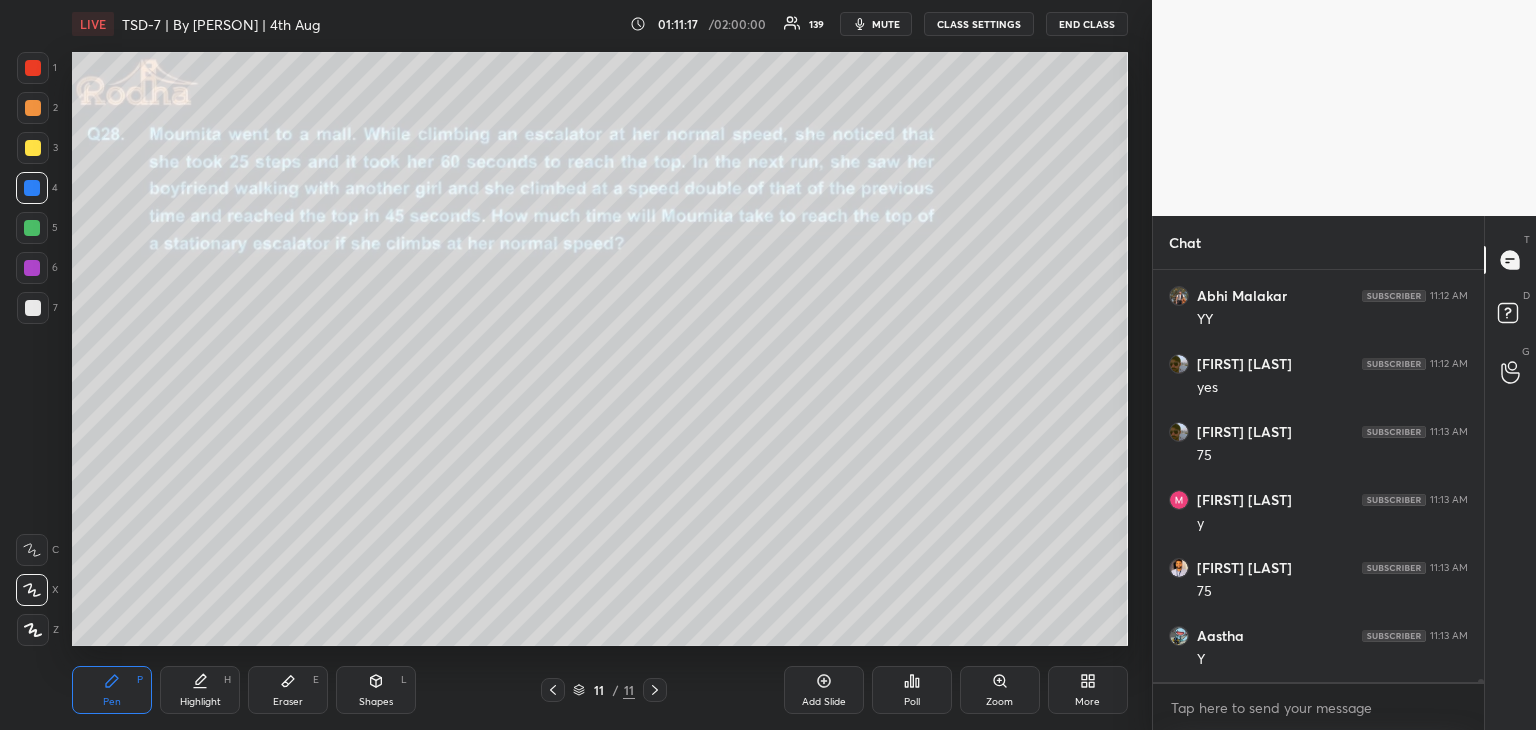 drag, startPoint x: 381, startPoint y: 694, endPoint x: 383, endPoint y: 669, distance: 25.079872 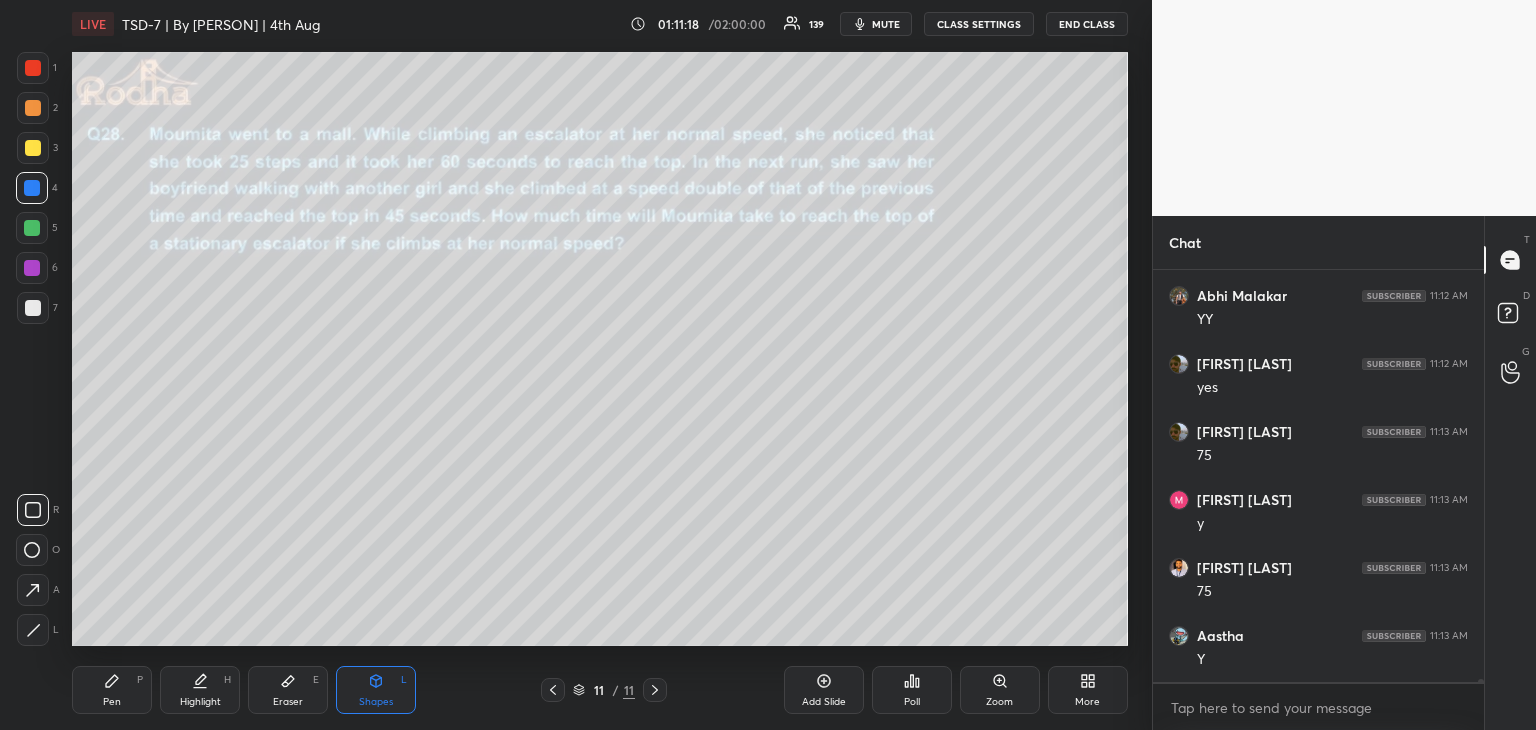 drag, startPoint x: 30, startPoint y: 509, endPoint x: 64, endPoint y: 508, distance: 34.0147 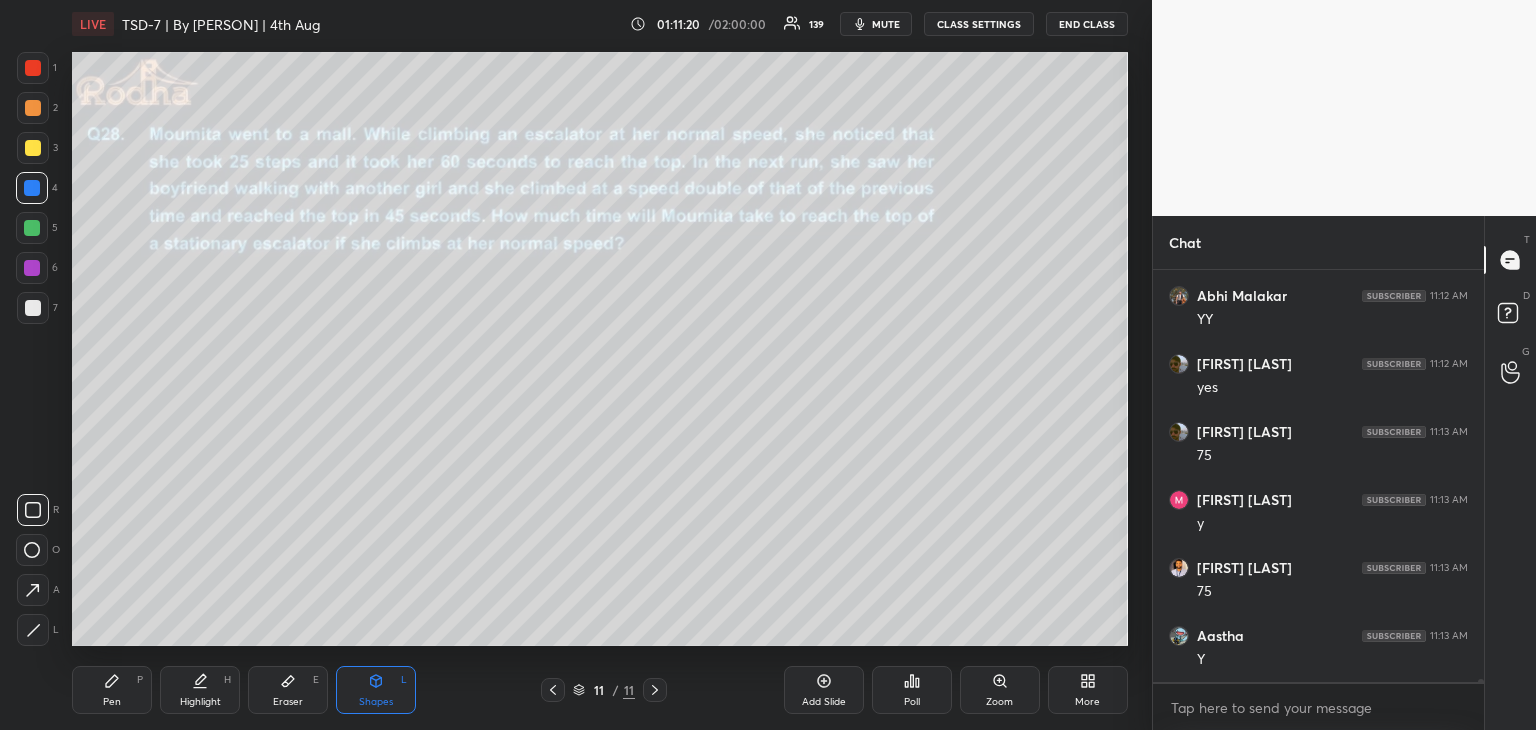 scroll, scrollTop: 51512, scrollLeft: 0, axis: vertical 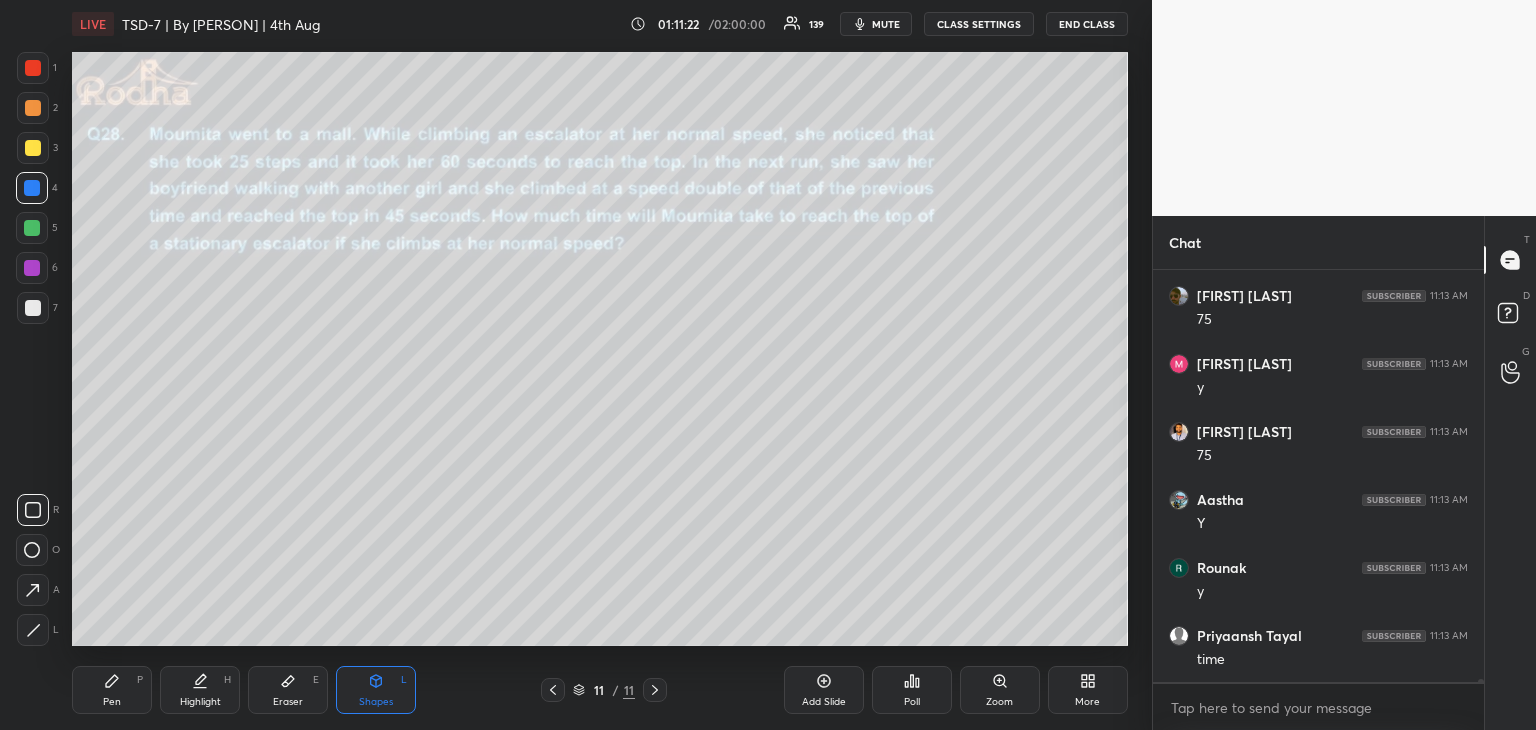 click at bounding box center [32, 228] 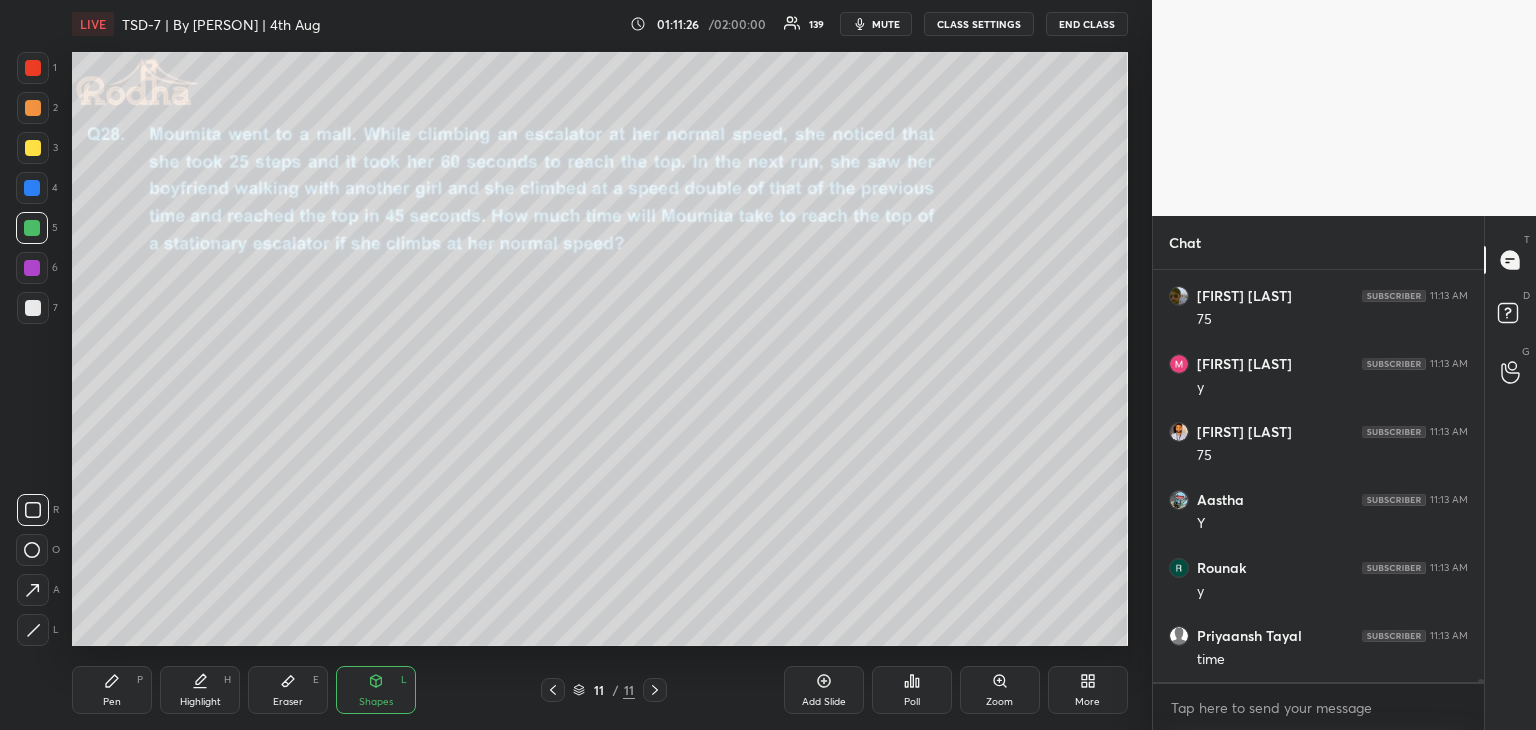 scroll, scrollTop: 51648, scrollLeft: 0, axis: vertical 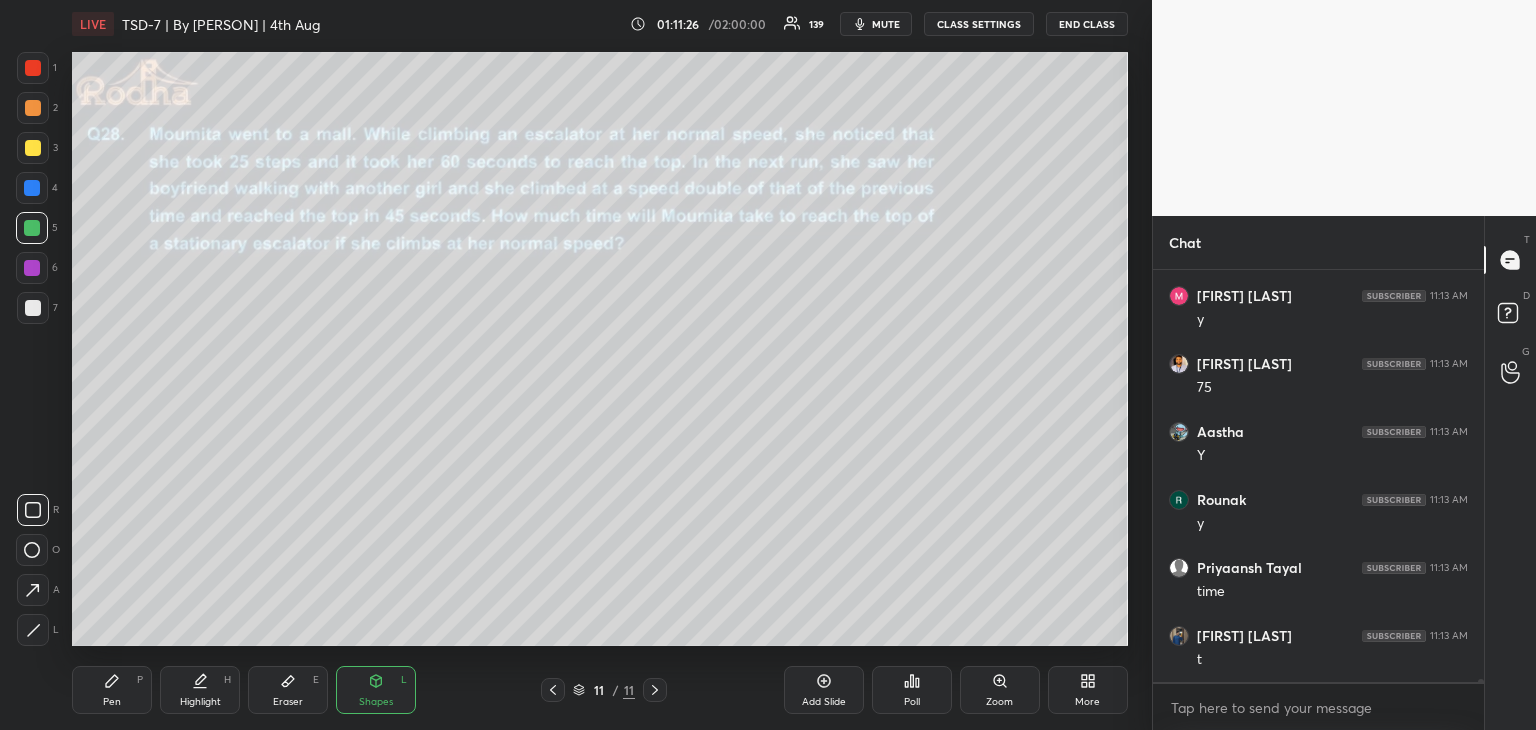 drag, startPoint x: 112, startPoint y: 689, endPoint x: 137, endPoint y: 681, distance: 26.24881 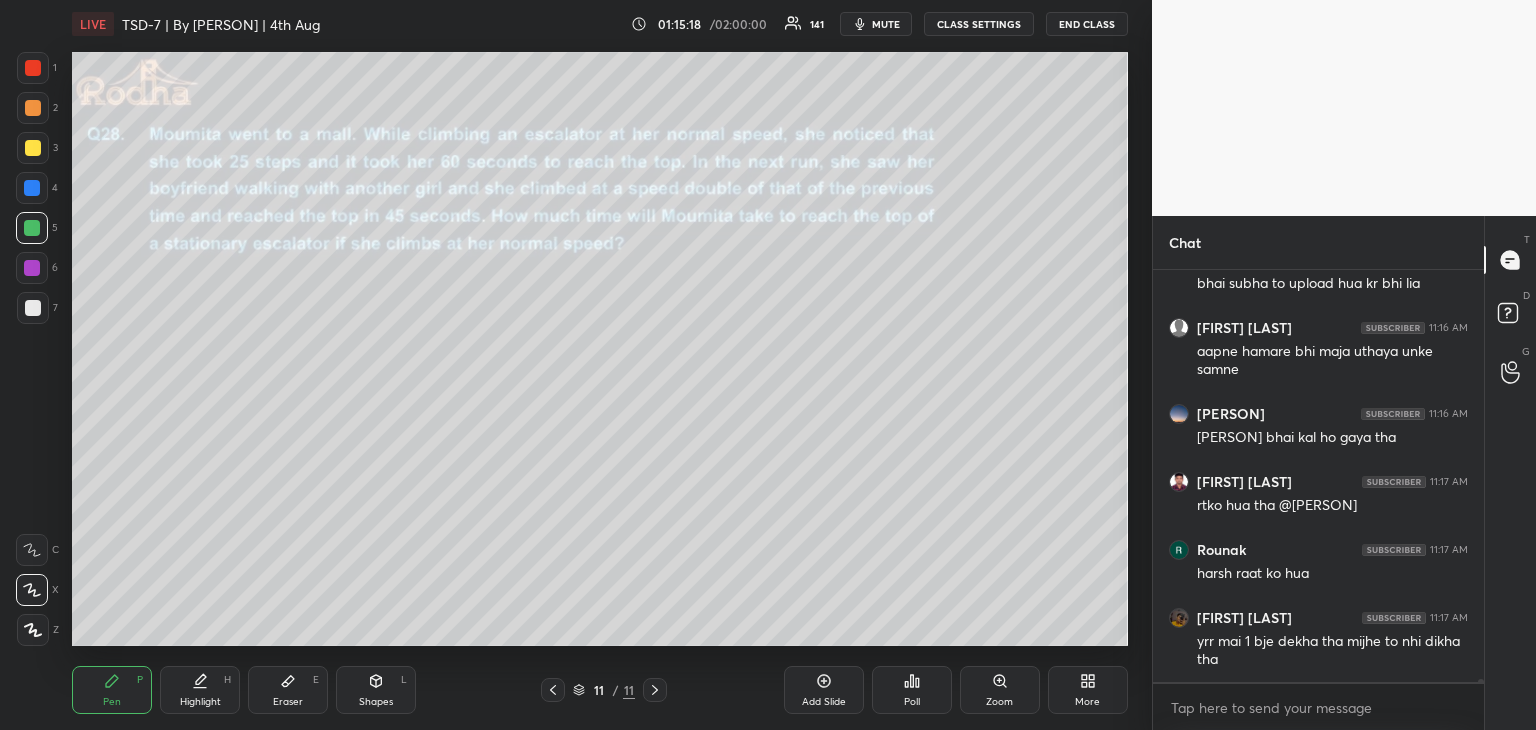 scroll, scrollTop: 52304, scrollLeft: 0, axis: vertical 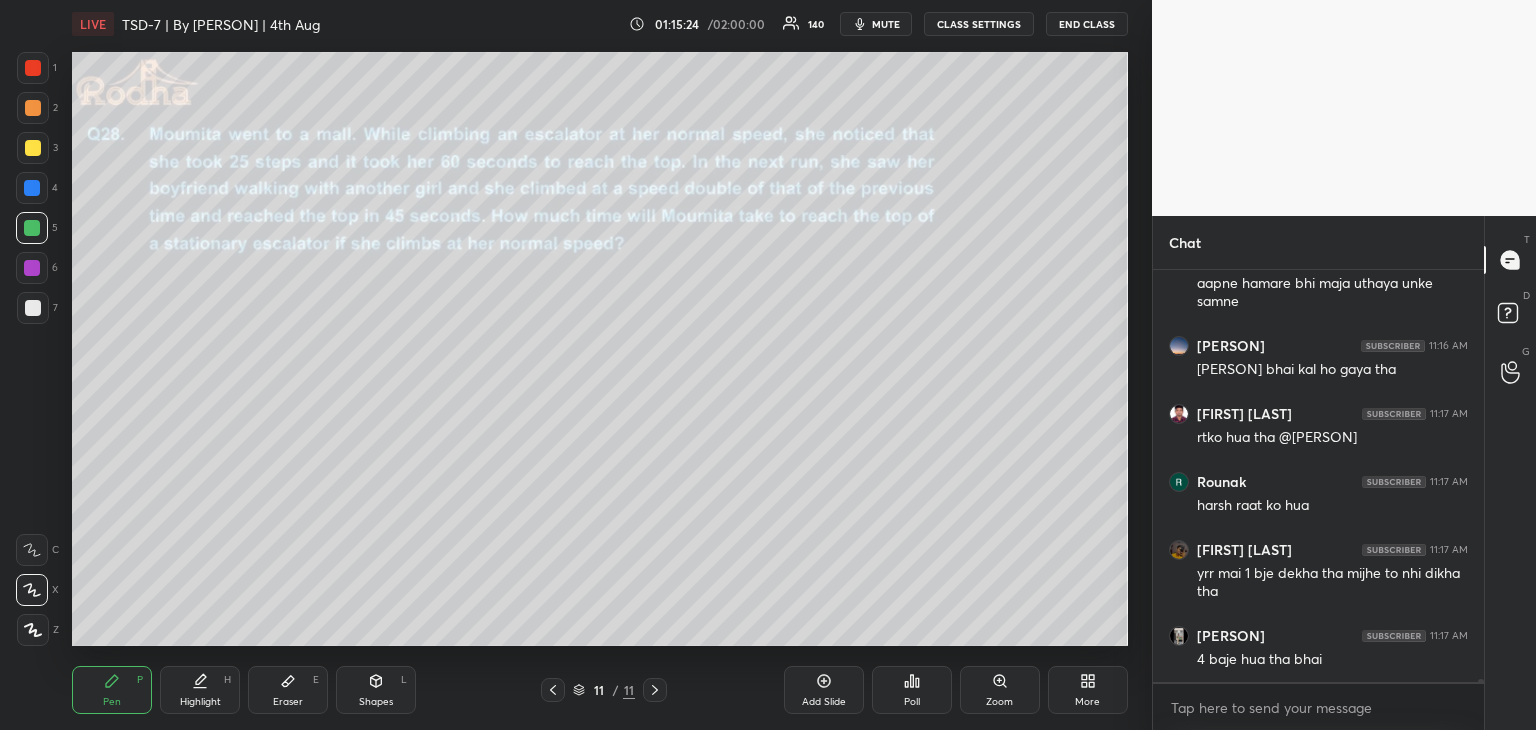 click 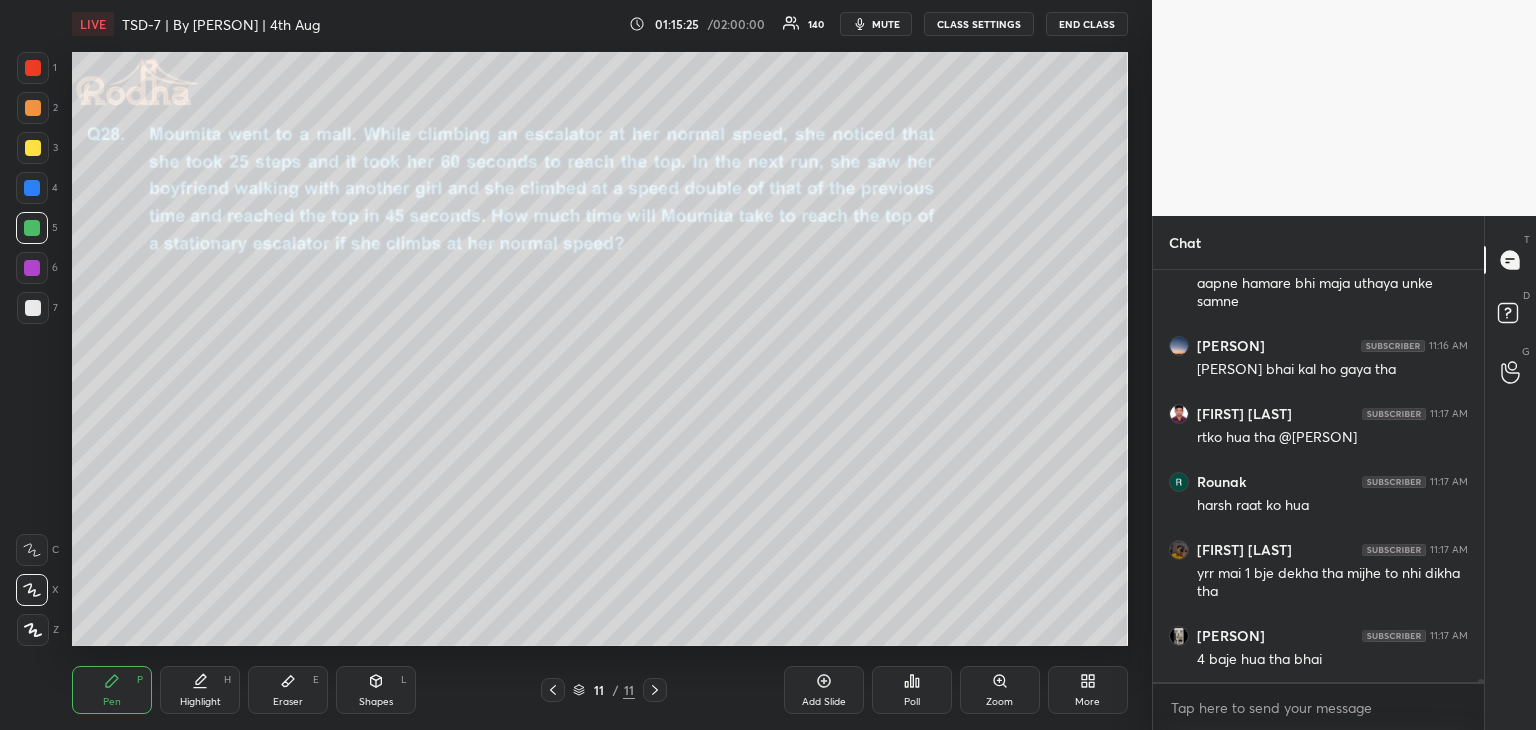 click on "Add Slide" at bounding box center [824, 690] 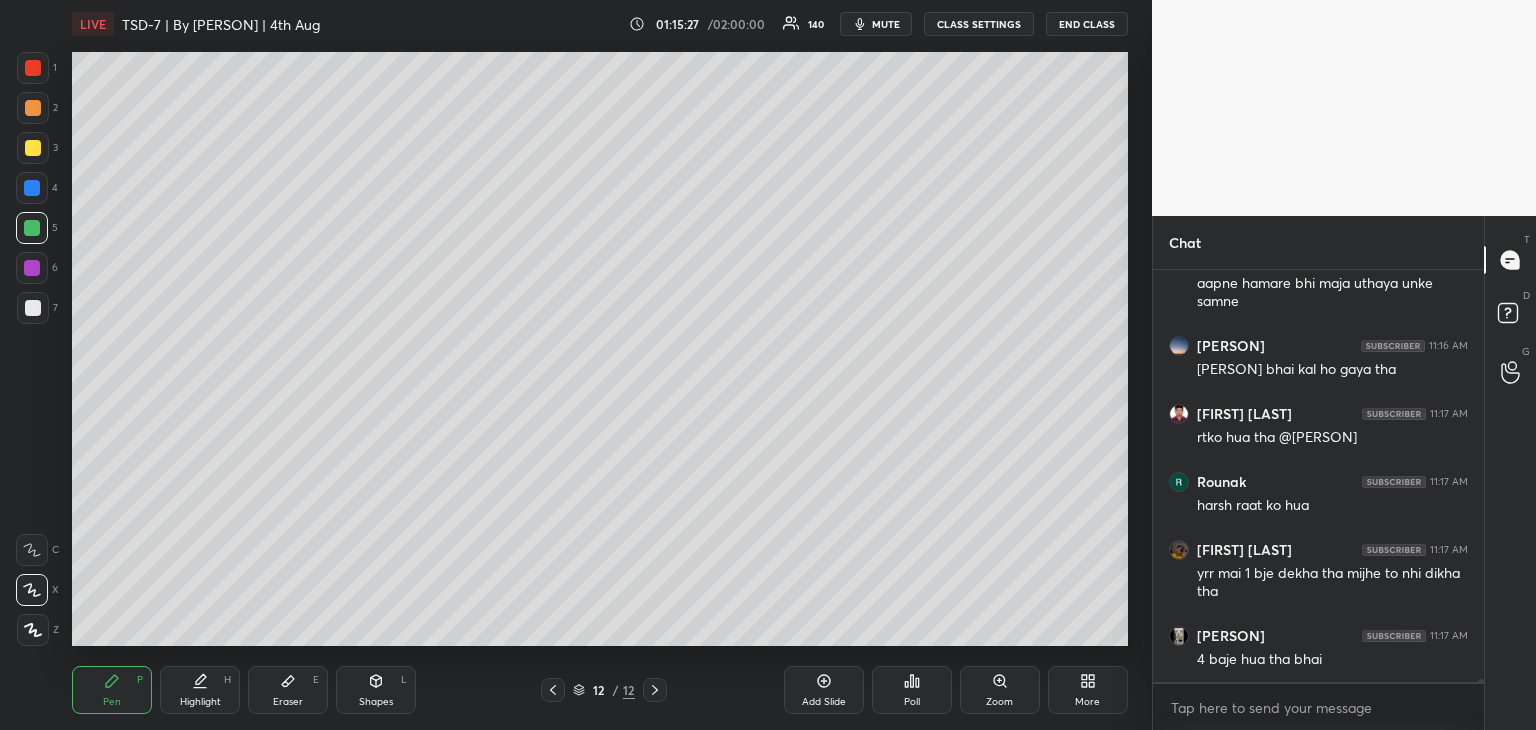 click 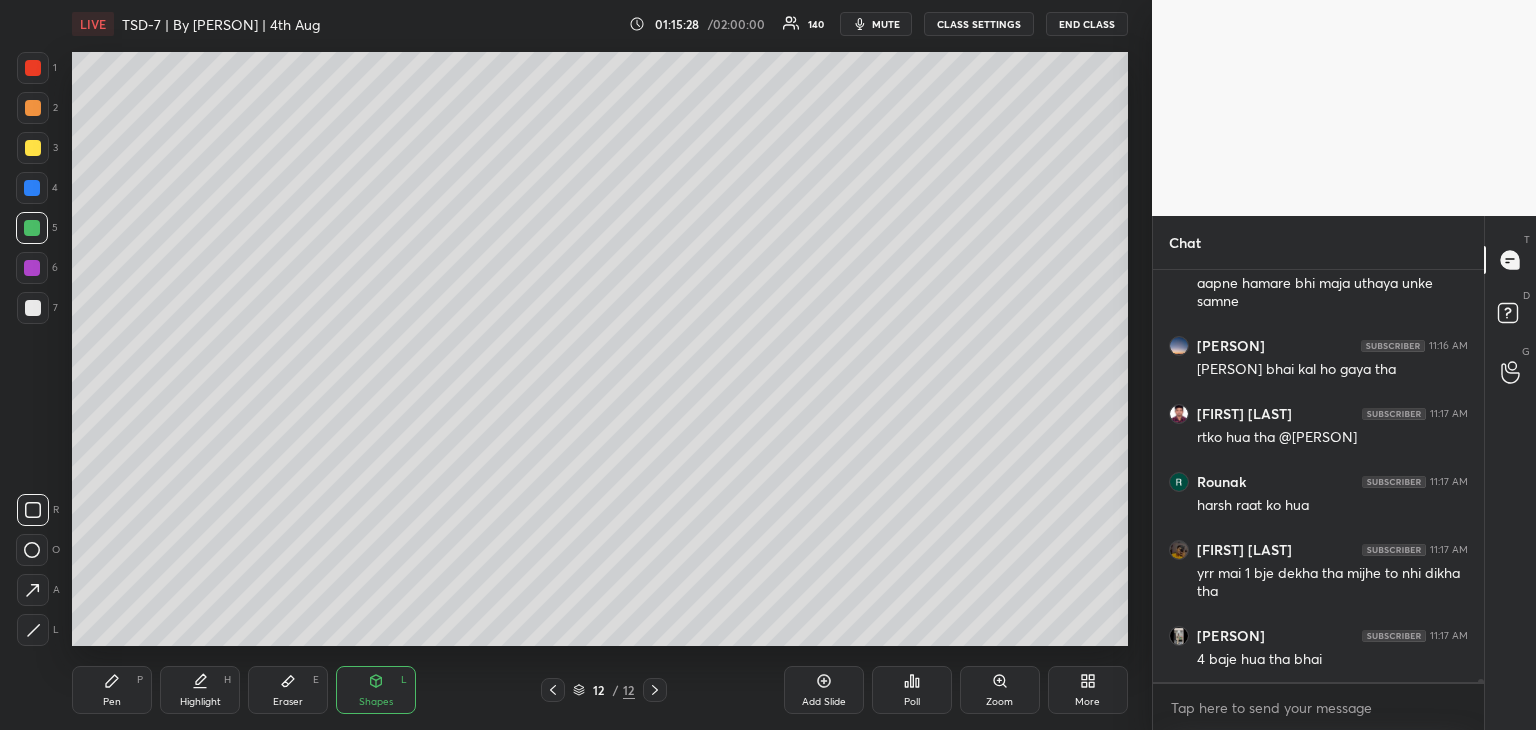 scroll, scrollTop: 52372, scrollLeft: 0, axis: vertical 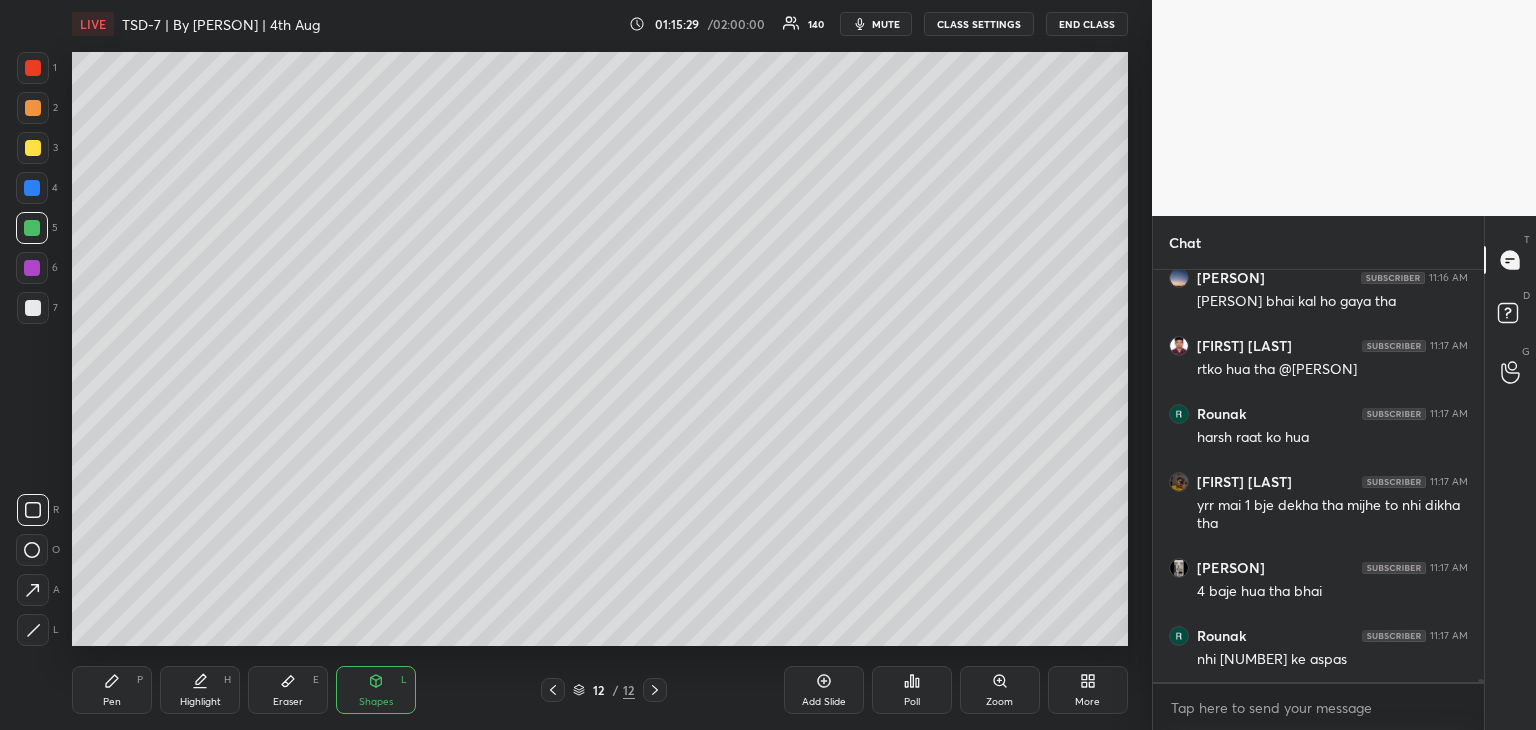 click 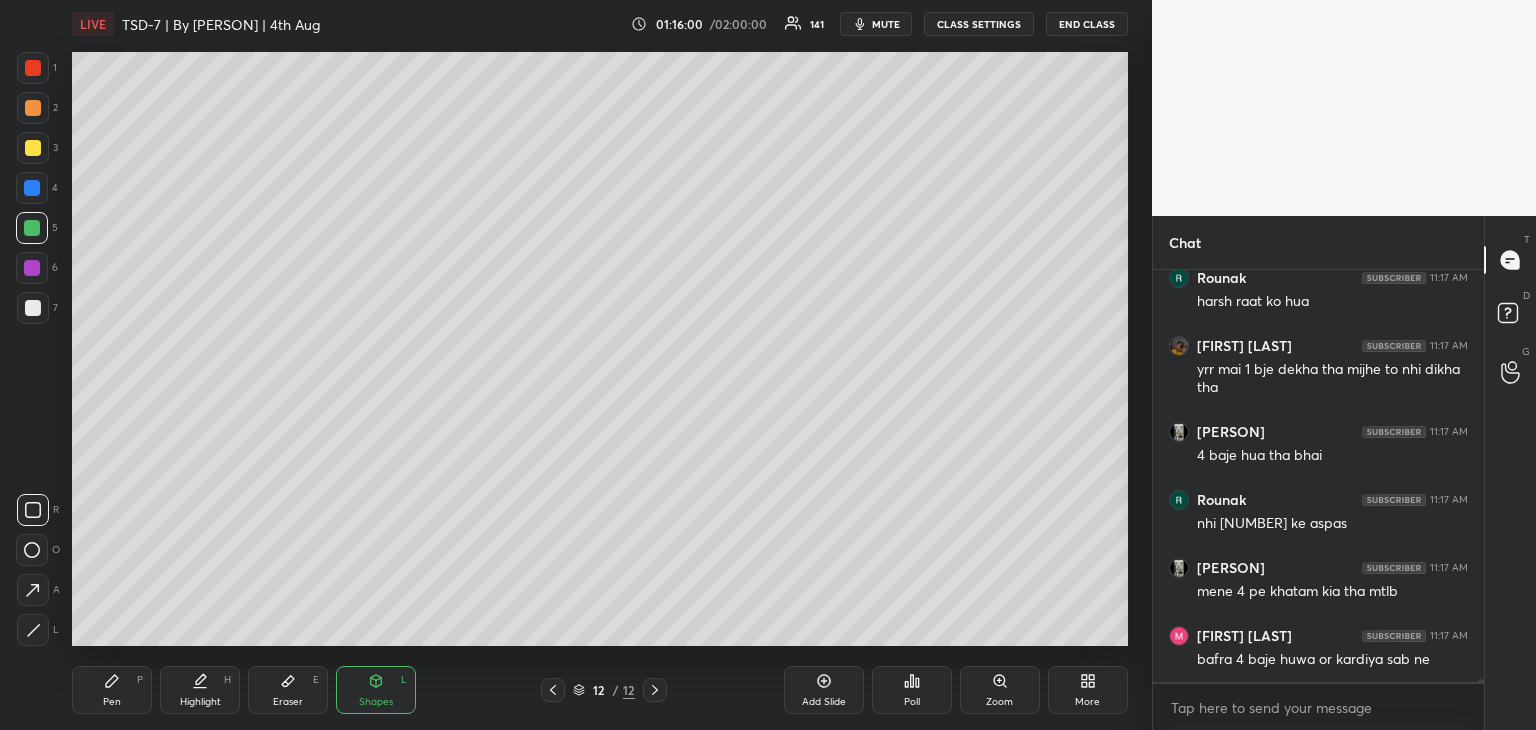 scroll, scrollTop: 52576, scrollLeft: 0, axis: vertical 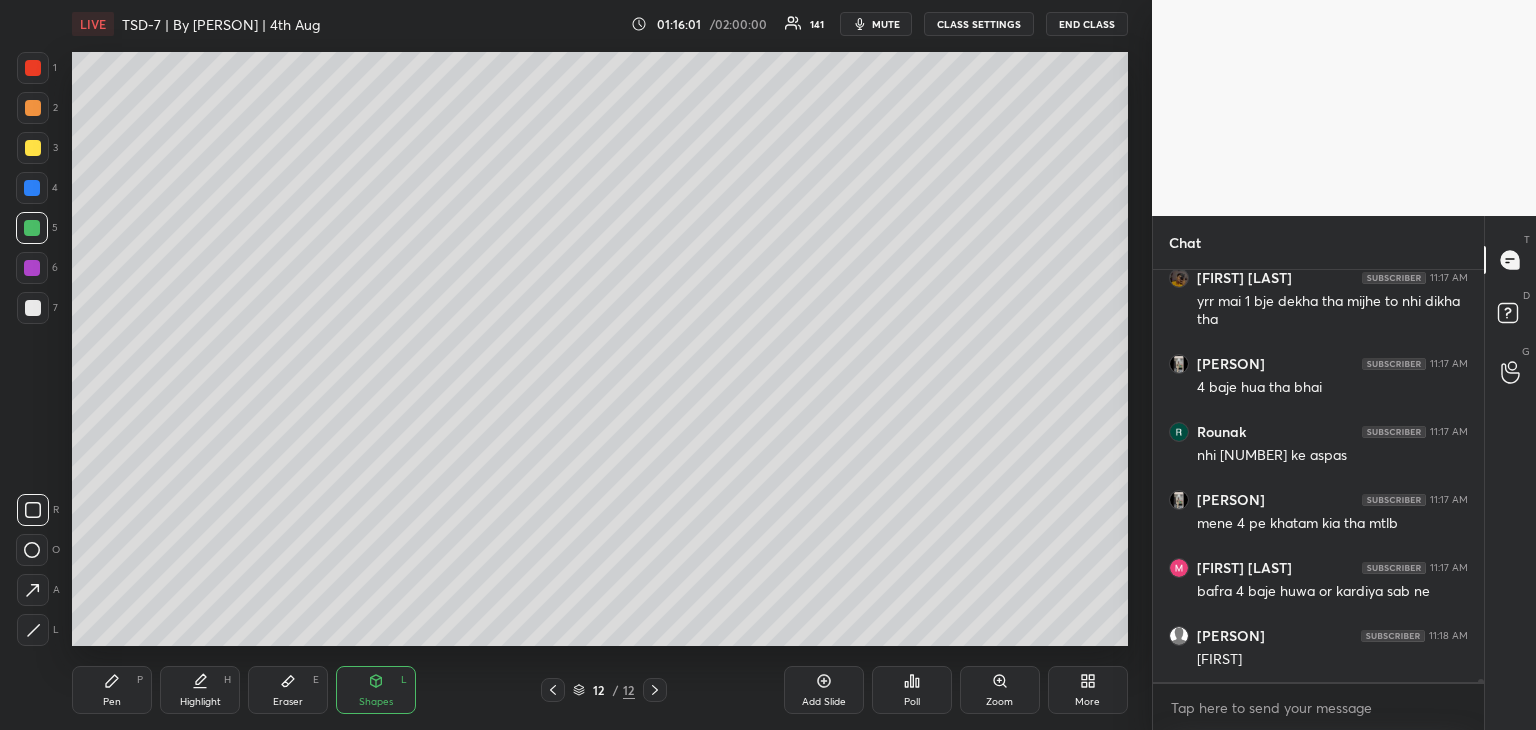 click on "Pen" at bounding box center (112, 702) 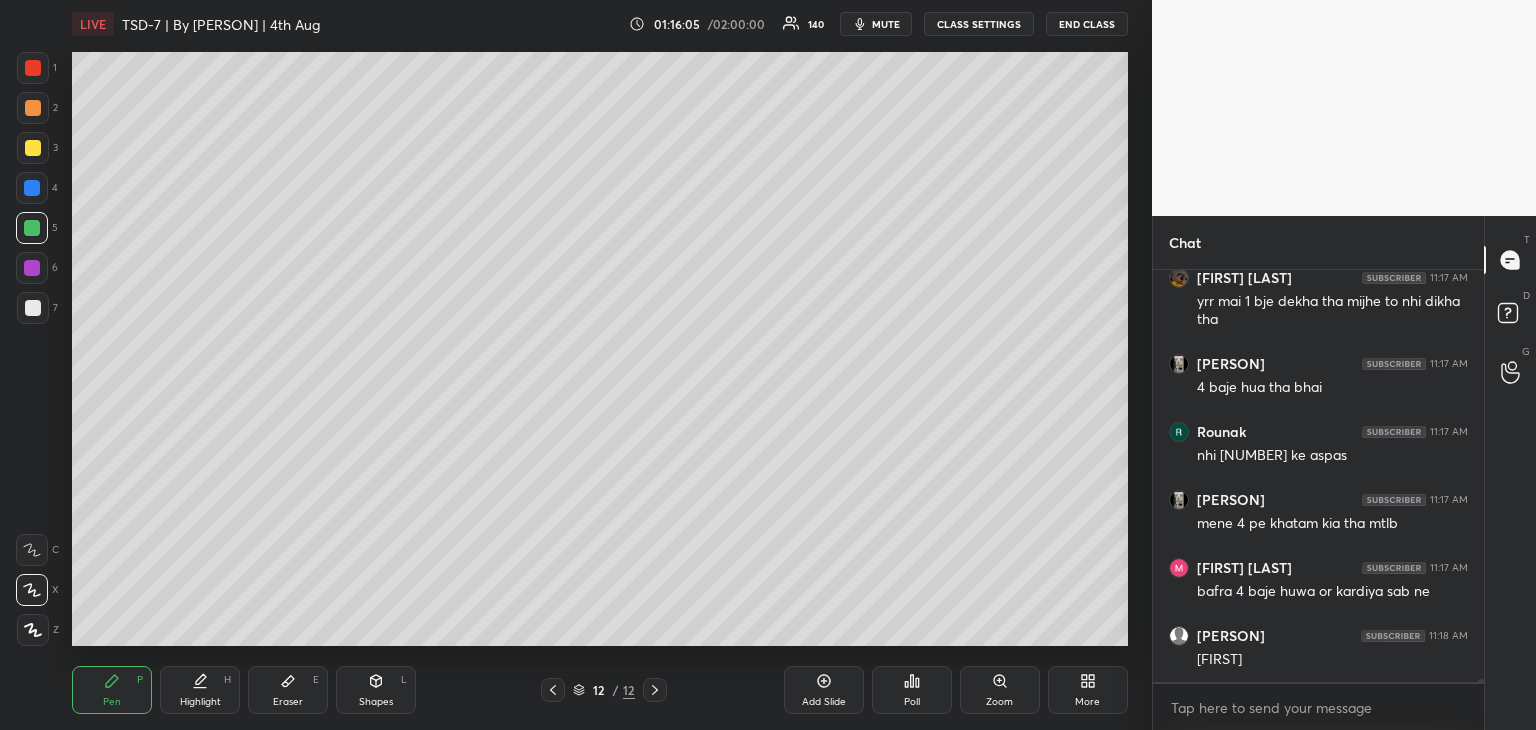 click at bounding box center (33, 108) 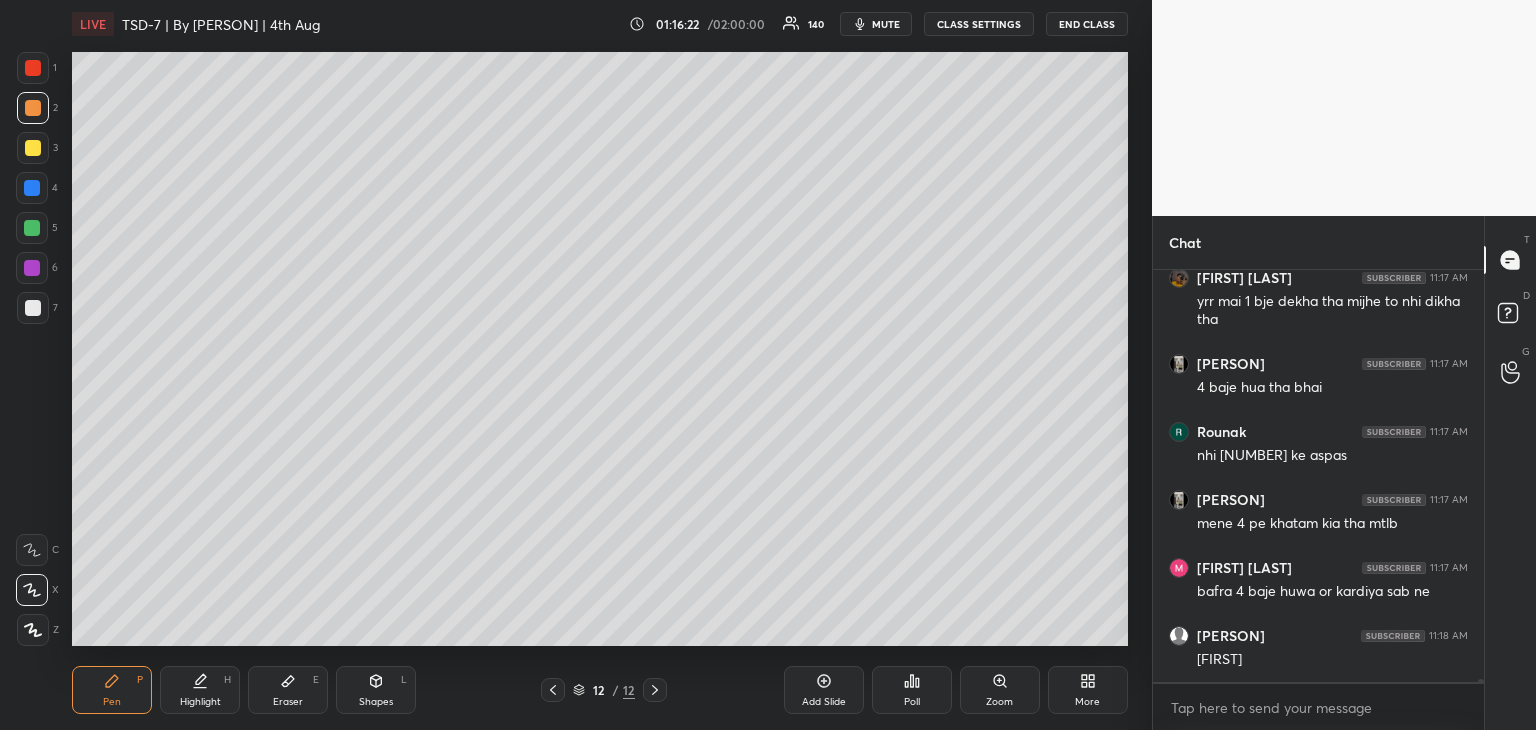 click on "Shapes L" at bounding box center (376, 690) 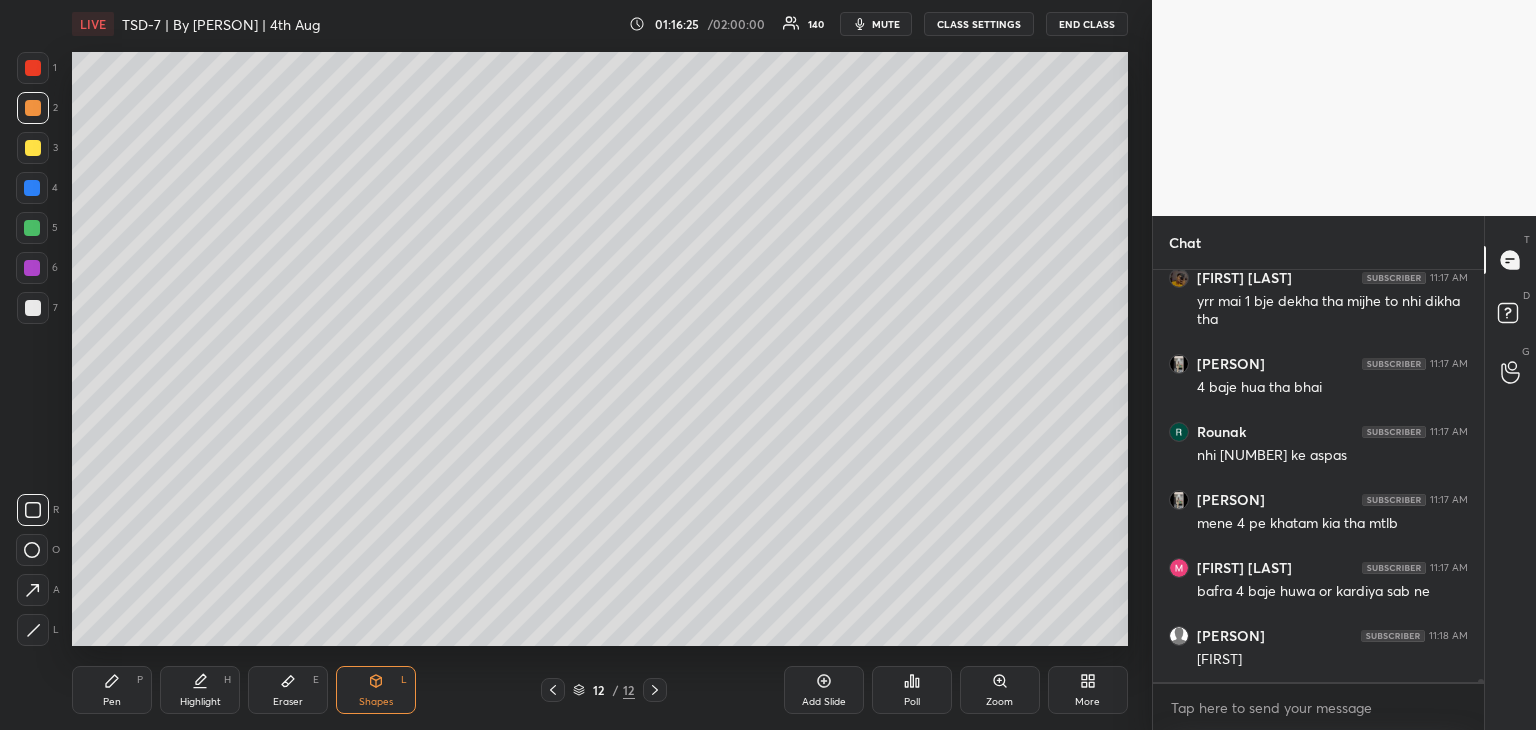 scroll, scrollTop: 52648, scrollLeft: 0, axis: vertical 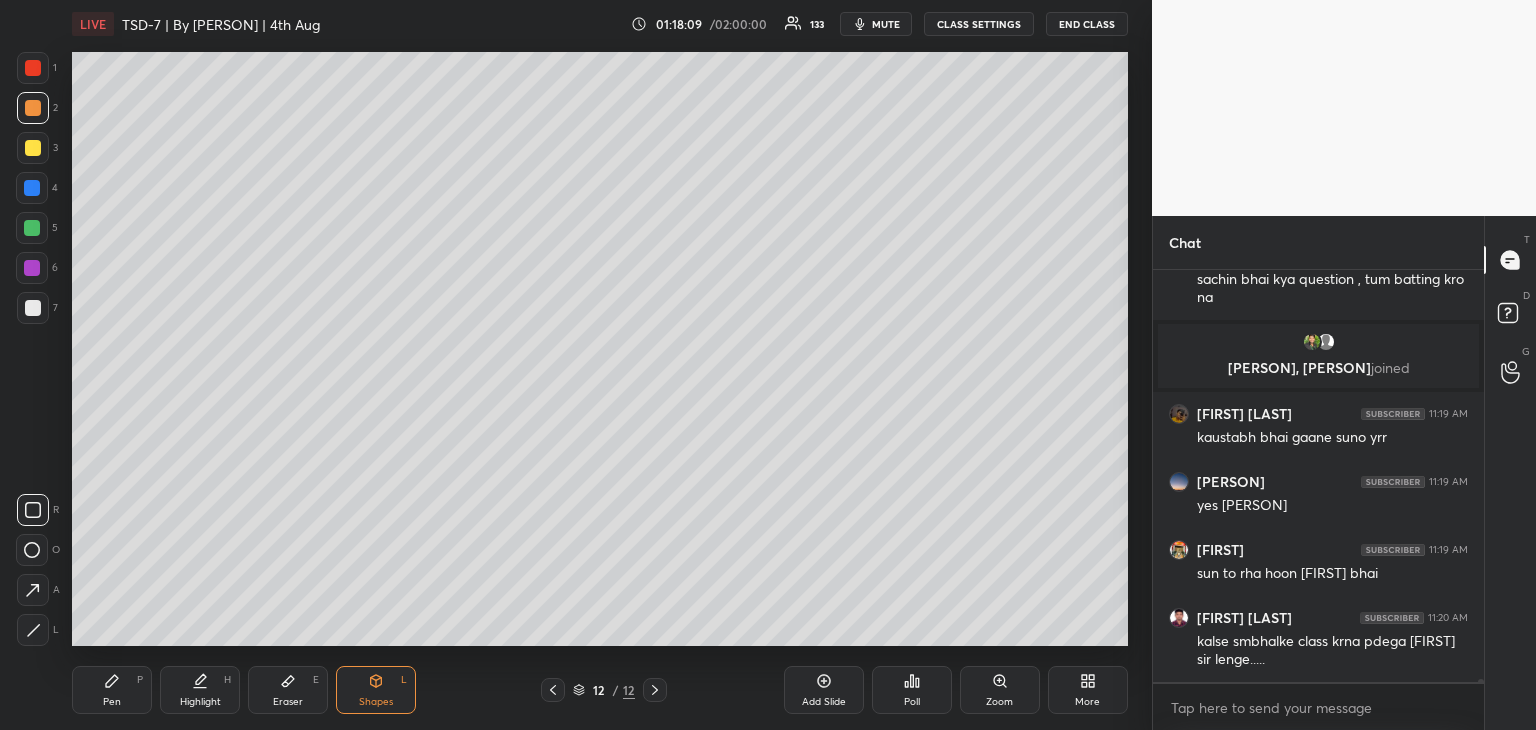 click on "More" at bounding box center (1088, 690) 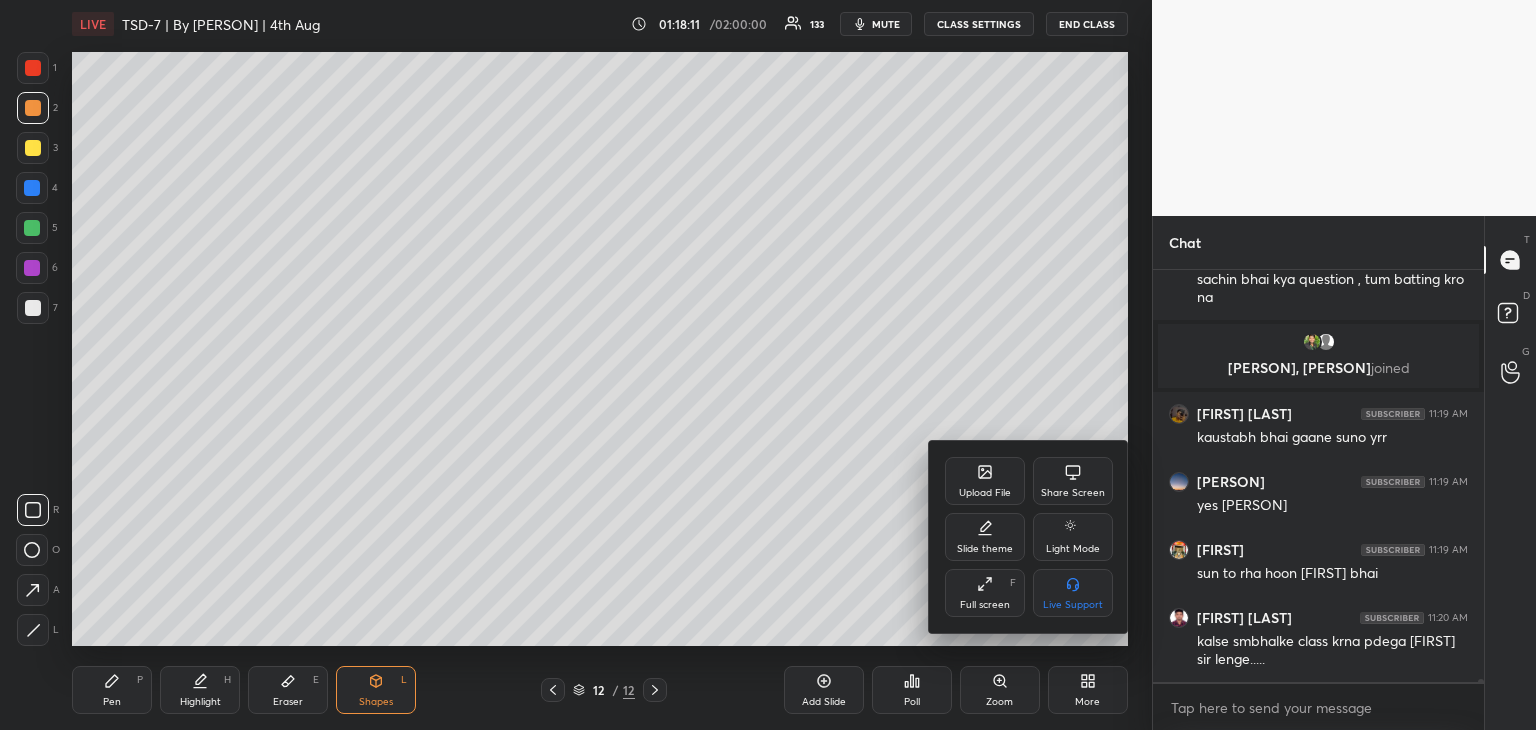 click on "Upload File" at bounding box center [985, 481] 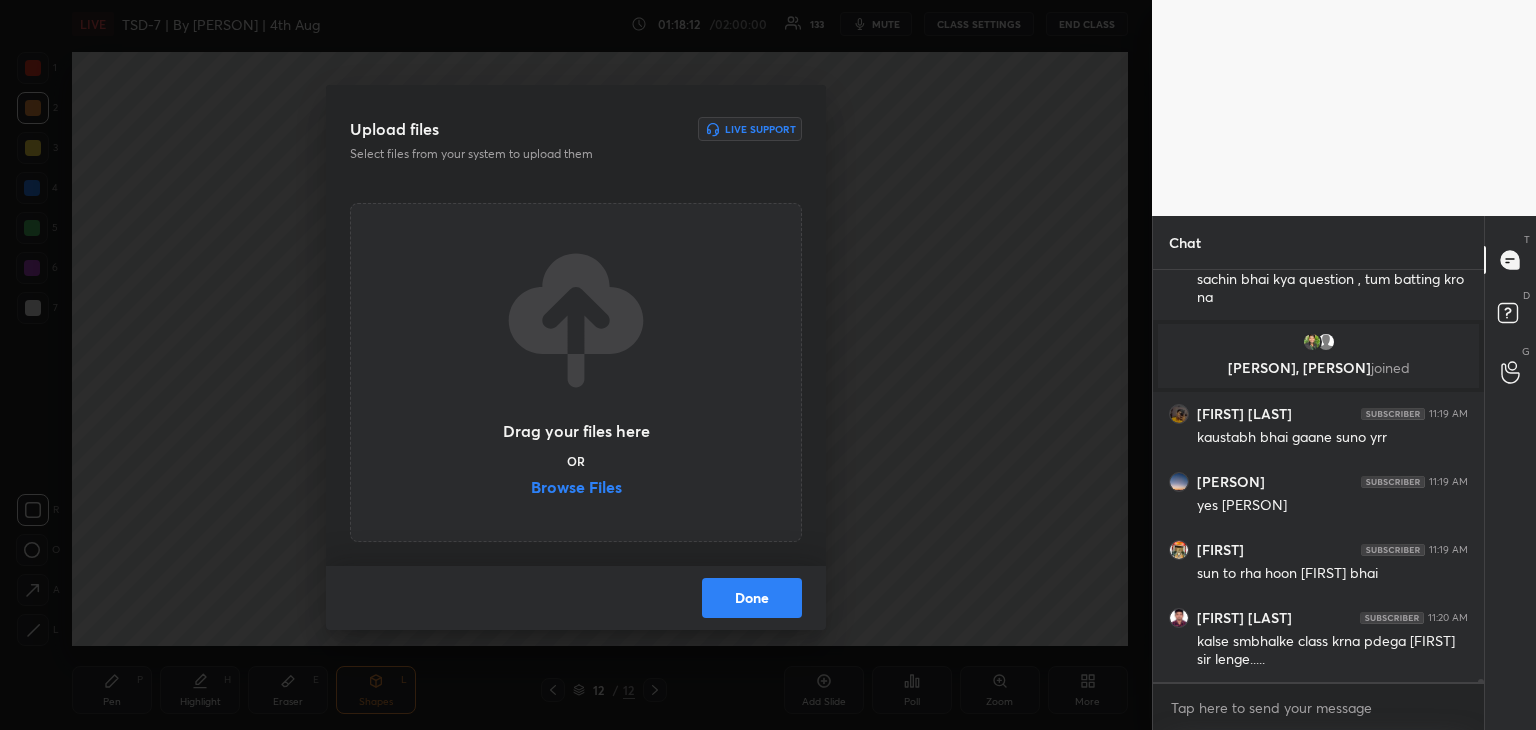 scroll, scrollTop: 52948, scrollLeft: 0, axis: vertical 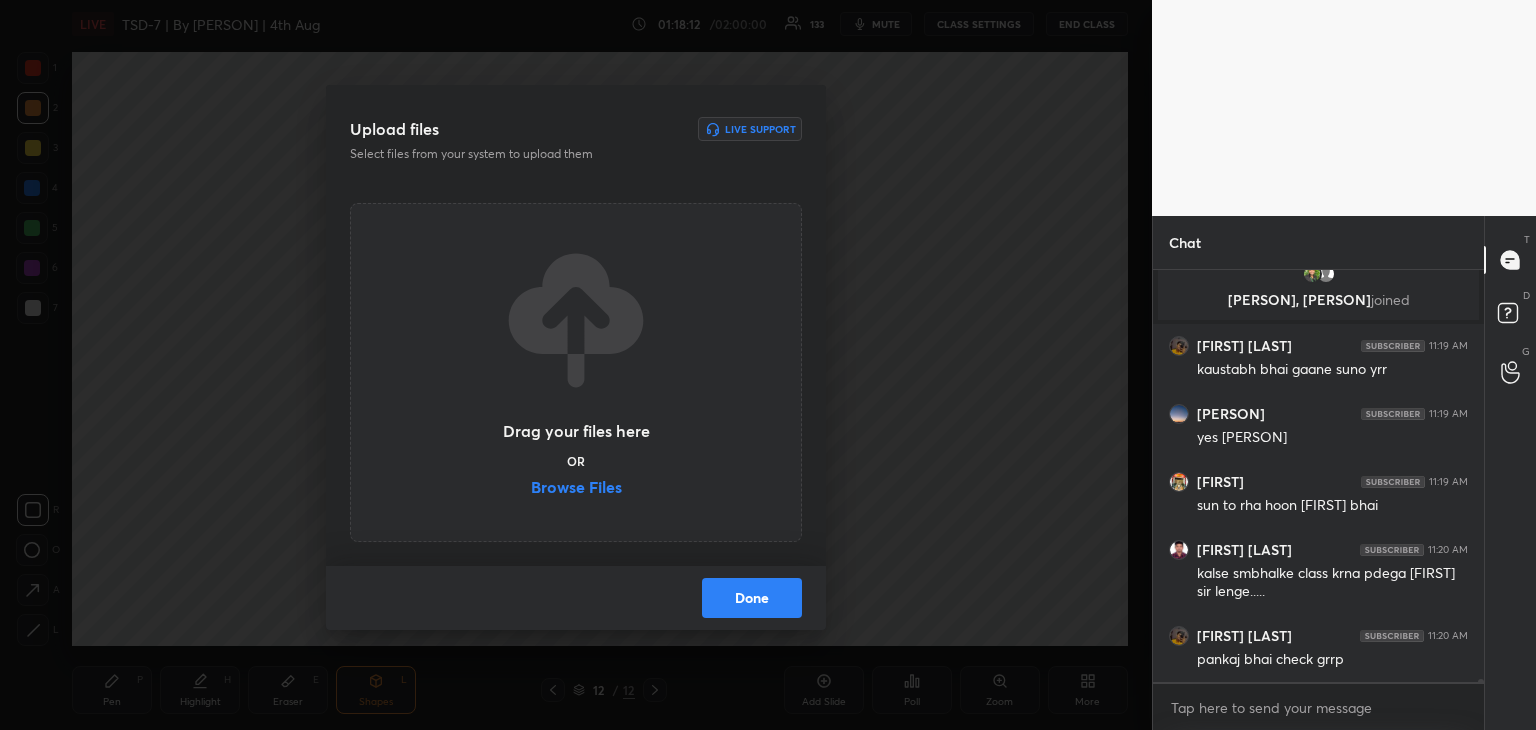 click on "Browse Files" at bounding box center [576, 489] 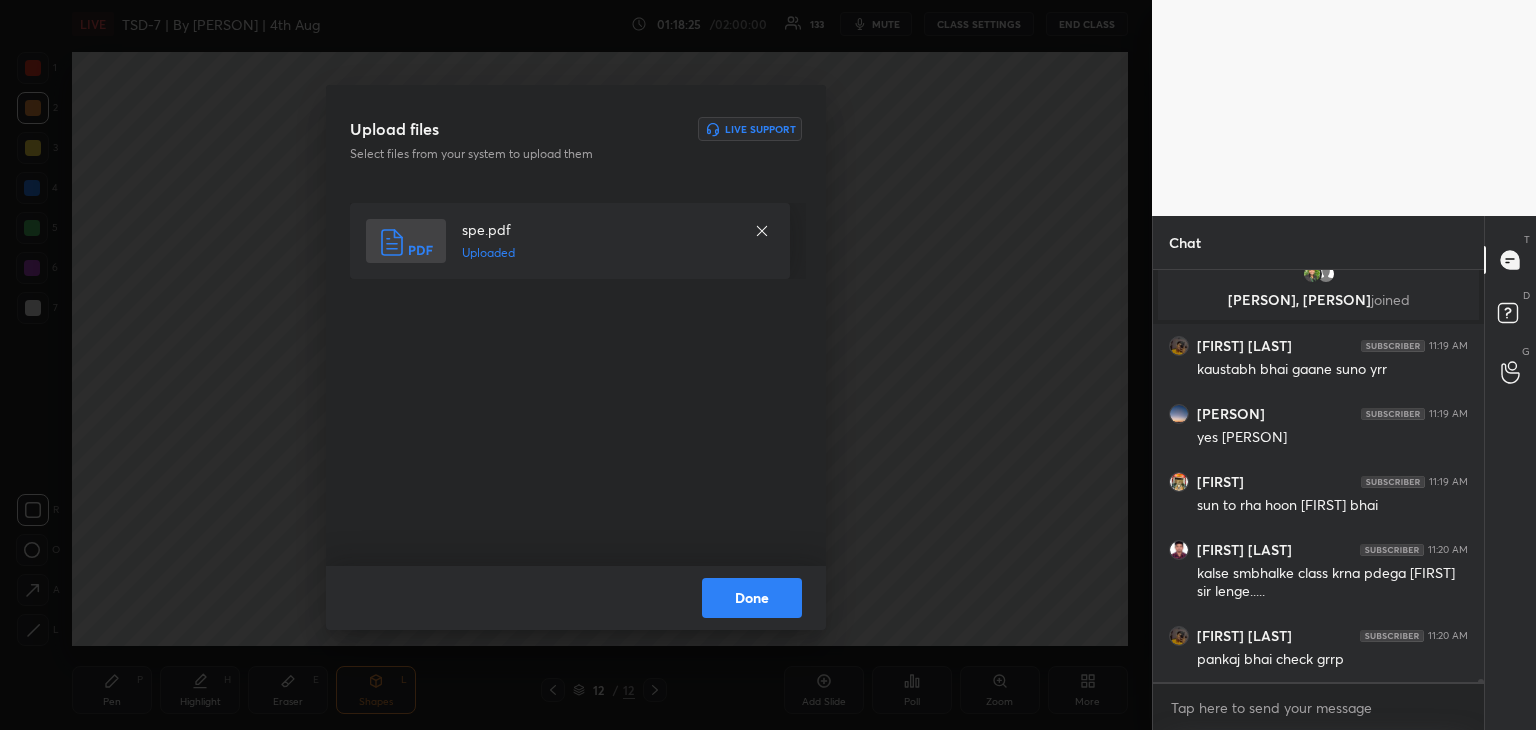 drag, startPoint x: 765, startPoint y: 597, endPoint x: 776, endPoint y: 595, distance: 11.18034 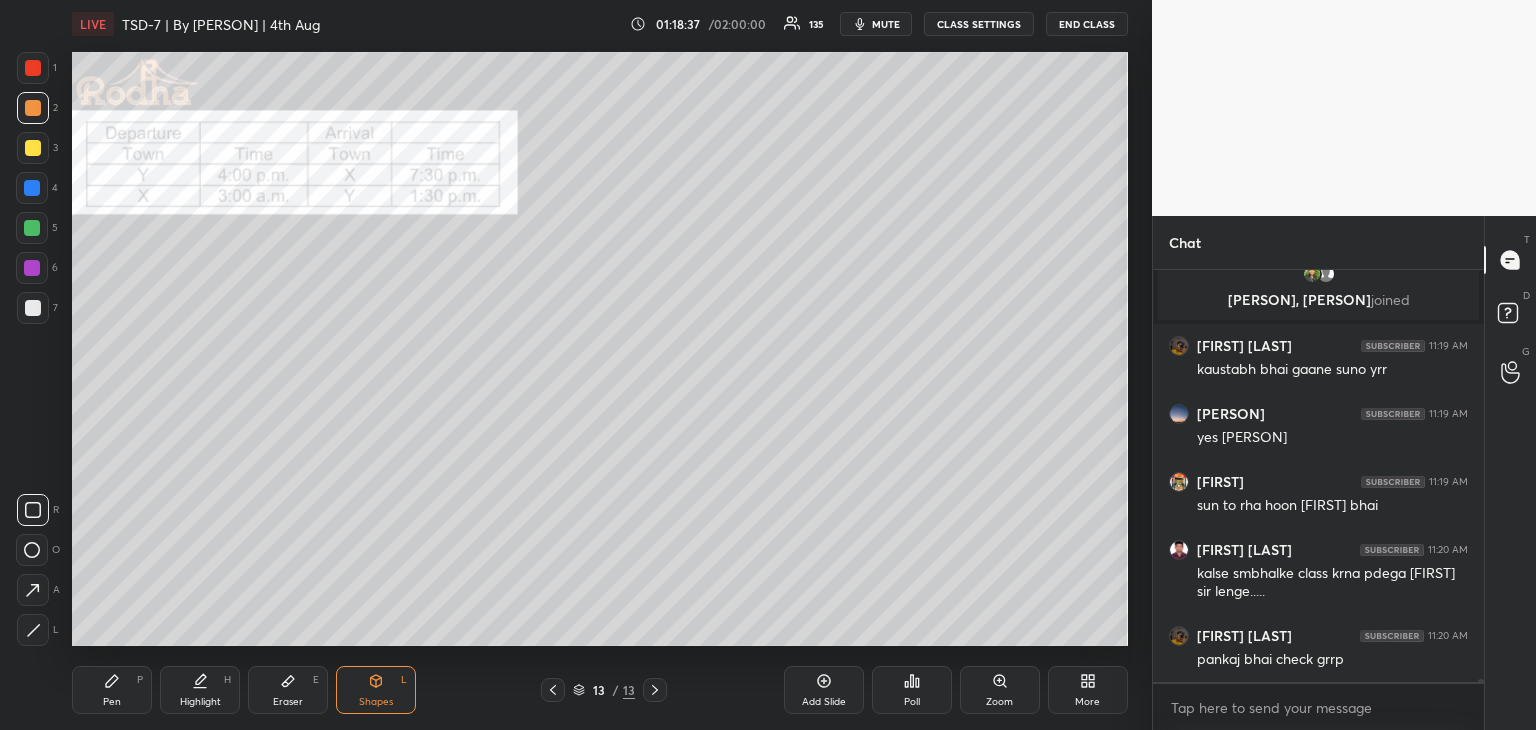 click on "Pen P" at bounding box center (112, 690) 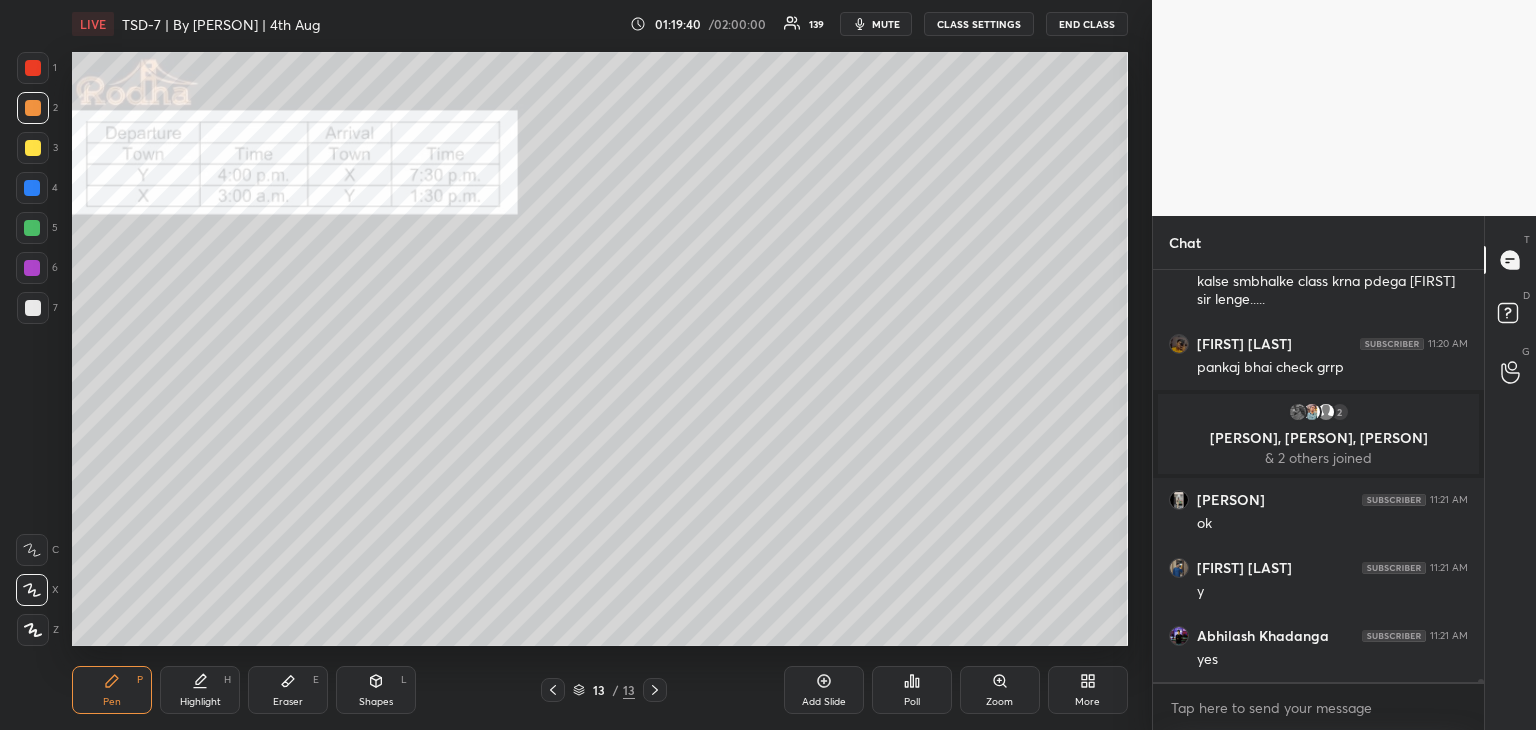 scroll, scrollTop: 53402, scrollLeft: 0, axis: vertical 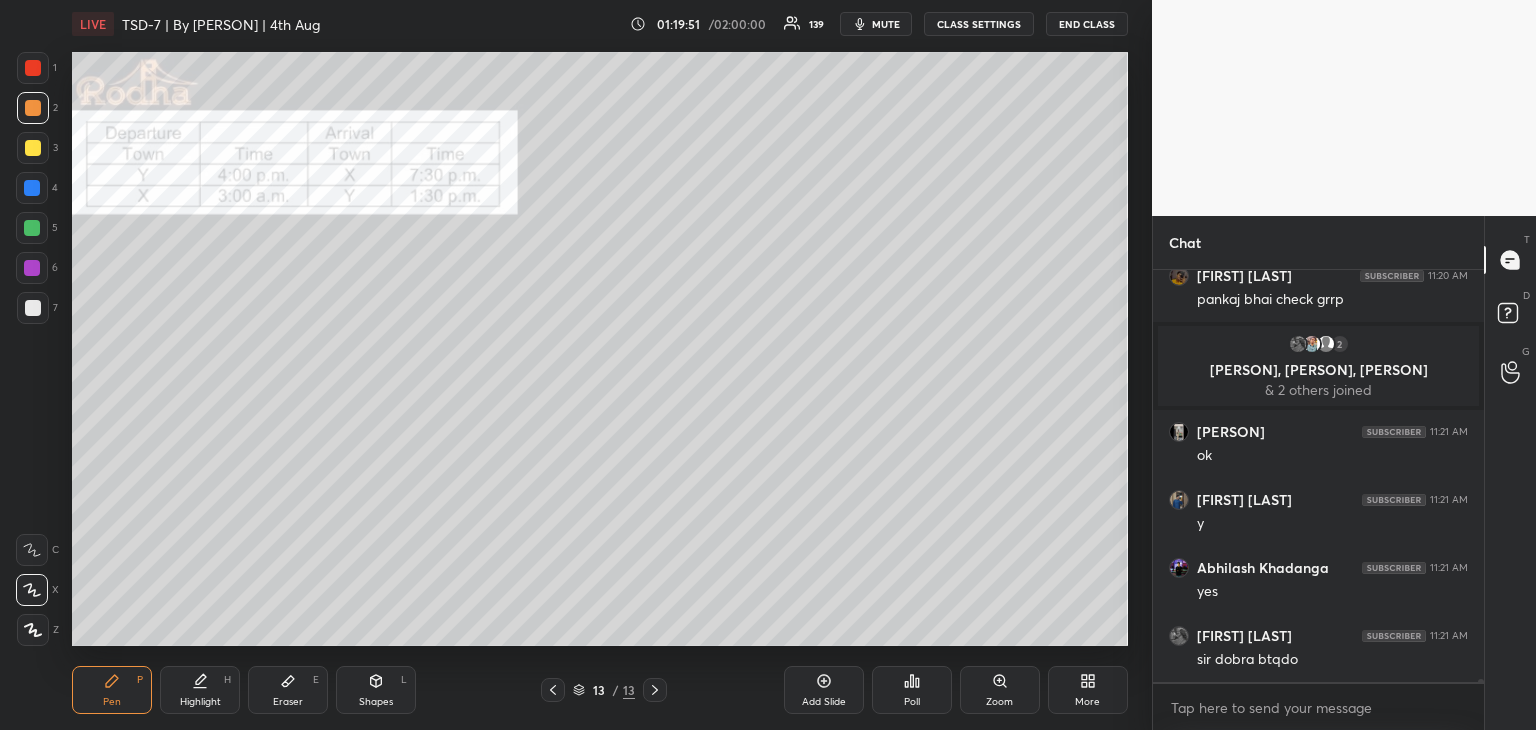 drag, startPoint x: 364, startPoint y: 685, endPoint x: 370, endPoint y: 669, distance: 17.088007 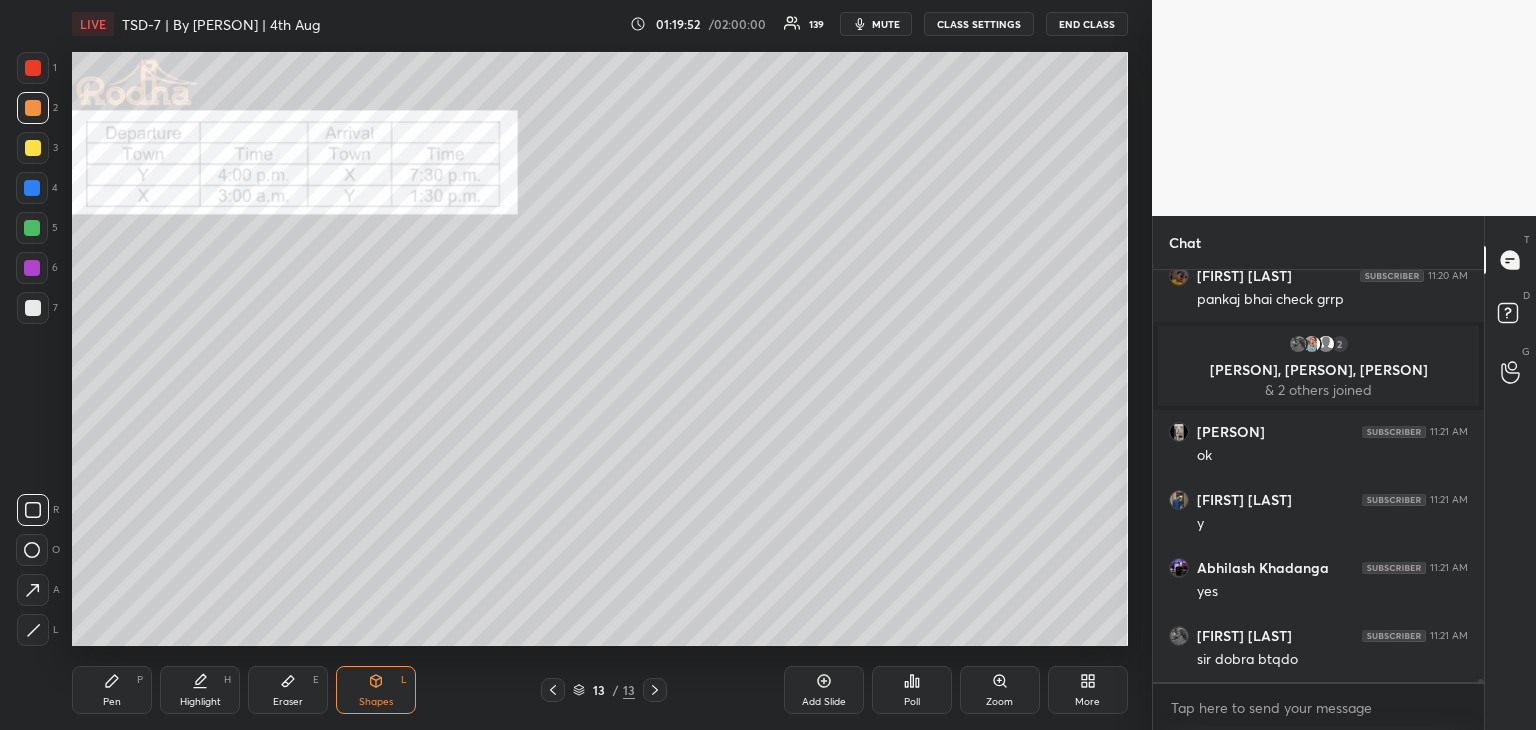 drag, startPoint x: 27, startPoint y: 636, endPoint x: 59, endPoint y: 595, distance: 52.009613 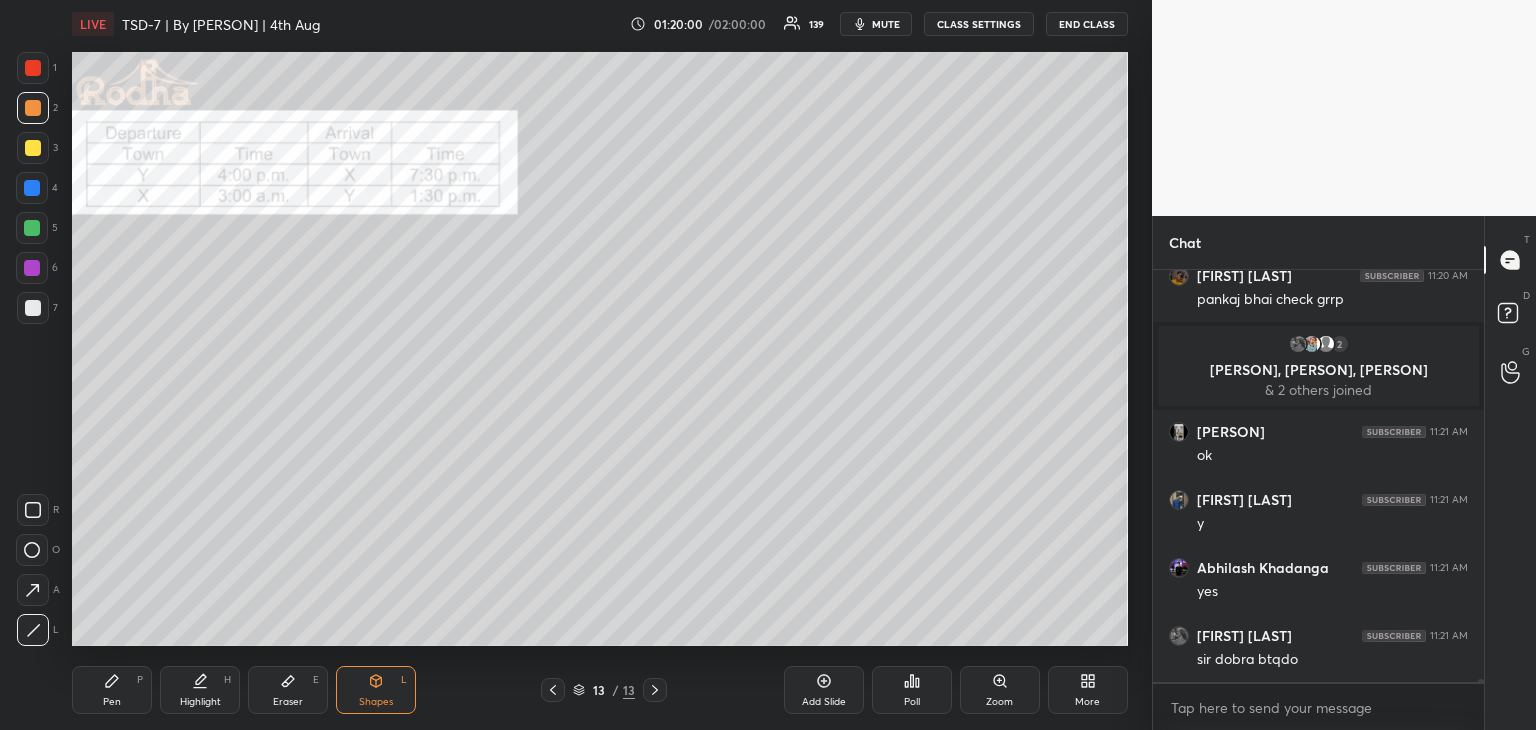drag, startPoint x: 108, startPoint y: 691, endPoint x: 136, endPoint y: 650, distance: 49.648766 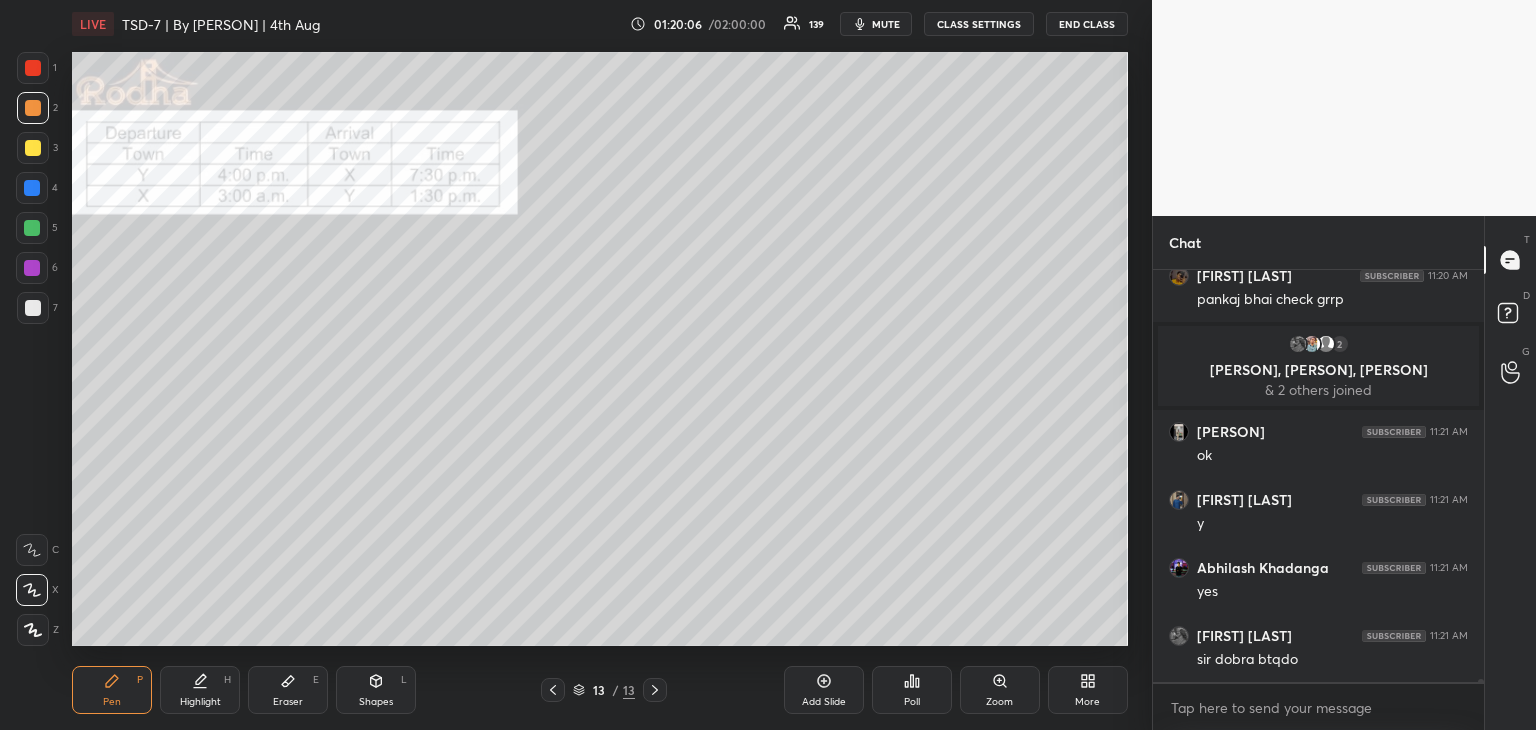 click 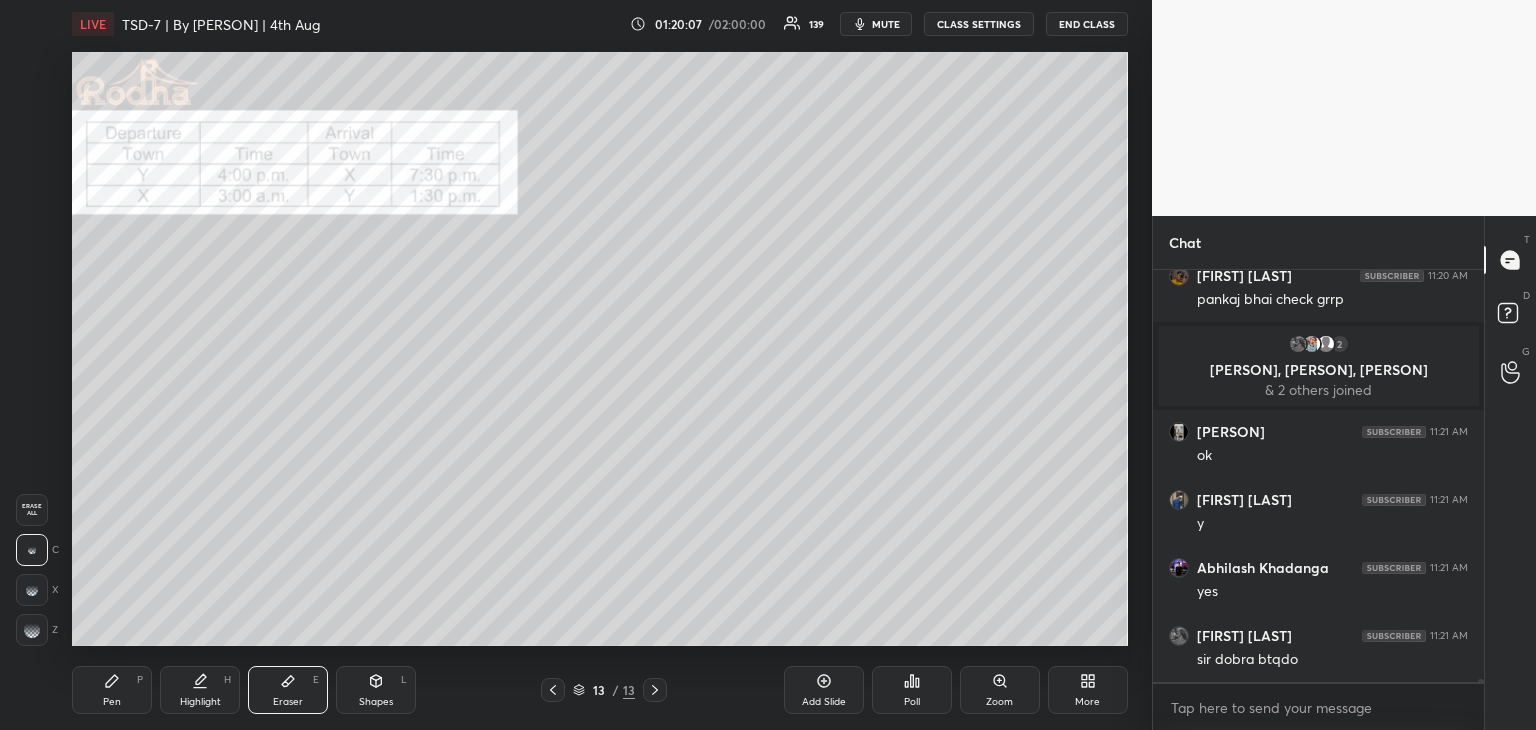 click on "Pen P" at bounding box center [112, 690] 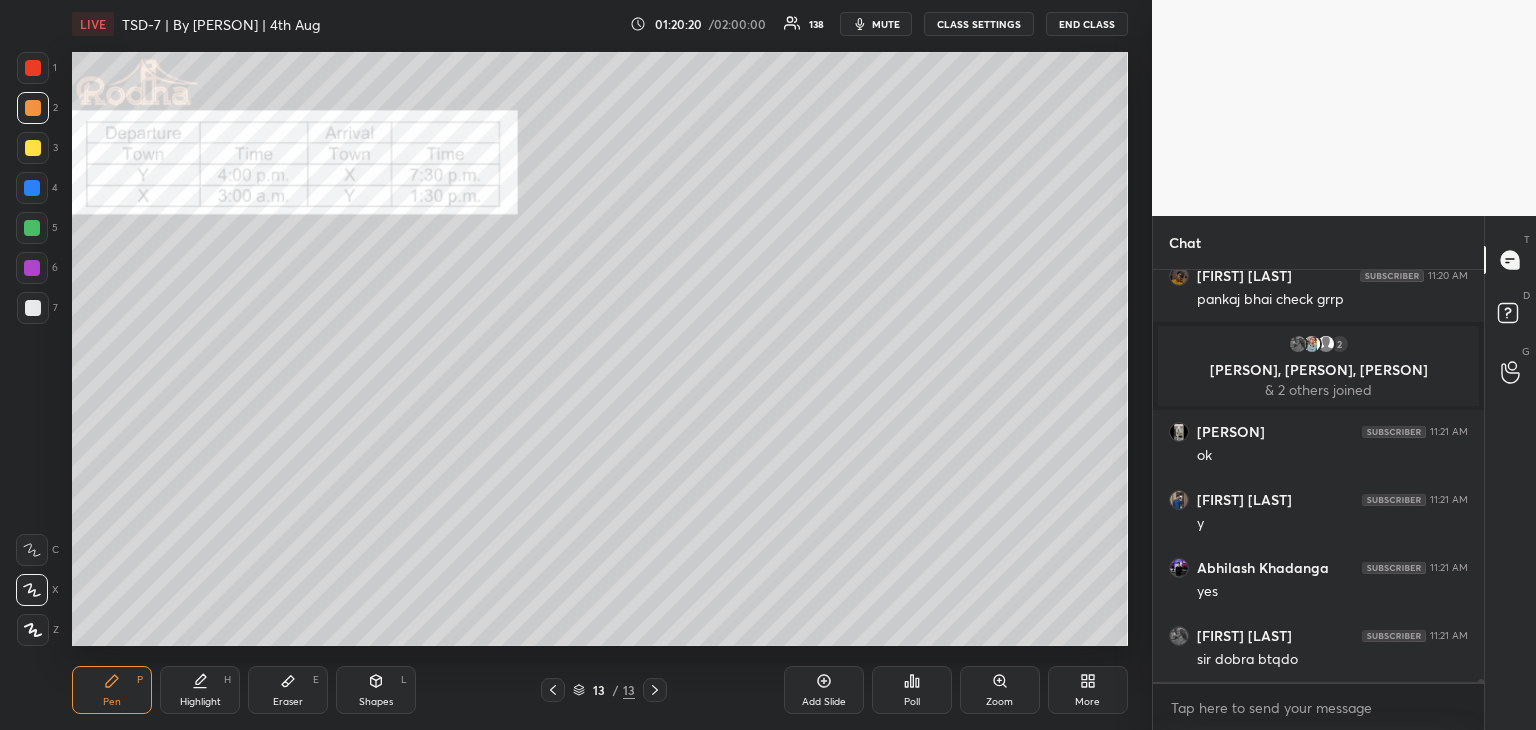 drag, startPoint x: 300, startPoint y: 685, endPoint x: 331, endPoint y: 654, distance: 43.840622 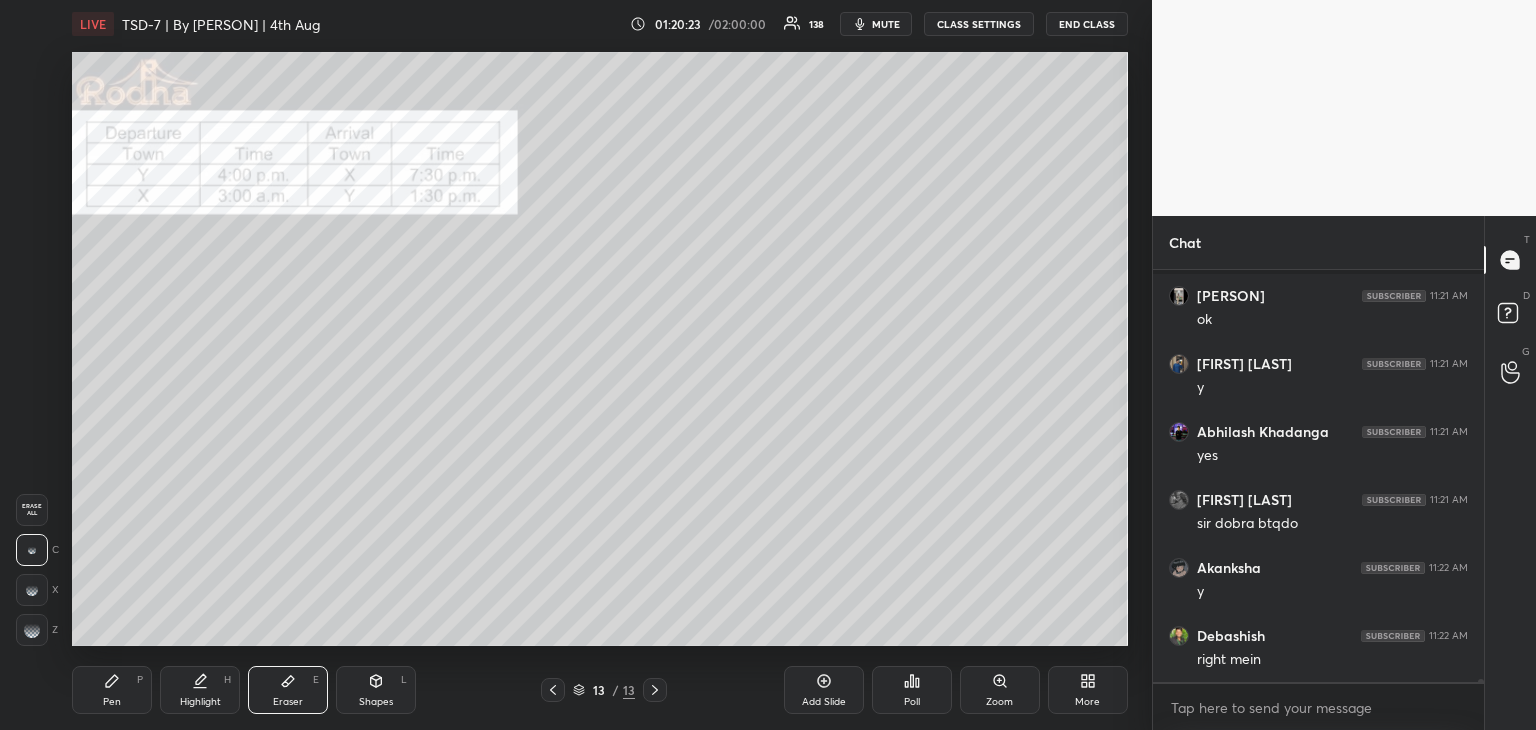 click 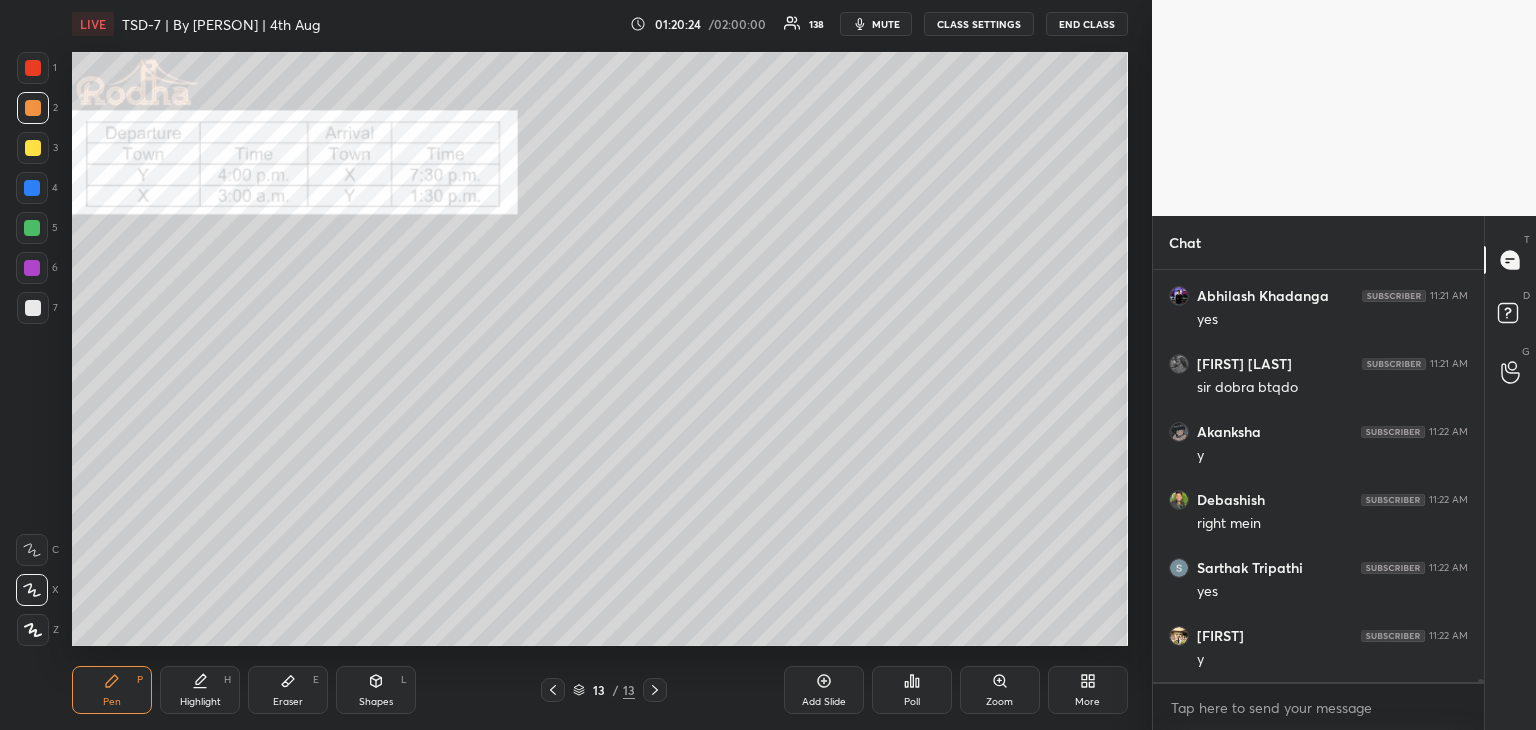 scroll, scrollTop: 53742, scrollLeft: 0, axis: vertical 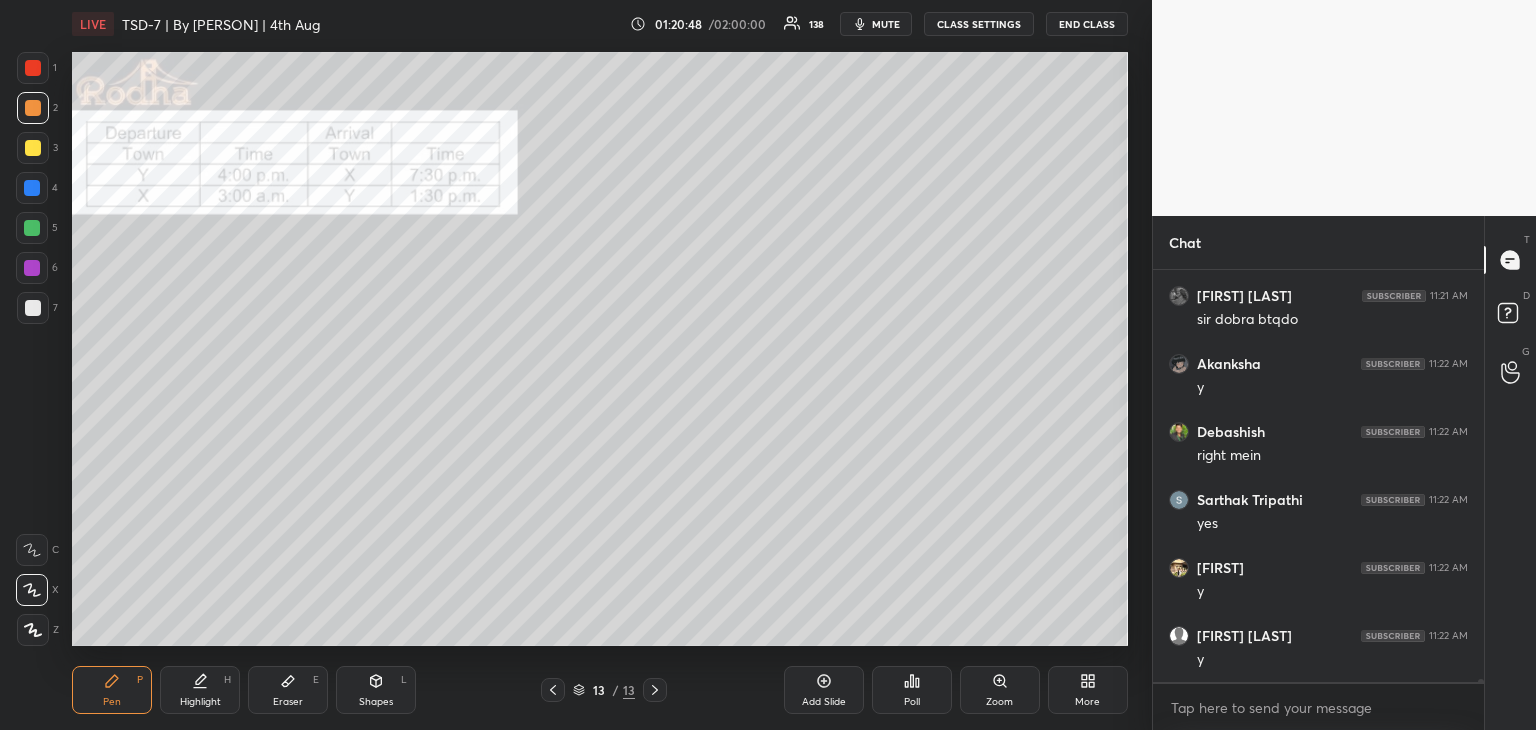 click on "Shapes L" at bounding box center [376, 690] 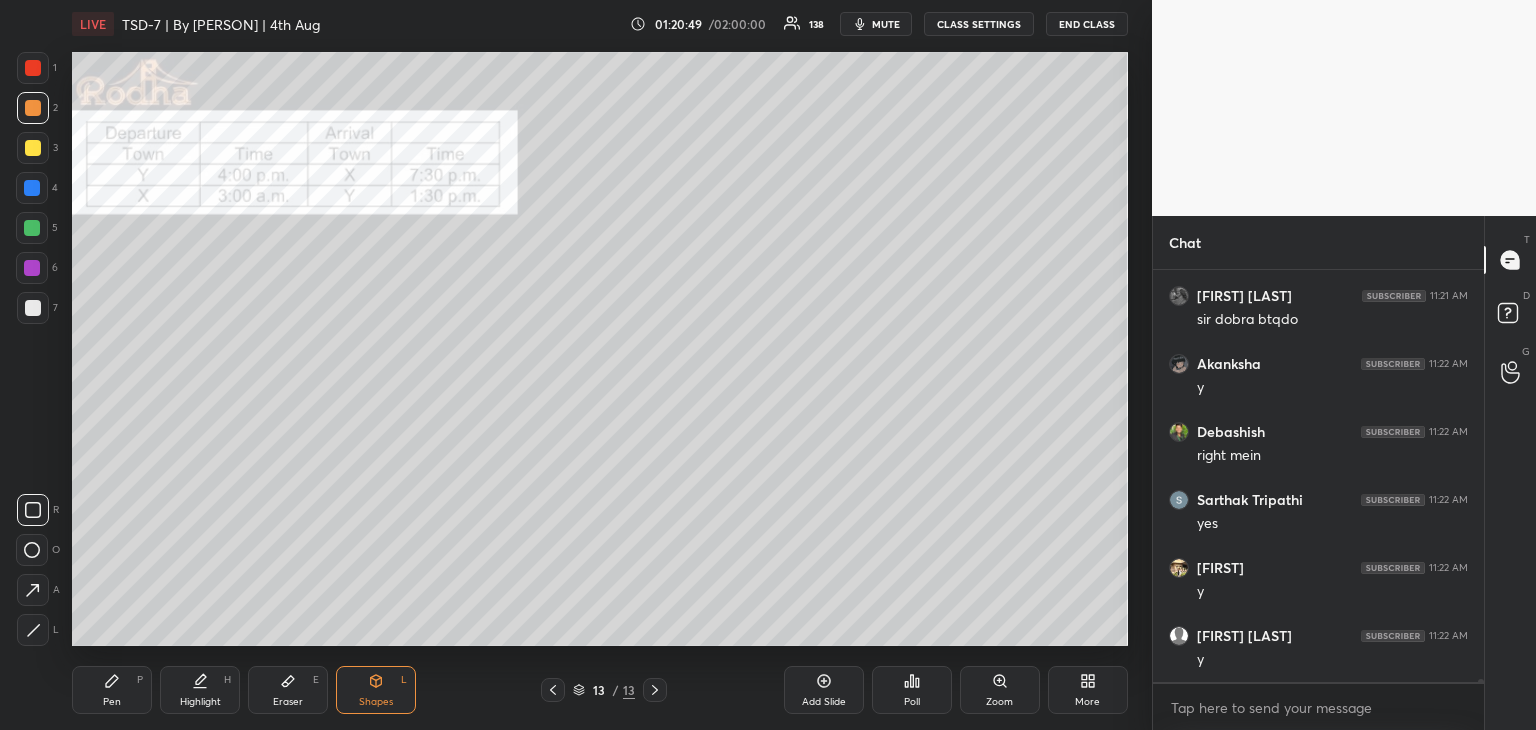 drag, startPoint x: 39, startPoint y: 589, endPoint x: 53, endPoint y: 574, distance: 20.518284 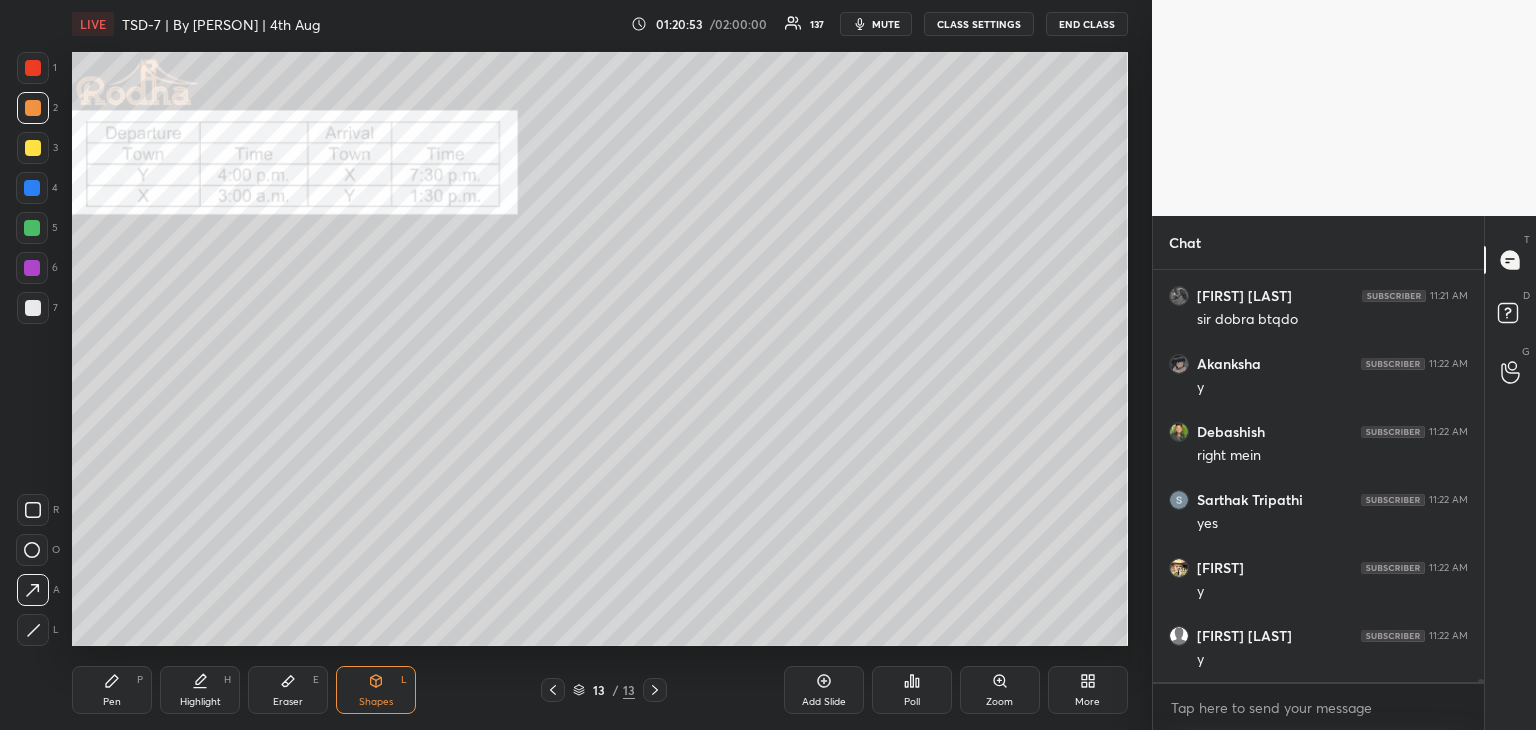drag, startPoint x: 116, startPoint y: 681, endPoint x: 129, endPoint y: 653, distance: 30.870699 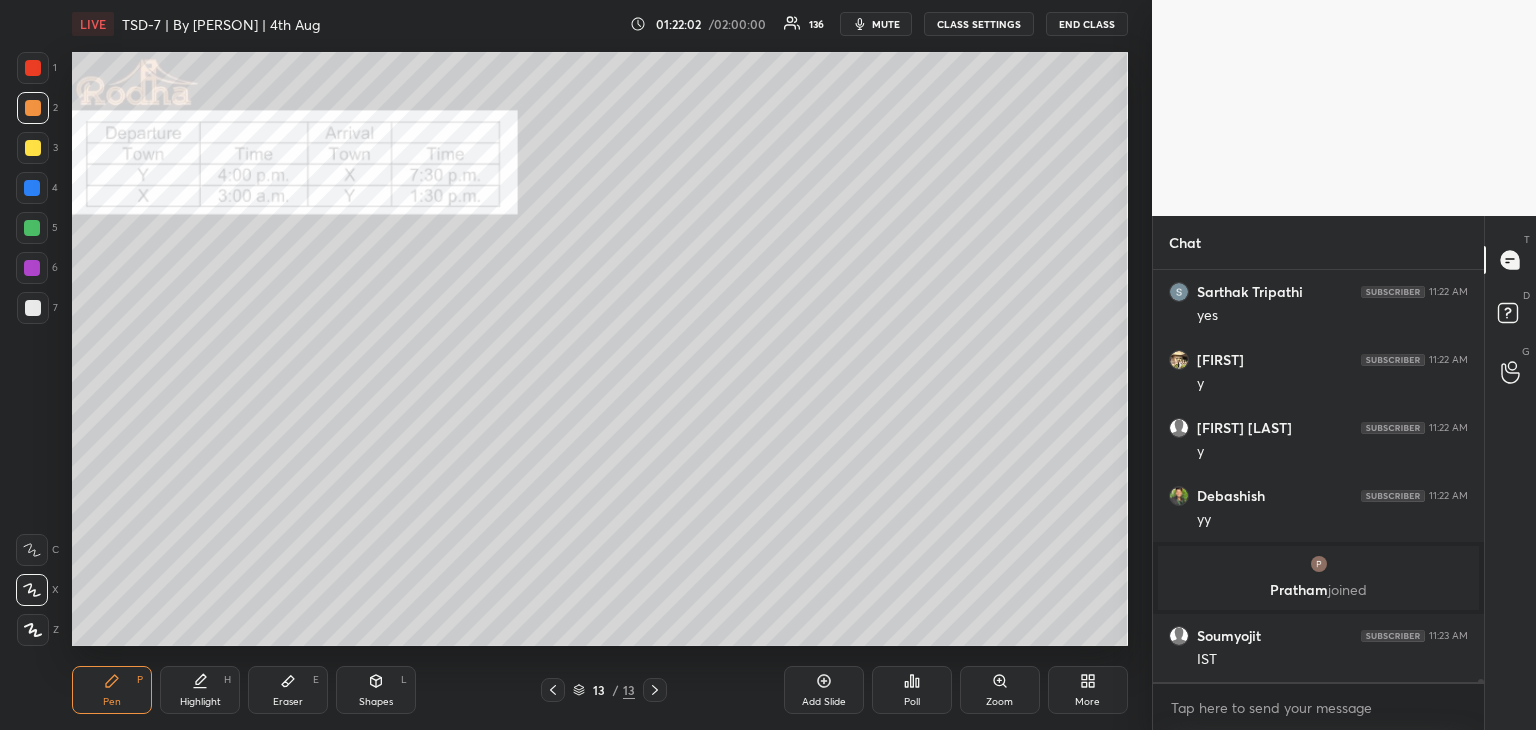 scroll, scrollTop: 53834, scrollLeft: 0, axis: vertical 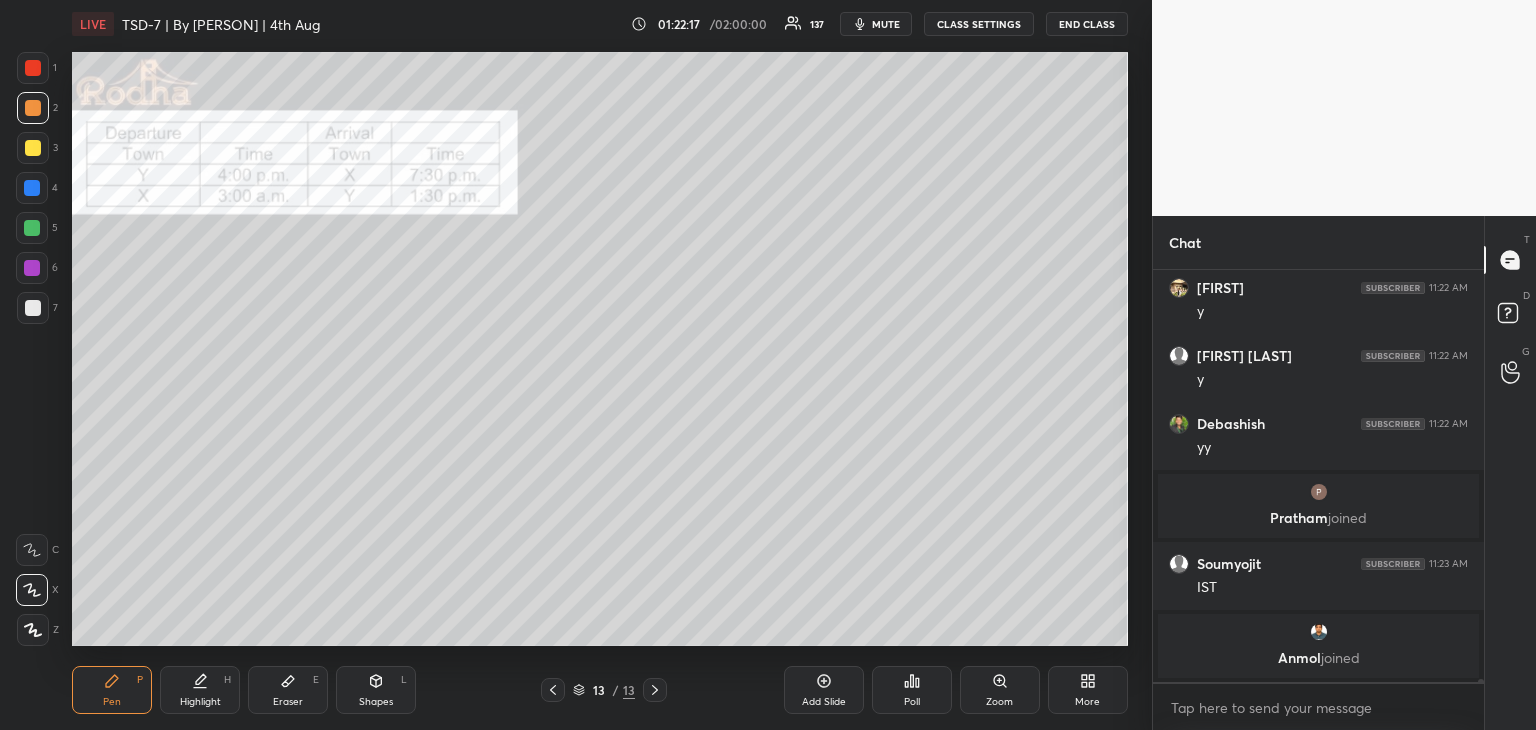 click at bounding box center (32, 228) 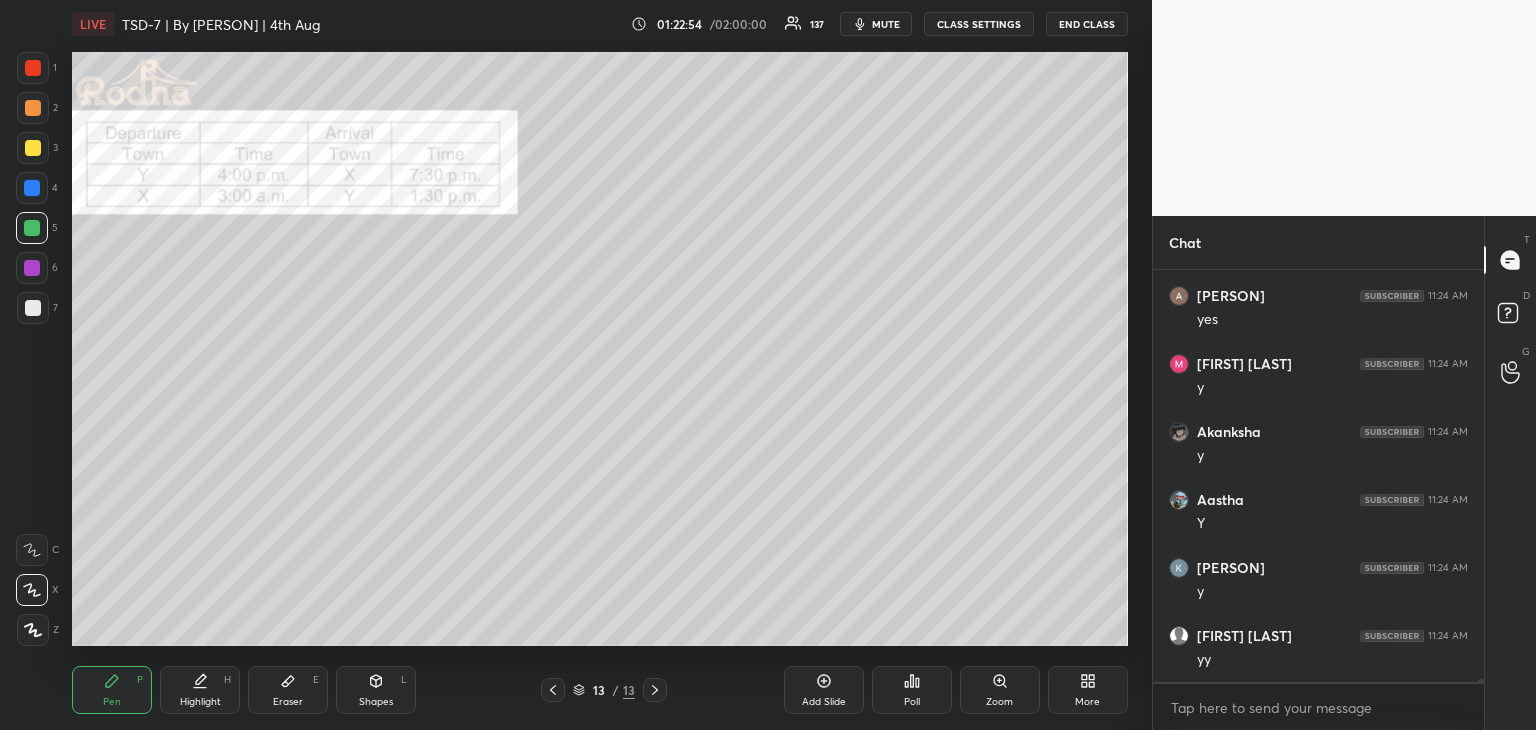 scroll, scrollTop: 54932, scrollLeft: 0, axis: vertical 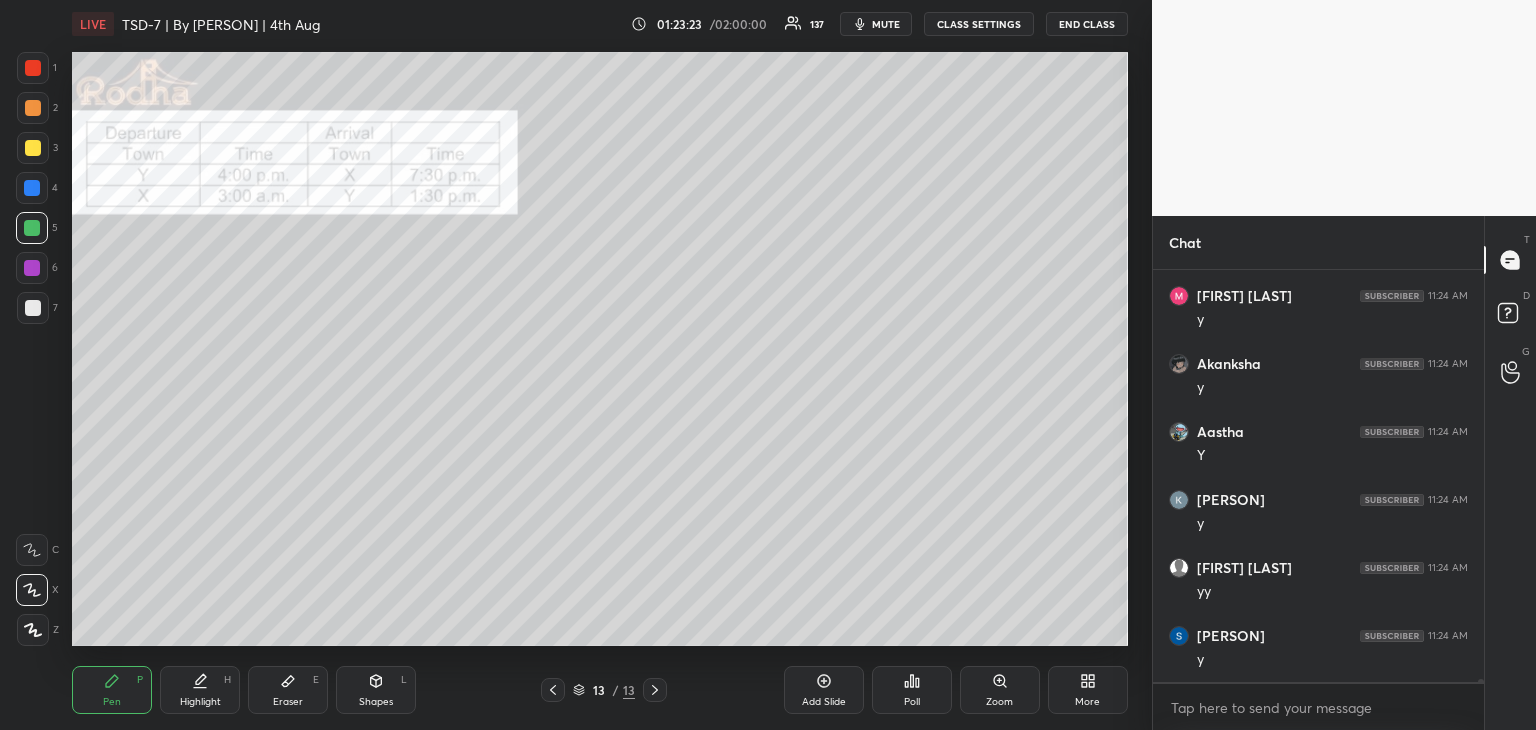 click at bounding box center (33, 68) 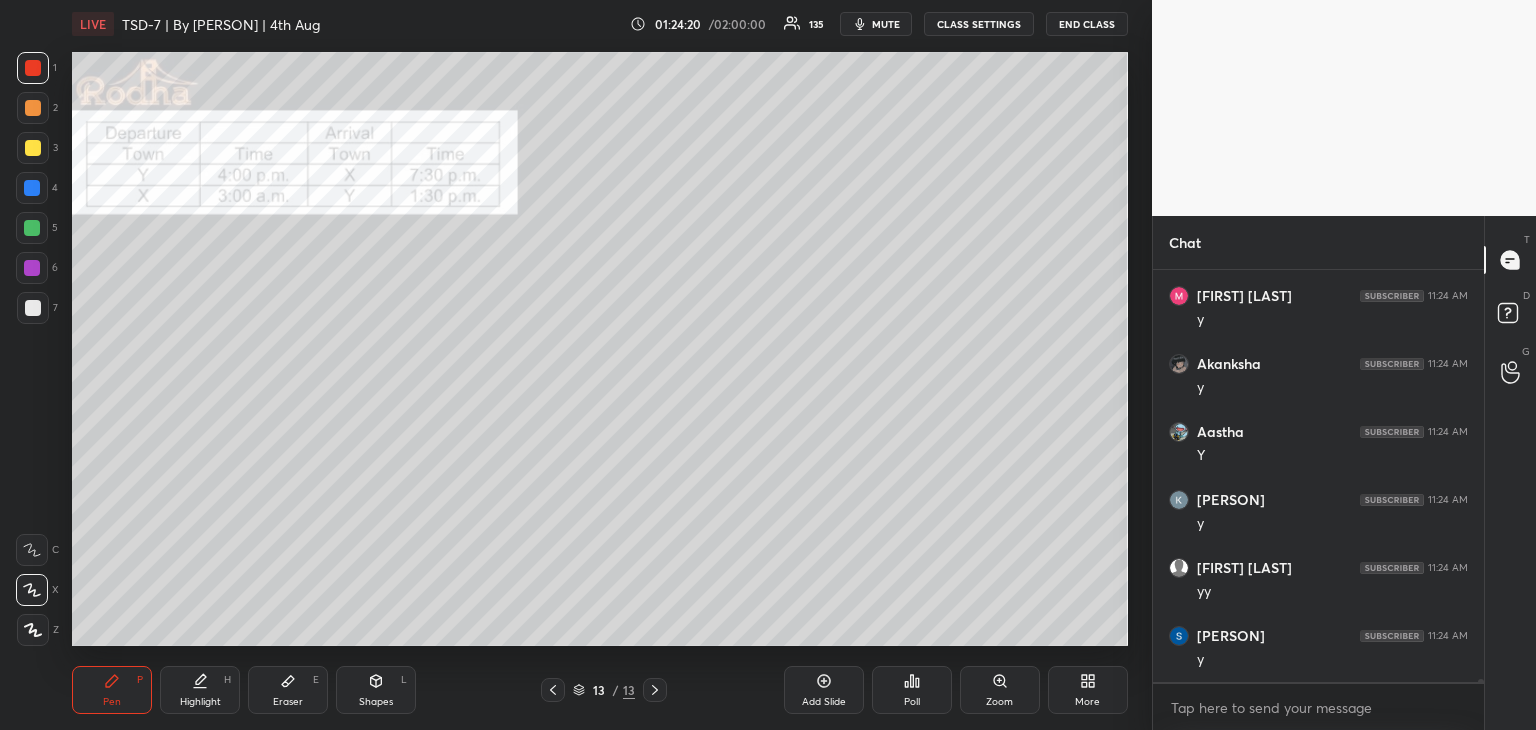 scroll, scrollTop: 55000, scrollLeft: 0, axis: vertical 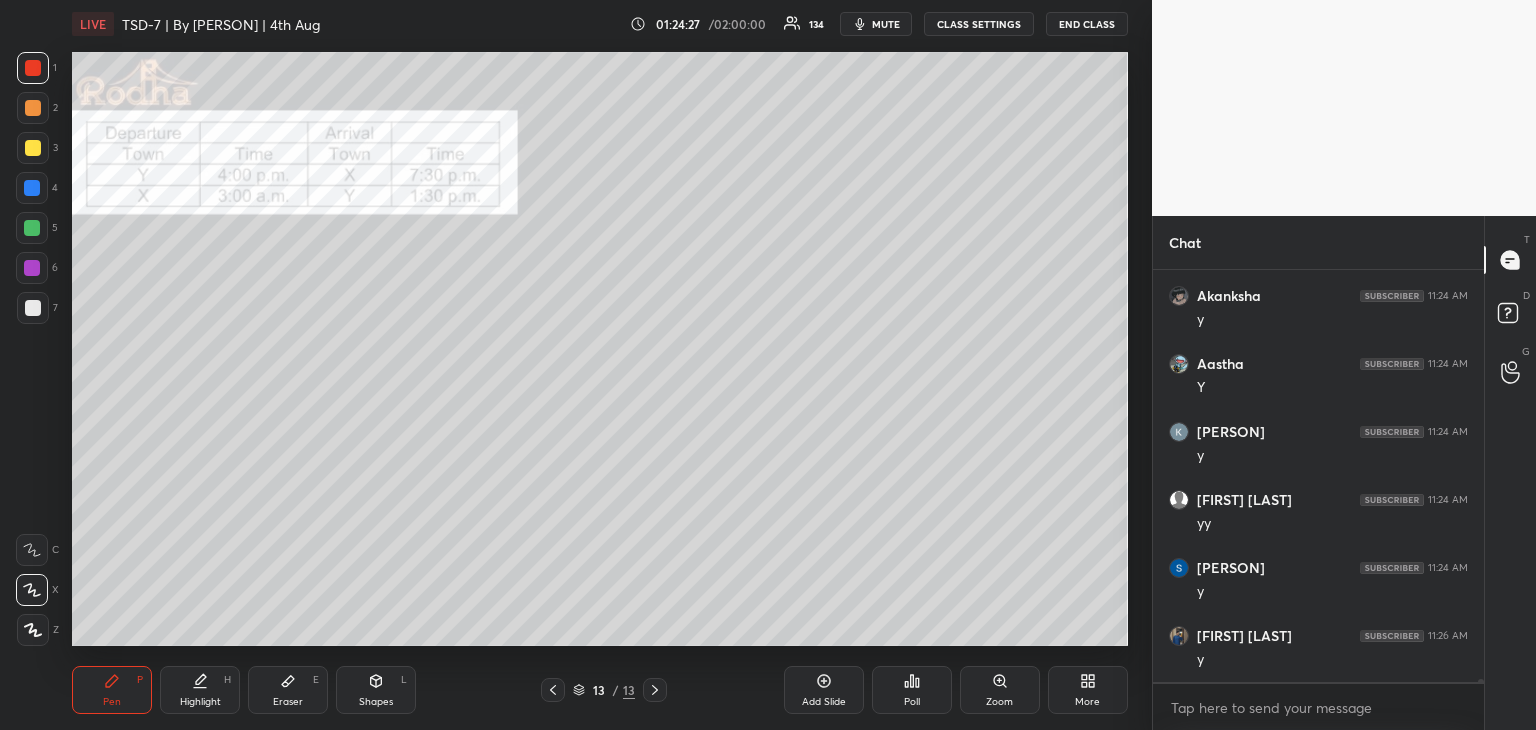 click on "Eraser E" at bounding box center [288, 690] 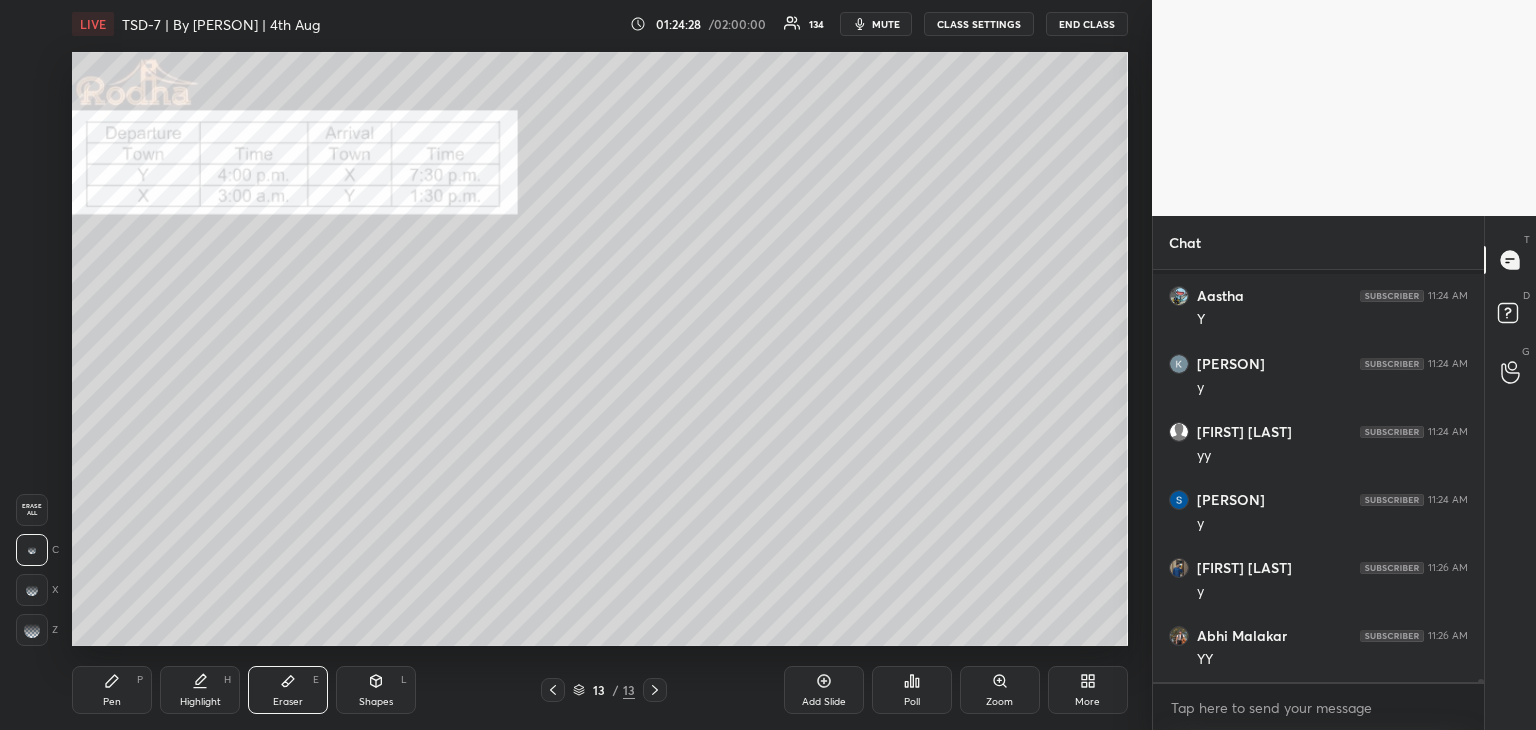 scroll, scrollTop: 55204, scrollLeft: 0, axis: vertical 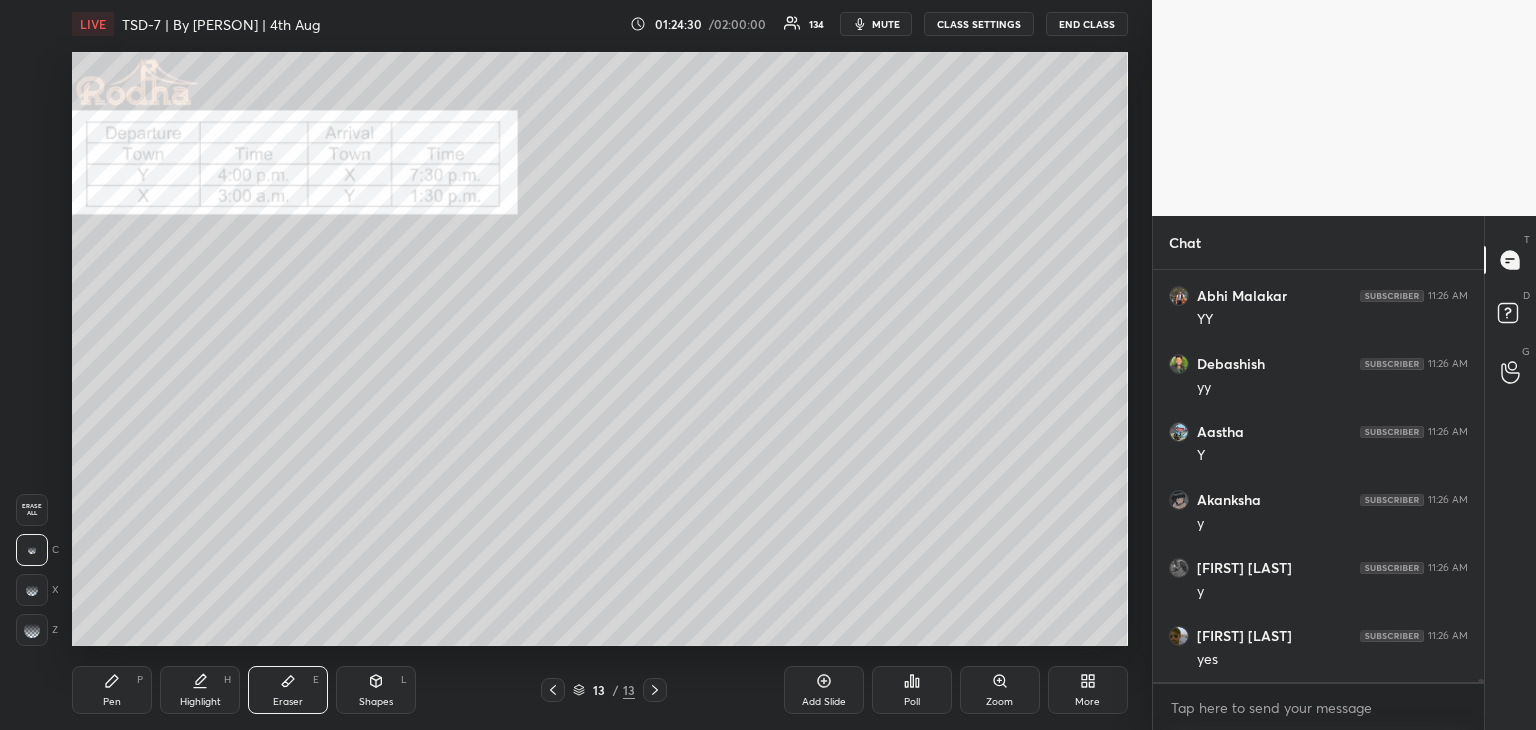 drag, startPoint x: 125, startPoint y: 700, endPoint x: 147, endPoint y: 654, distance: 50.990196 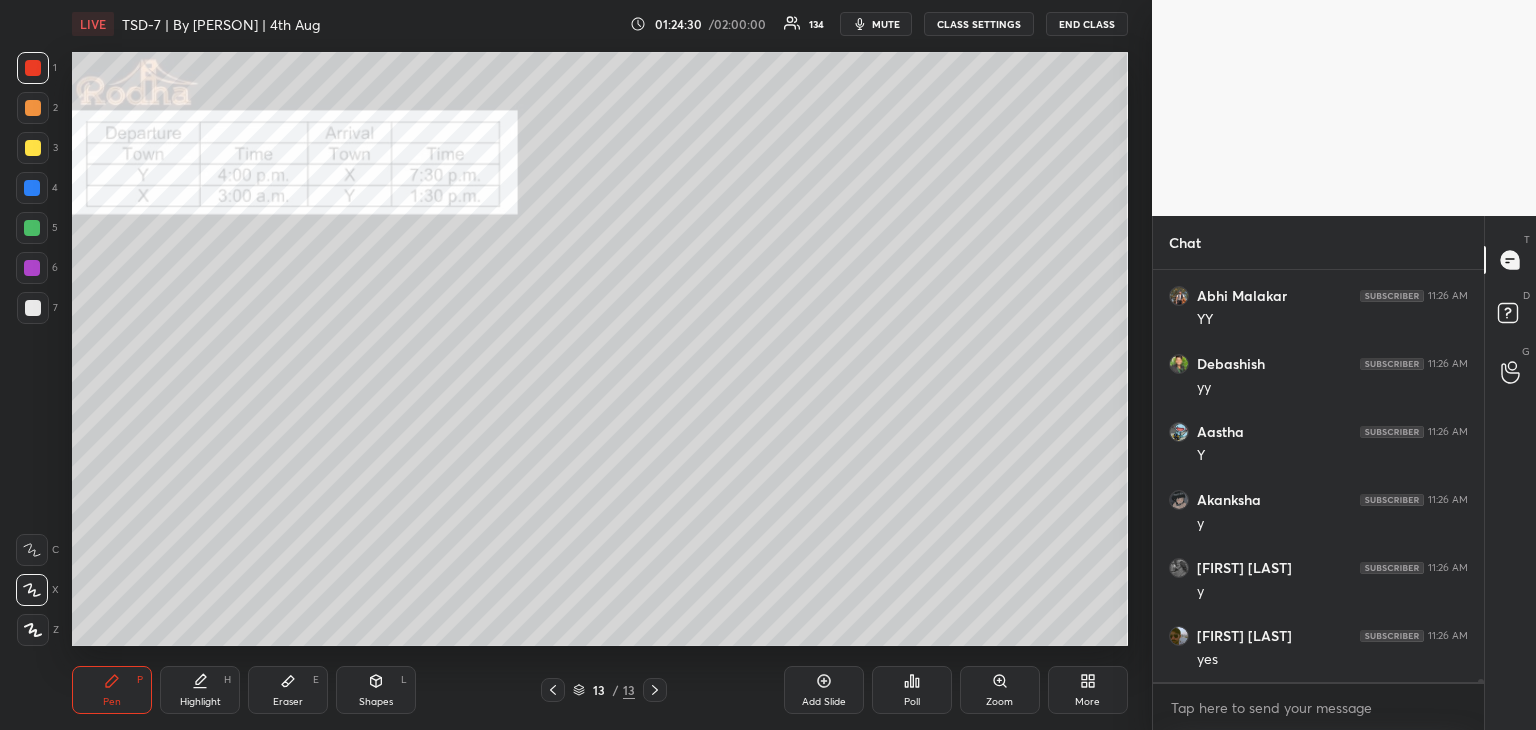 scroll, scrollTop: 55476, scrollLeft: 0, axis: vertical 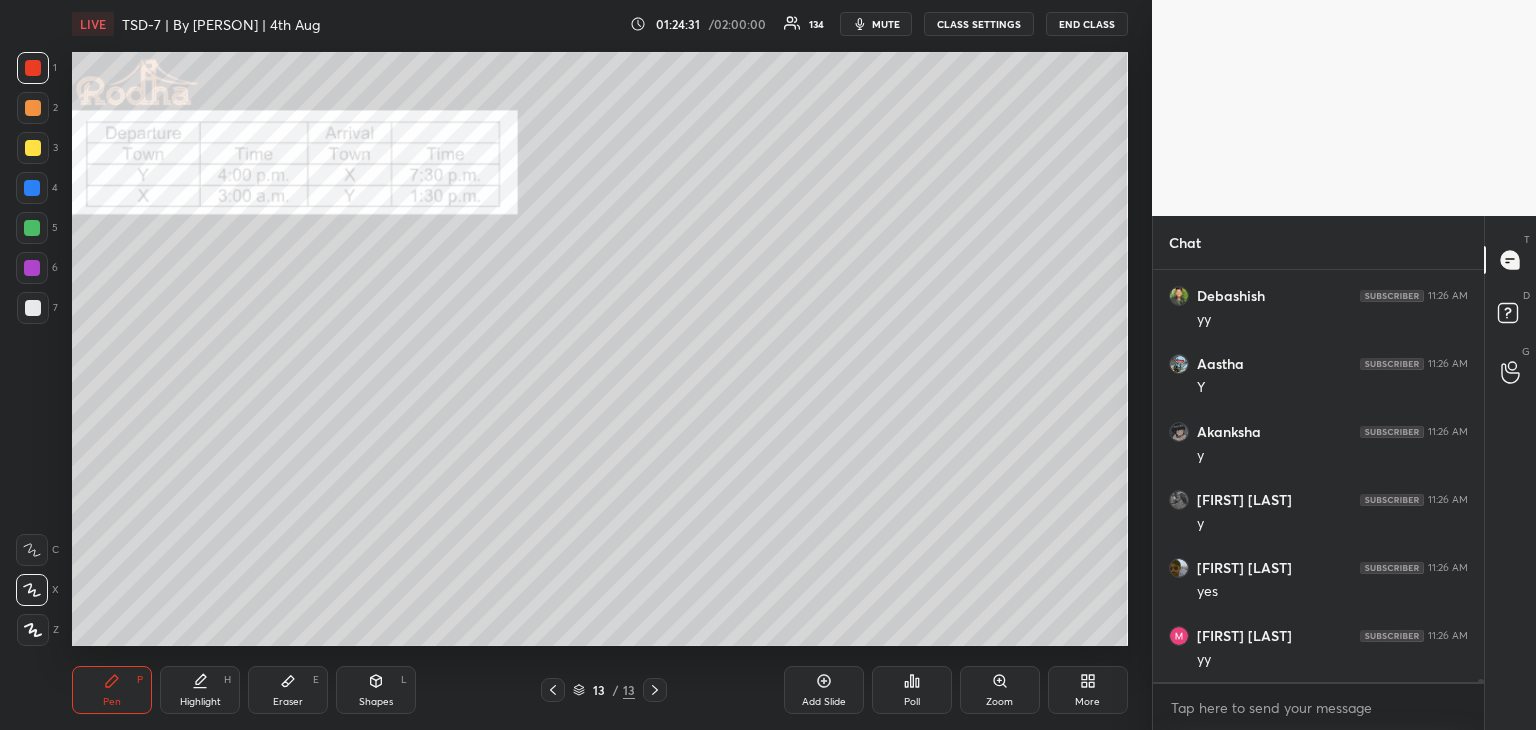 drag, startPoint x: 30, startPoint y: 66, endPoint x: 40, endPoint y: 71, distance: 11.18034 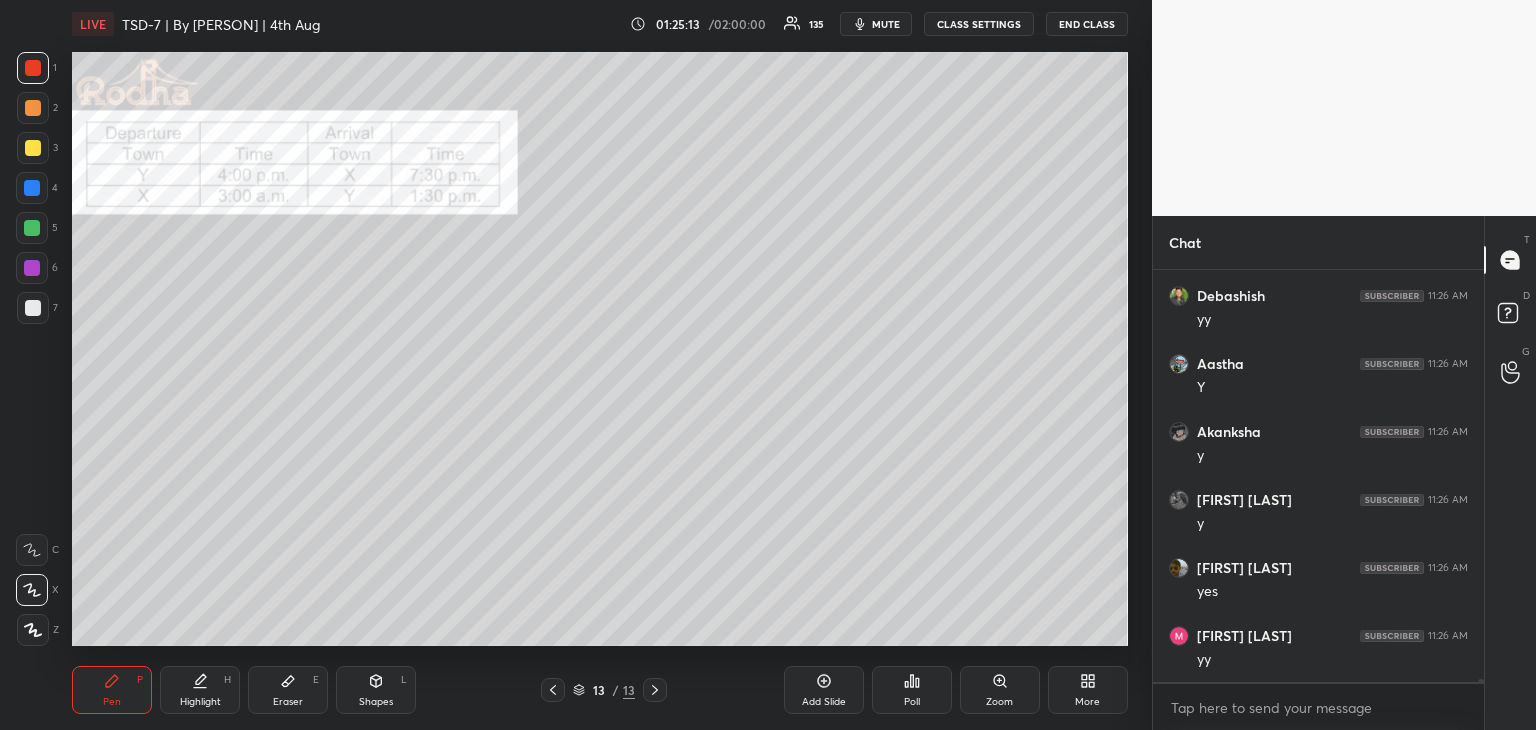 scroll, scrollTop: 55544, scrollLeft: 0, axis: vertical 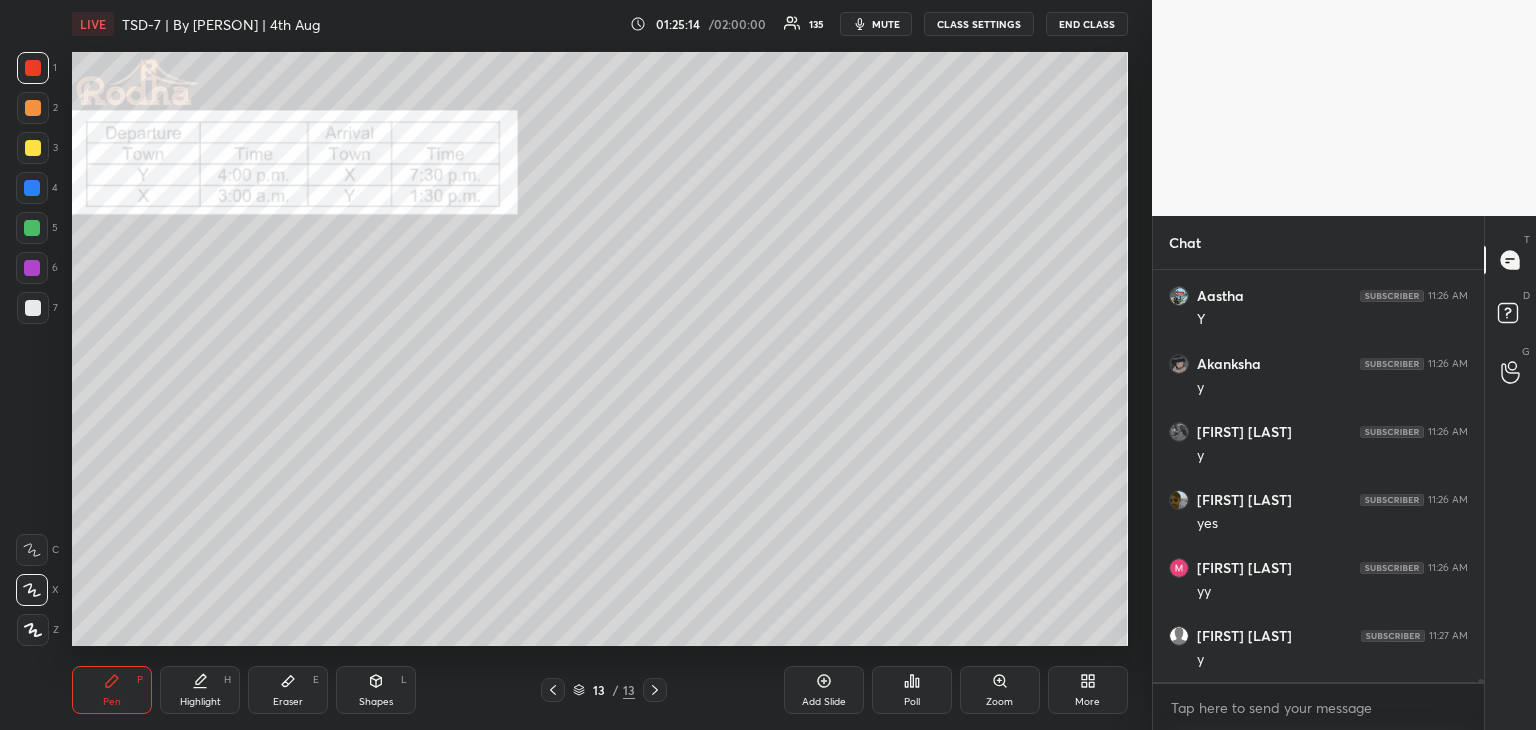 click on "Shapes L" at bounding box center [376, 690] 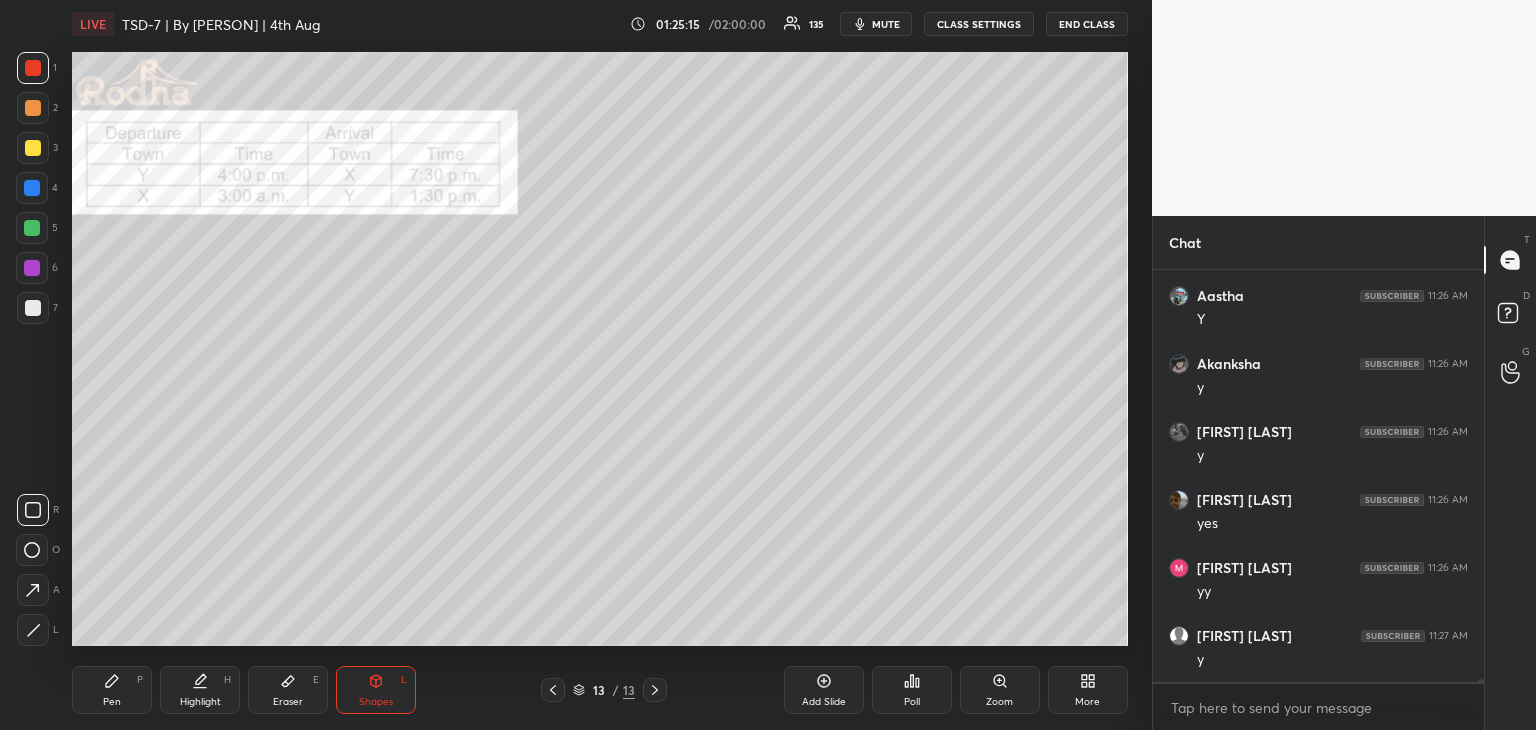 click 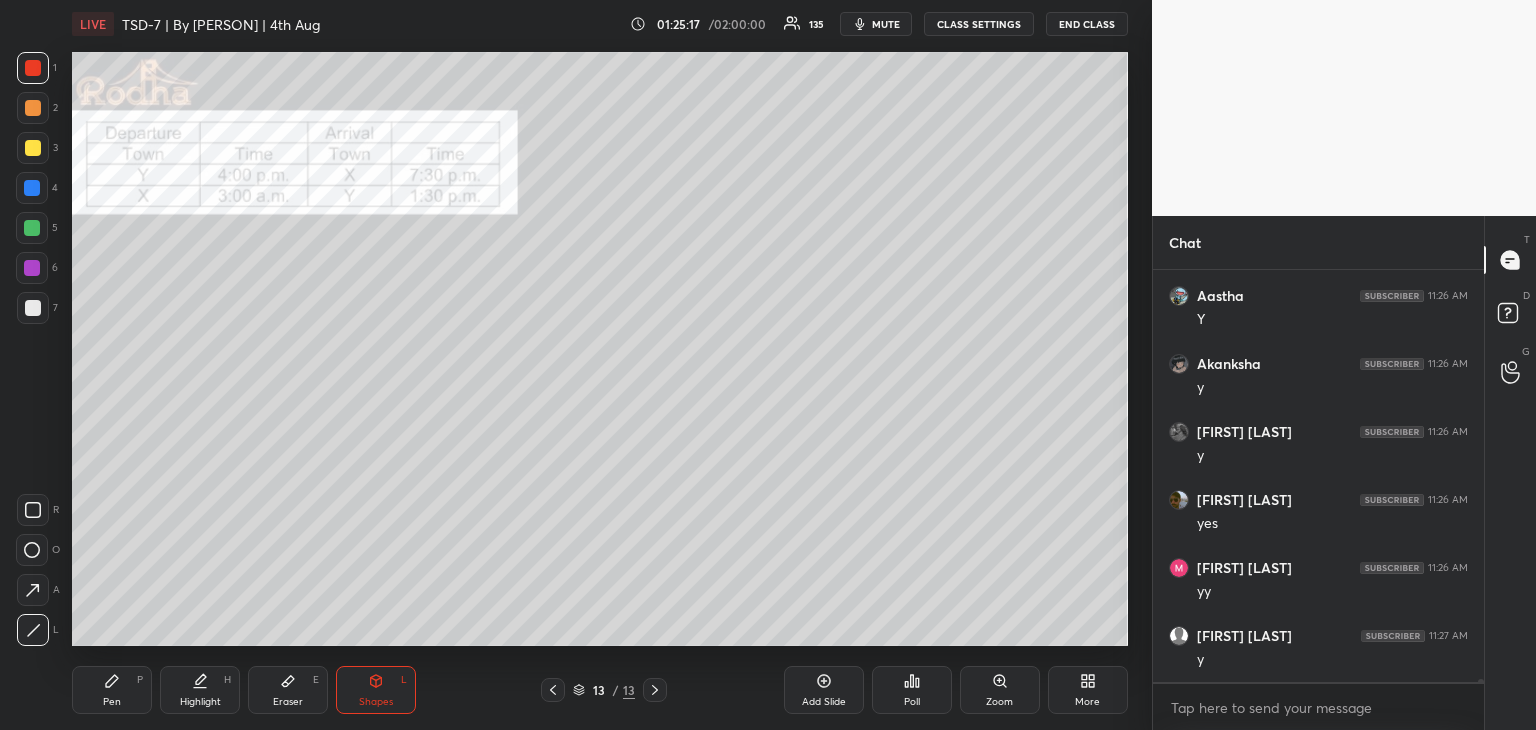 click at bounding box center (33, 308) 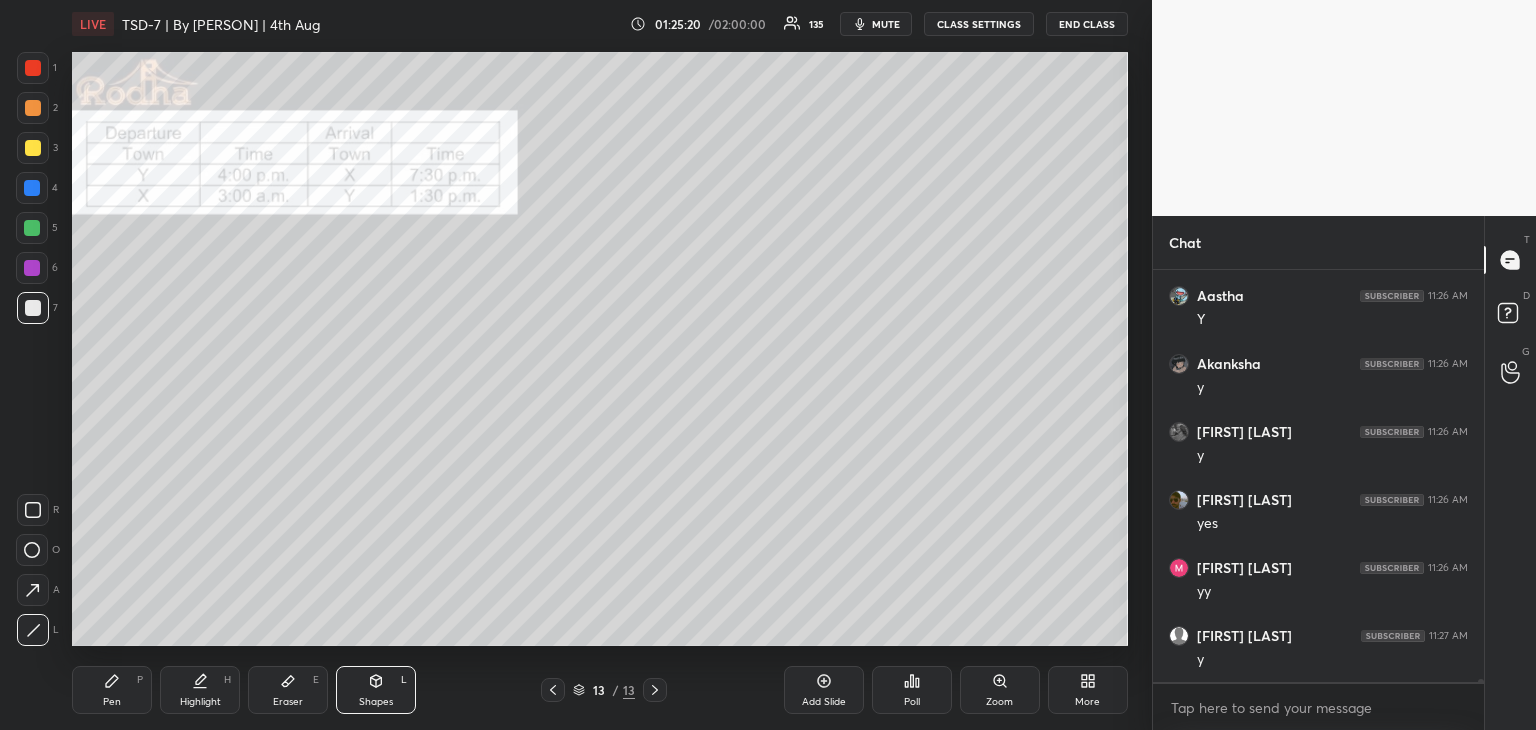 click on "Pen" at bounding box center (112, 702) 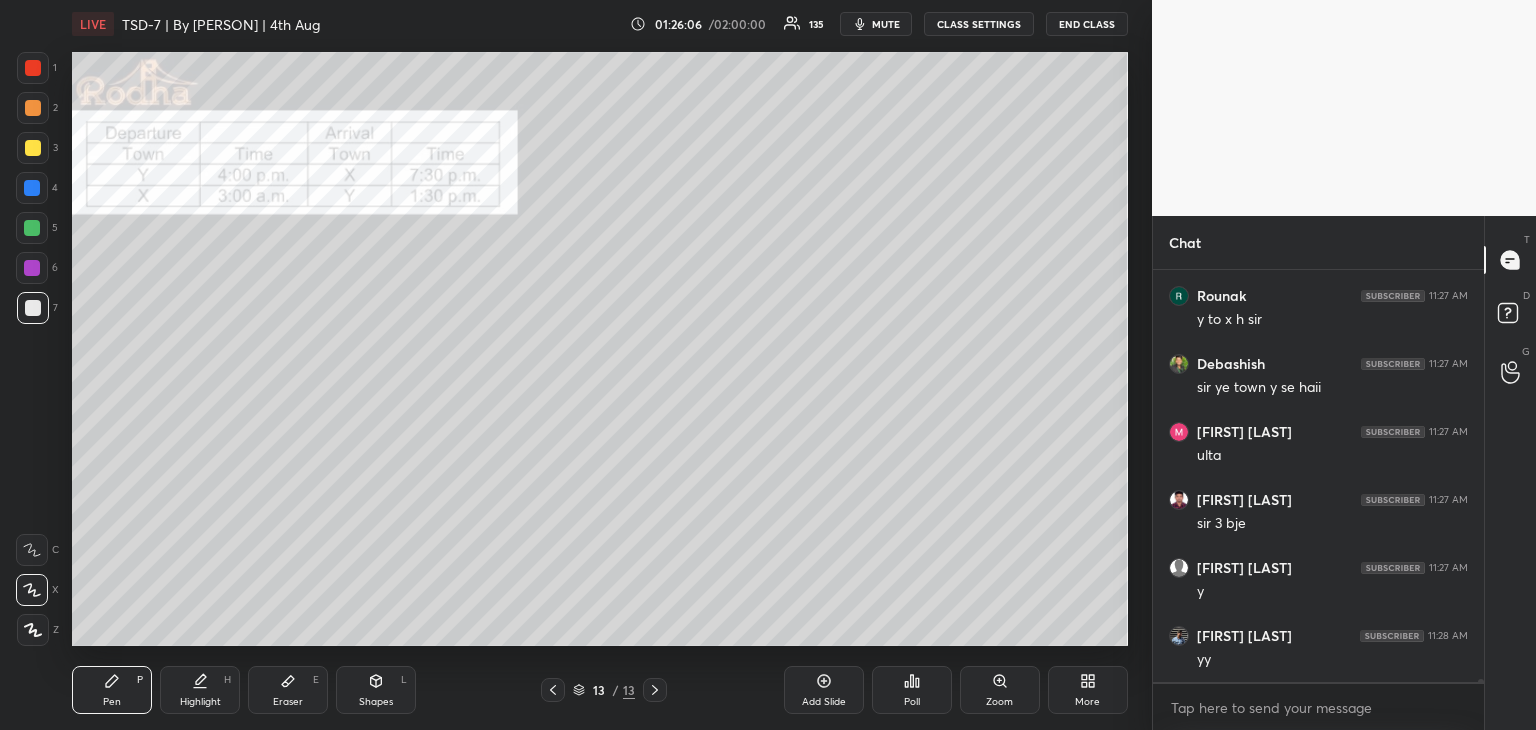 scroll, scrollTop: 56292, scrollLeft: 0, axis: vertical 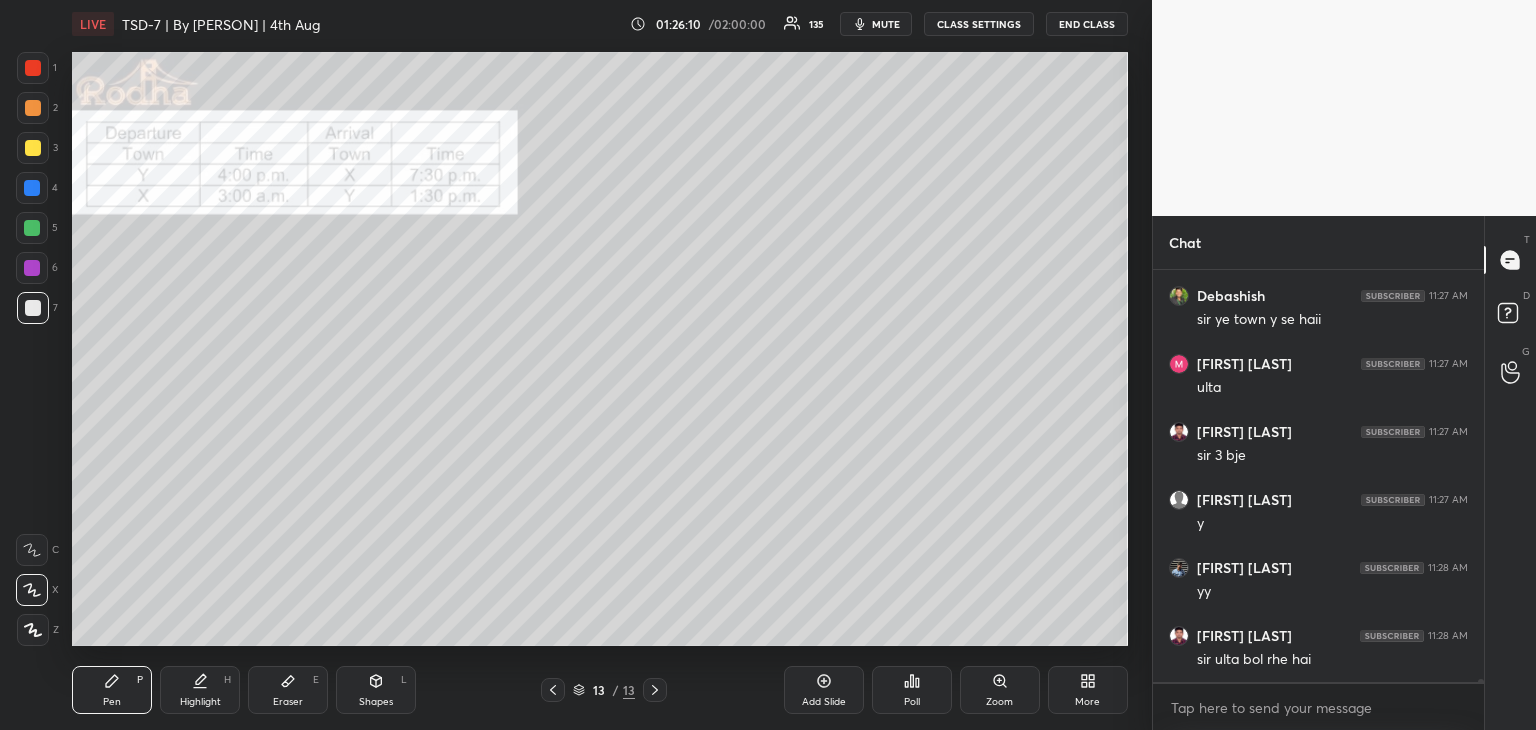click at bounding box center [33, 108] 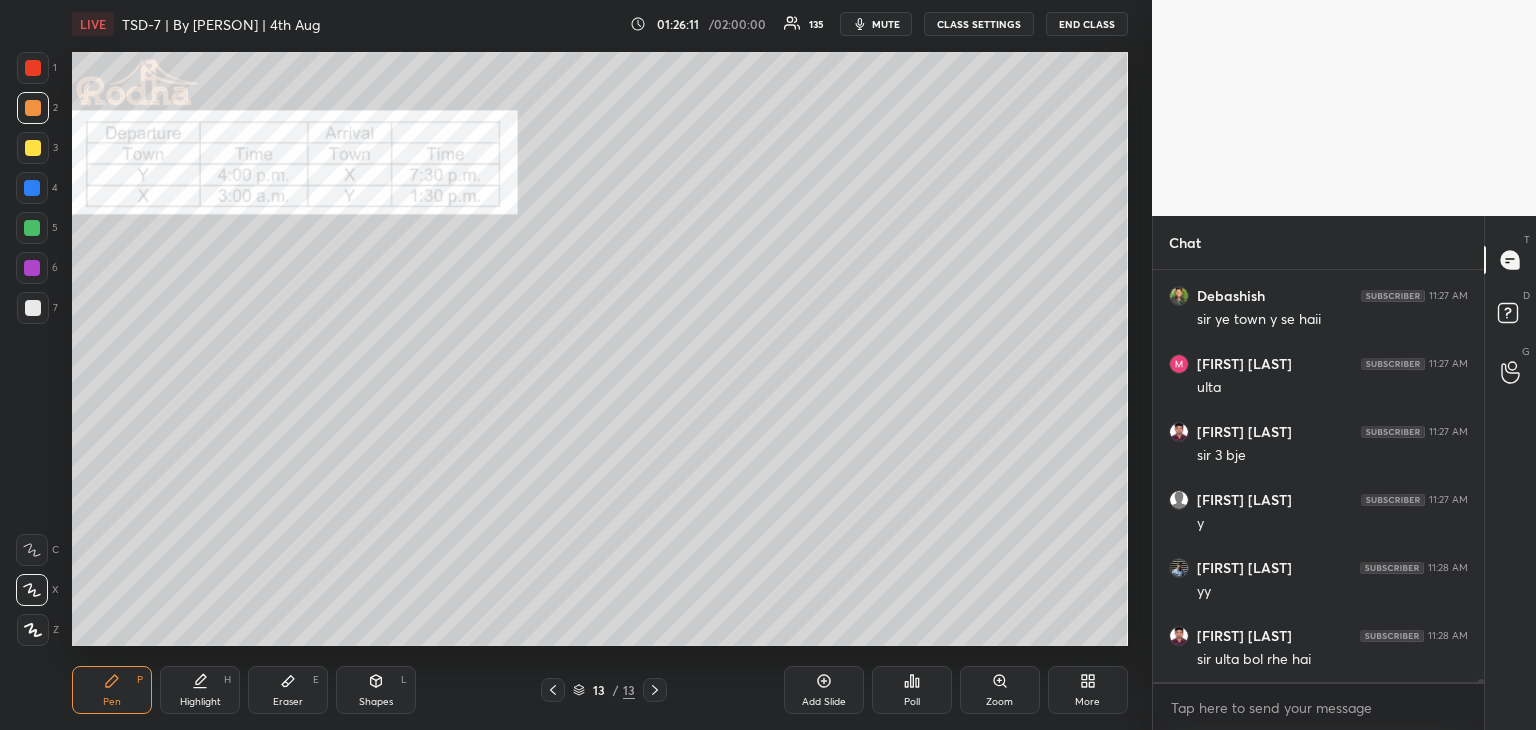 click at bounding box center [33, 68] 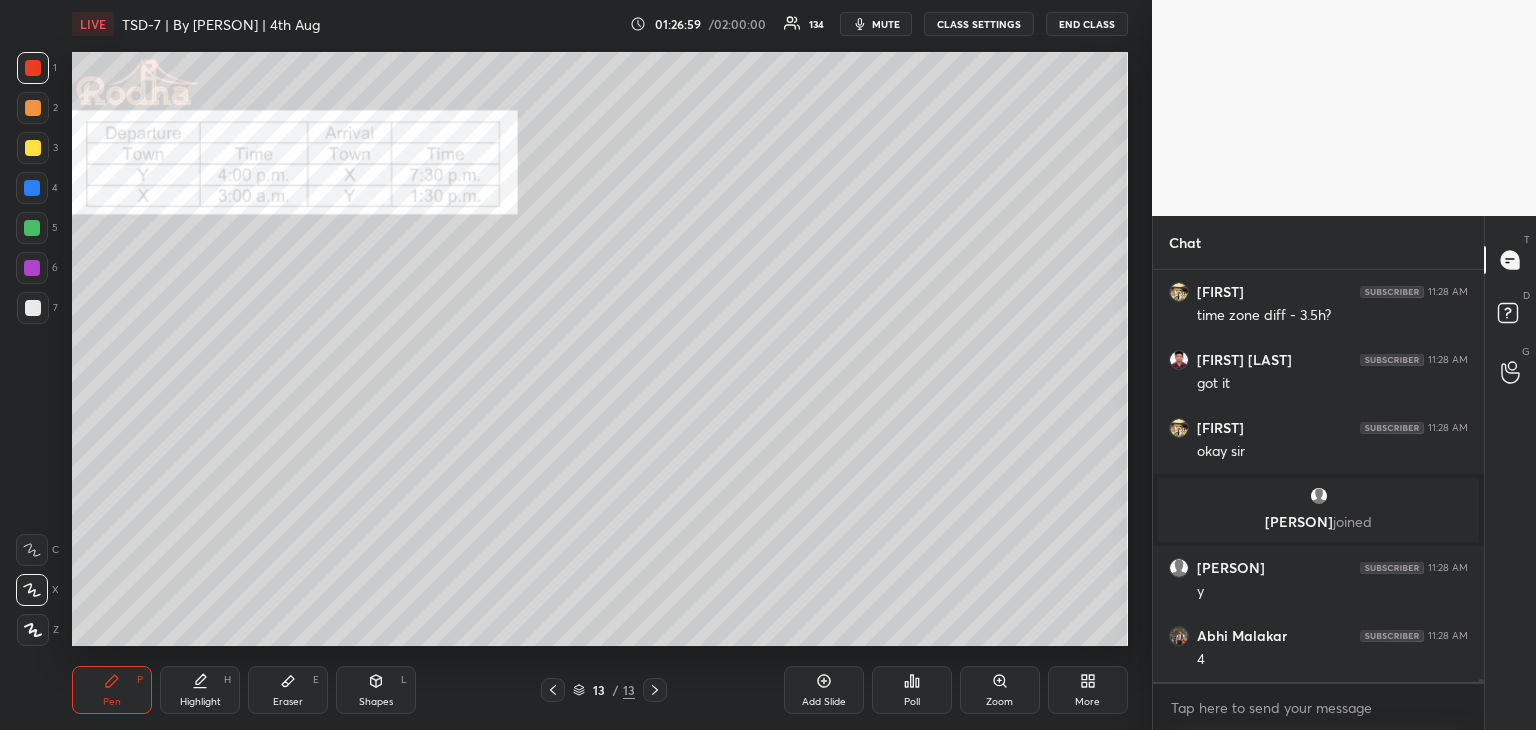 scroll, scrollTop: 56174, scrollLeft: 0, axis: vertical 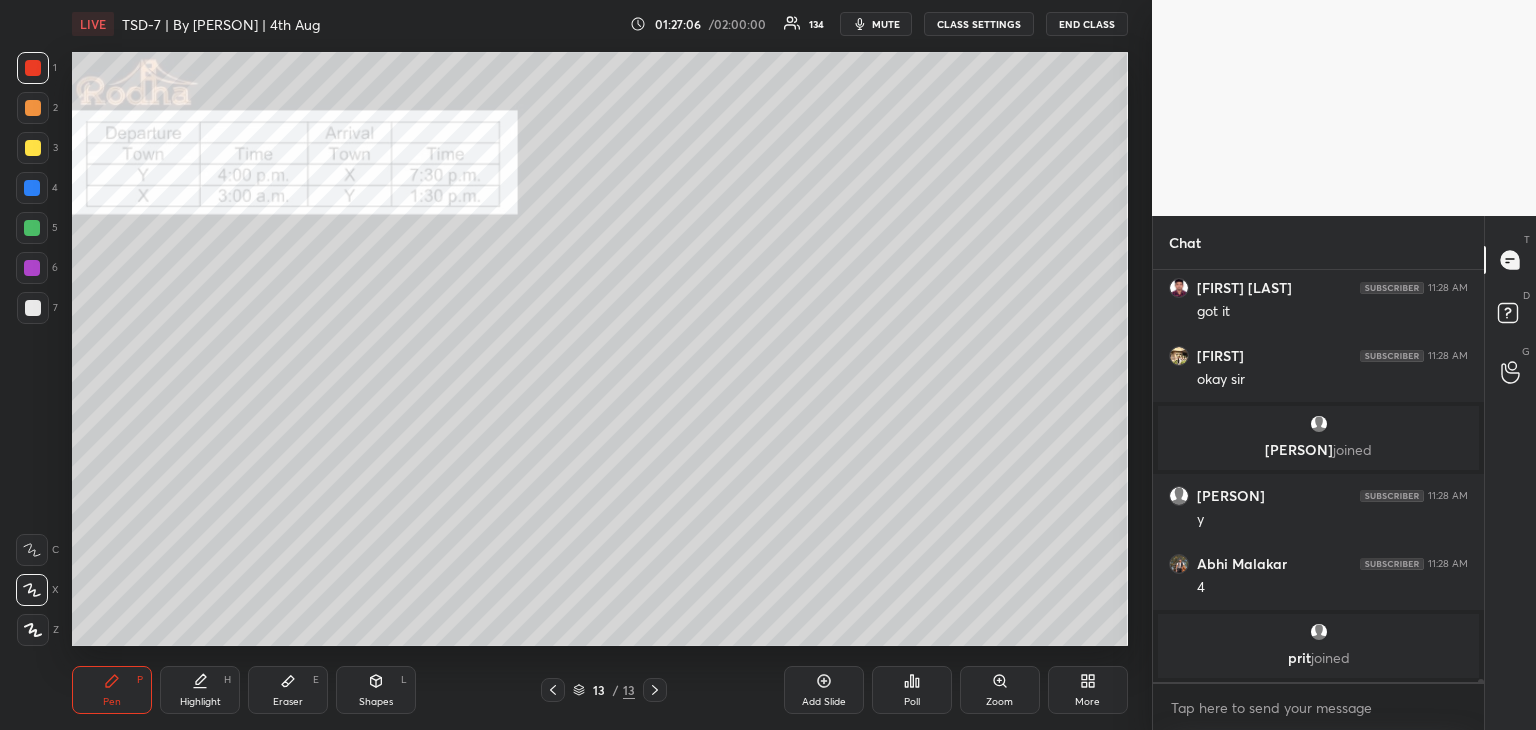 click at bounding box center [33, 308] 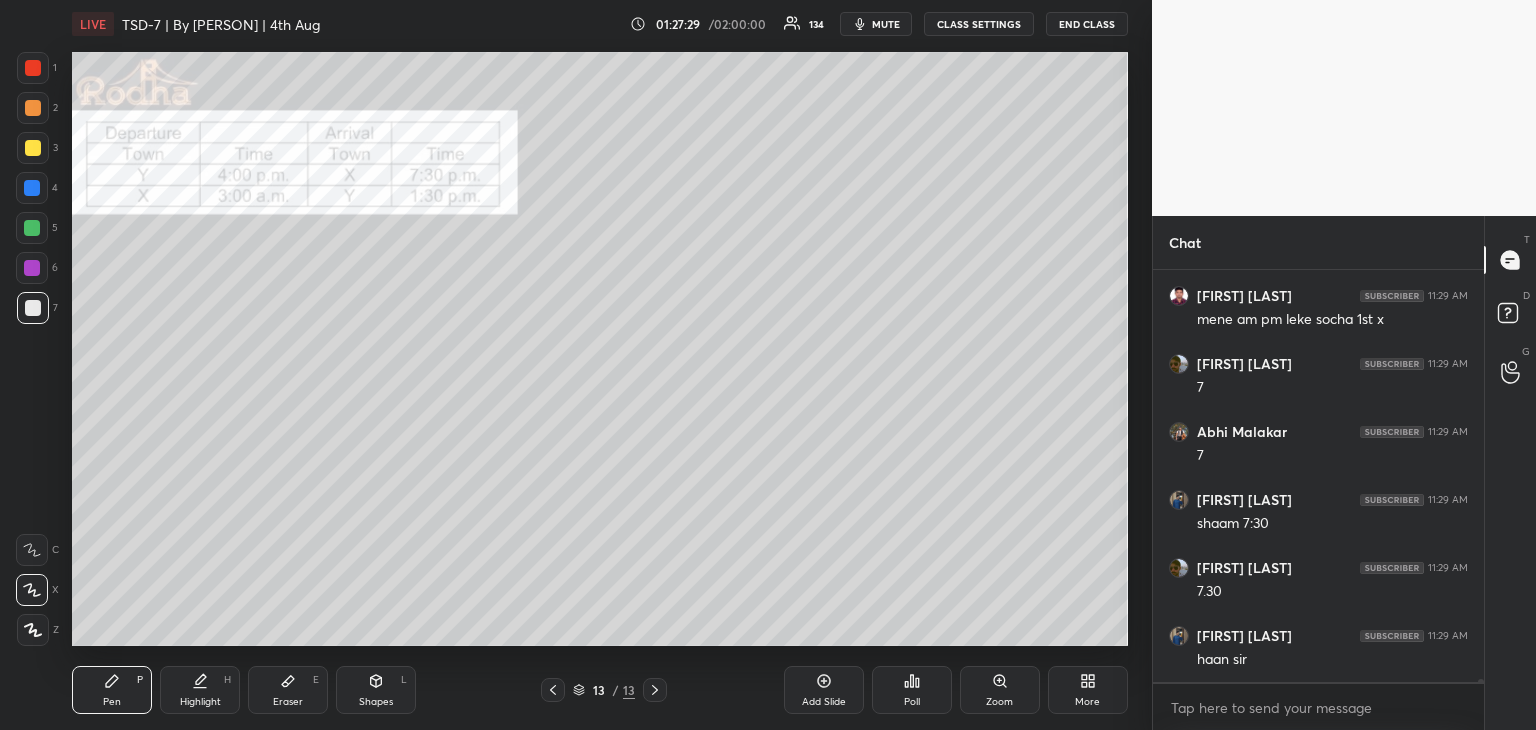 scroll, scrollTop: 56664, scrollLeft: 0, axis: vertical 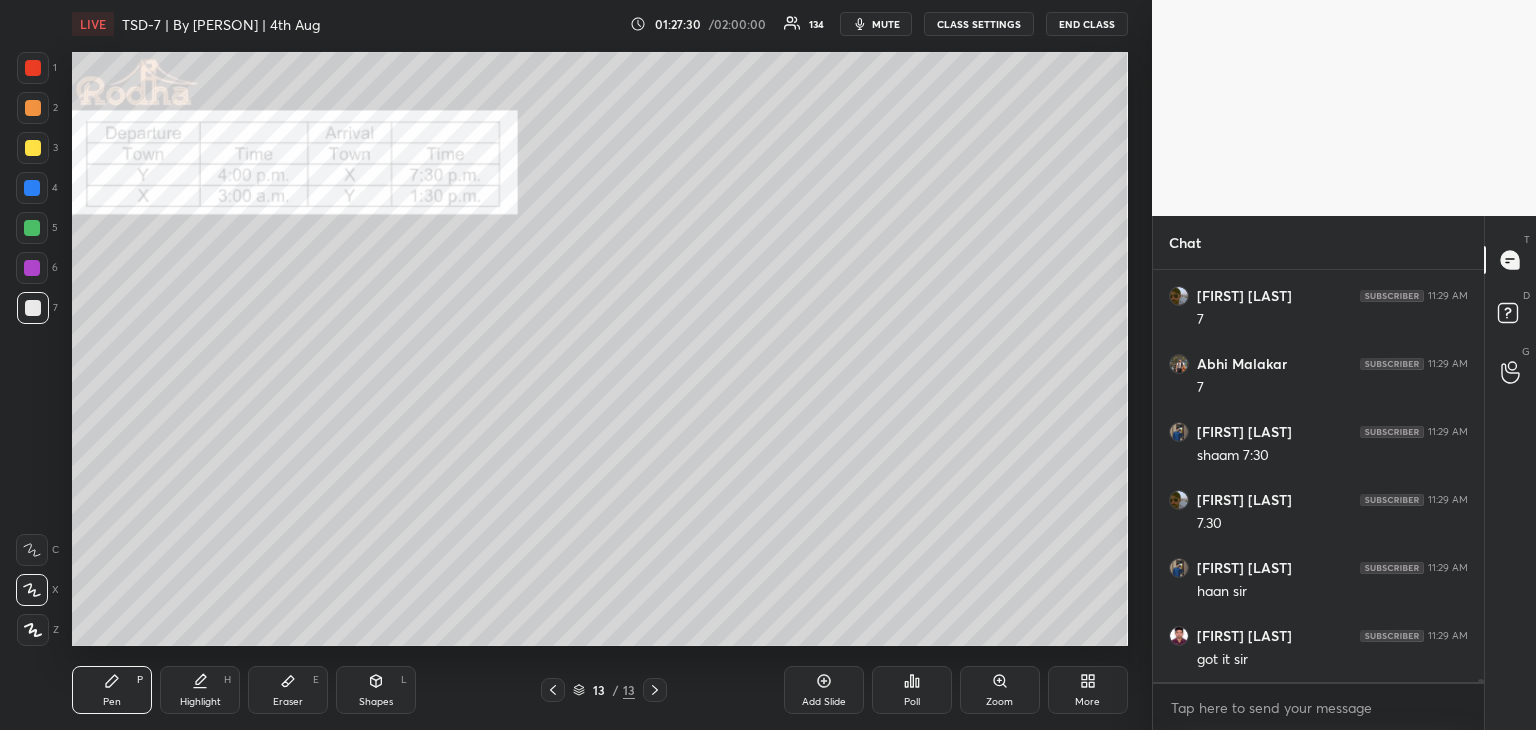 drag, startPoint x: 30, startPoint y: 273, endPoint x: 63, endPoint y: 262, distance: 34.785053 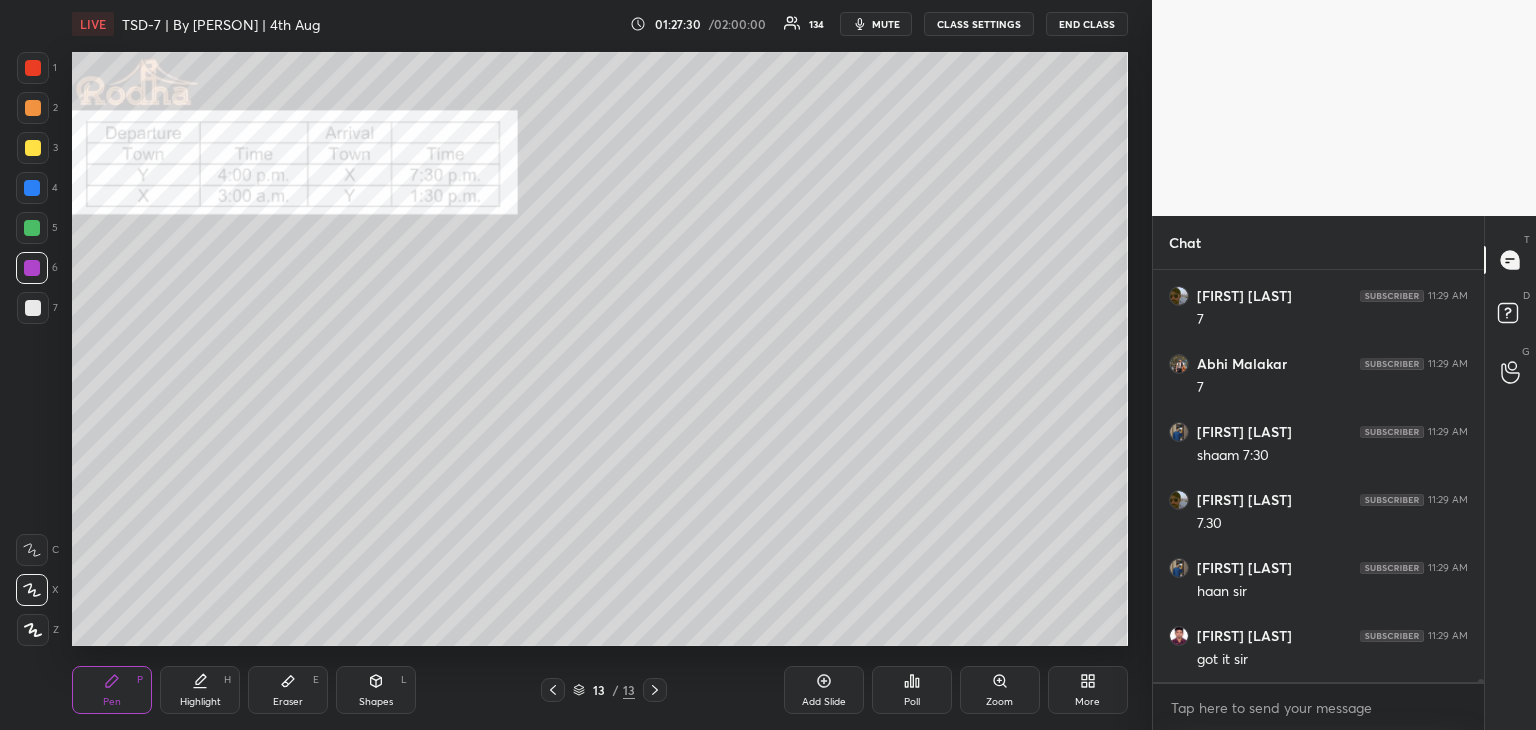 scroll, scrollTop: 56732, scrollLeft: 0, axis: vertical 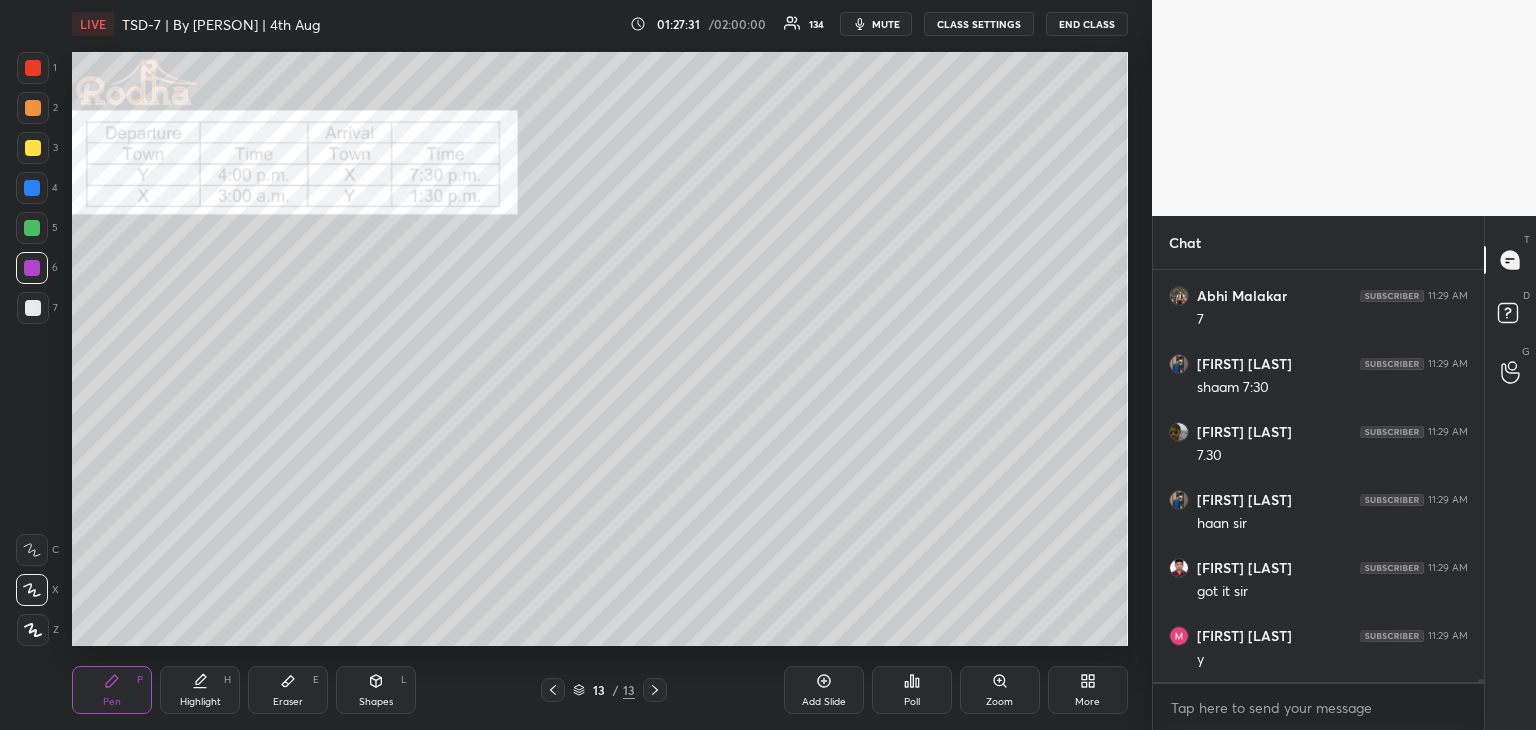 drag, startPoint x: 37, startPoint y: 192, endPoint x: 57, endPoint y: 188, distance: 20.396078 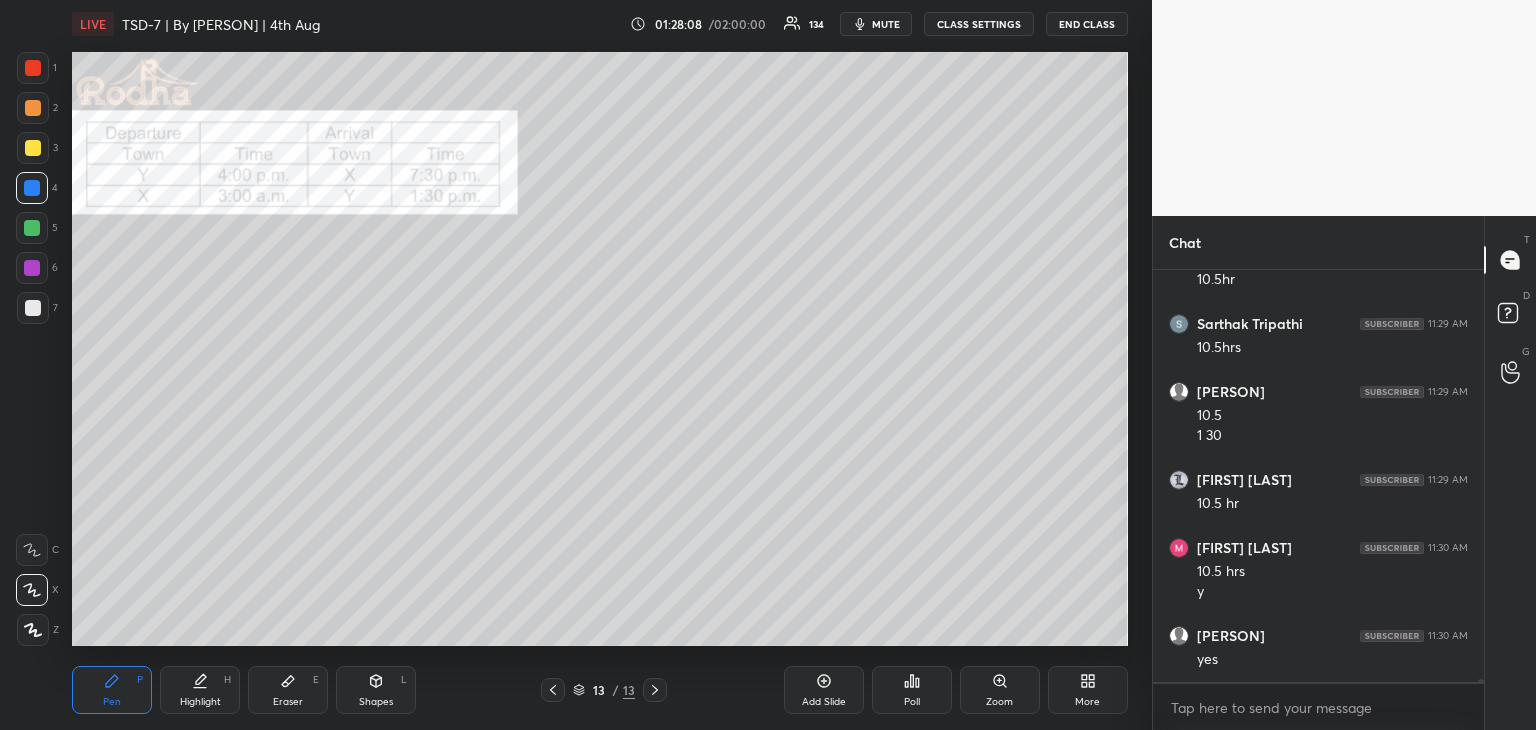 scroll, scrollTop: 57384, scrollLeft: 0, axis: vertical 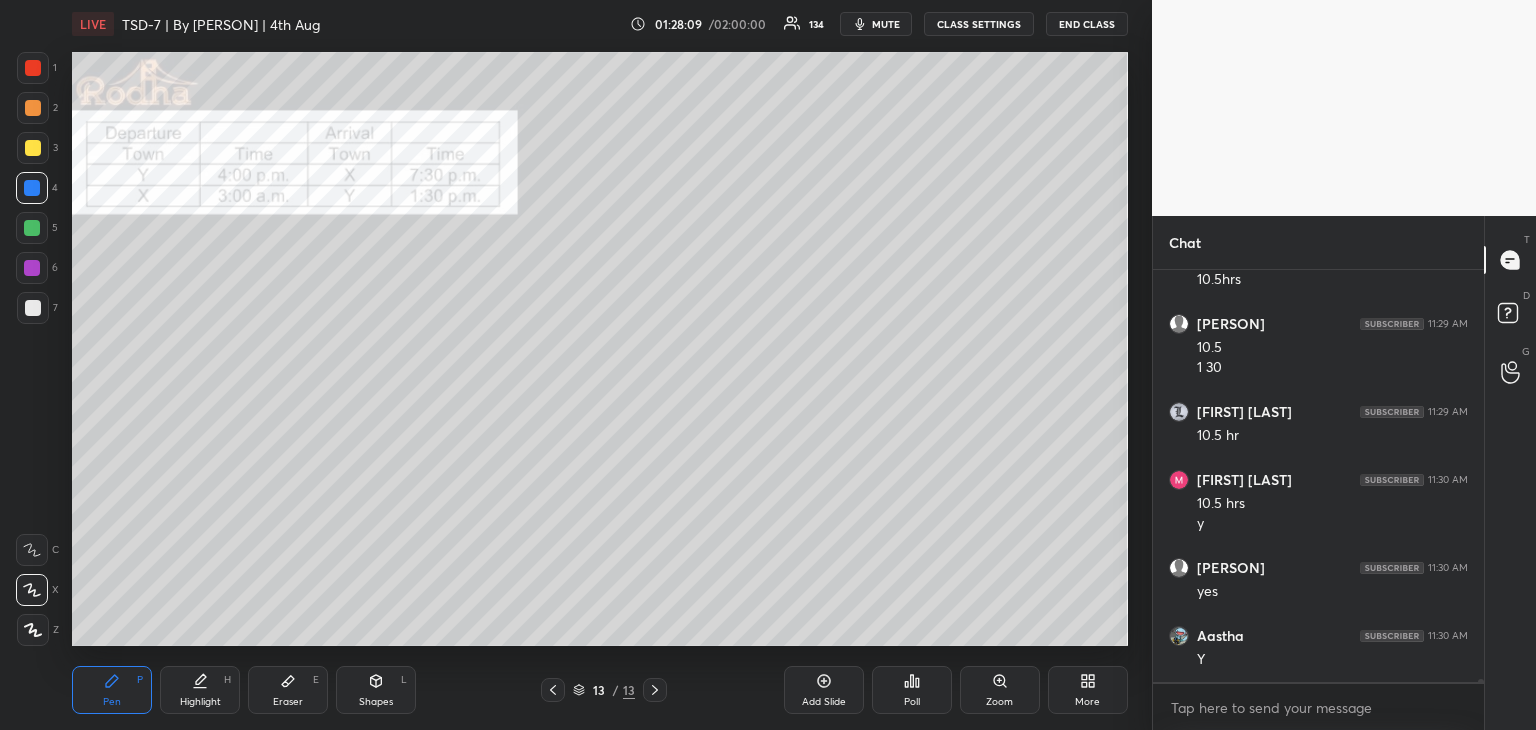 drag, startPoint x: 32, startPoint y: 306, endPoint x: 45, endPoint y: 303, distance: 13.341664 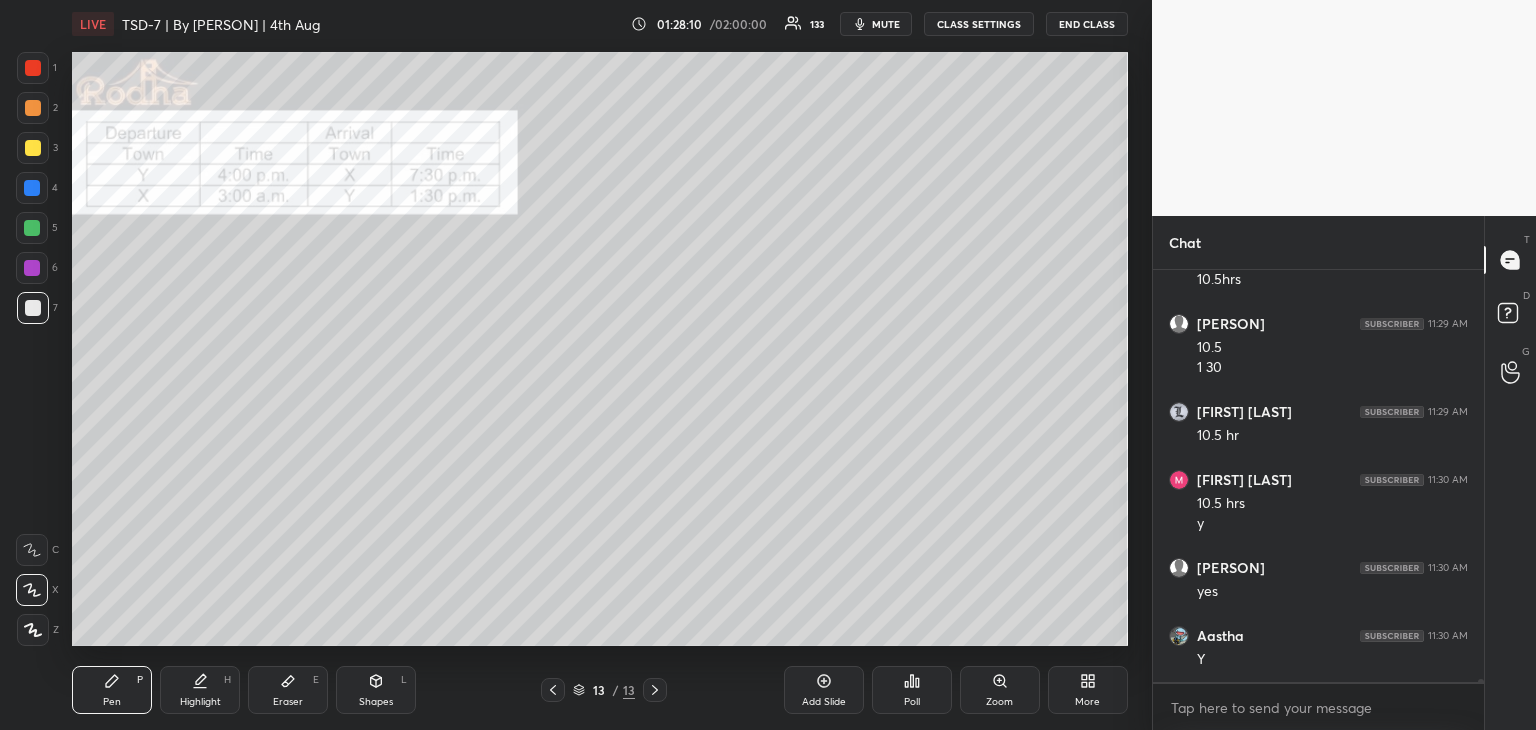 scroll, scrollTop: 57452, scrollLeft: 0, axis: vertical 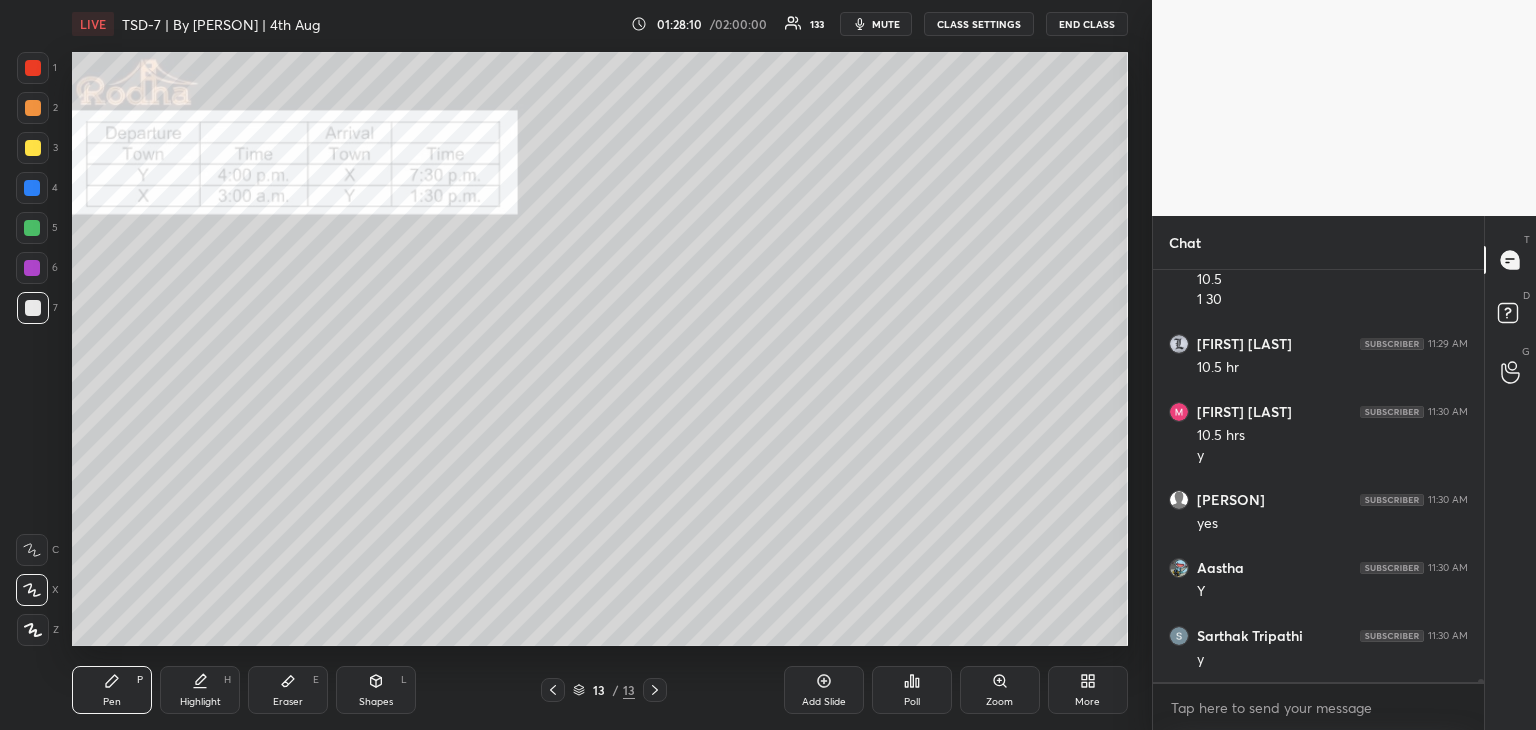click at bounding box center [33, 148] 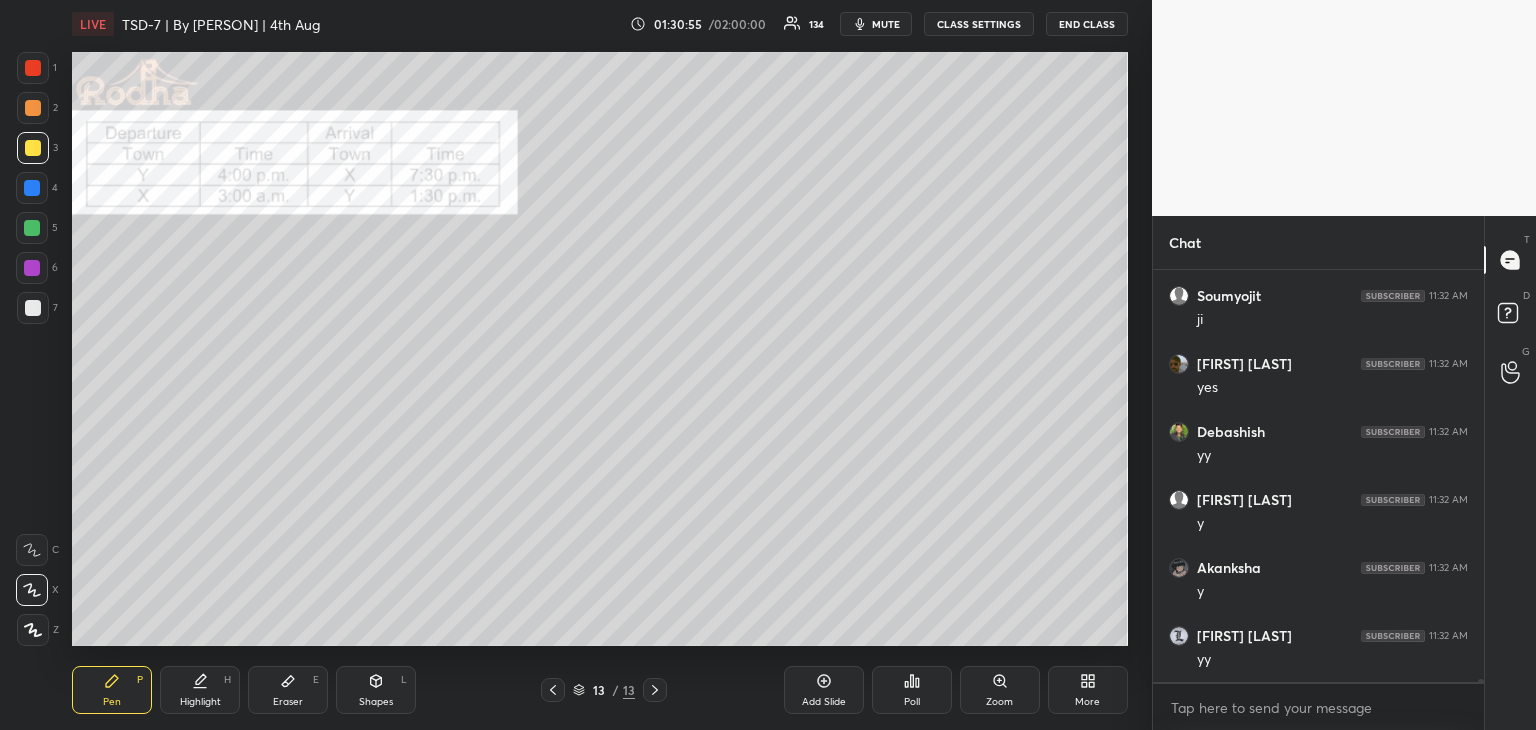 scroll, scrollTop: 59046, scrollLeft: 0, axis: vertical 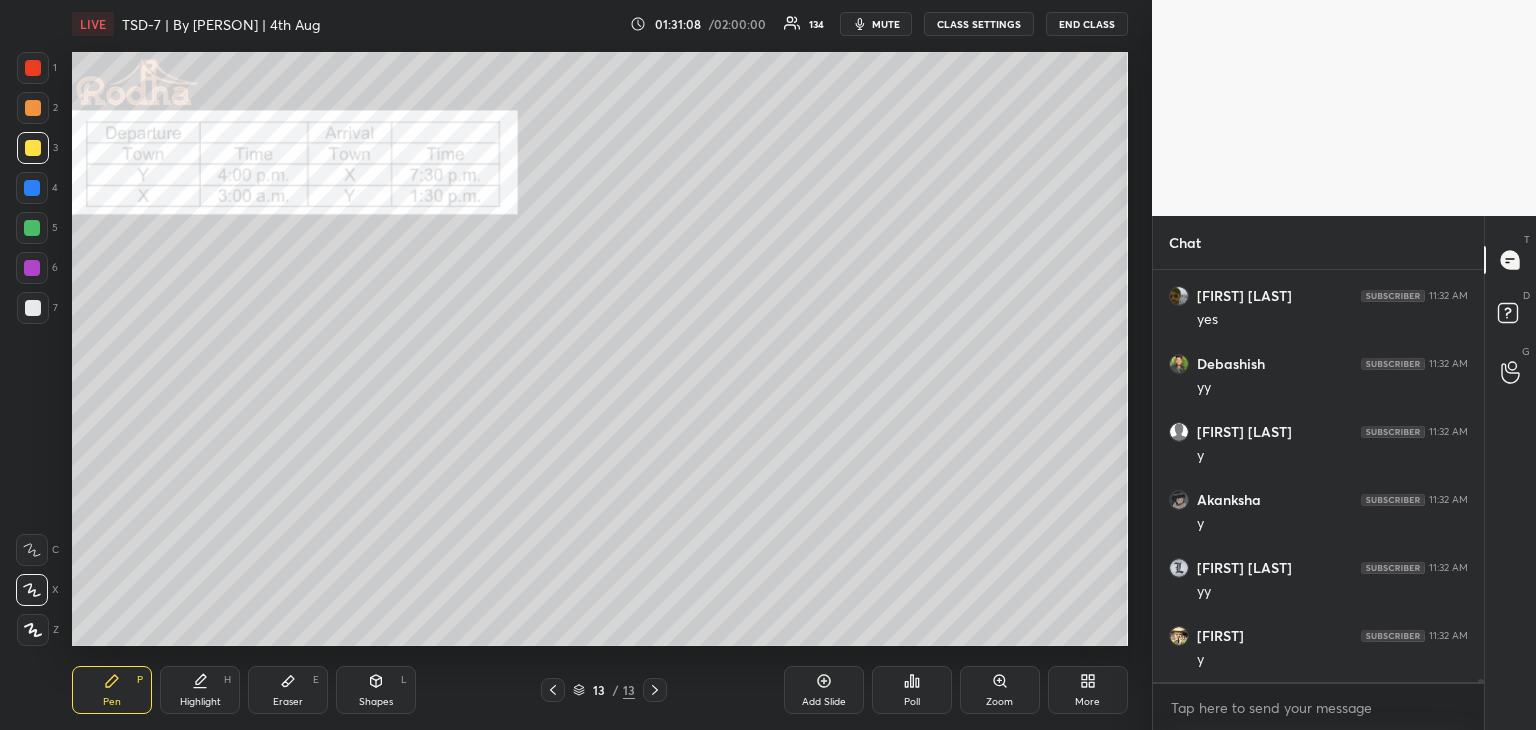 click 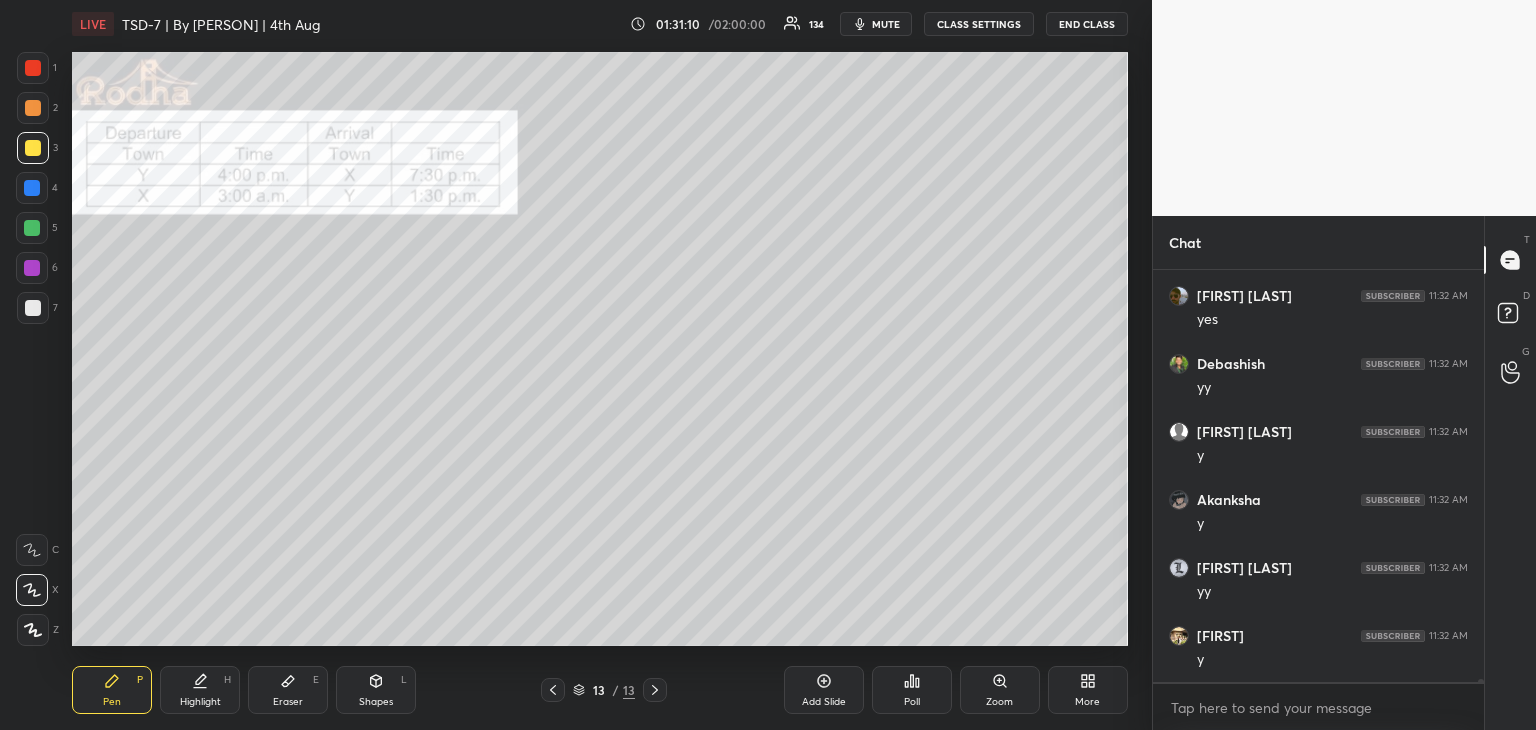 click 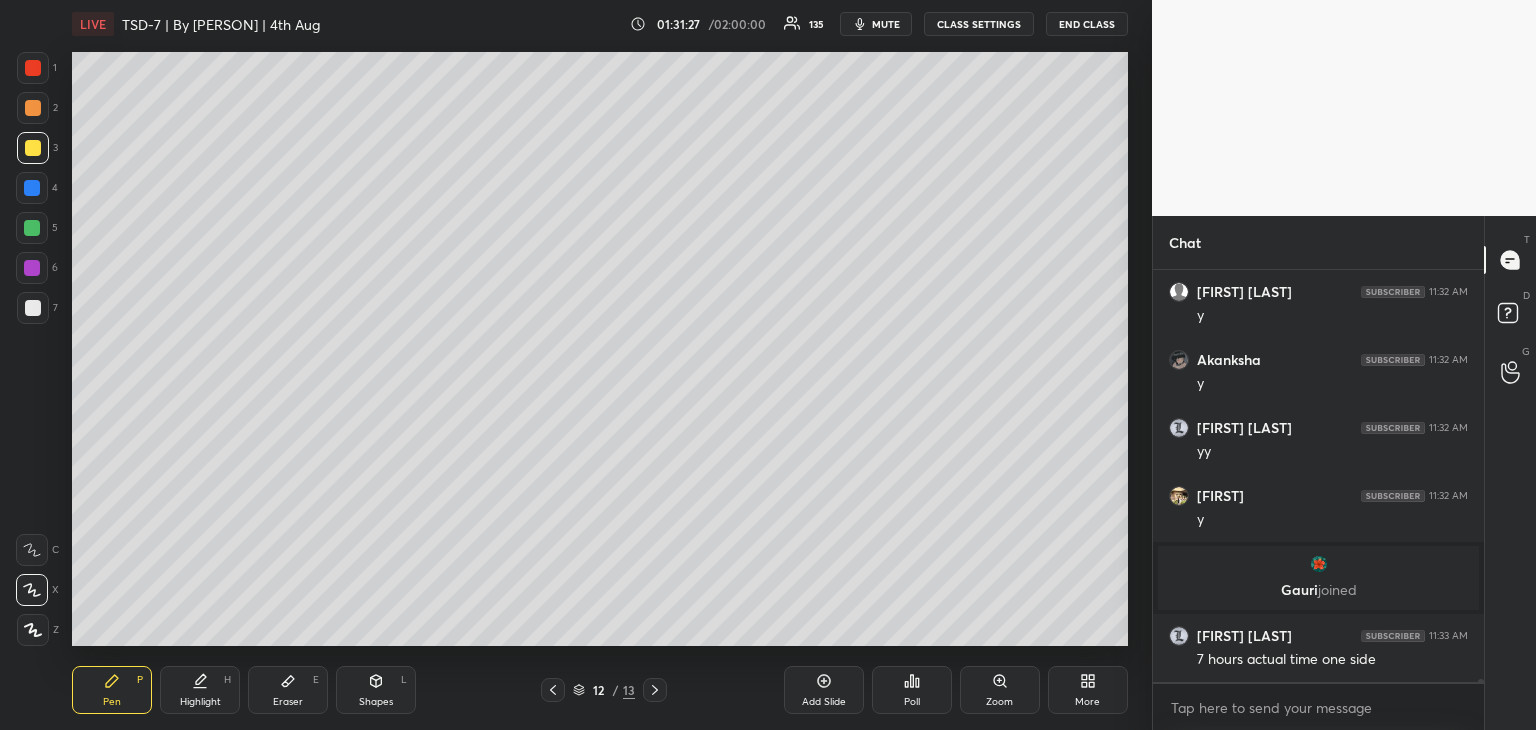 scroll, scrollTop: 59024, scrollLeft: 0, axis: vertical 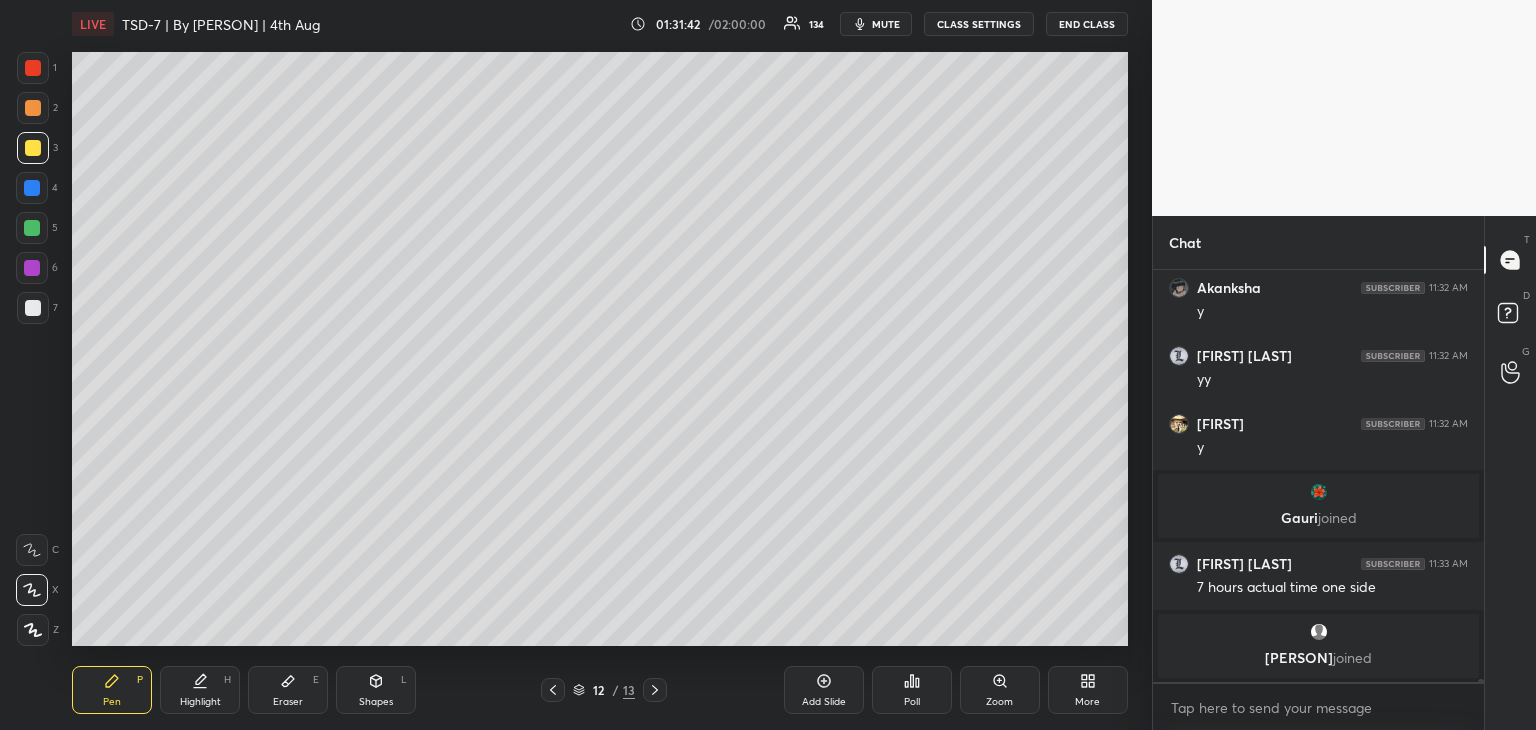 click 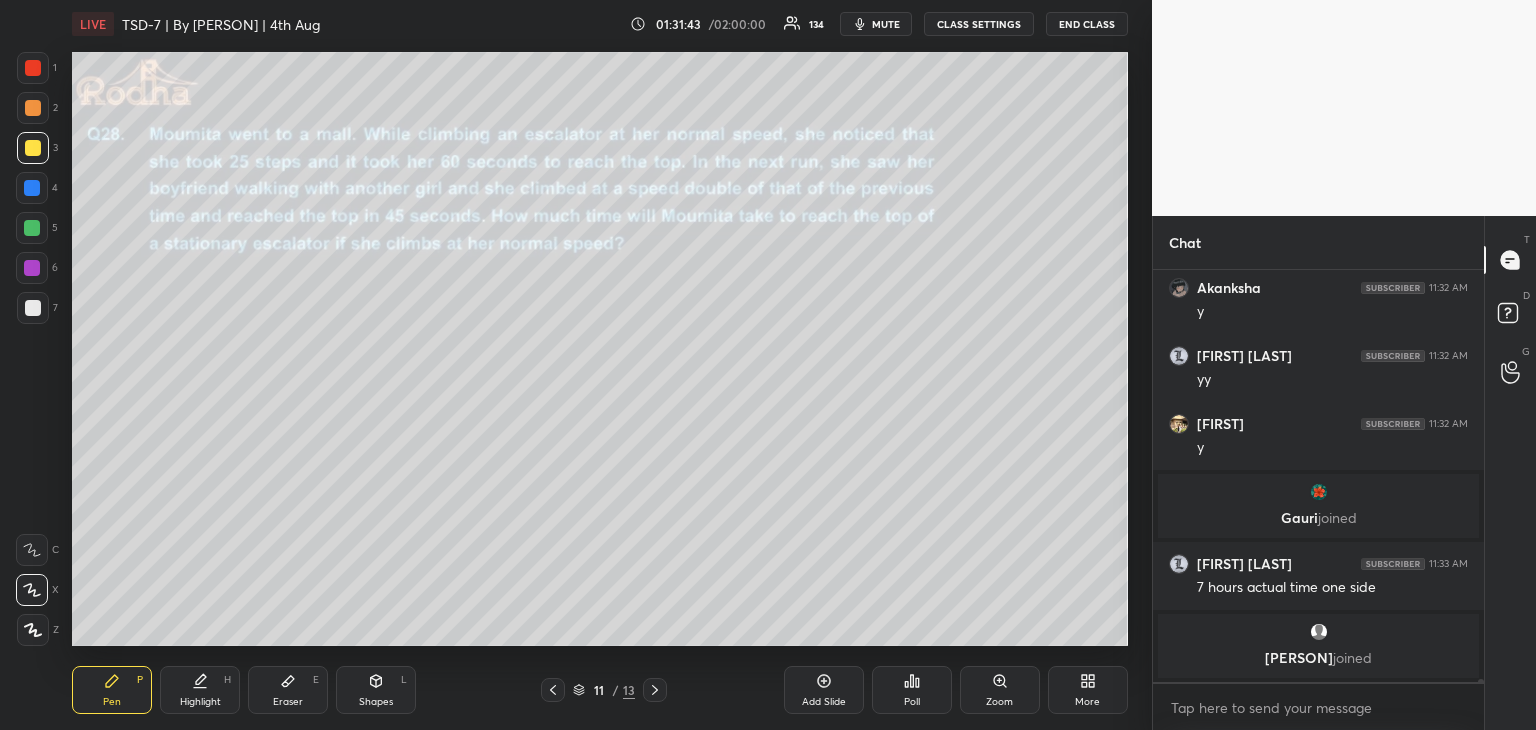 click 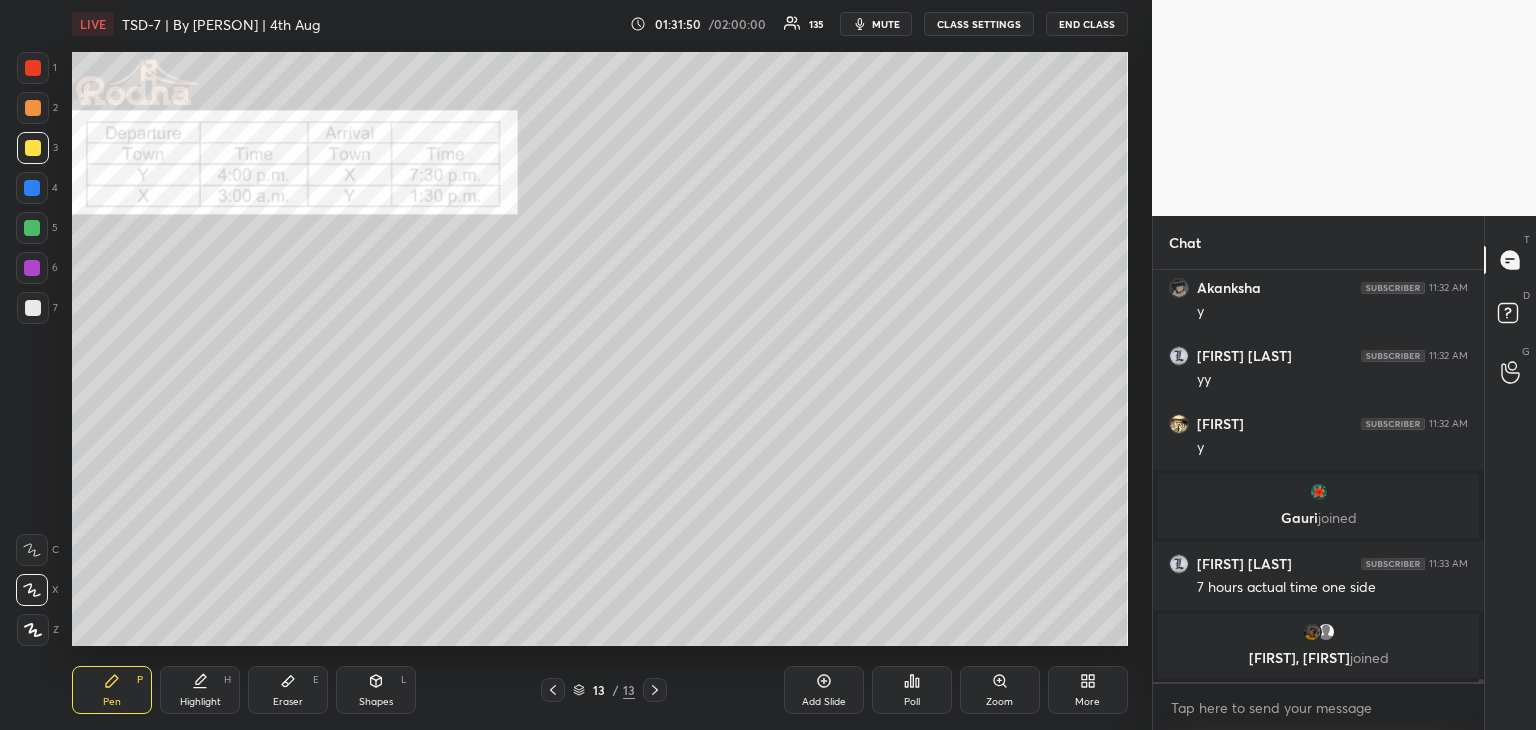 click 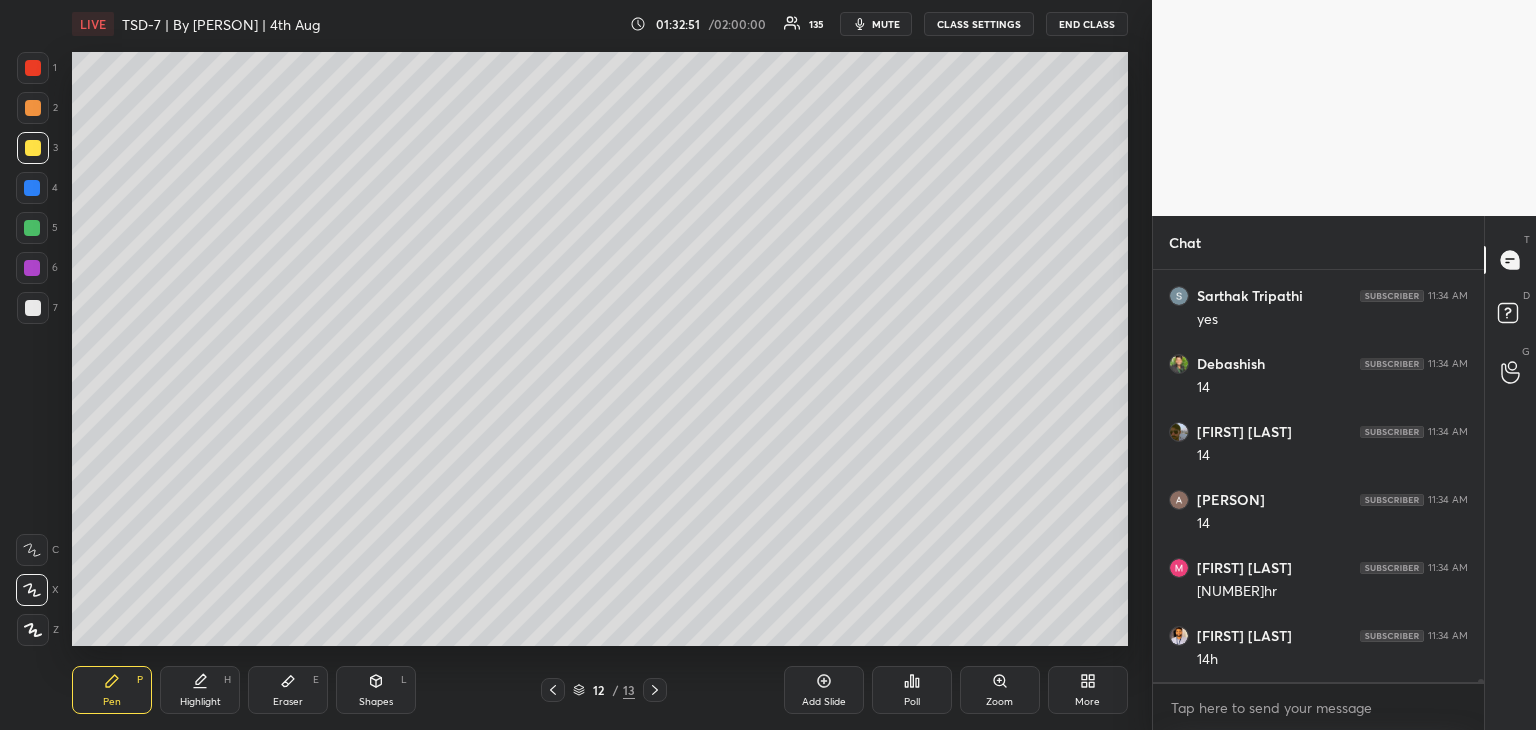 scroll, scrollTop: 60180, scrollLeft: 0, axis: vertical 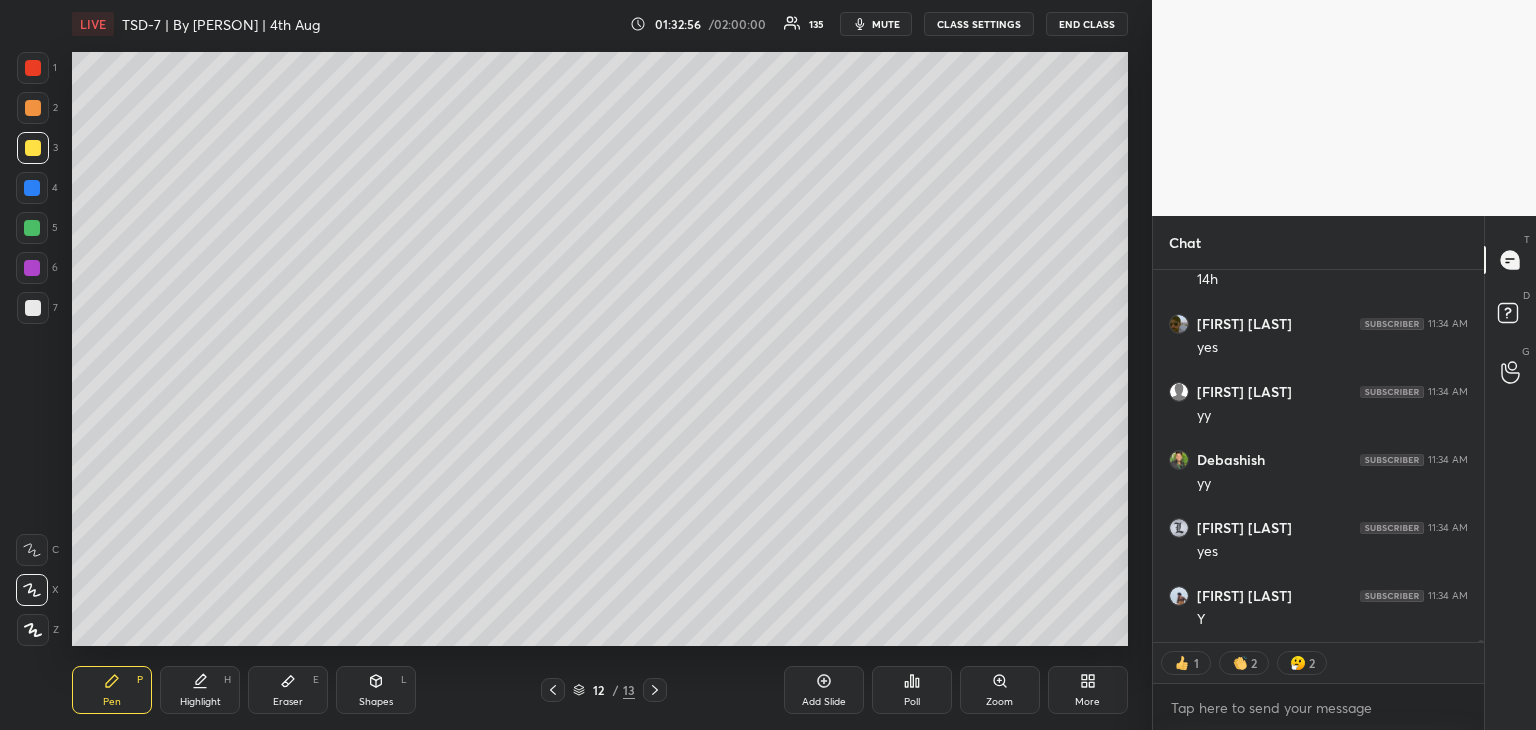 click 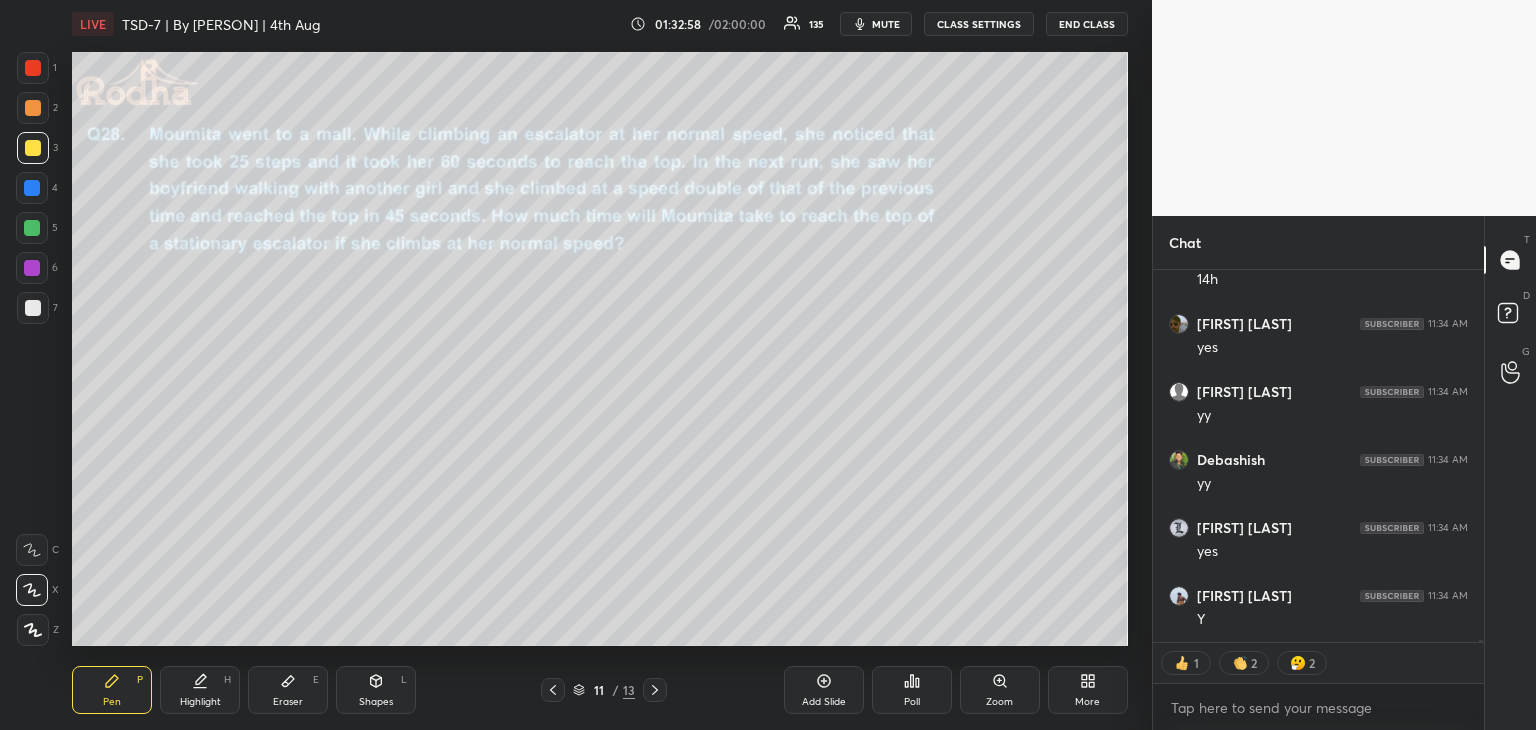 click 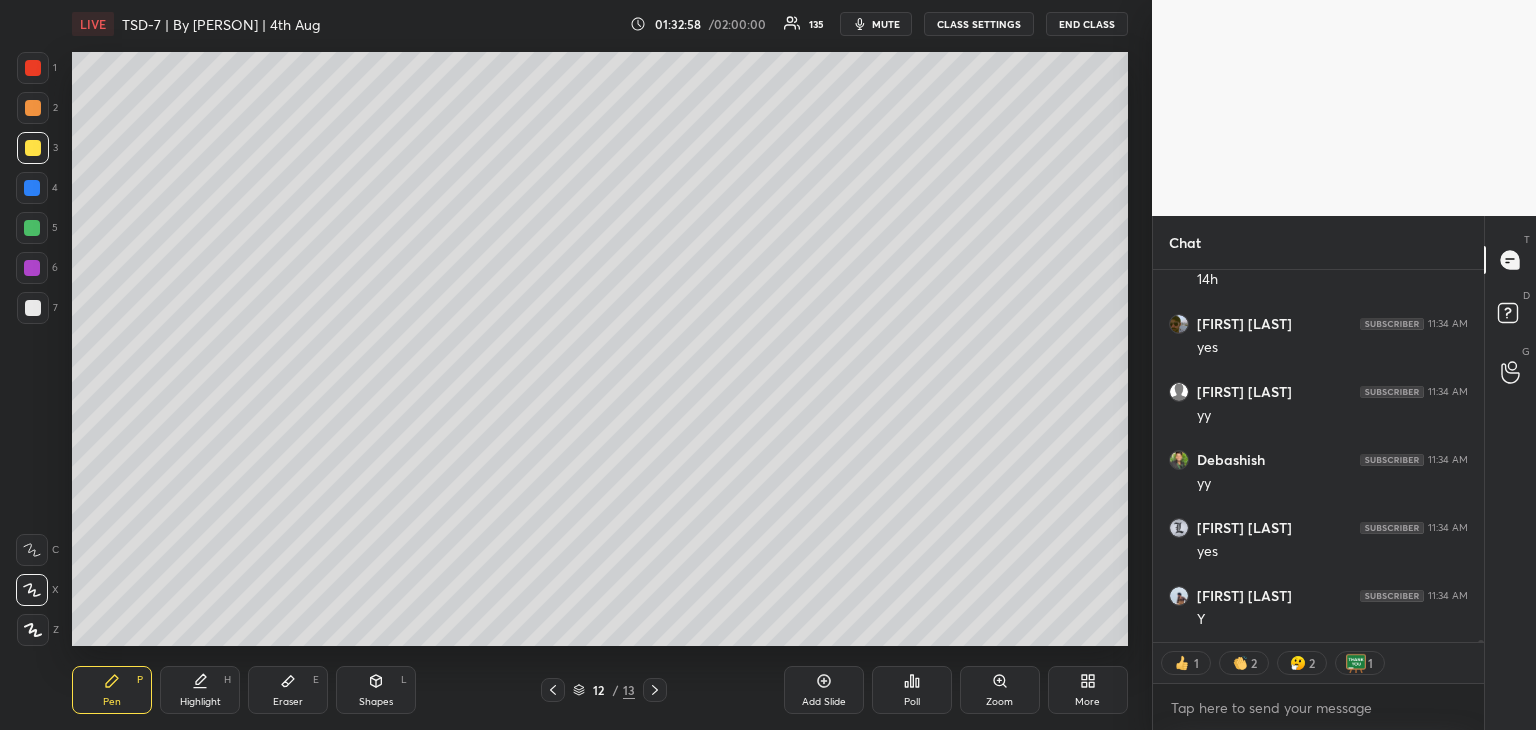 click 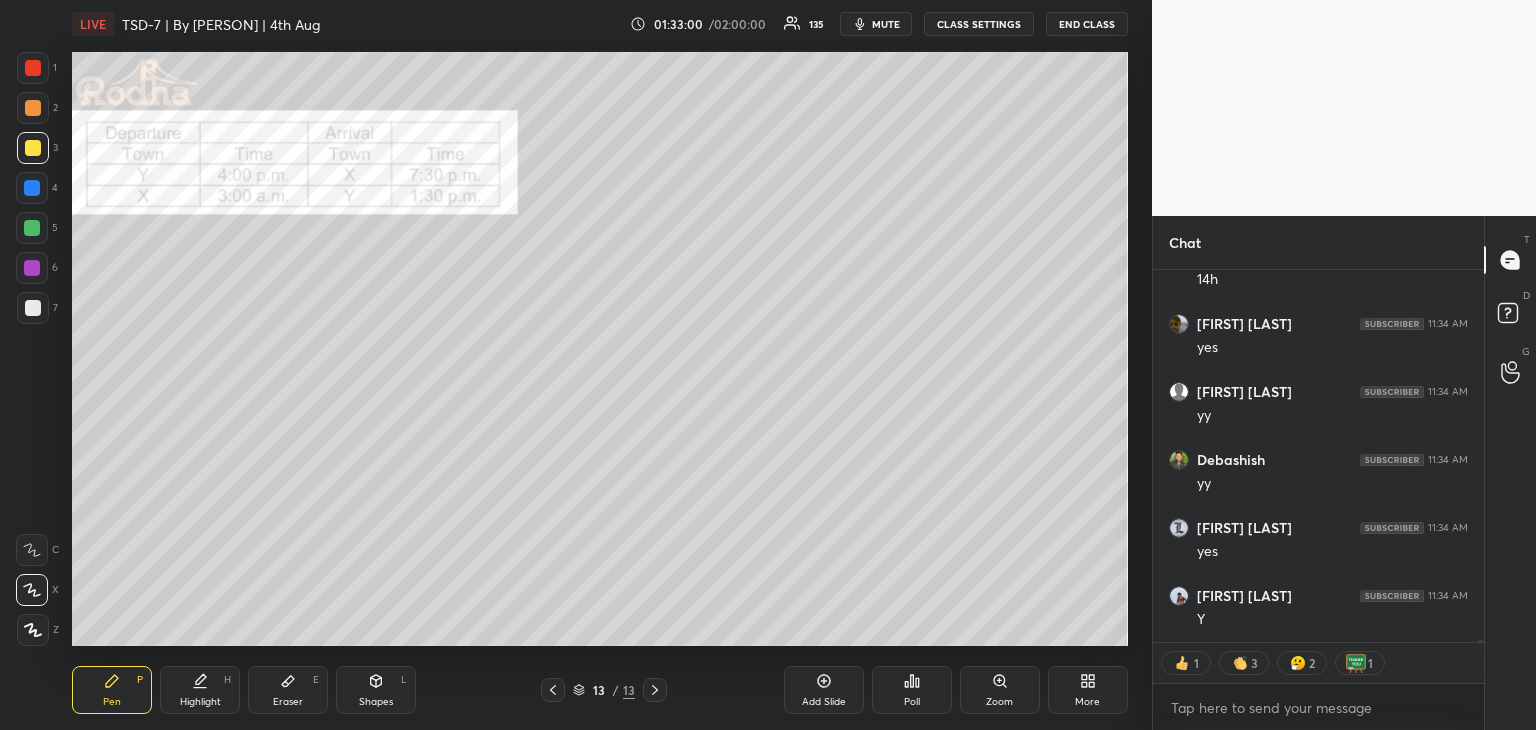 click at bounding box center (33, 68) 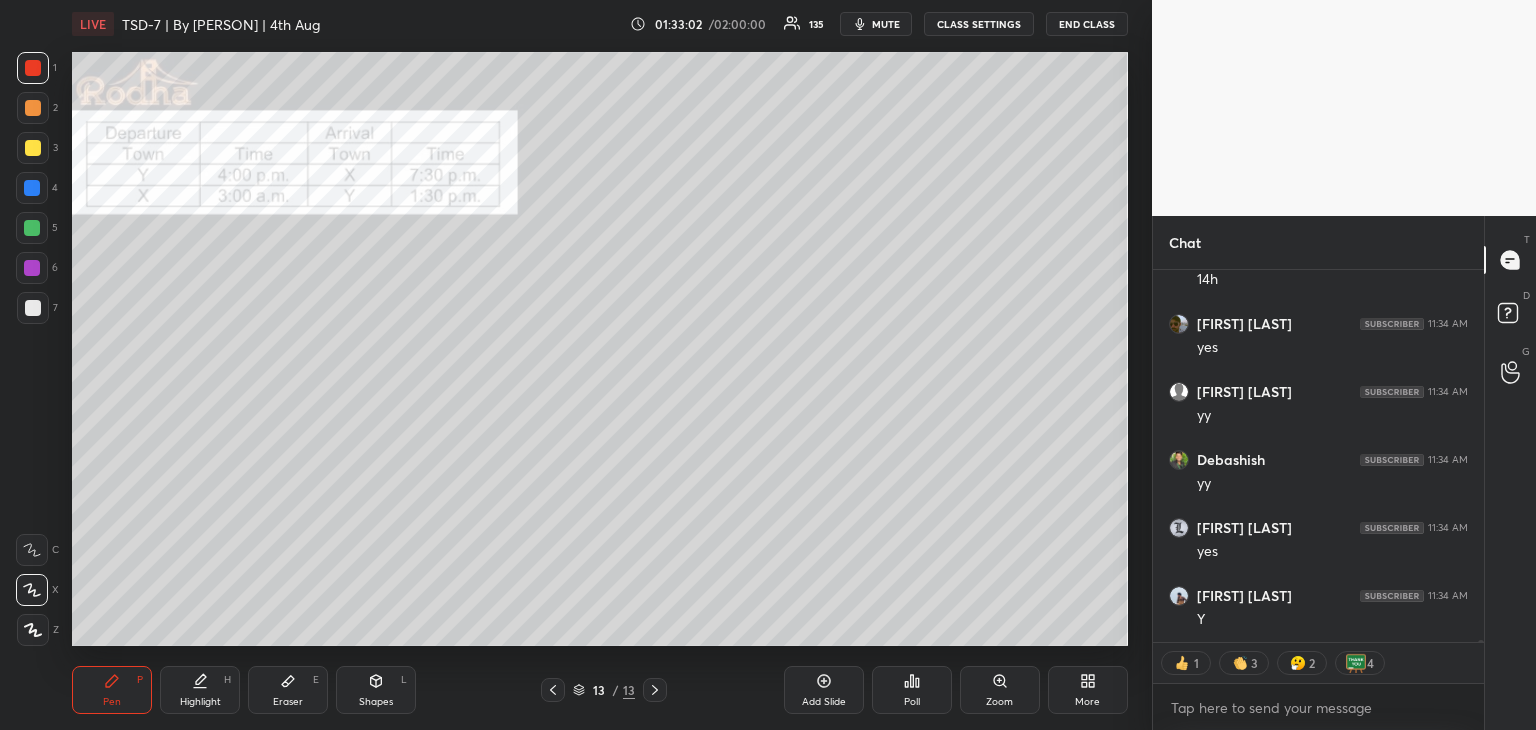 click on "13 / 13" at bounding box center [603, 690] 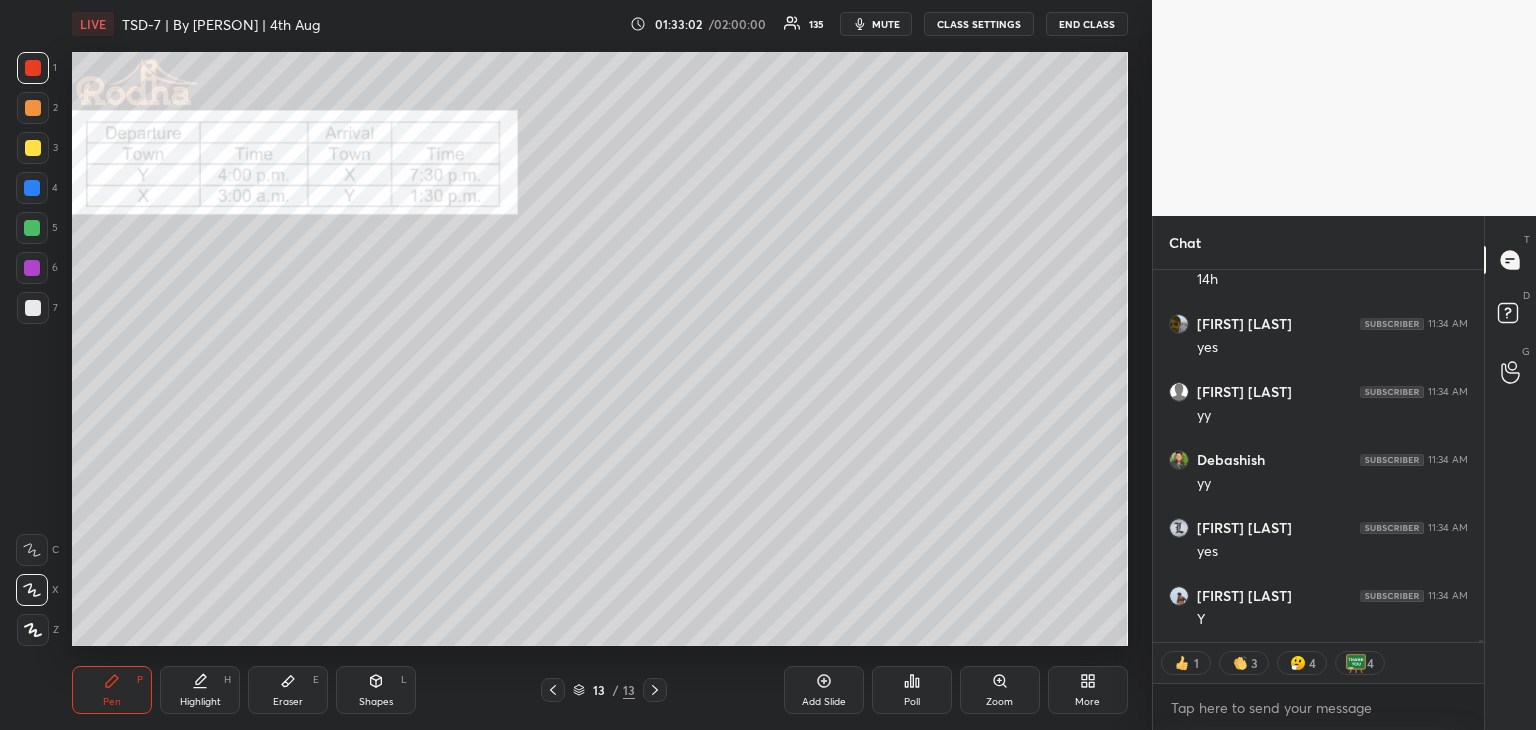 drag, startPoint x: 658, startPoint y: 687, endPoint x: 668, endPoint y: 680, distance: 12.206555 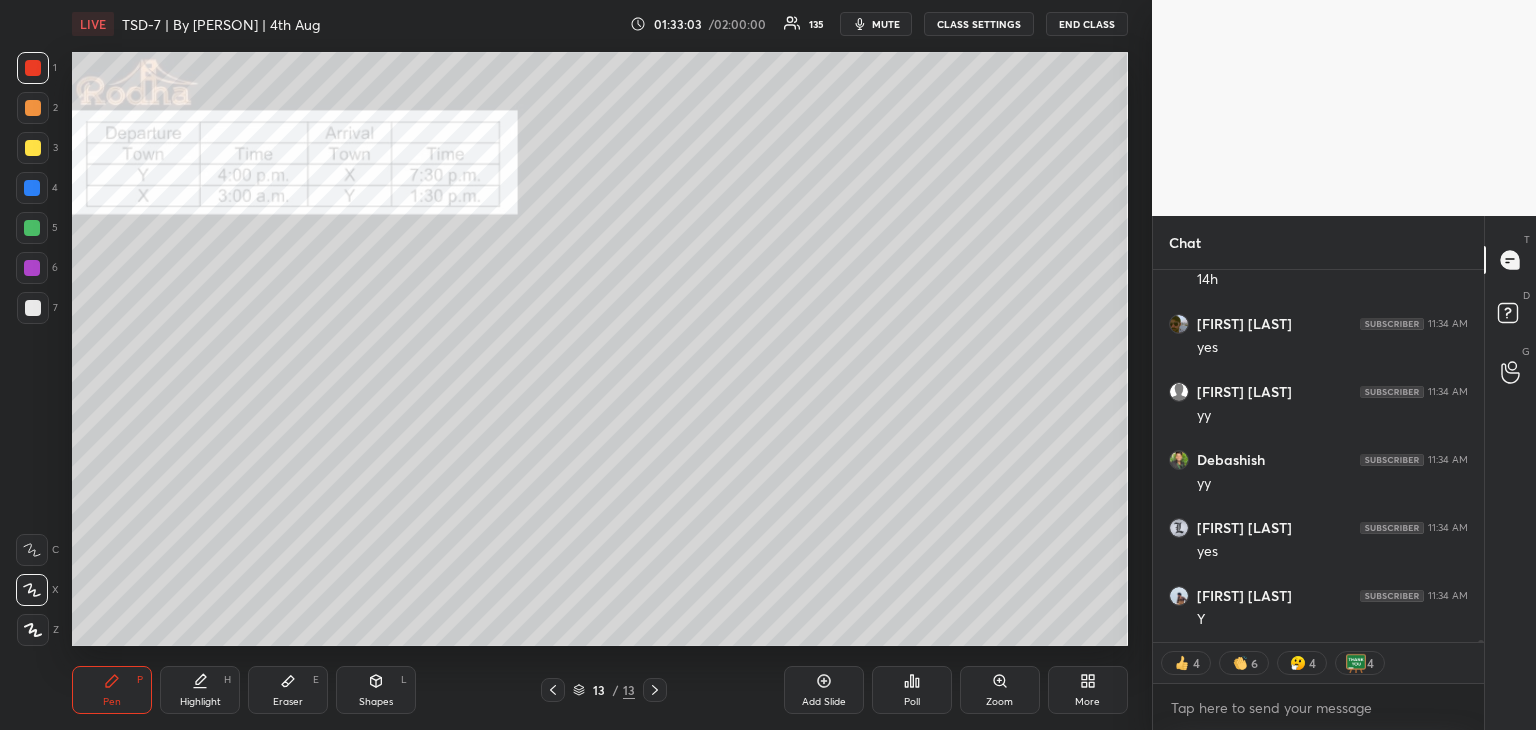 drag, startPoint x: 558, startPoint y: 688, endPoint x: 568, endPoint y: 675, distance: 16.40122 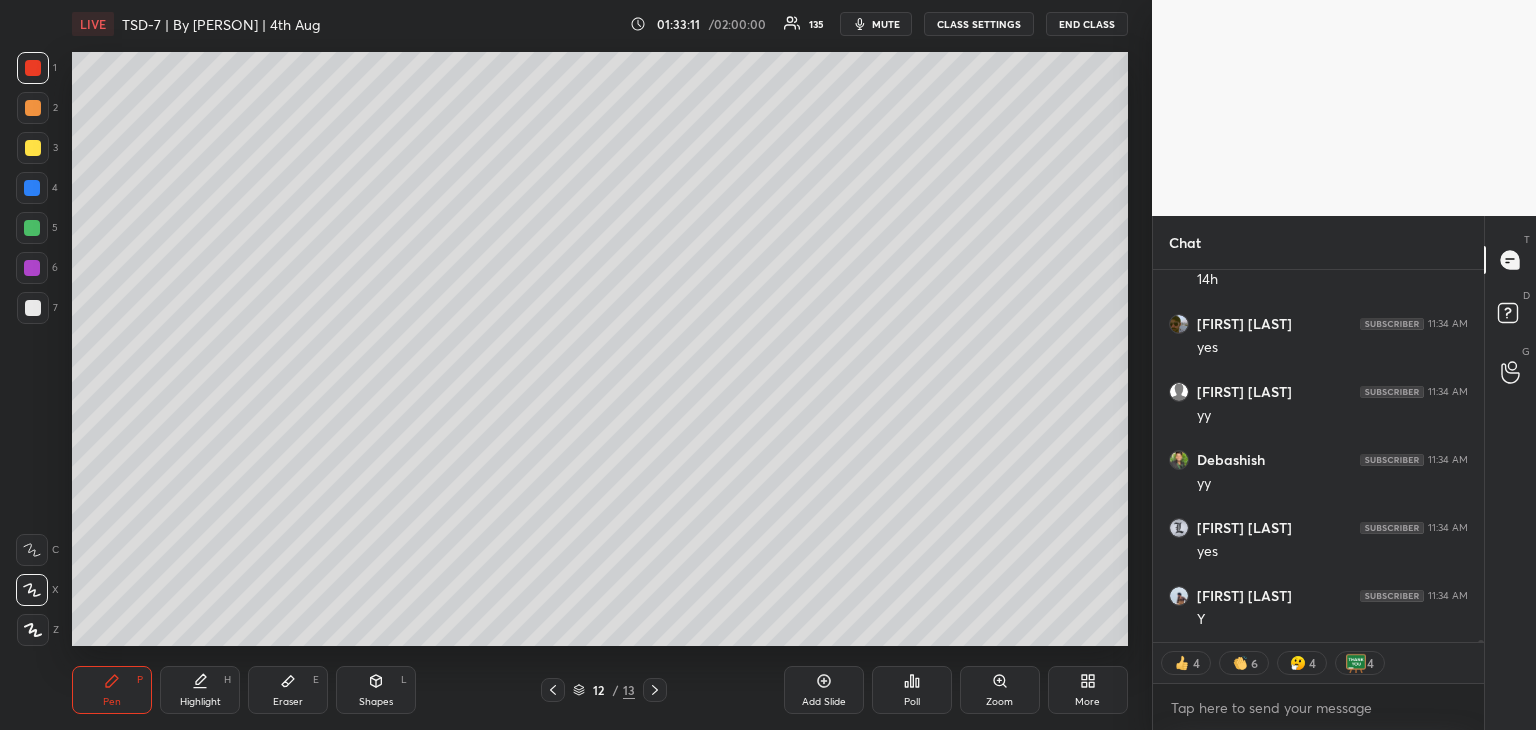 scroll, scrollTop: 60560, scrollLeft: 0, axis: vertical 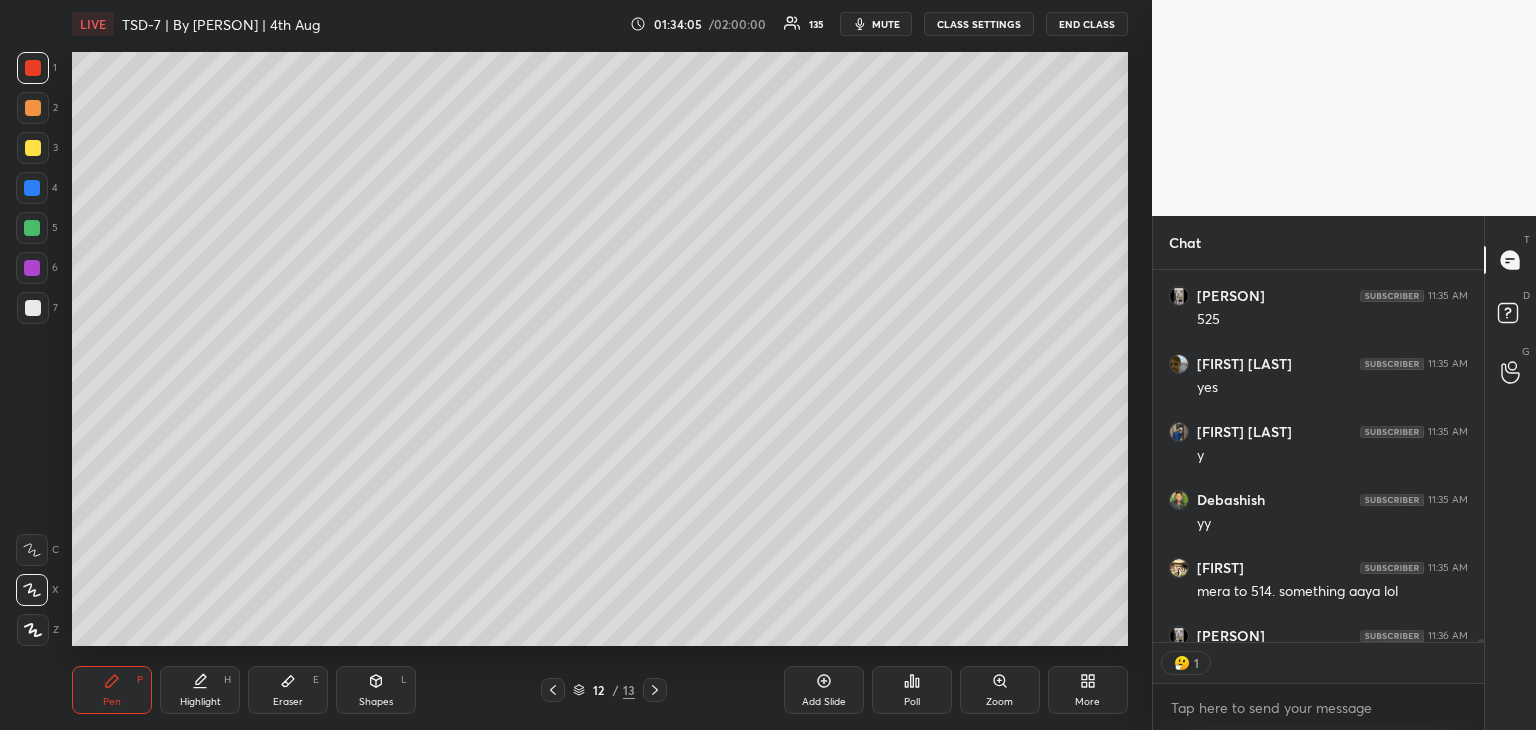 click at bounding box center [33, 148] 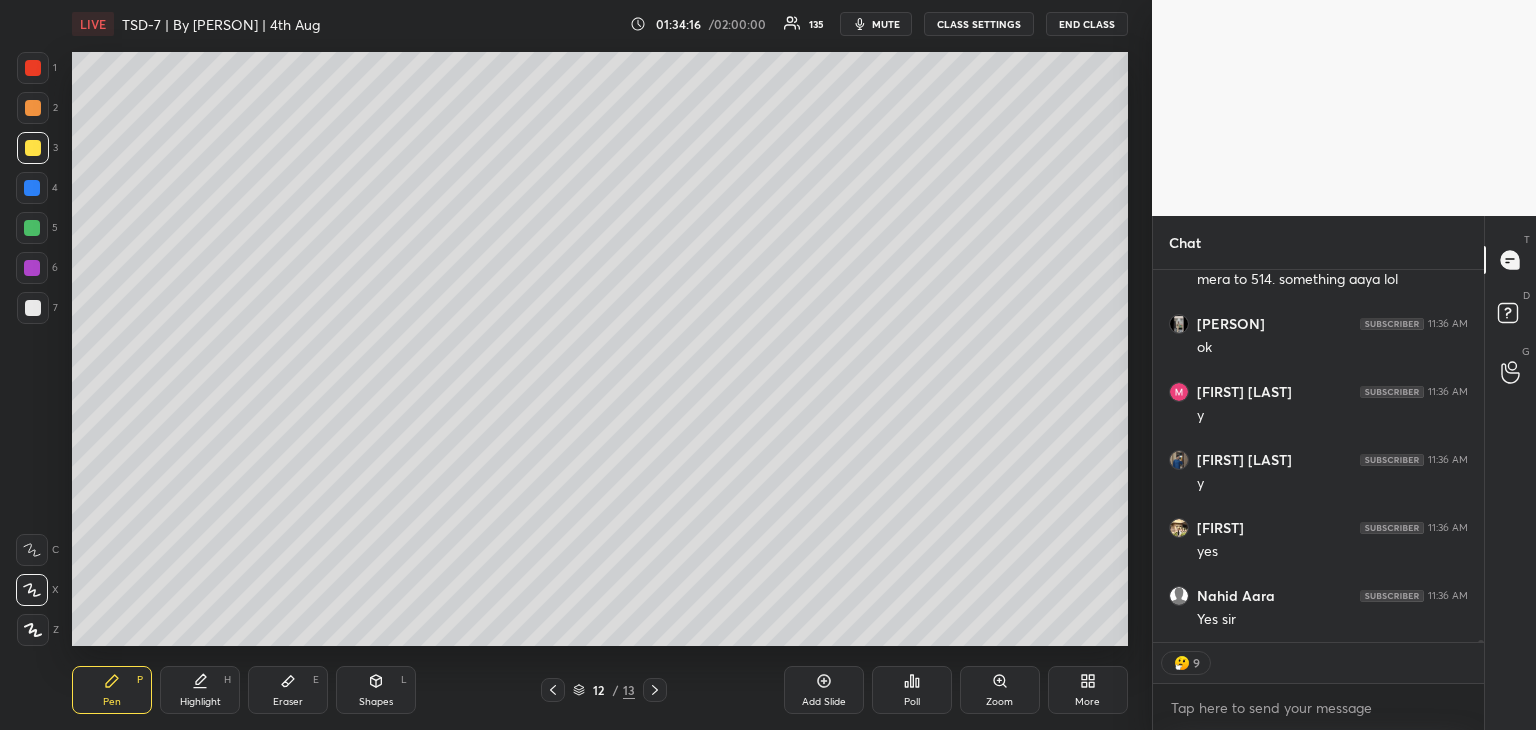 scroll, scrollTop: 61240, scrollLeft: 0, axis: vertical 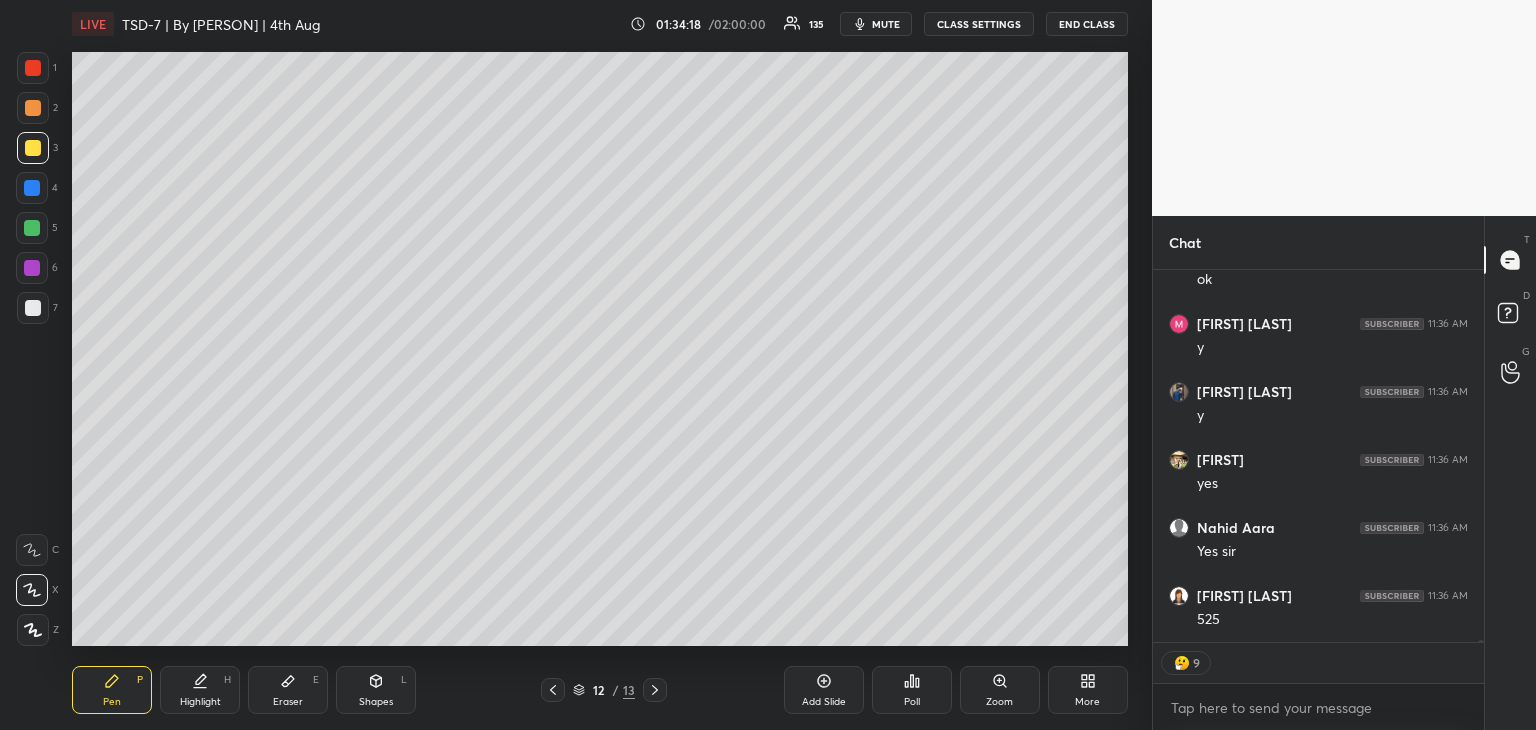 drag, startPoint x: 32, startPoint y: 305, endPoint x: 45, endPoint y: 283, distance: 25.553865 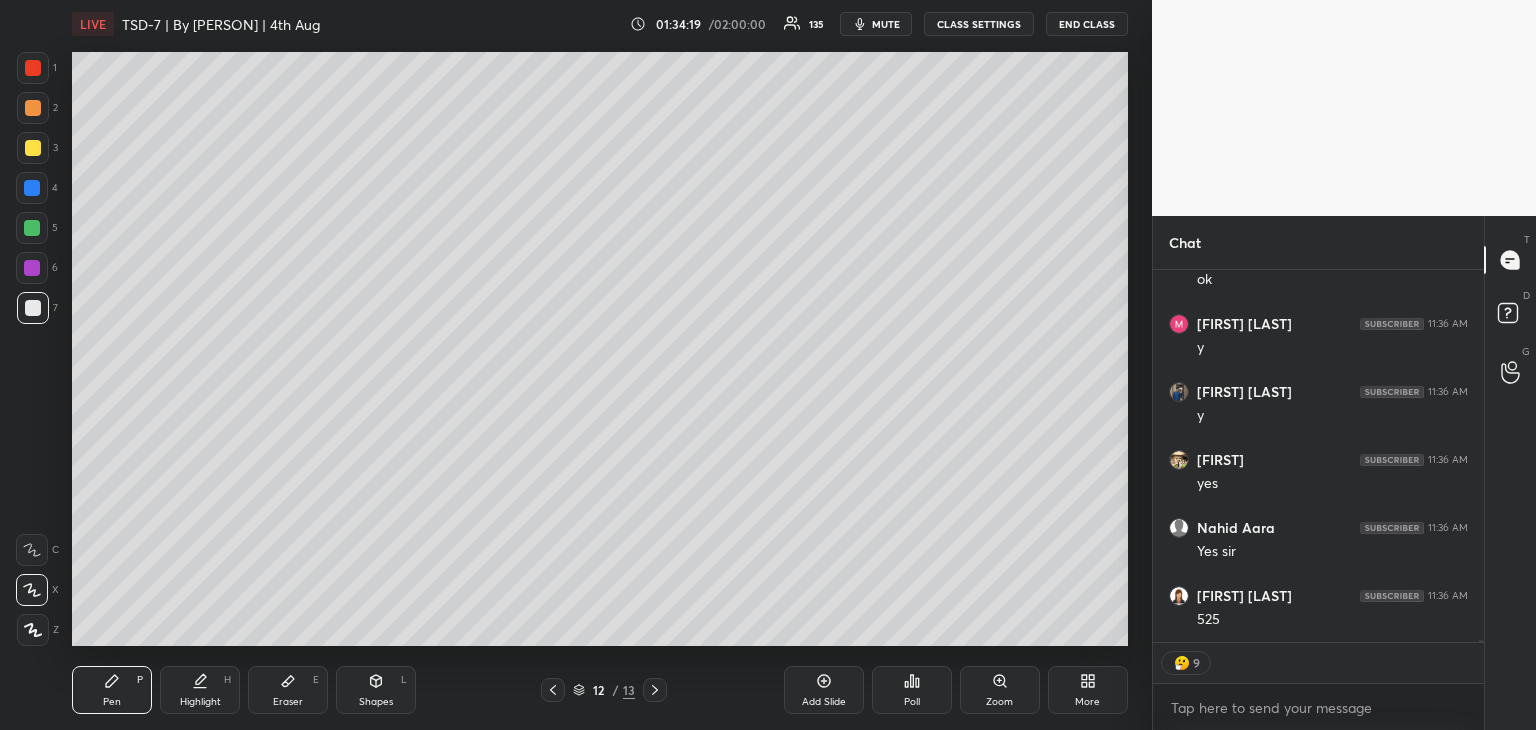 drag, startPoint x: 28, startPoint y: 76, endPoint x: 38, endPoint y: 78, distance: 10.198039 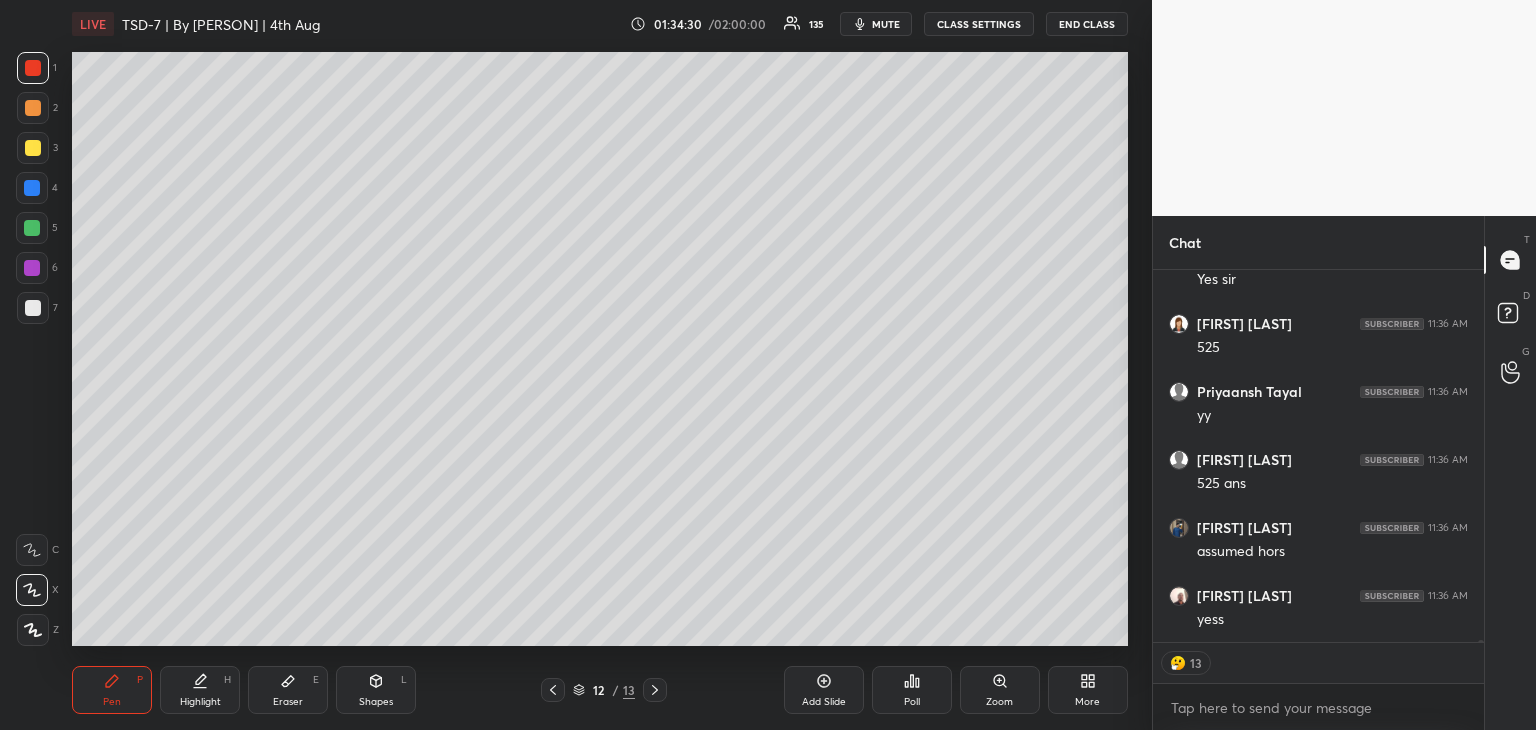 scroll, scrollTop: 61580, scrollLeft: 0, axis: vertical 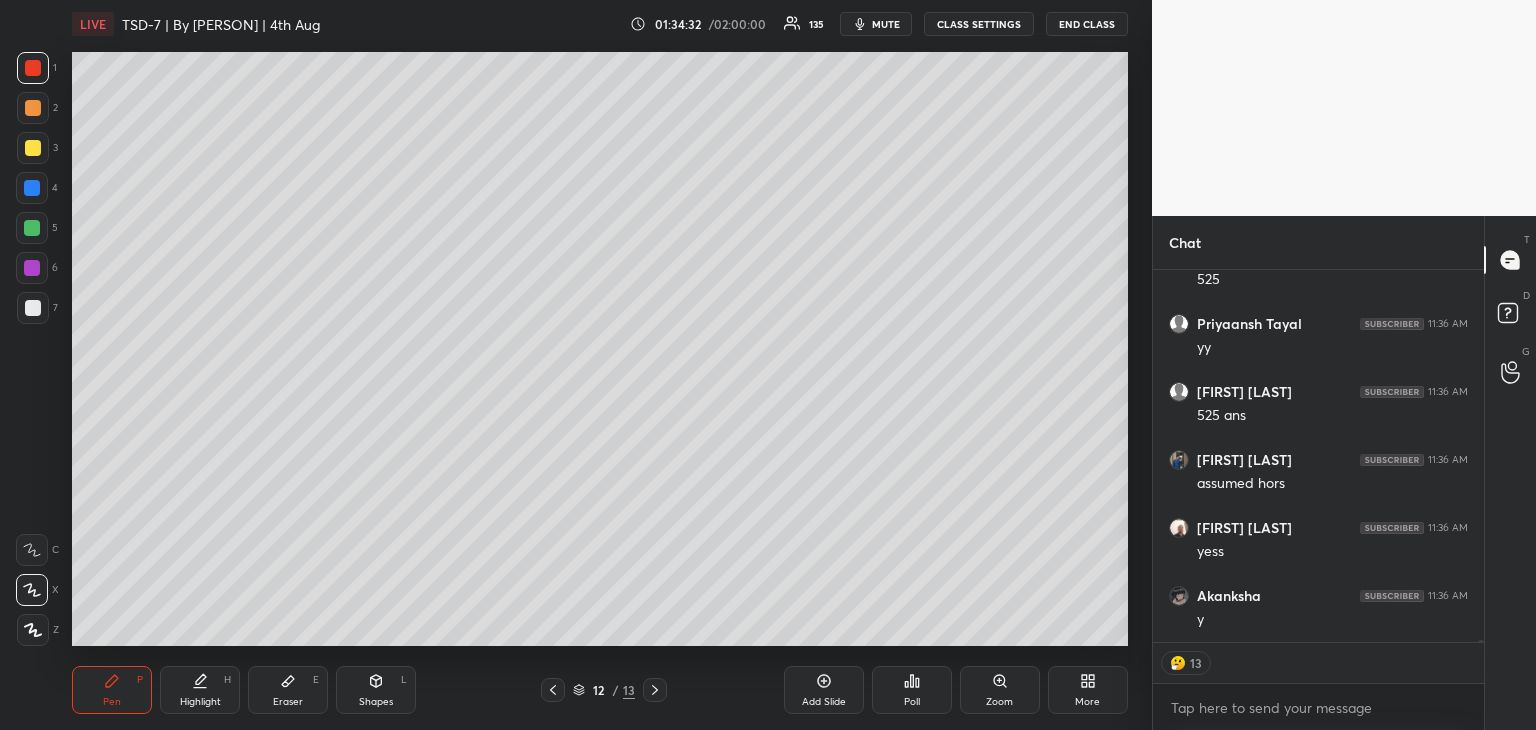 drag, startPoint x: 32, startPoint y: 229, endPoint x: 59, endPoint y: 232, distance: 27.166155 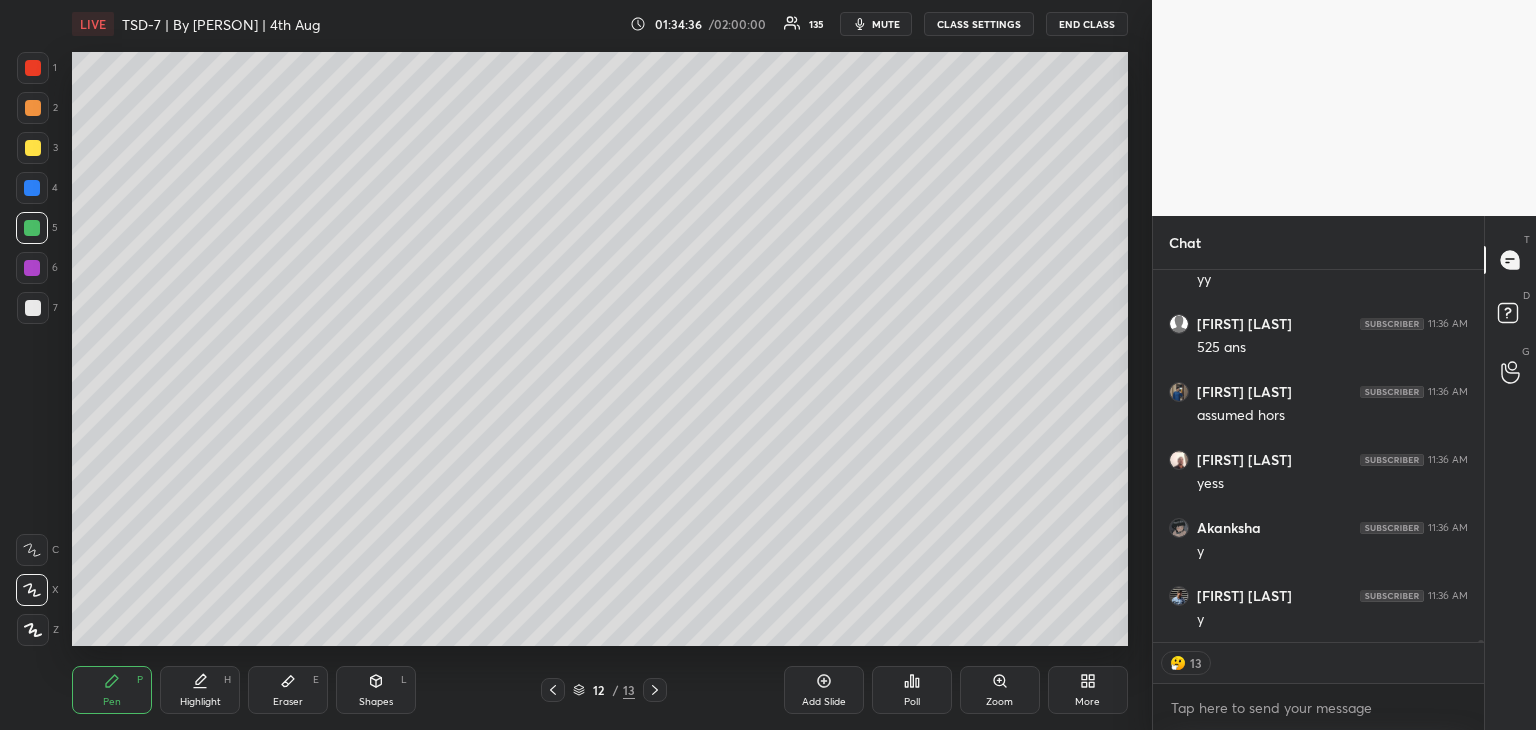 scroll, scrollTop: 5, scrollLeft: 6, axis: both 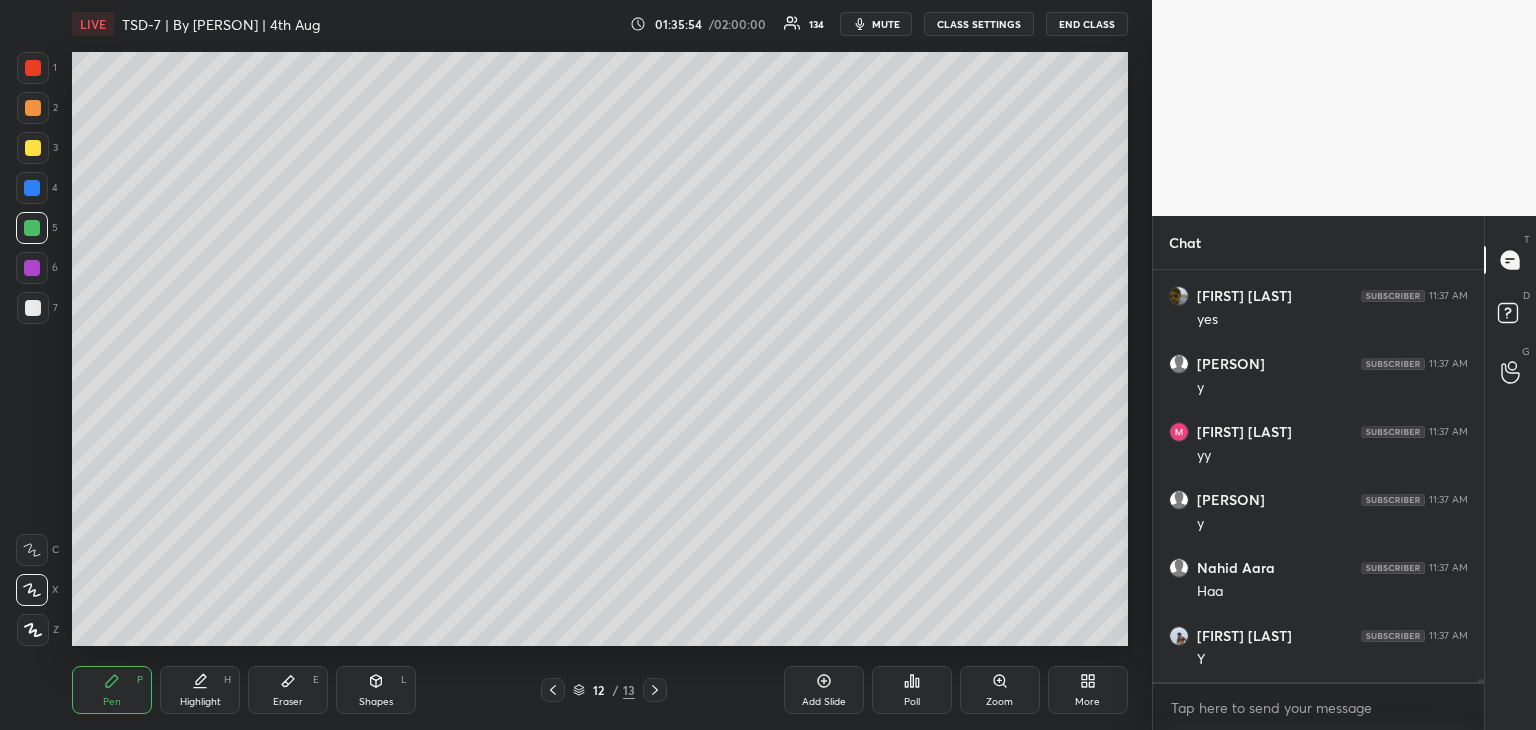 click at bounding box center (33, 108) 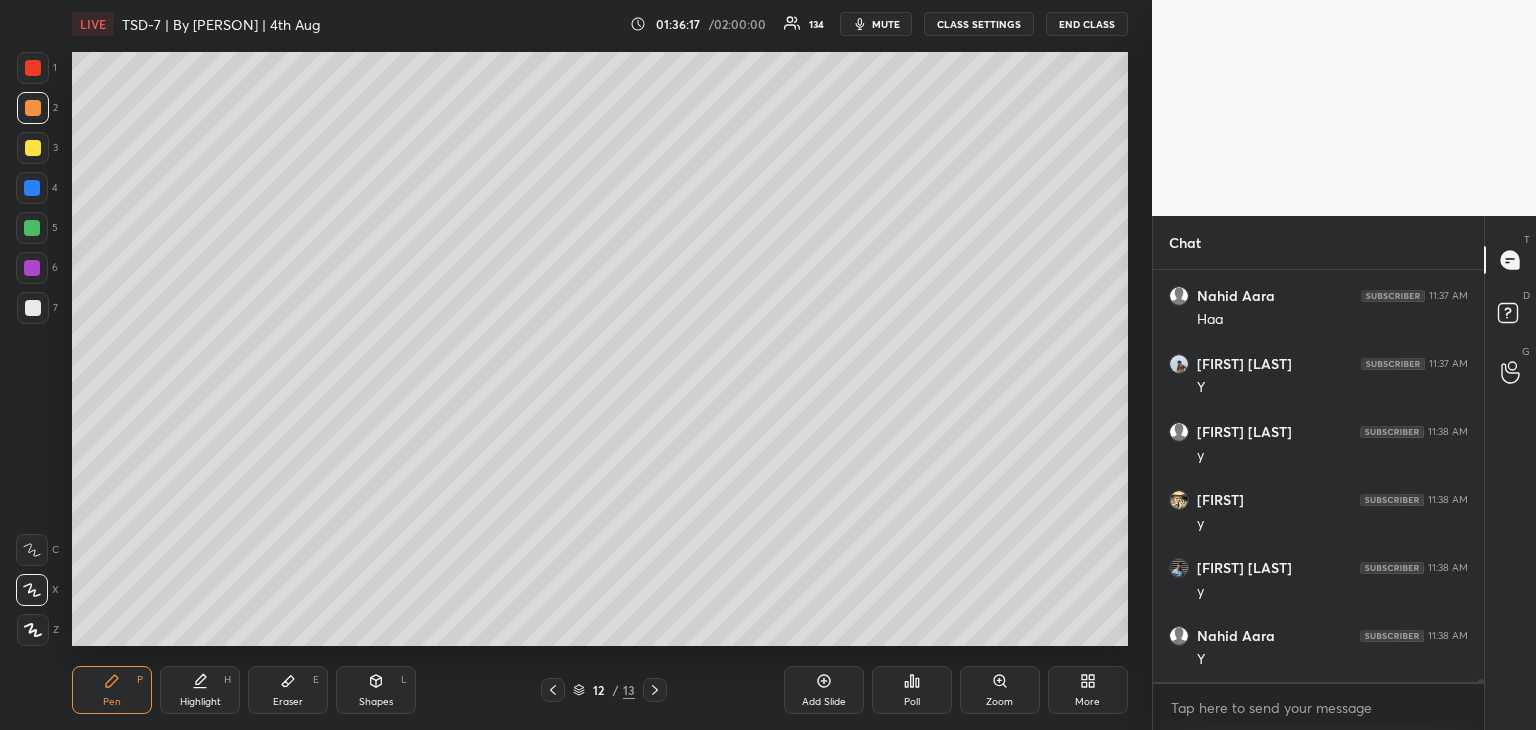scroll, scrollTop: 63444, scrollLeft: 0, axis: vertical 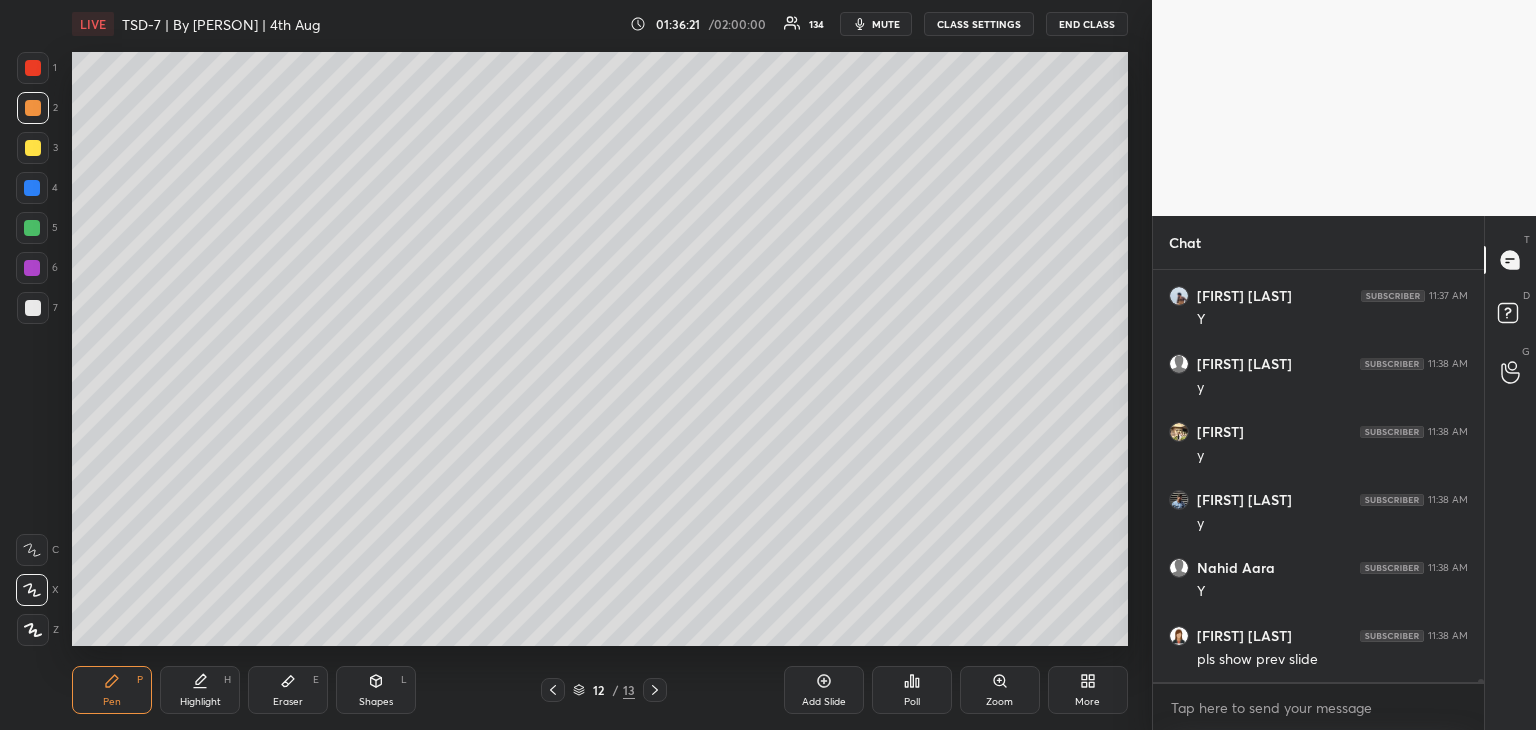 click 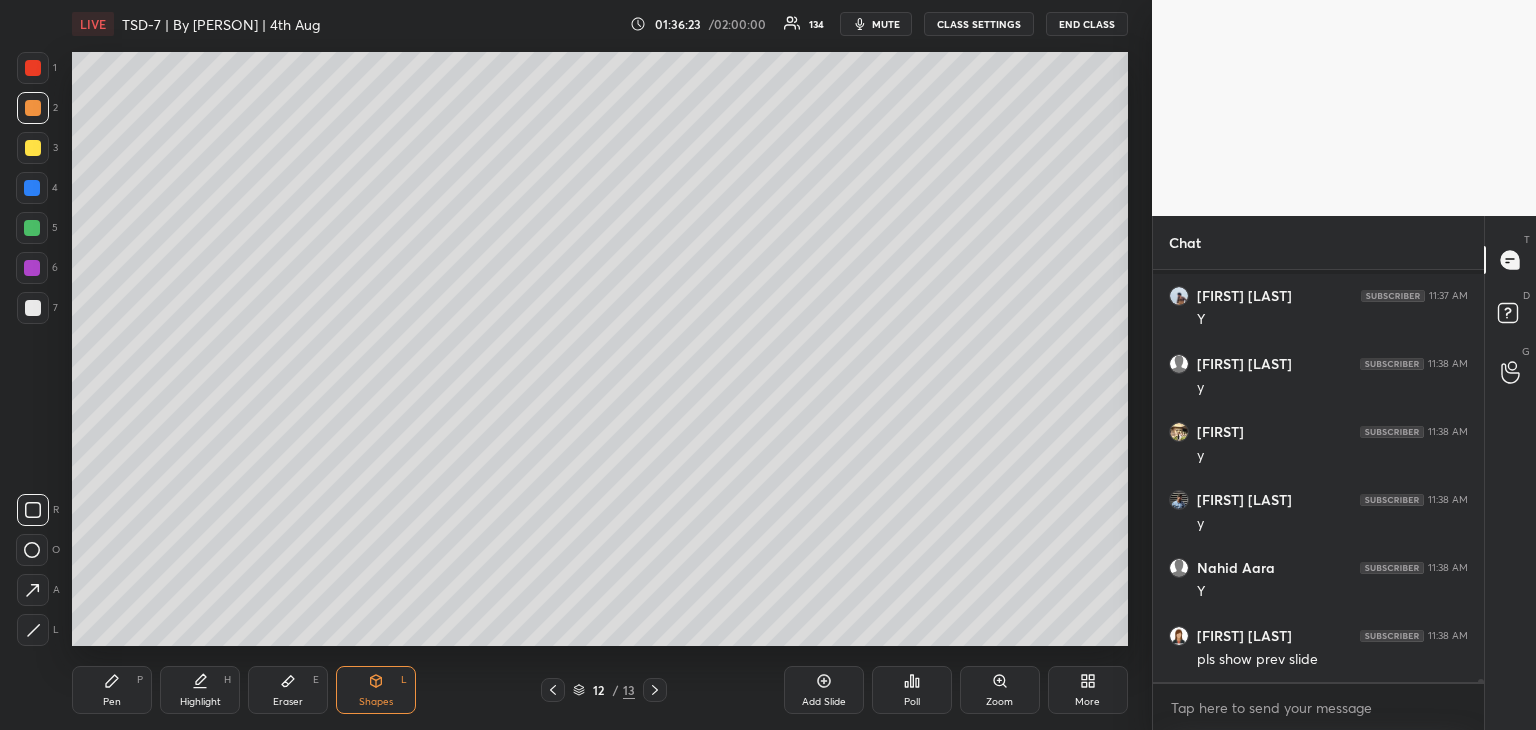 scroll, scrollTop: 63530, scrollLeft: 0, axis: vertical 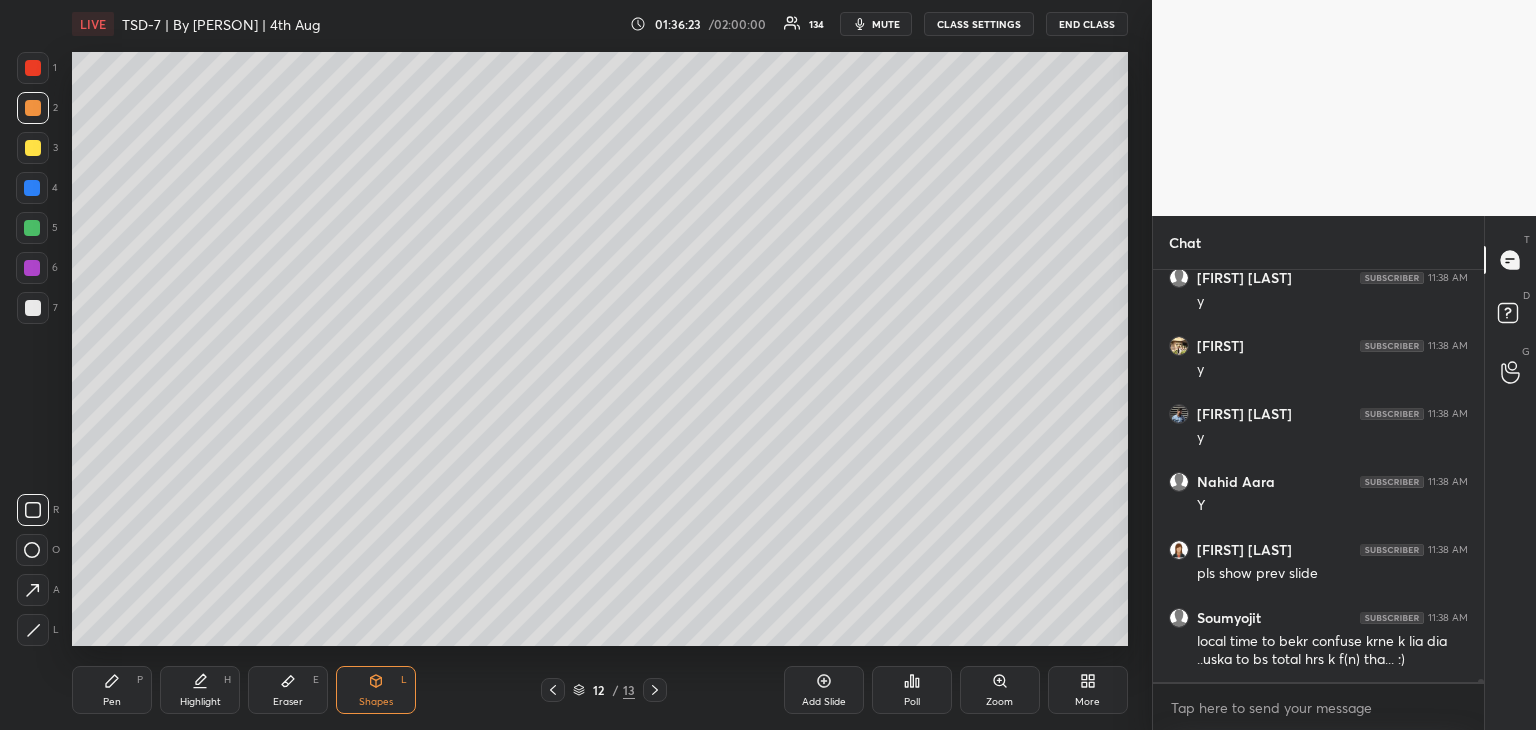 click at bounding box center (32, 228) 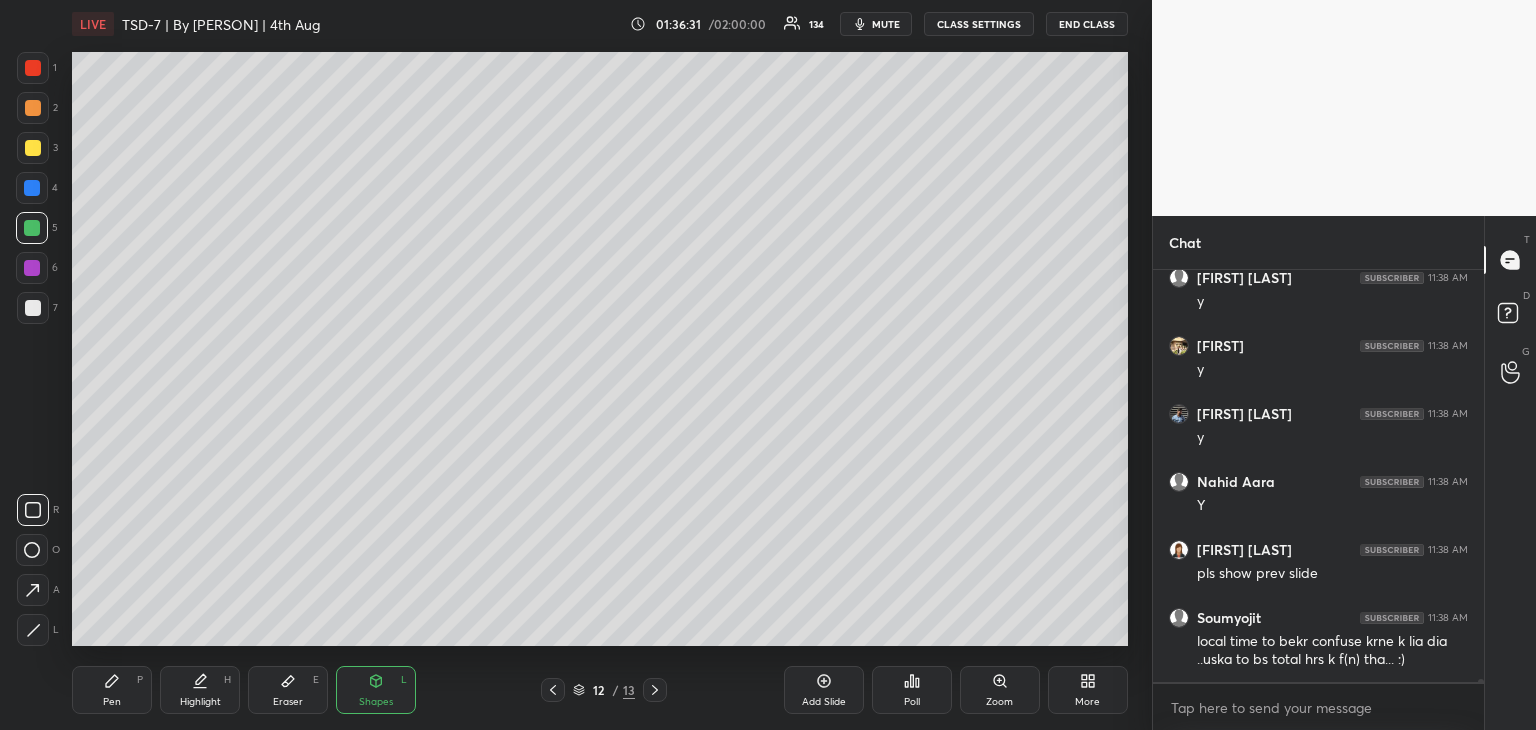 click 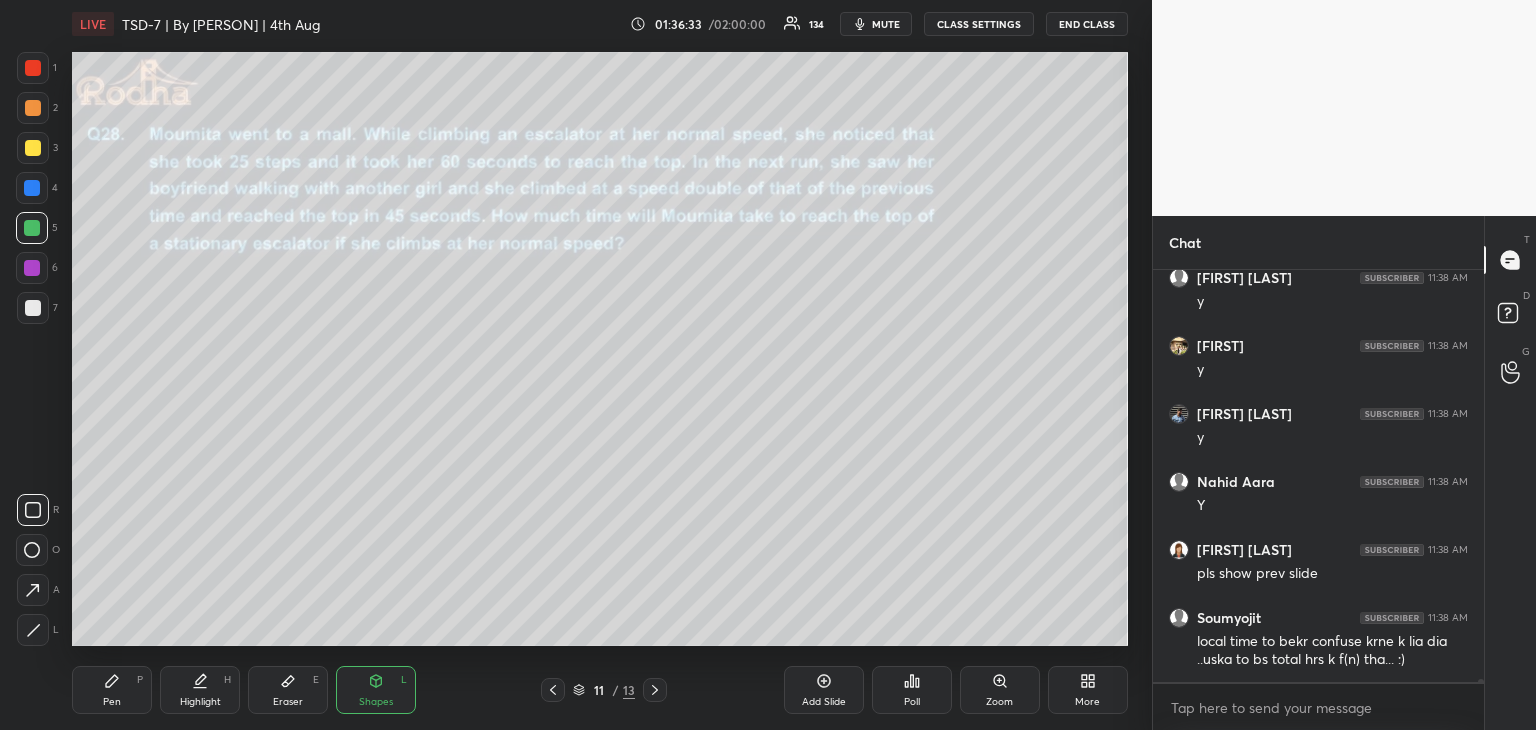 click 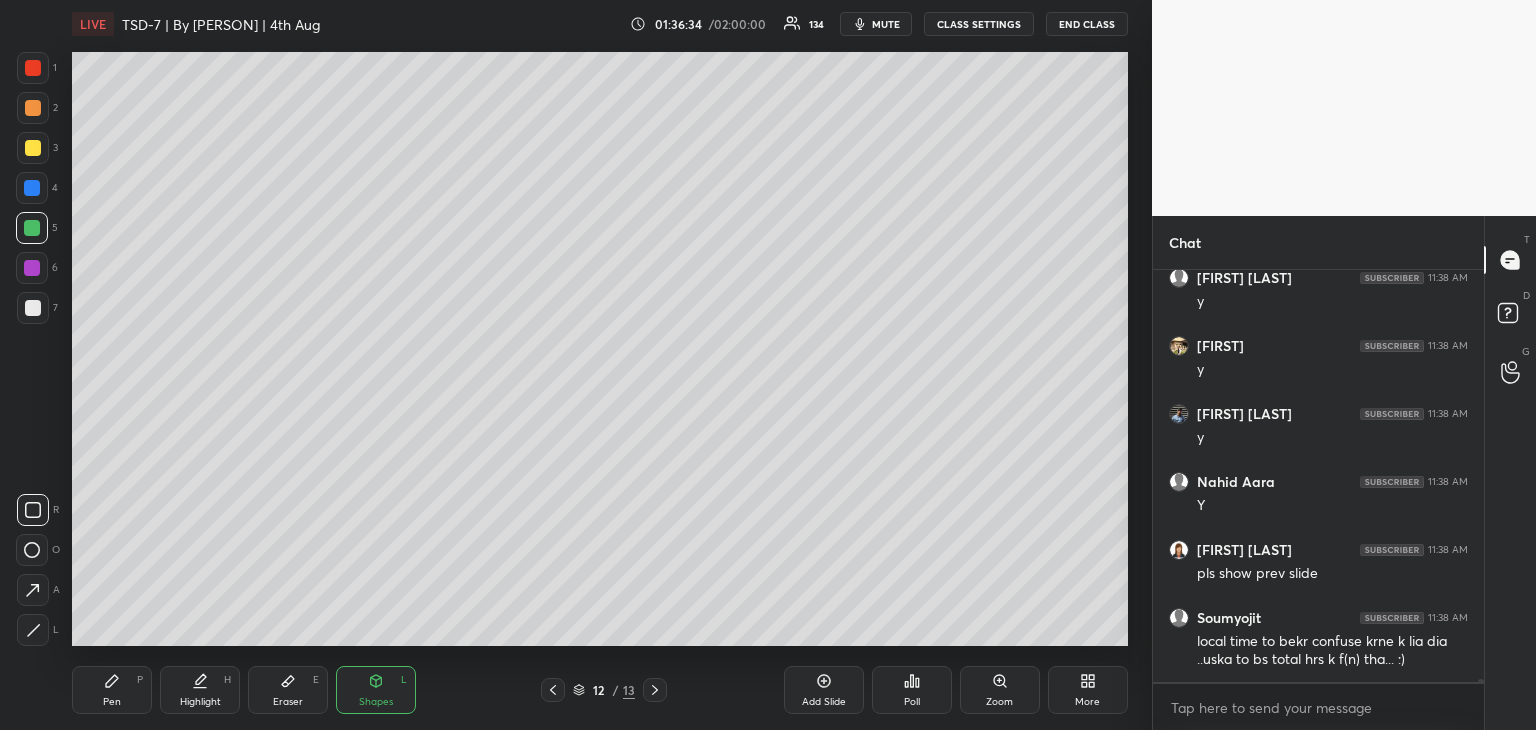 click 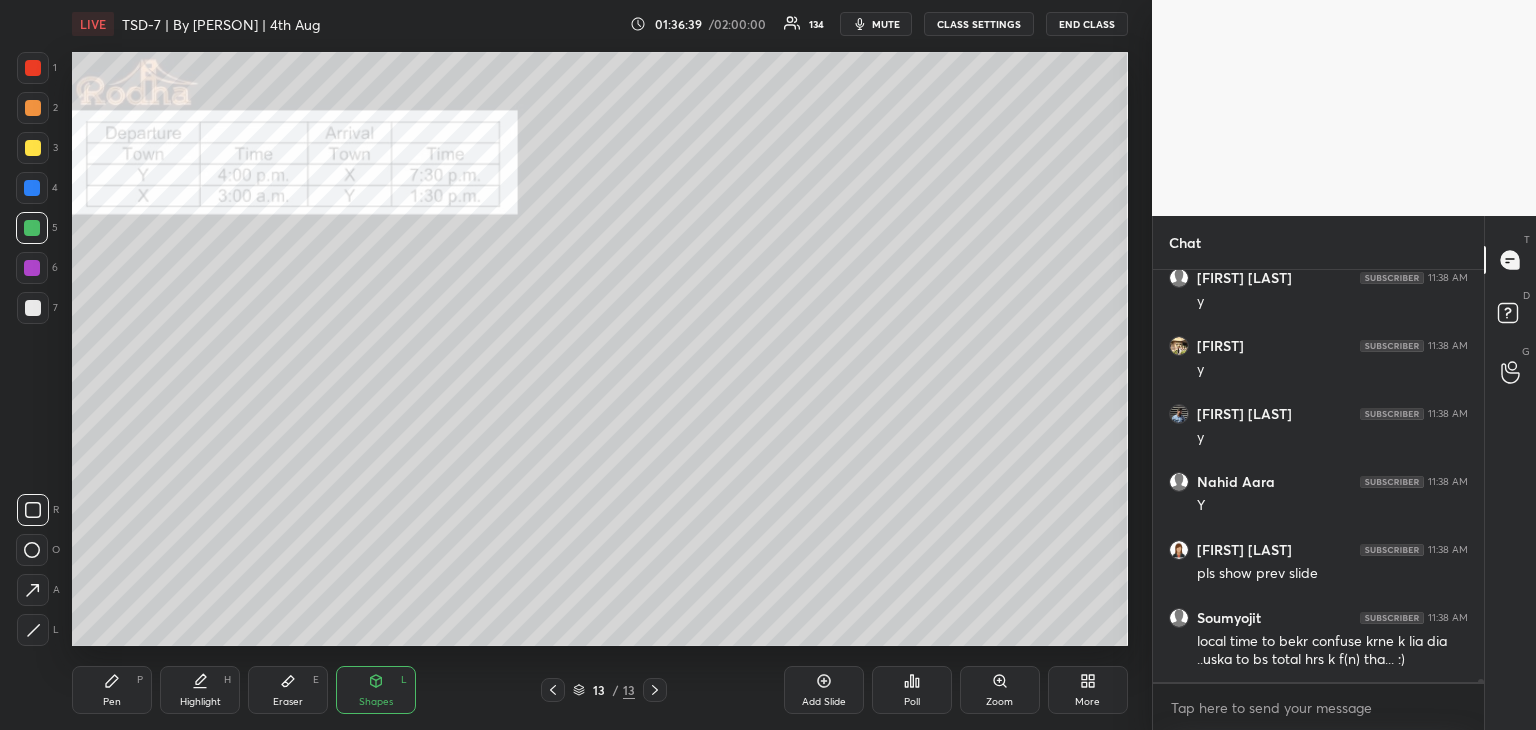 click on "Pen P" at bounding box center (112, 690) 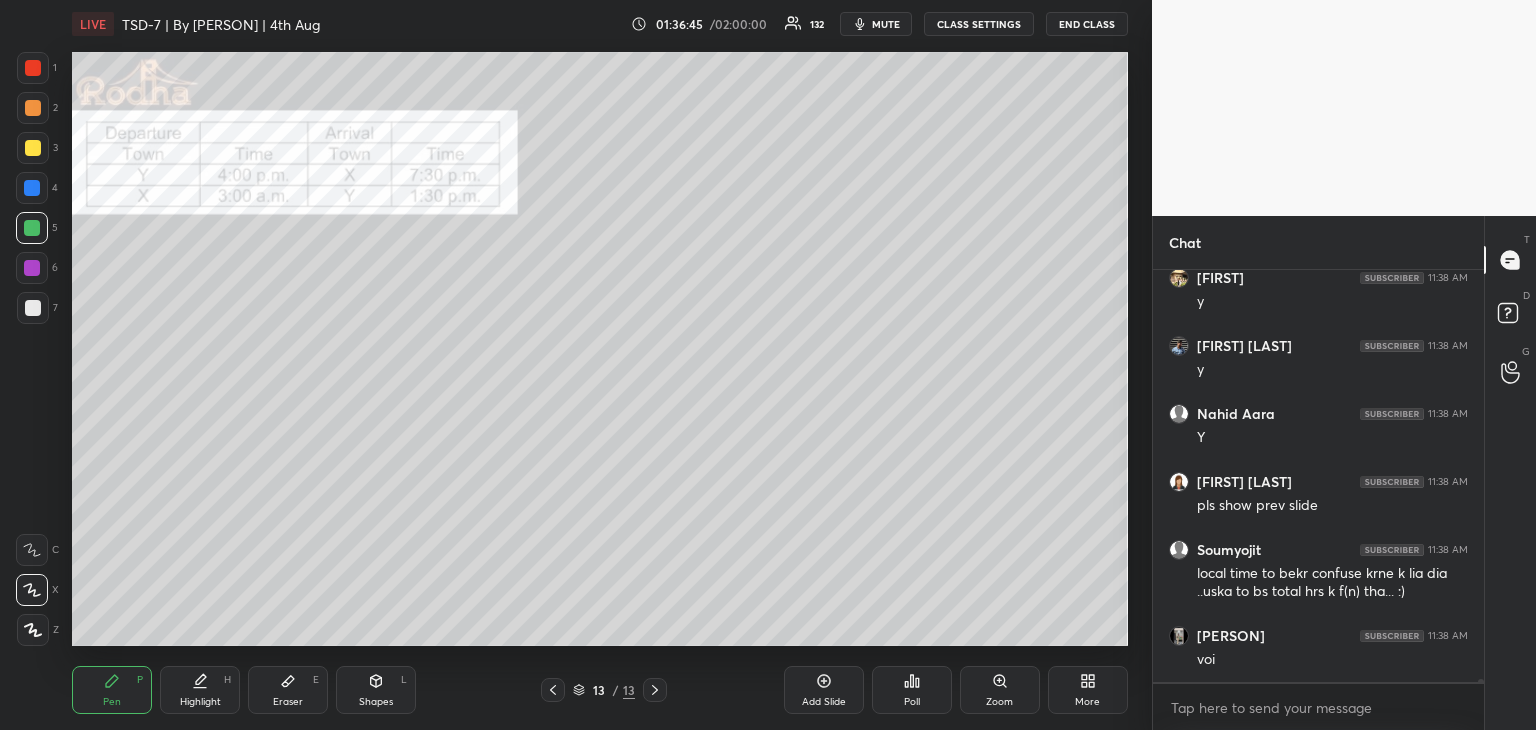scroll, scrollTop: 63666, scrollLeft: 0, axis: vertical 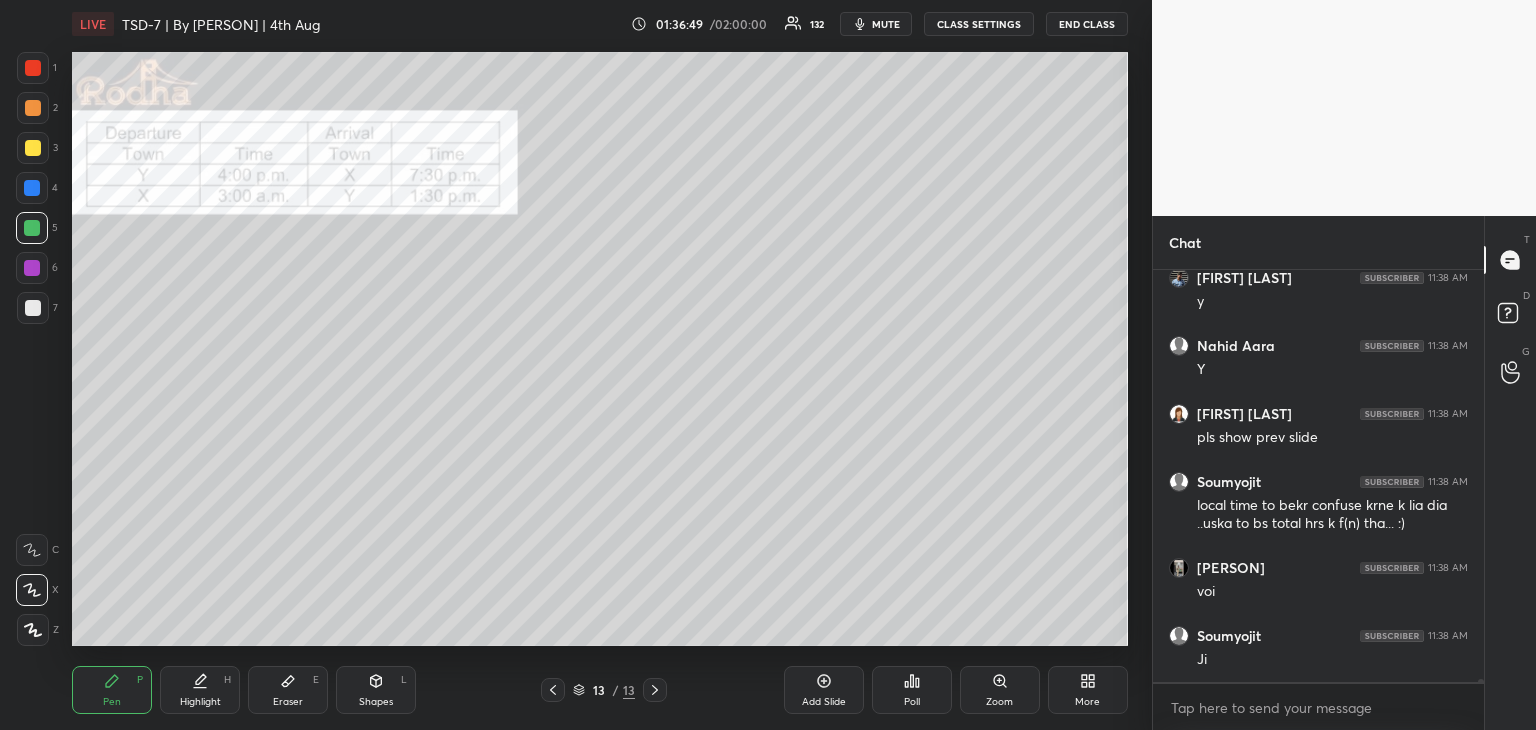 click at bounding box center [33, 148] 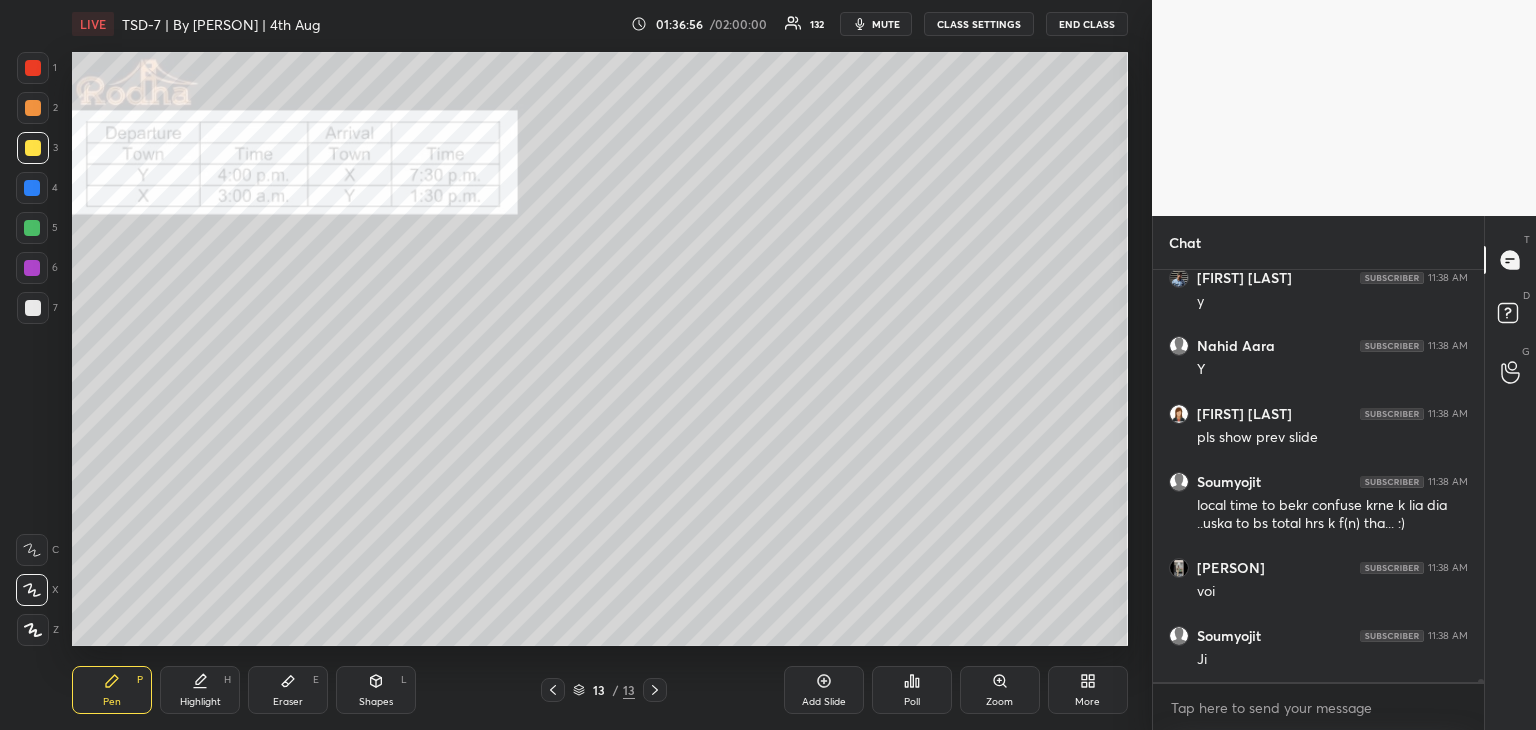 click 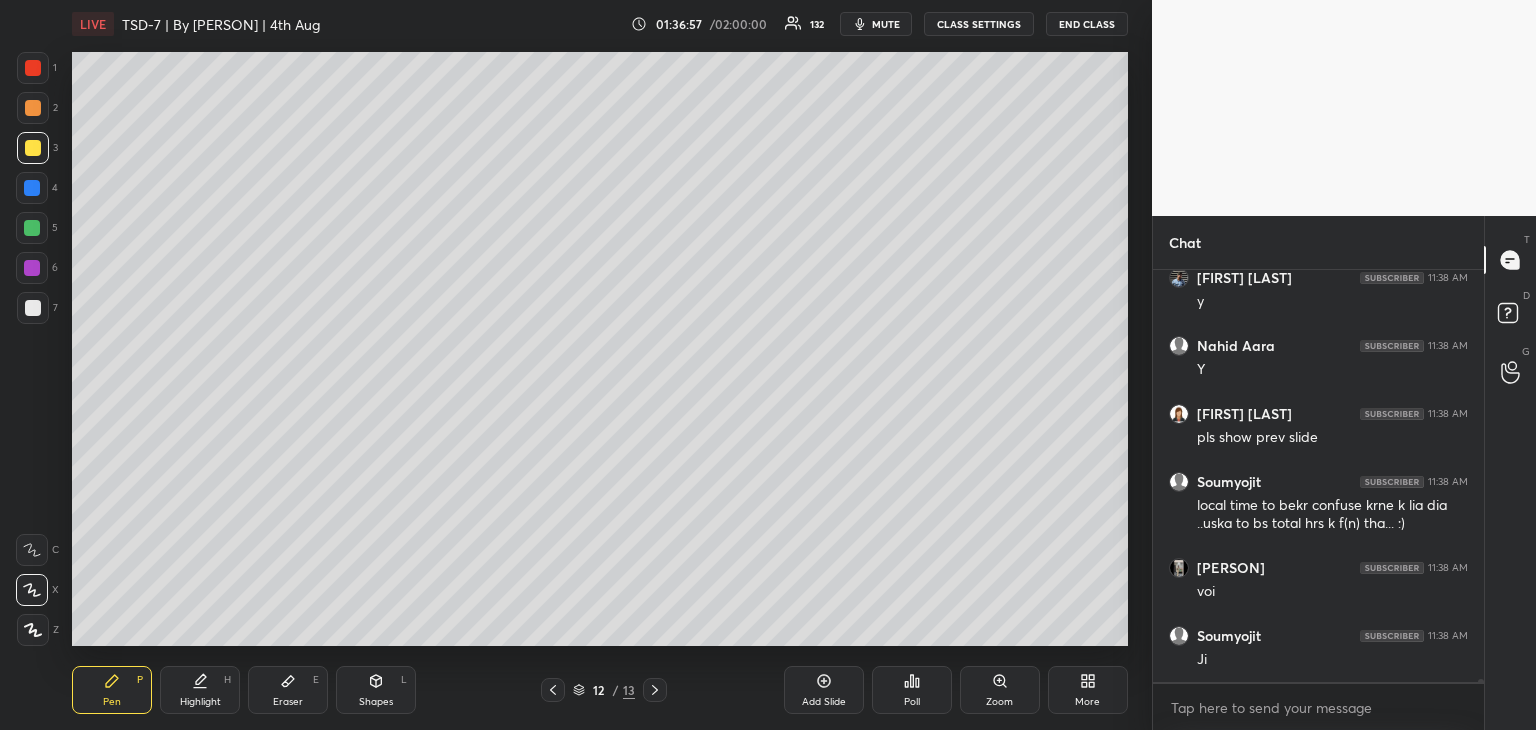 click 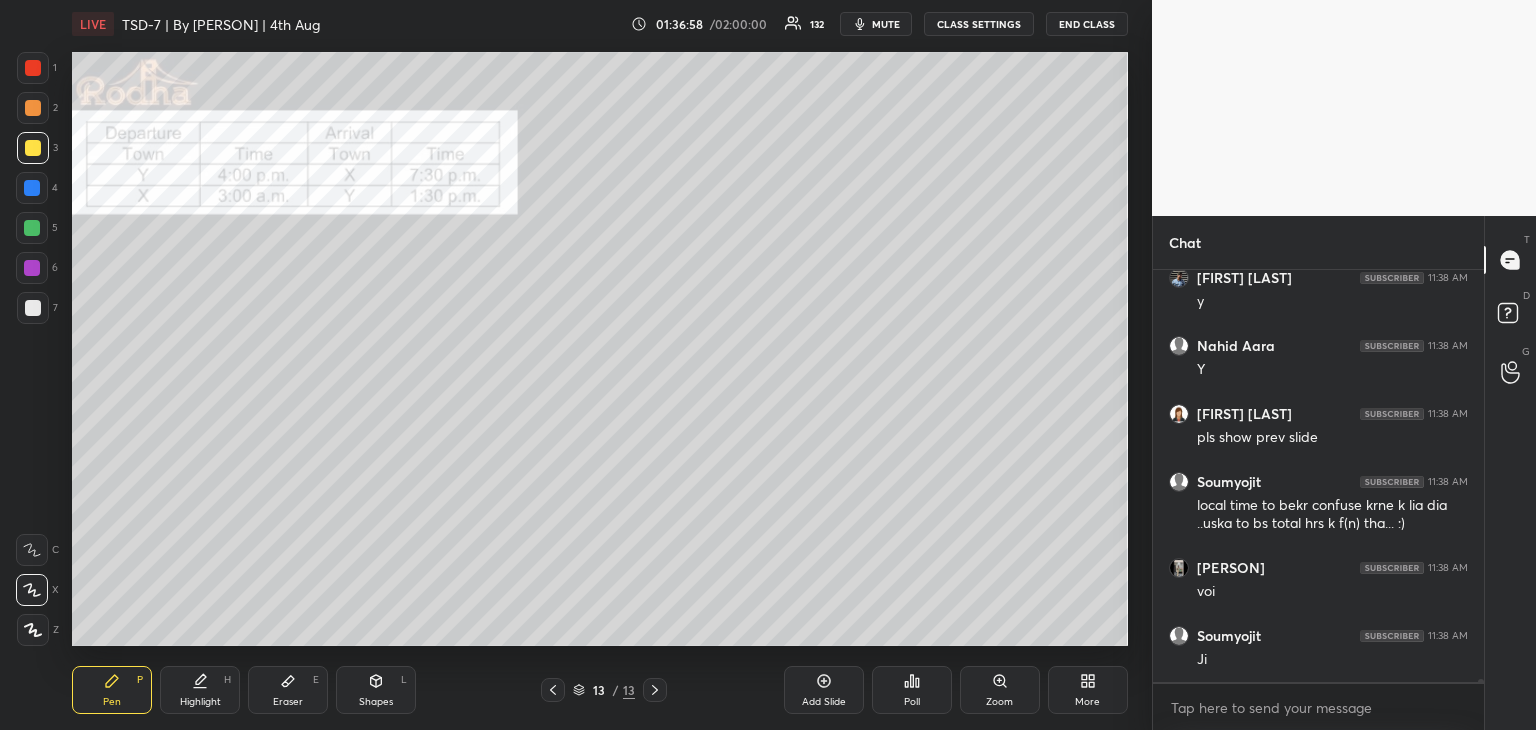 click 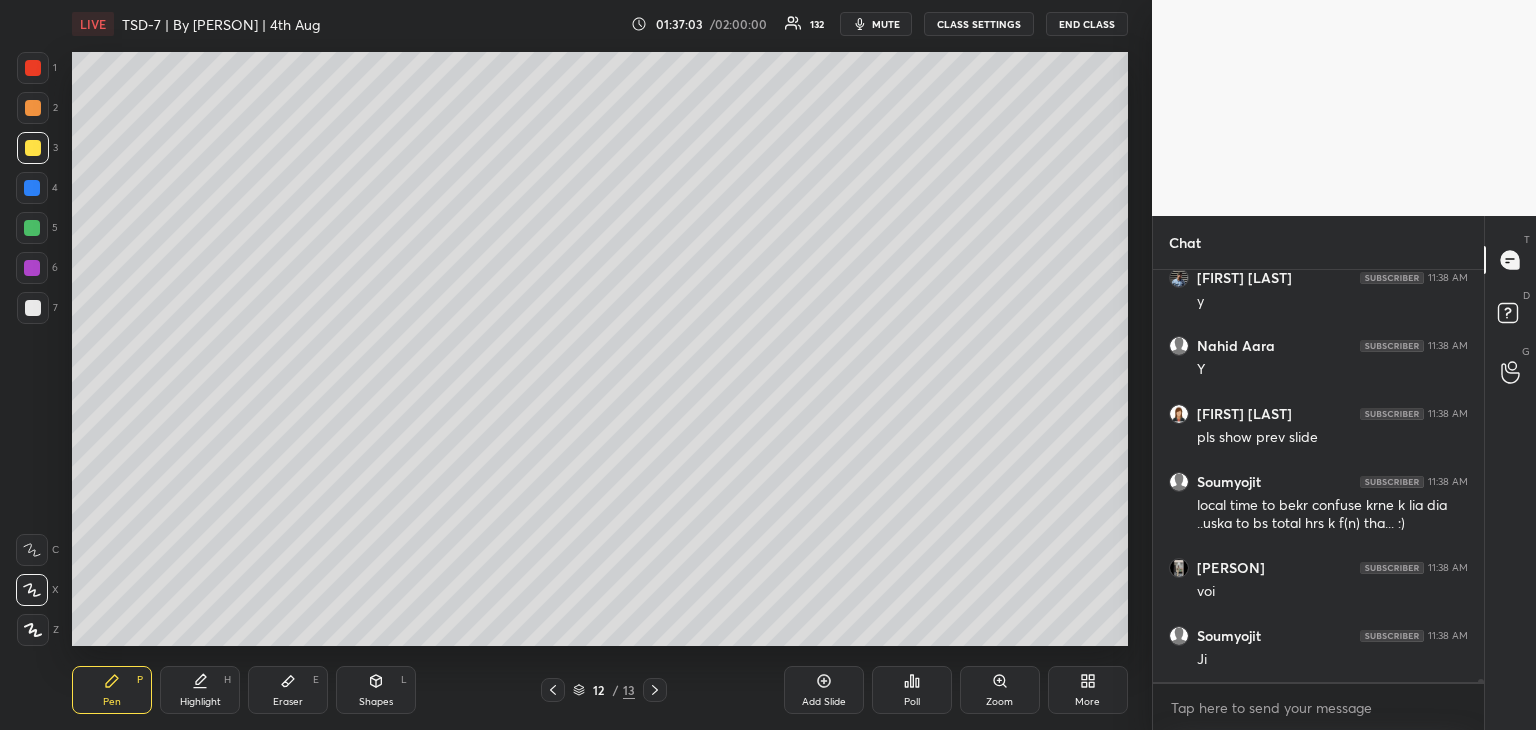 click at bounding box center [33, 308] 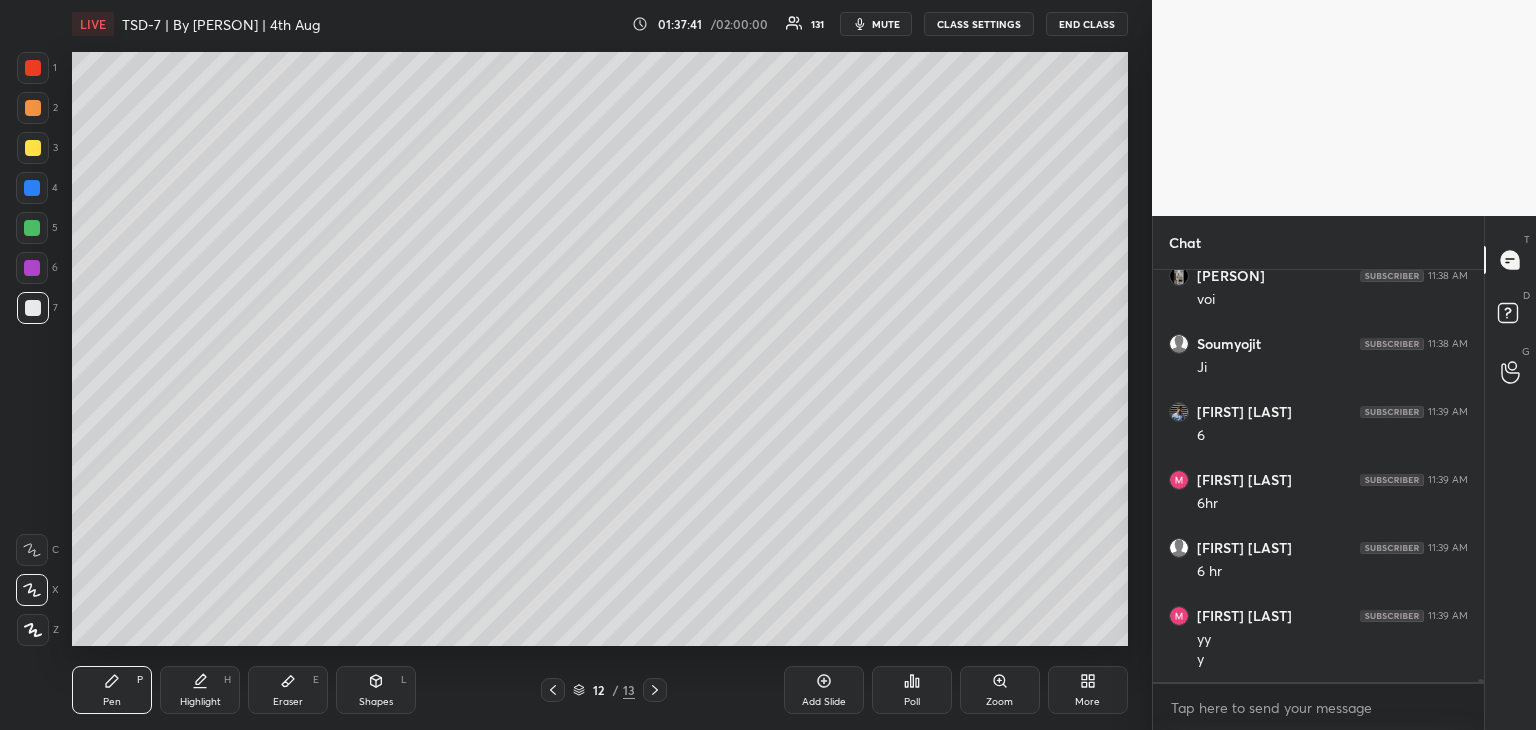 scroll, scrollTop: 64026, scrollLeft: 0, axis: vertical 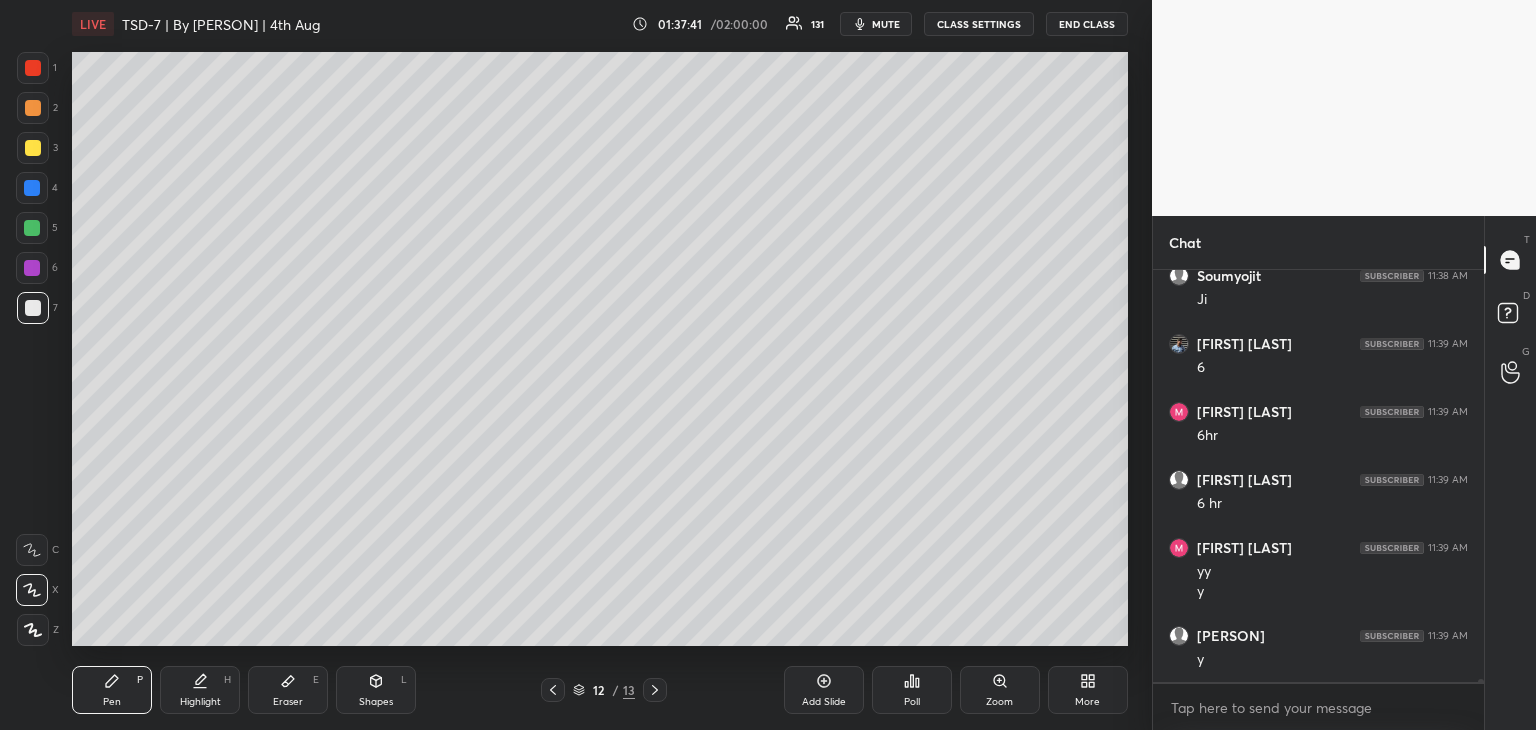 drag, startPoint x: 556, startPoint y: 693, endPoint x: 571, endPoint y: 681, distance: 19.209373 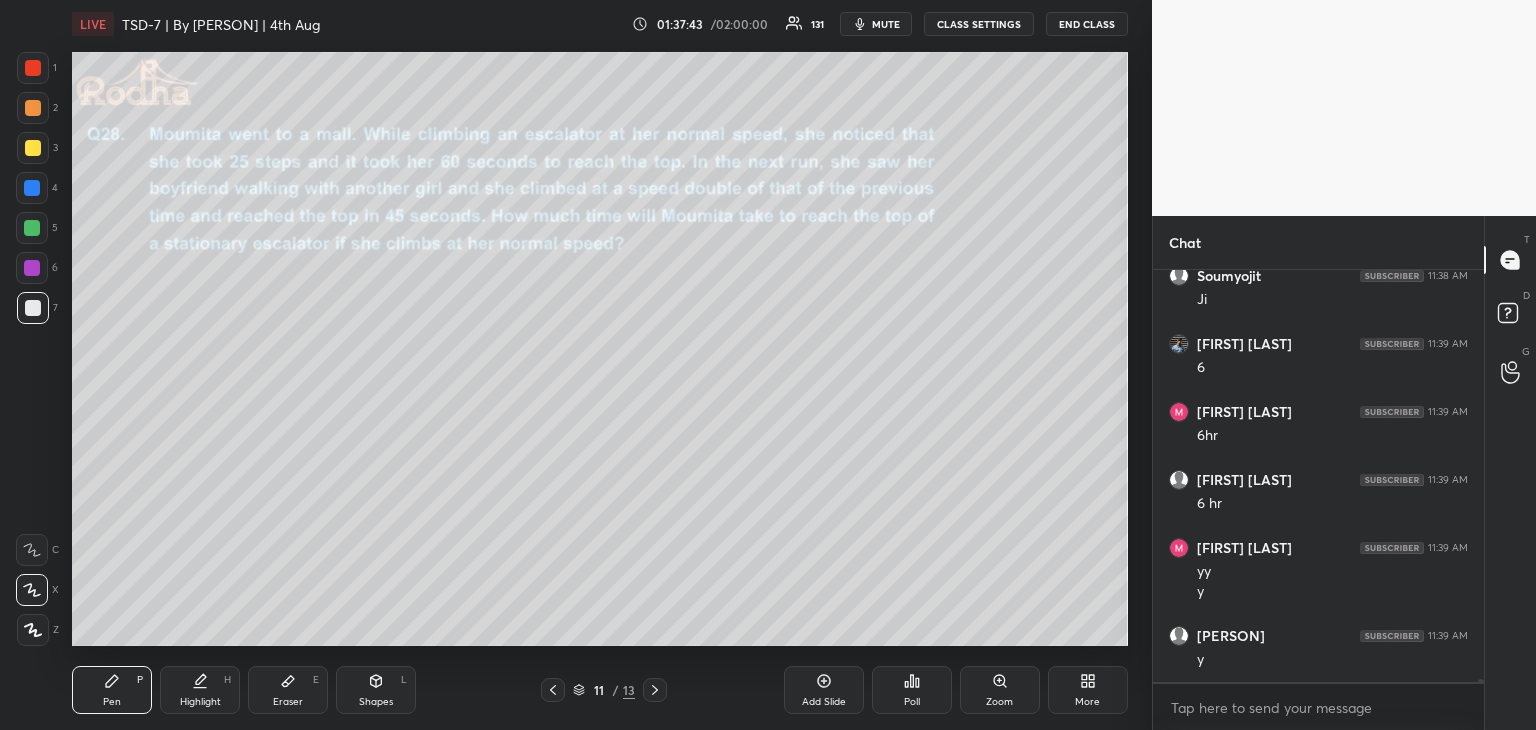 click 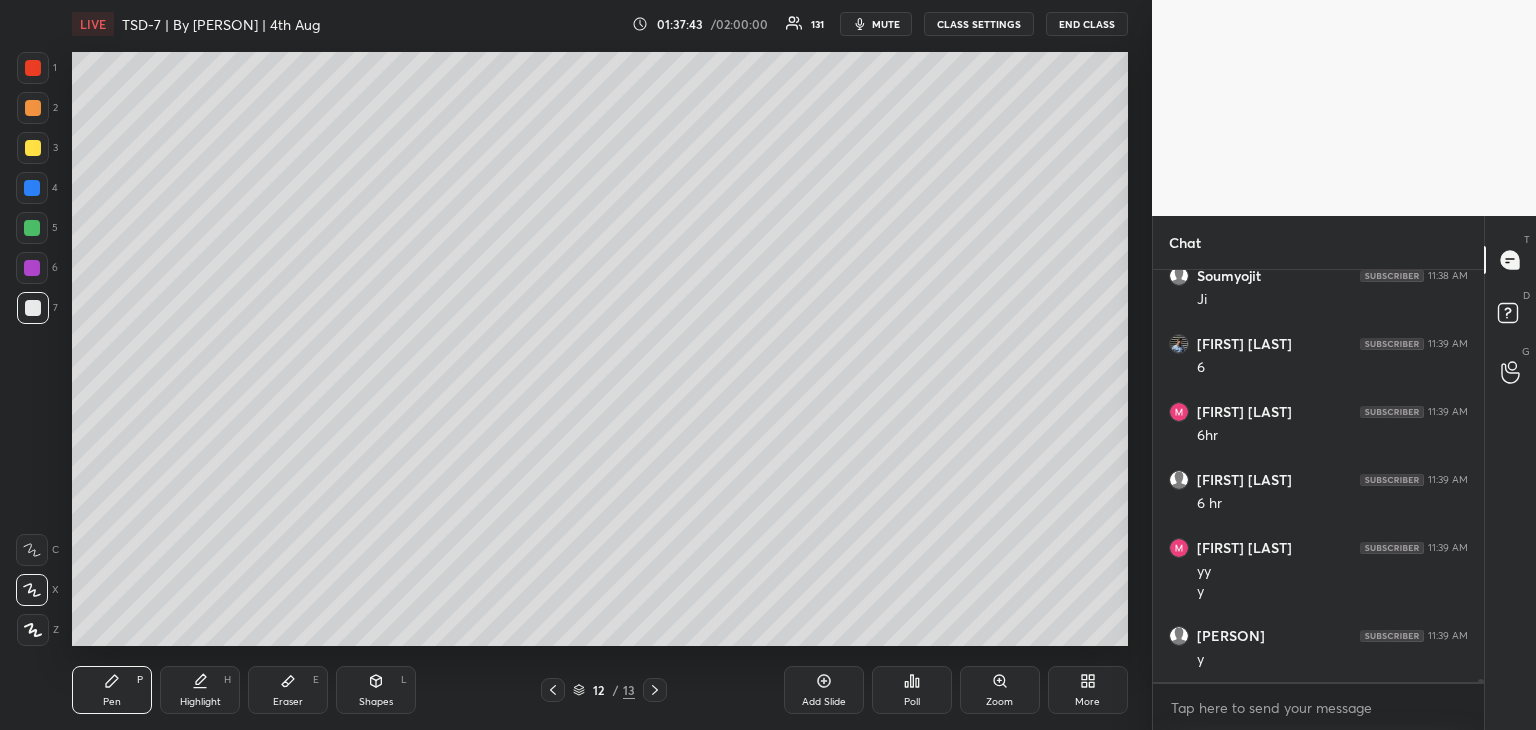 click 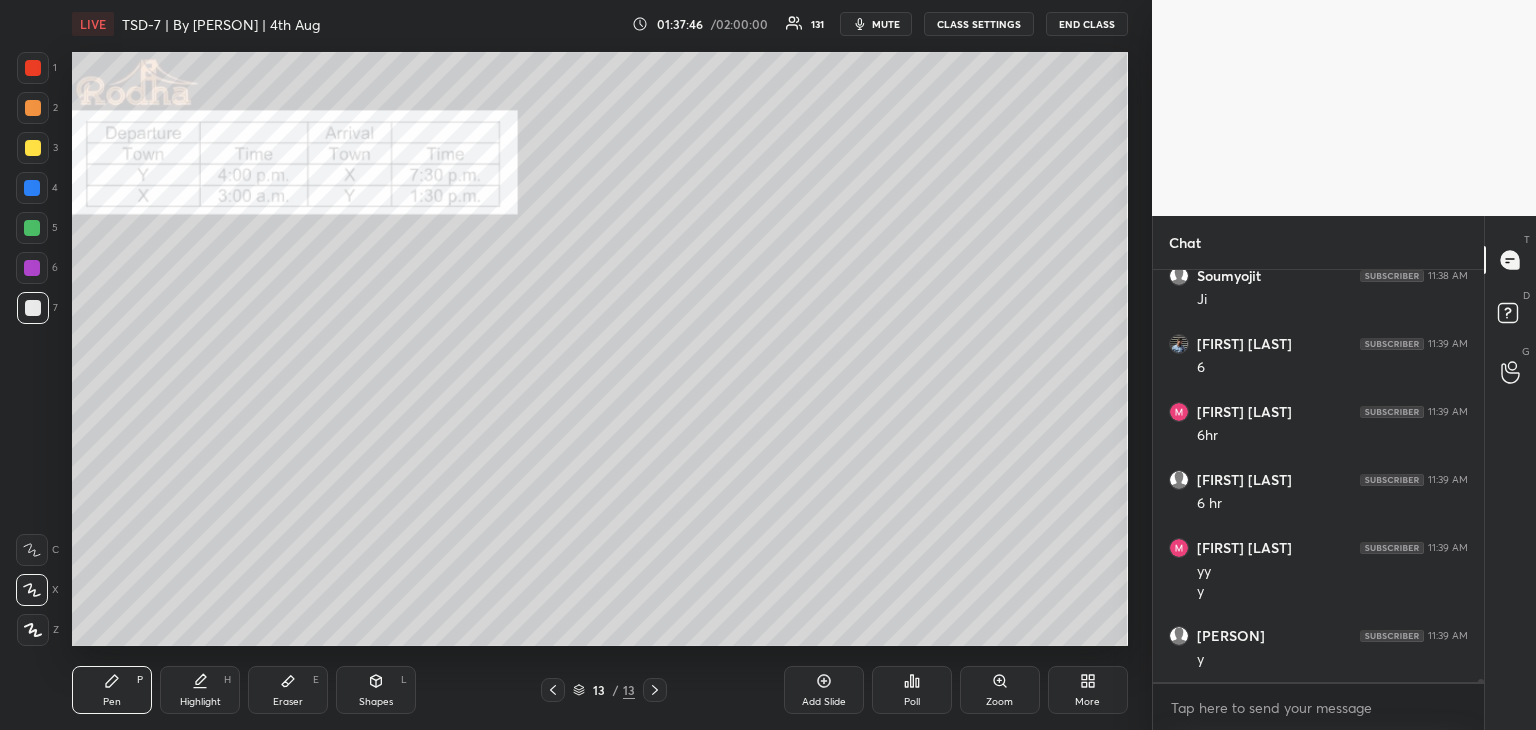 drag, startPoint x: 32, startPoint y: 189, endPoint x: 49, endPoint y: 206, distance: 24.04163 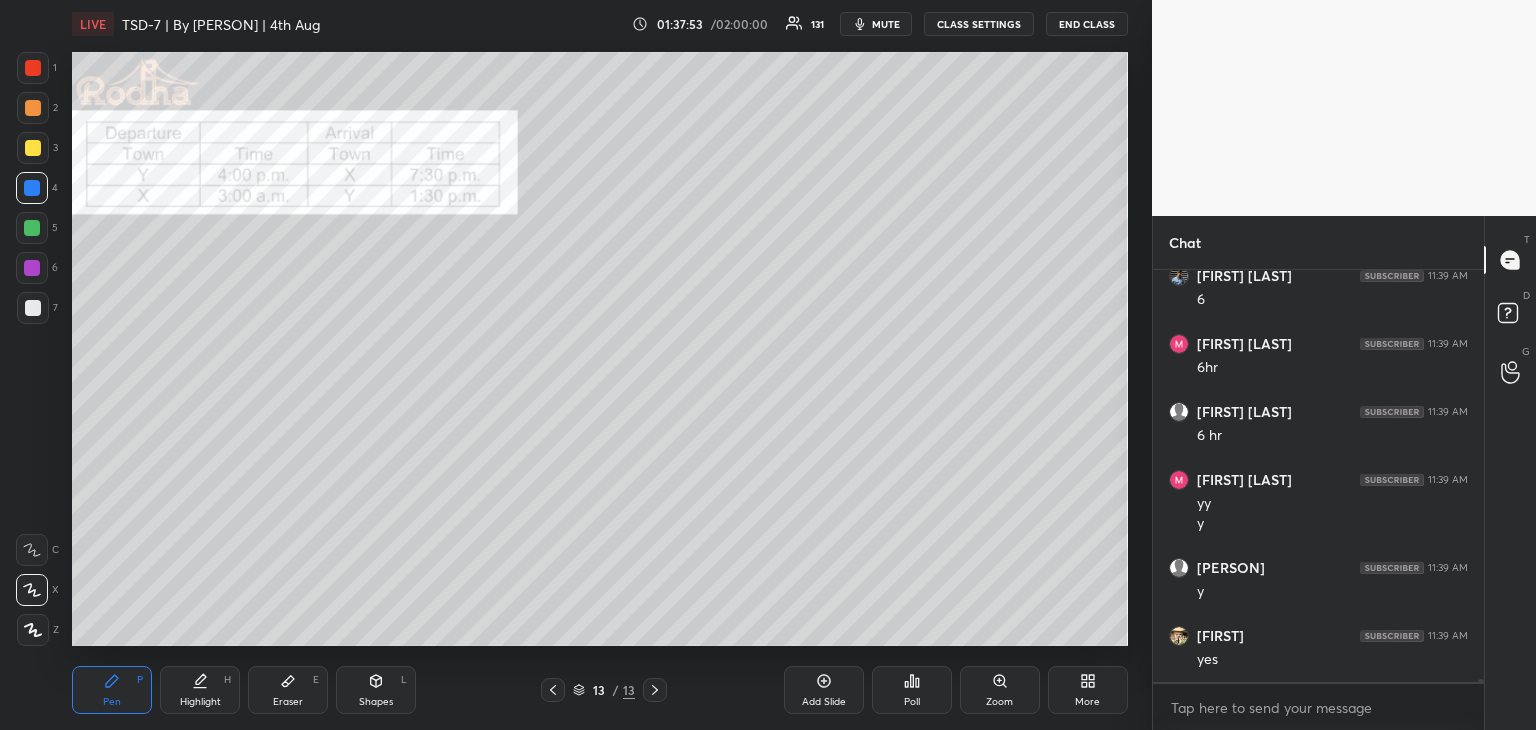 scroll, scrollTop: 64162, scrollLeft: 0, axis: vertical 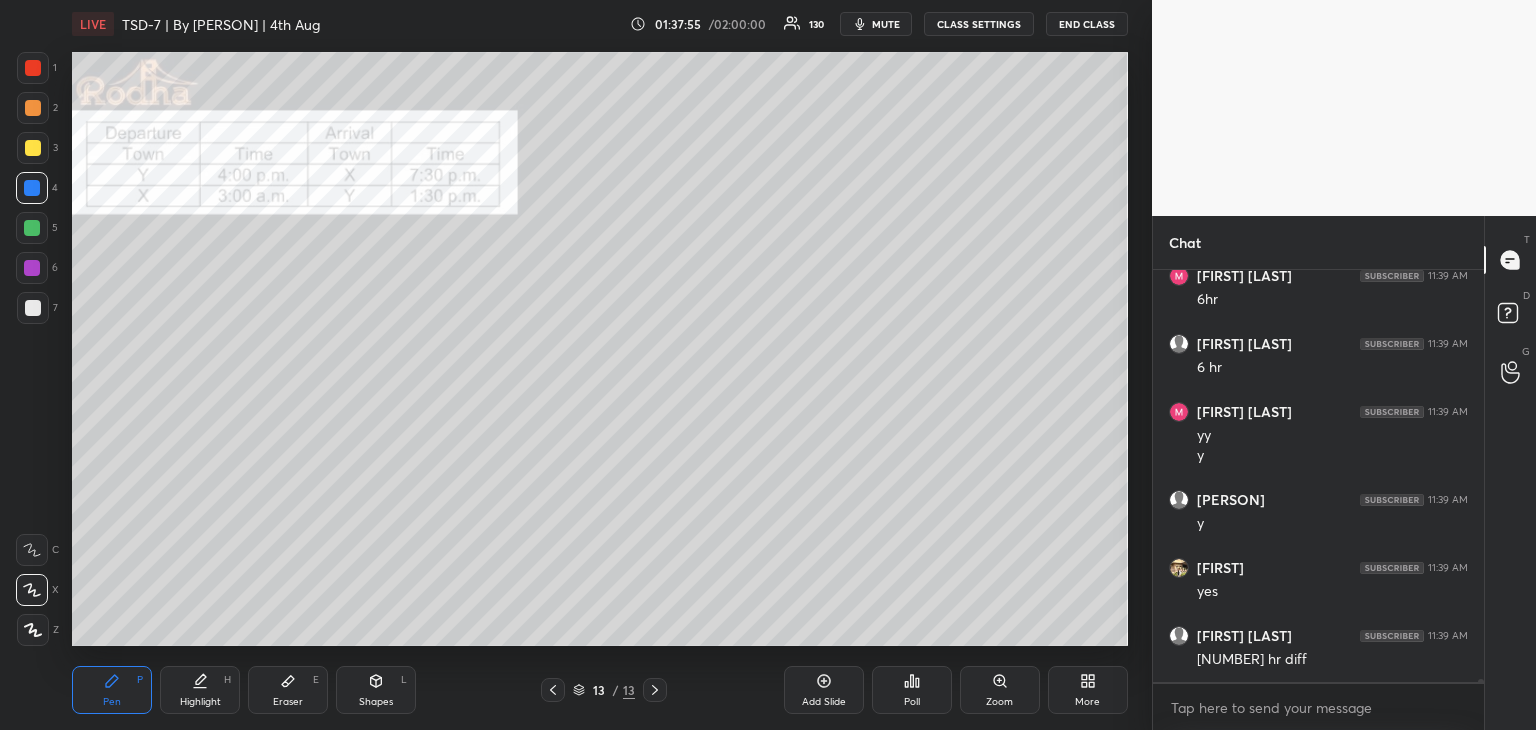 click 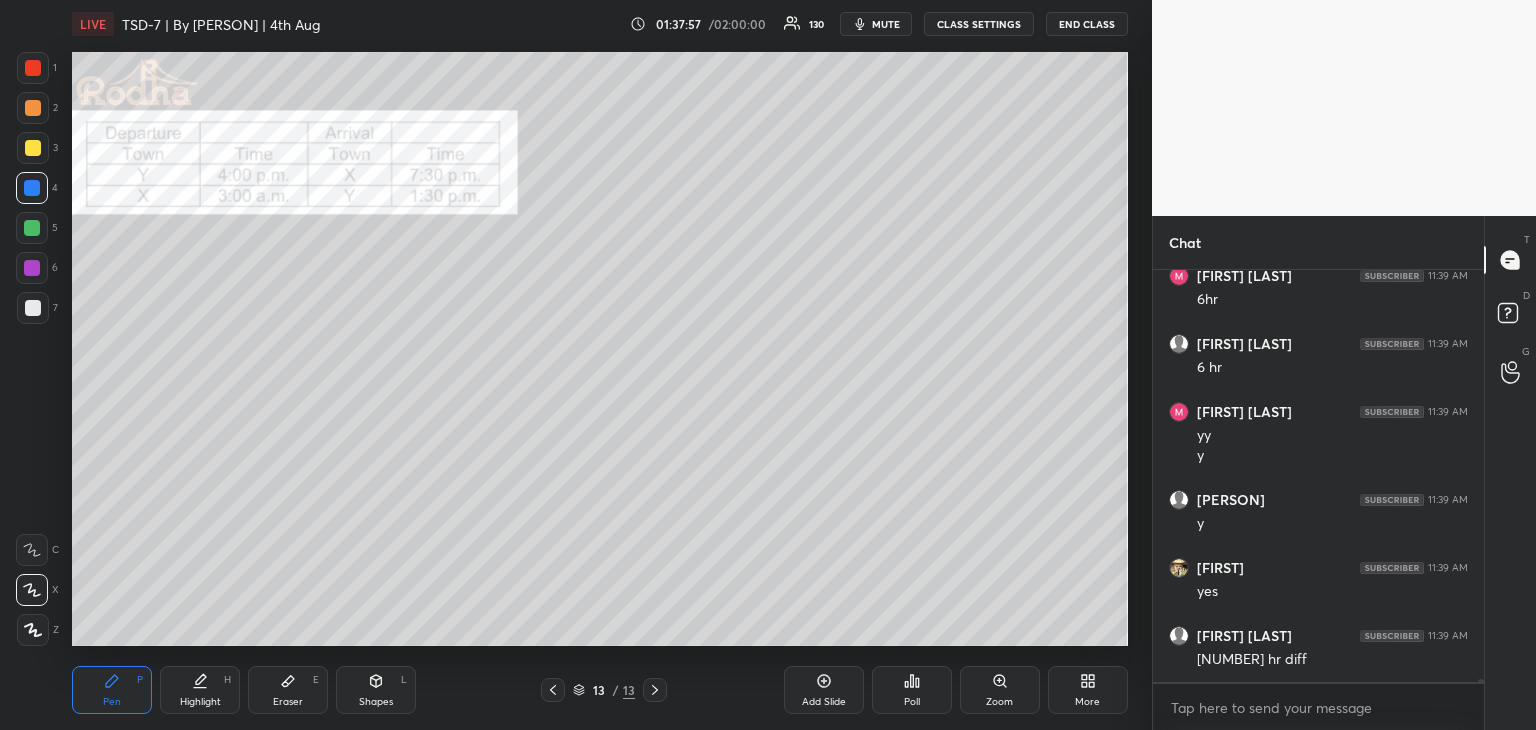 click 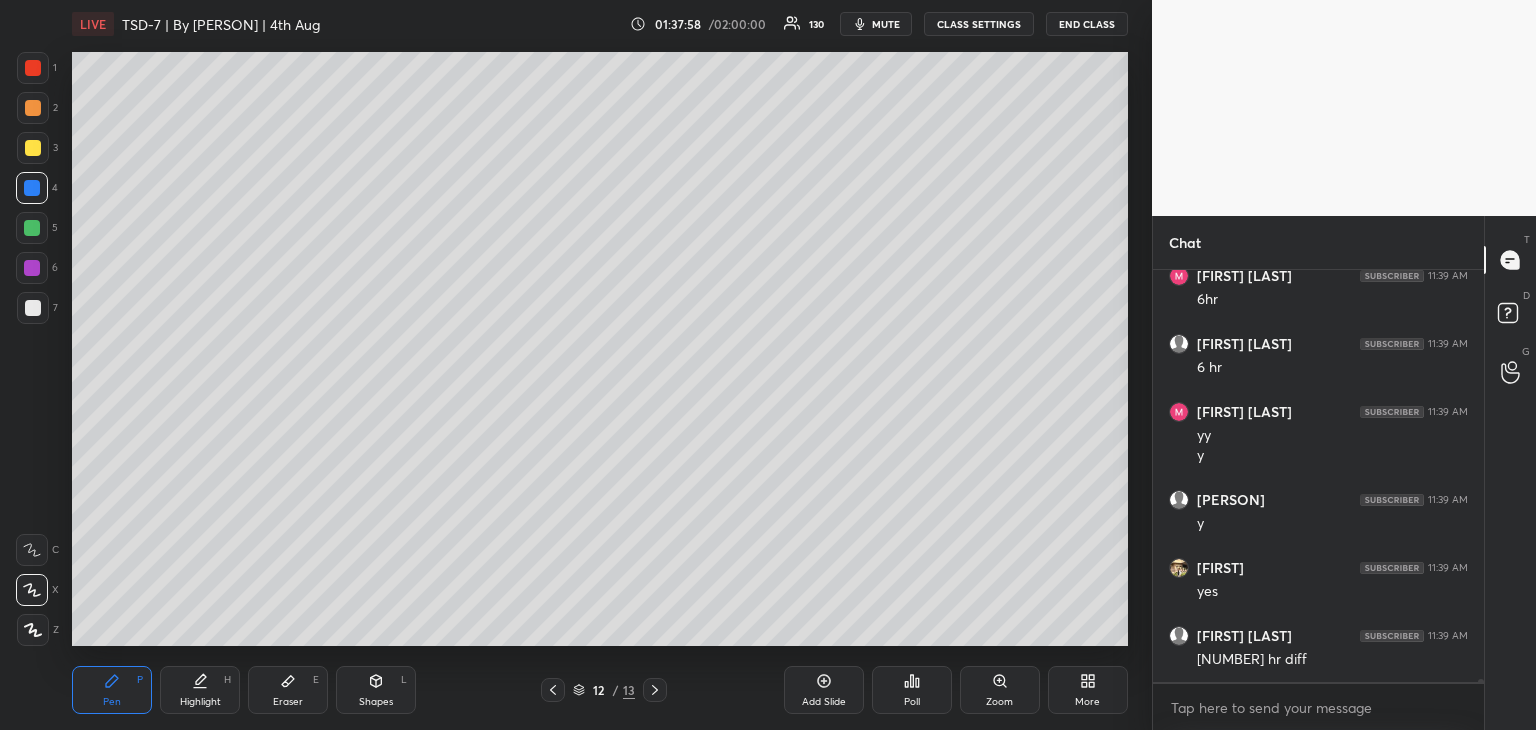 drag, startPoint x: 32, startPoint y: 231, endPoint x: 51, endPoint y: 237, distance: 19.924858 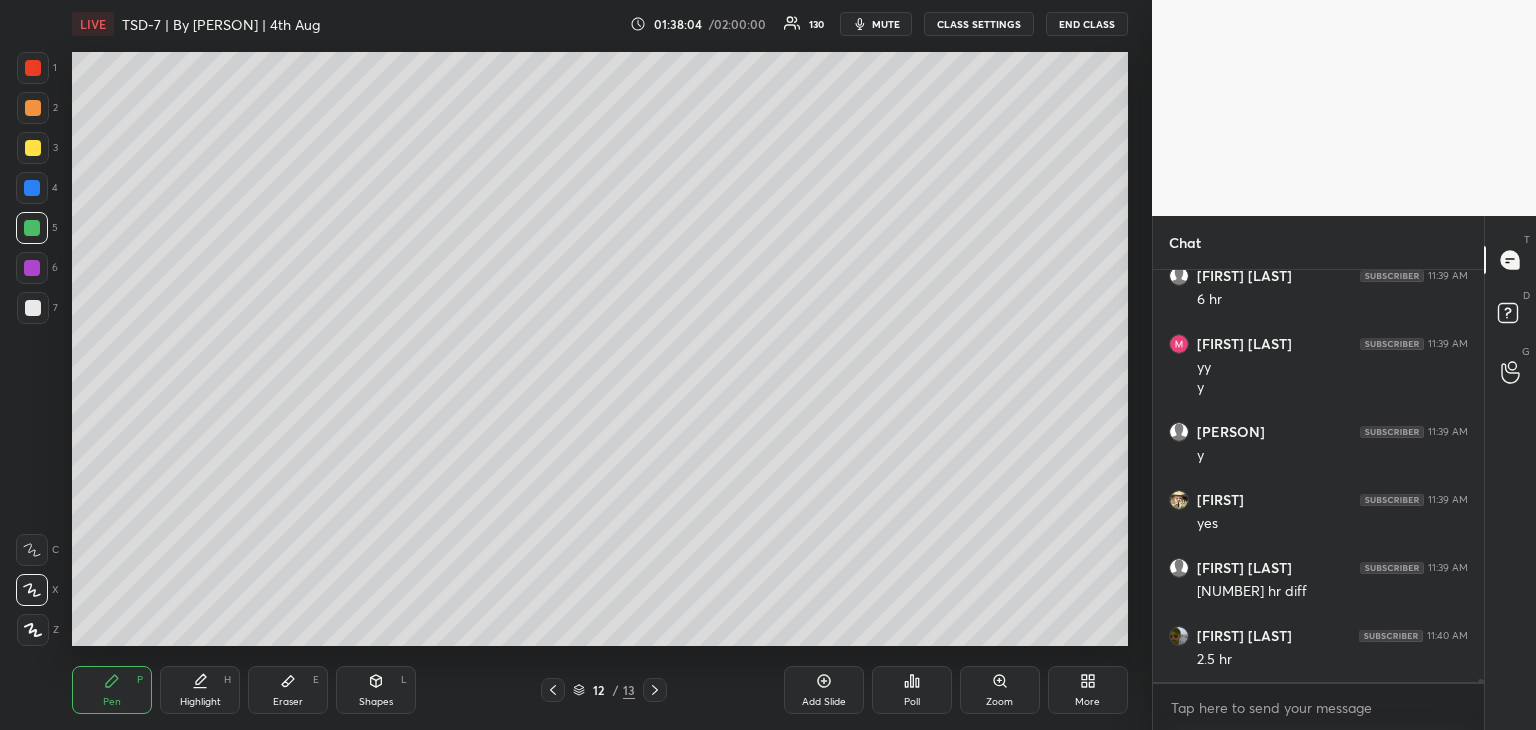scroll, scrollTop: 64298, scrollLeft: 0, axis: vertical 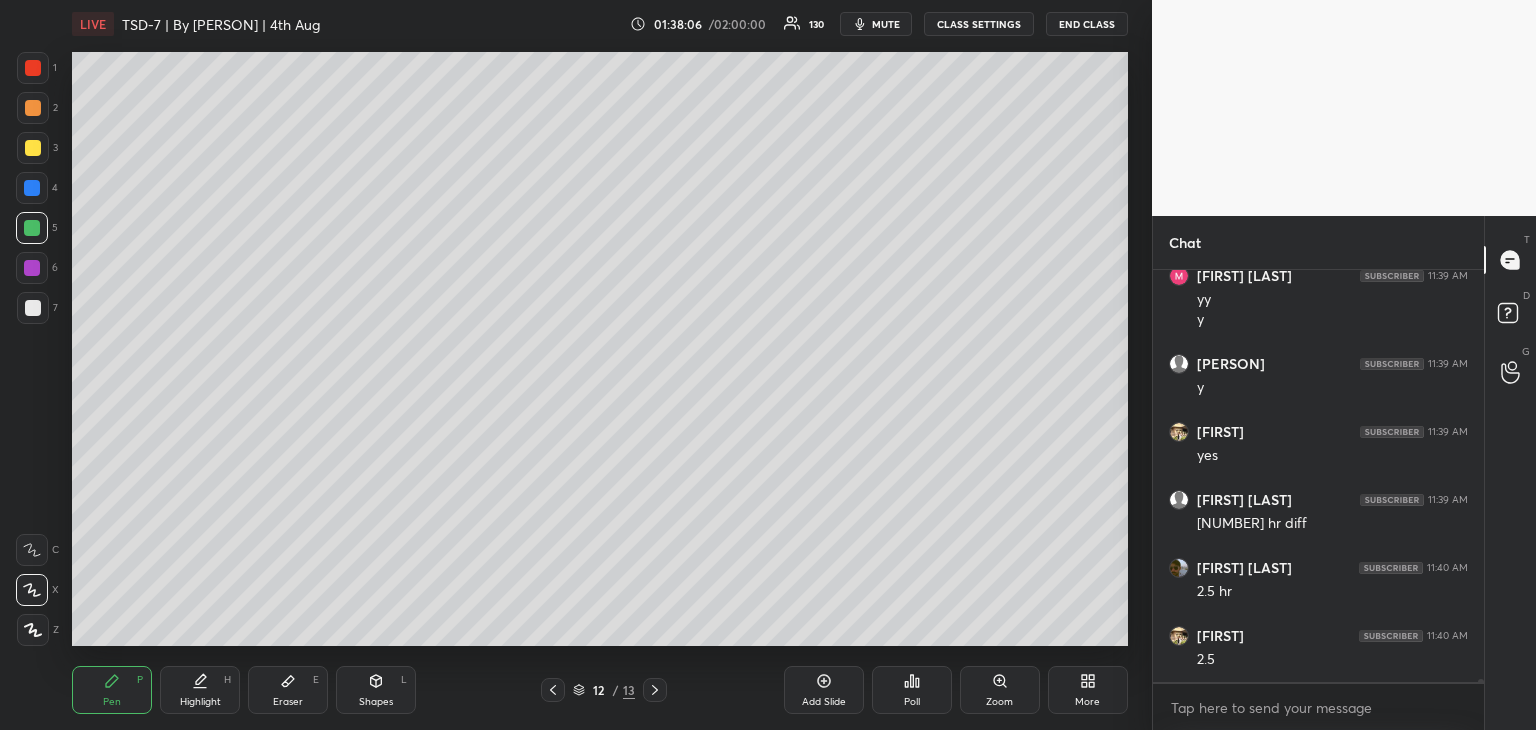click at bounding box center [33, 148] 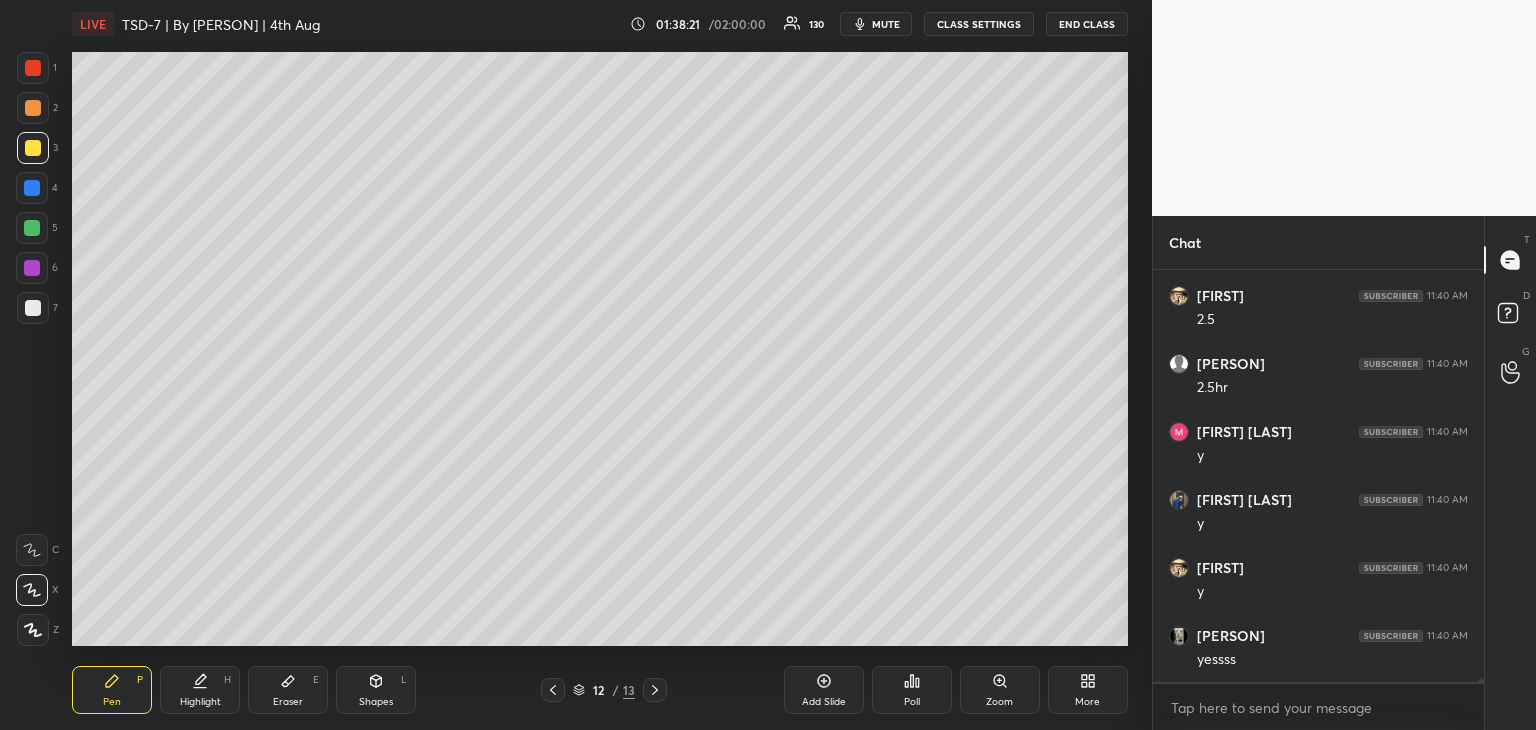 scroll, scrollTop: 64706, scrollLeft: 0, axis: vertical 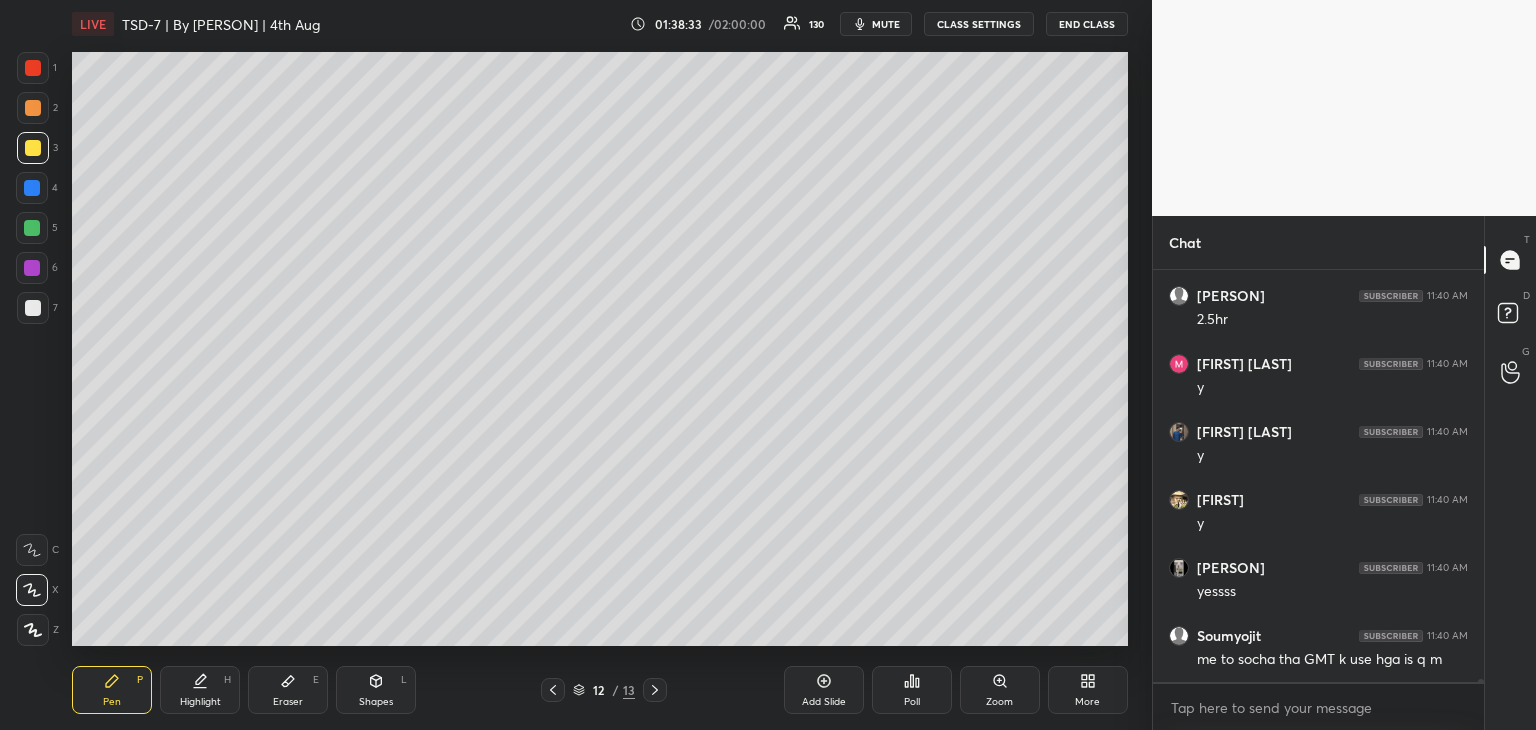 click 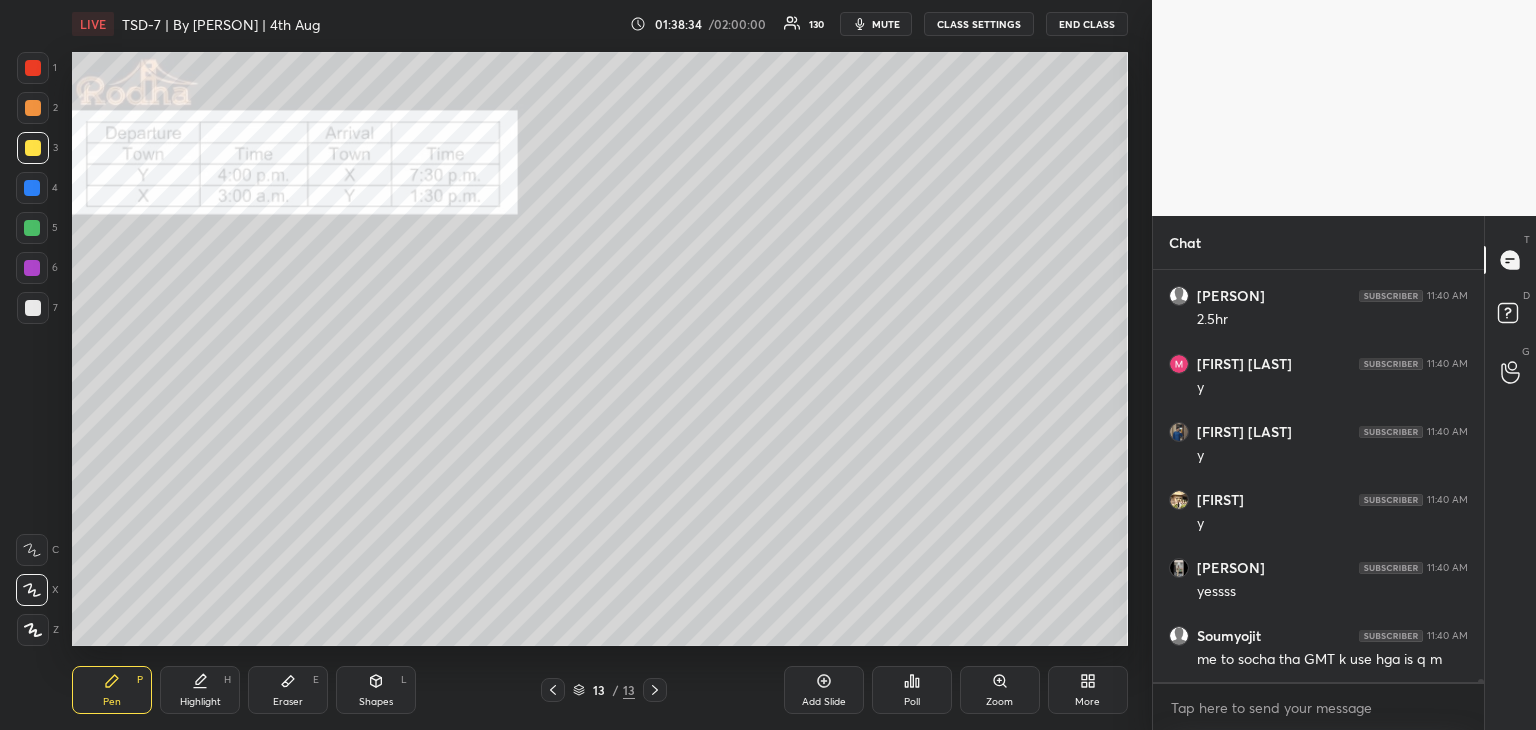 click 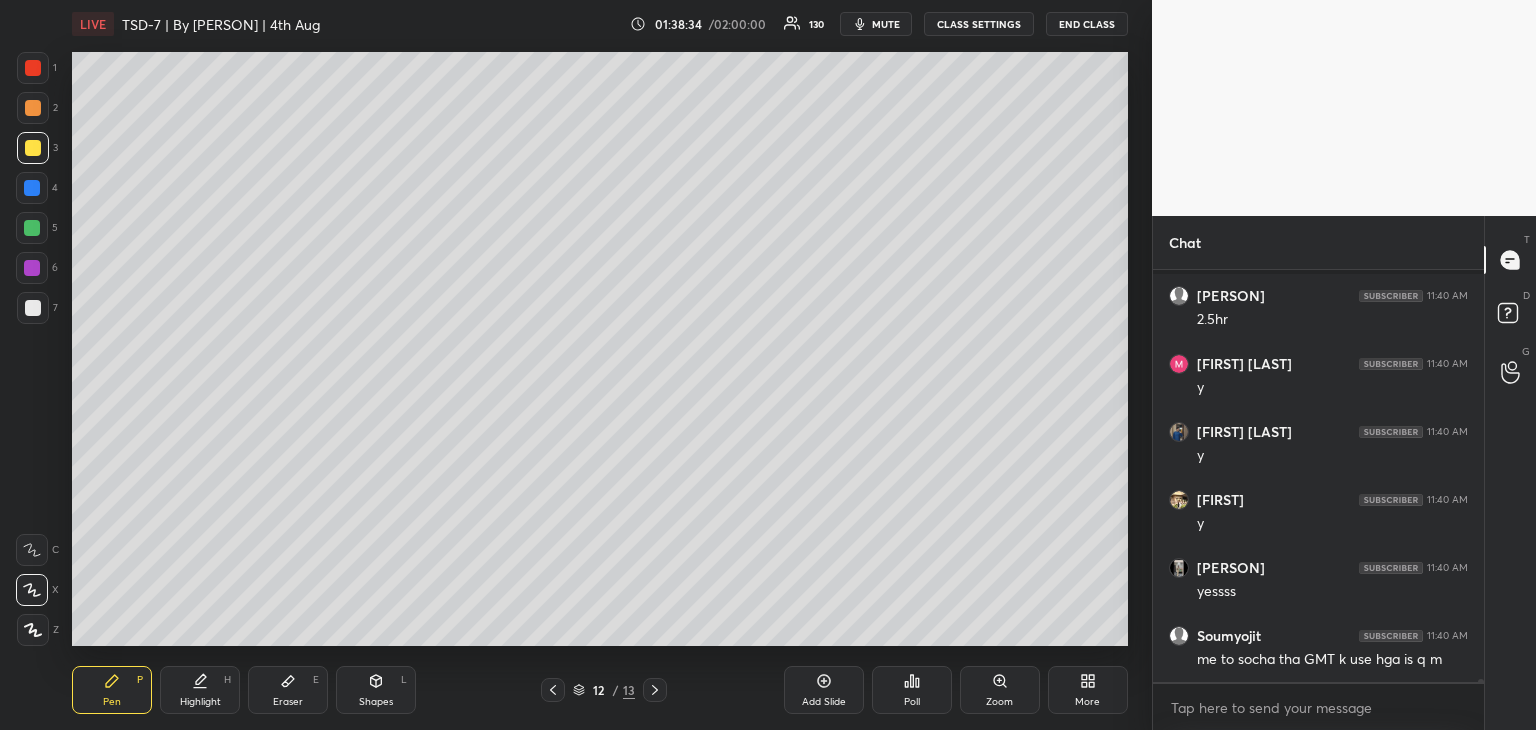 scroll, scrollTop: 64792, scrollLeft: 0, axis: vertical 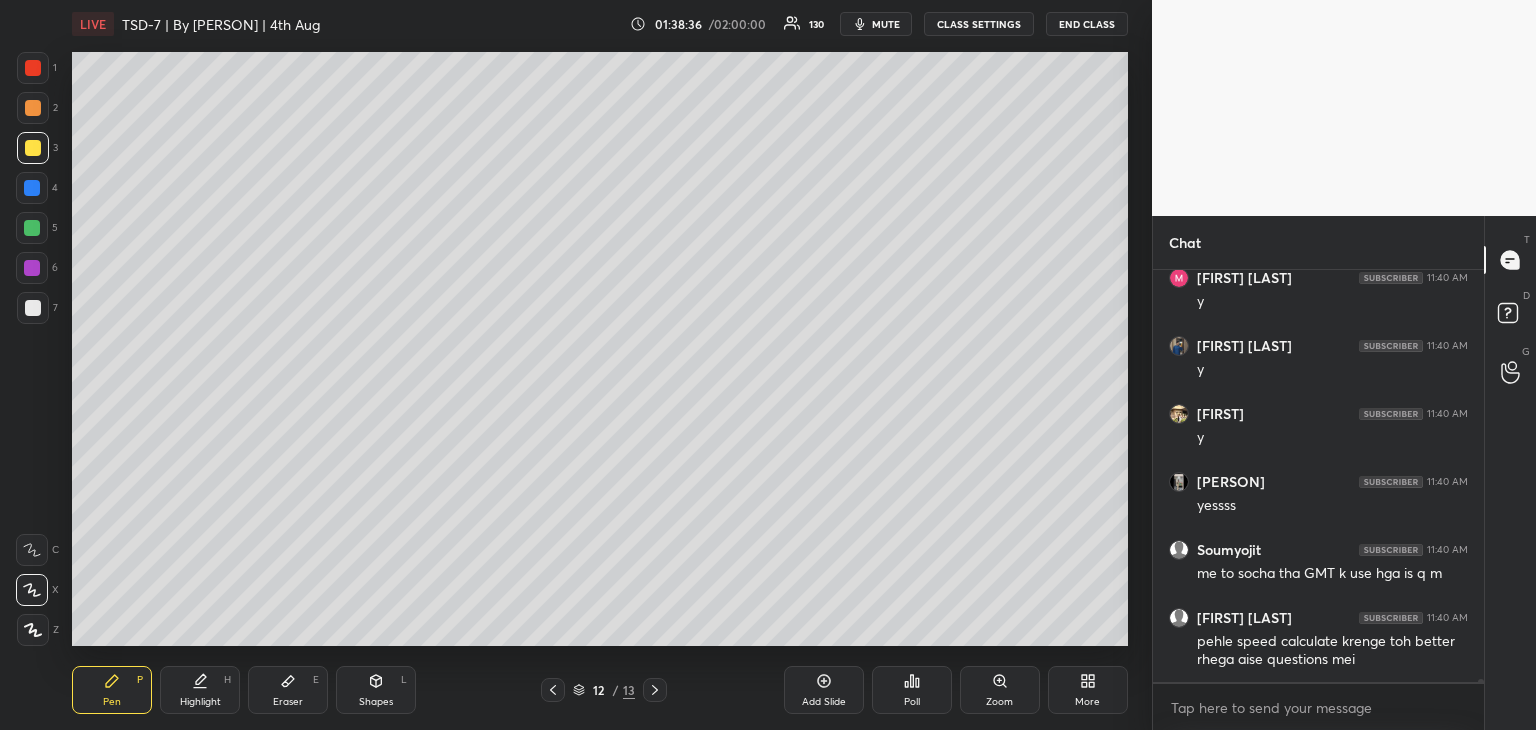 drag, startPoint x: 288, startPoint y: 692, endPoint x: 348, endPoint y: 659, distance: 68.47627 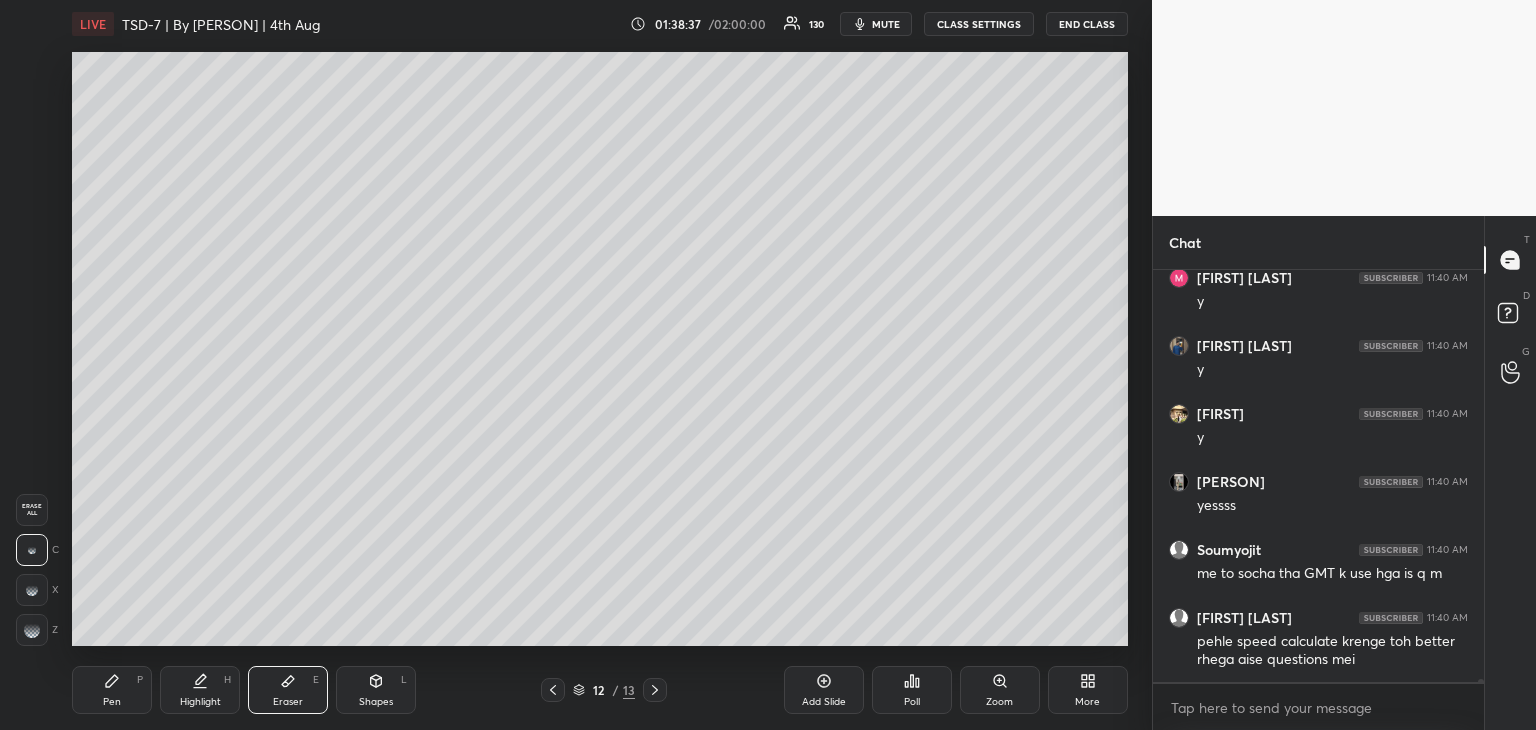 scroll, scrollTop: 64860, scrollLeft: 0, axis: vertical 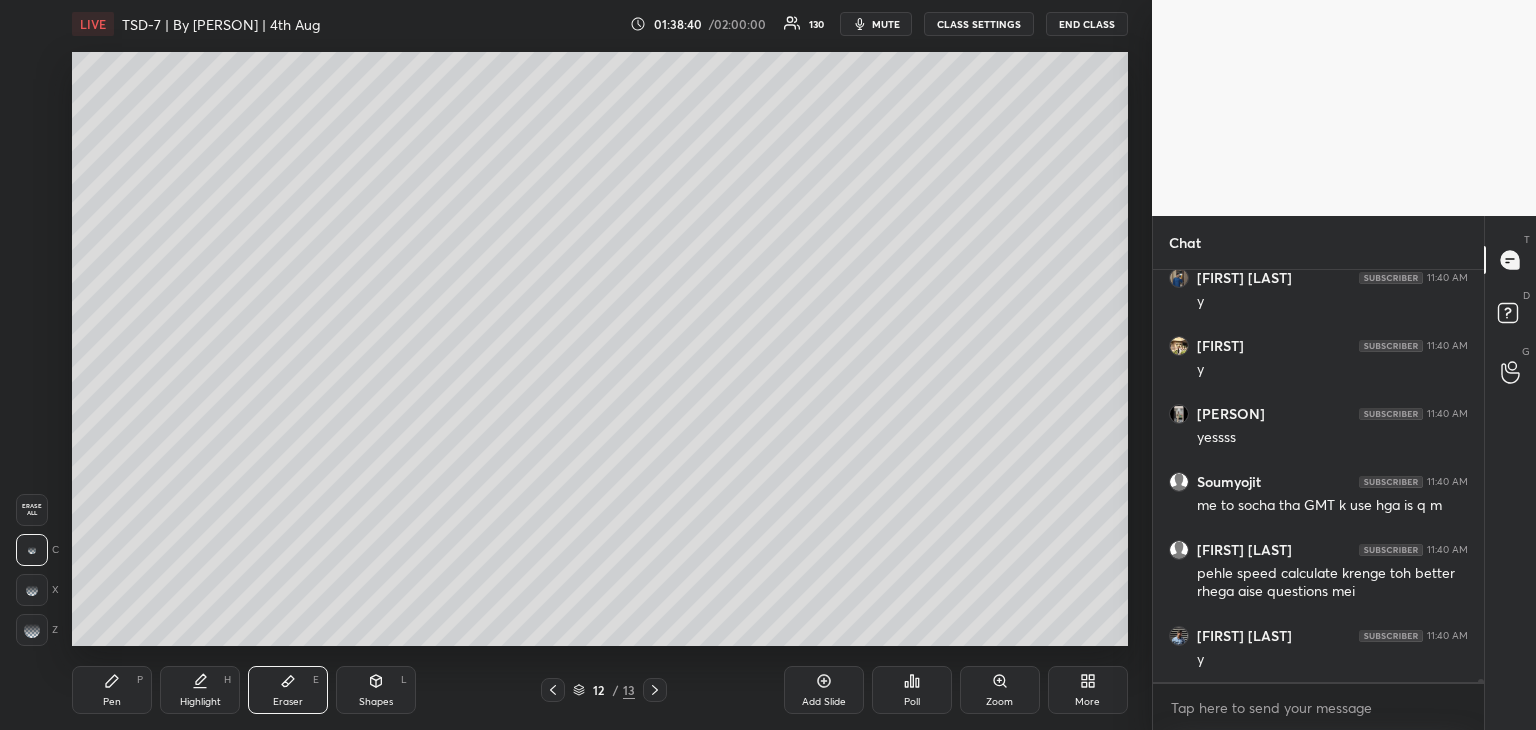 click on "Pen" at bounding box center [112, 702] 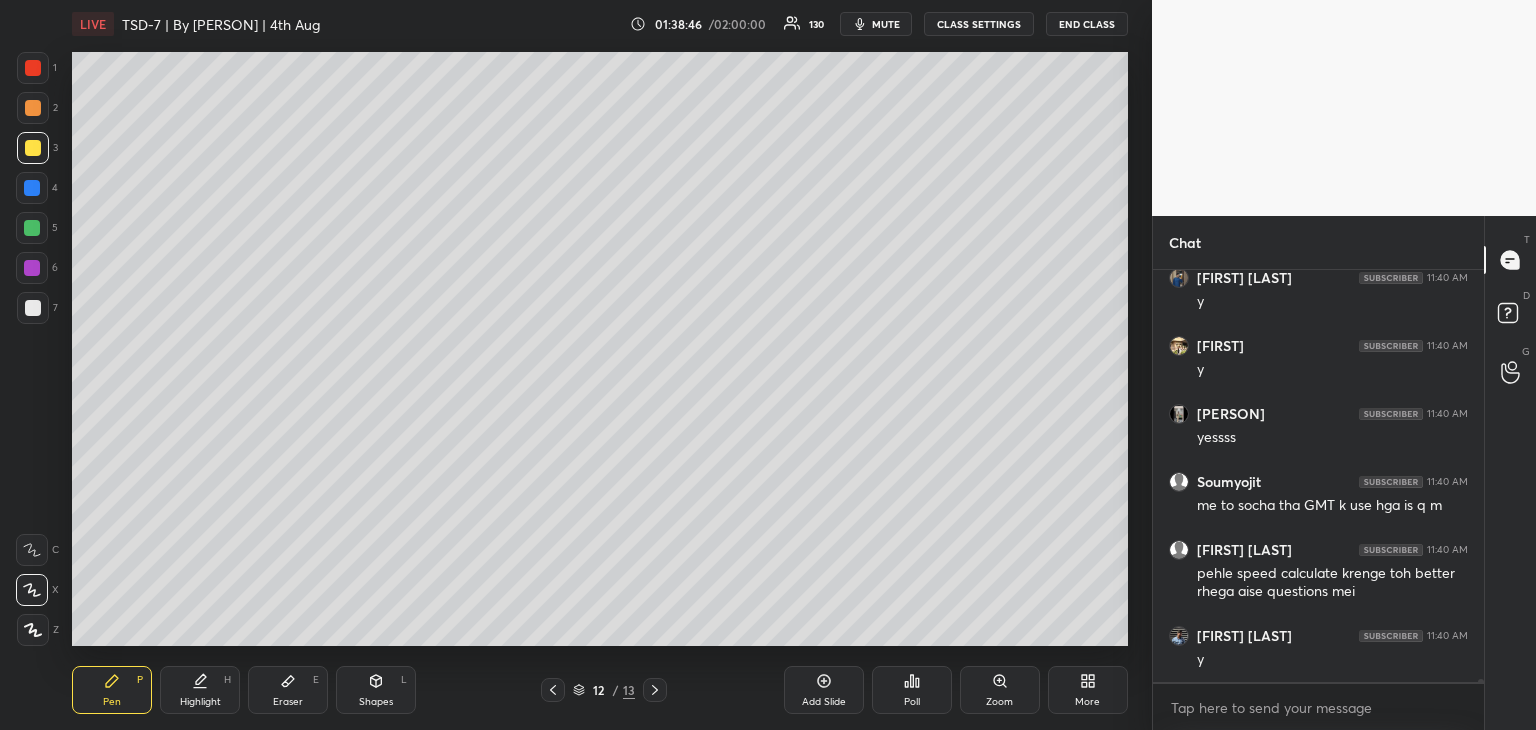 click at bounding box center (33, 68) 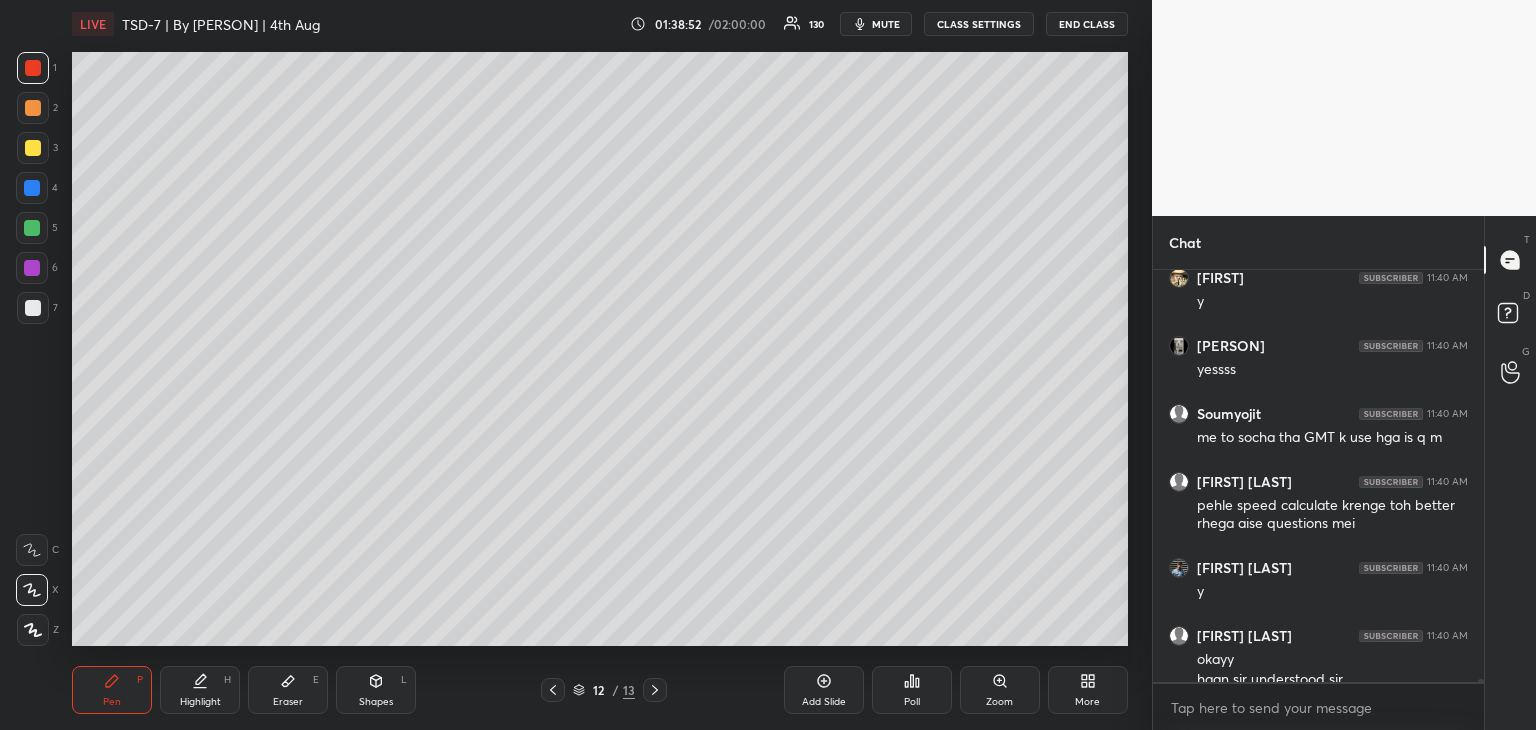 scroll, scrollTop: 64948, scrollLeft: 0, axis: vertical 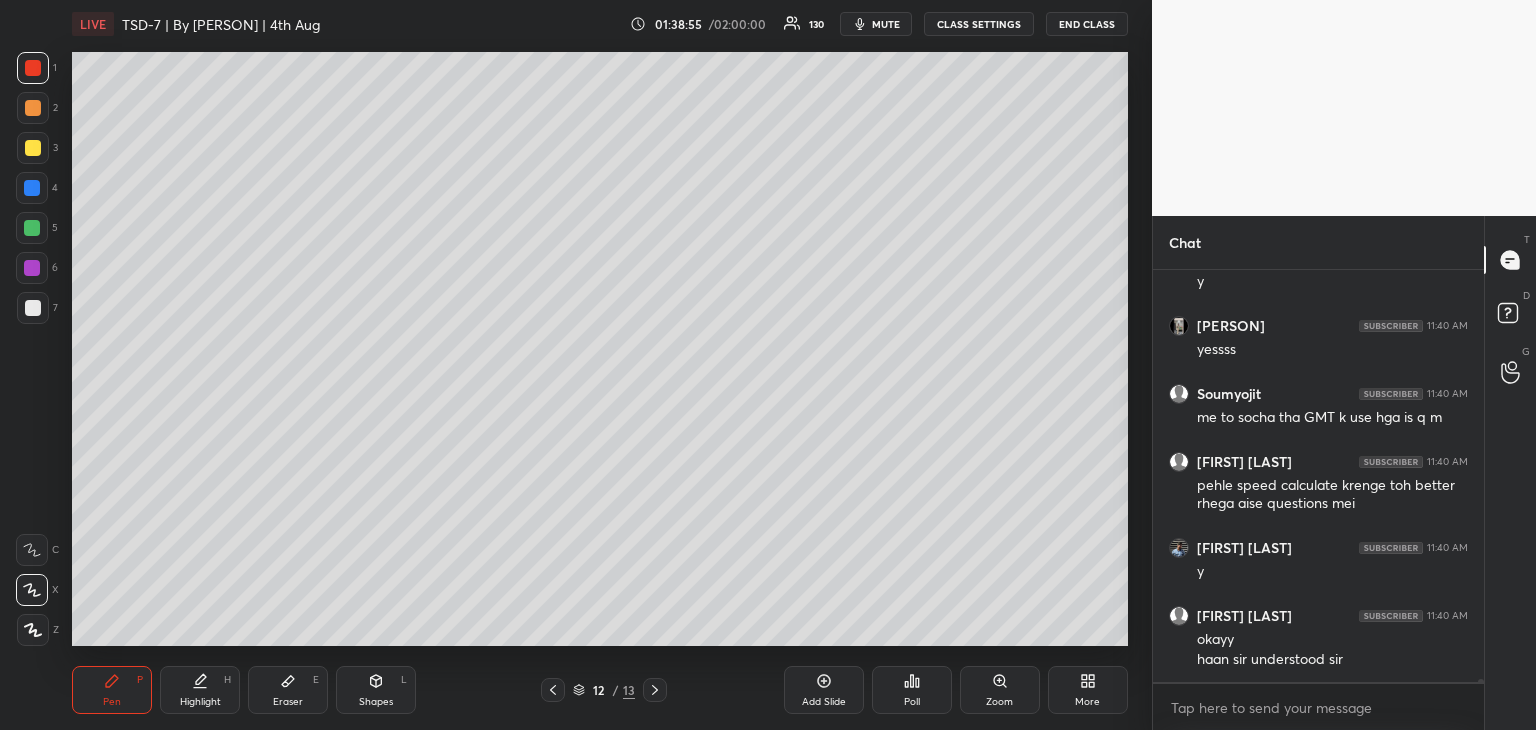 drag, startPoint x: 548, startPoint y: 694, endPoint x: 560, endPoint y: 673, distance: 24.186773 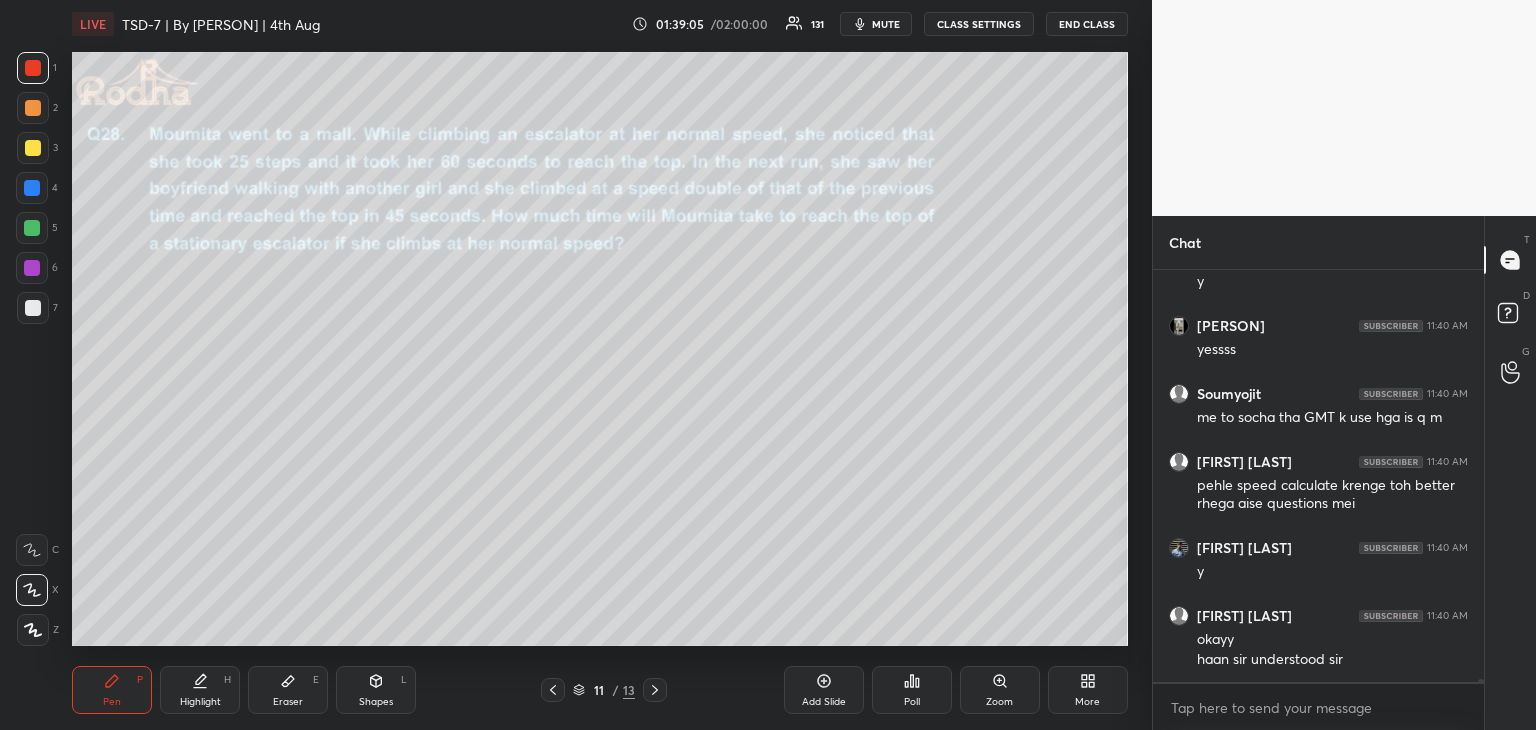 scroll, scrollTop: 65016, scrollLeft: 0, axis: vertical 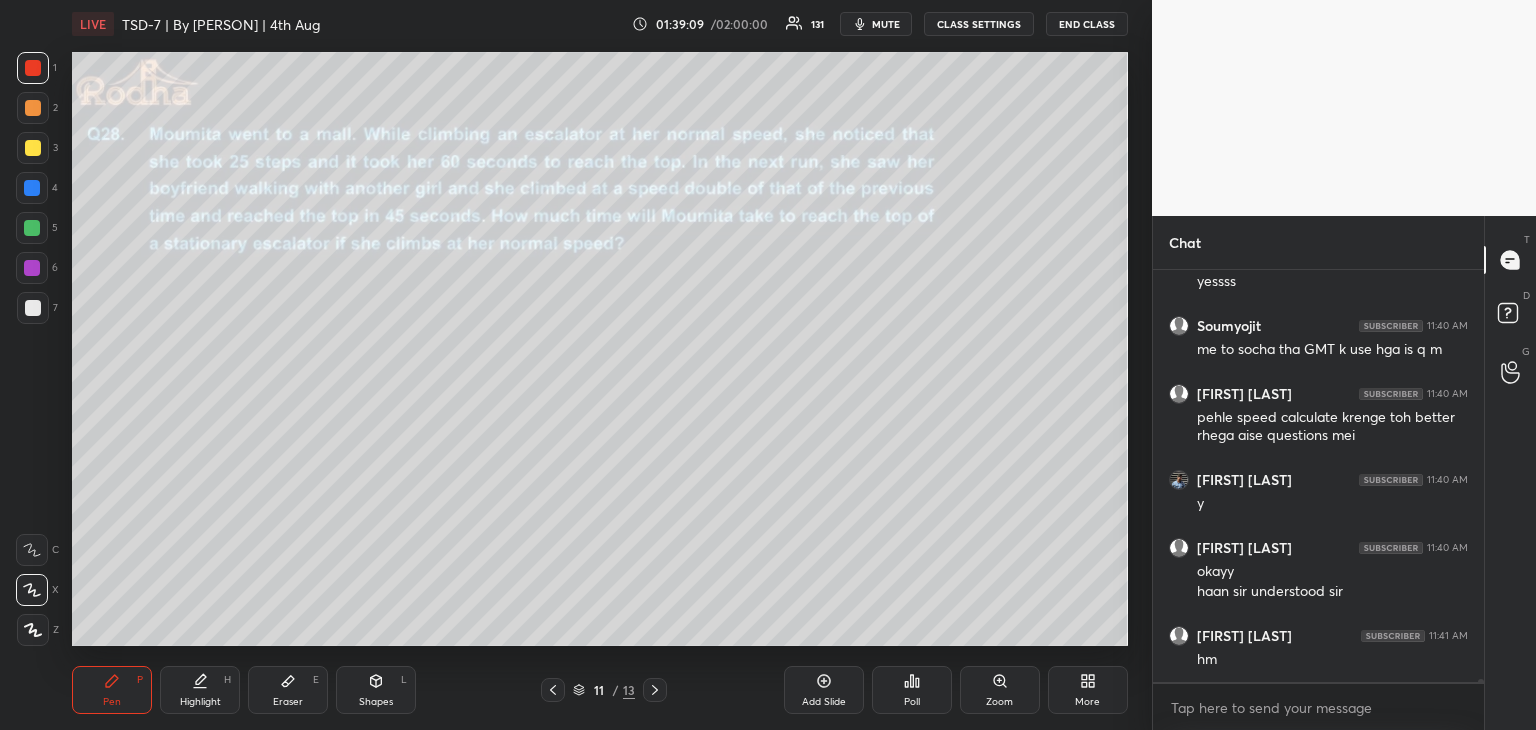 click 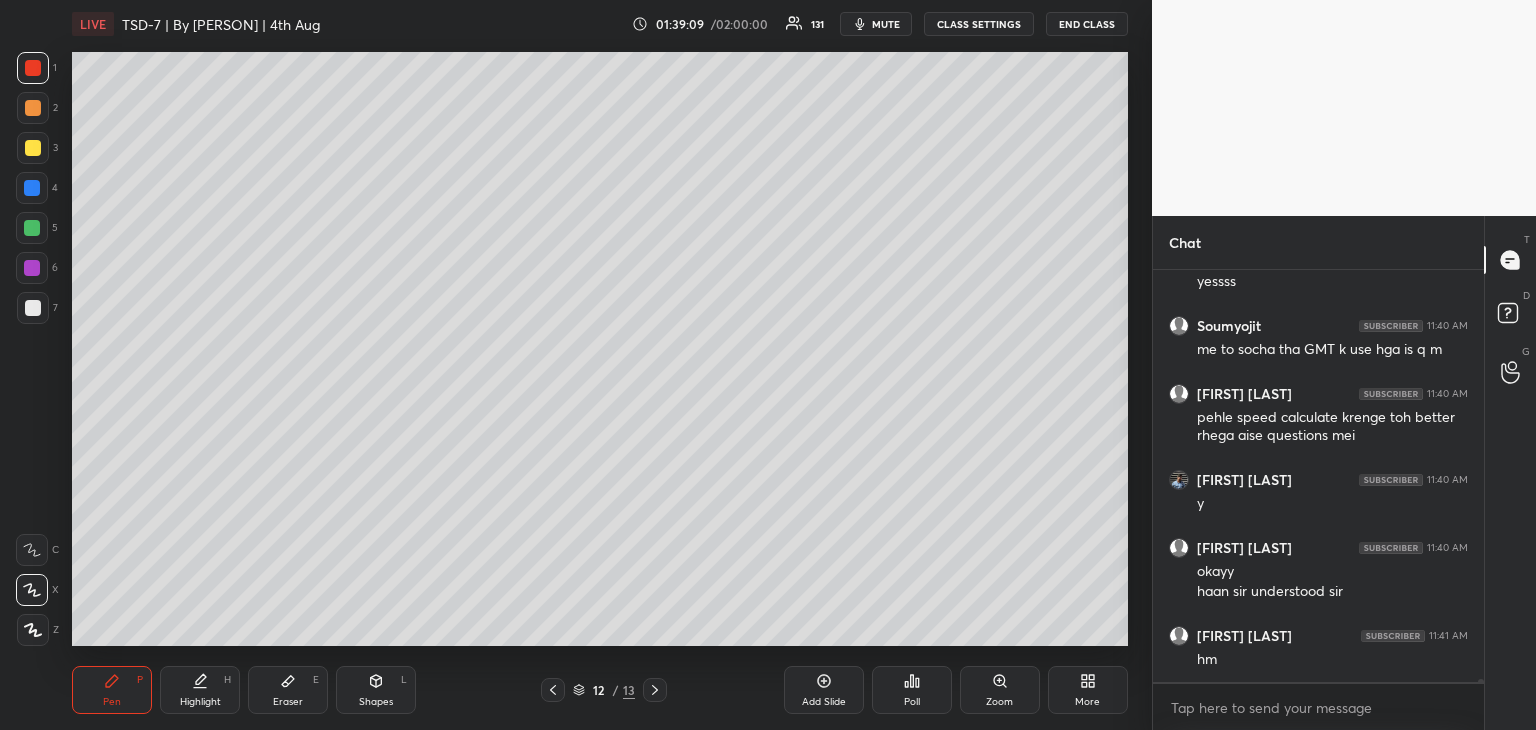 click 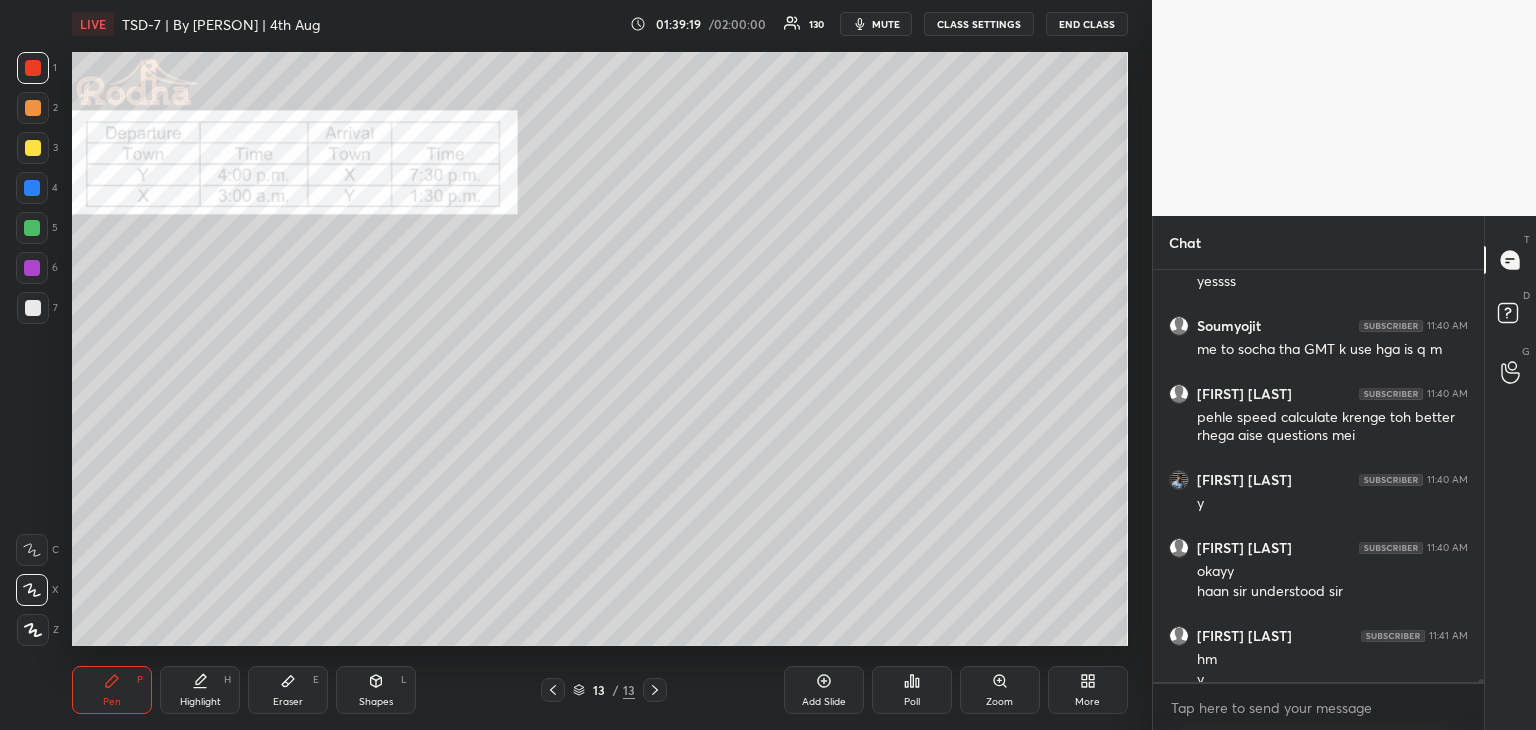 scroll, scrollTop: 65036, scrollLeft: 0, axis: vertical 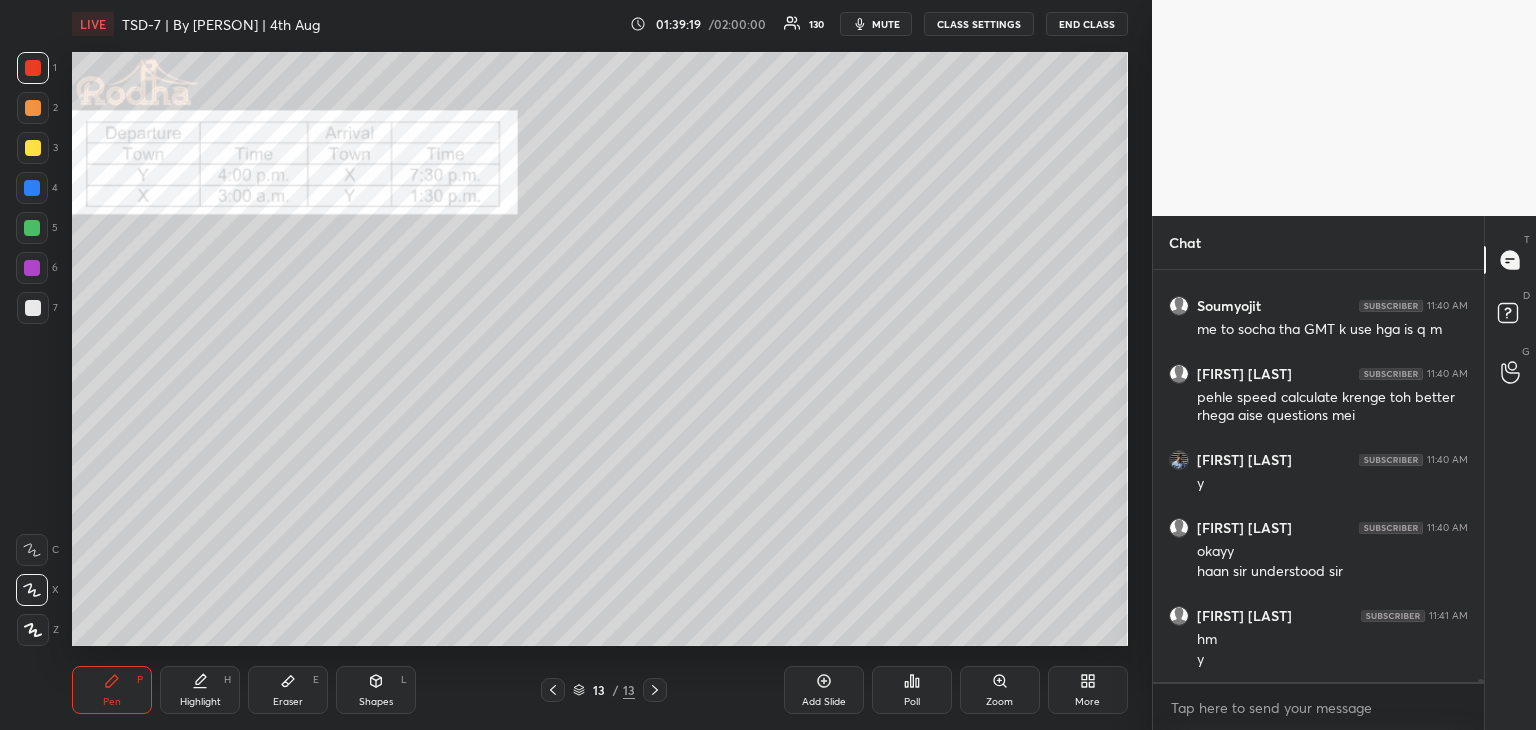 click 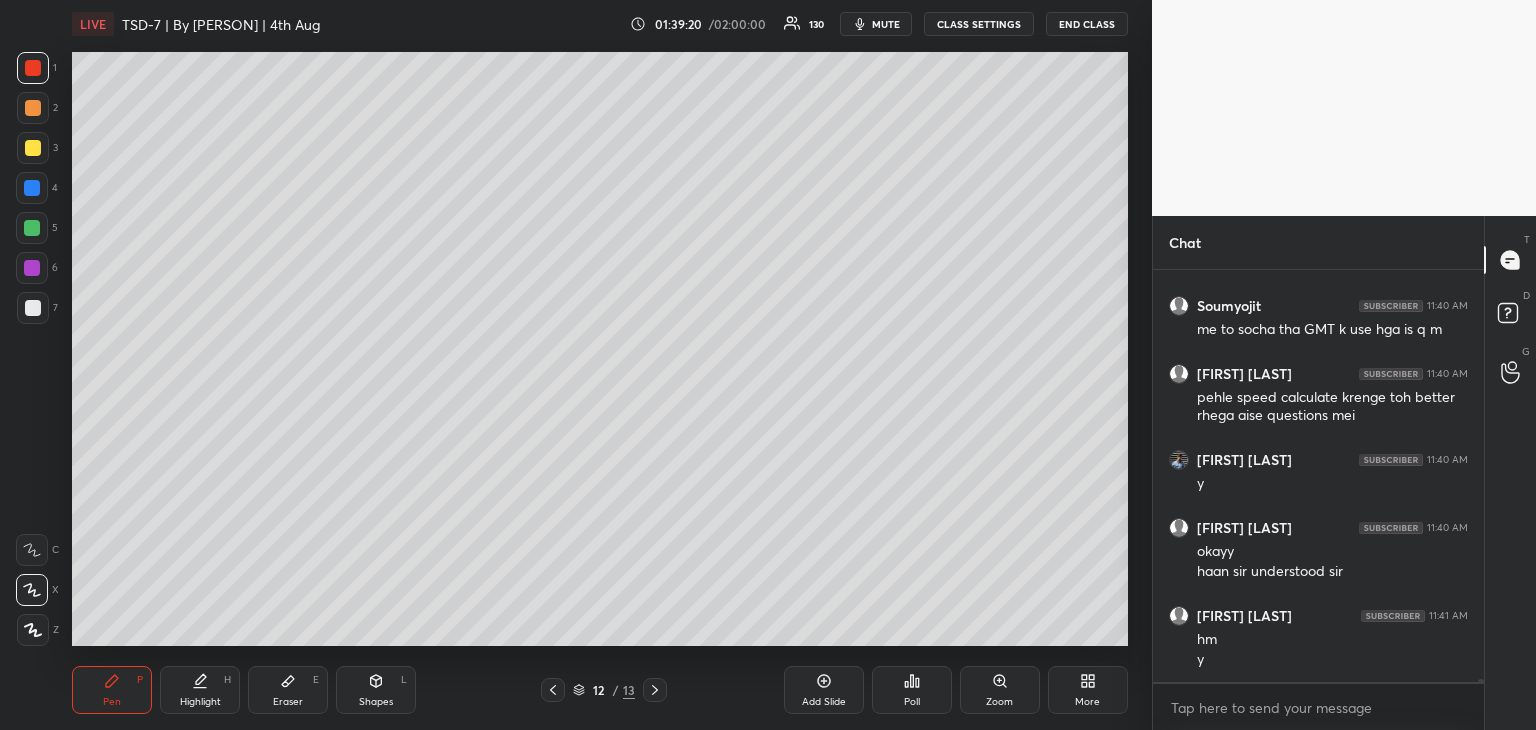 scroll, scrollTop: 65104, scrollLeft: 0, axis: vertical 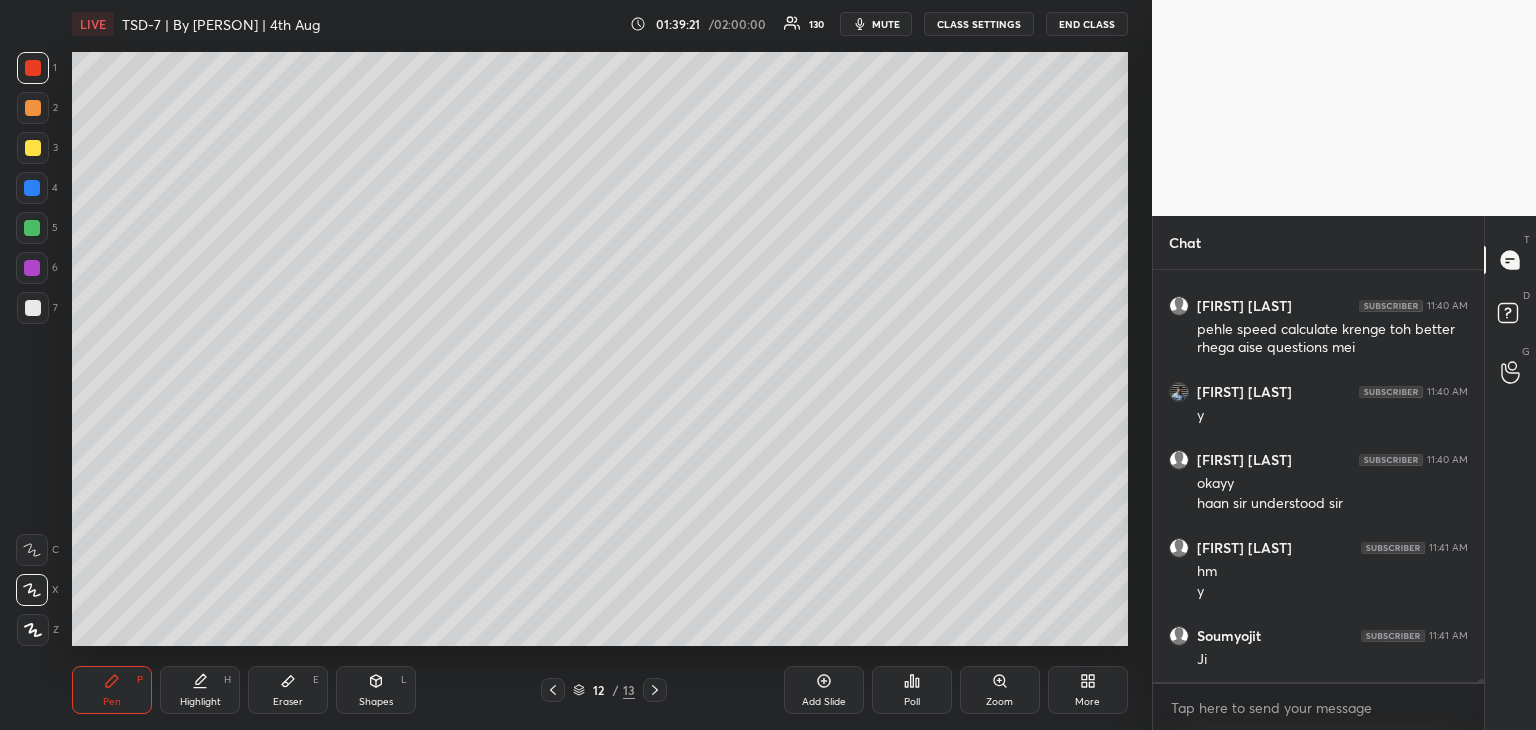 click 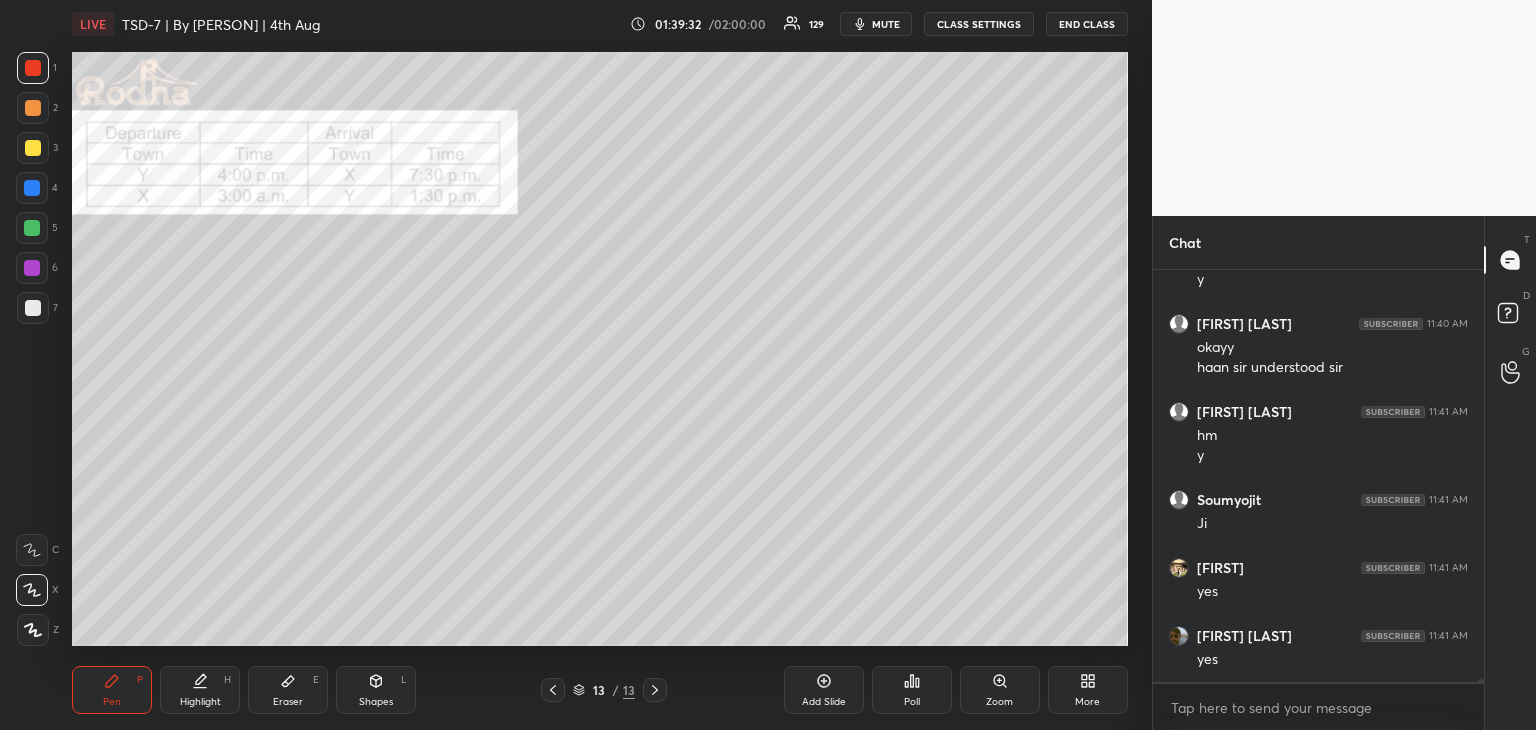 scroll, scrollTop: 65312, scrollLeft: 0, axis: vertical 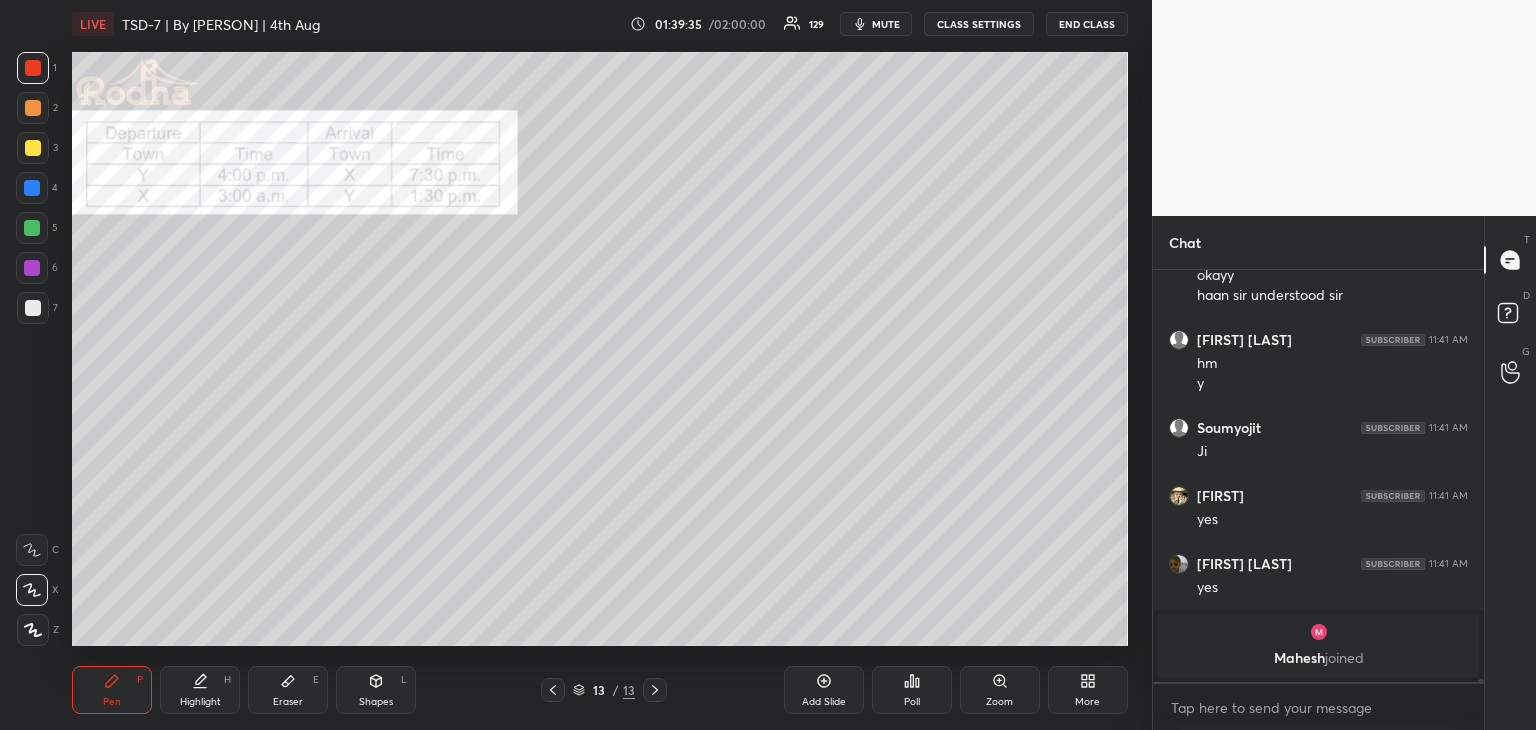click at bounding box center [553, 690] 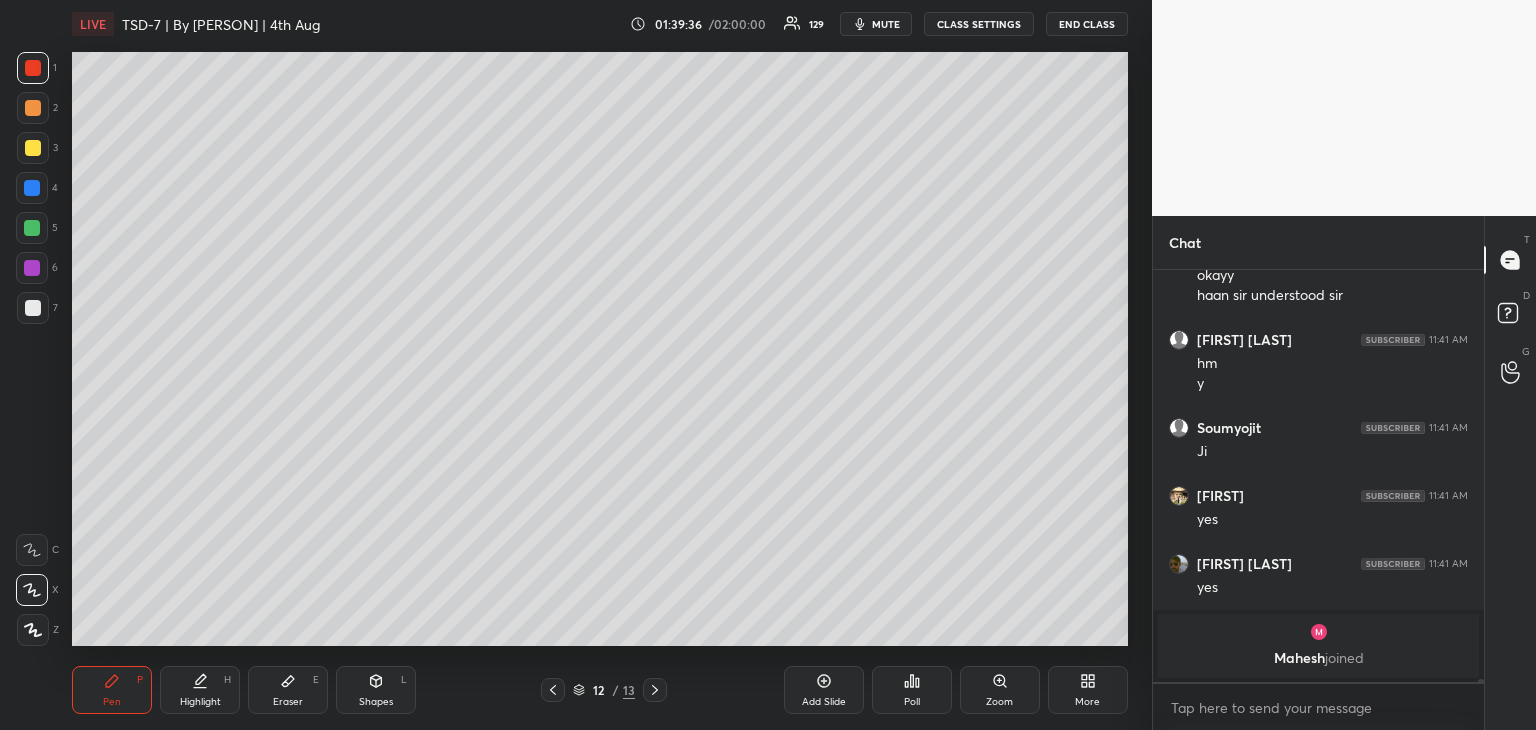 drag, startPoint x: 548, startPoint y: 689, endPoint x: 559, endPoint y: 688, distance: 11.045361 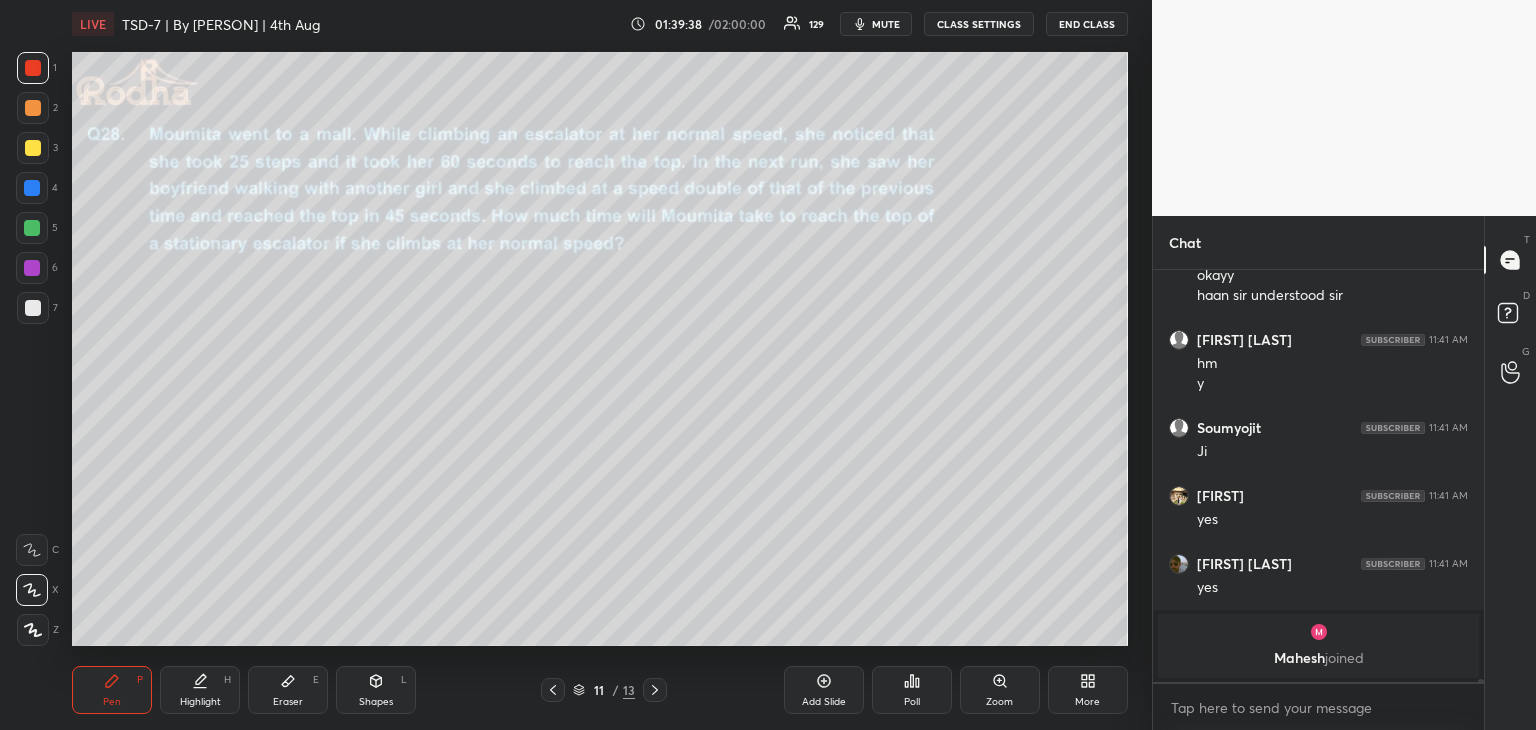 click 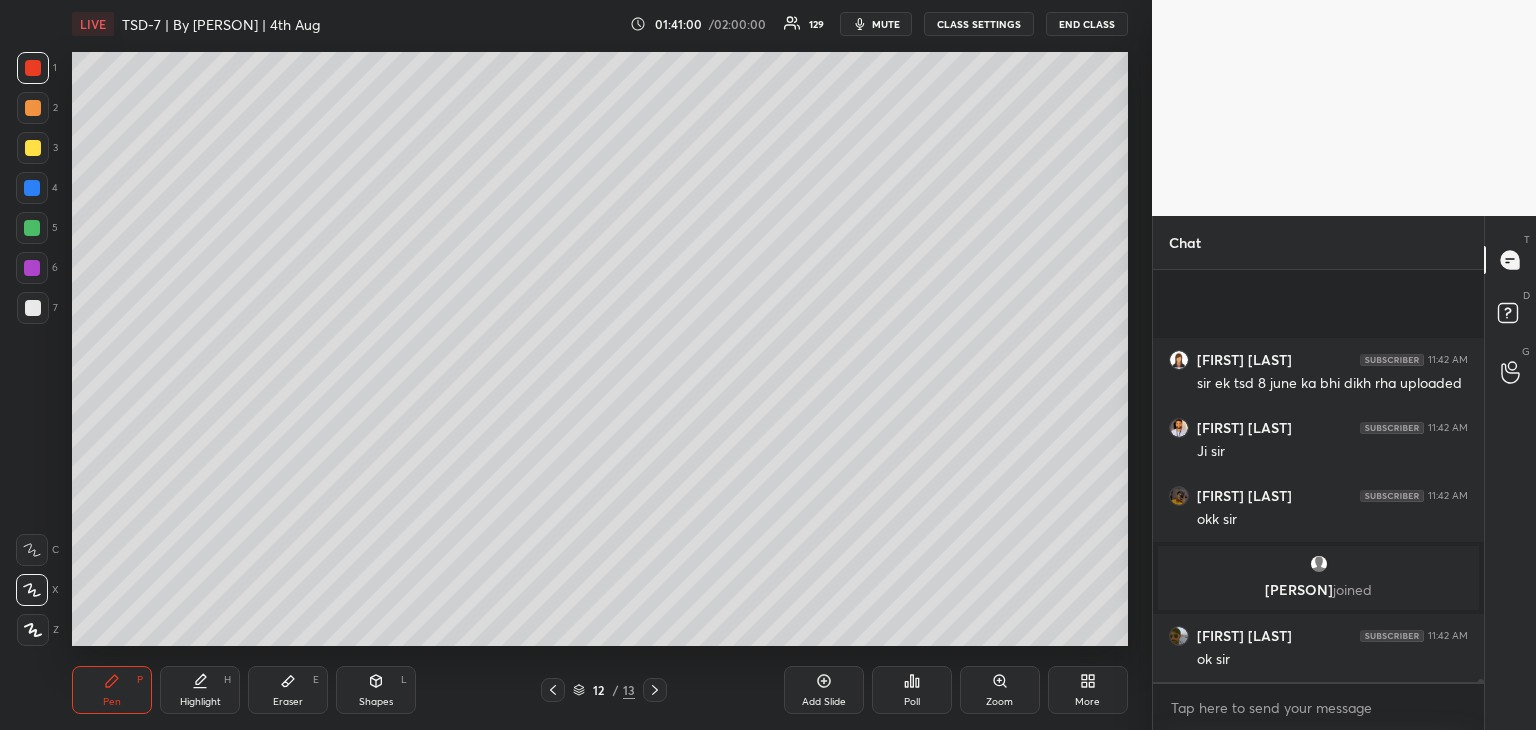 scroll, scrollTop: 65428, scrollLeft: 0, axis: vertical 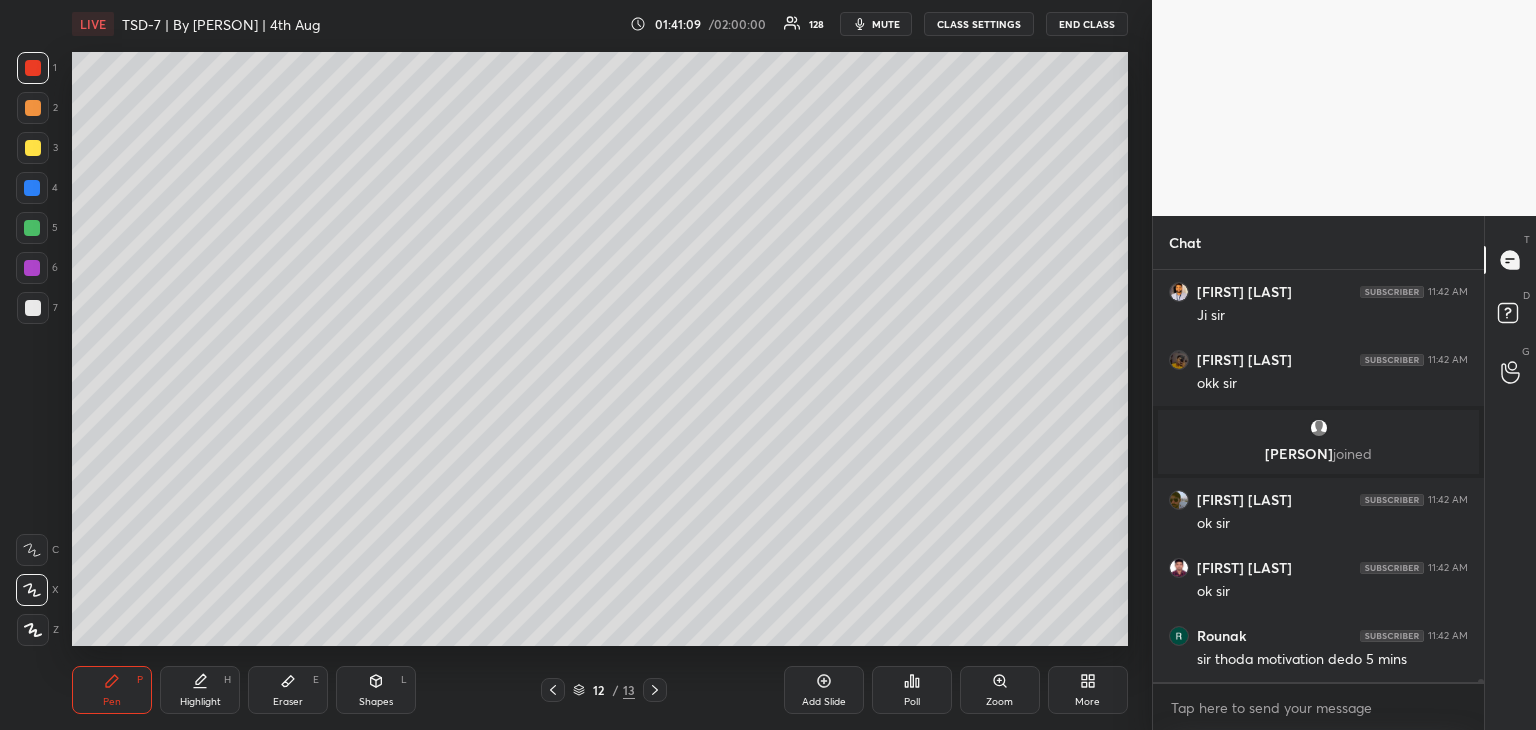 drag, startPoint x: 32, startPoint y: 229, endPoint x: 51, endPoint y: 223, distance: 19.924858 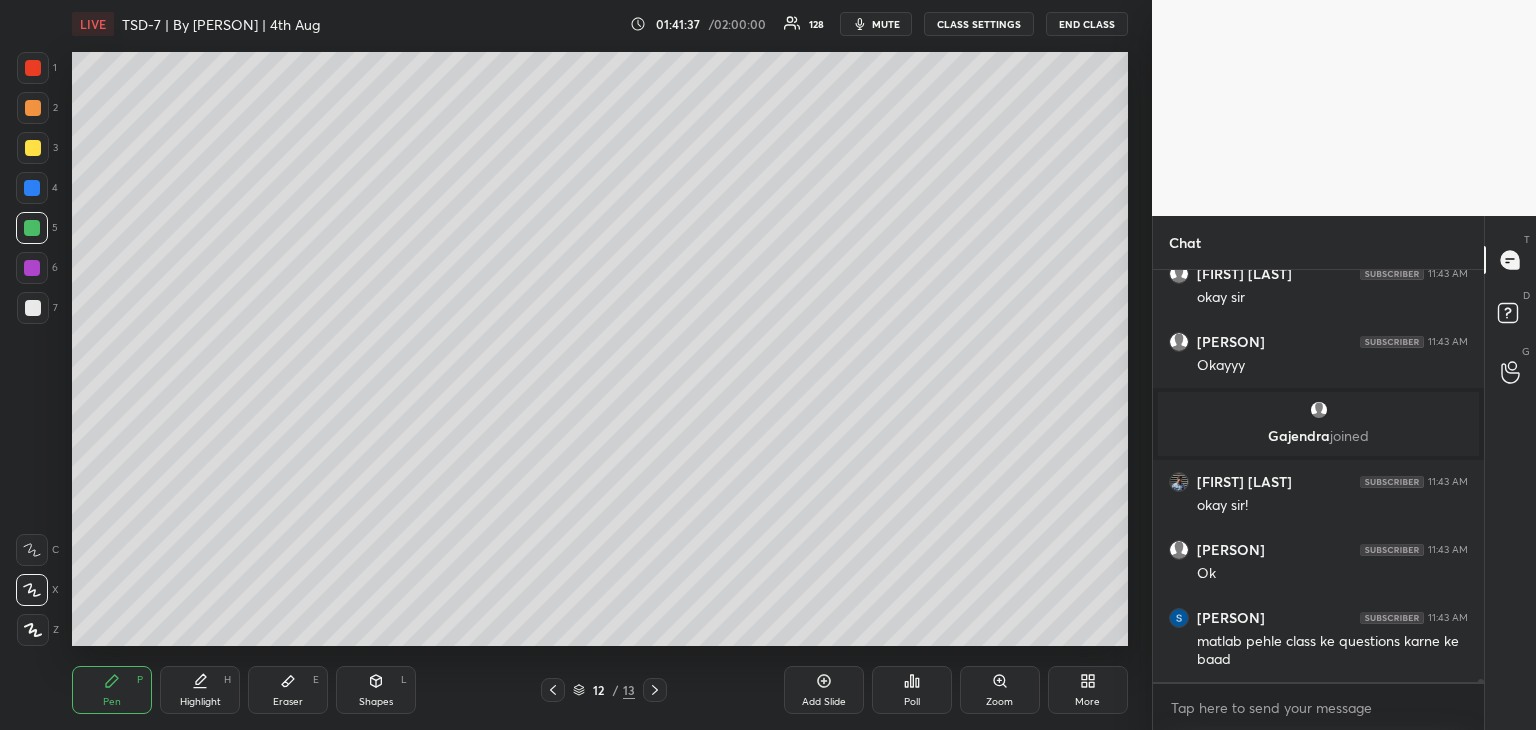 scroll, scrollTop: 66282, scrollLeft: 0, axis: vertical 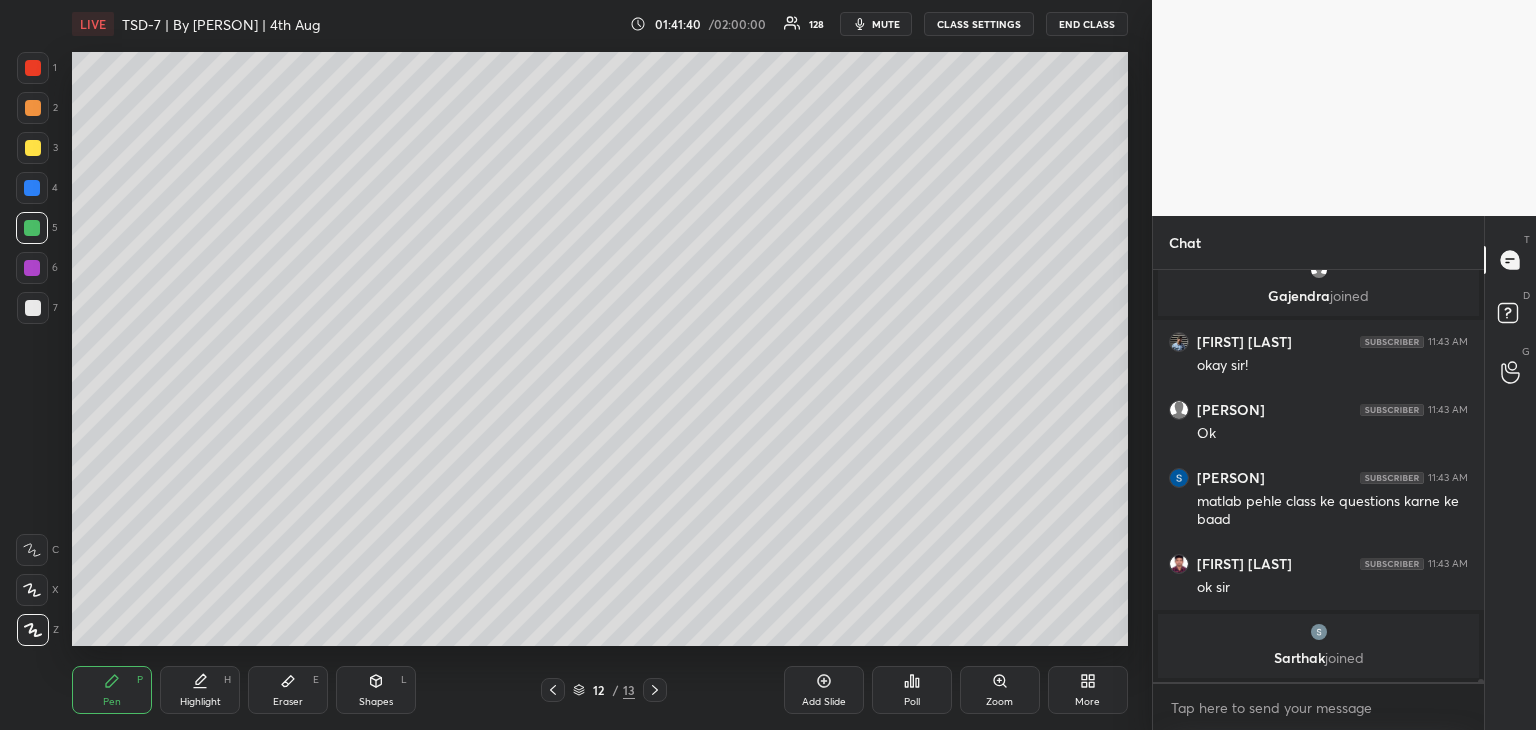 click on "Eraser E" at bounding box center (288, 690) 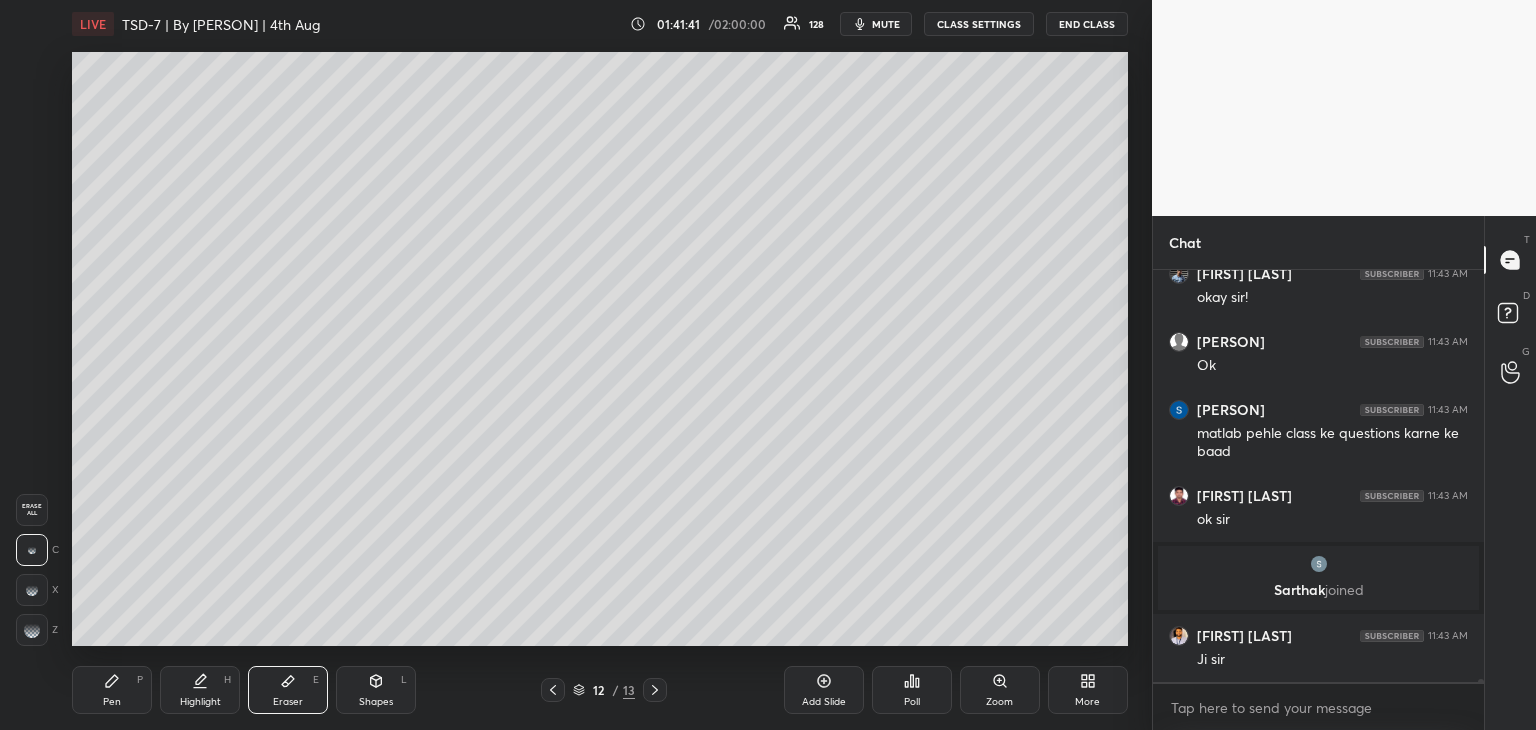 scroll, scrollTop: 66328, scrollLeft: 0, axis: vertical 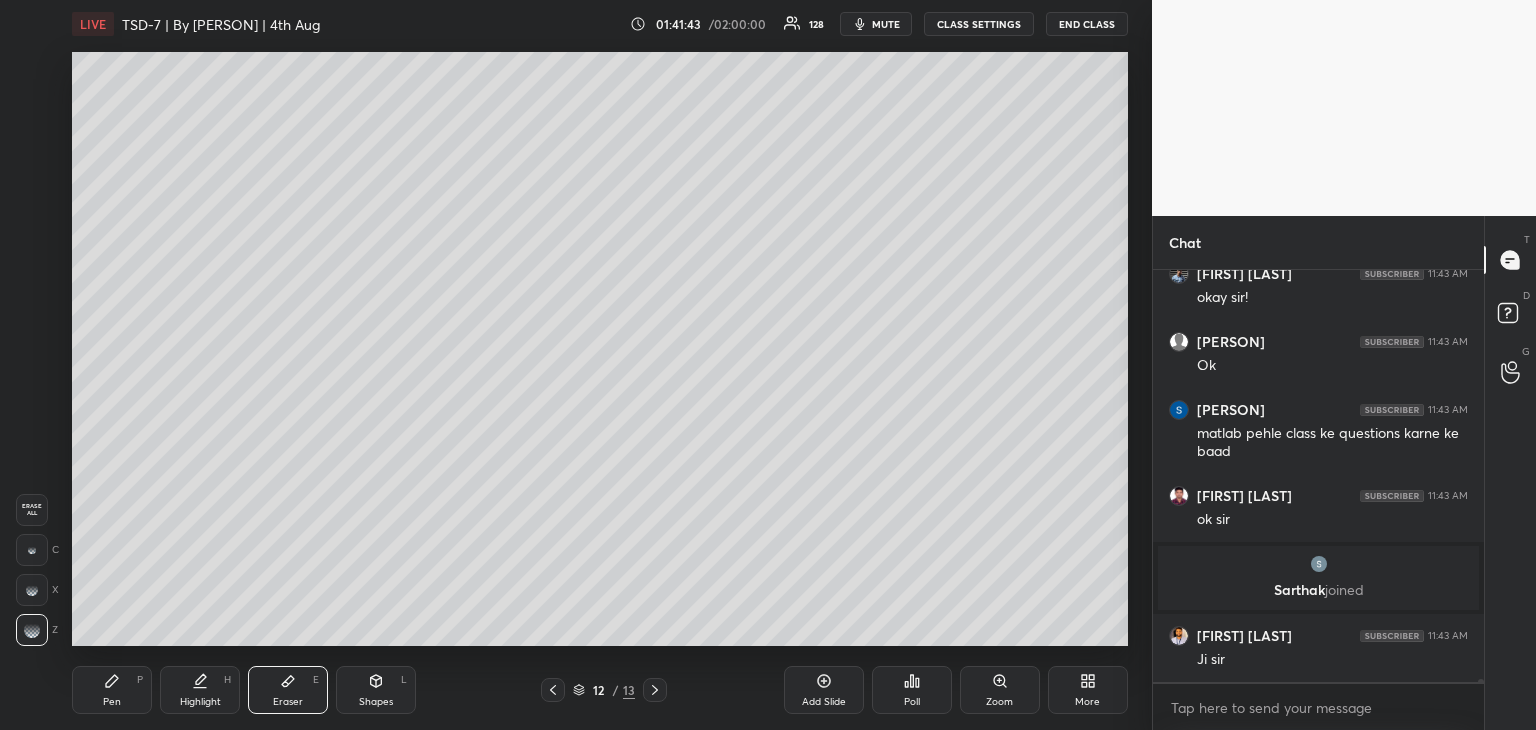 click on "Pen P" at bounding box center [112, 690] 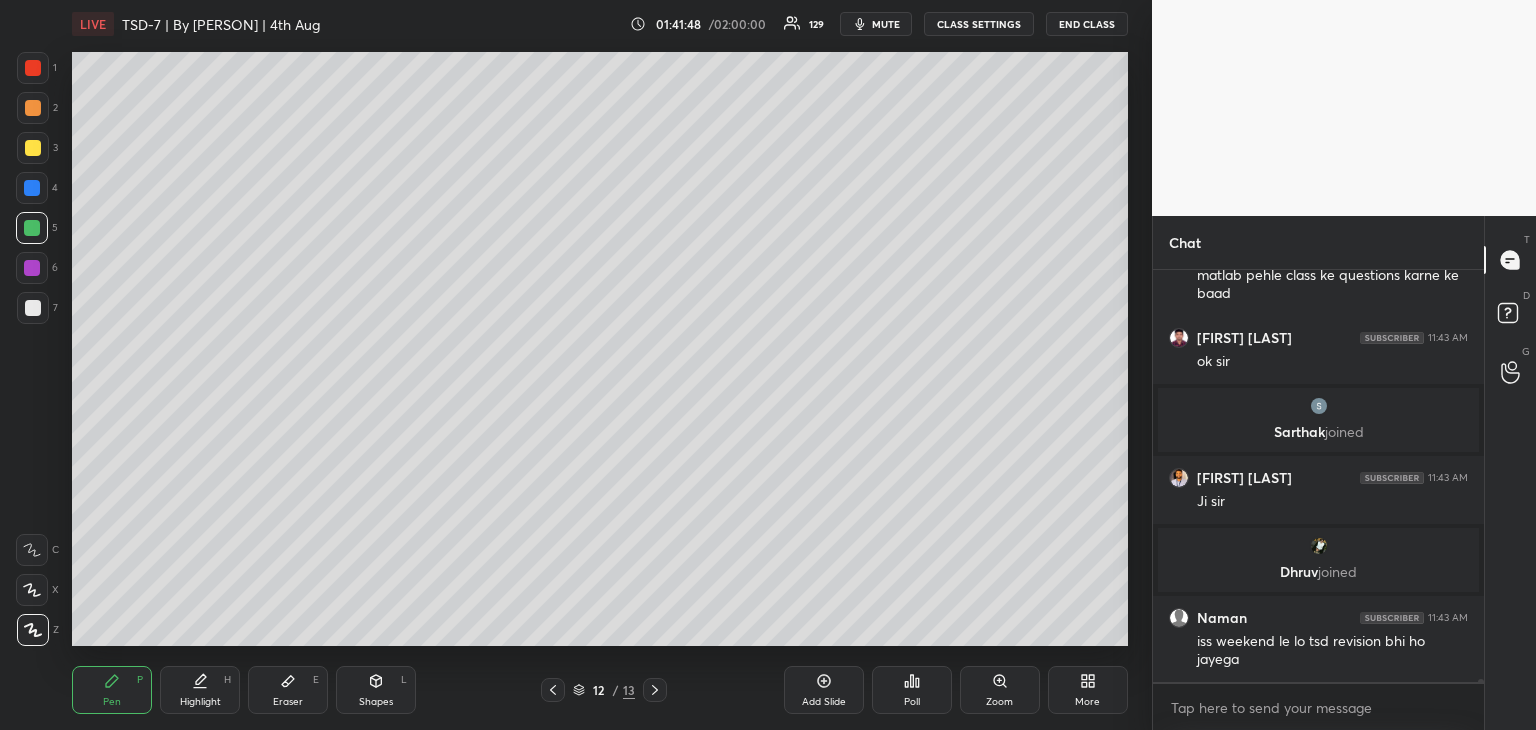 scroll, scrollTop: 66518, scrollLeft: 0, axis: vertical 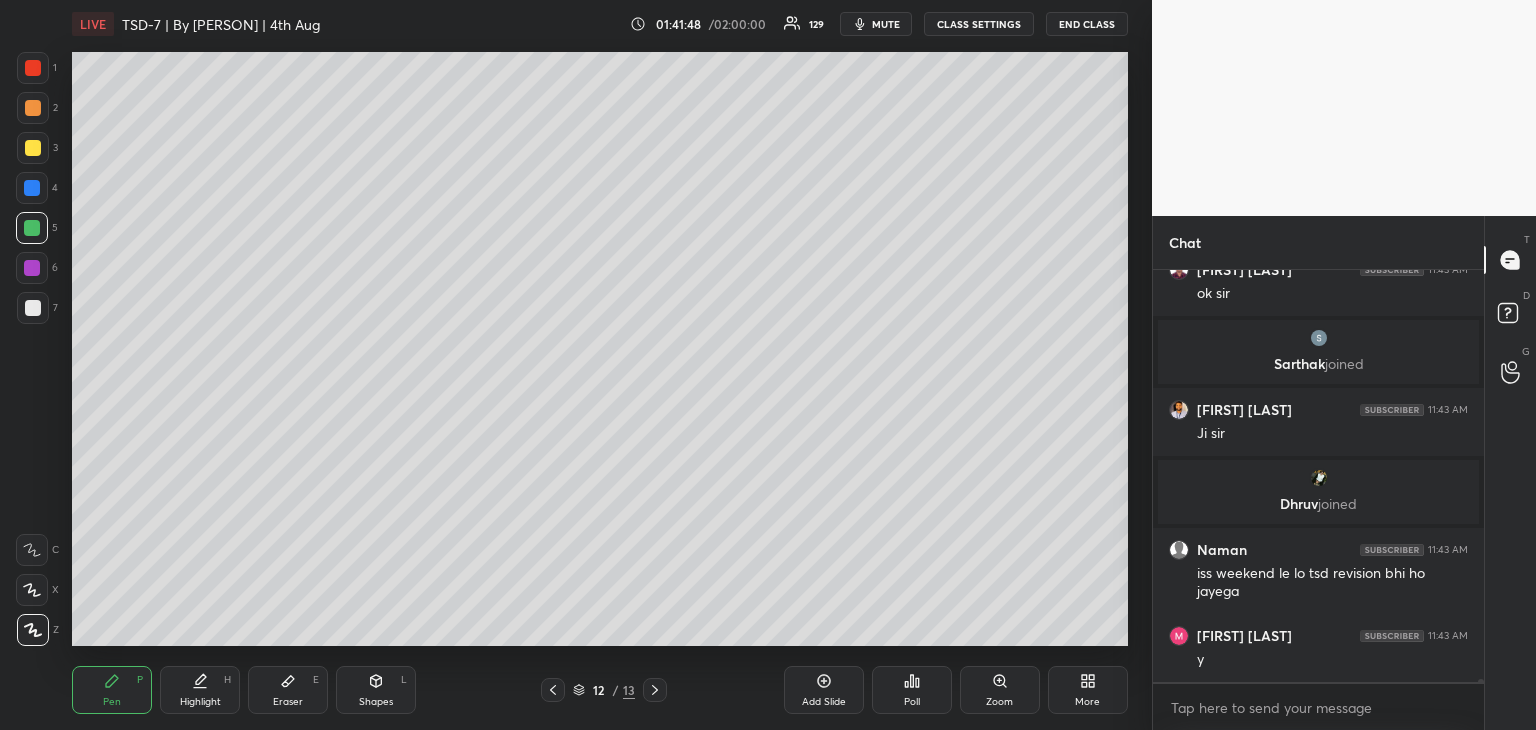 click at bounding box center (33, 308) 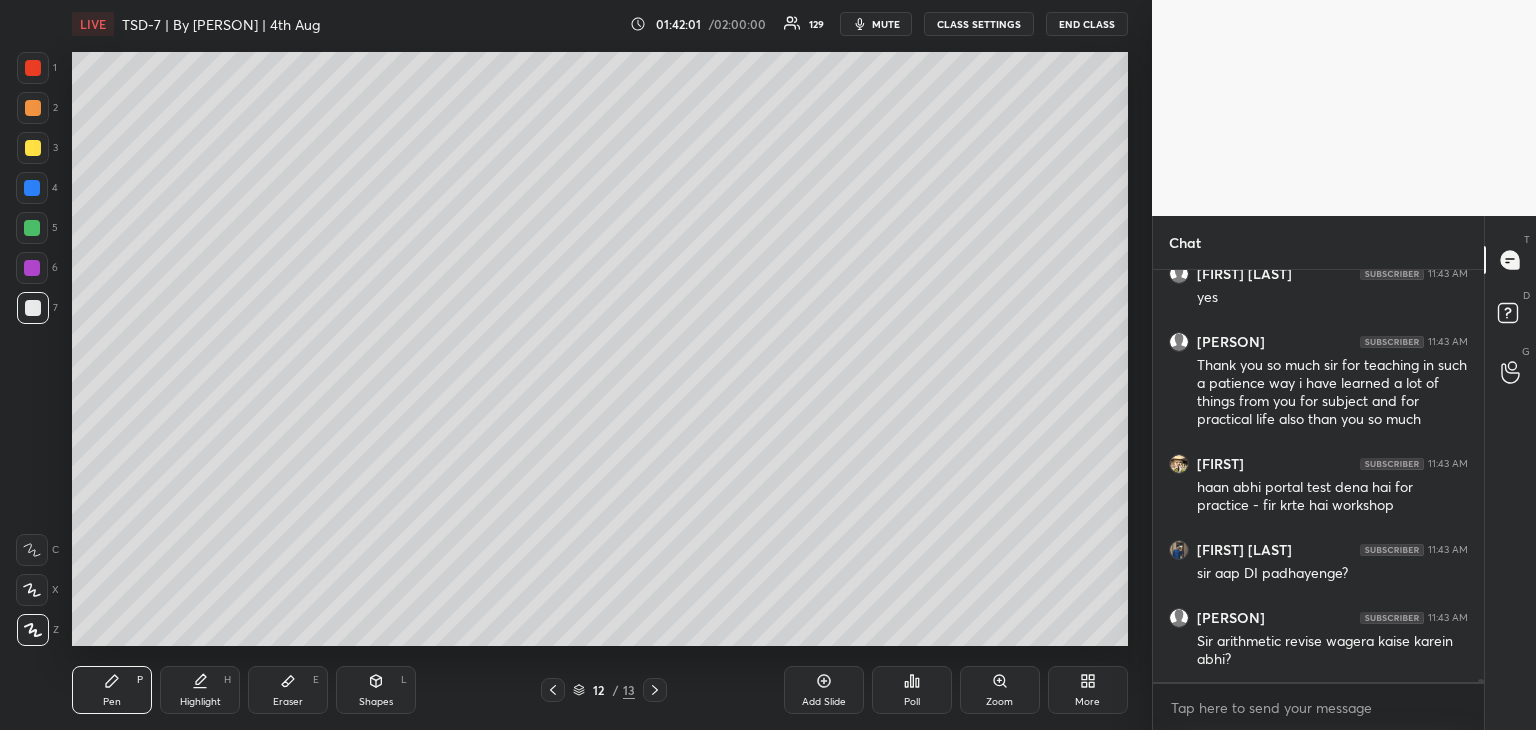 scroll, scrollTop: 67326, scrollLeft: 0, axis: vertical 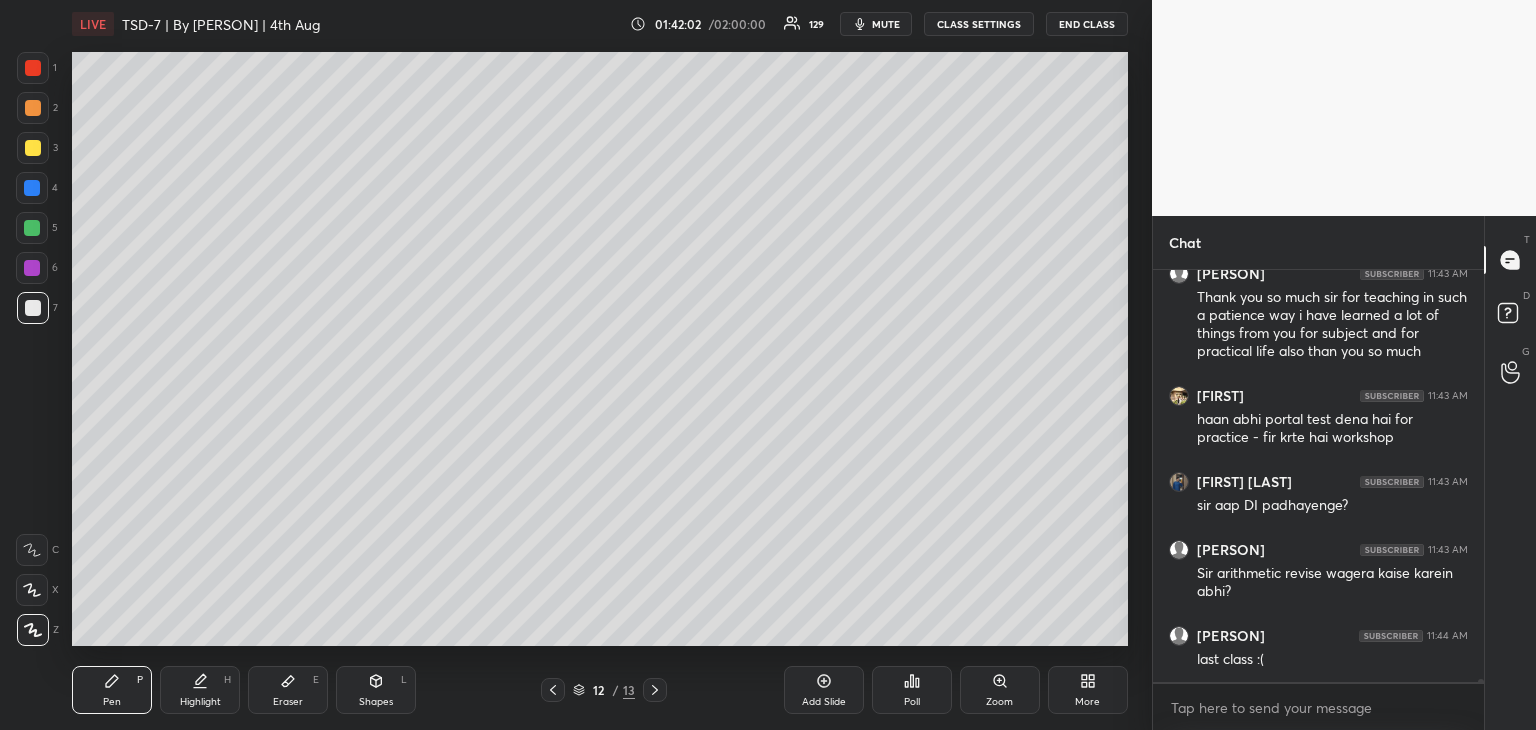 click on "Add Slide" at bounding box center (824, 702) 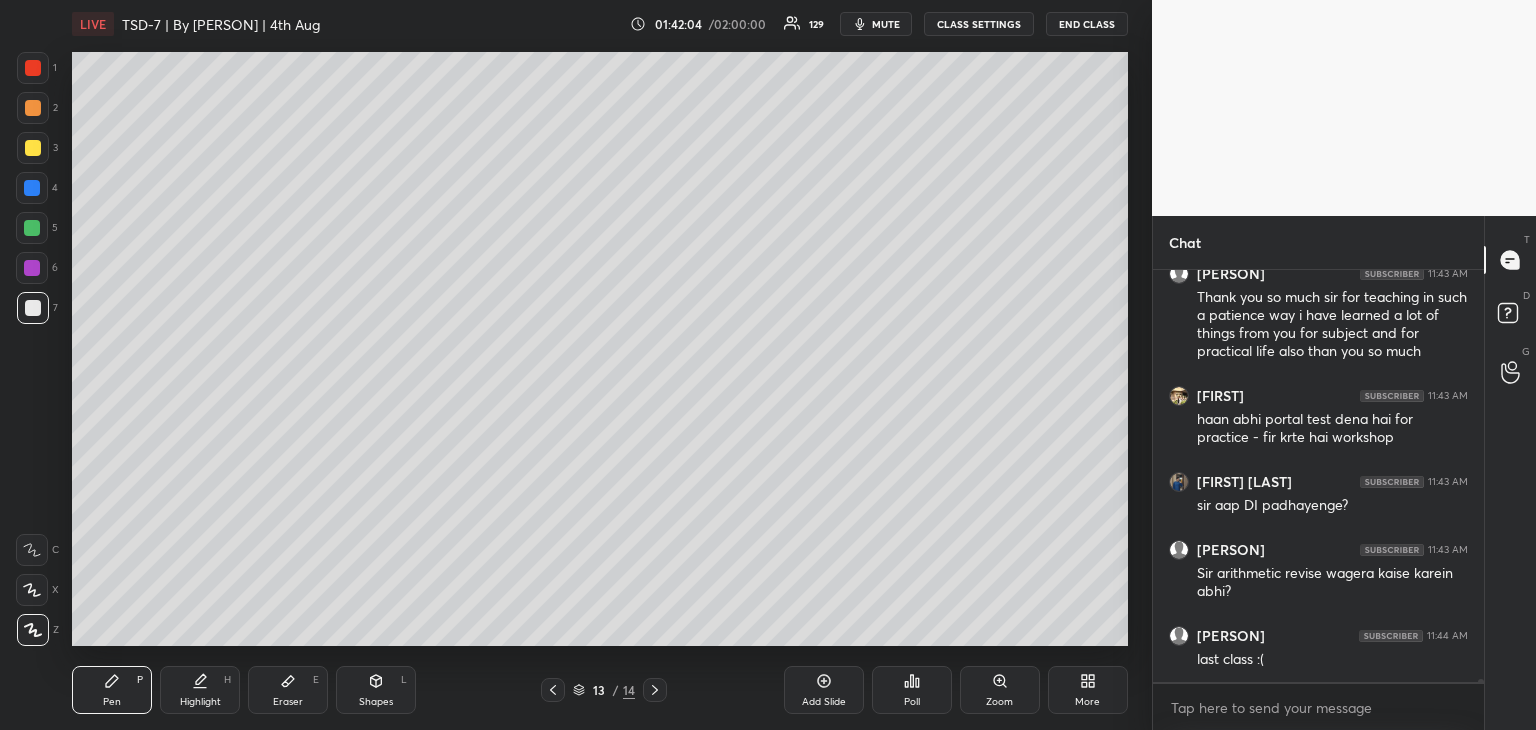 scroll, scrollTop: 67394, scrollLeft: 0, axis: vertical 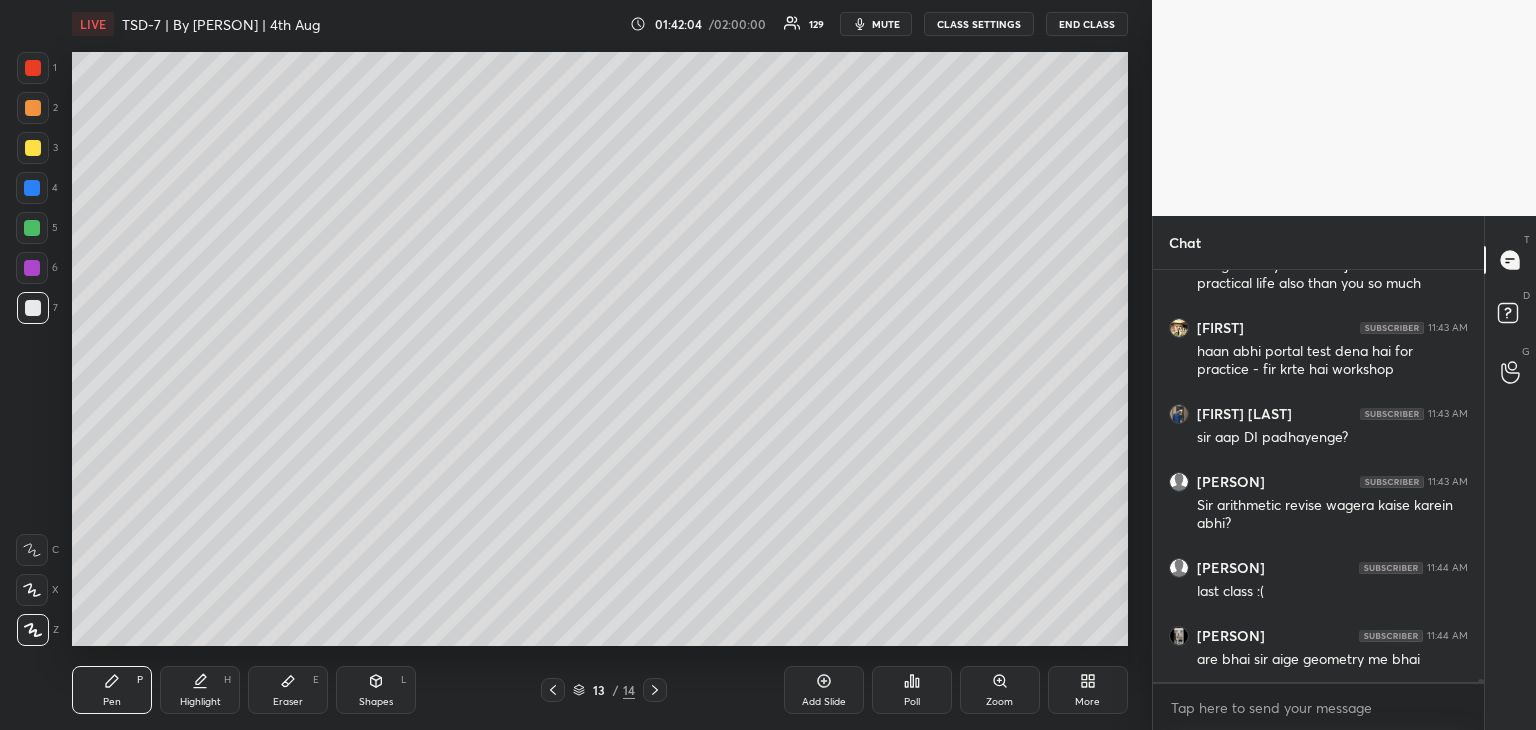 click 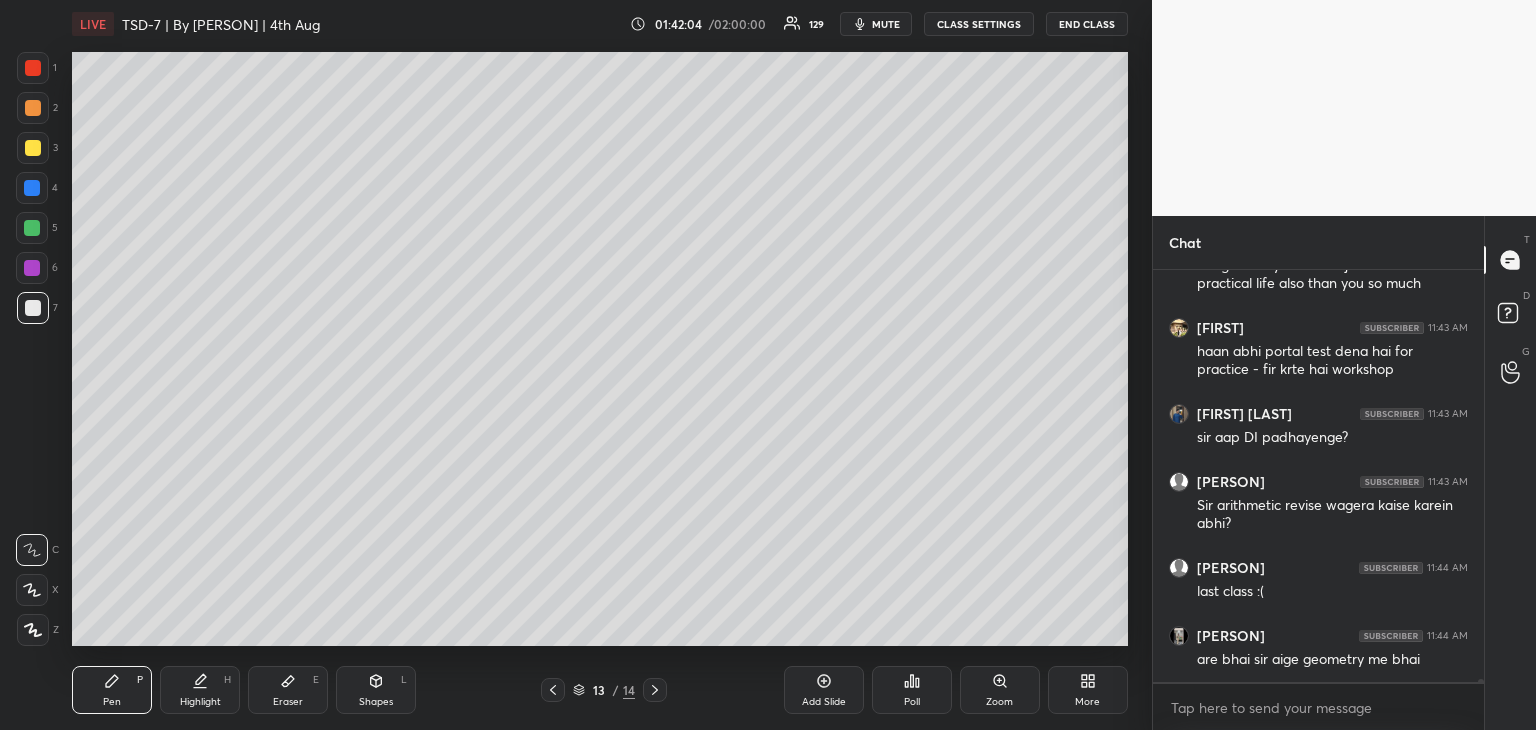 click 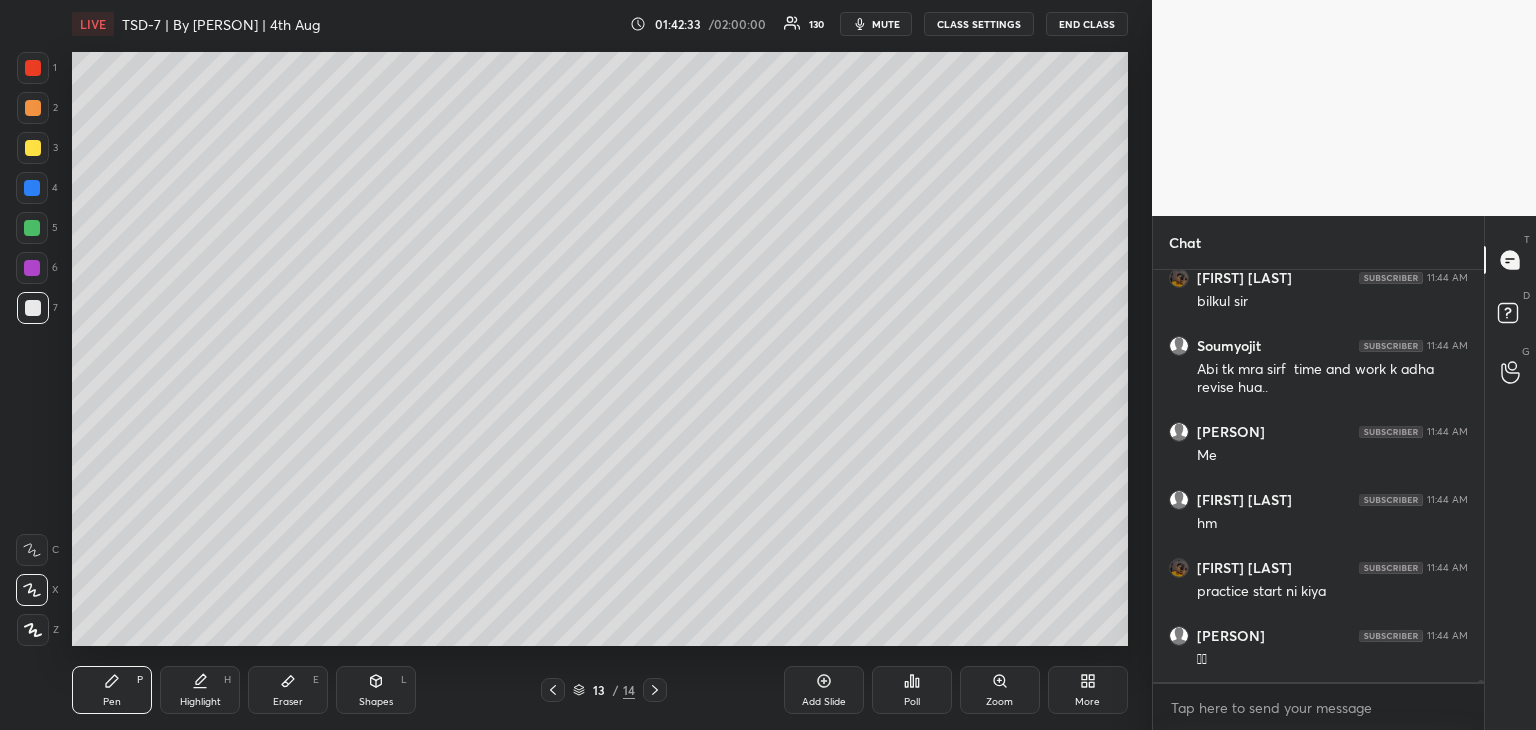 scroll, scrollTop: 67732, scrollLeft: 0, axis: vertical 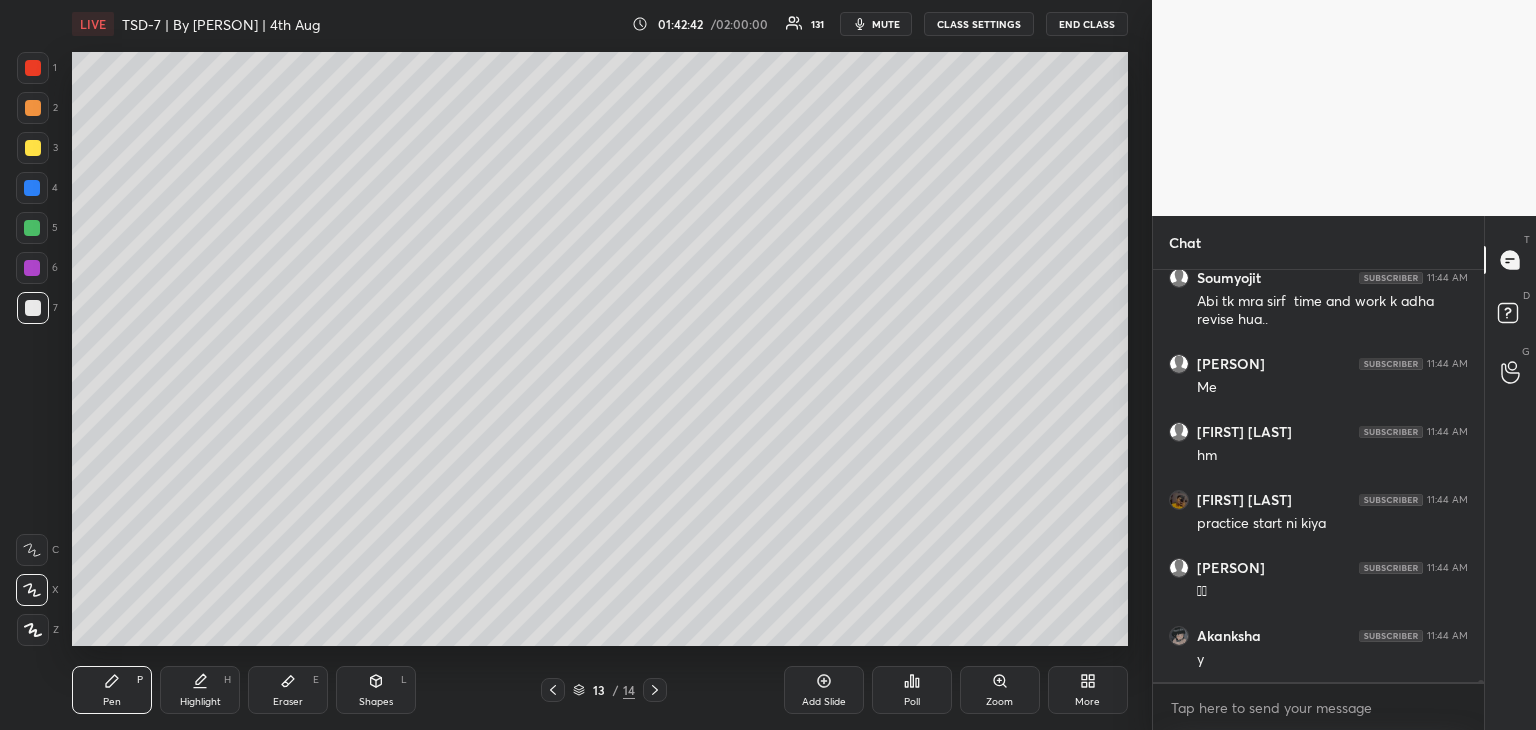 click on "Eraser E" at bounding box center [288, 690] 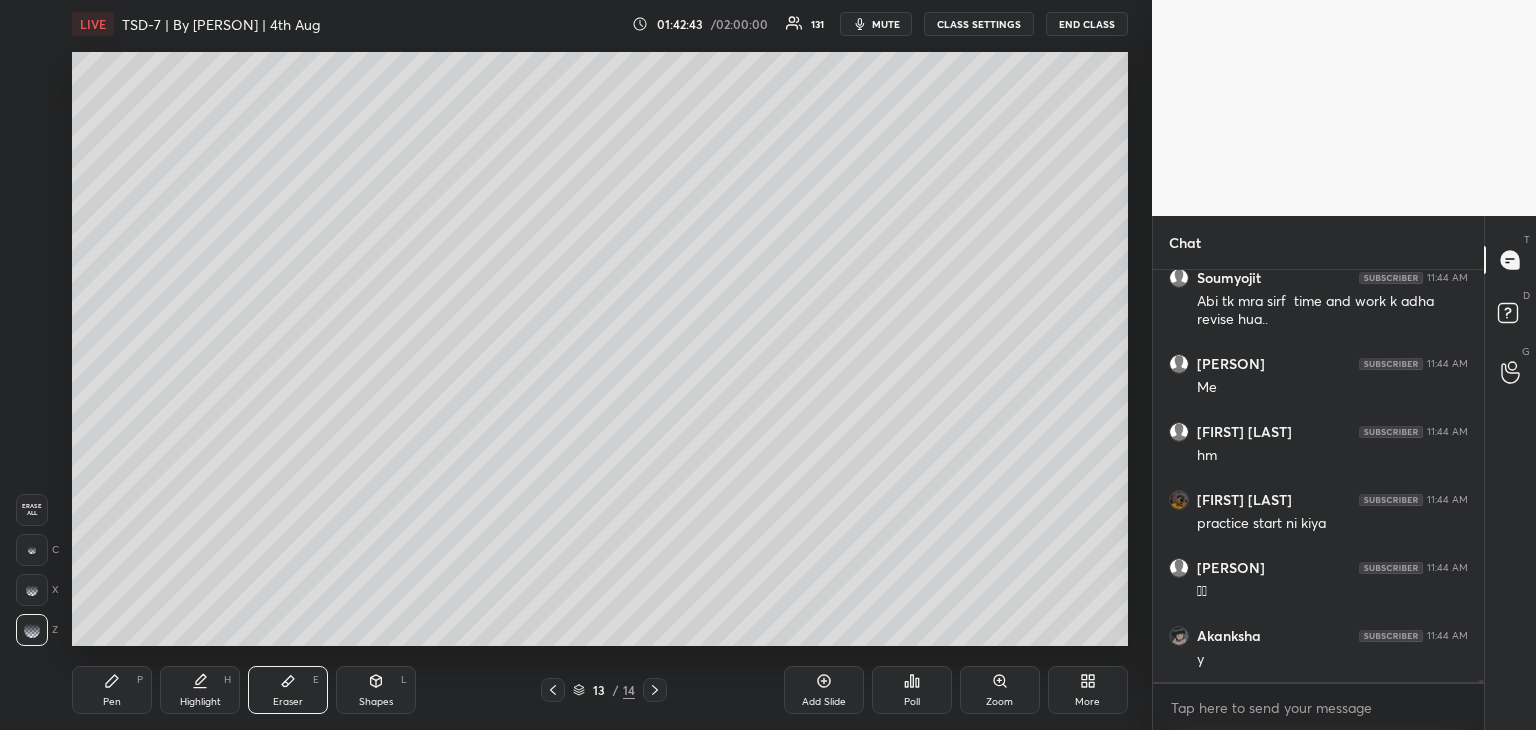 scroll, scrollTop: 67800, scrollLeft: 0, axis: vertical 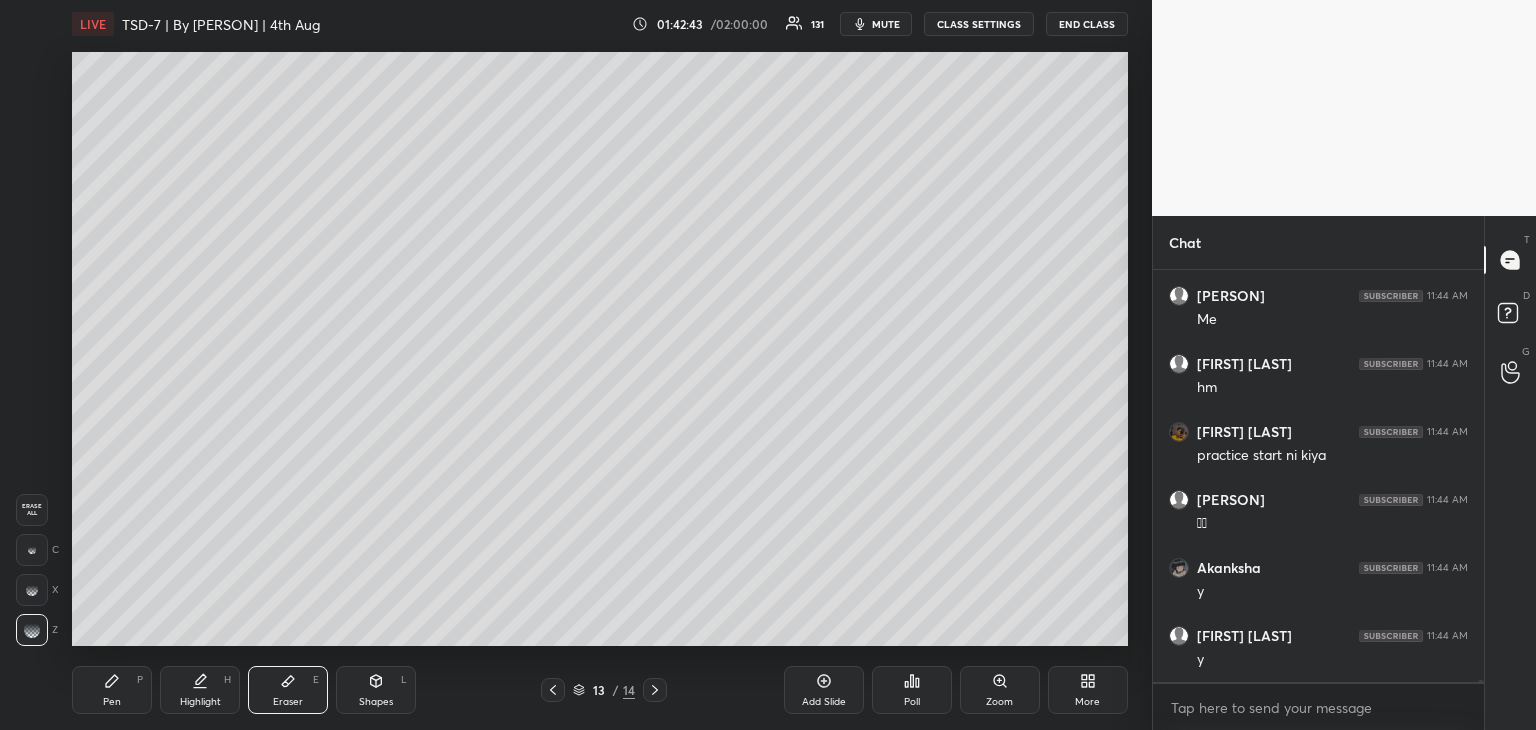 click 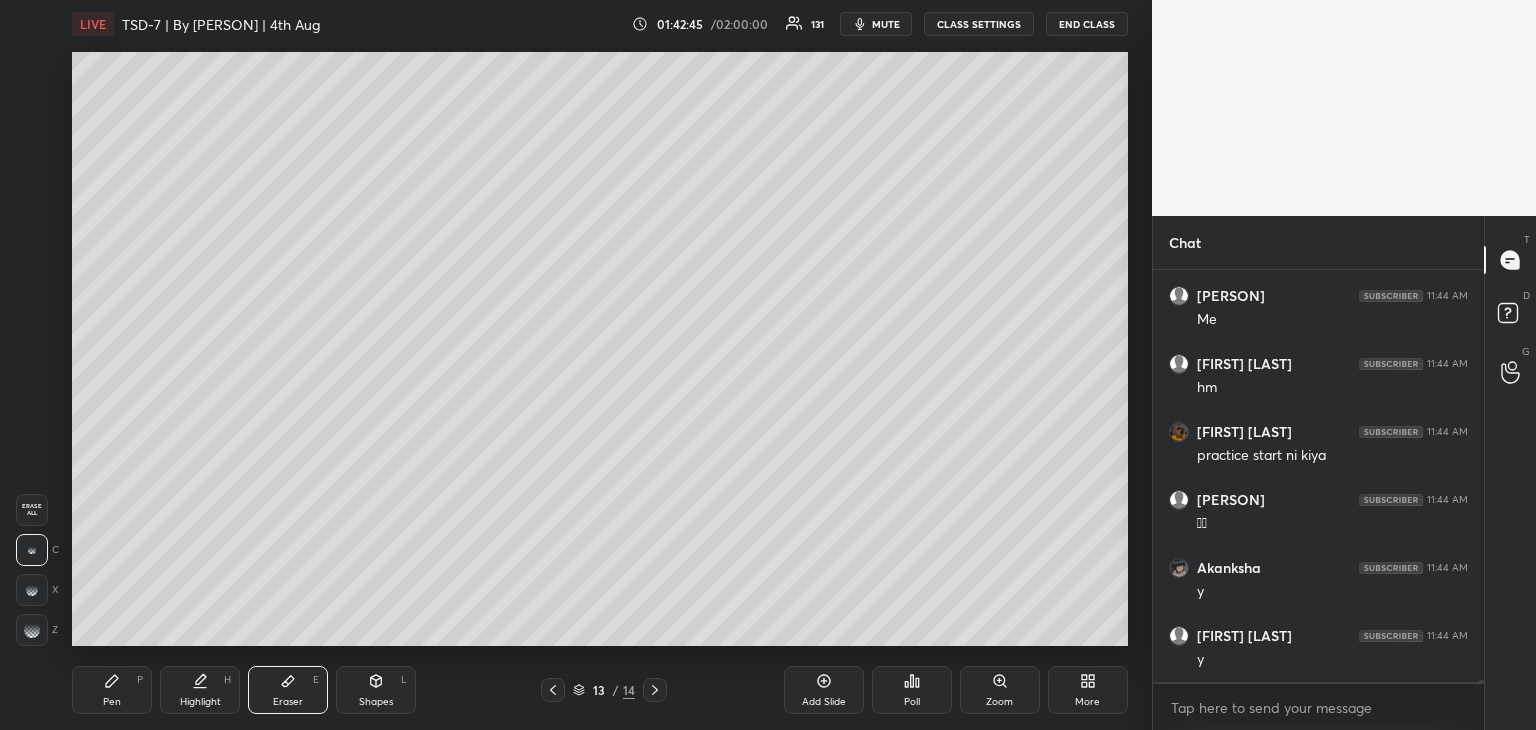 click on "Pen P" at bounding box center (112, 690) 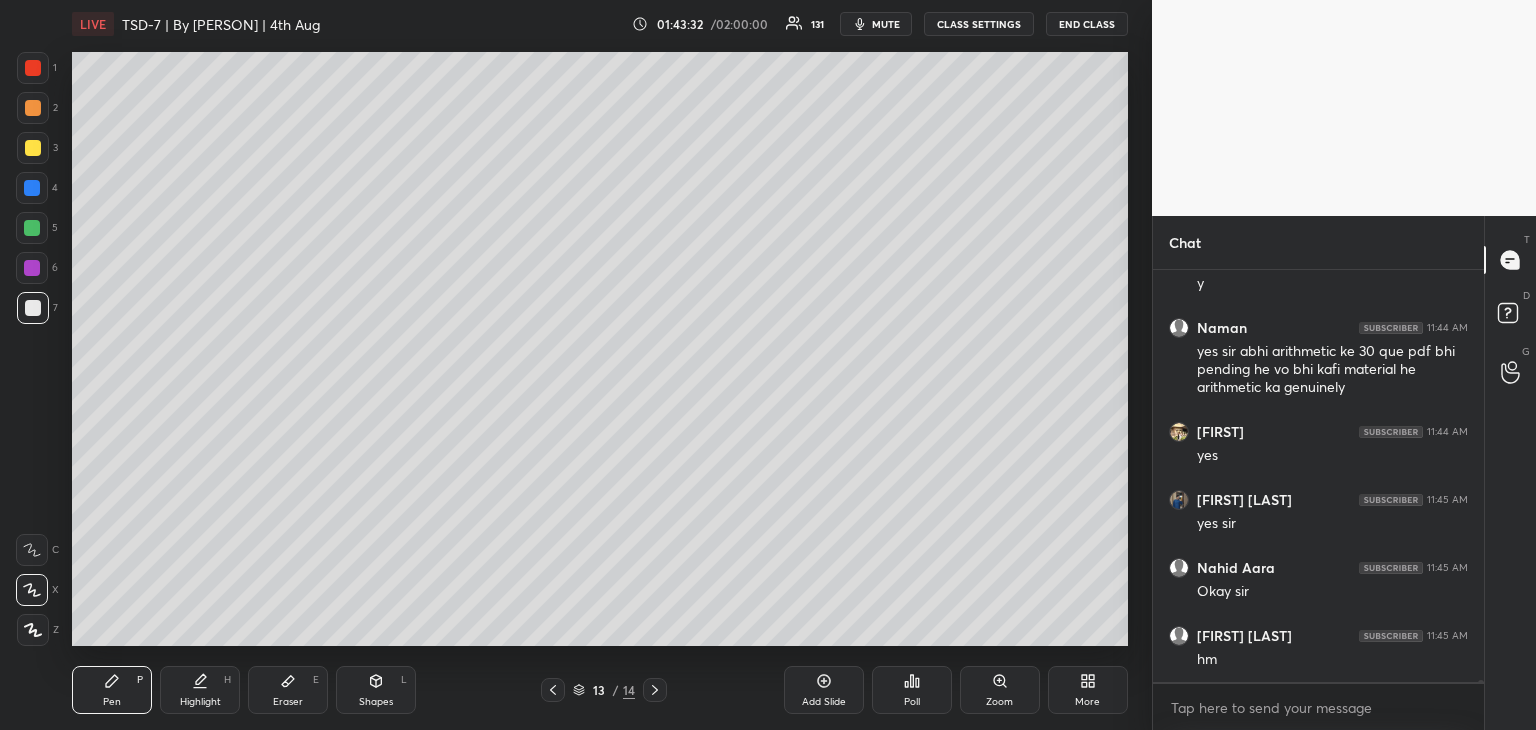 scroll, scrollTop: 68244, scrollLeft: 0, axis: vertical 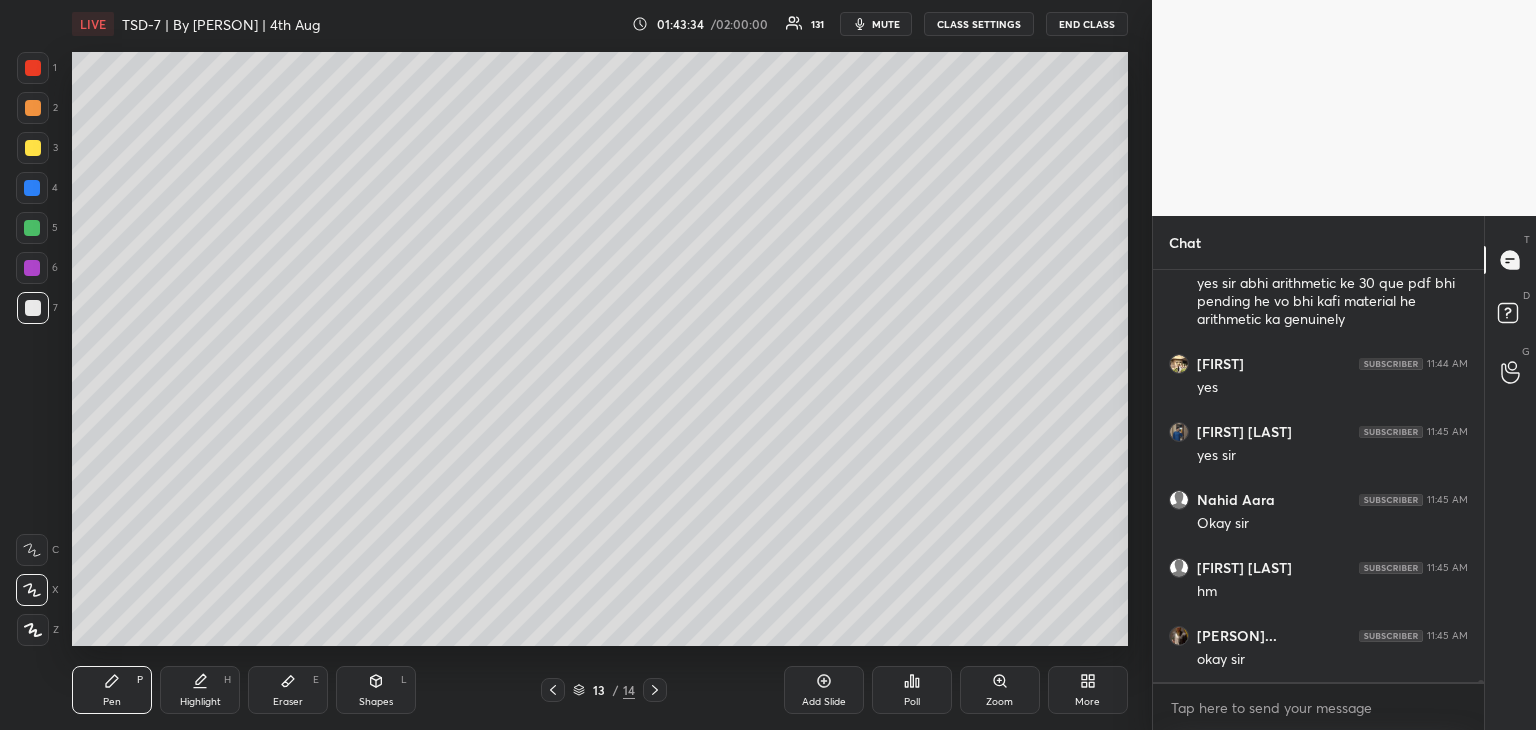 click on "Eraser E" at bounding box center [288, 690] 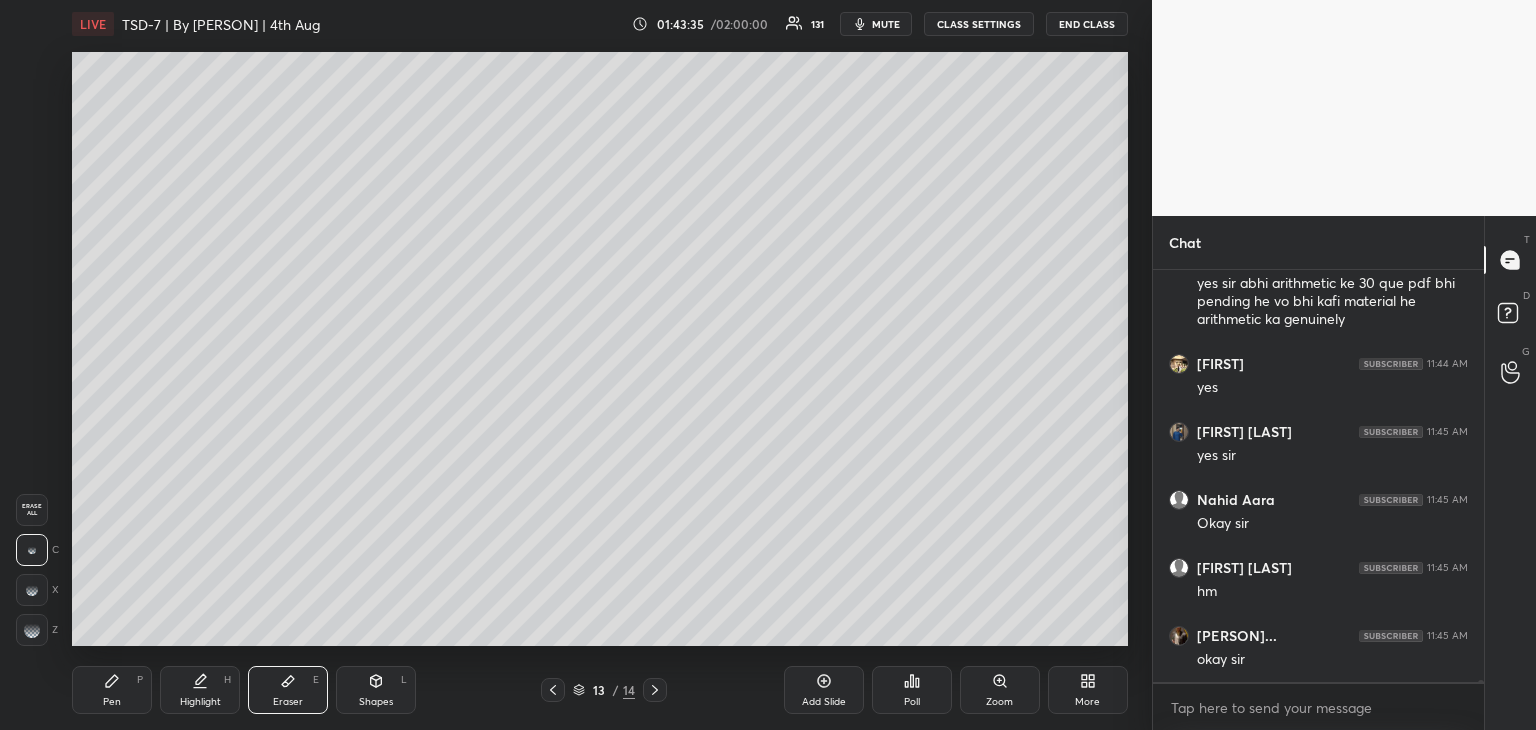 click at bounding box center (32, 550) 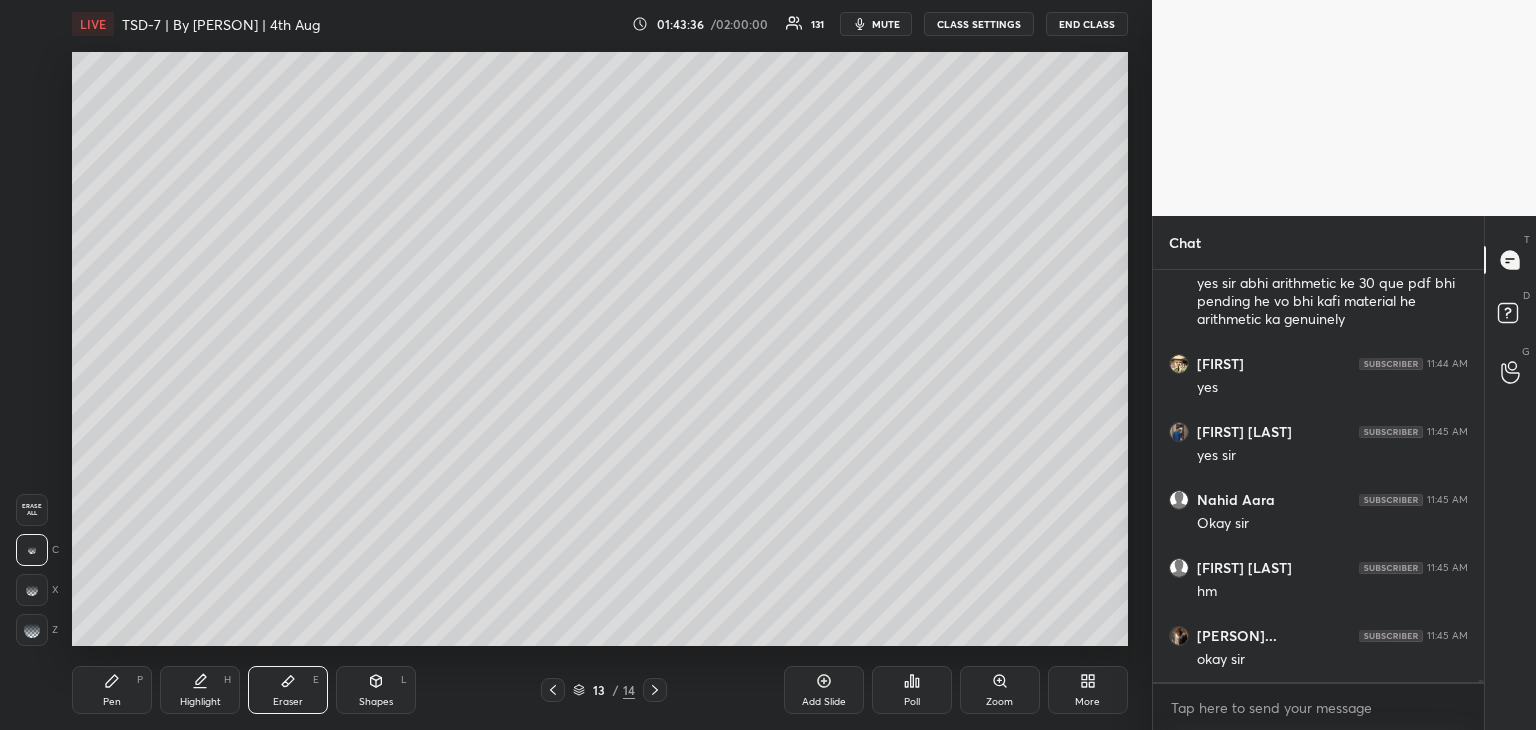 scroll, scrollTop: 68312, scrollLeft: 0, axis: vertical 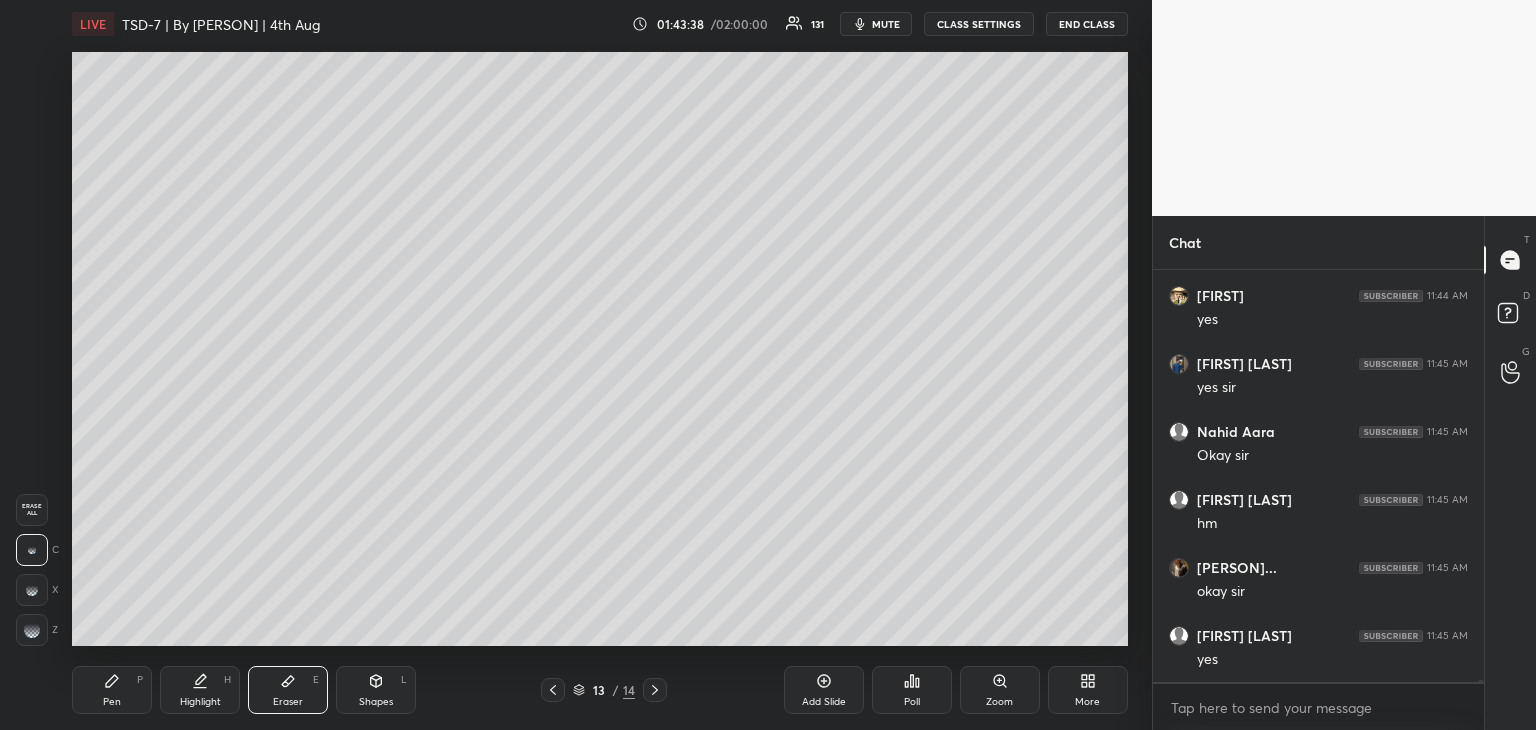 click on "Pen P" at bounding box center (112, 690) 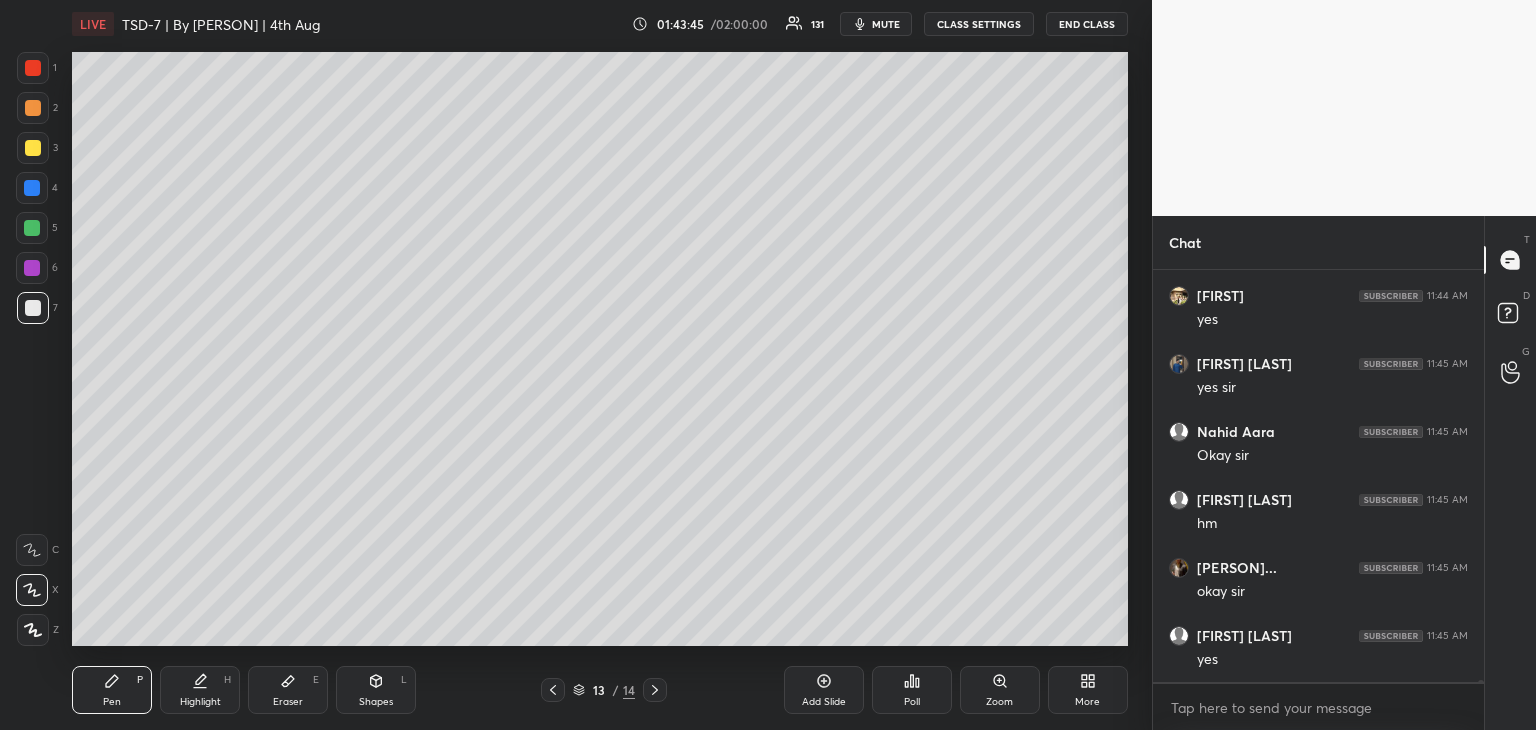 scroll, scrollTop: 68384, scrollLeft: 0, axis: vertical 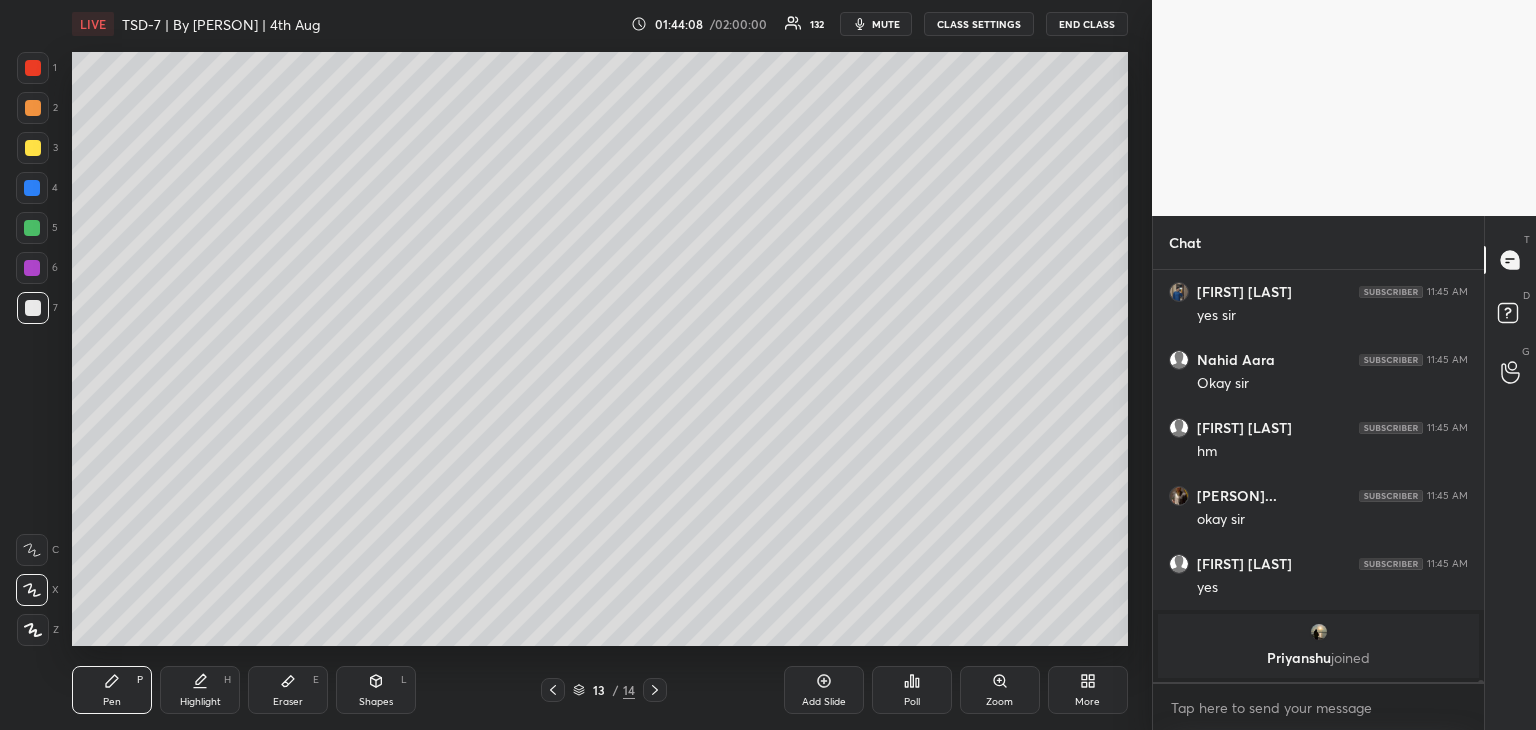drag, startPoint x: 289, startPoint y: 681, endPoint x: 301, endPoint y: 673, distance: 14.422205 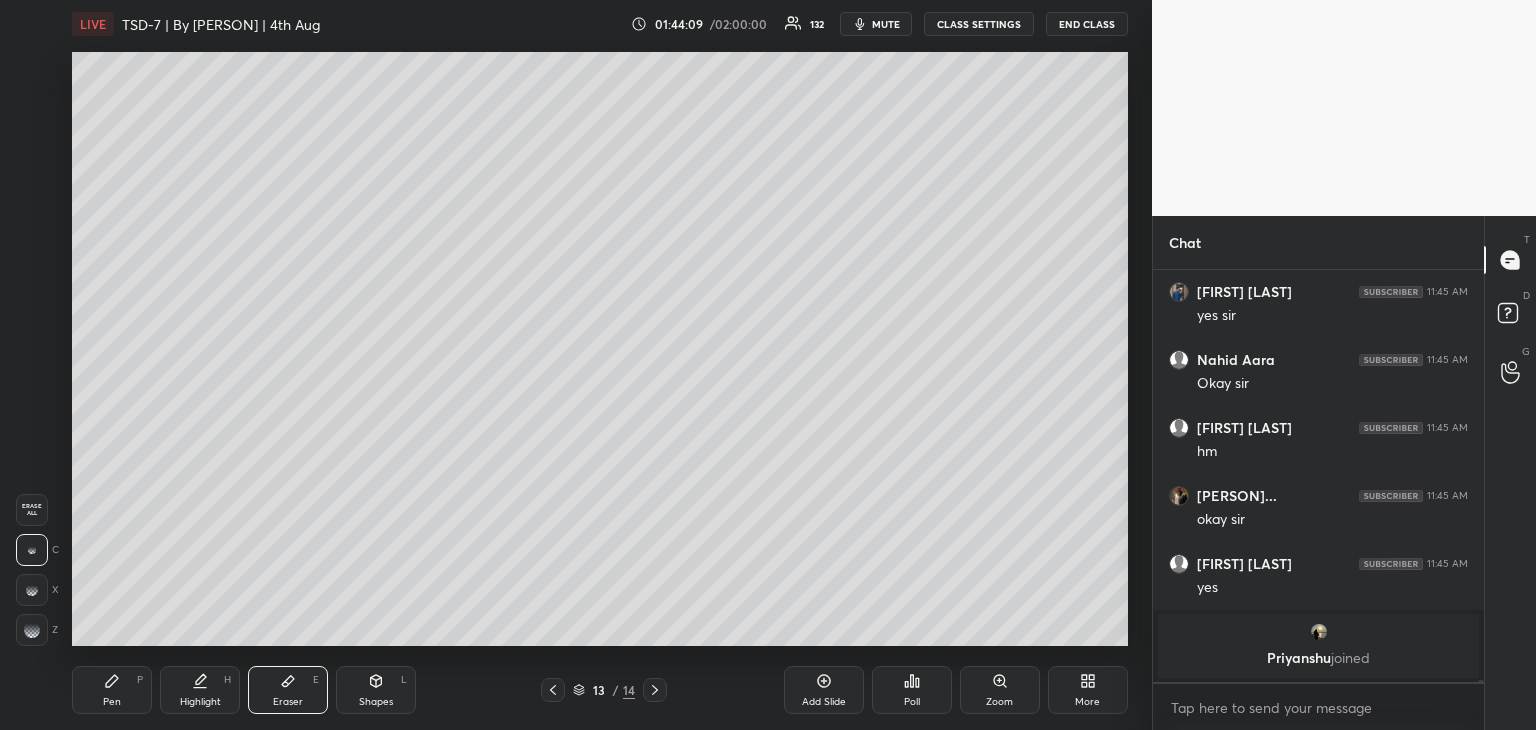 click 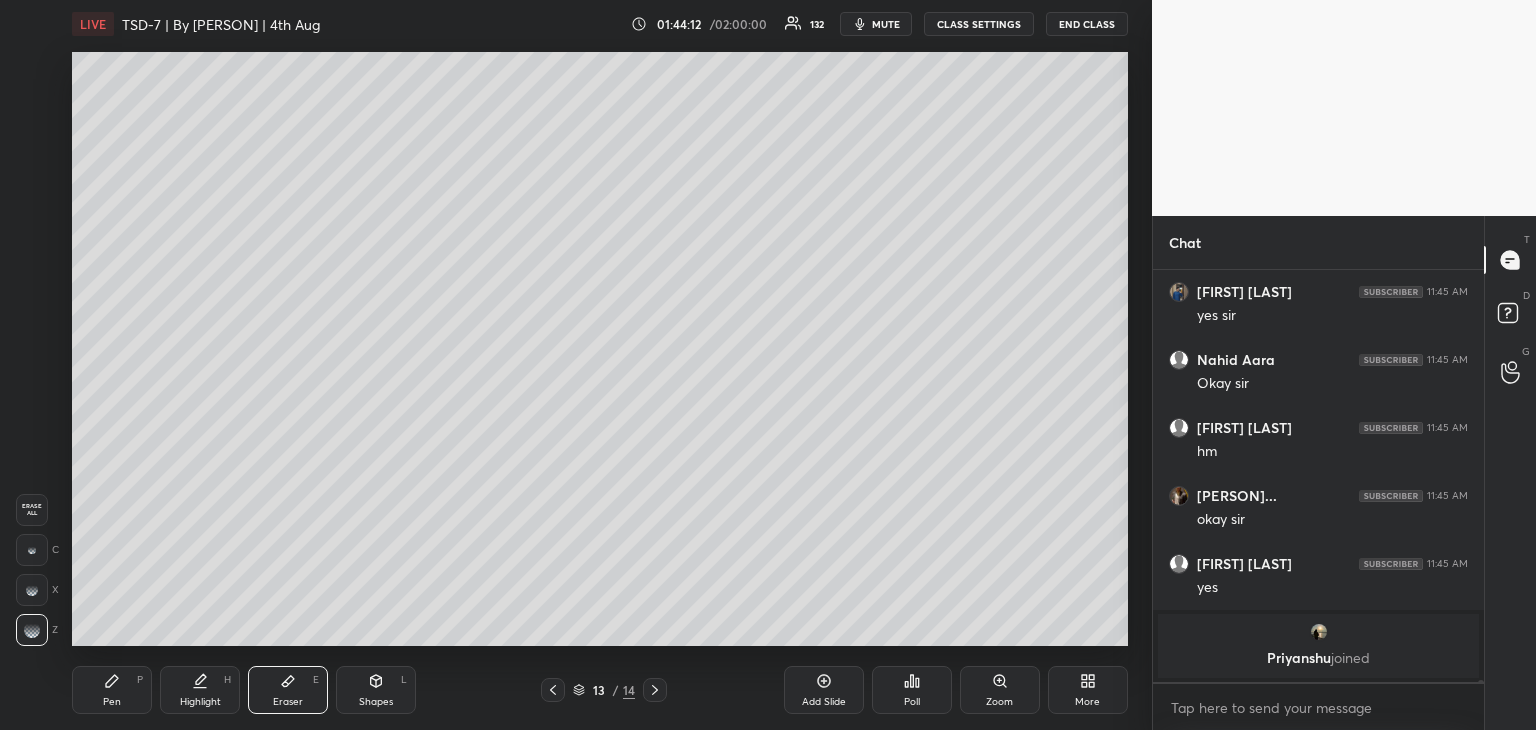 drag, startPoint x: 118, startPoint y: 692, endPoint x: 164, endPoint y: 658, distance: 57.201397 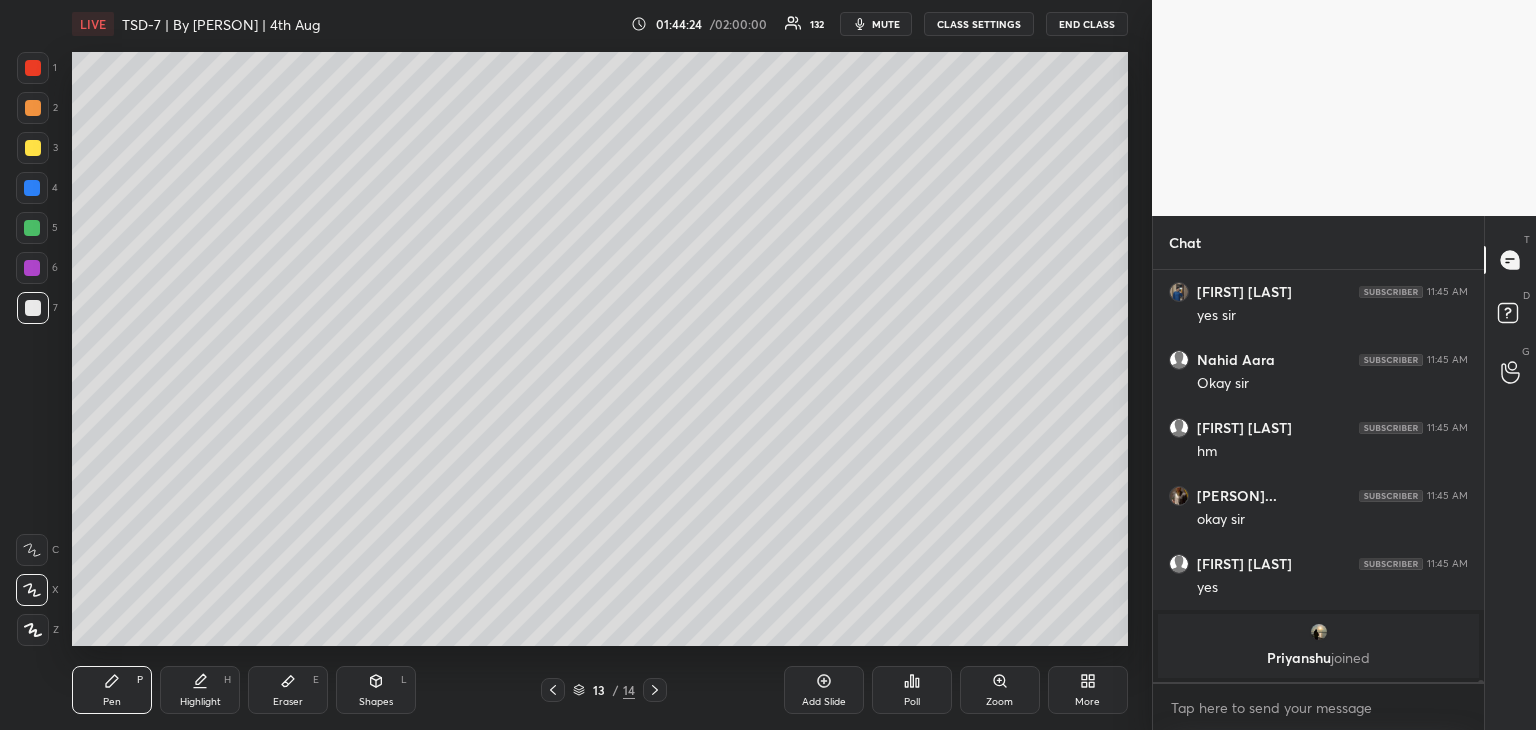 drag, startPoint x: 282, startPoint y: 692, endPoint x: 287, endPoint y: 681, distance: 12.083046 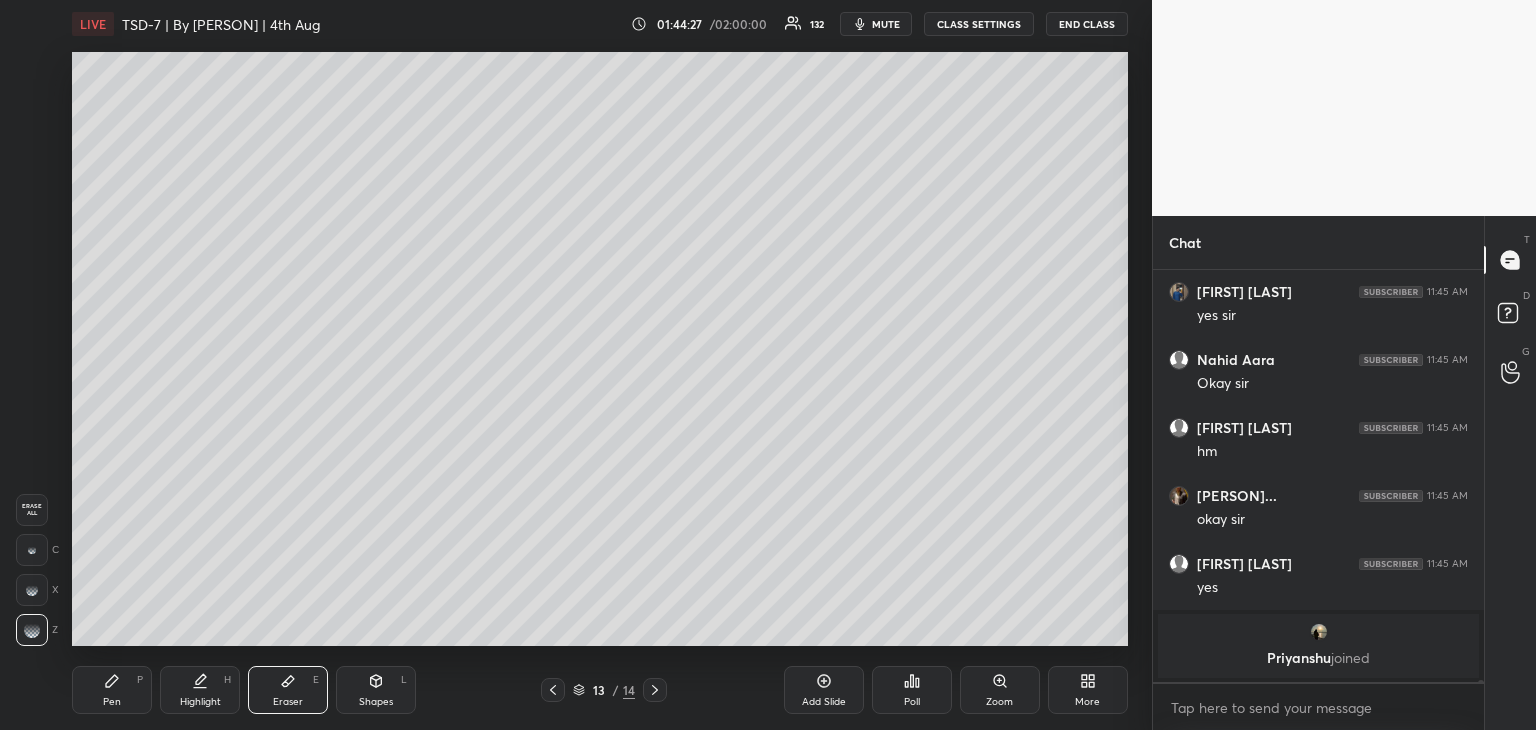click on "Pen" at bounding box center [112, 702] 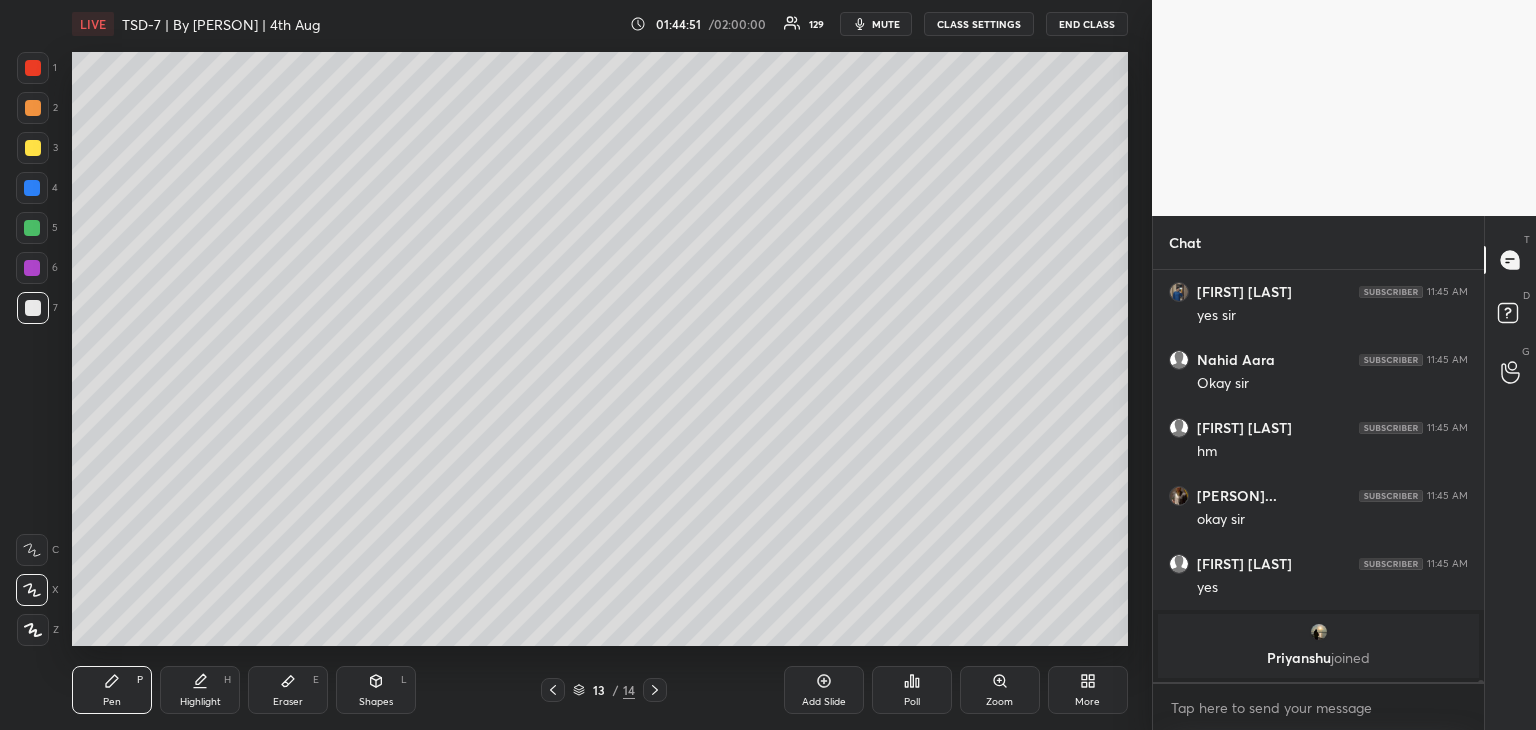 drag, startPoint x: 296, startPoint y: 698, endPoint x: 312, endPoint y: 664, distance: 37.576588 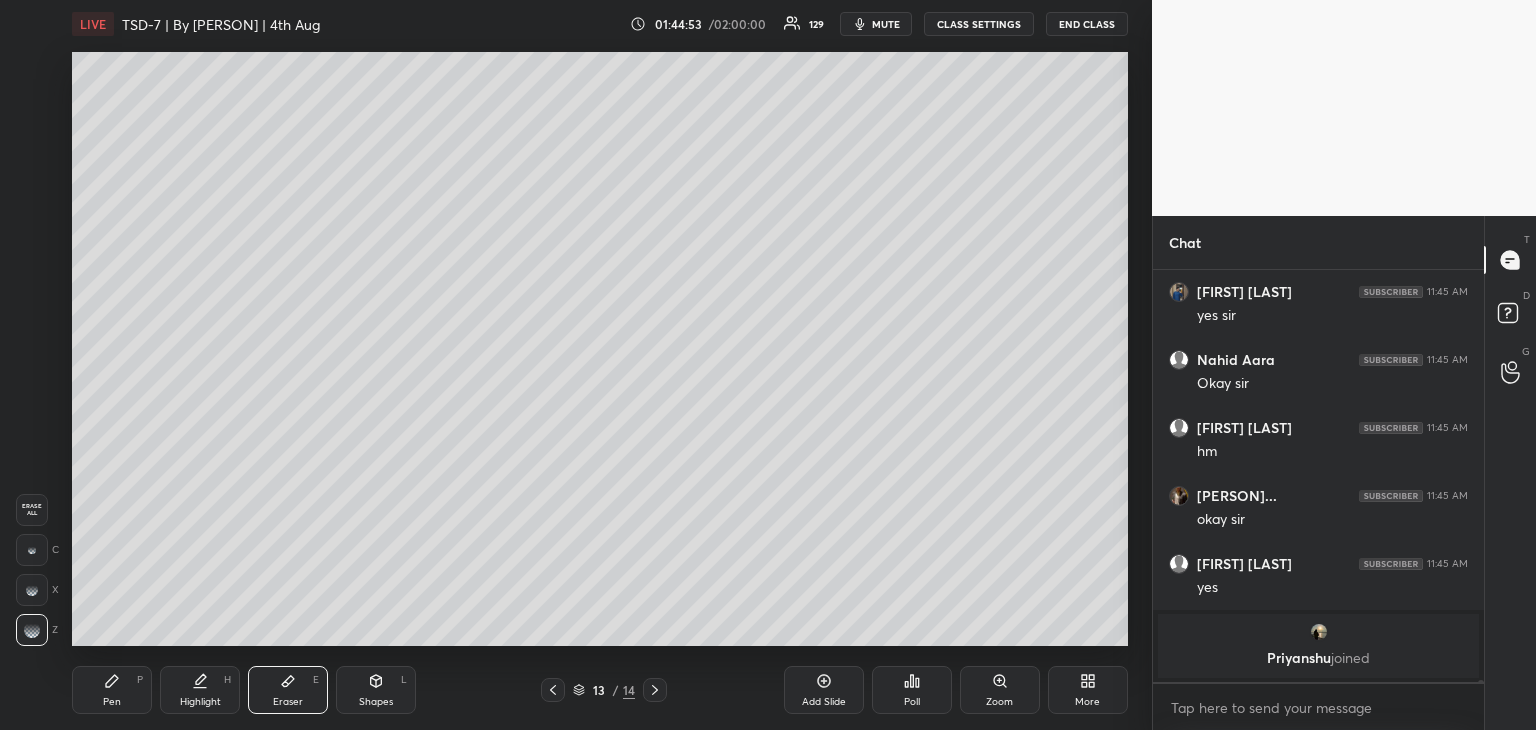 click on "Pen P" at bounding box center (112, 690) 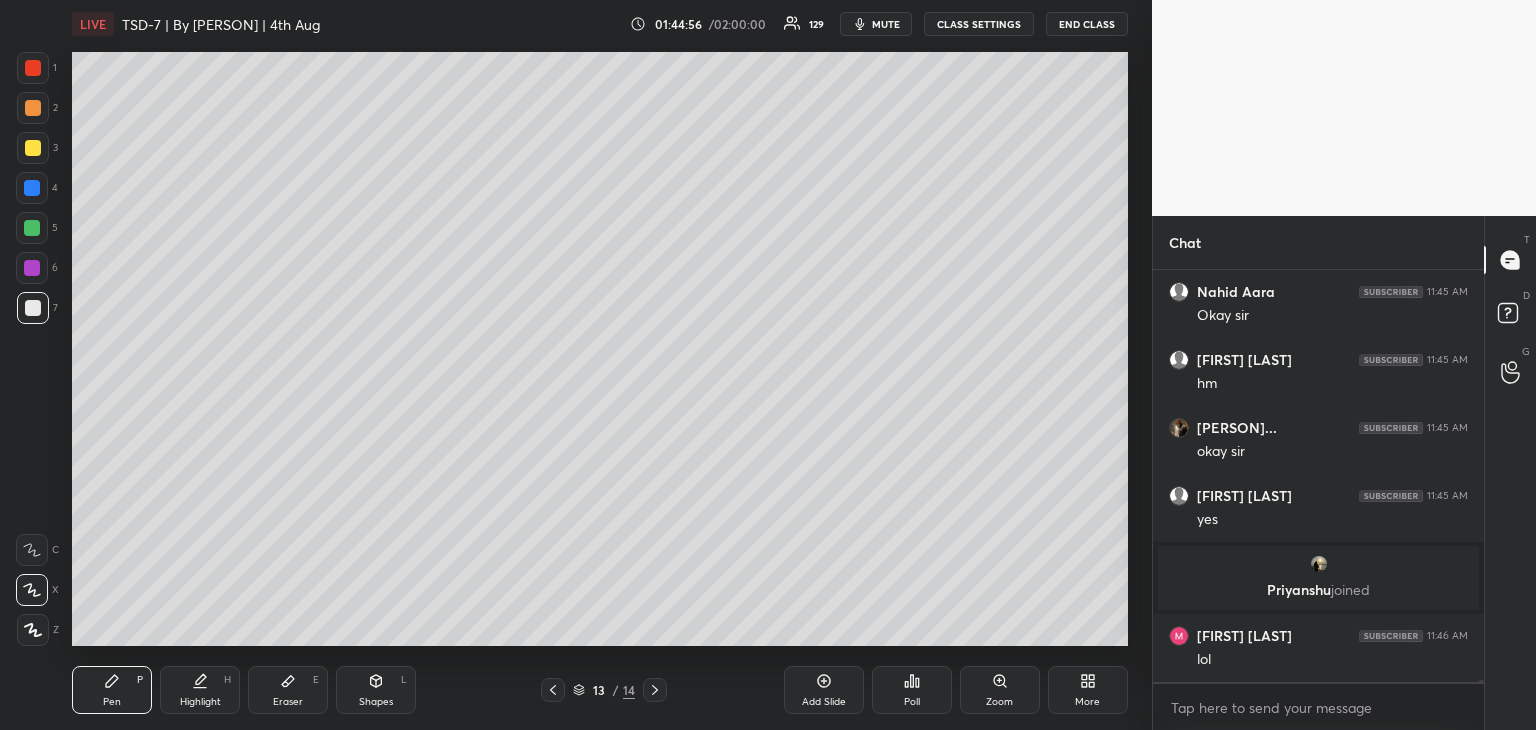 scroll, scrollTop: 68060, scrollLeft: 0, axis: vertical 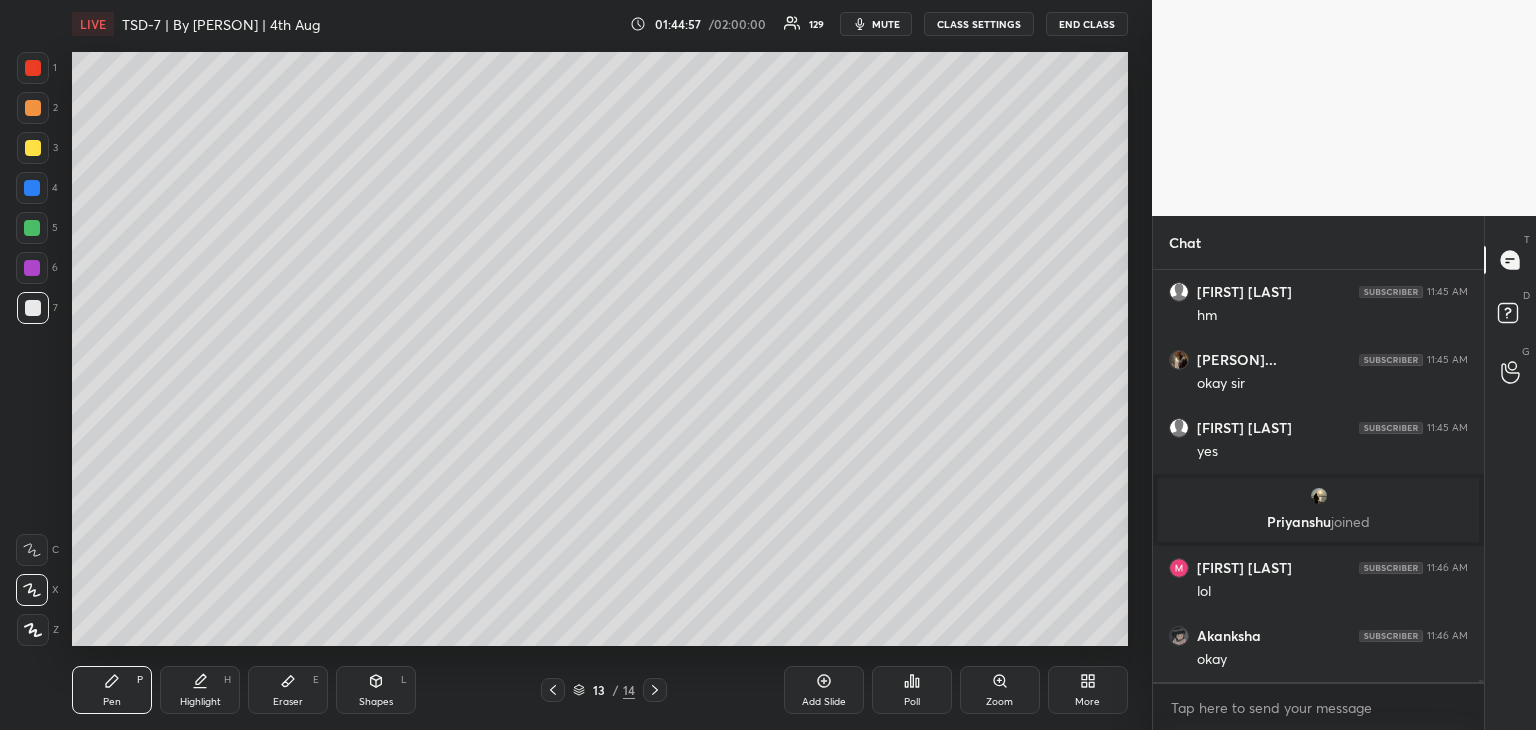 drag, startPoint x: 30, startPoint y: 229, endPoint x: 45, endPoint y: 223, distance: 16.155495 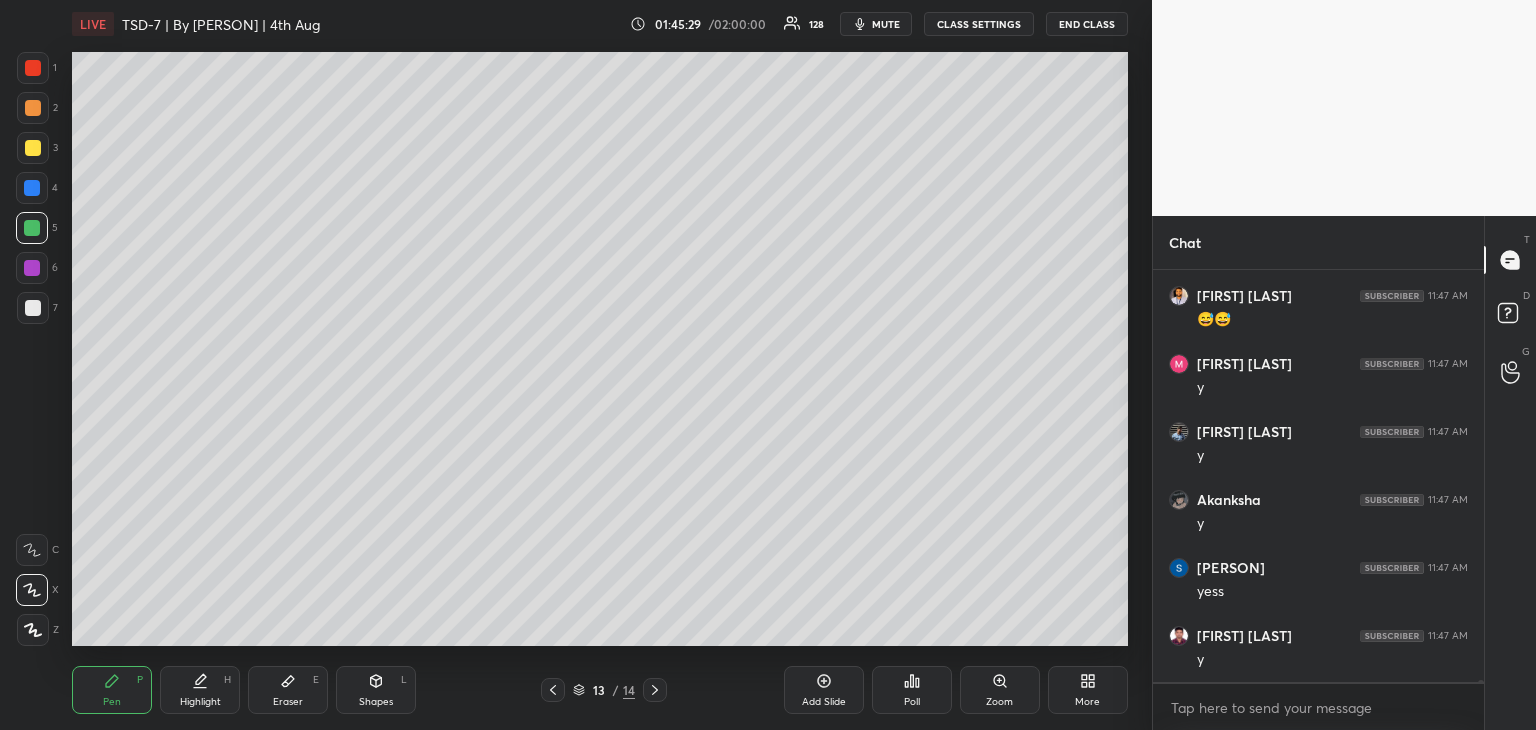 scroll, scrollTop: 68672, scrollLeft: 0, axis: vertical 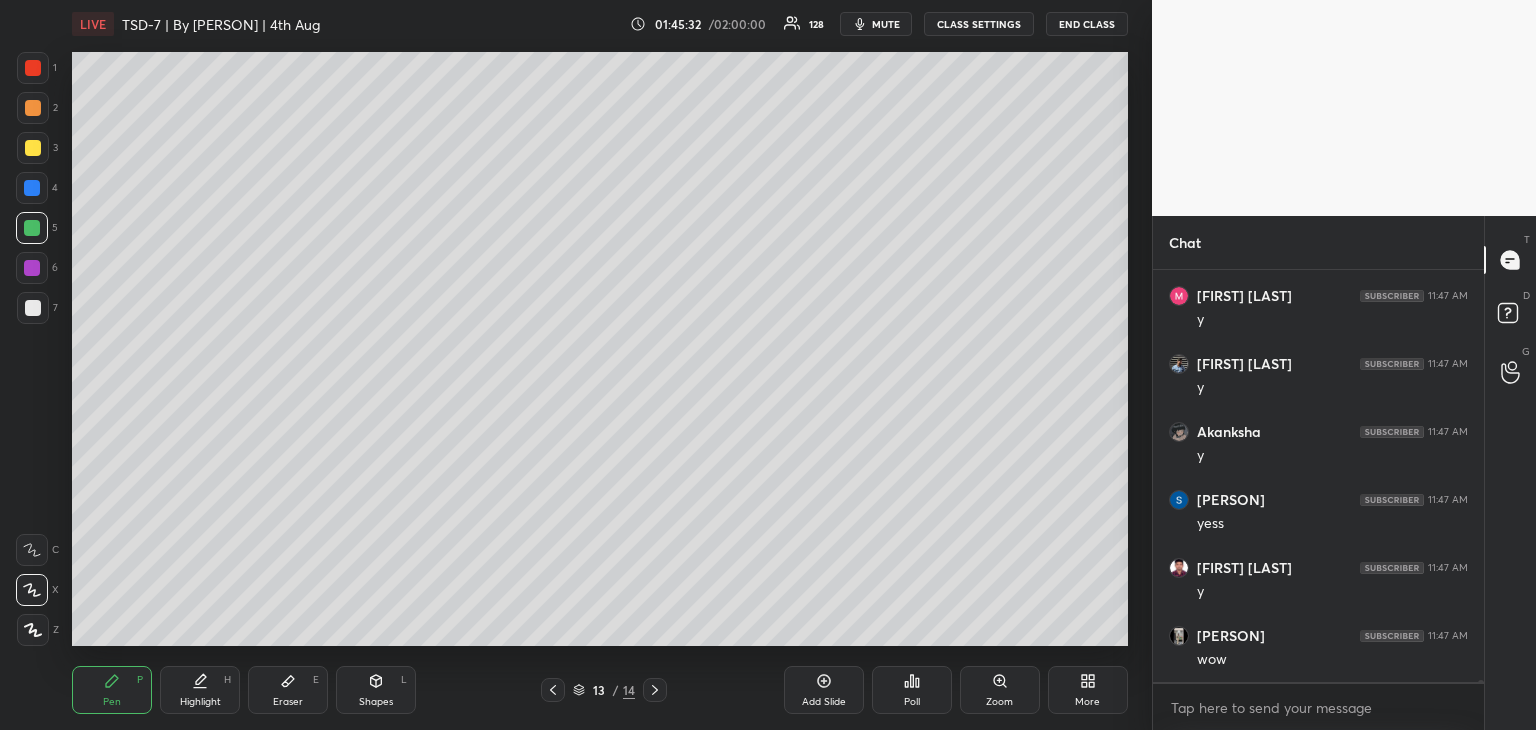 click 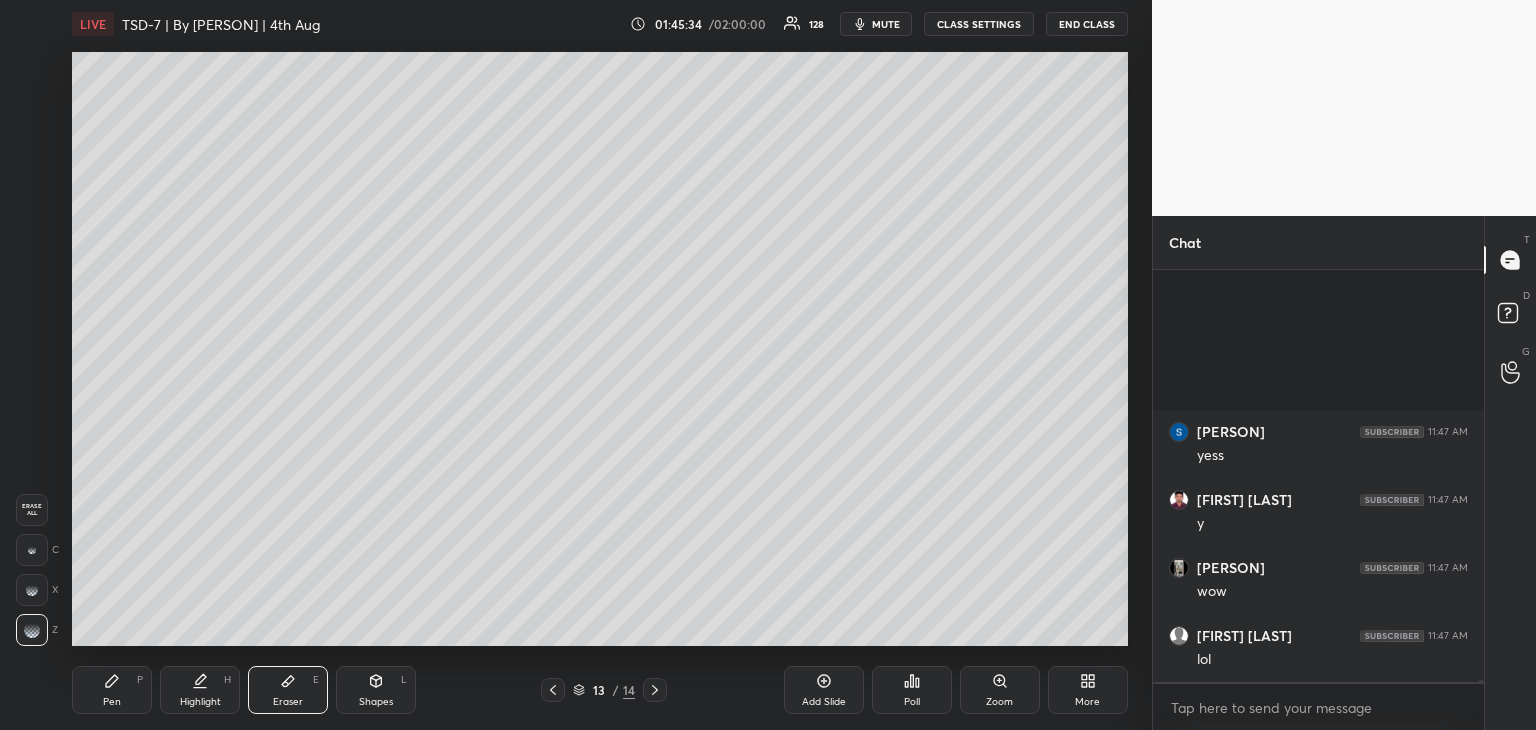 scroll, scrollTop: 69012, scrollLeft: 0, axis: vertical 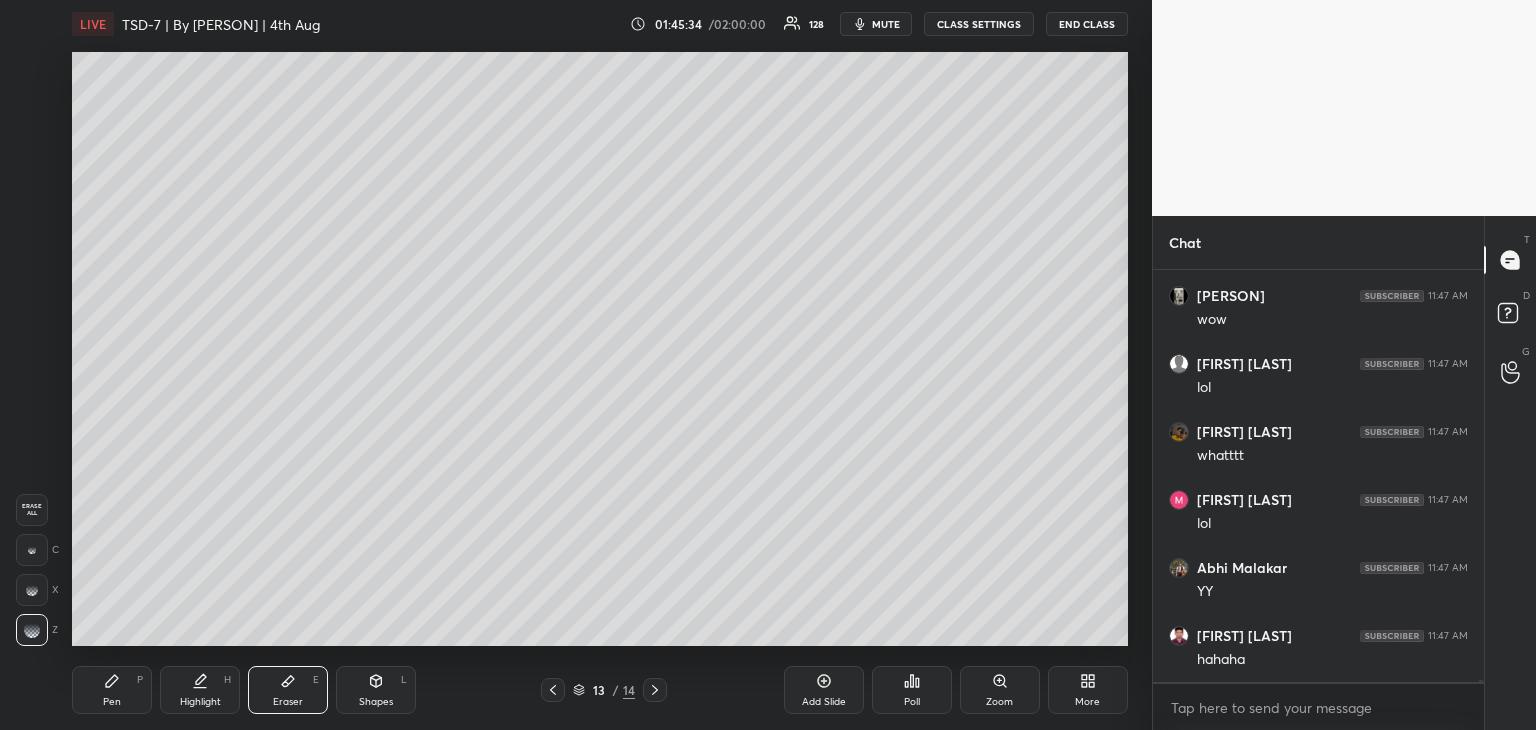 click on "Pen P" at bounding box center (112, 690) 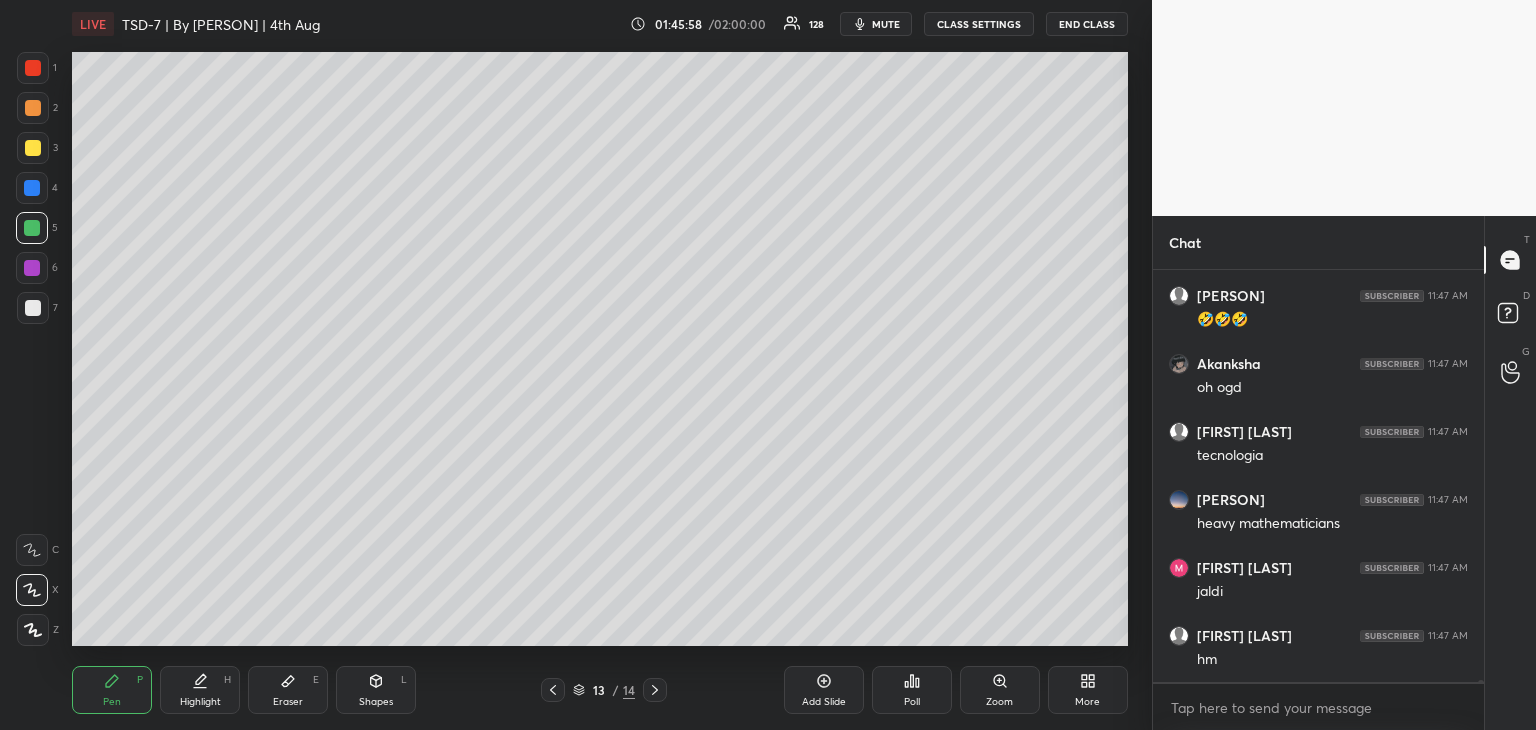 scroll, scrollTop: 69556, scrollLeft: 0, axis: vertical 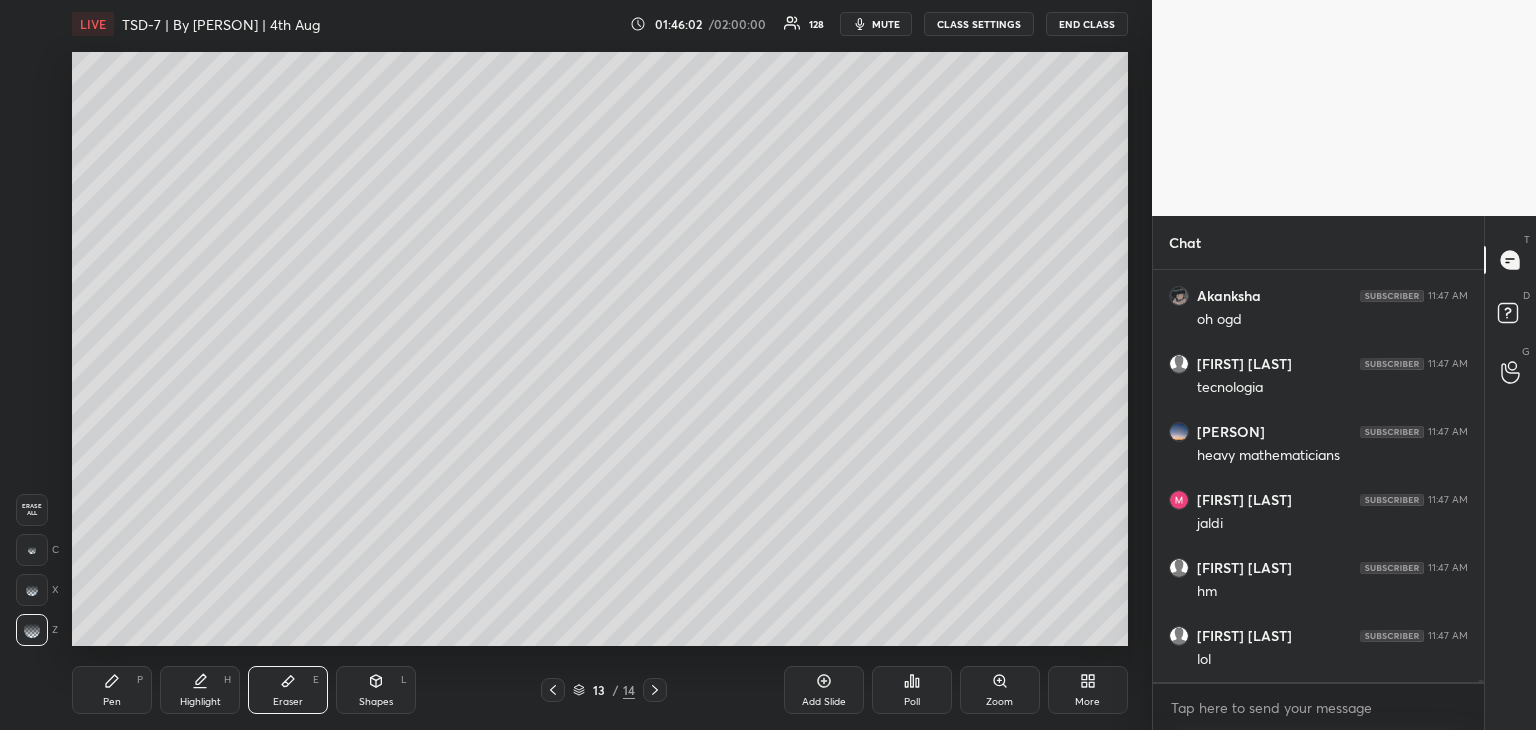 drag, startPoint x: 112, startPoint y: 703, endPoint x: 108, endPoint y: 727, distance: 24.33105 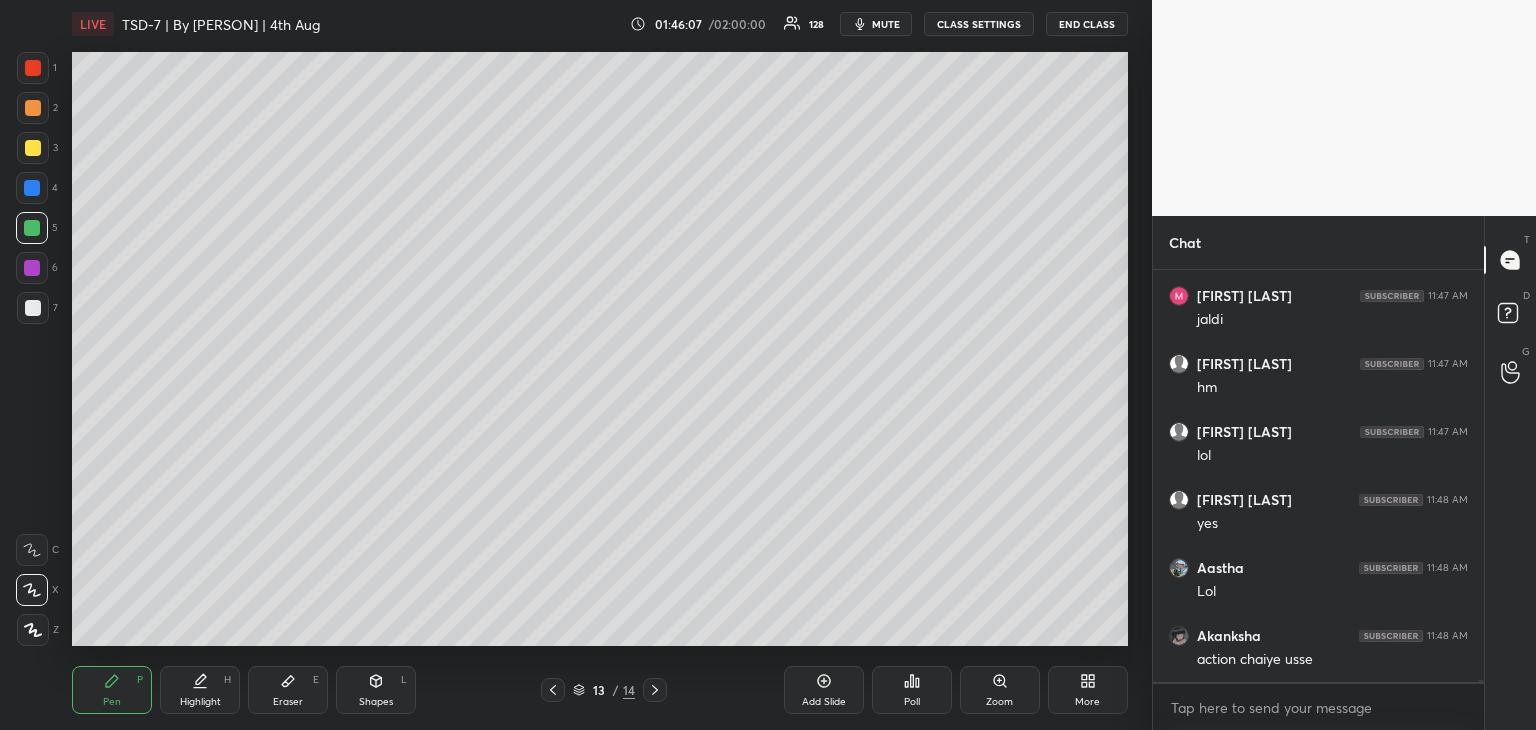 scroll, scrollTop: 69828, scrollLeft: 0, axis: vertical 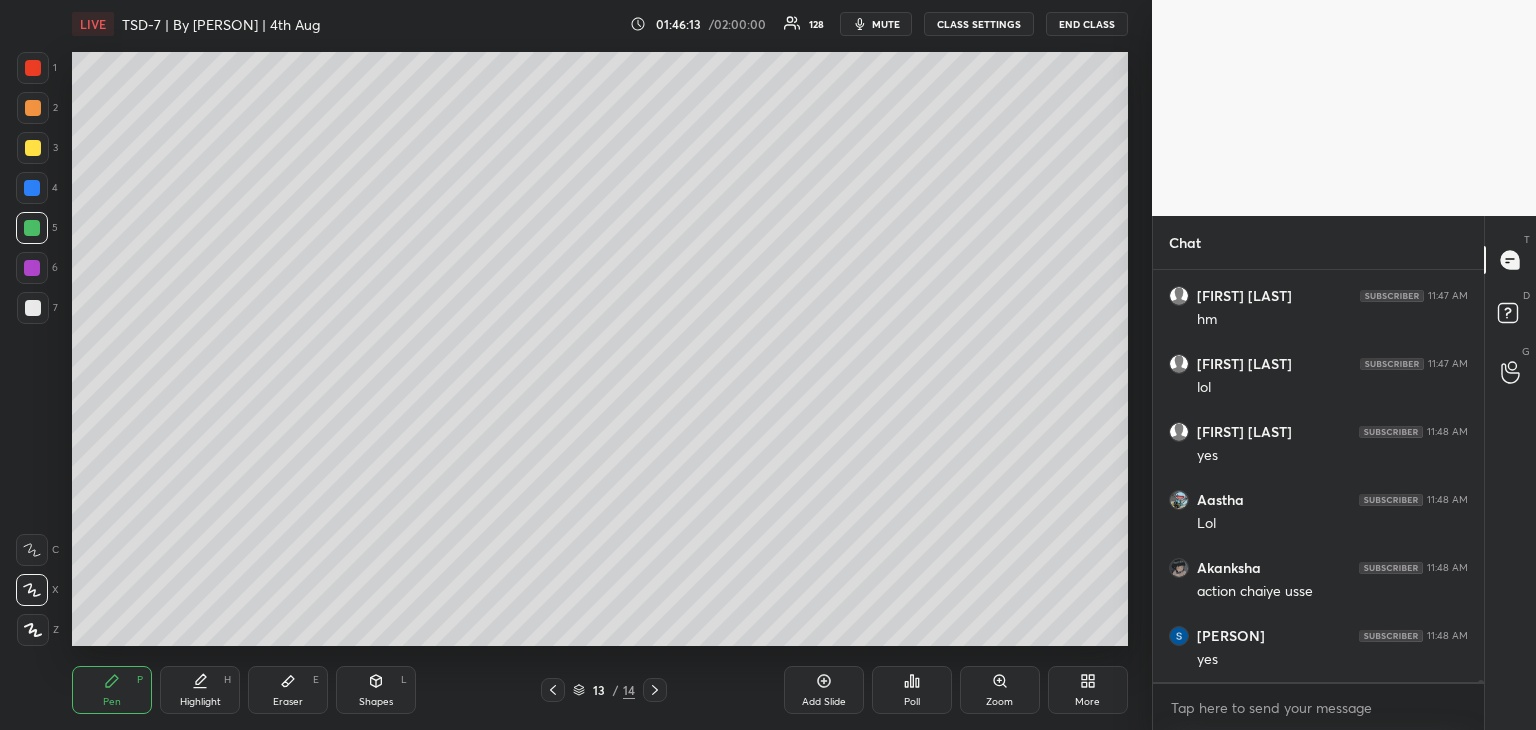 click on "Eraser E" at bounding box center (288, 690) 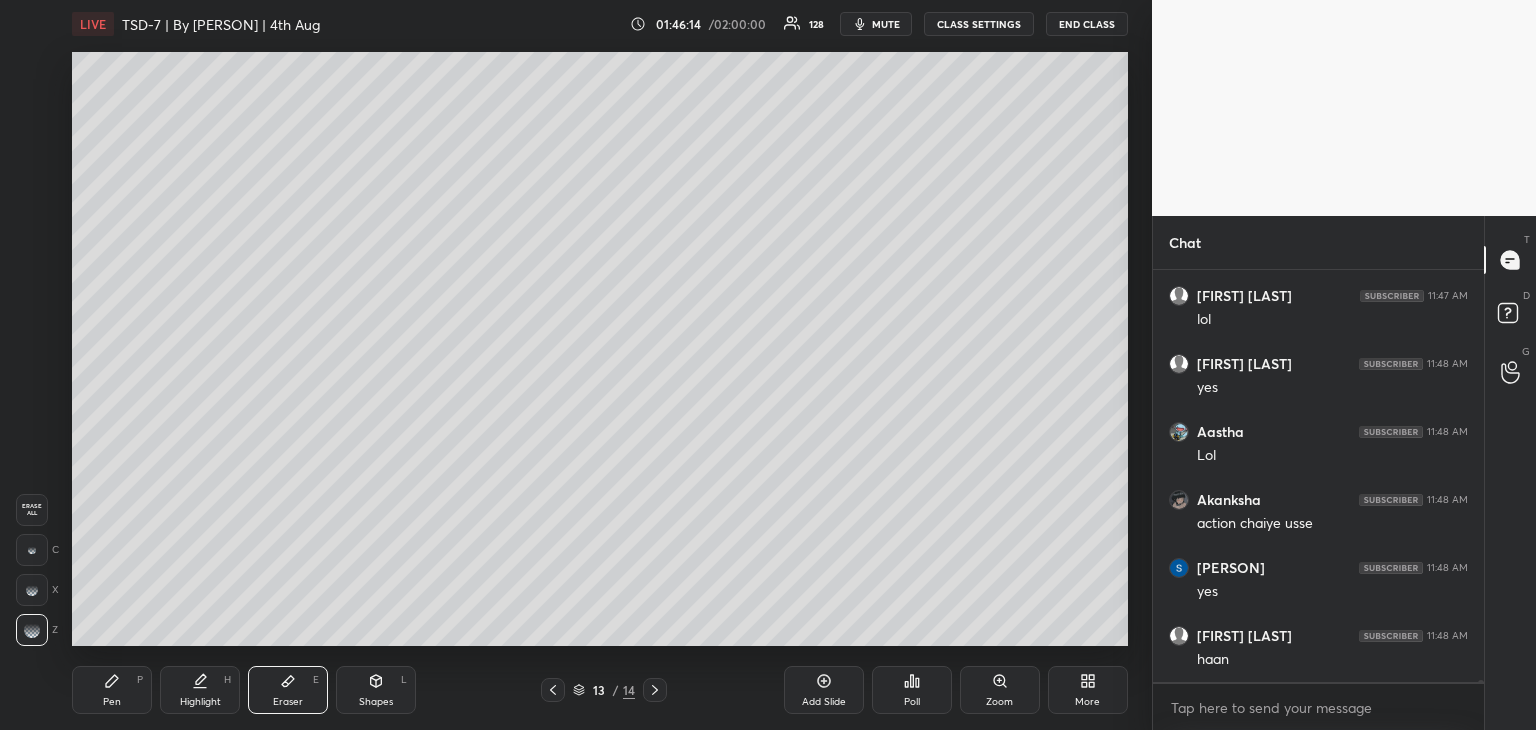 scroll, scrollTop: 70018, scrollLeft: 0, axis: vertical 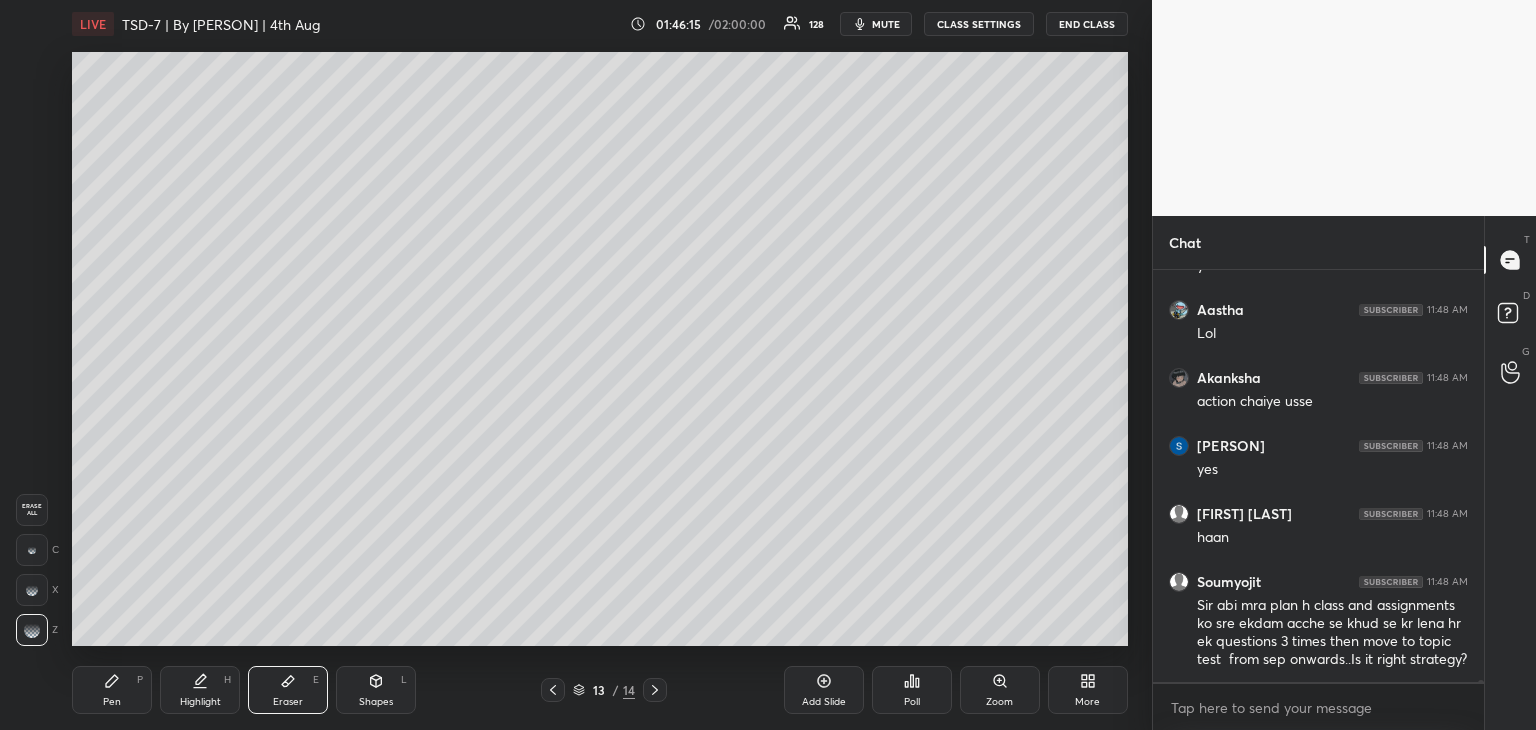 drag, startPoint x: 104, startPoint y: 691, endPoint x: 124, endPoint y: 682, distance: 21.931713 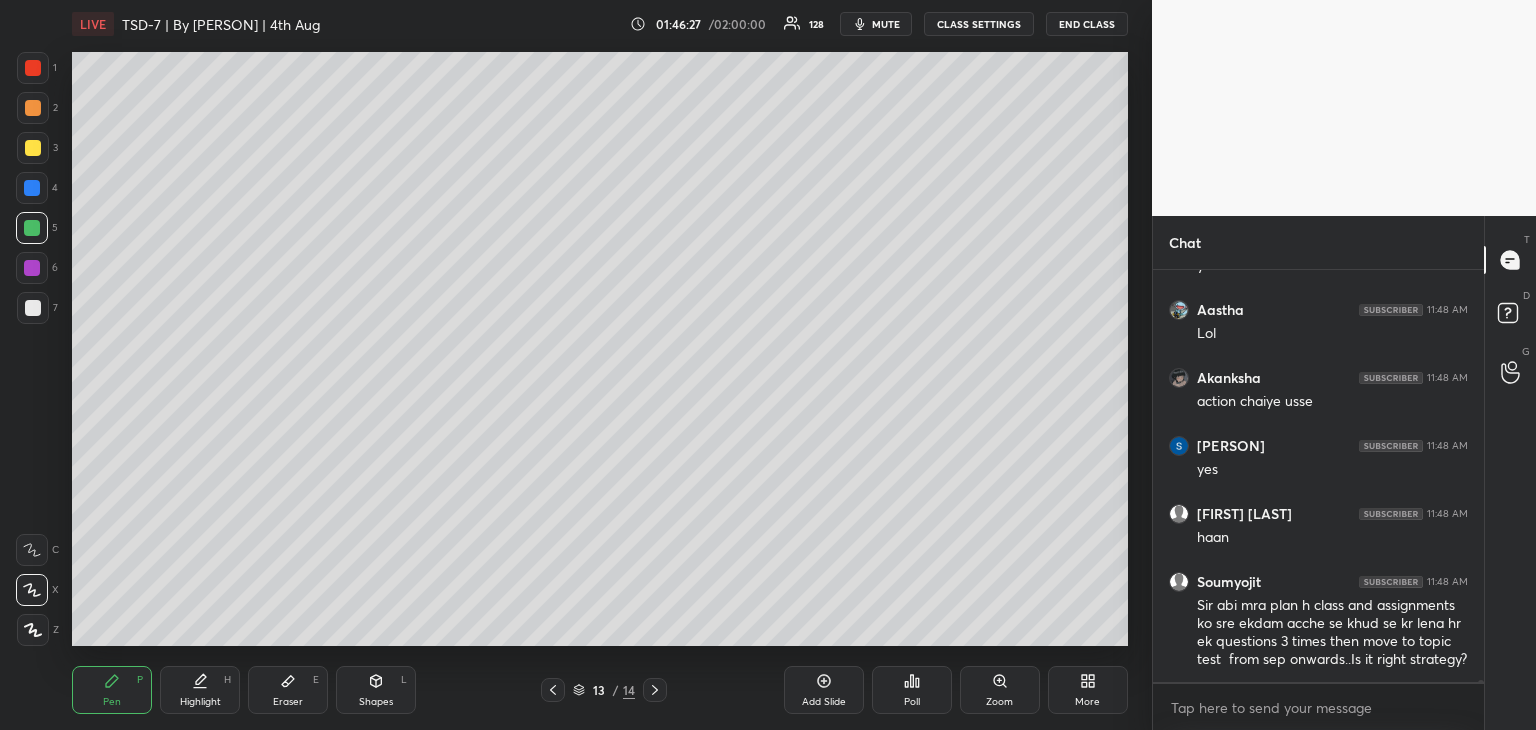 scroll, scrollTop: 70086, scrollLeft: 0, axis: vertical 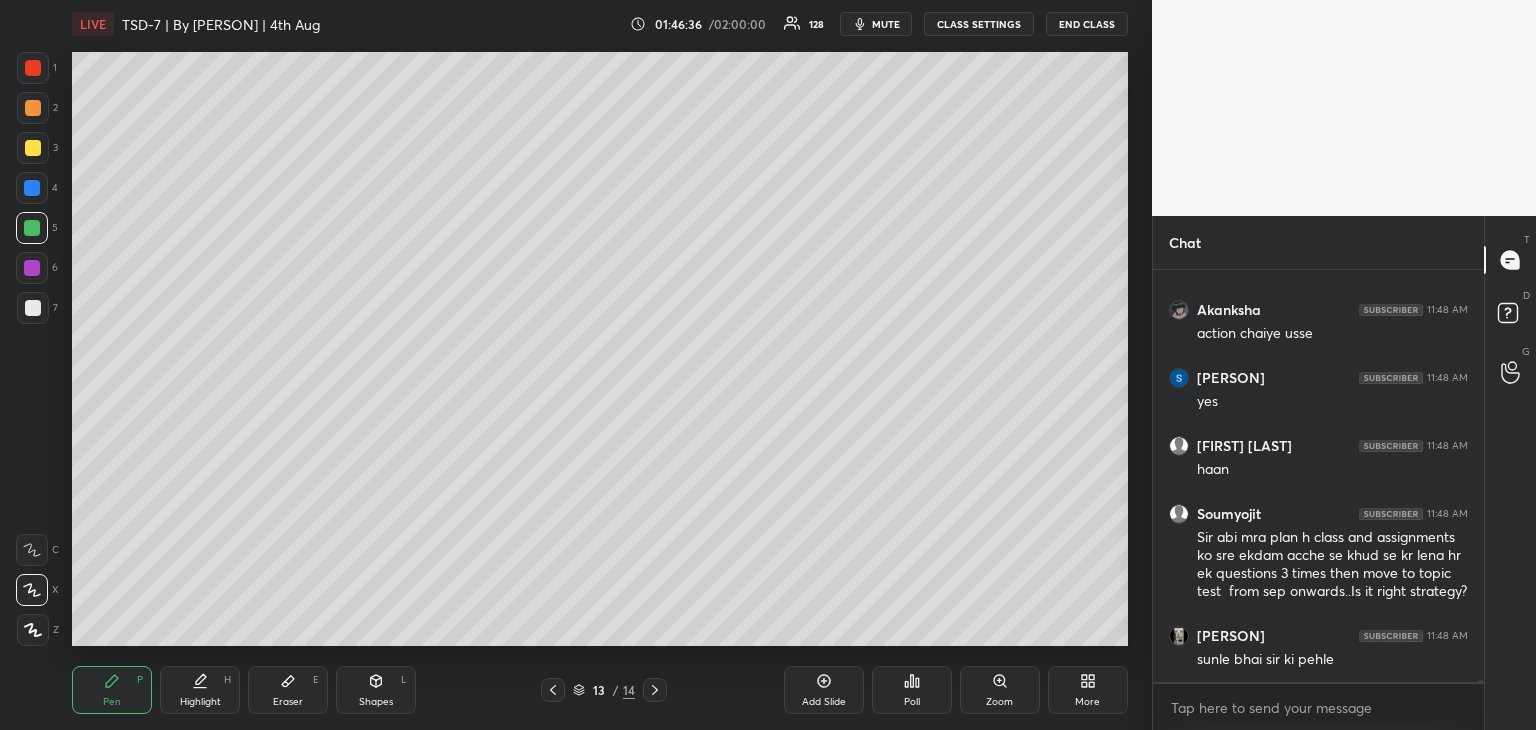 click at bounding box center [33, 68] 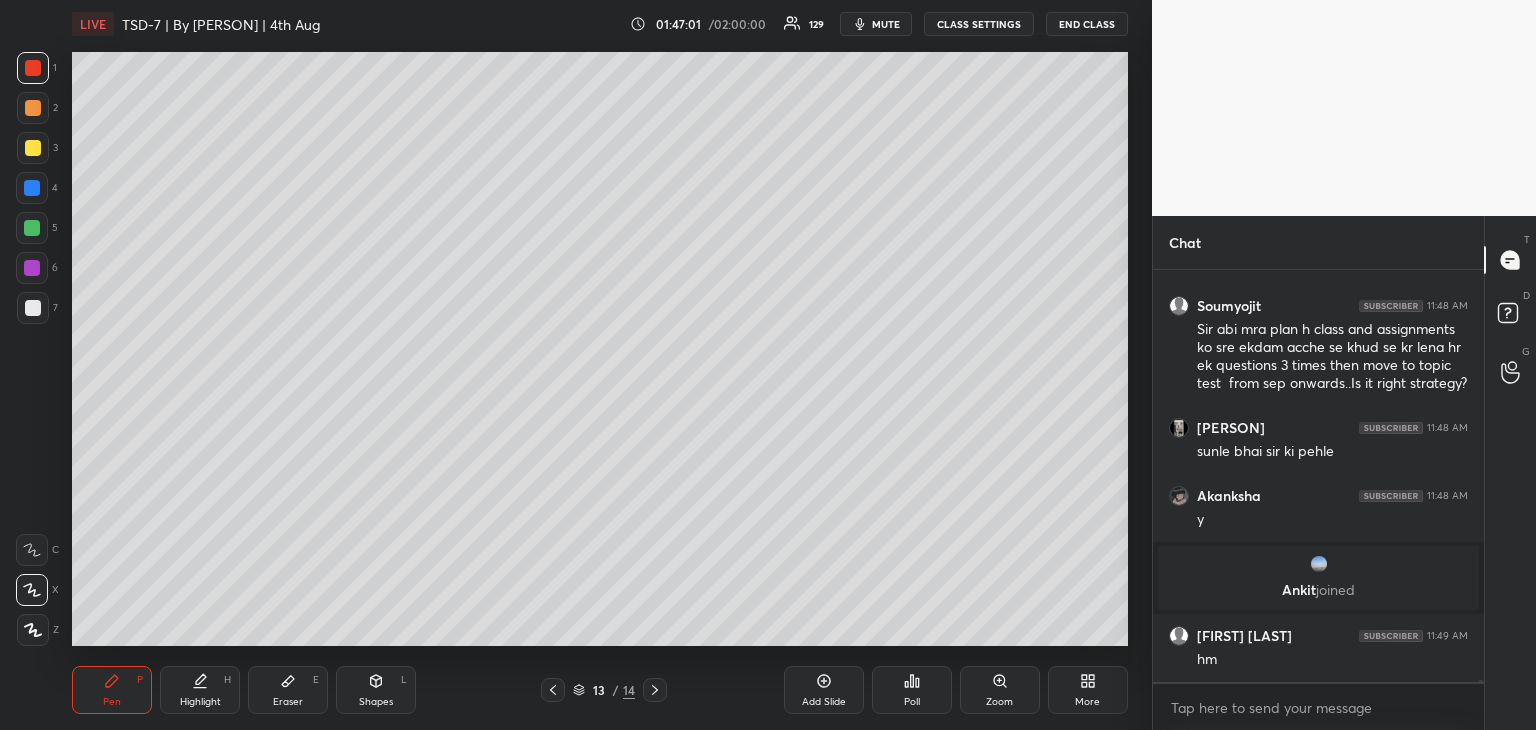scroll, scrollTop: 69620, scrollLeft: 0, axis: vertical 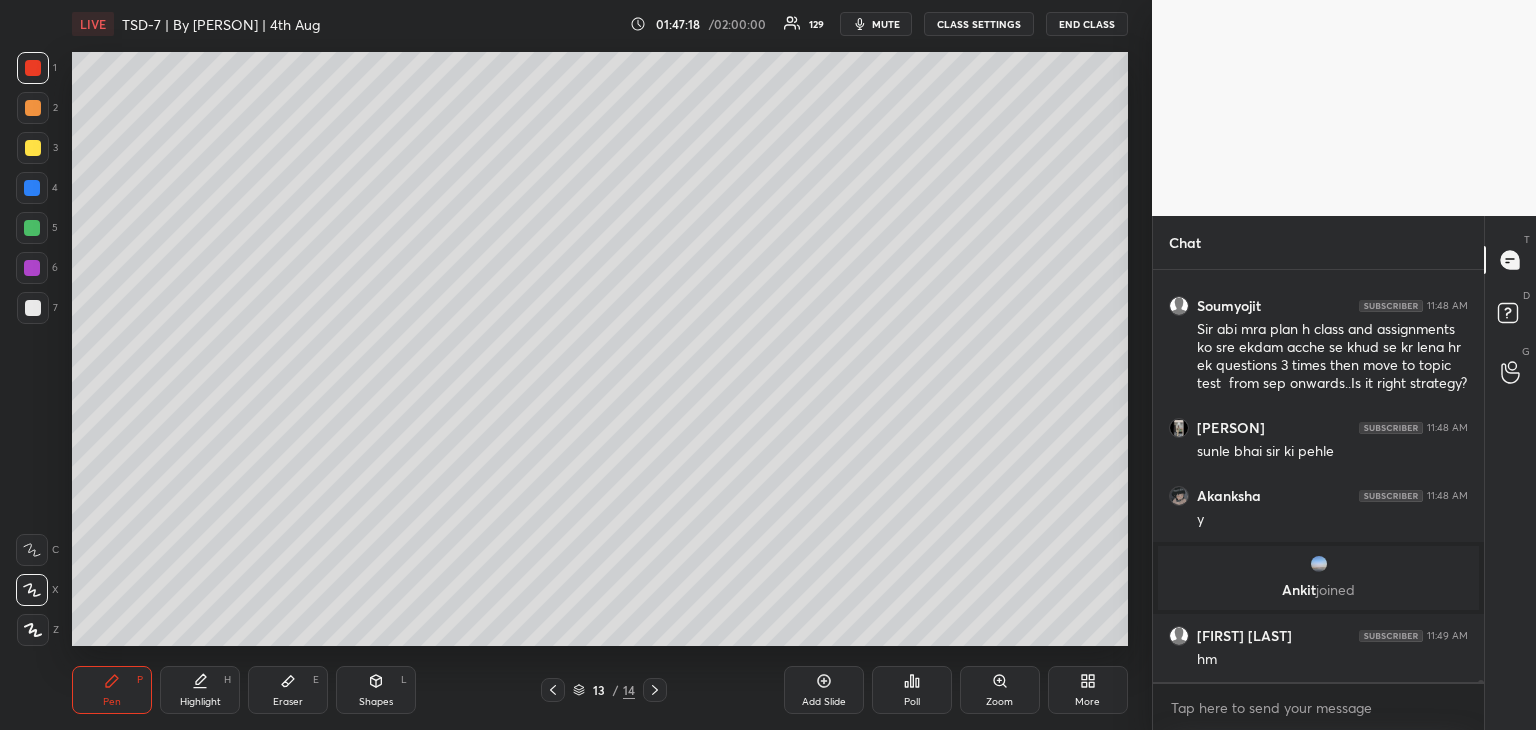 drag, startPoint x: 292, startPoint y: 685, endPoint x: 328, endPoint y: 652, distance: 48.83646 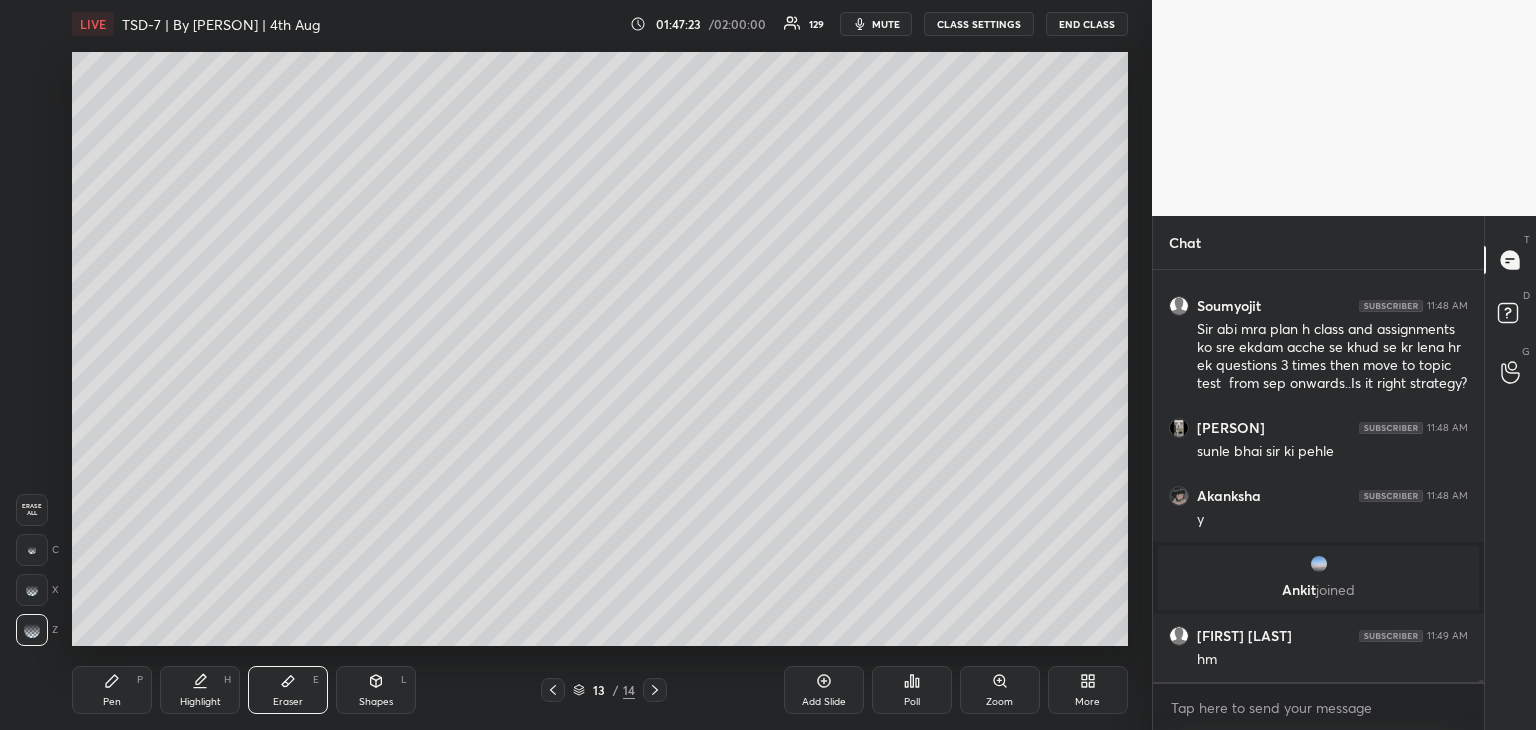drag, startPoint x: 124, startPoint y: 690, endPoint x: 137, endPoint y: 683, distance: 14.764823 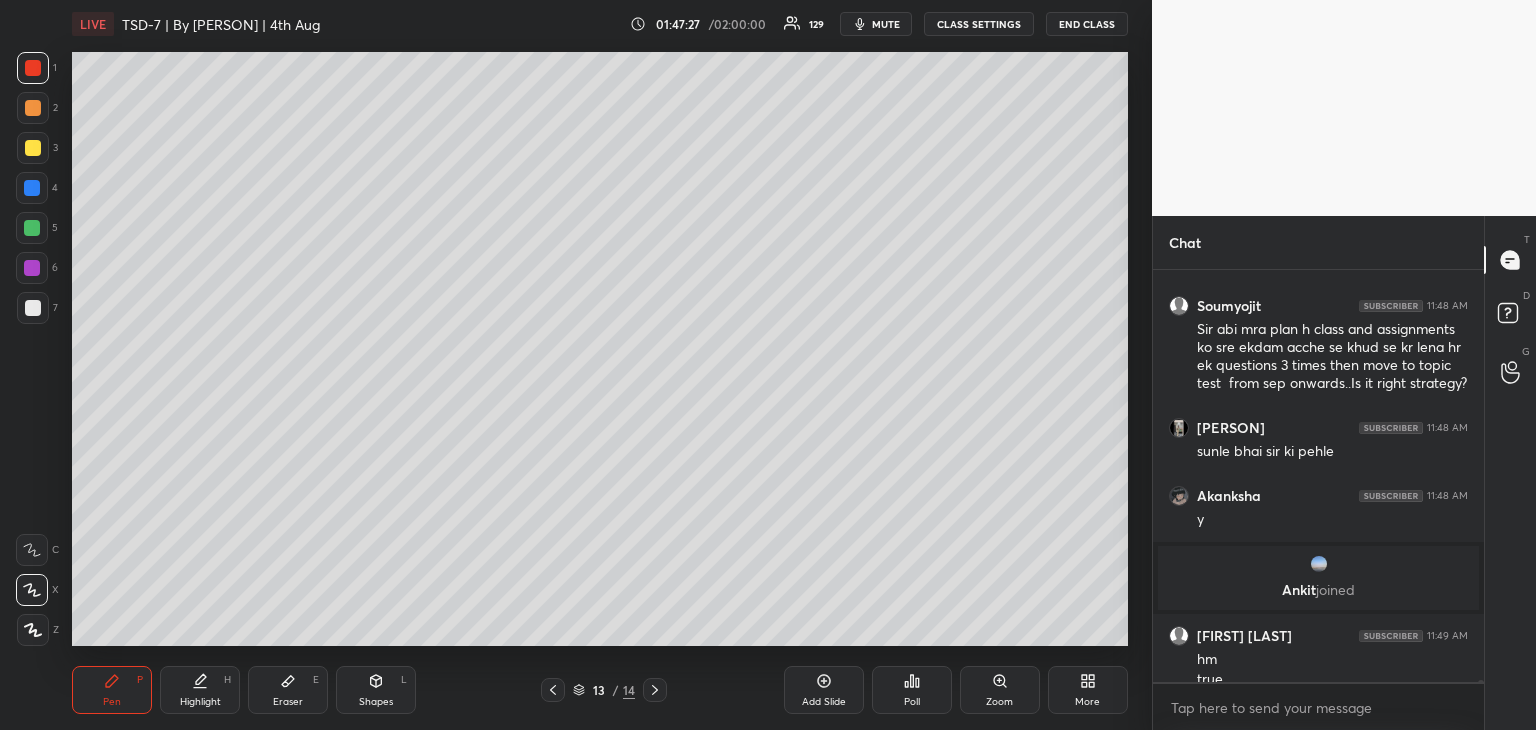 scroll, scrollTop: 69640, scrollLeft: 0, axis: vertical 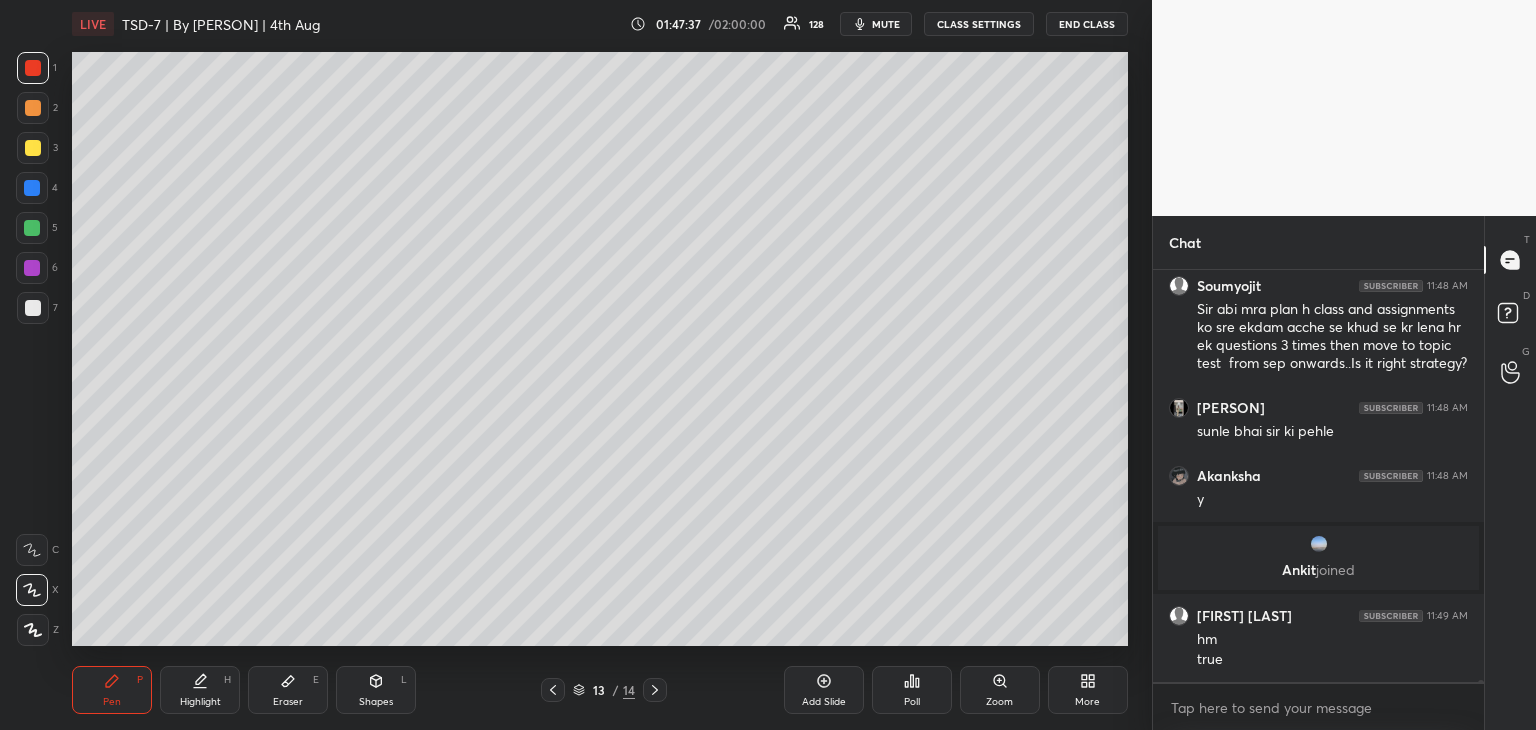 click on "Eraser" at bounding box center (288, 702) 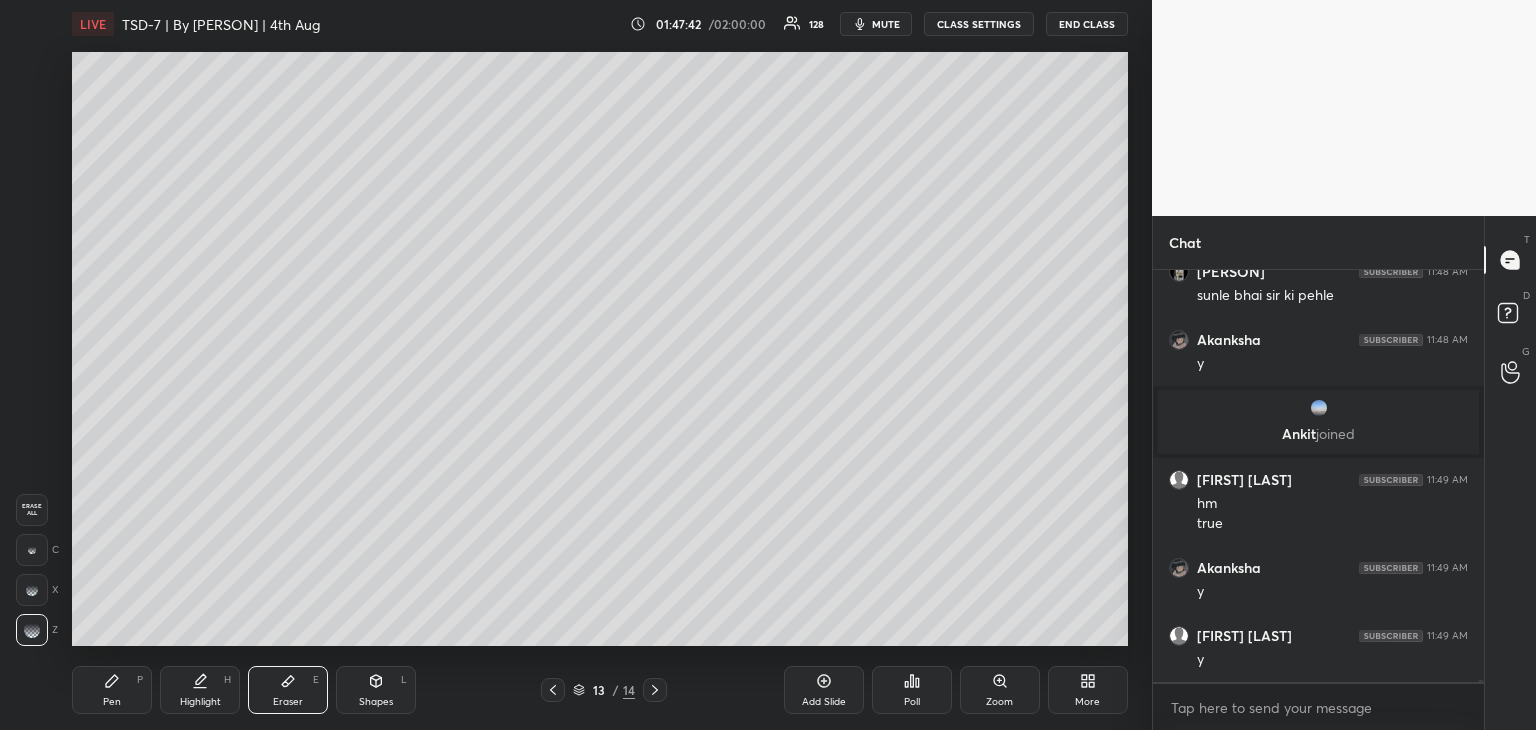 scroll, scrollTop: 69844, scrollLeft: 0, axis: vertical 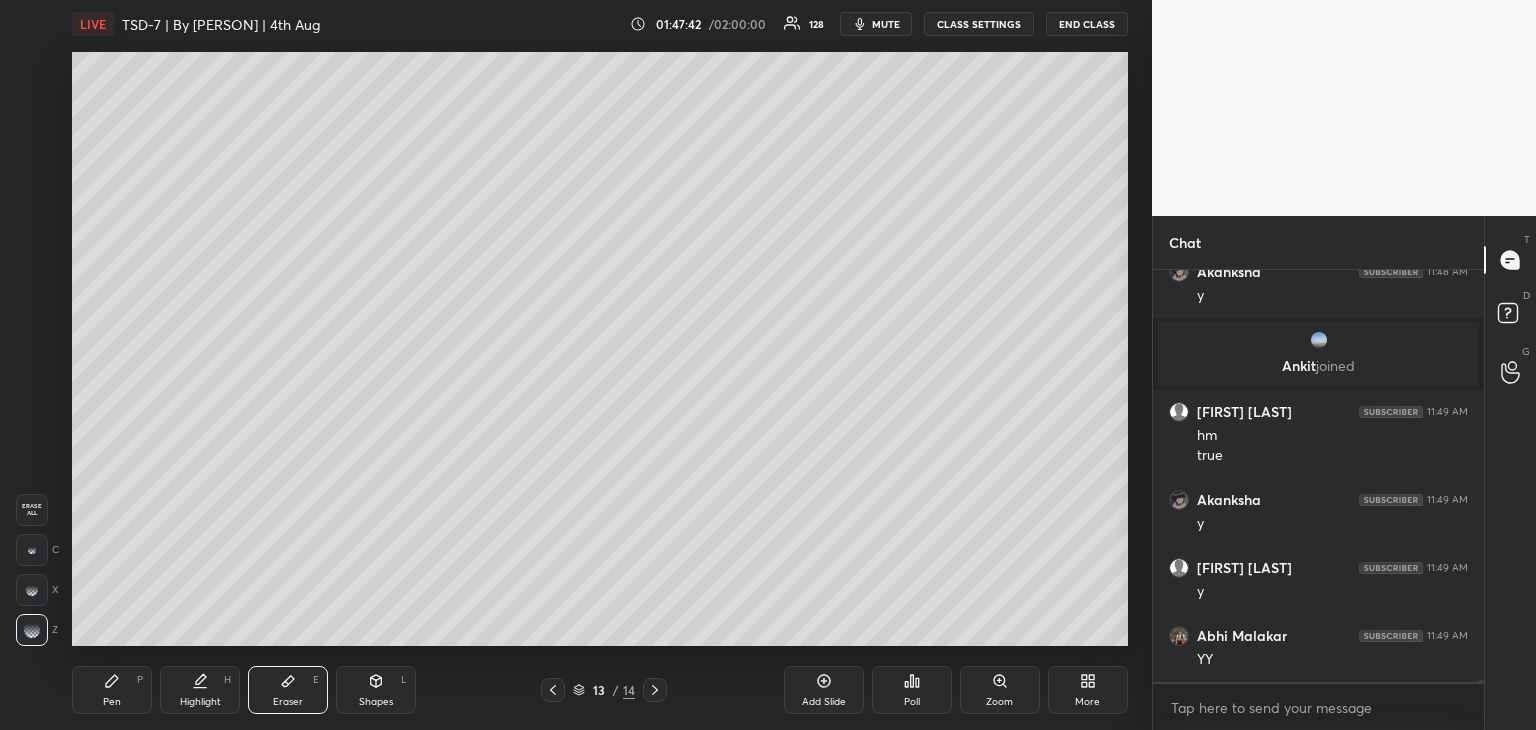 click on "Pen P" at bounding box center [112, 690] 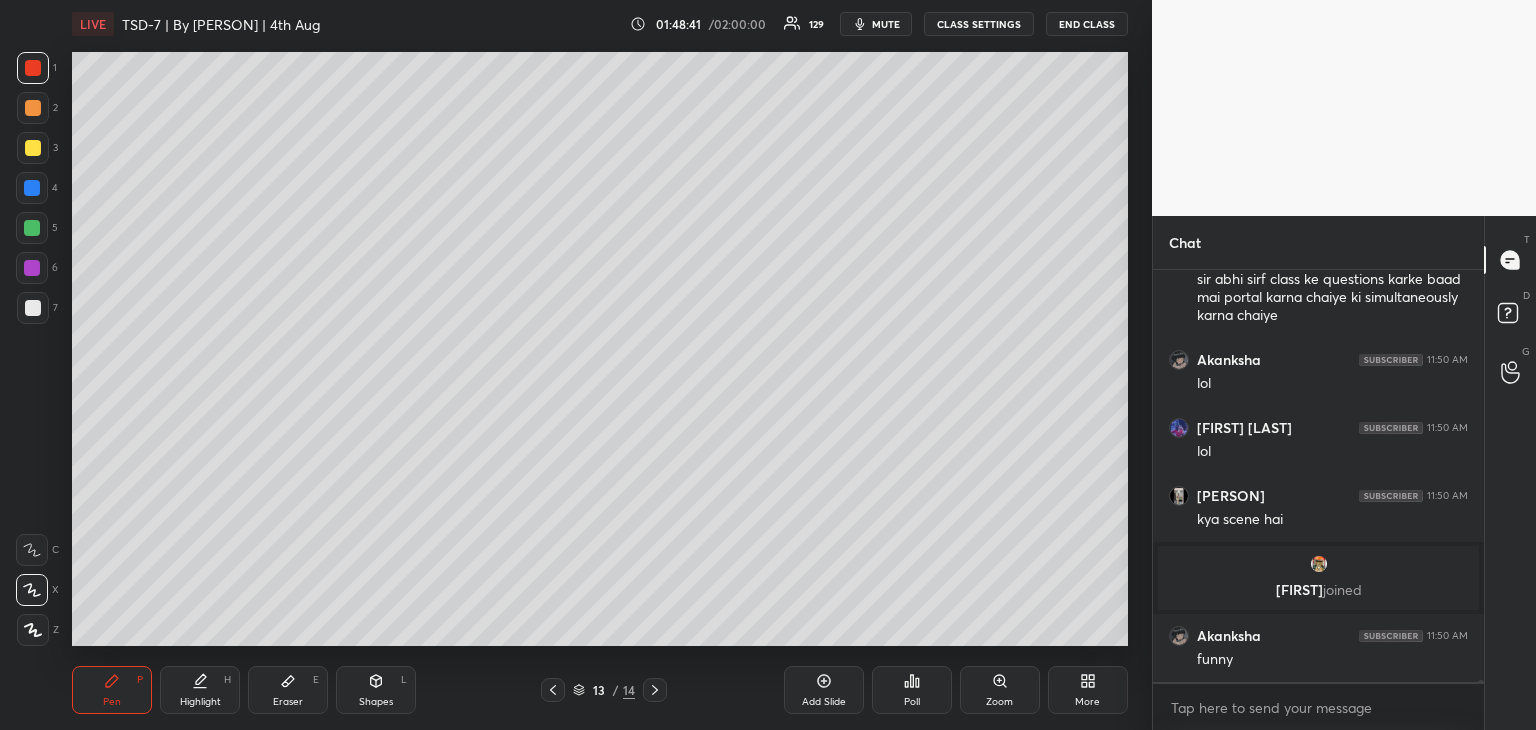 scroll, scrollTop: 70448, scrollLeft: 0, axis: vertical 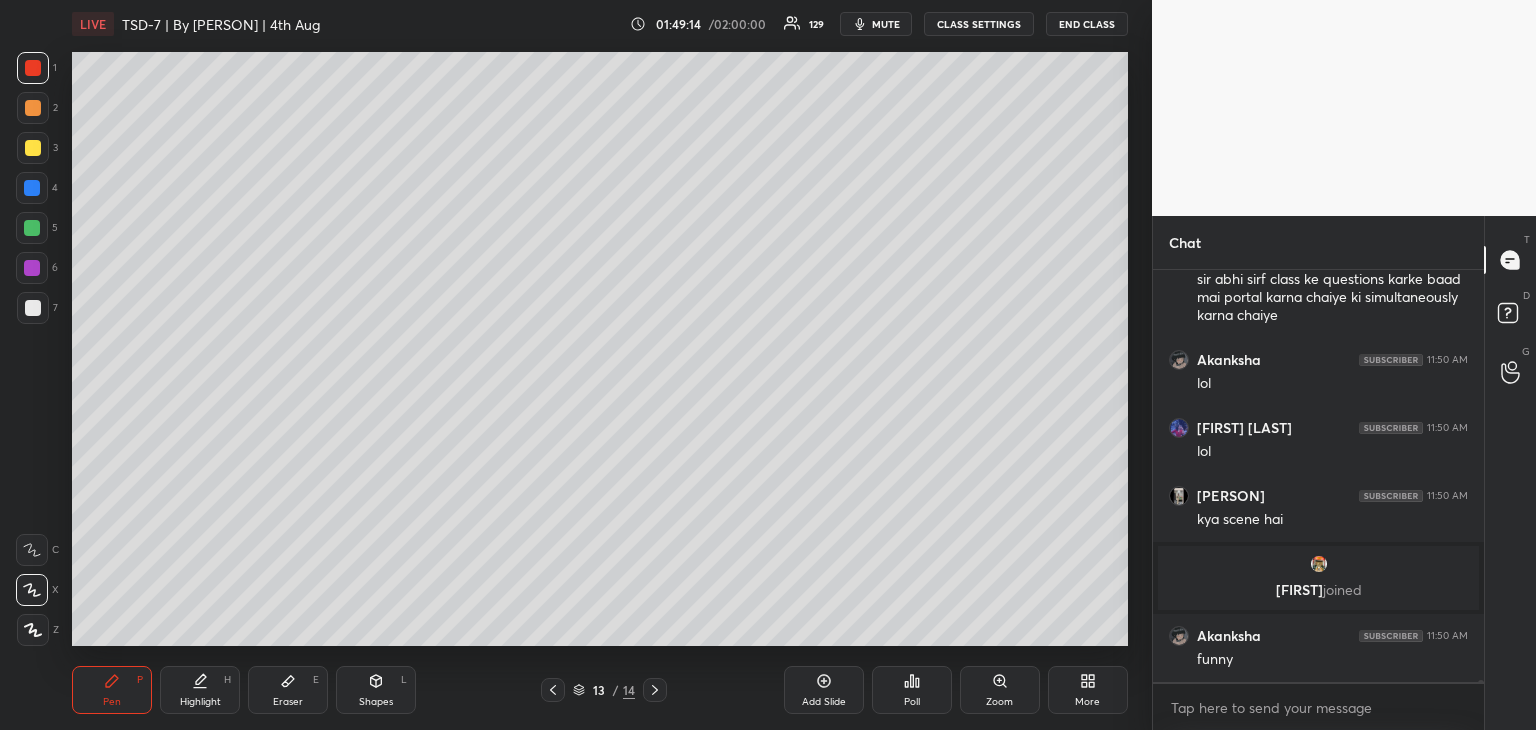 click at bounding box center (32, 228) 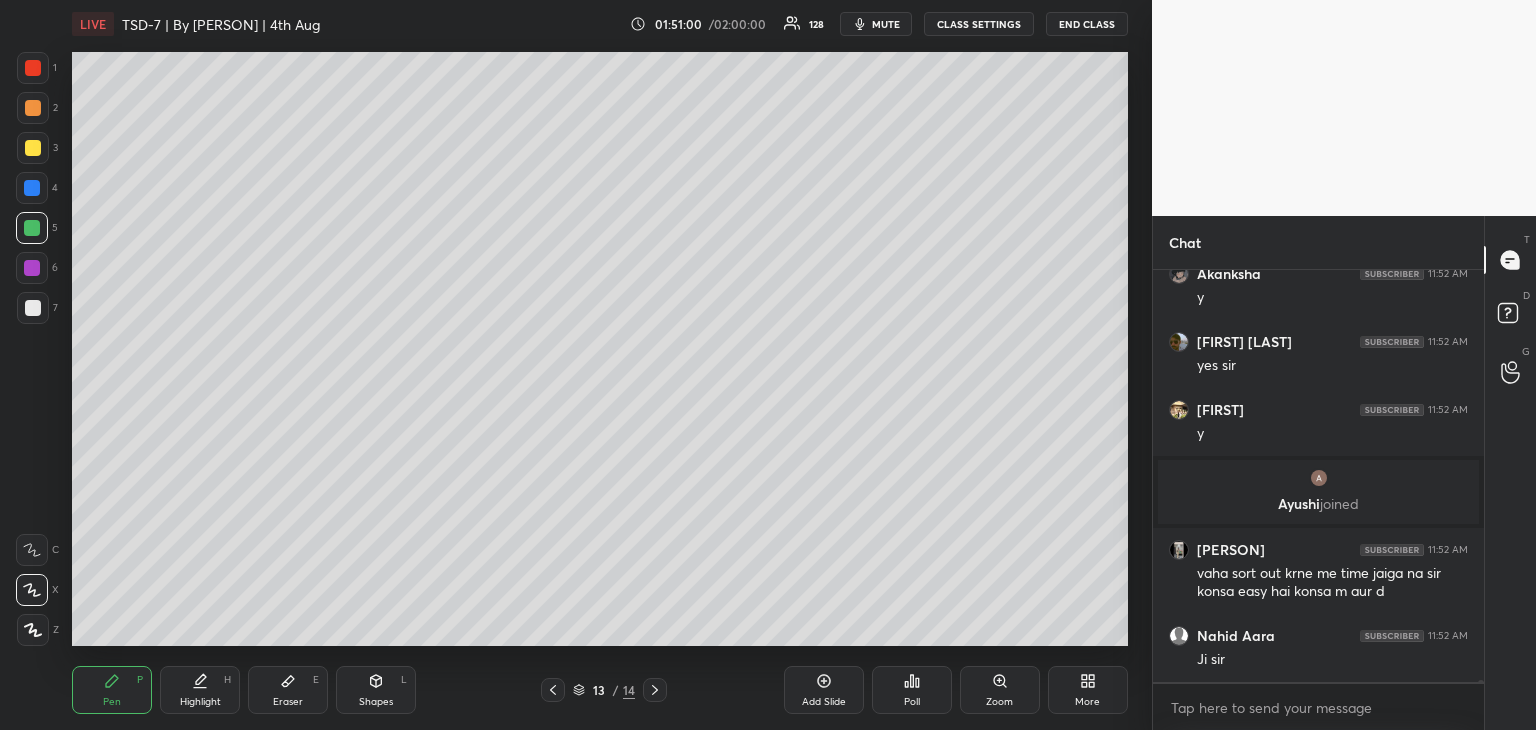 scroll, scrollTop: 71154, scrollLeft: 0, axis: vertical 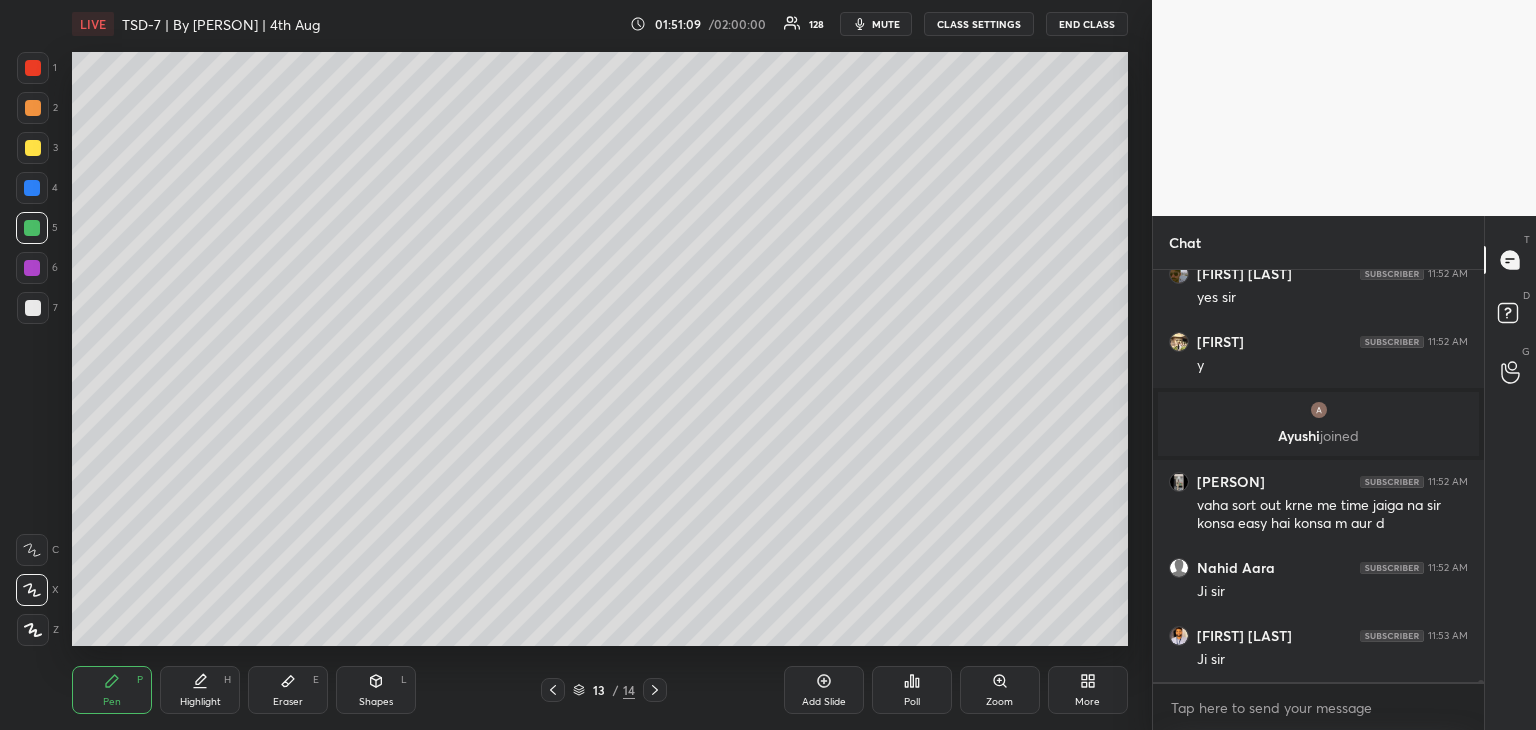 click at bounding box center [33, 148] 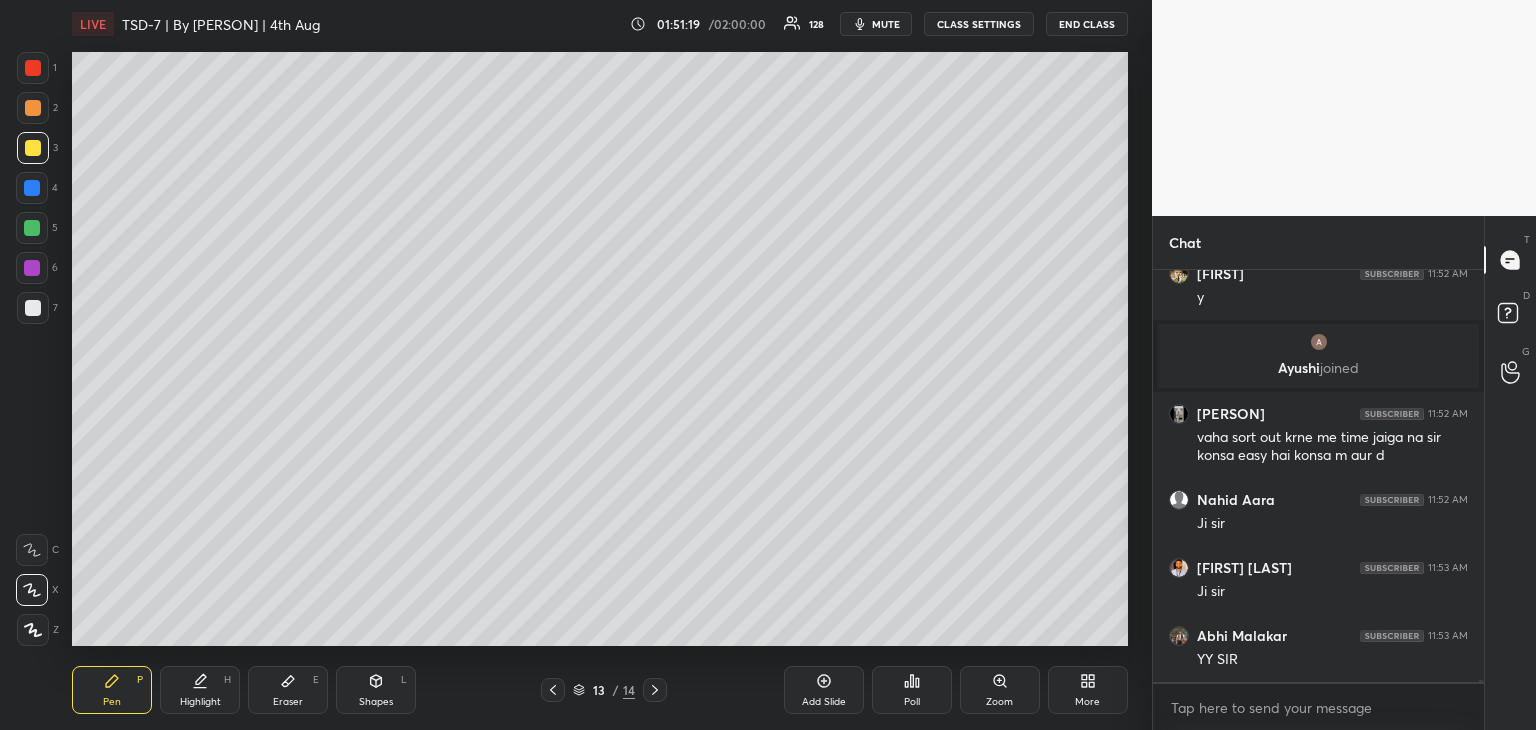 scroll, scrollTop: 71290, scrollLeft: 0, axis: vertical 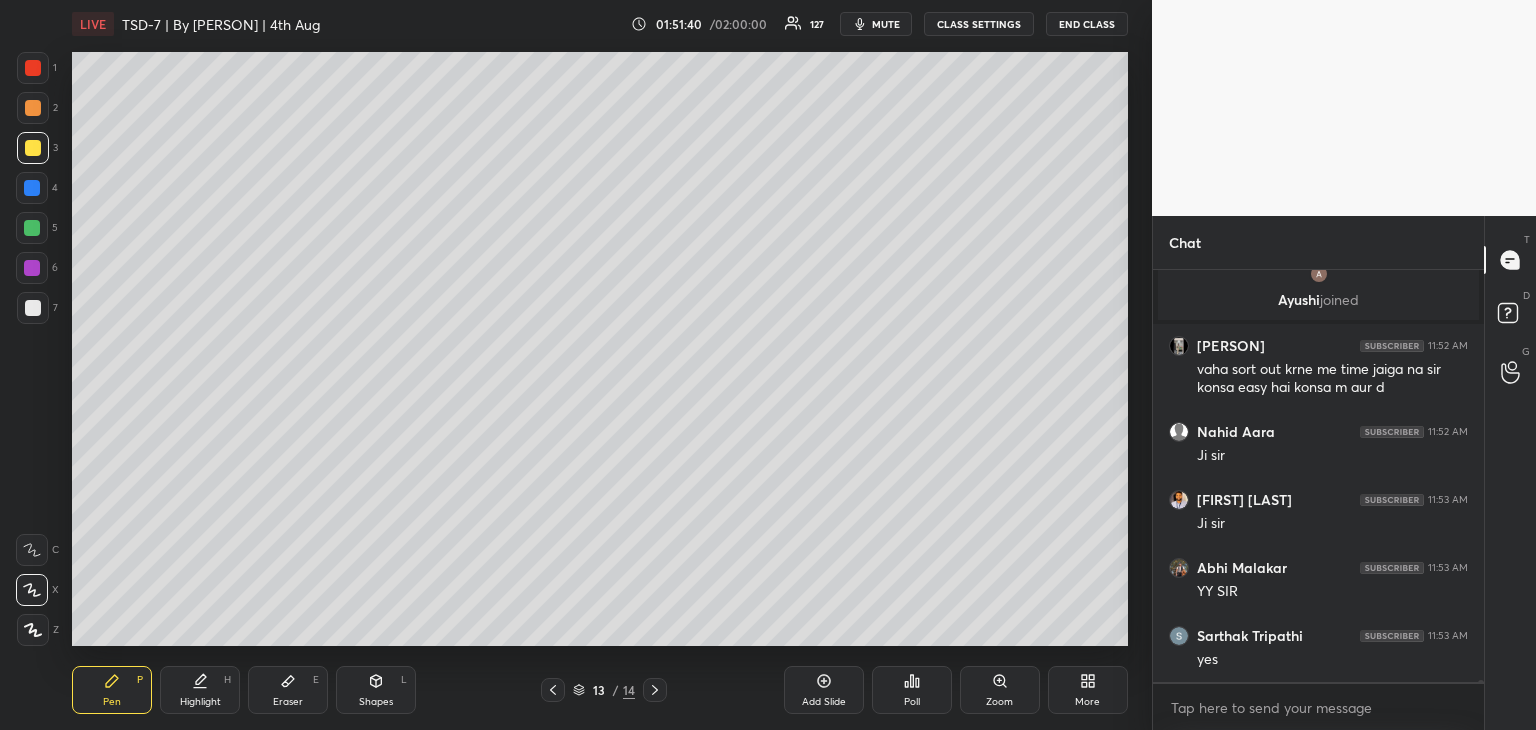 drag, startPoint x: 301, startPoint y: 692, endPoint x: 268, endPoint y: 677, distance: 36.249138 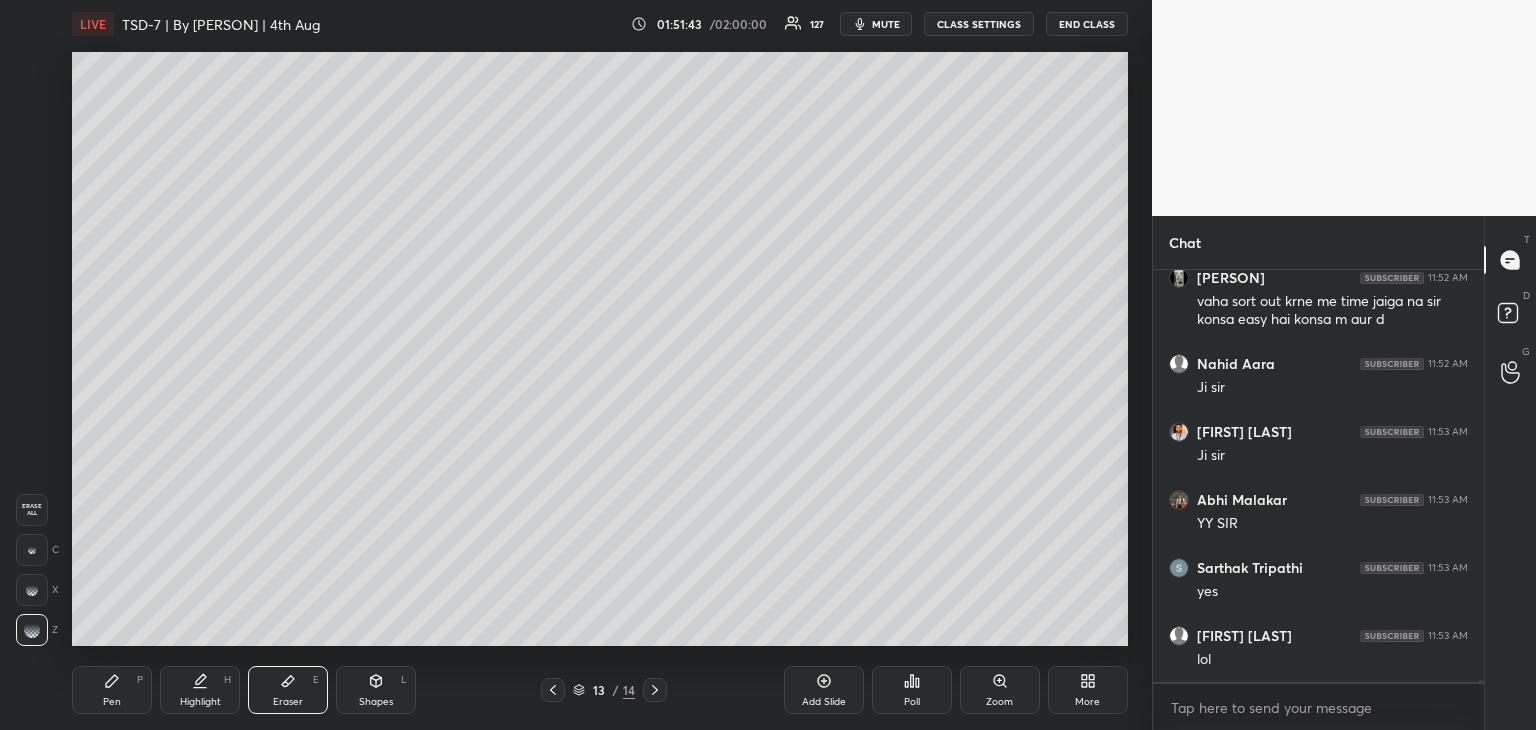 scroll, scrollTop: 71426, scrollLeft: 0, axis: vertical 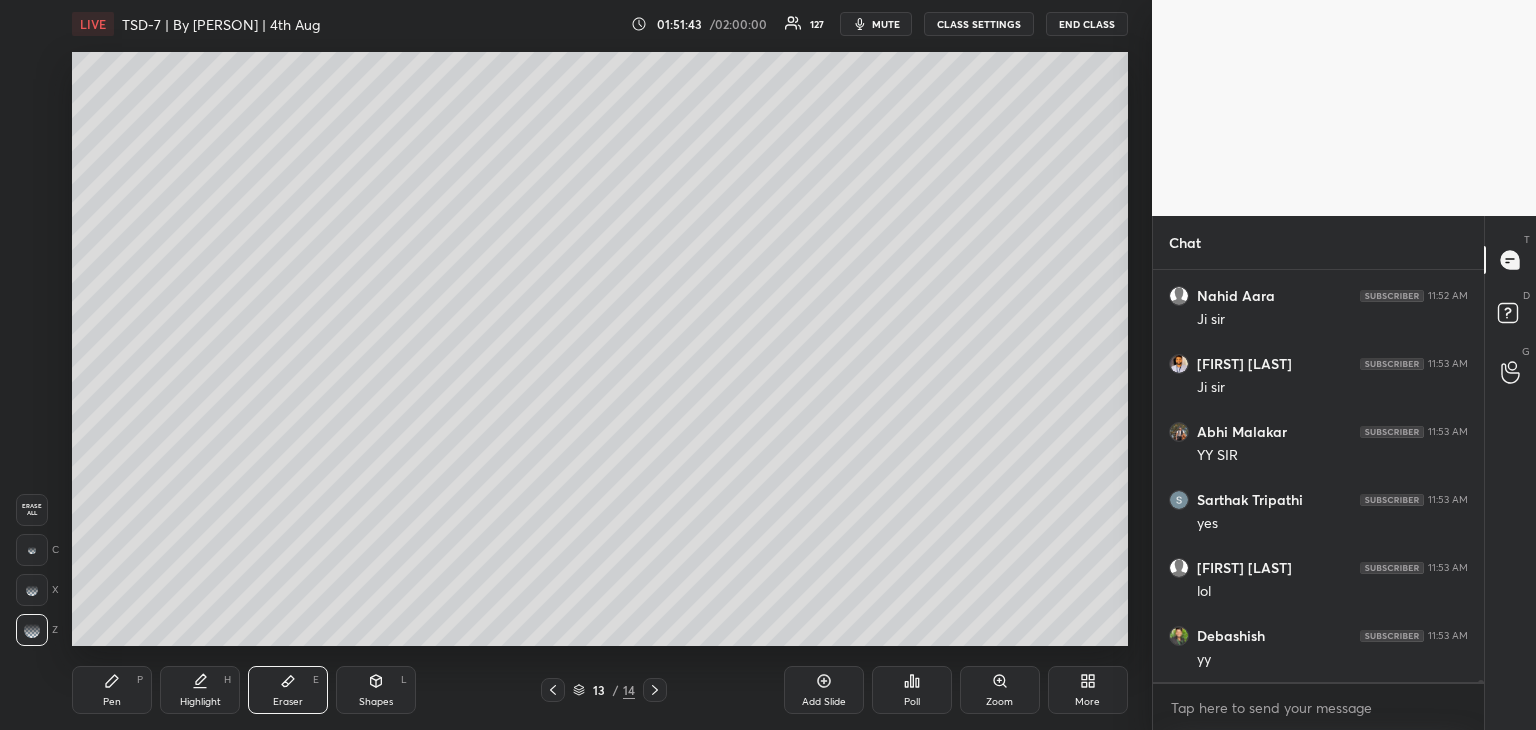 click on "Pen P" at bounding box center (112, 690) 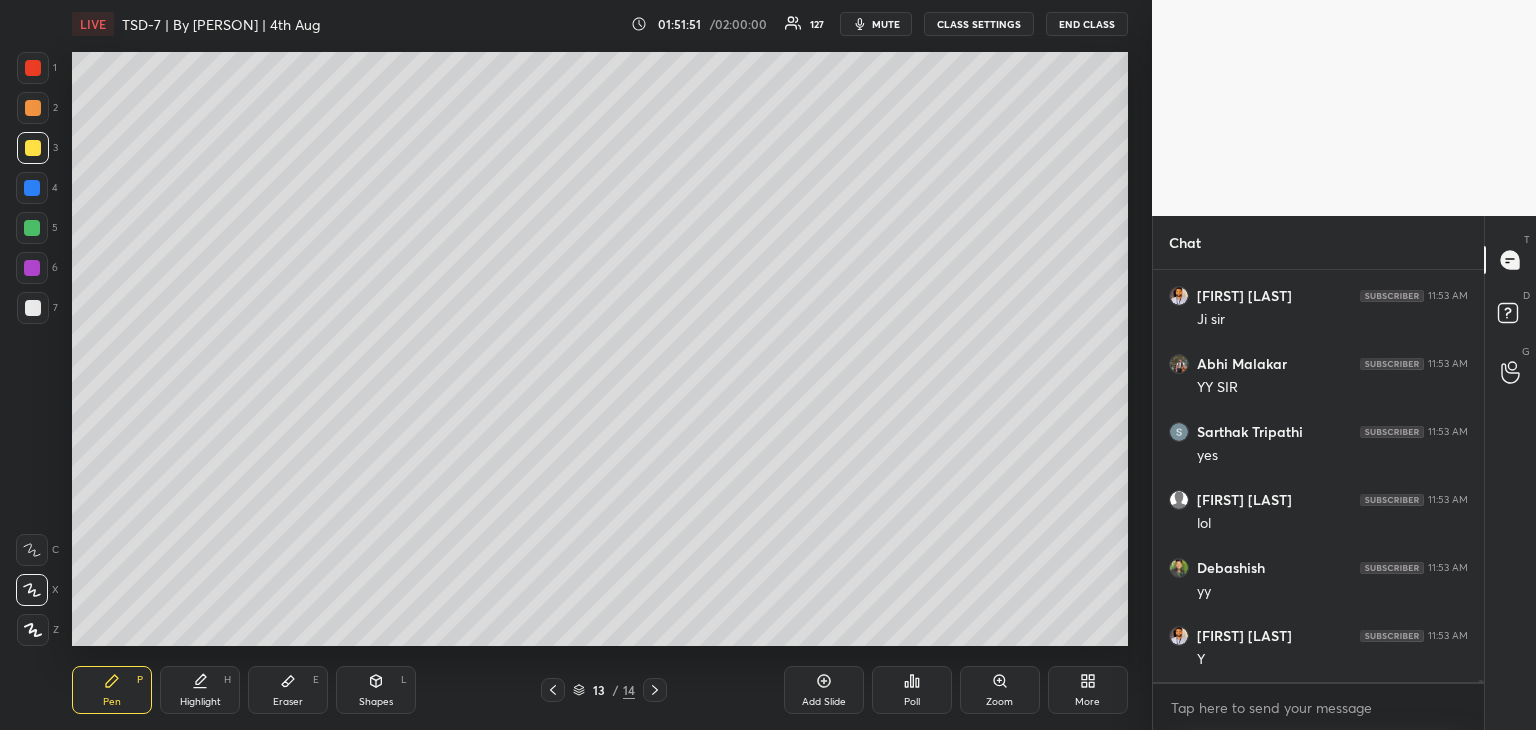 scroll, scrollTop: 71562, scrollLeft: 0, axis: vertical 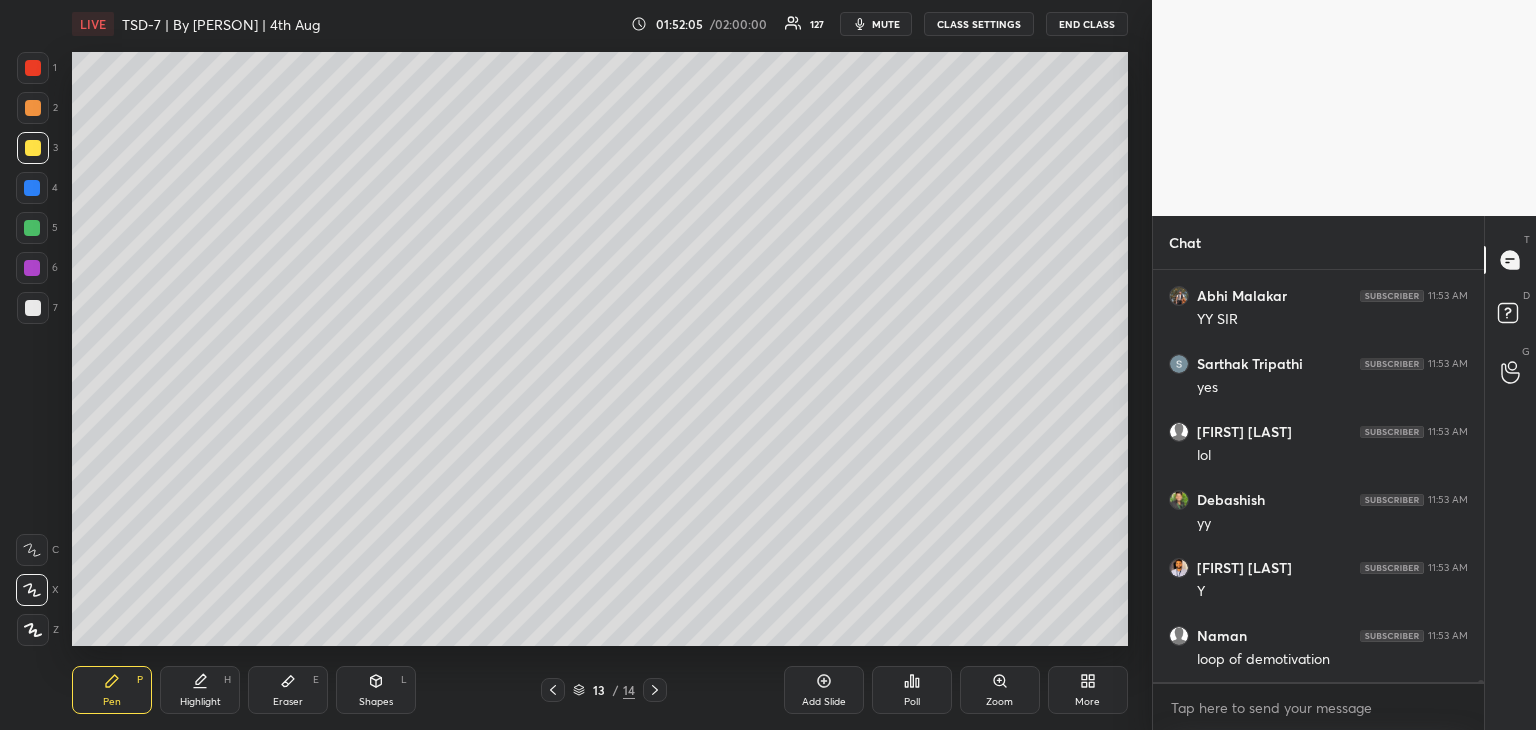 click on "Eraser E" at bounding box center (288, 690) 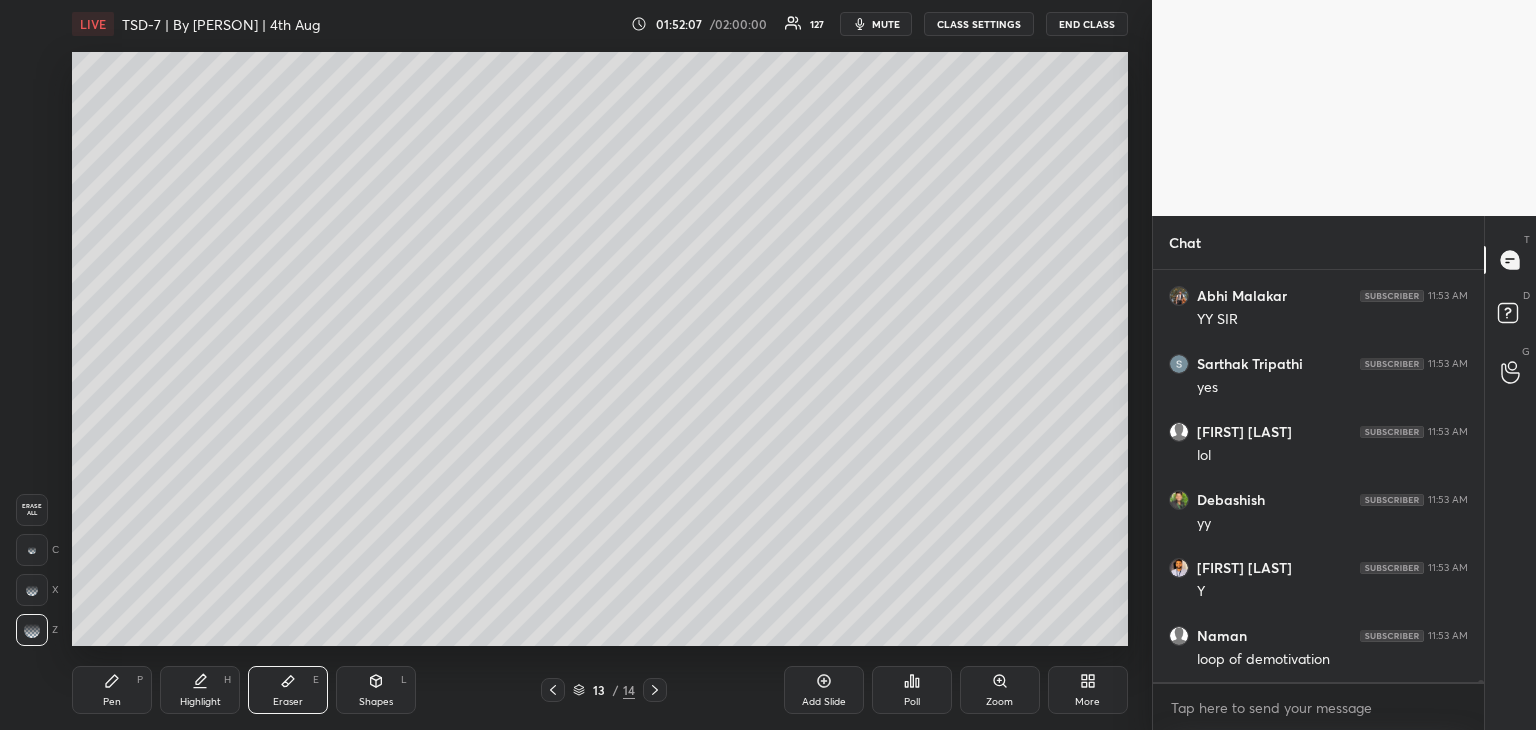 click on "Pen" at bounding box center (112, 702) 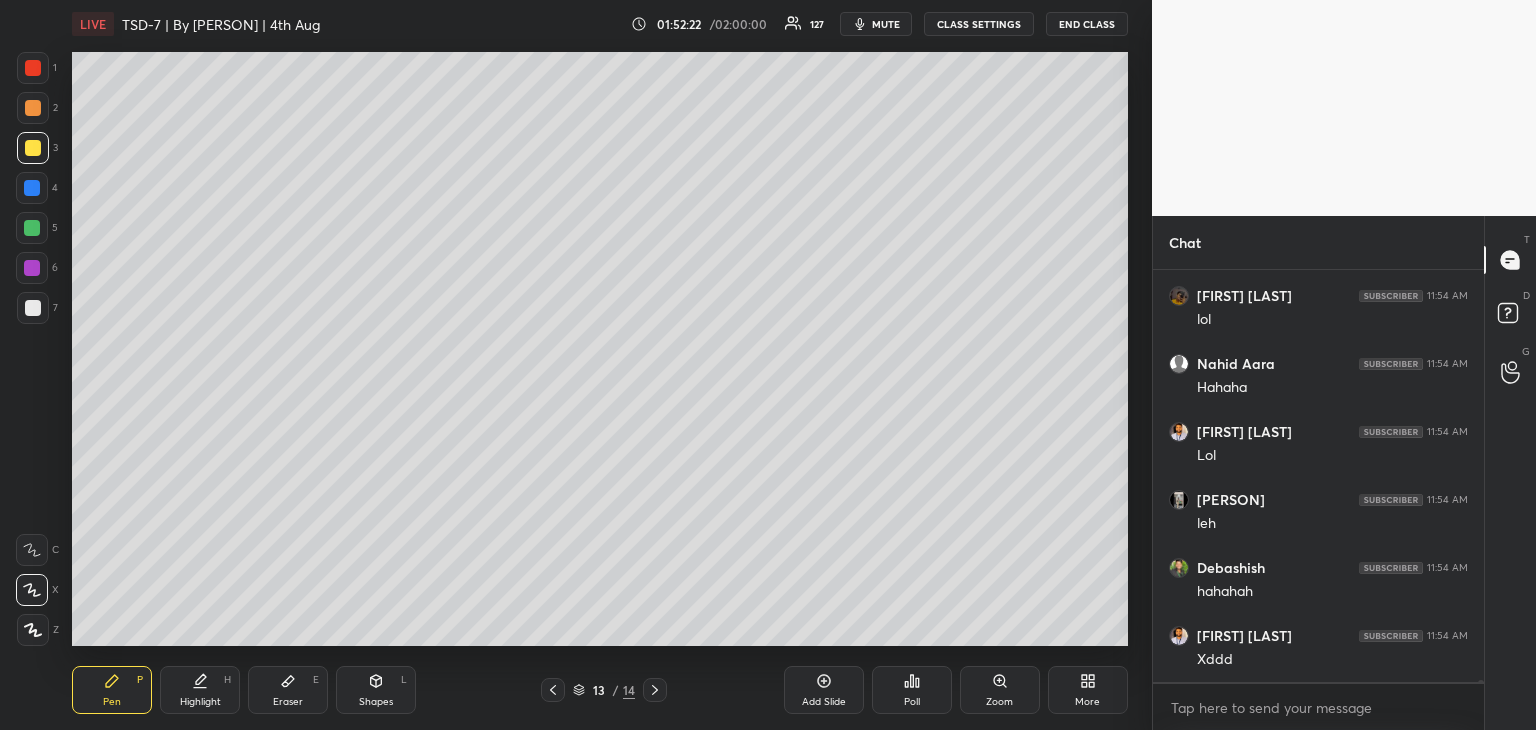 scroll, scrollTop: 72718, scrollLeft: 0, axis: vertical 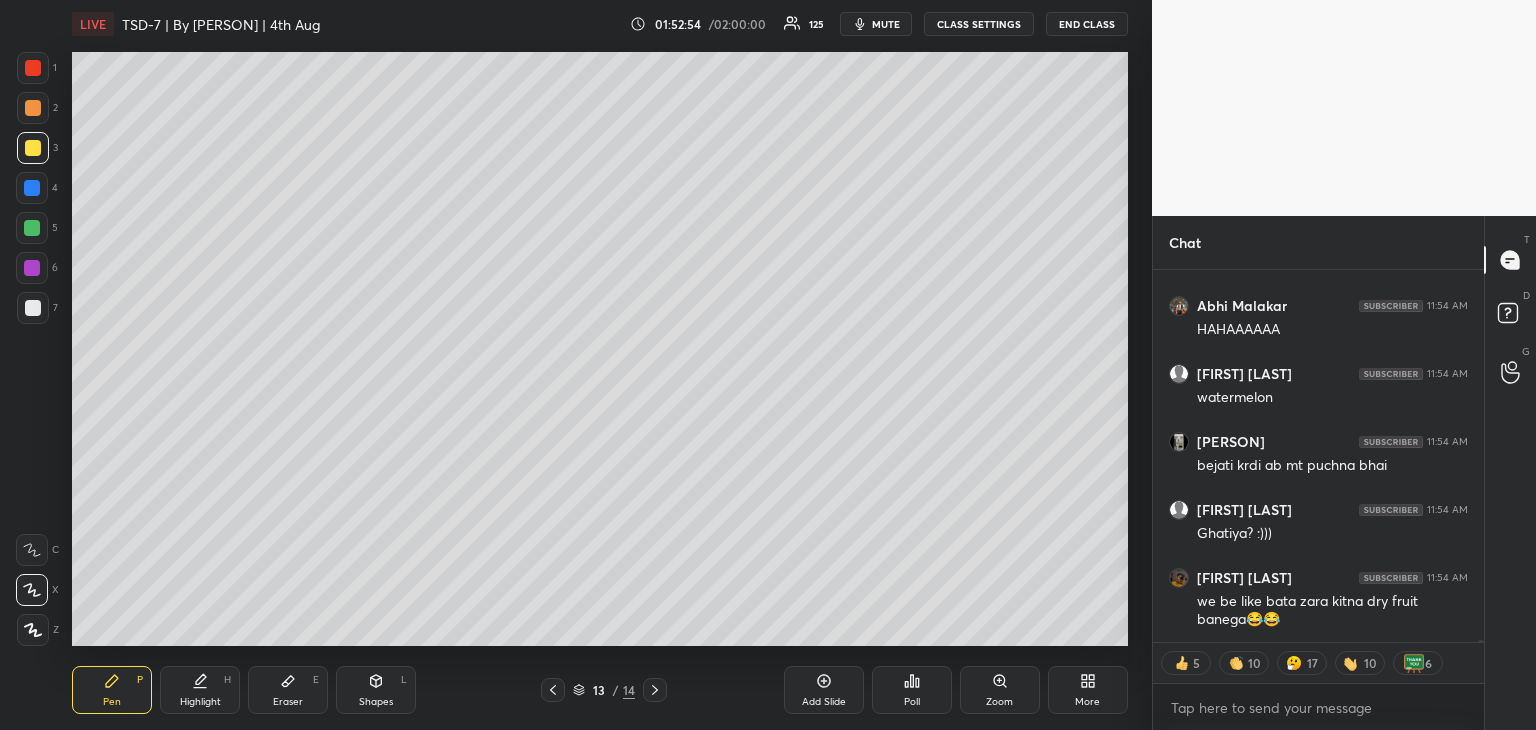 click on "Eraser E" at bounding box center [288, 690] 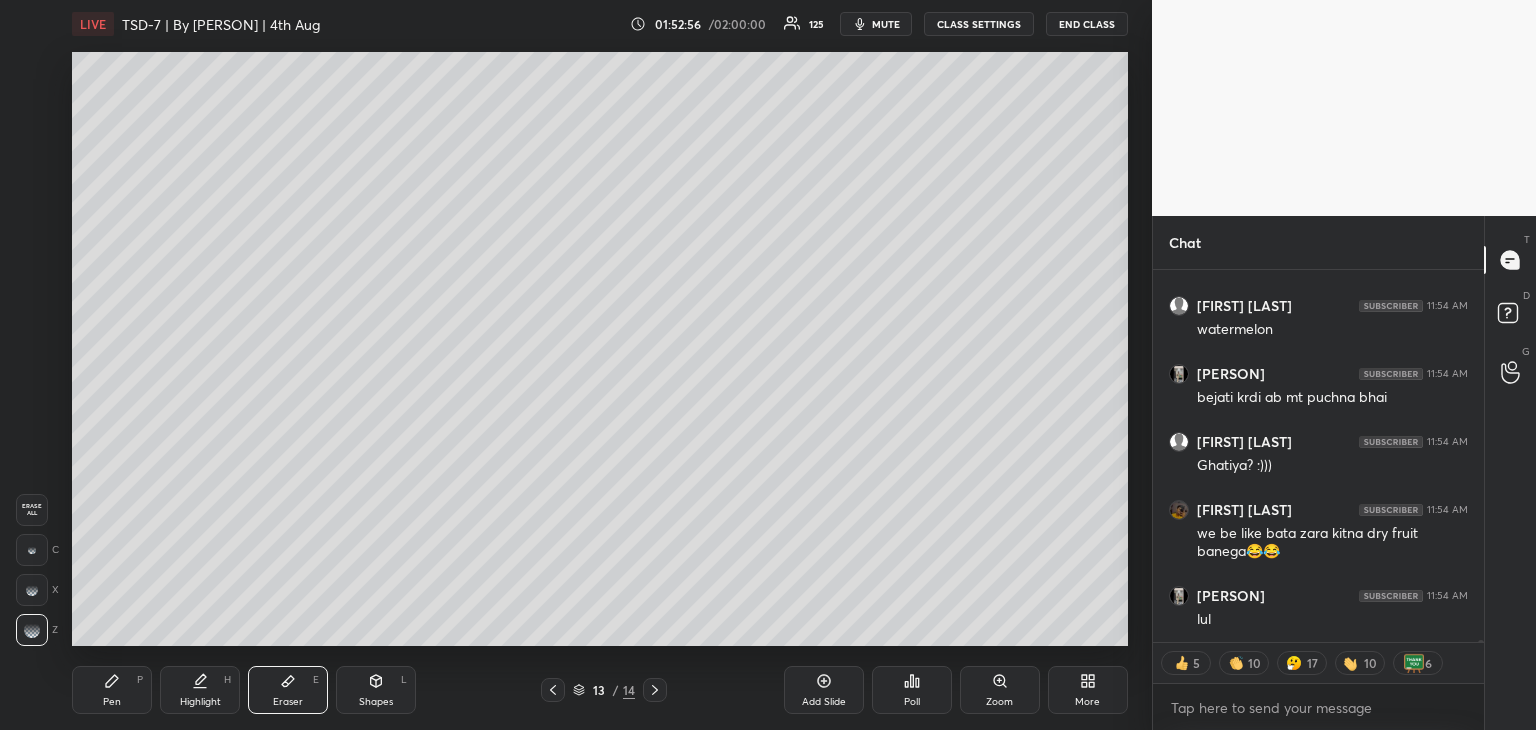 scroll, scrollTop: 73116, scrollLeft: 0, axis: vertical 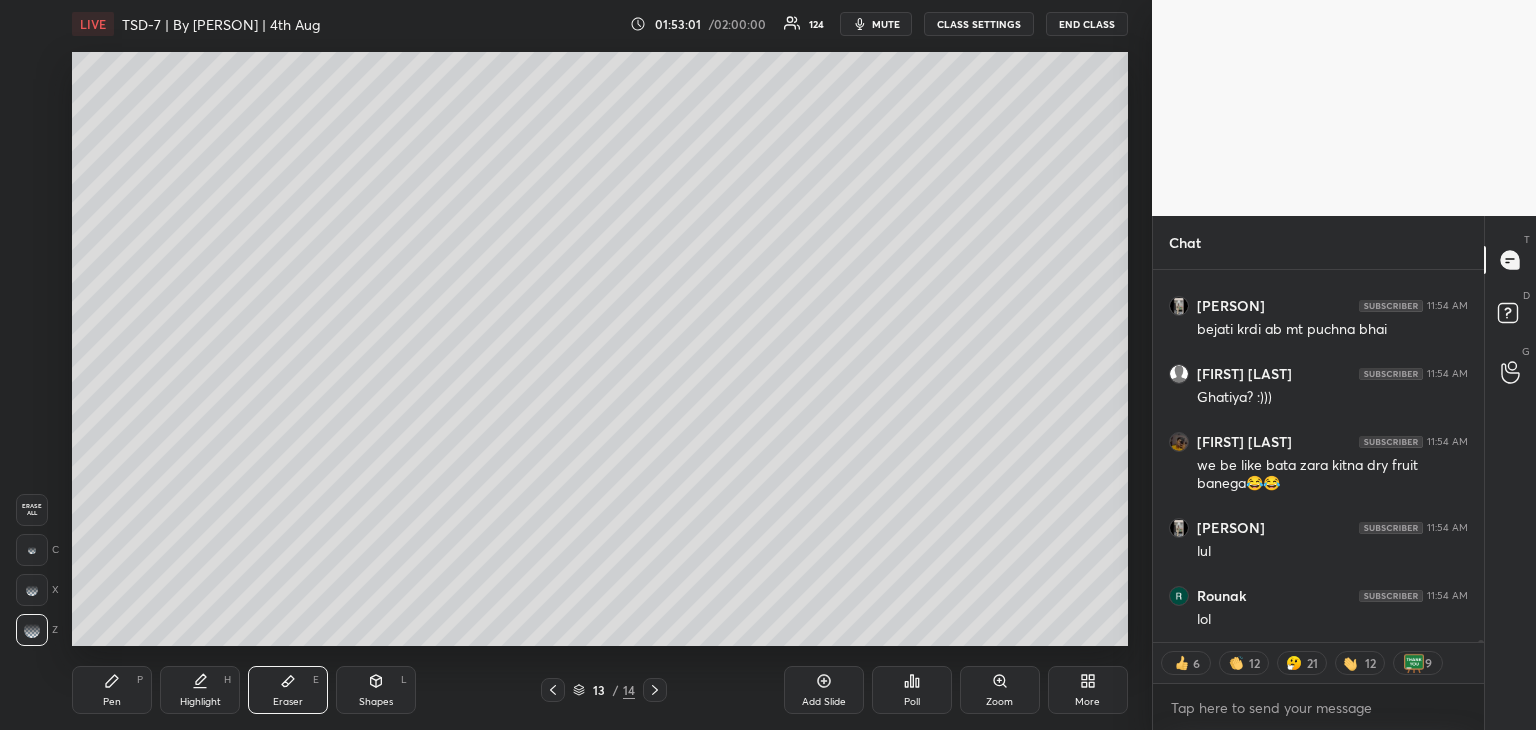 click on "Pen" at bounding box center [112, 702] 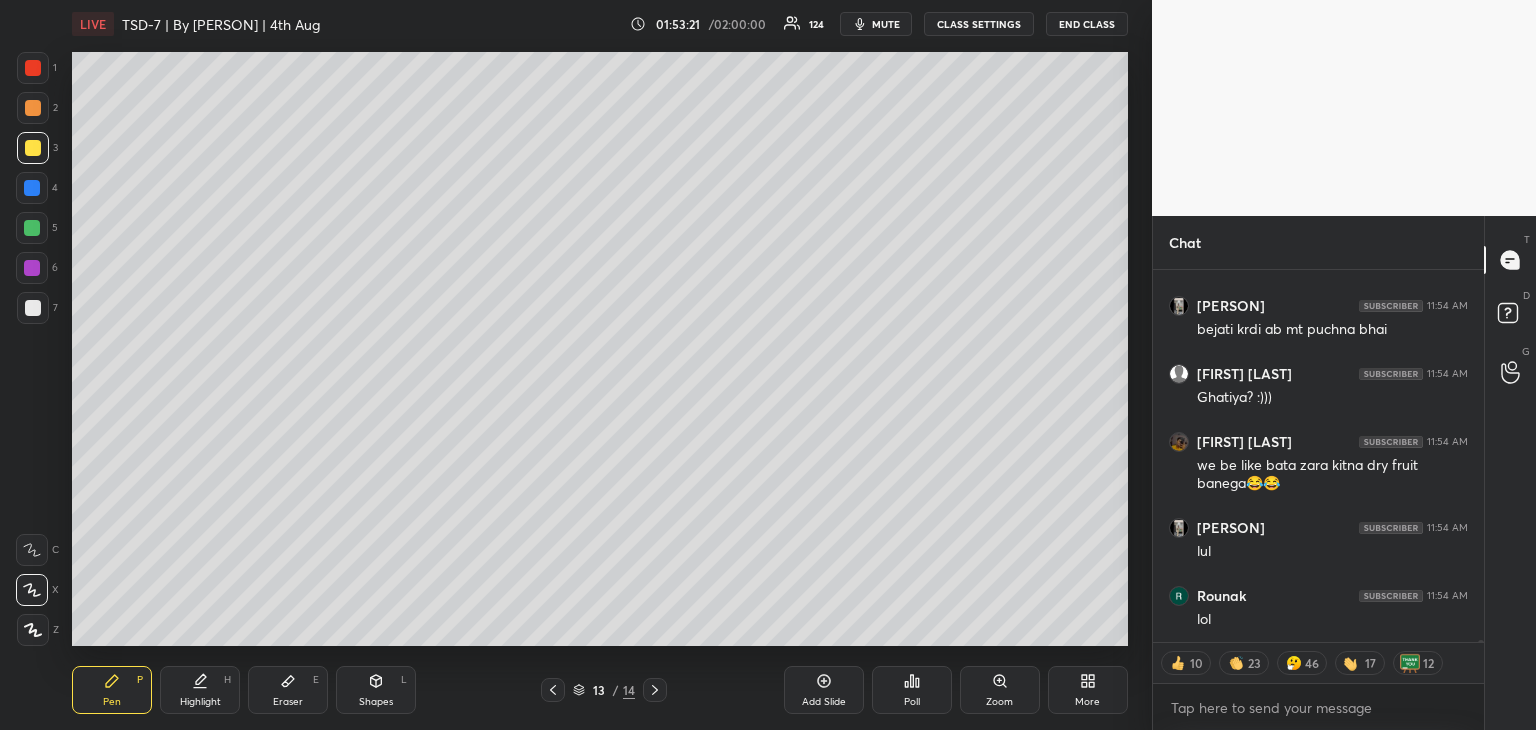 click on "Eraser E" at bounding box center (288, 690) 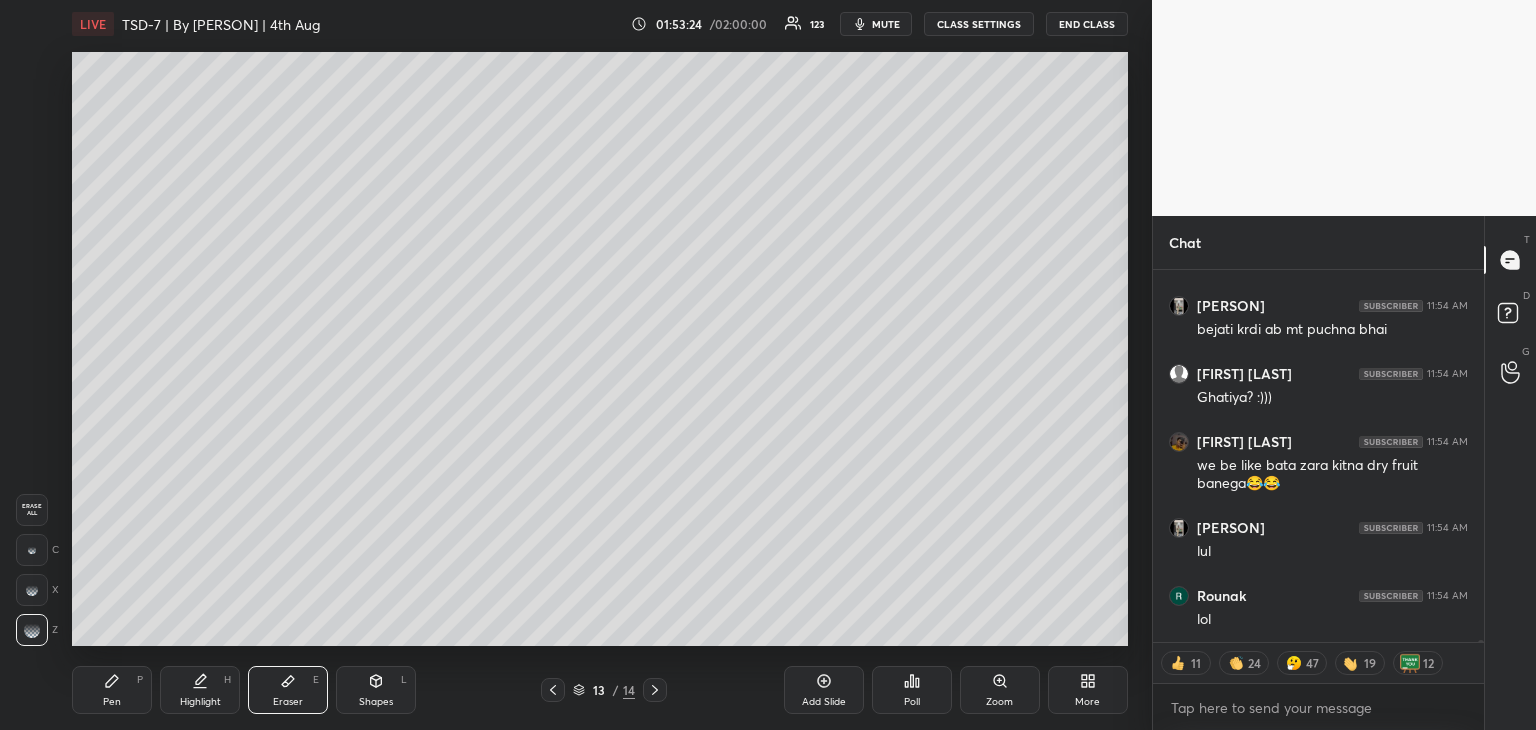 click on "Pen P" at bounding box center [112, 690] 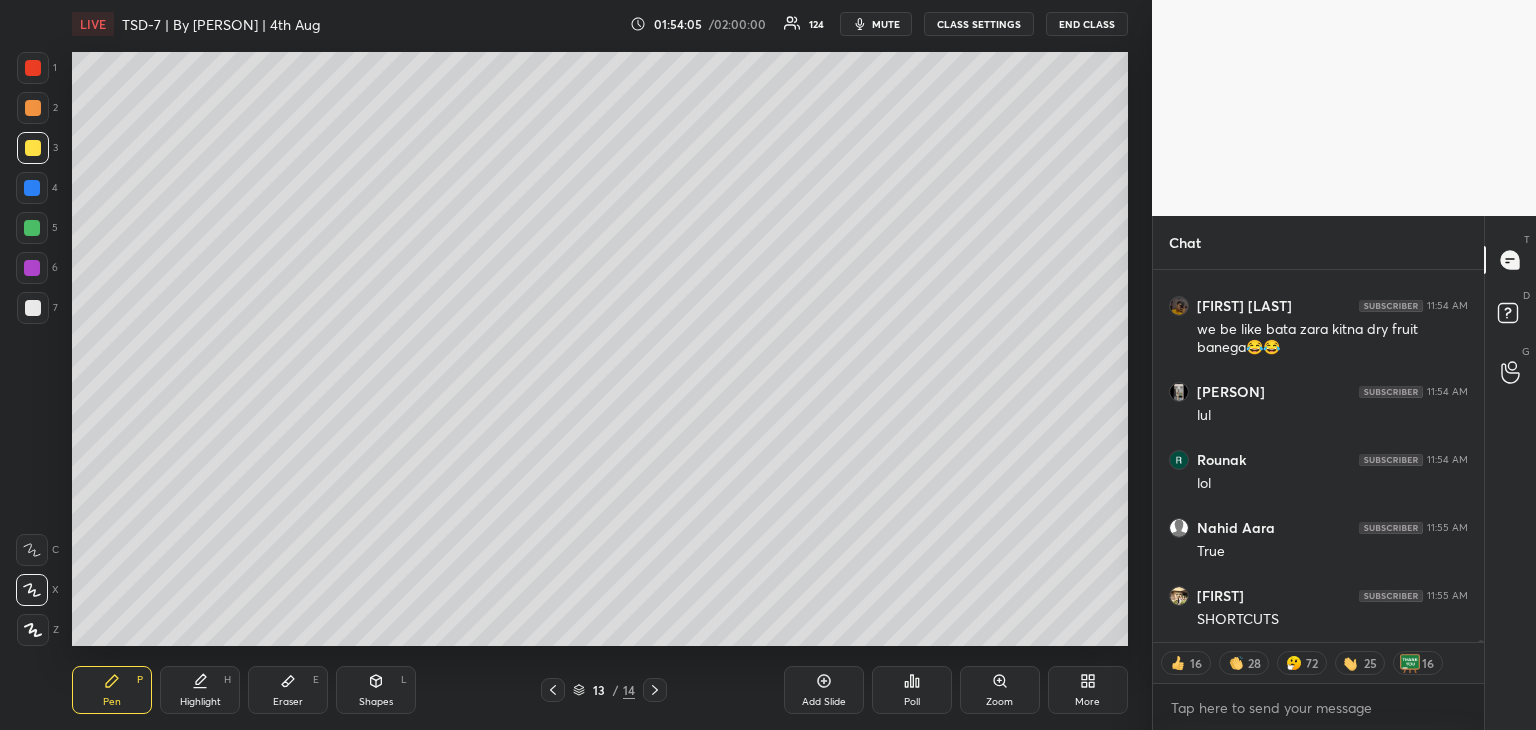 scroll, scrollTop: 73320, scrollLeft: 0, axis: vertical 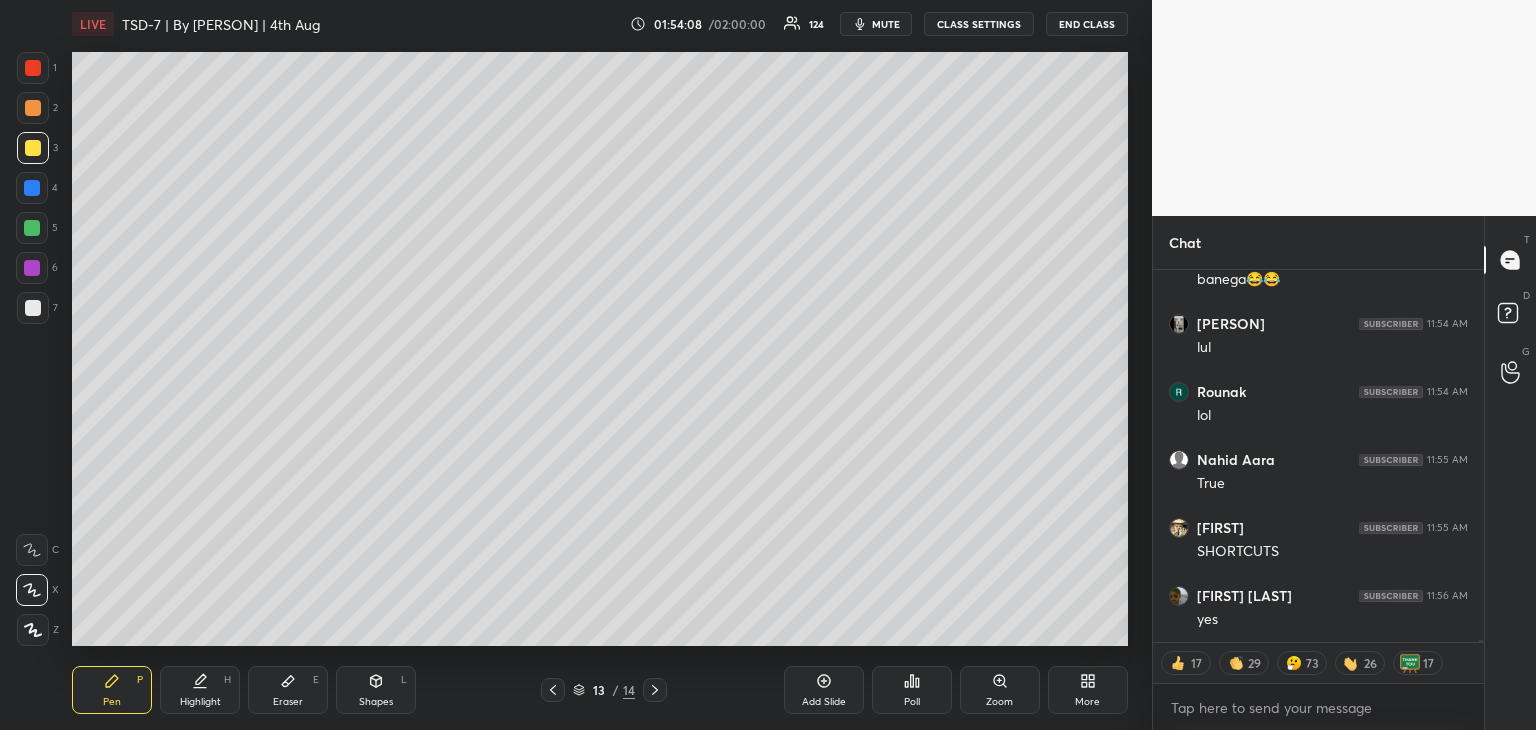 click on "Eraser E" at bounding box center [288, 690] 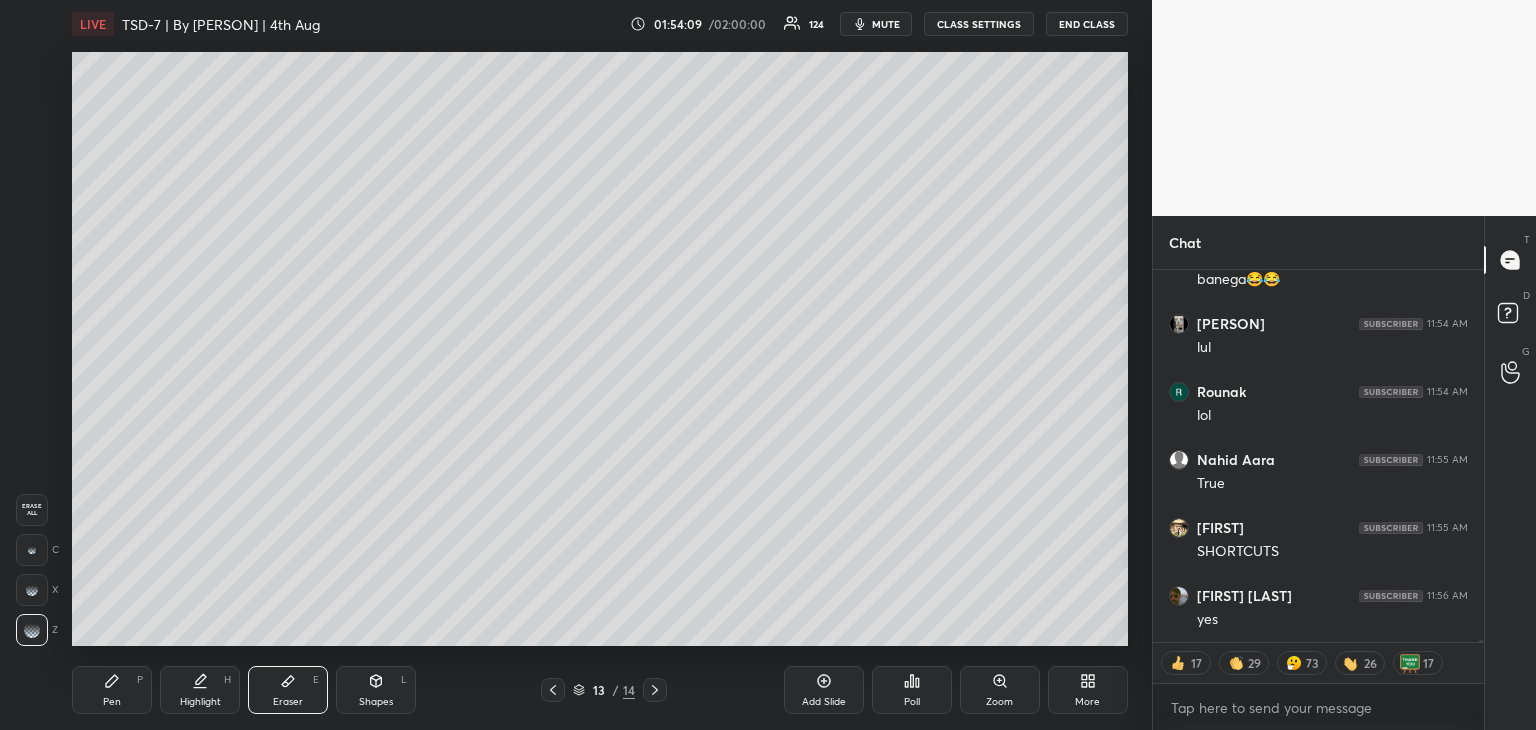 scroll, scrollTop: 73388, scrollLeft: 0, axis: vertical 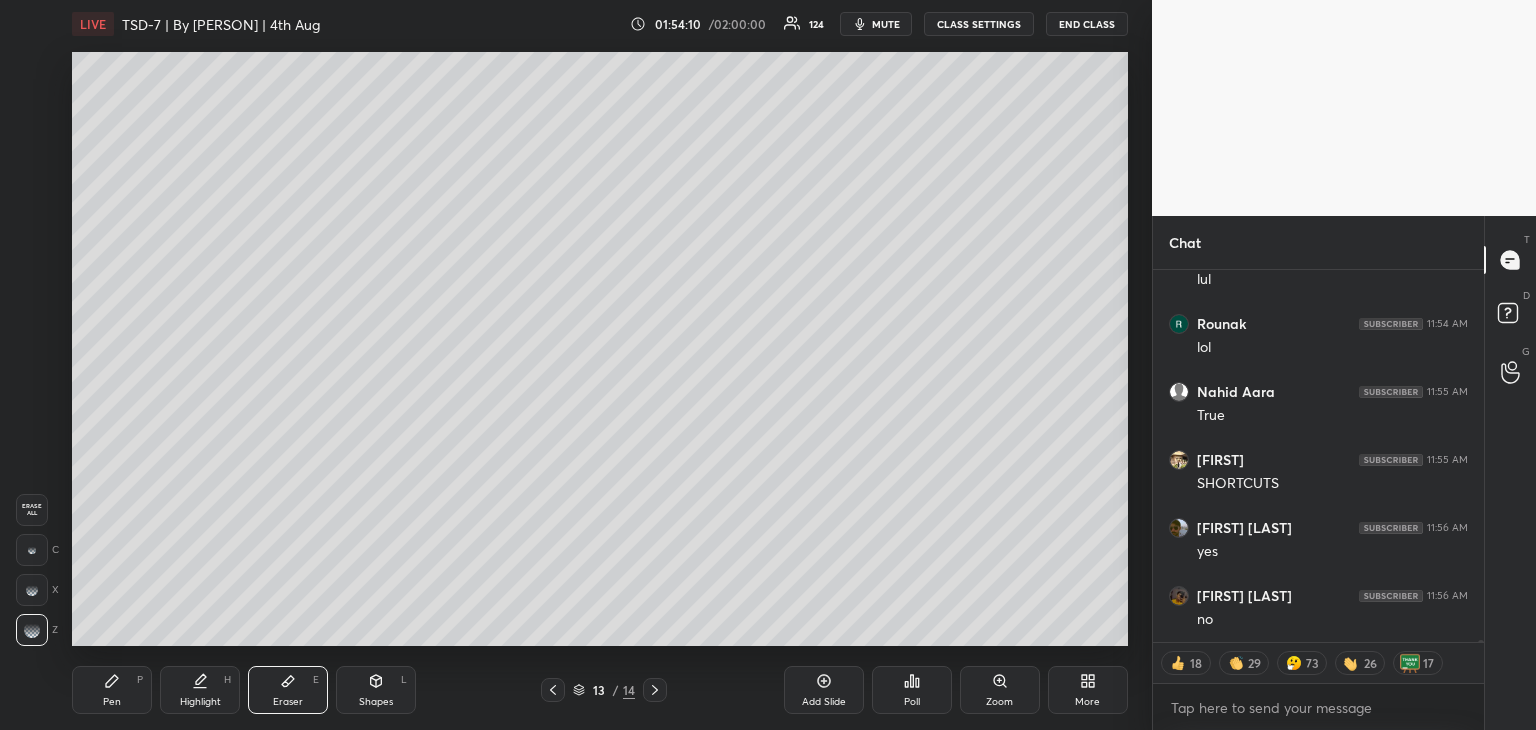 click 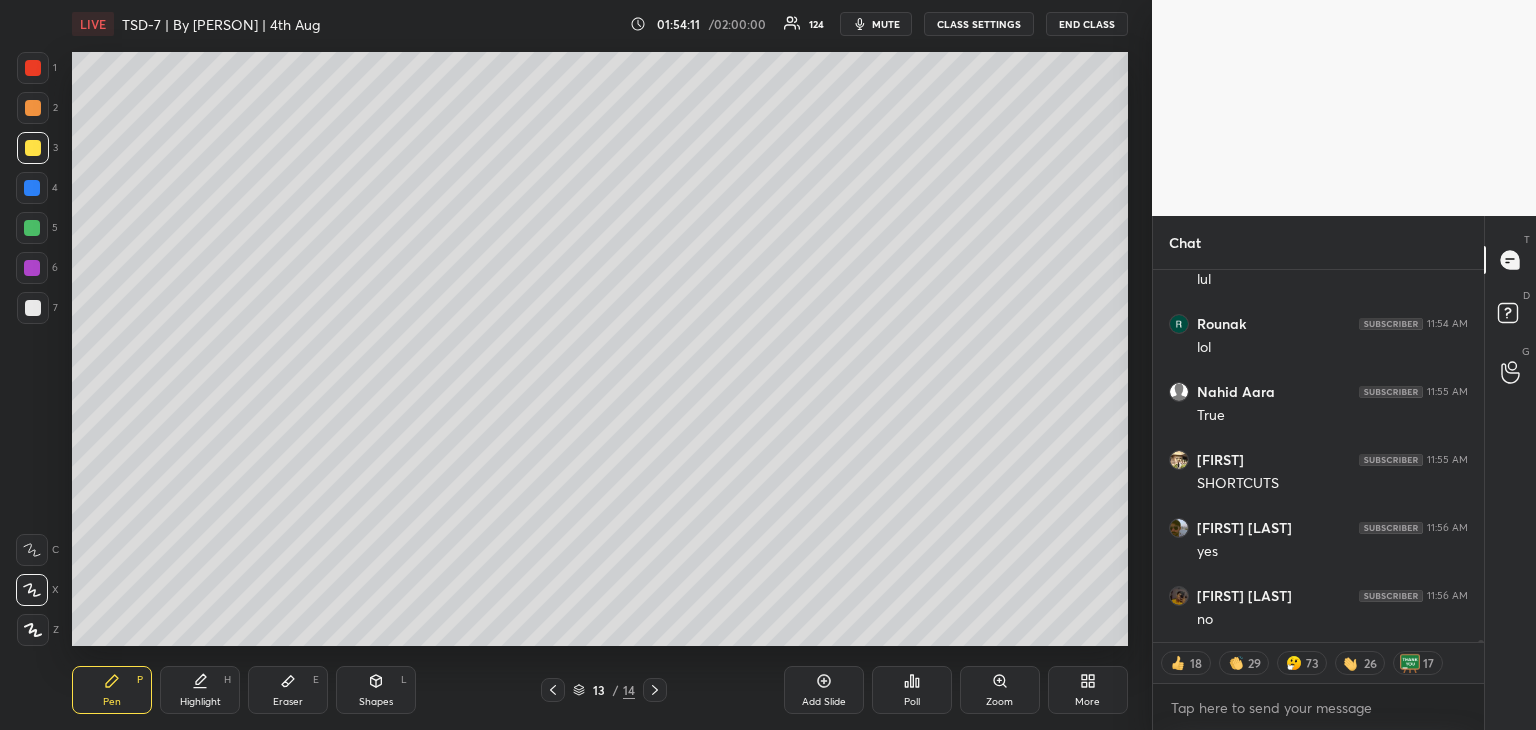 scroll, scrollTop: 73456, scrollLeft: 0, axis: vertical 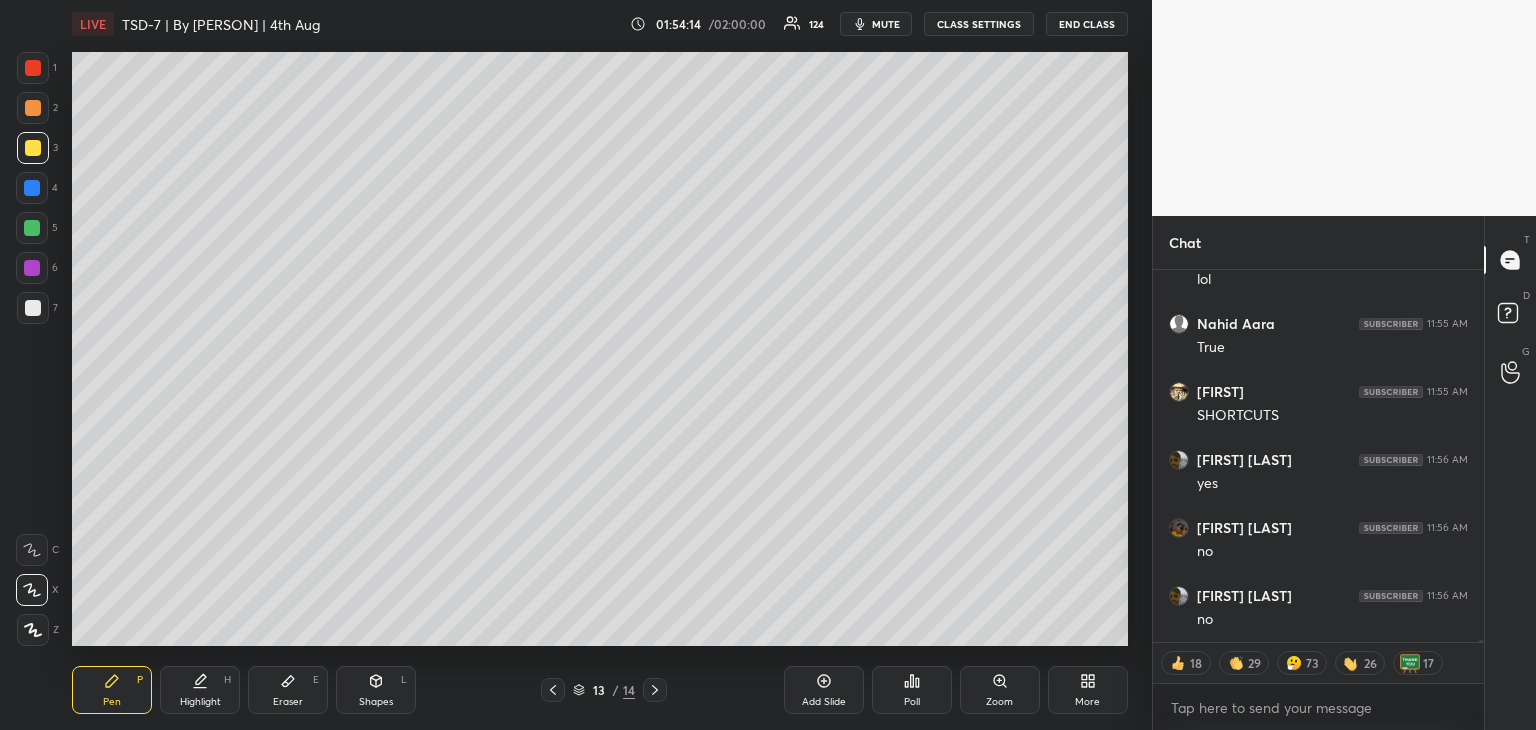 click 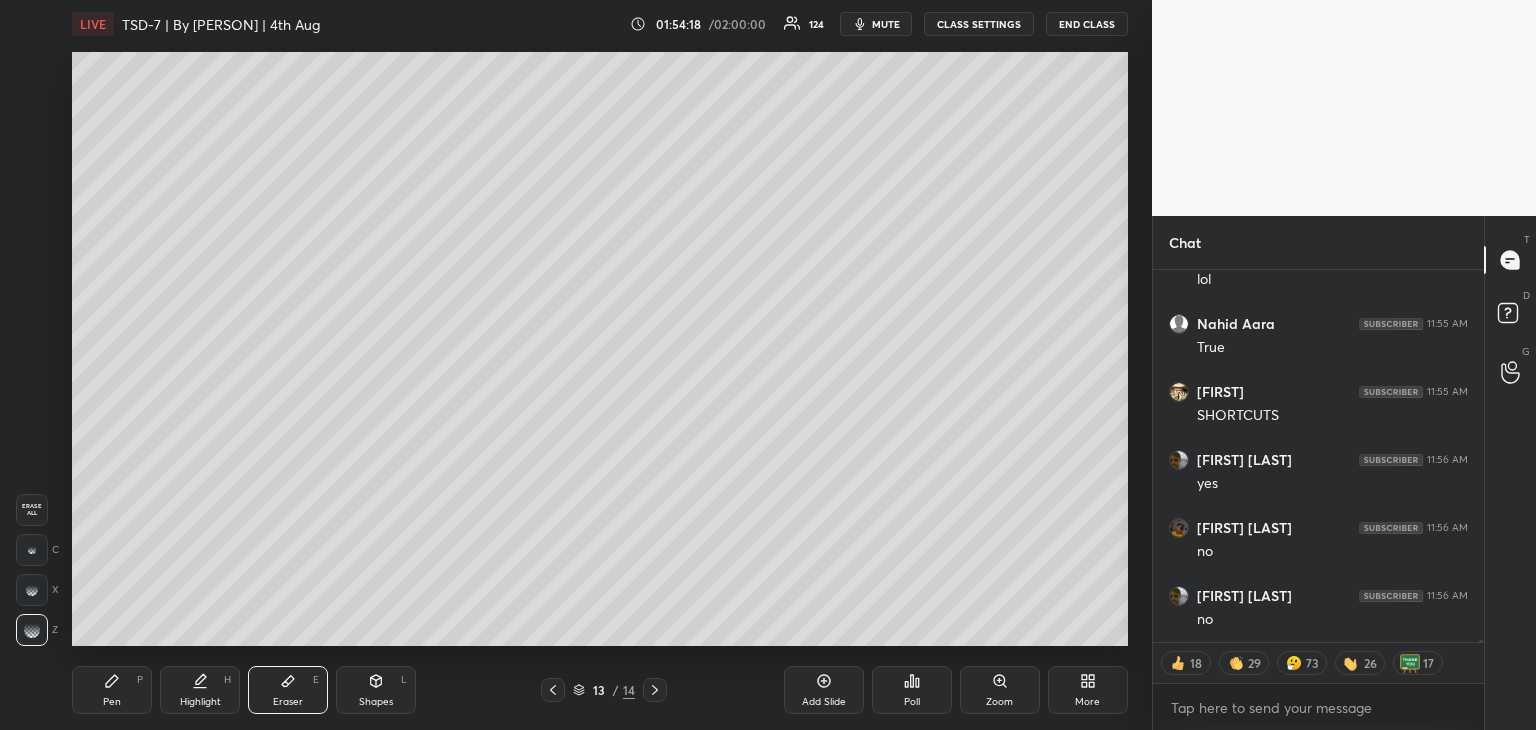click on "Pen" at bounding box center [112, 702] 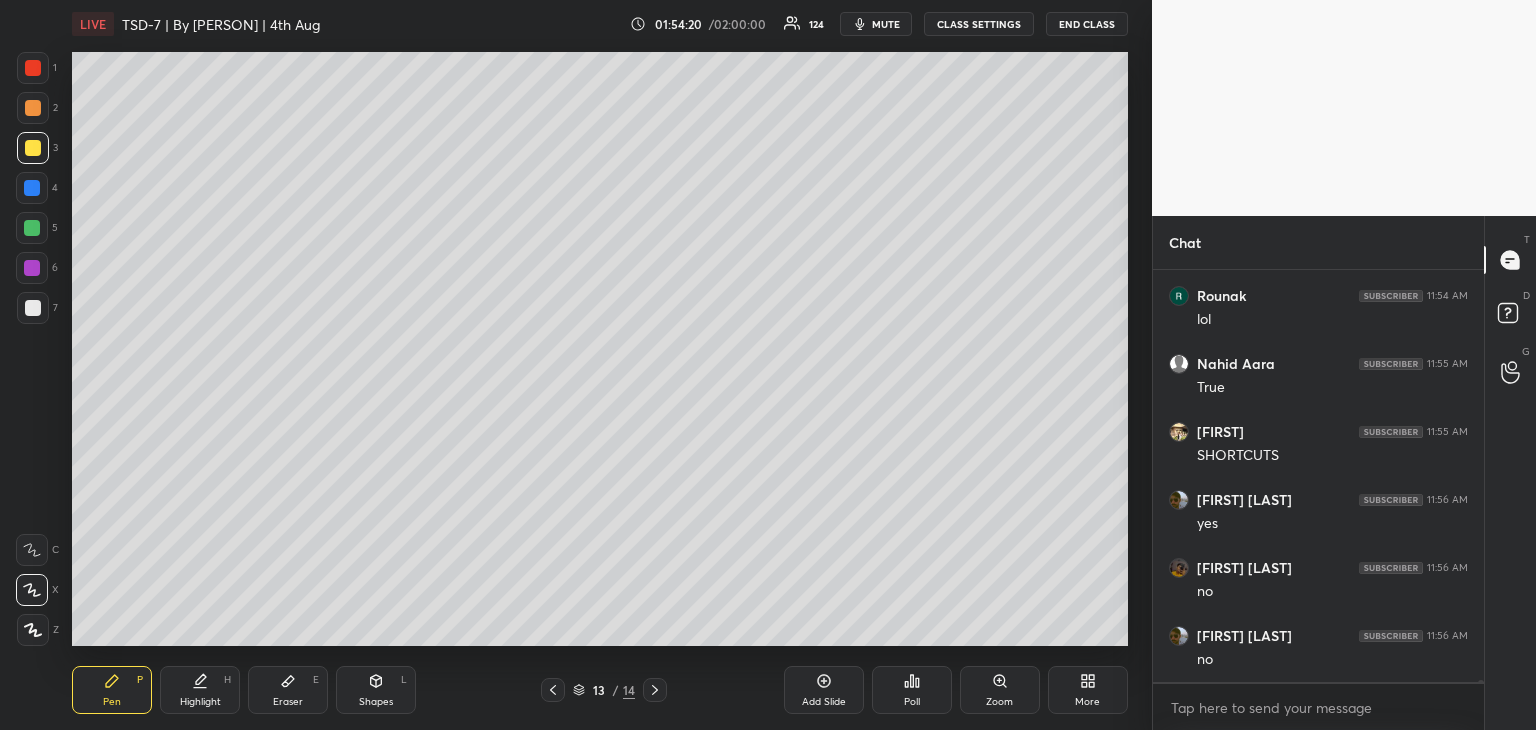 scroll, scrollTop: 5, scrollLeft: 6, axis: both 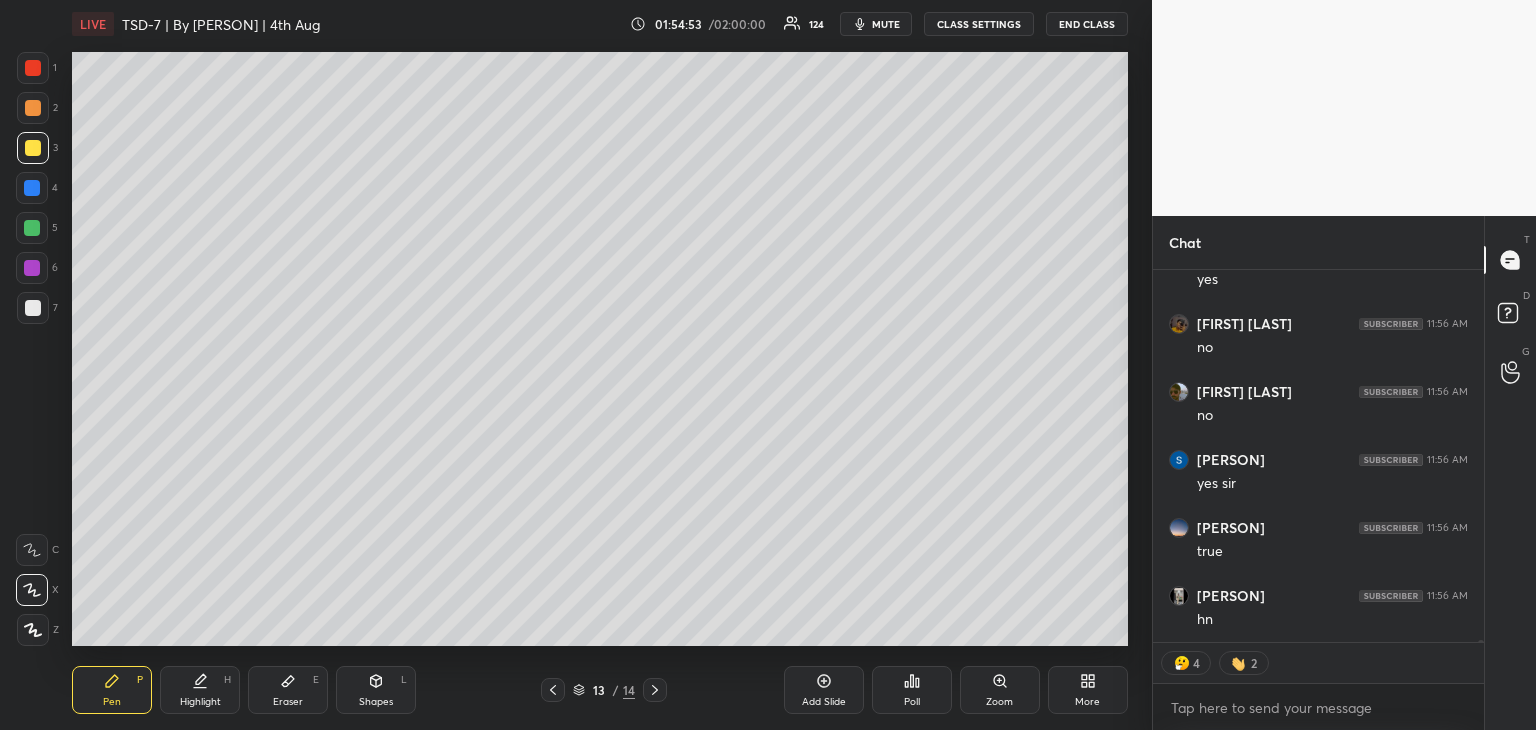 click 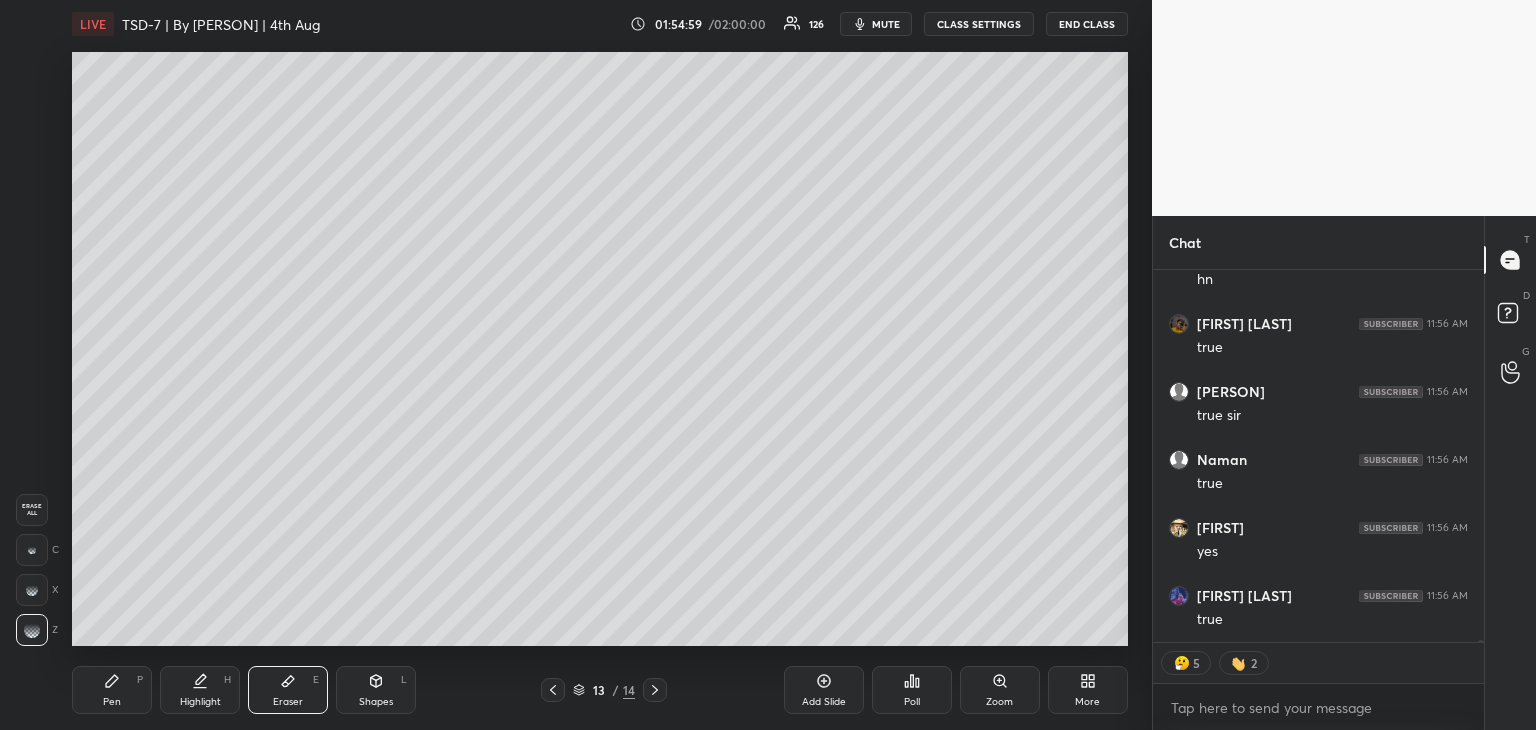 scroll, scrollTop: 74068, scrollLeft: 0, axis: vertical 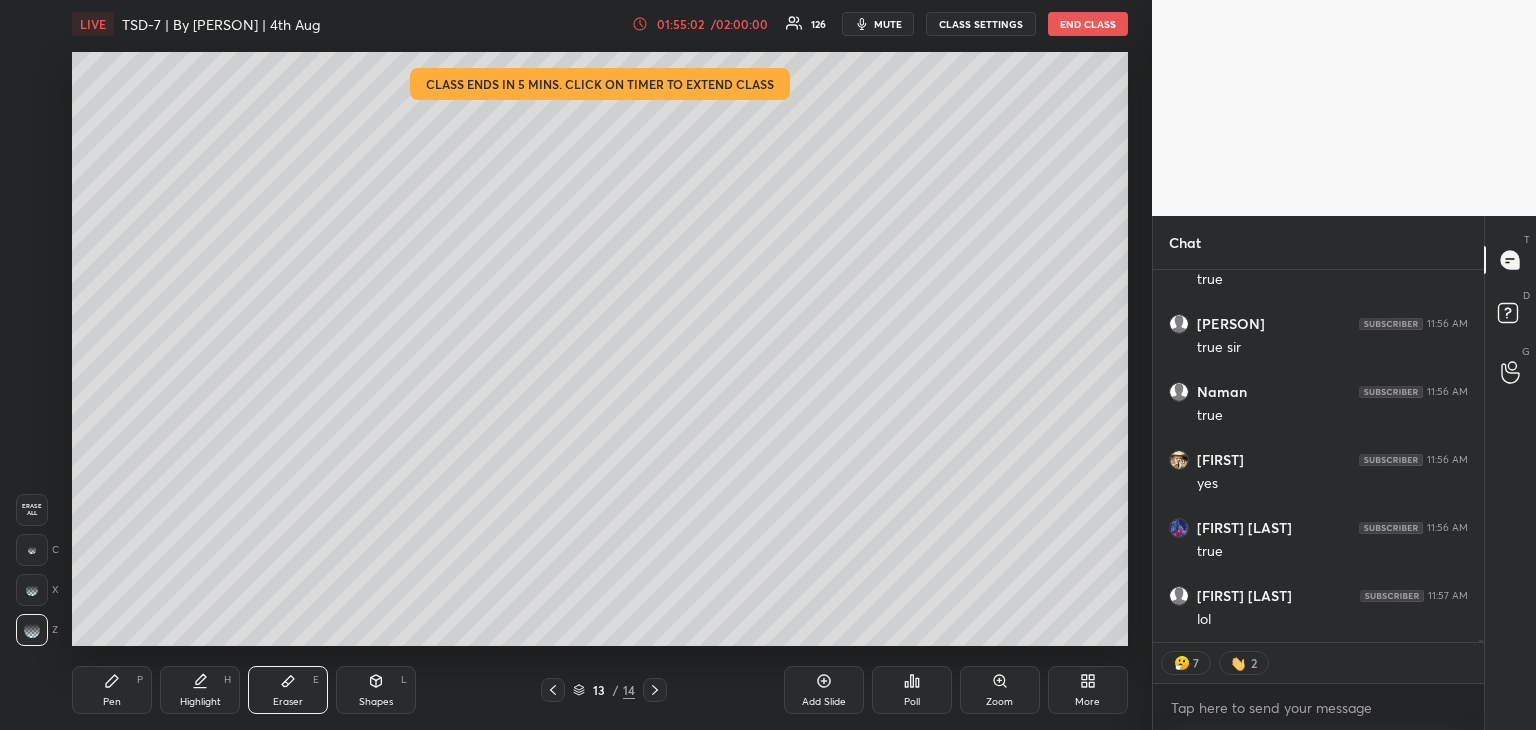 click on "01:55:02" at bounding box center (680, 24) 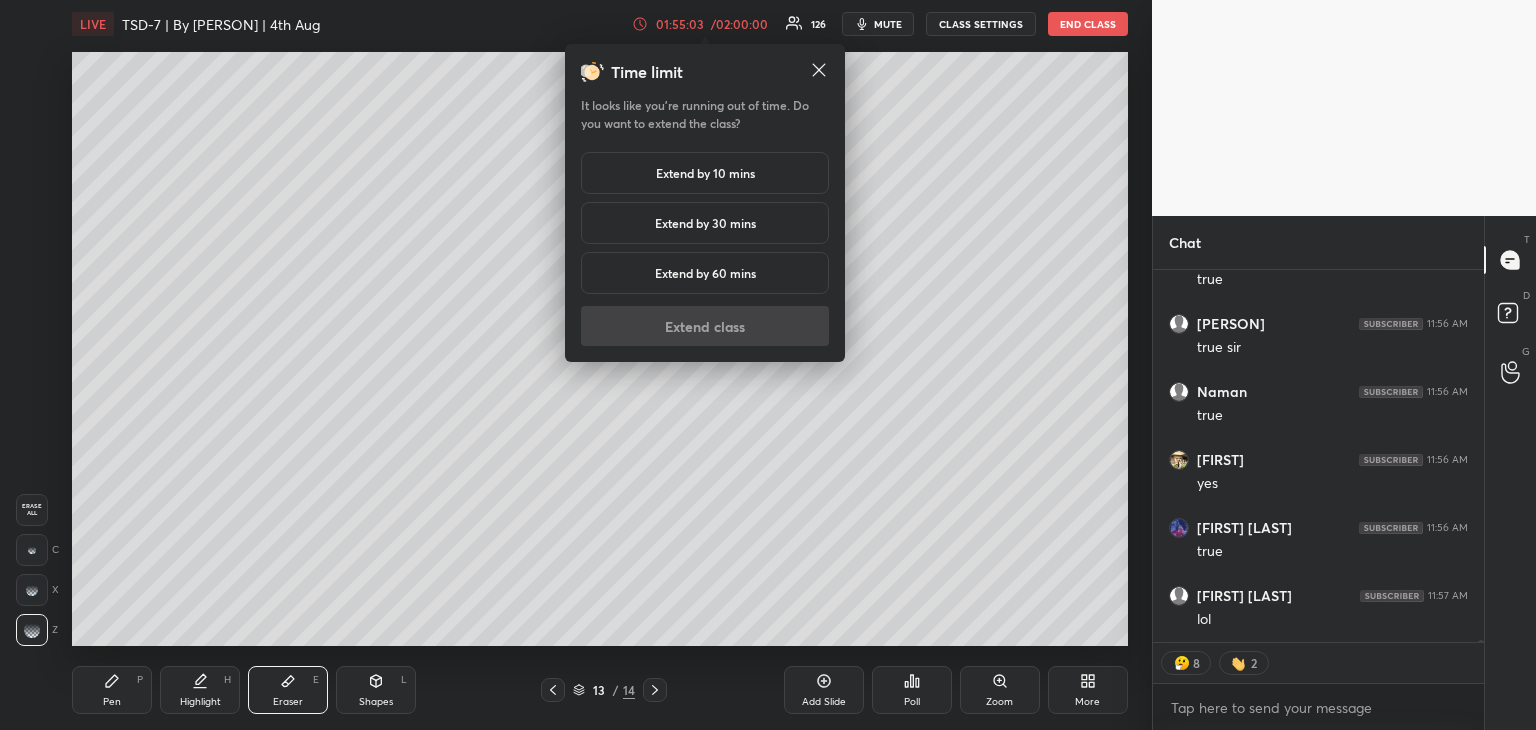 click on "Extend by 10 mins" at bounding box center (705, 173) 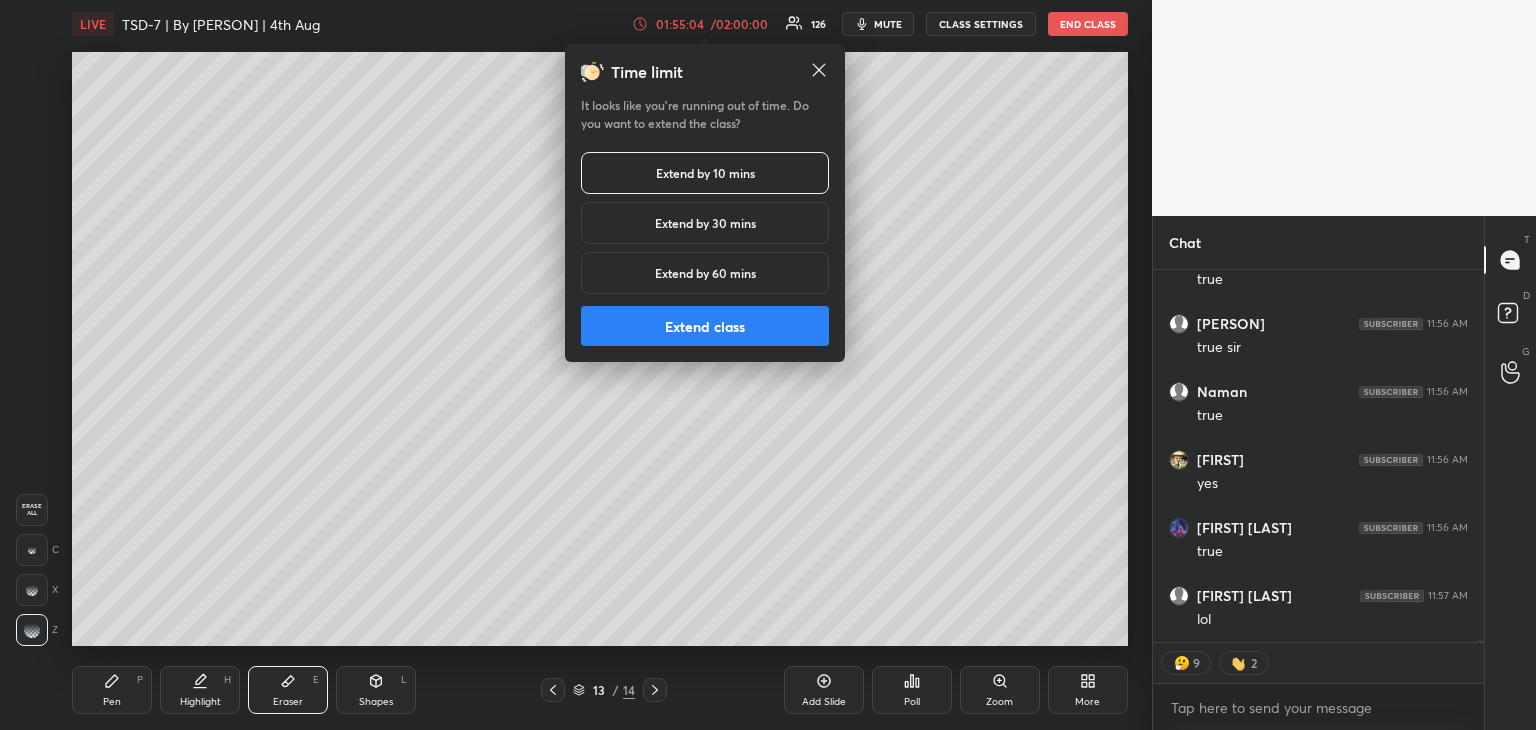 scroll, scrollTop: 74136, scrollLeft: 0, axis: vertical 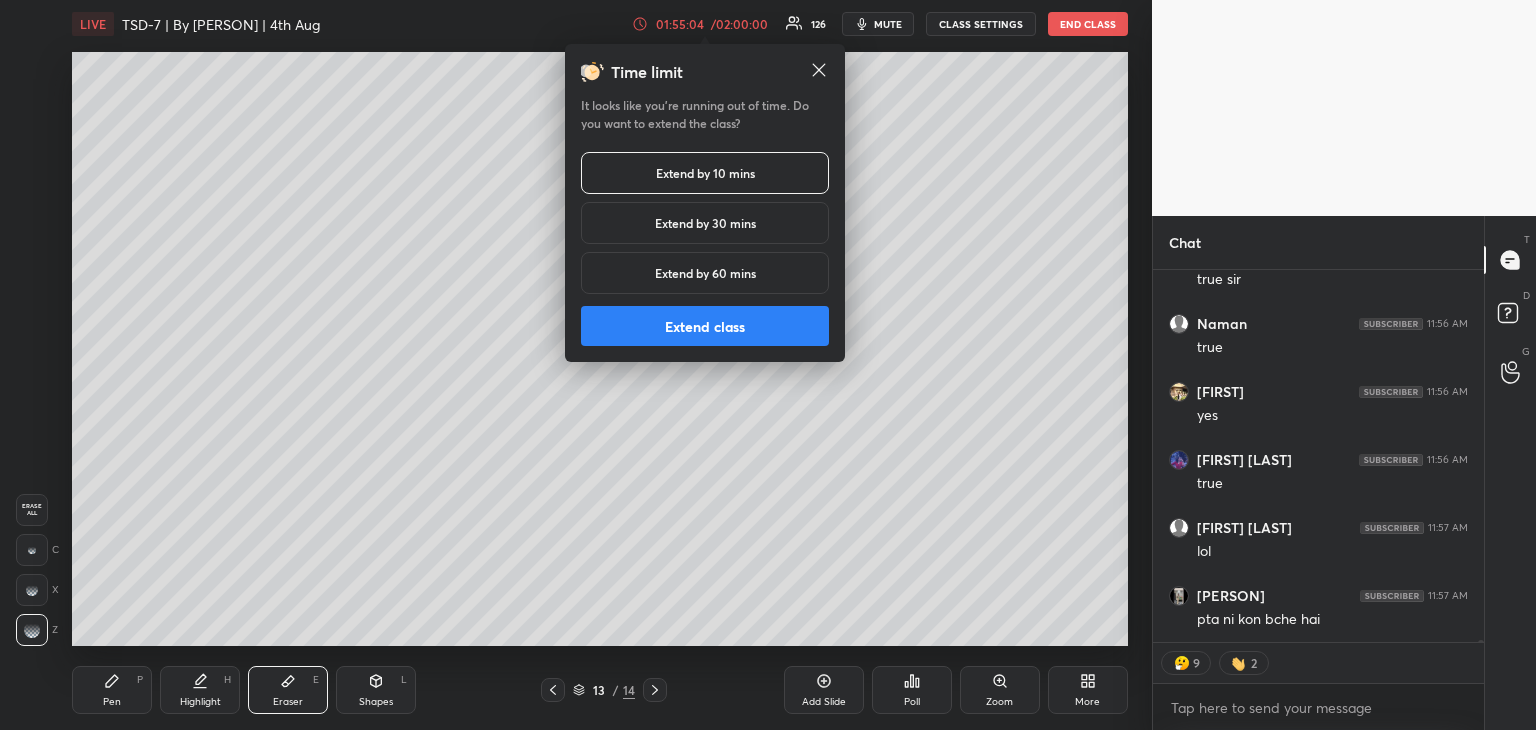 click on "Extend class" at bounding box center (705, 326) 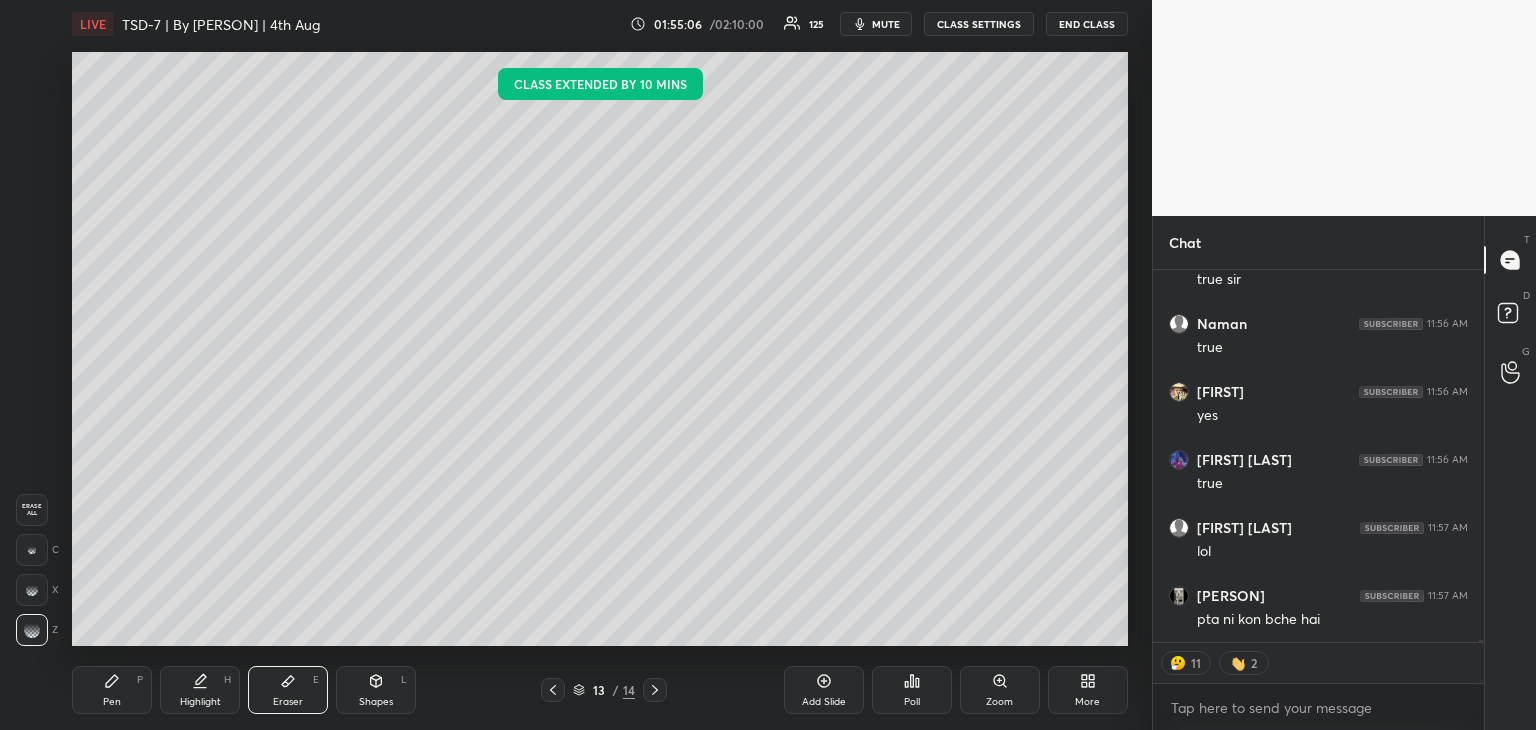scroll, scrollTop: 74204, scrollLeft: 0, axis: vertical 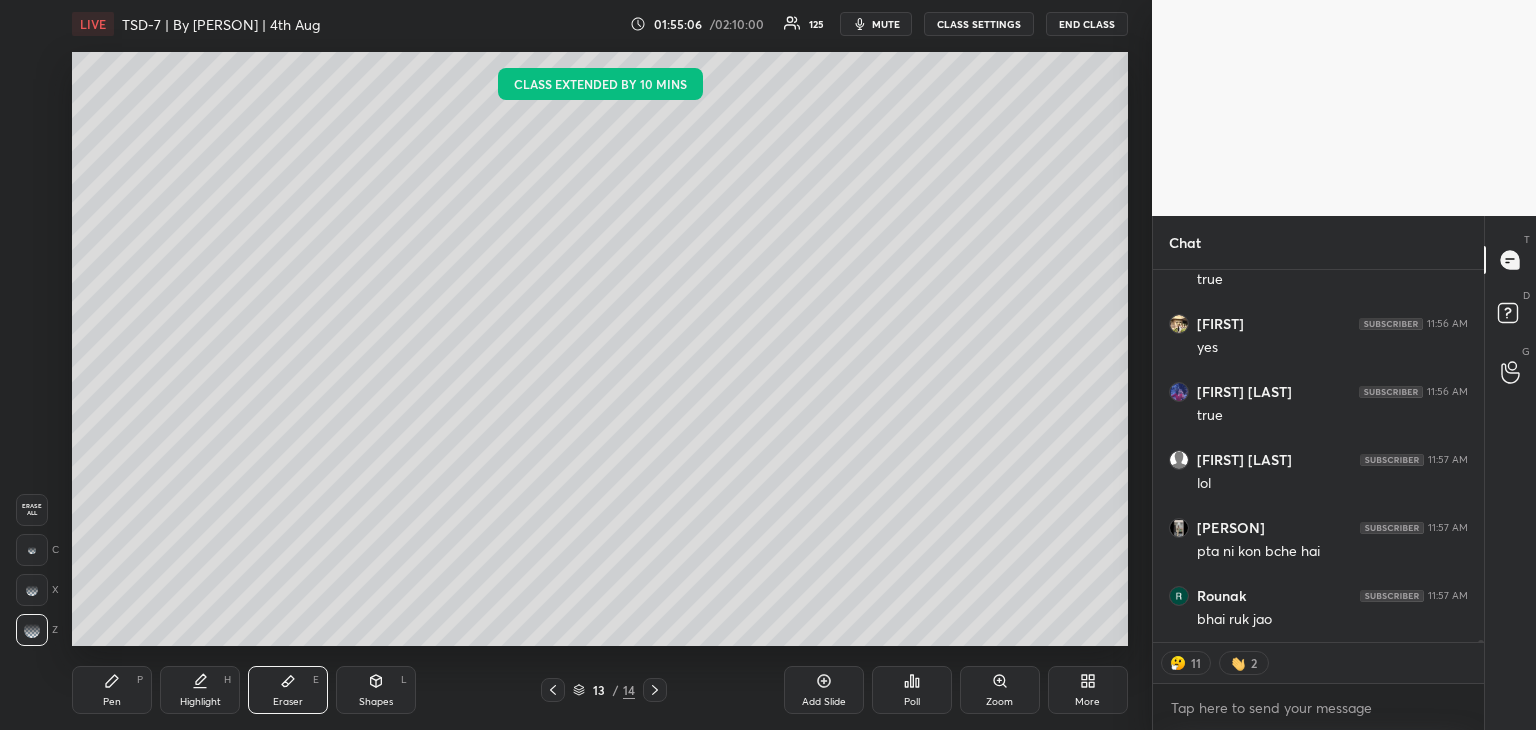 click on "Eraser E" at bounding box center [288, 690] 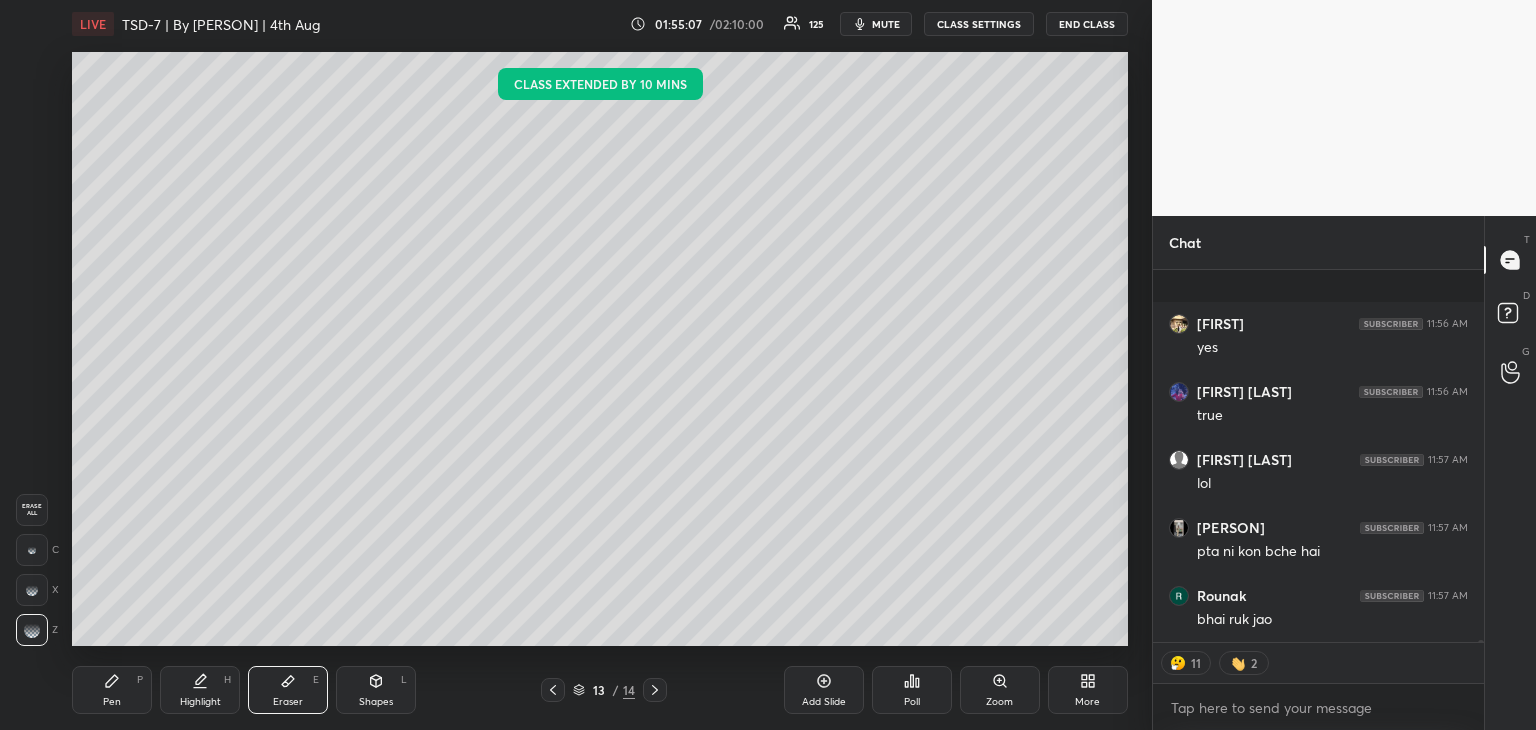 scroll, scrollTop: 74344, scrollLeft: 0, axis: vertical 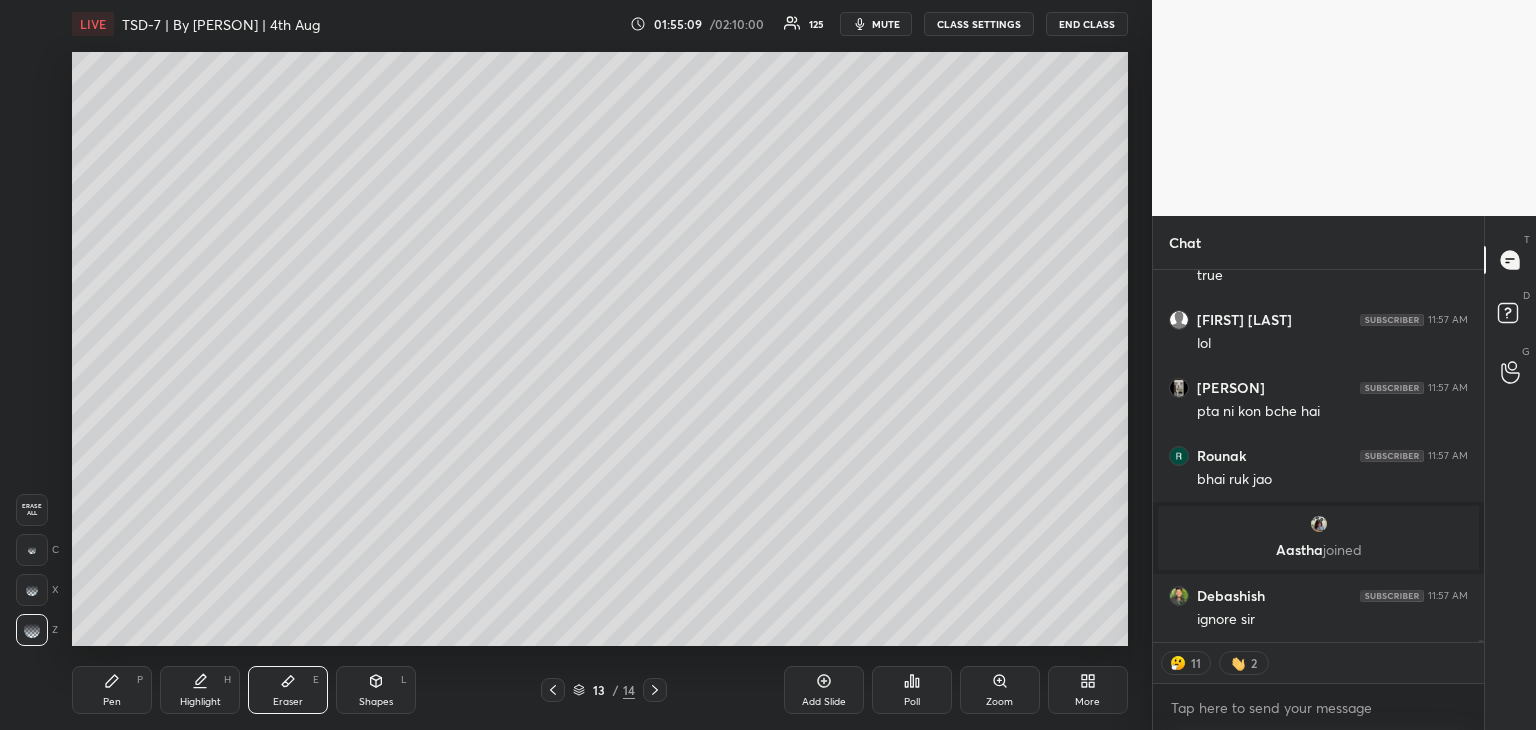 drag, startPoint x: 115, startPoint y: 685, endPoint x: 187, endPoint y: 649, distance: 80.49844 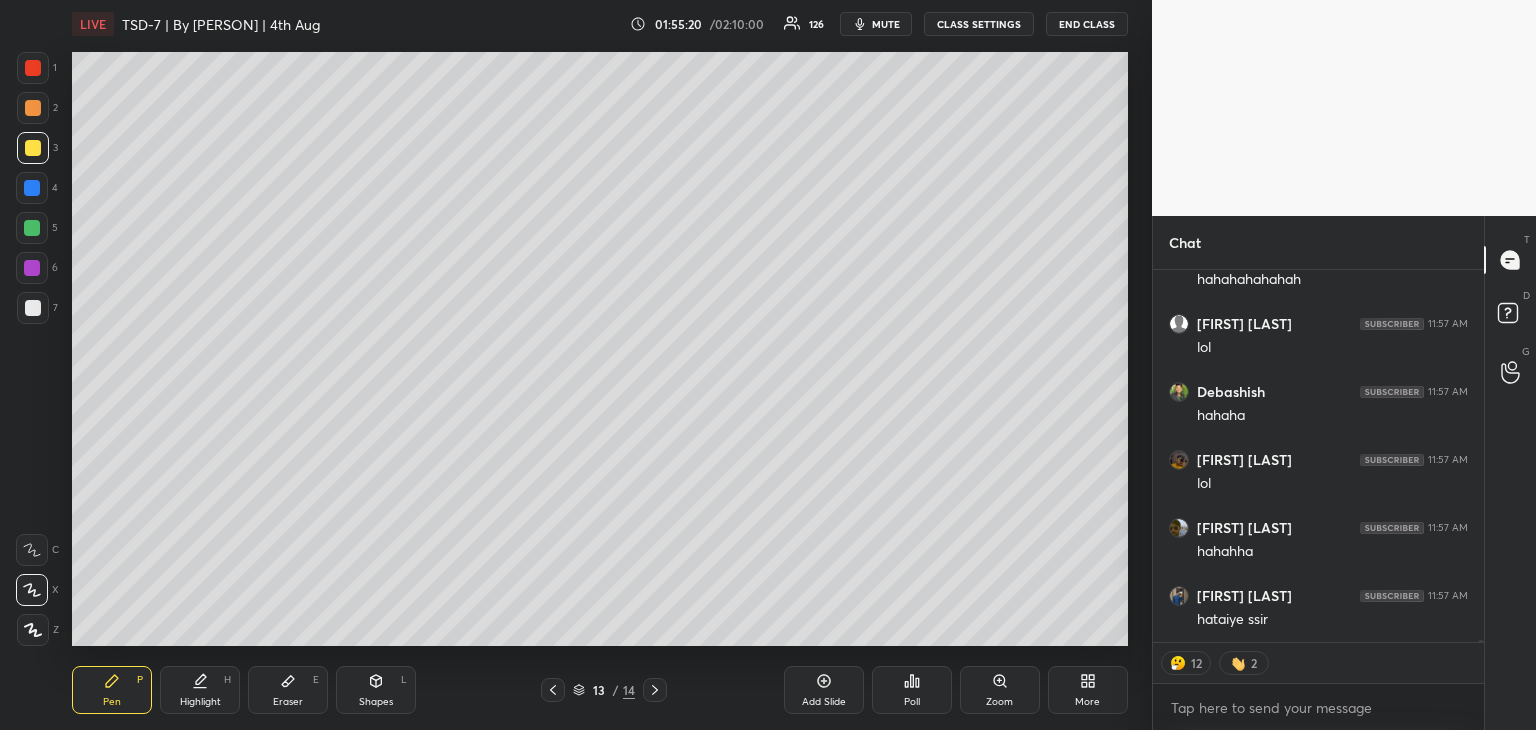 scroll, scrollTop: 75060, scrollLeft: 0, axis: vertical 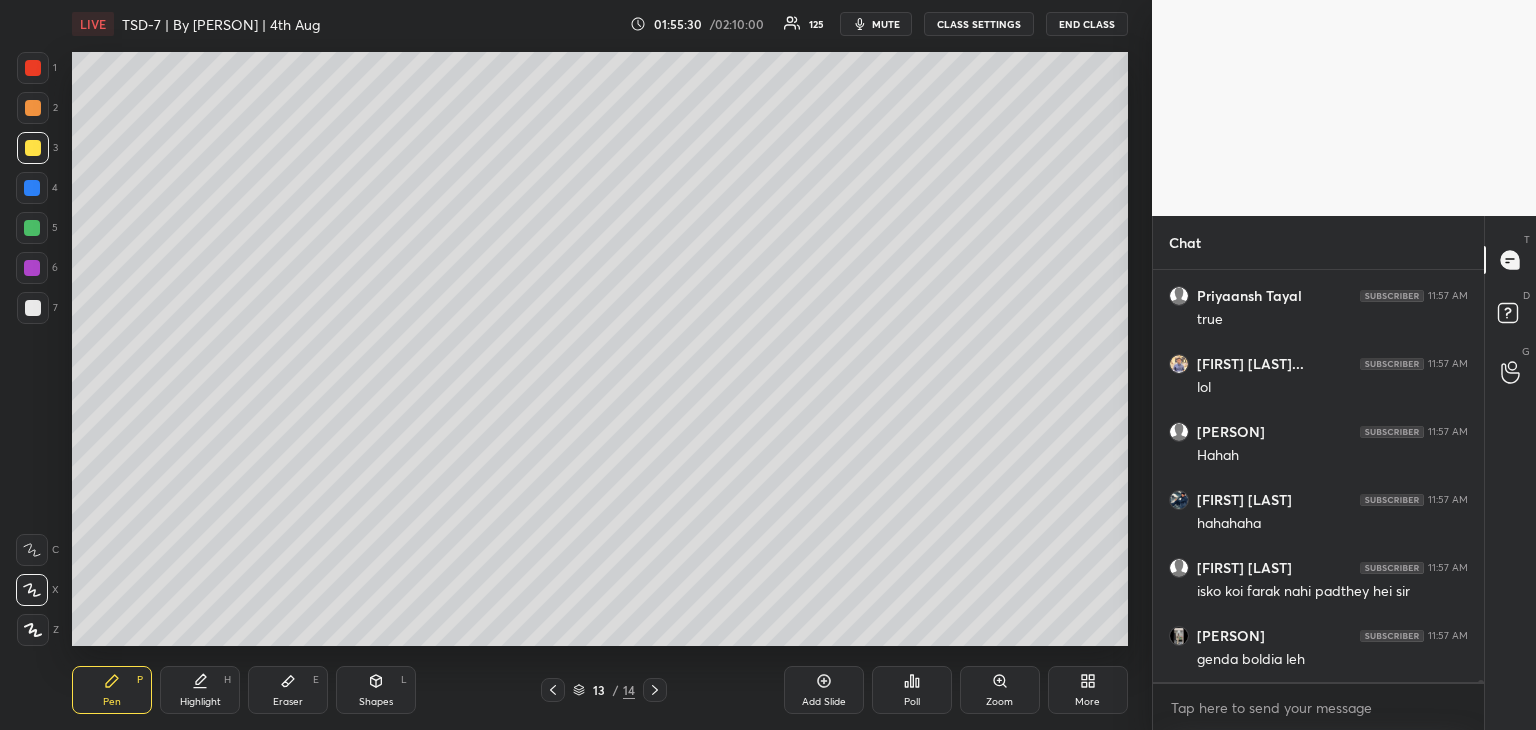 click on "Eraser E" at bounding box center (288, 690) 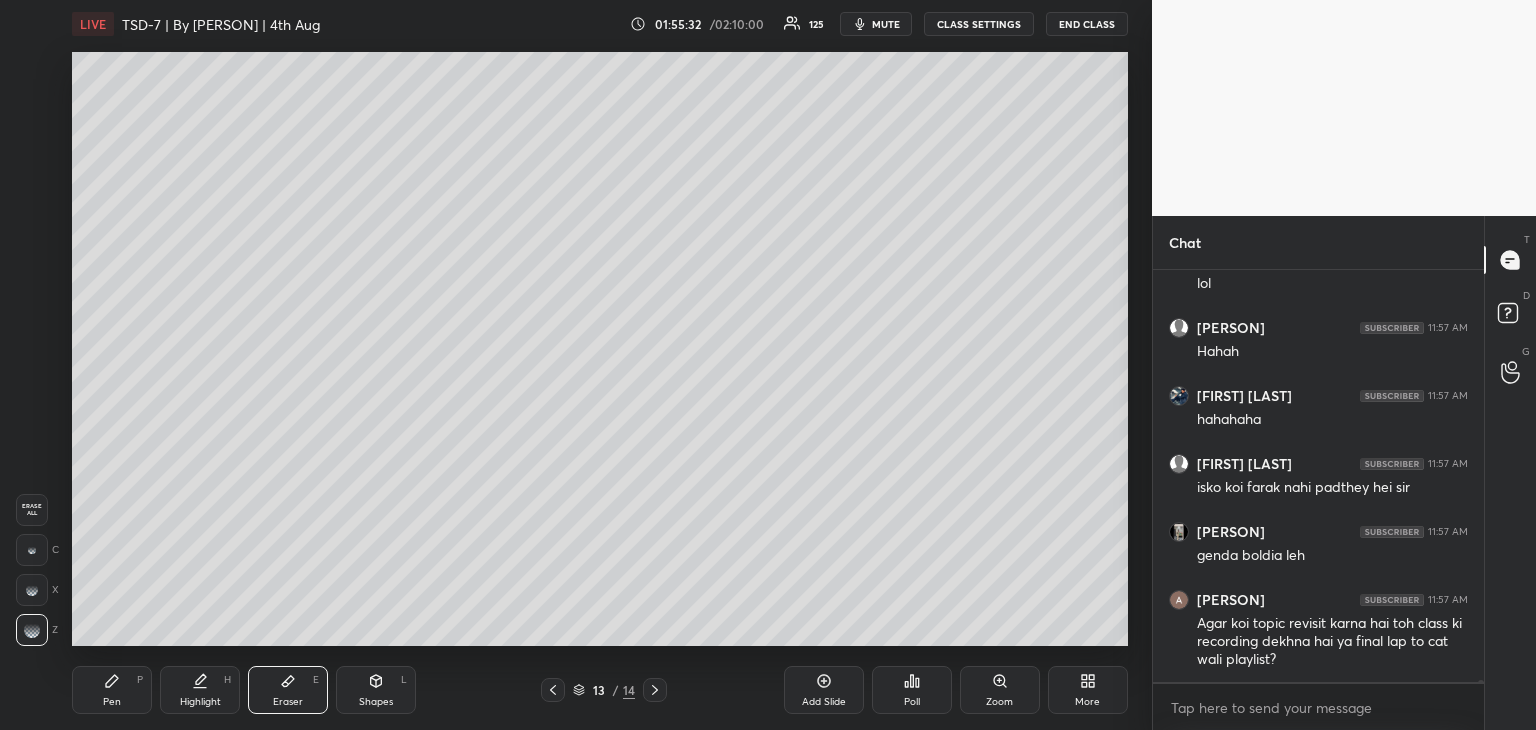 scroll, scrollTop: 75668, scrollLeft: 0, axis: vertical 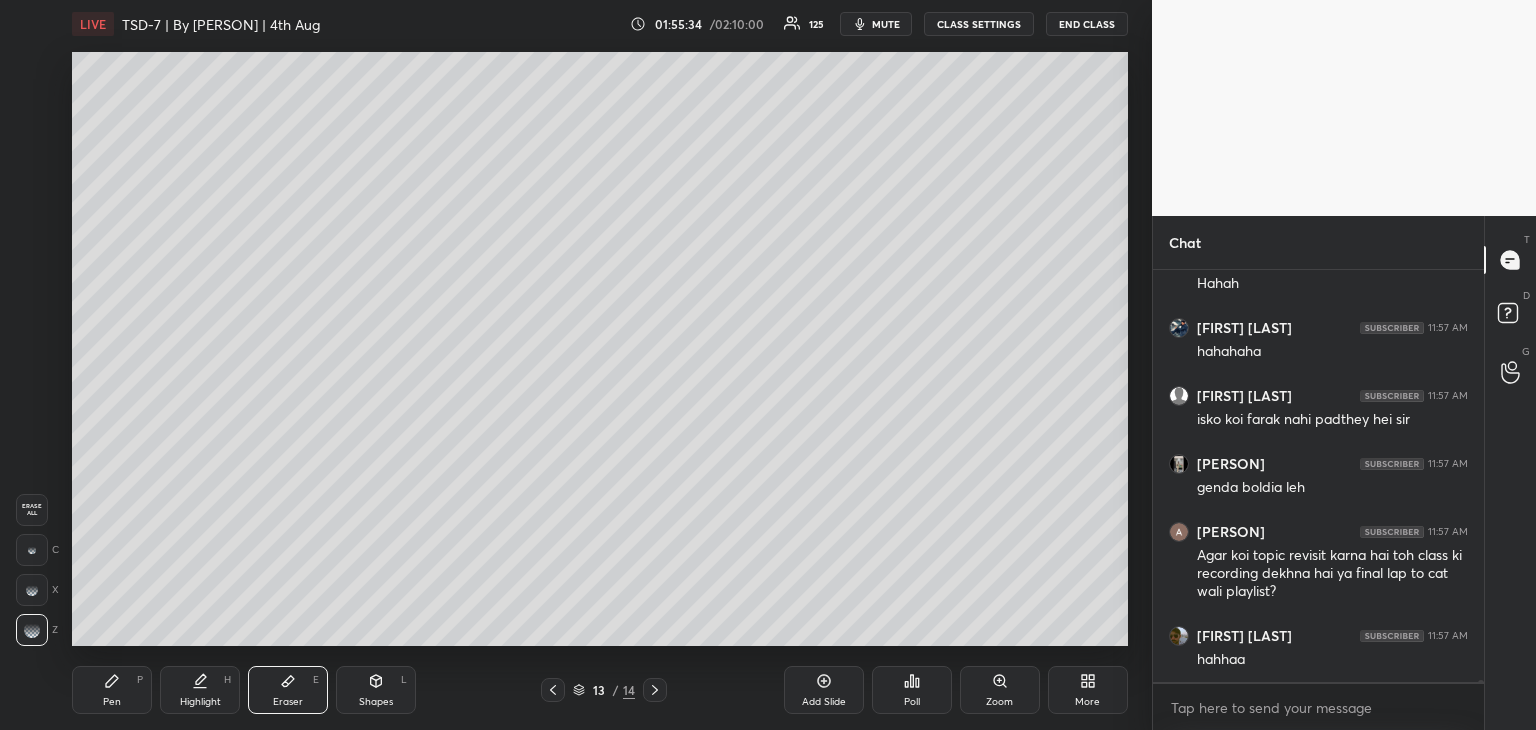 click on "Pen" at bounding box center [112, 702] 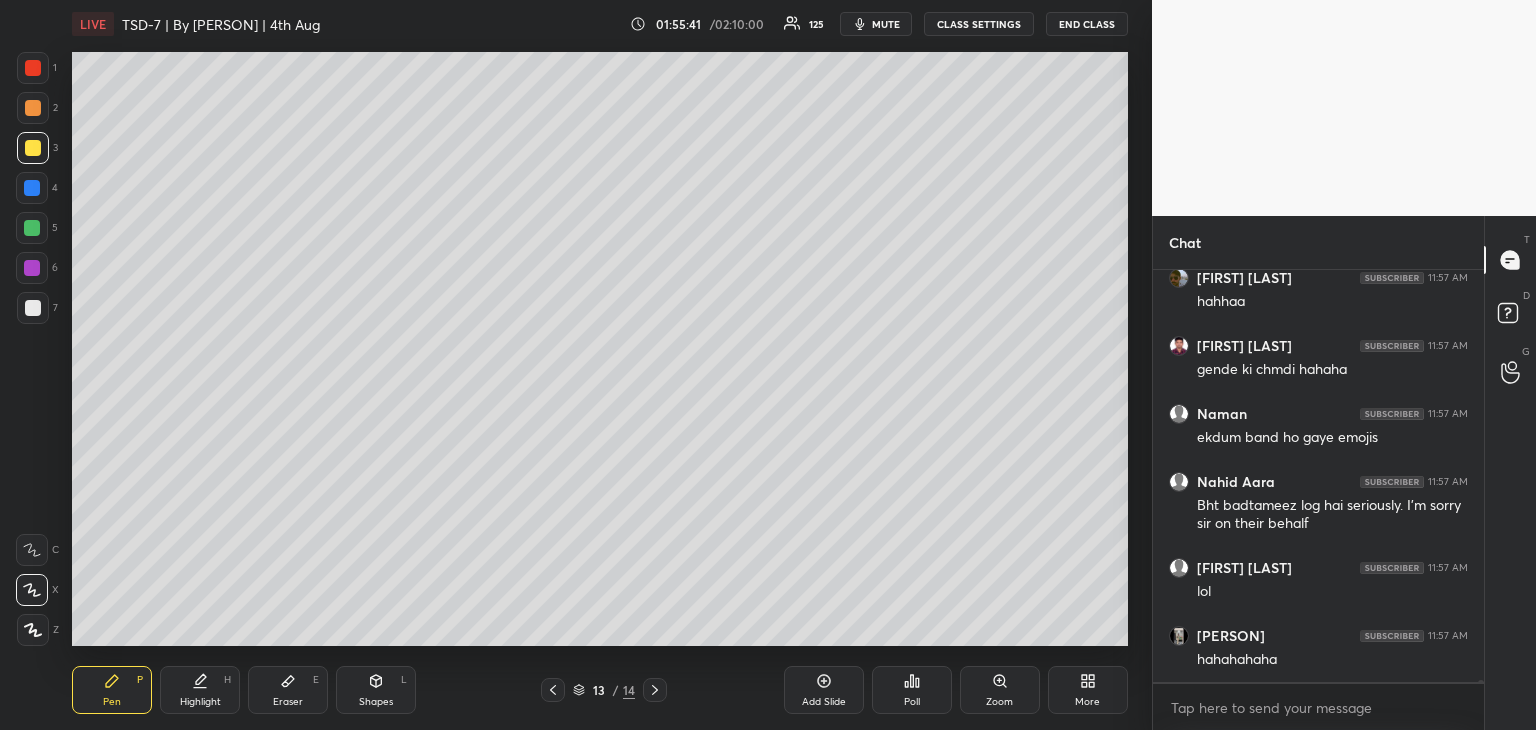 scroll, scrollTop: 76162, scrollLeft: 0, axis: vertical 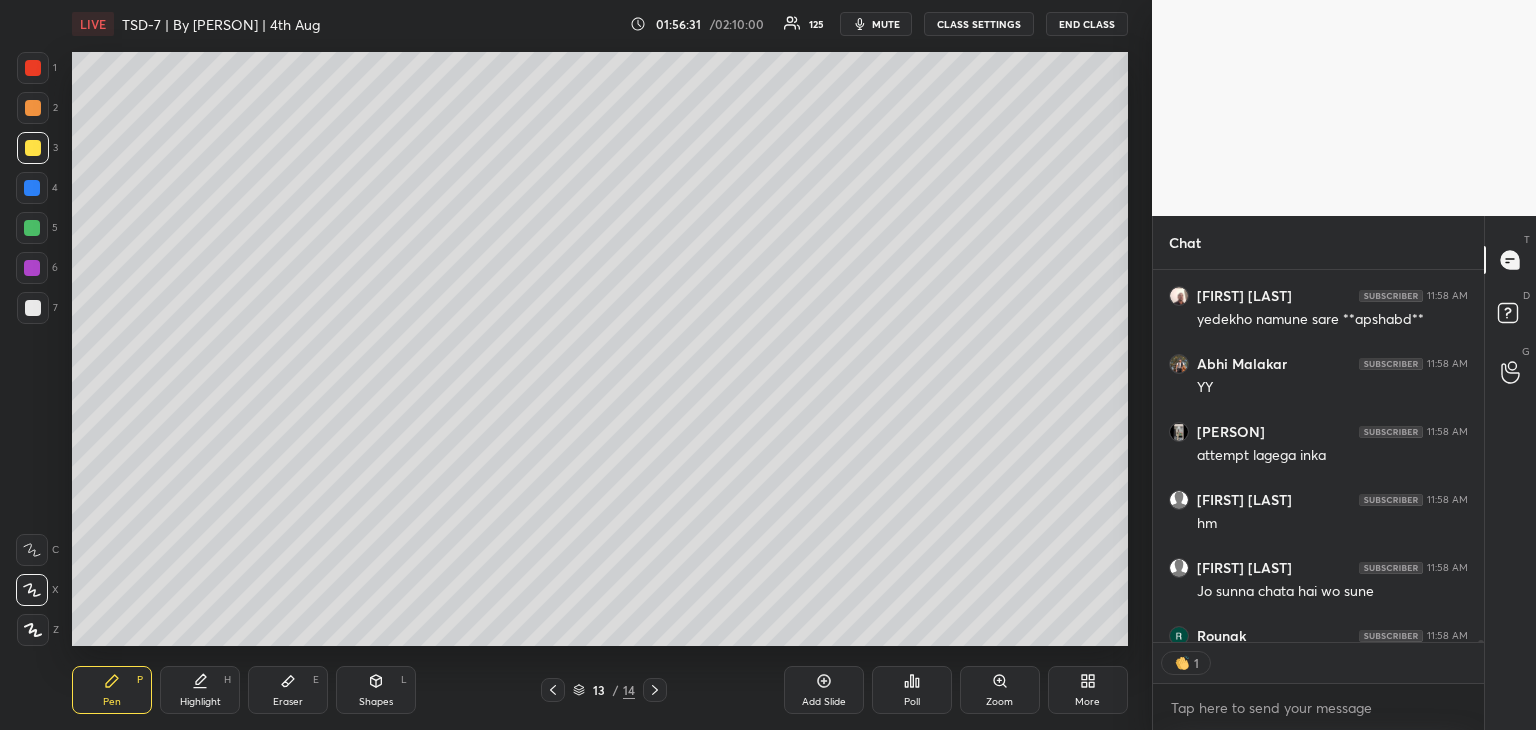 drag, startPoint x: 34, startPoint y: 107, endPoint x: 57, endPoint y: 102, distance: 23.537205 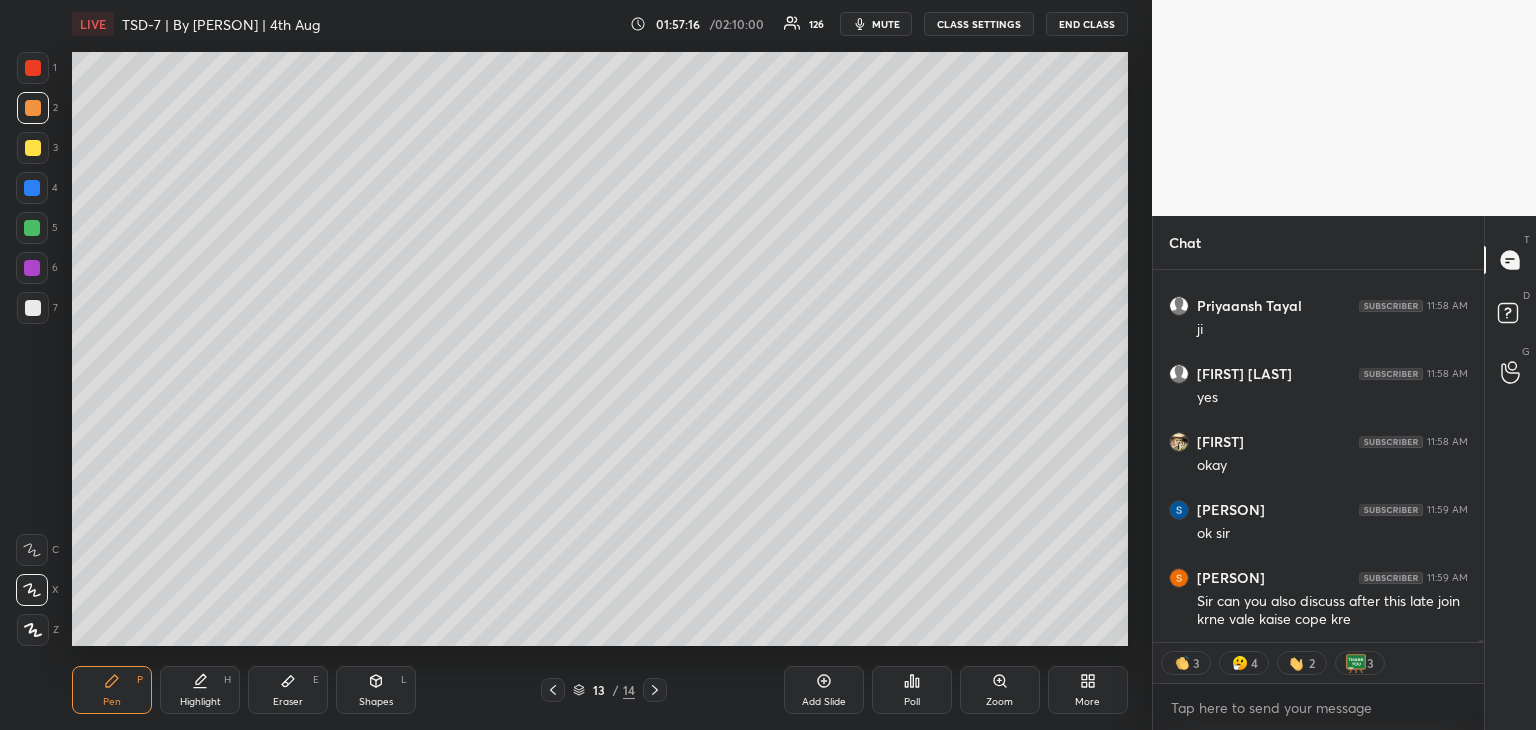 scroll, scrollTop: 78532, scrollLeft: 0, axis: vertical 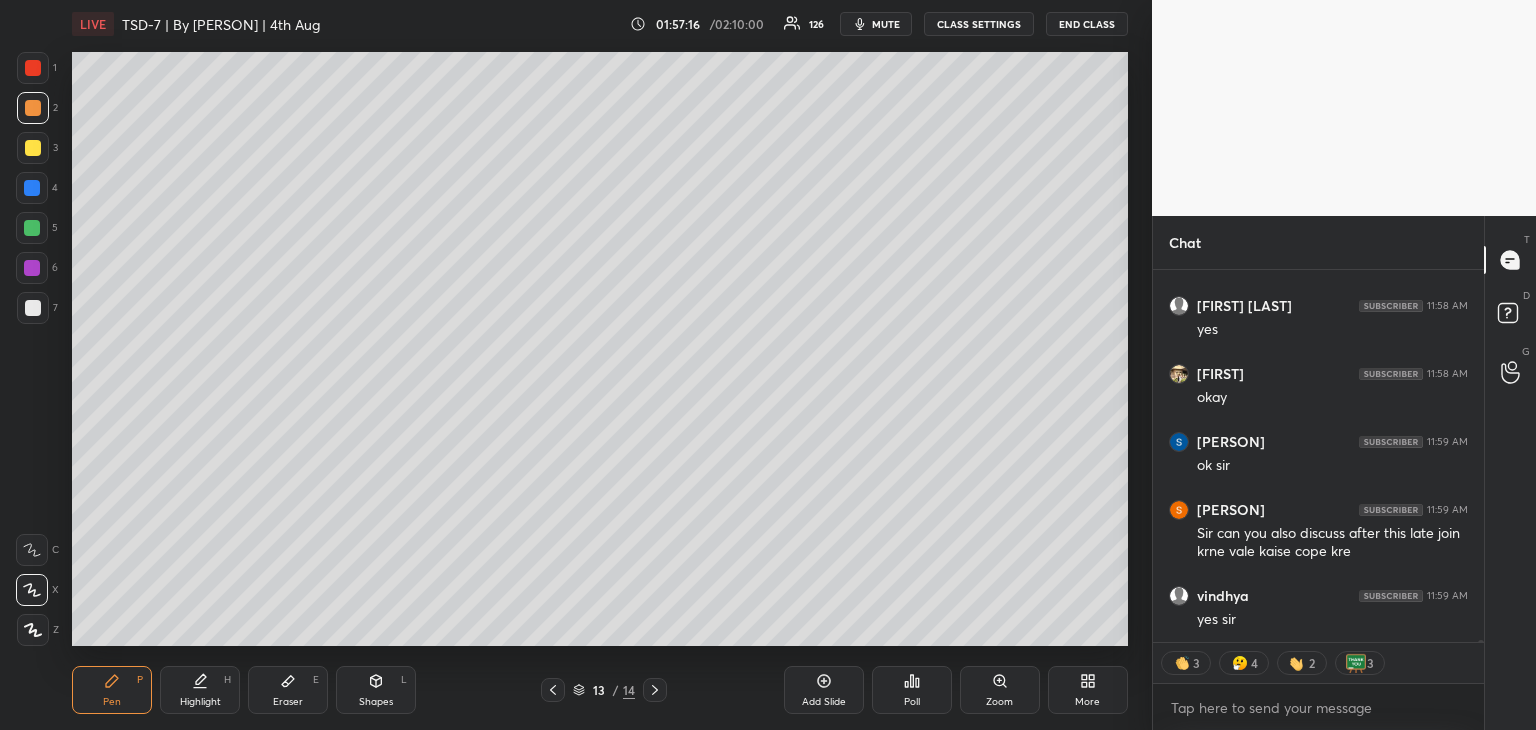 click on "Eraser E" at bounding box center (288, 690) 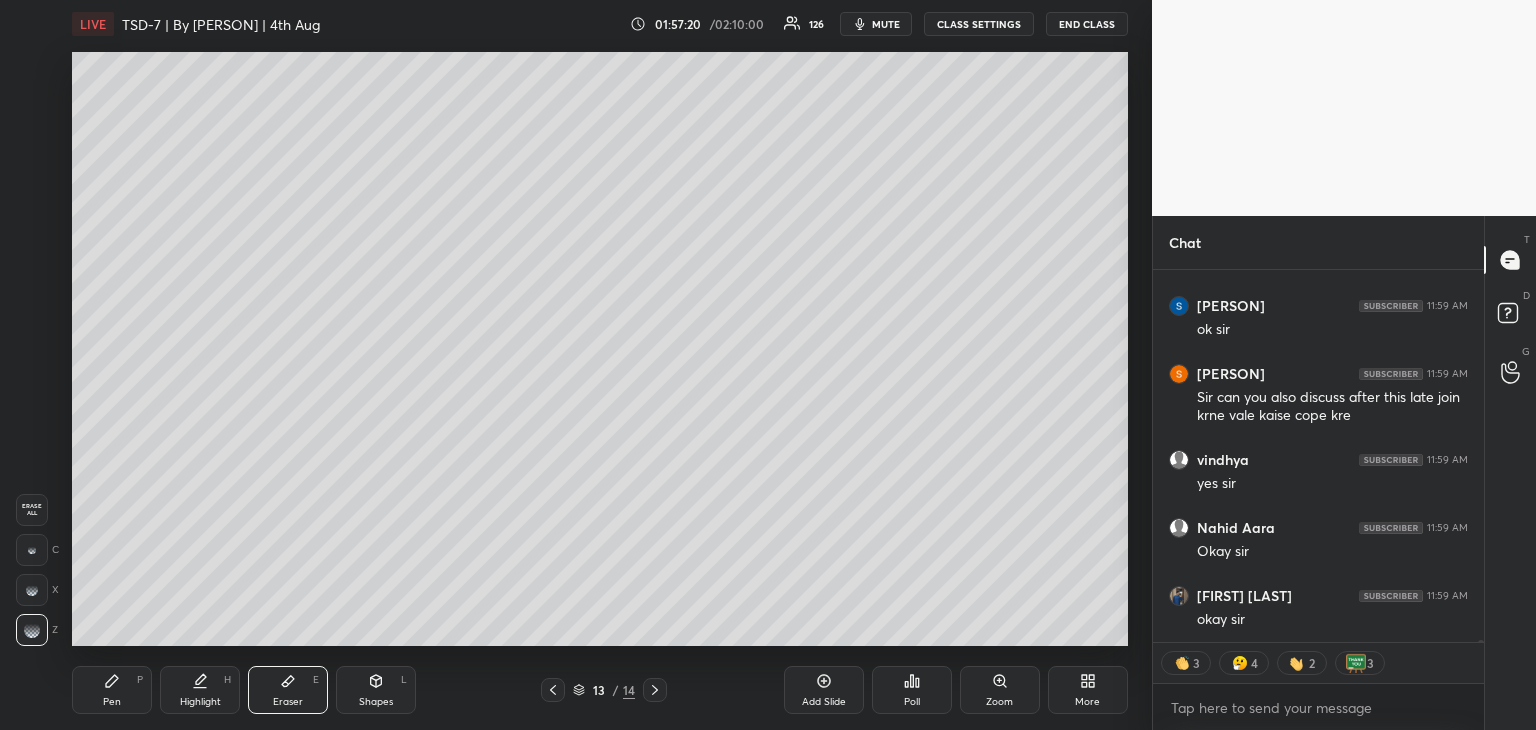 click on "Pen P" at bounding box center (112, 690) 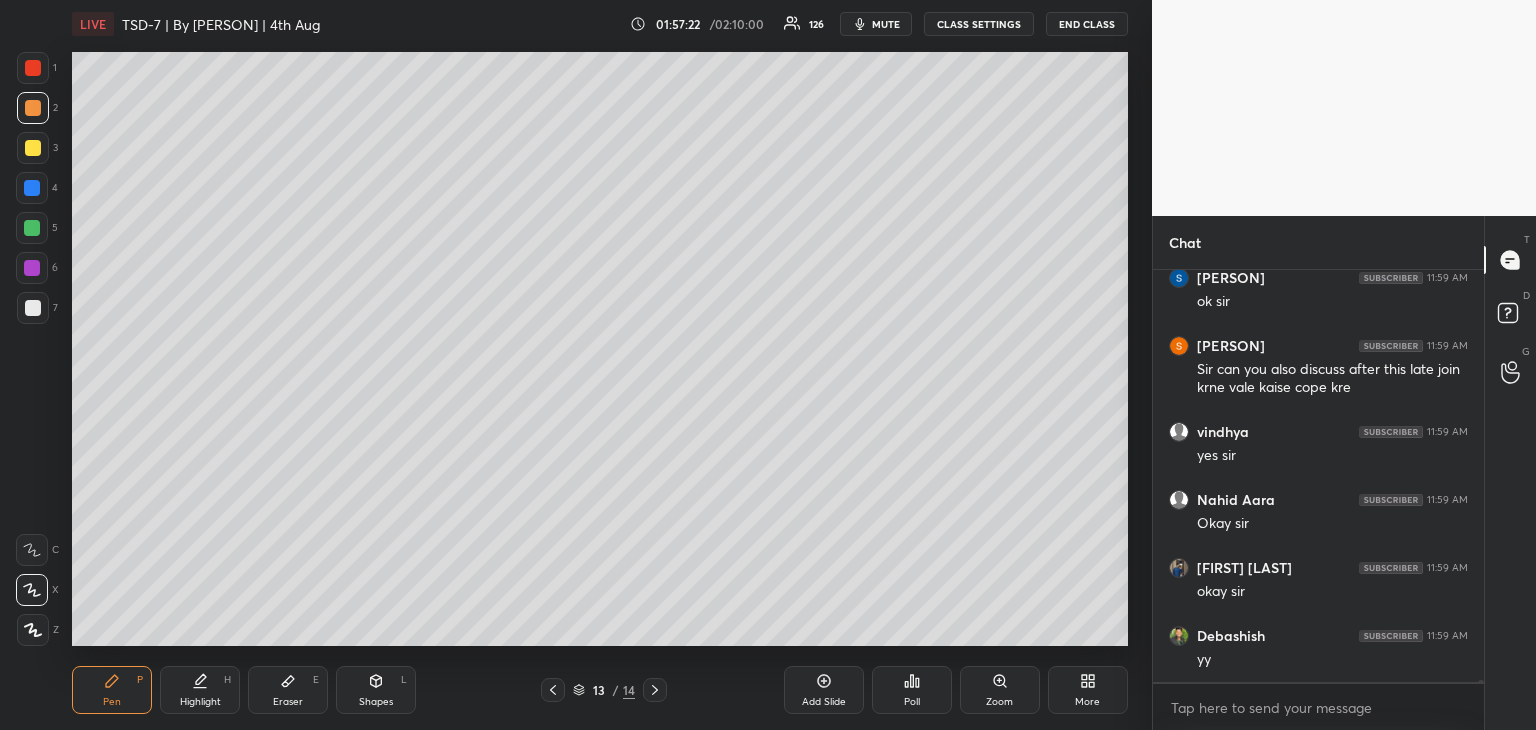 click at bounding box center (32, 268) 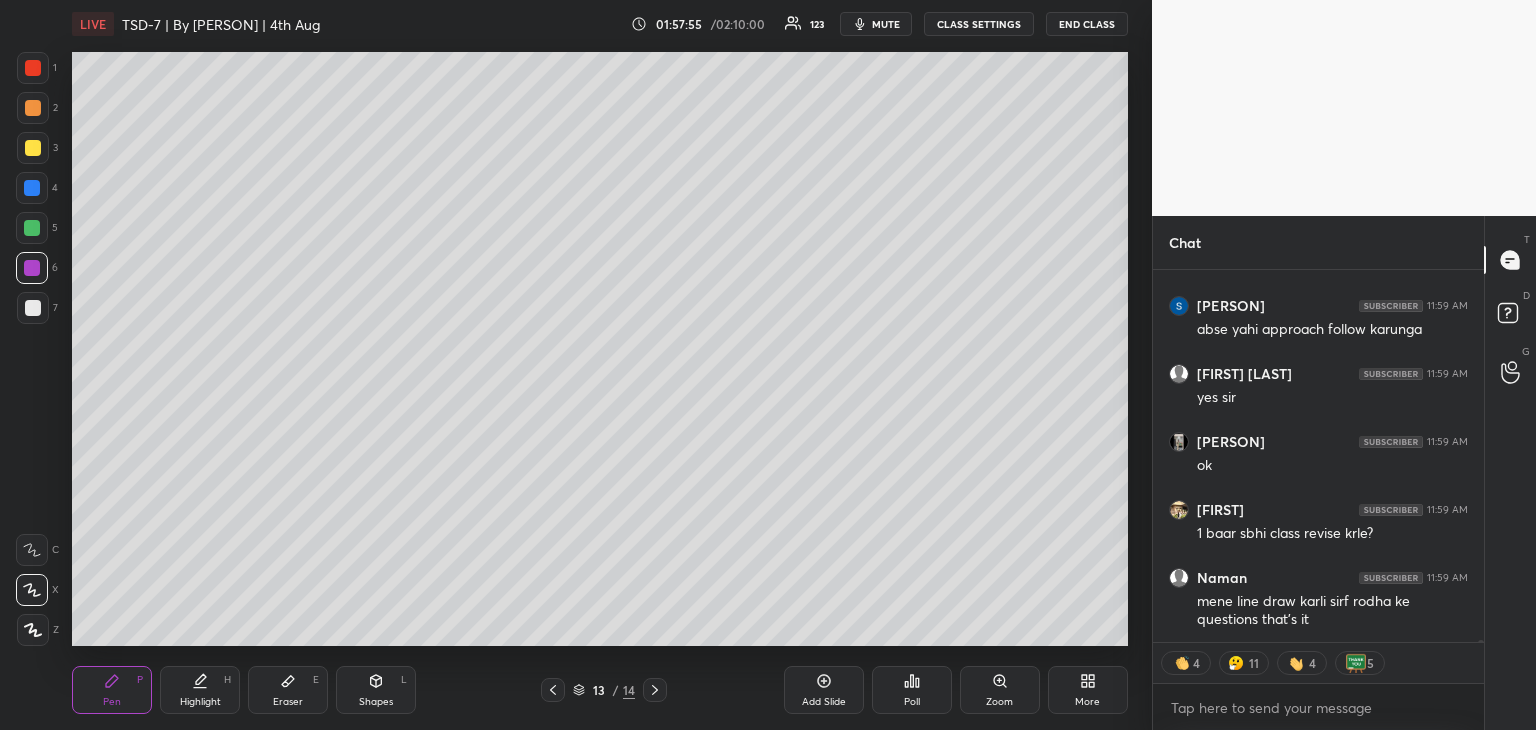scroll, scrollTop: 79374, scrollLeft: 0, axis: vertical 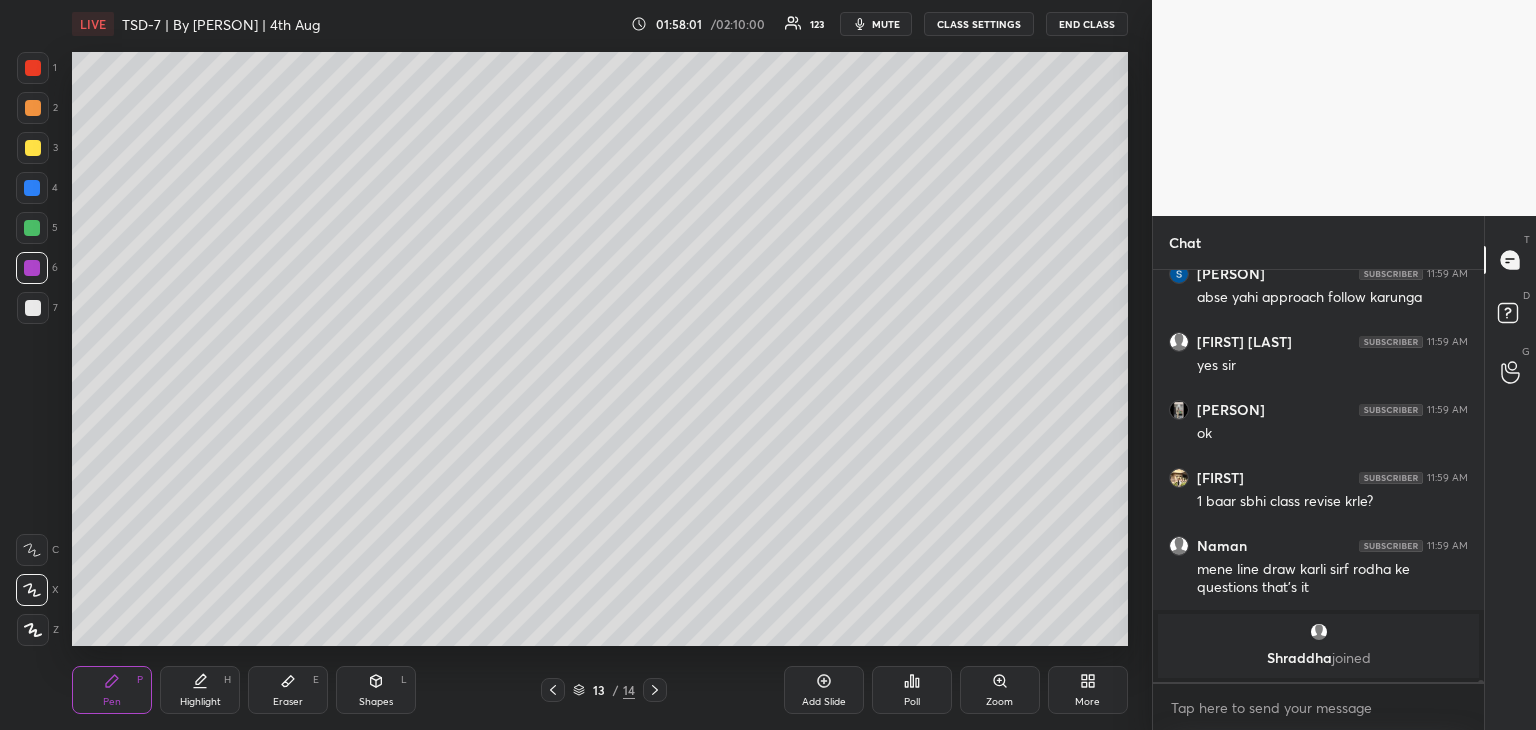 click on "Eraser E" at bounding box center (288, 690) 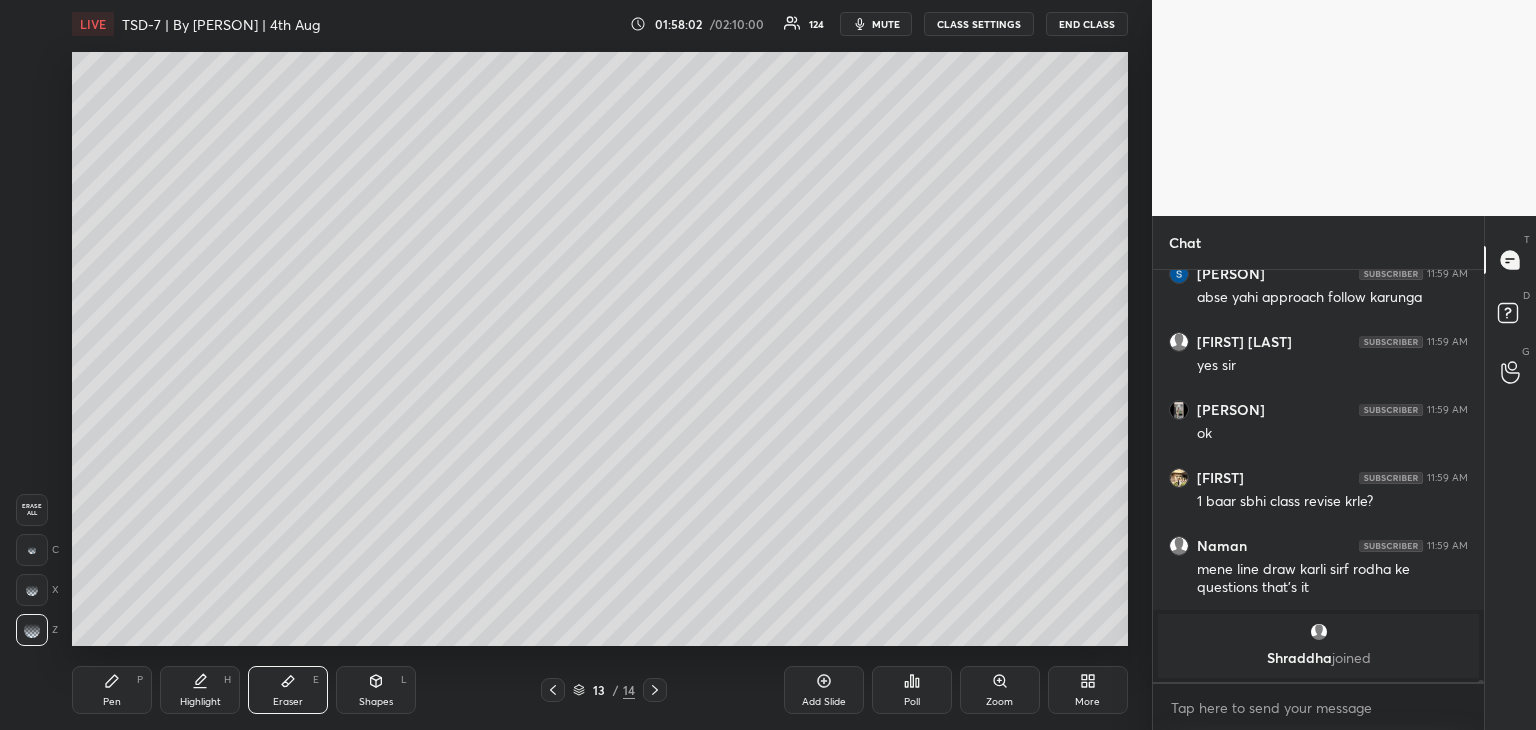 click on "Pen P" at bounding box center (112, 690) 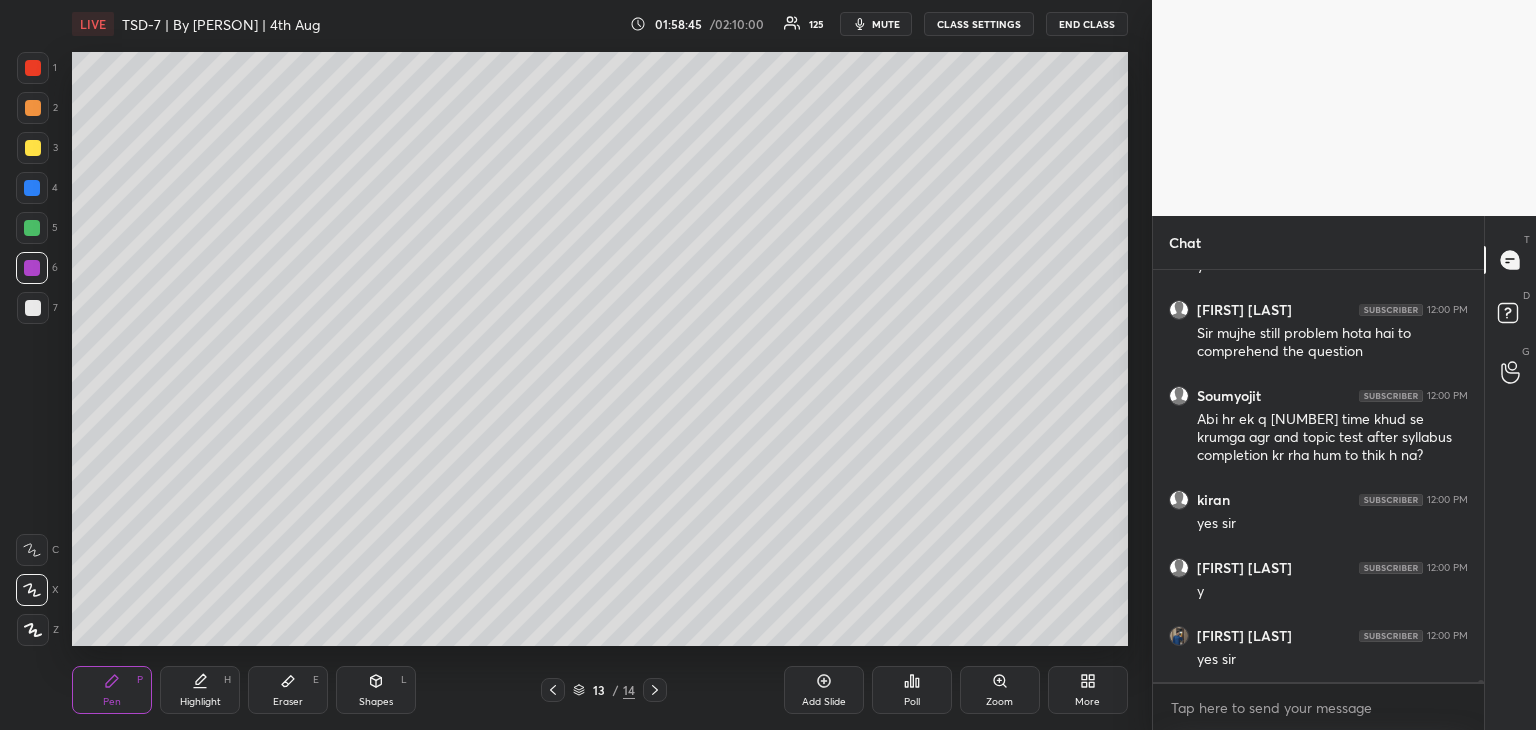scroll, scrollTop: 77758, scrollLeft: 0, axis: vertical 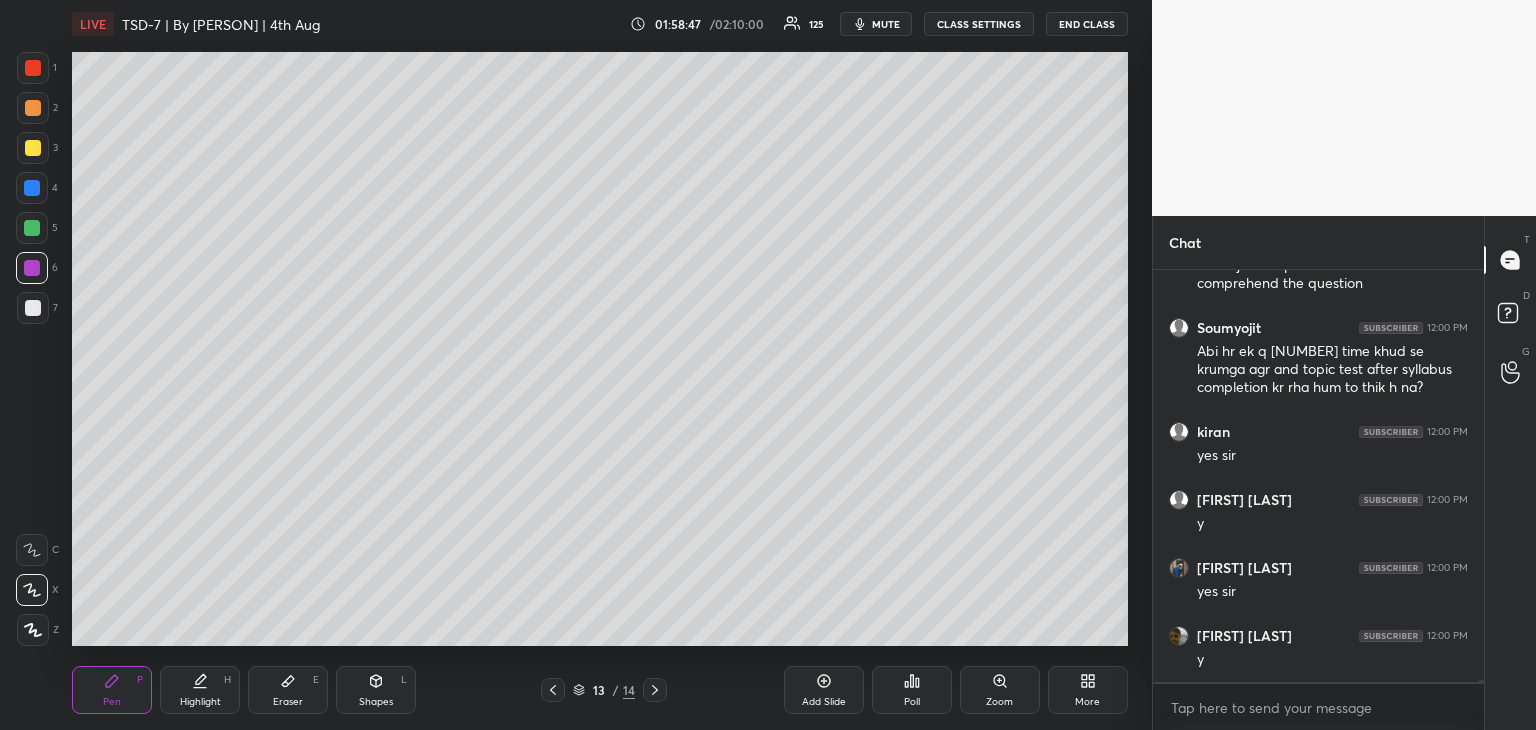 drag, startPoint x: 292, startPoint y: 681, endPoint x: 346, endPoint y: 646, distance: 64.3506 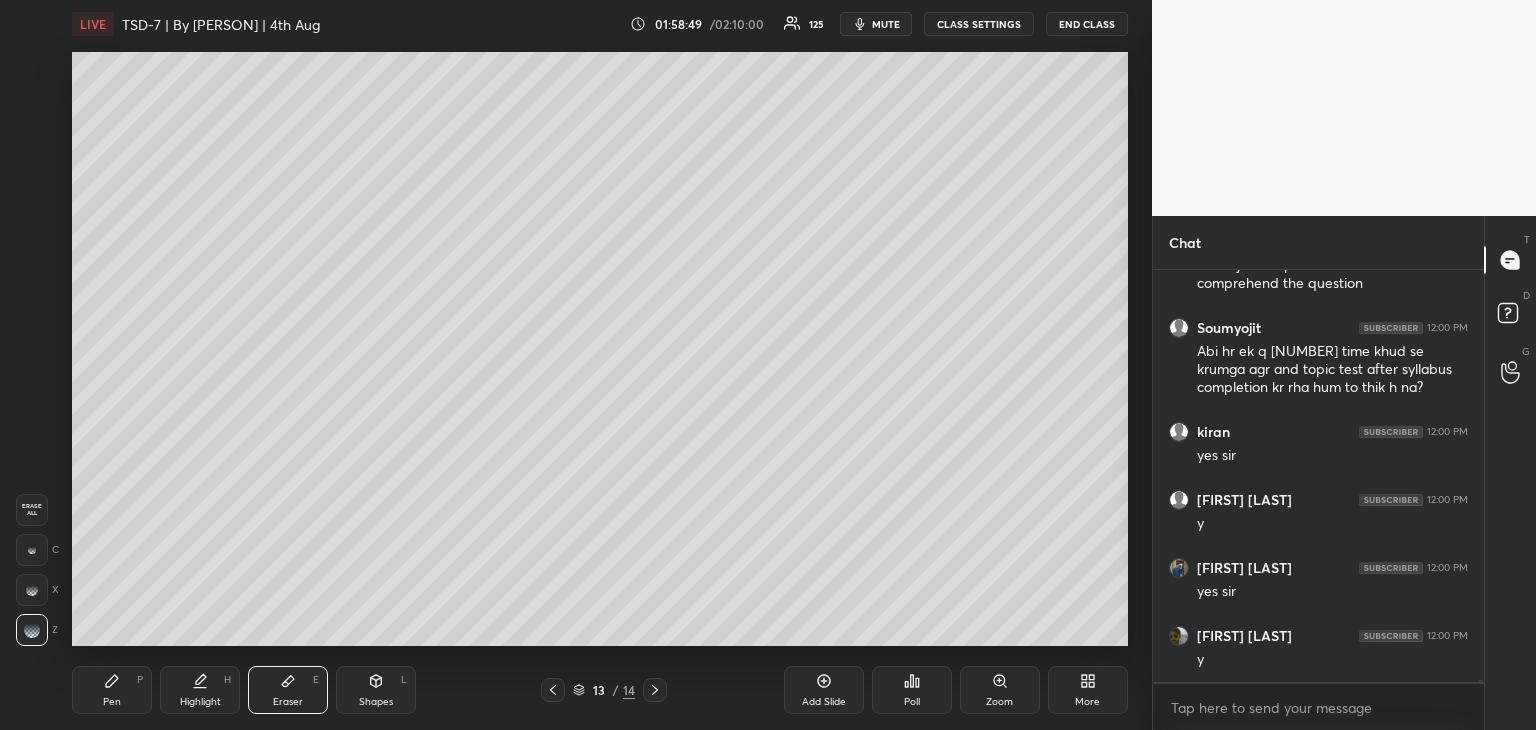 drag, startPoint x: 125, startPoint y: 689, endPoint x: 142, endPoint y: 683, distance: 18.027756 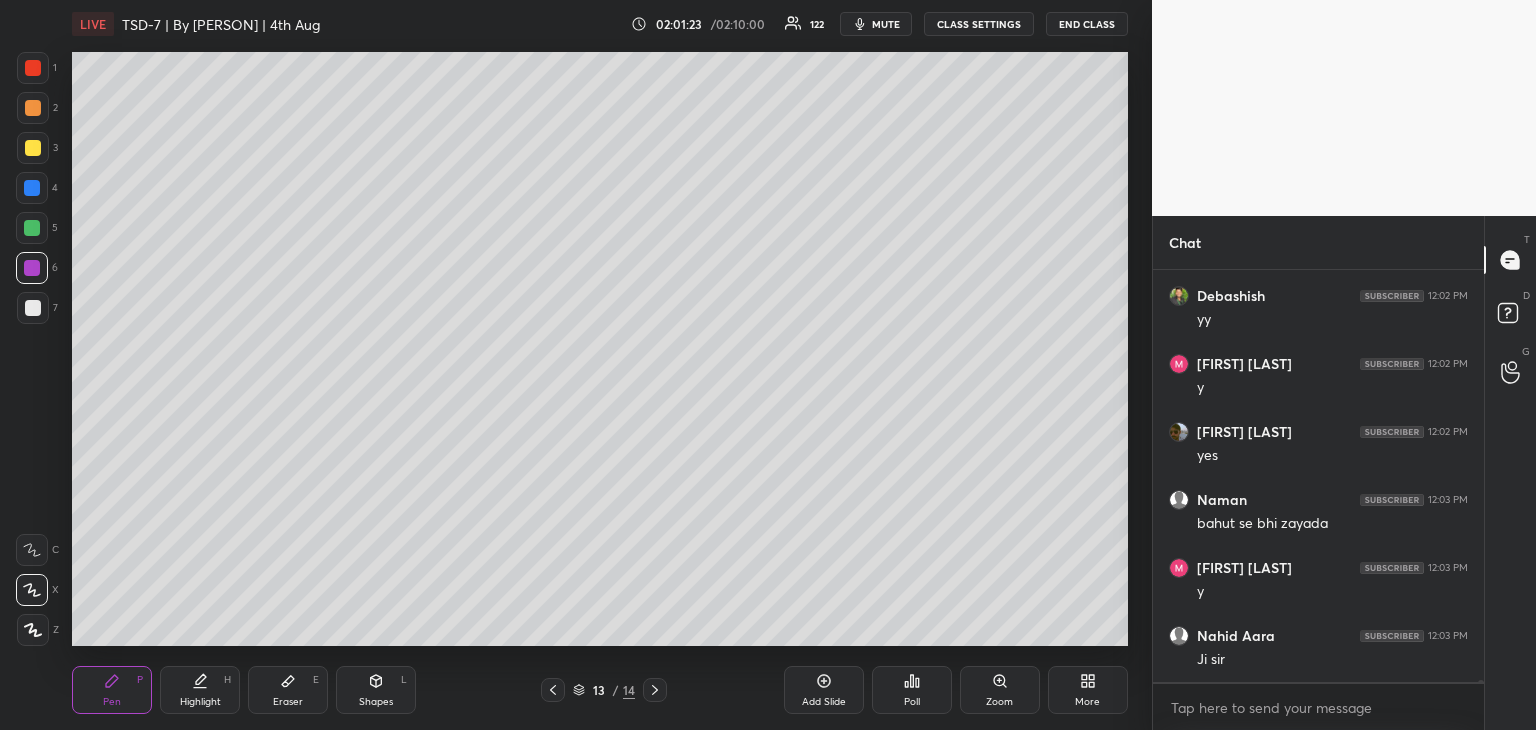 scroll, scrollTop: 79870, scrollLeft: 0, axis: vertical 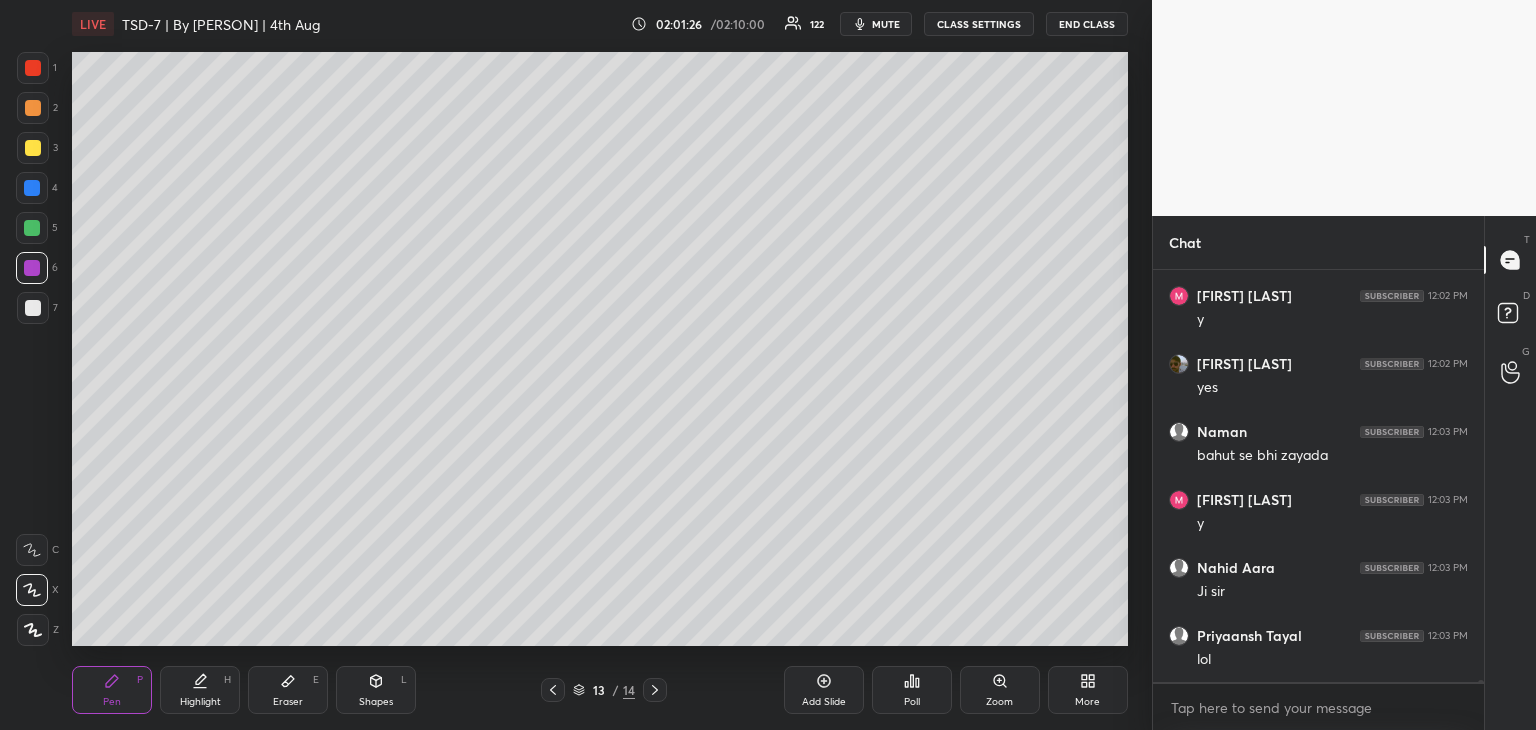 click 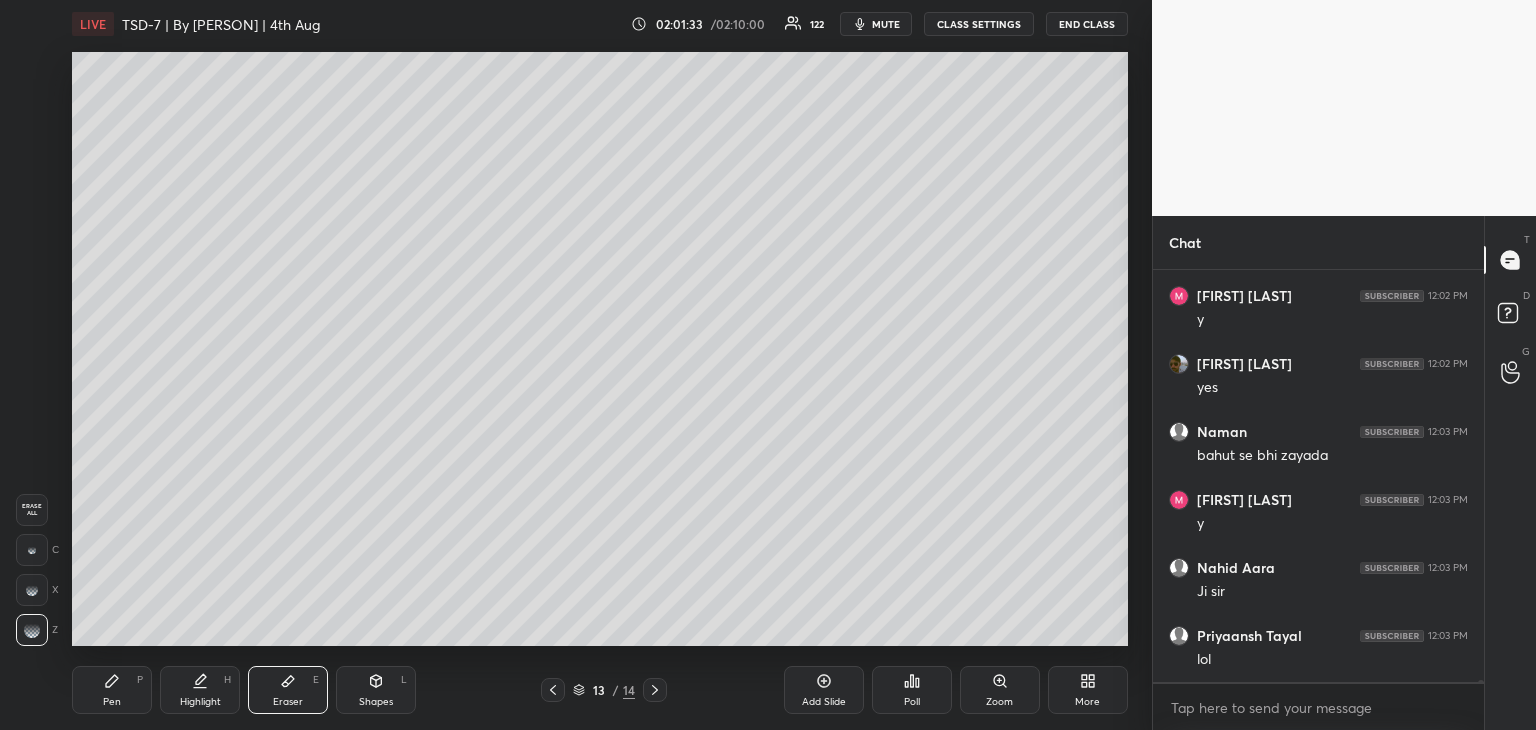 scroll, scrollTop: 79956, scrollLeft: 0, axis: vertical 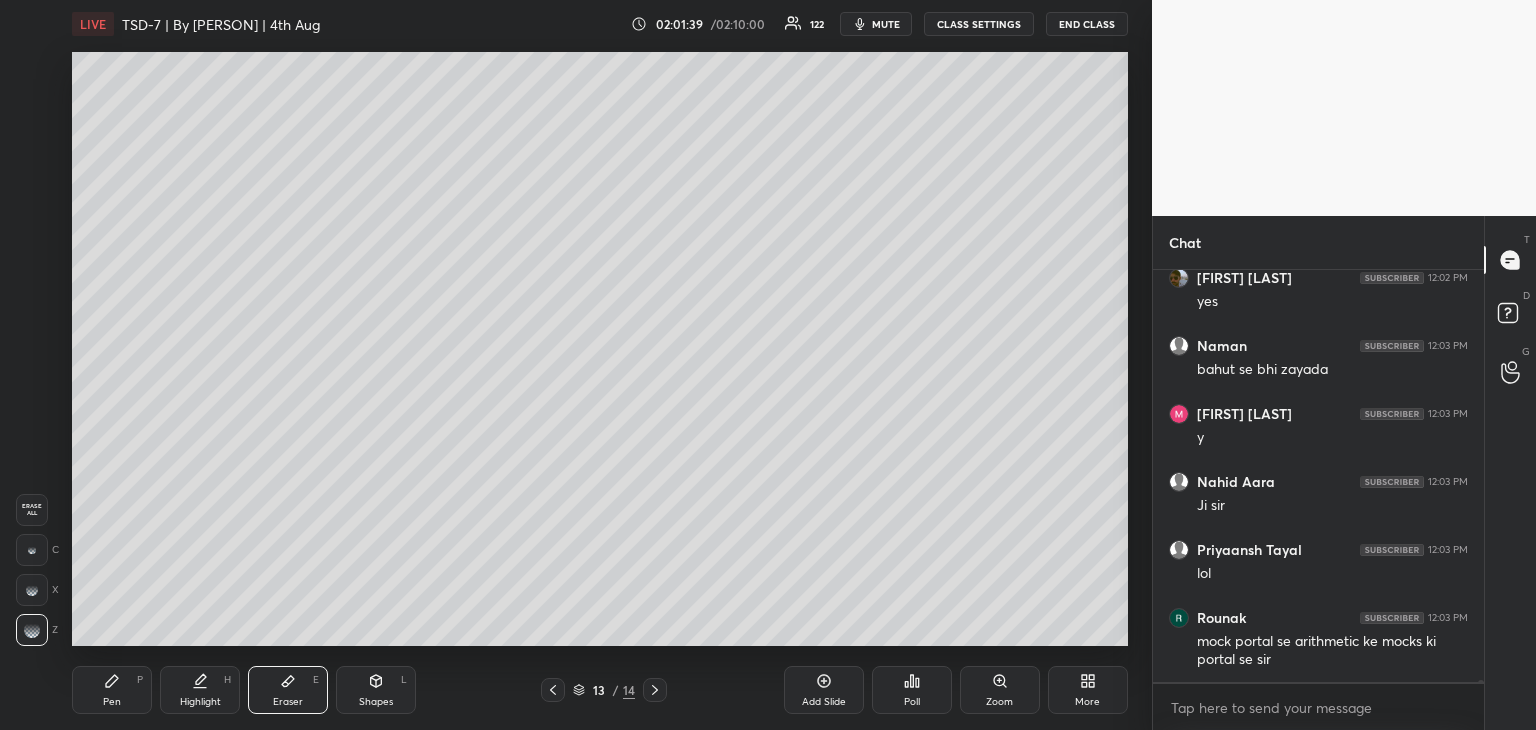 click on "Pen" at bounding box center (112, 702) 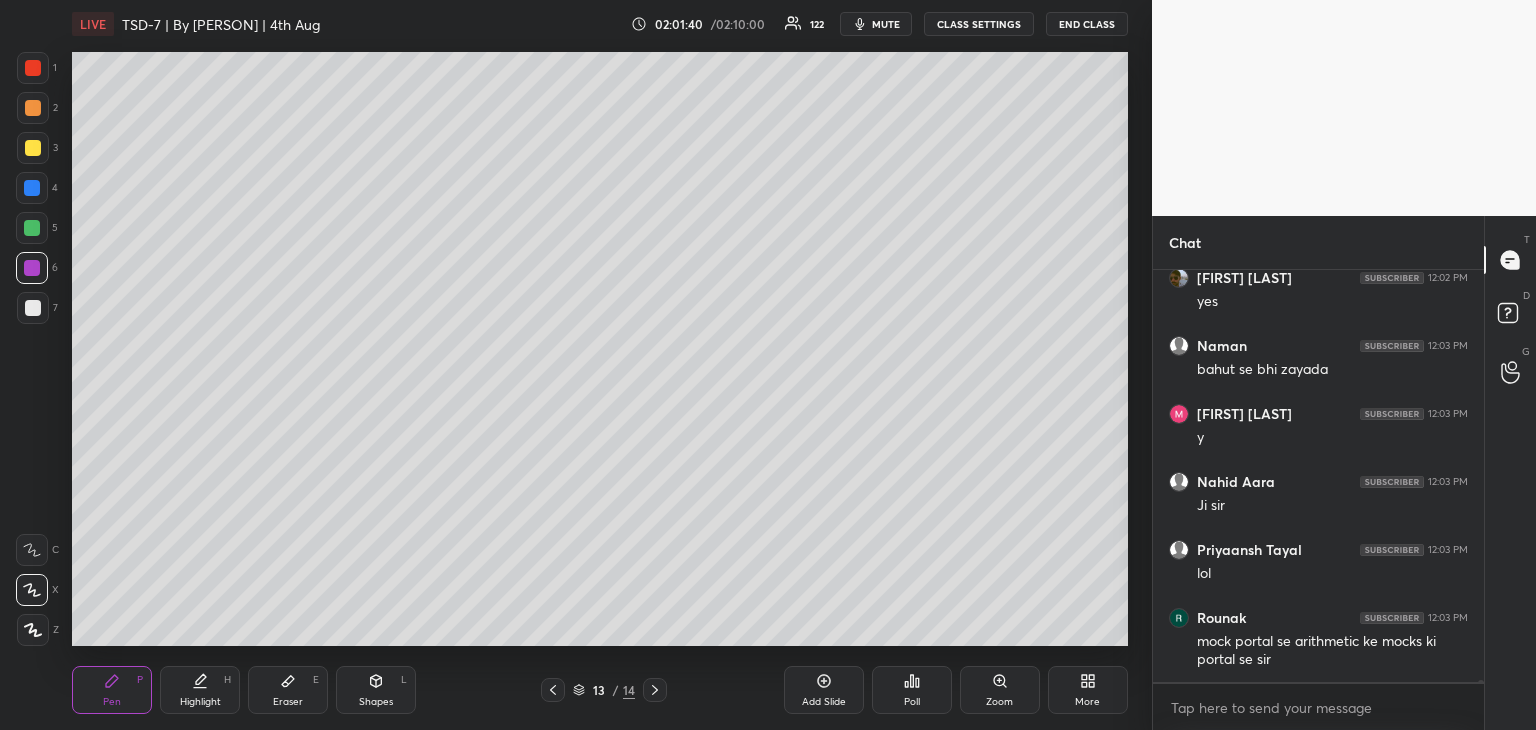 scroll, scrollTop: 80024, scrollLeft: 0, axis: vertical 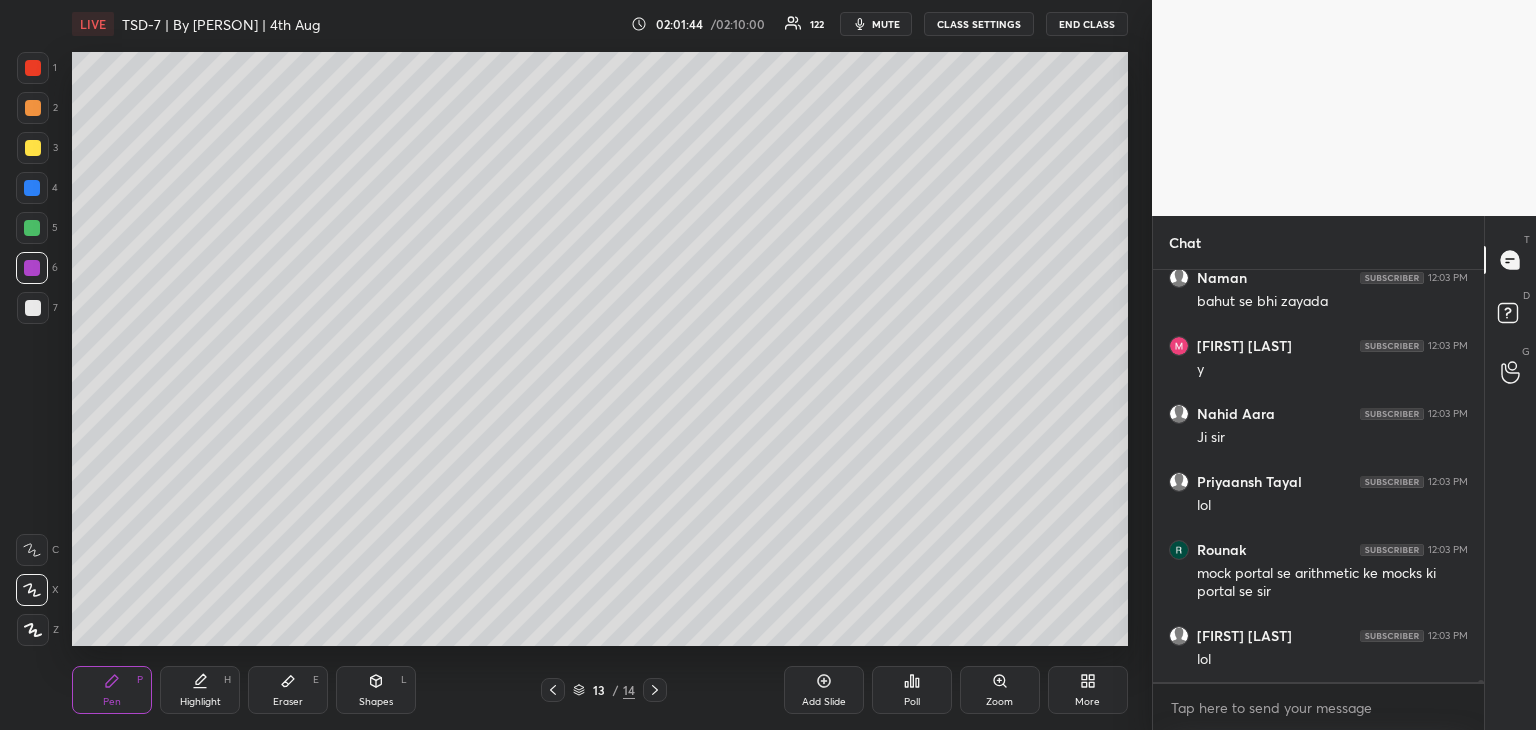 click on "Eraser E" at bounding box center (288, 690) 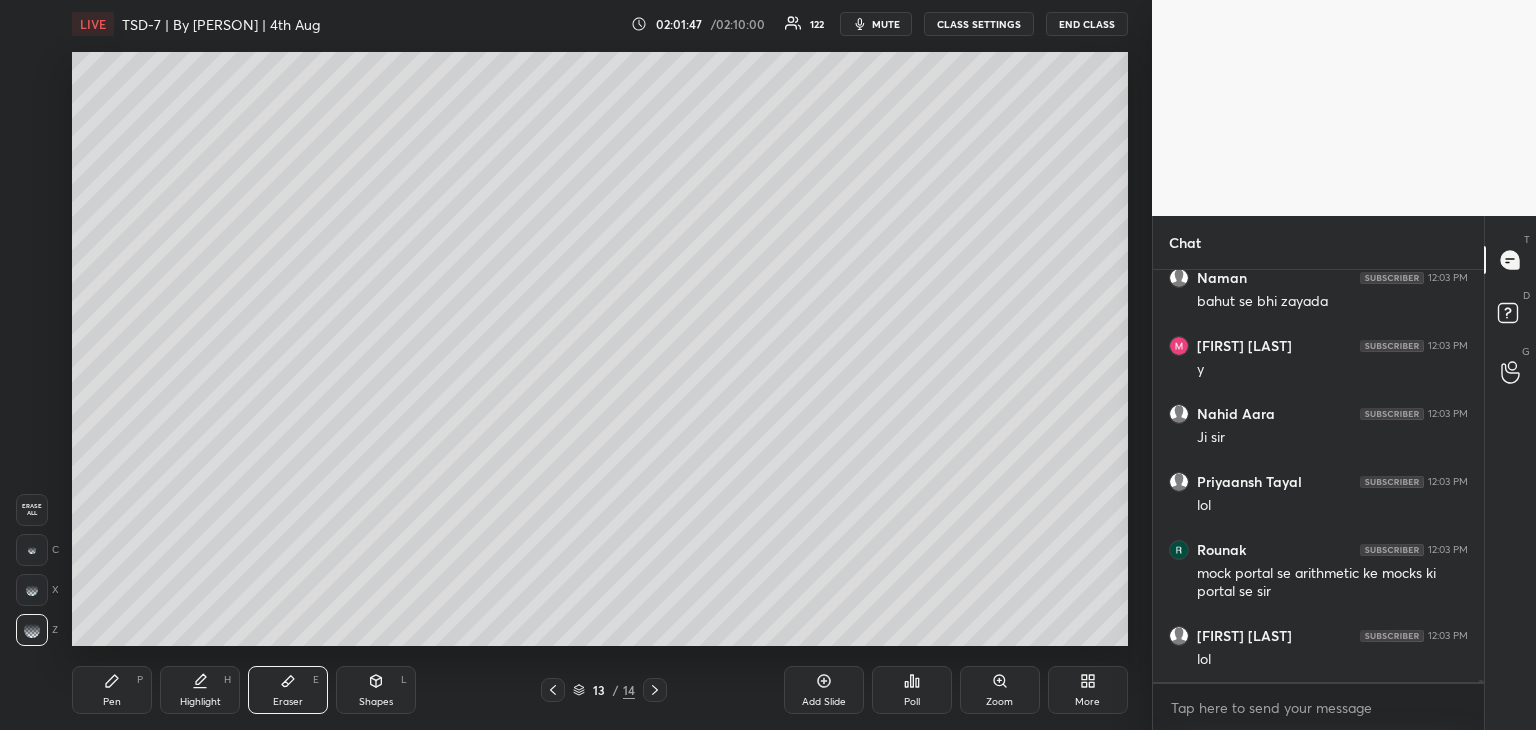 drag, startPoint x: 127, startPoint y: 707, endPoint x: 209, endPoint y: 675, distance: 88.02273 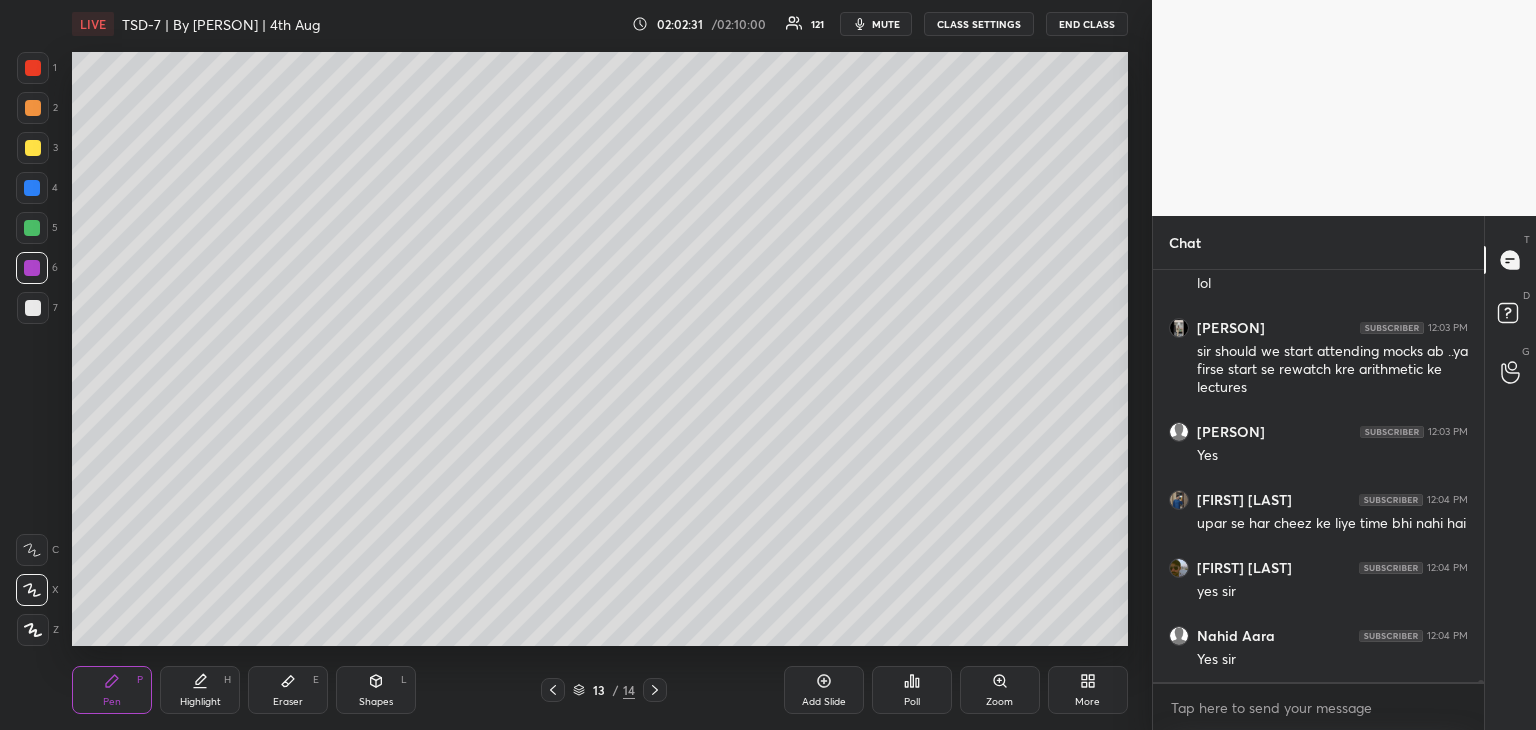 scroll, scrollTop: 80468, scrollLeft: 0, axis: vertical 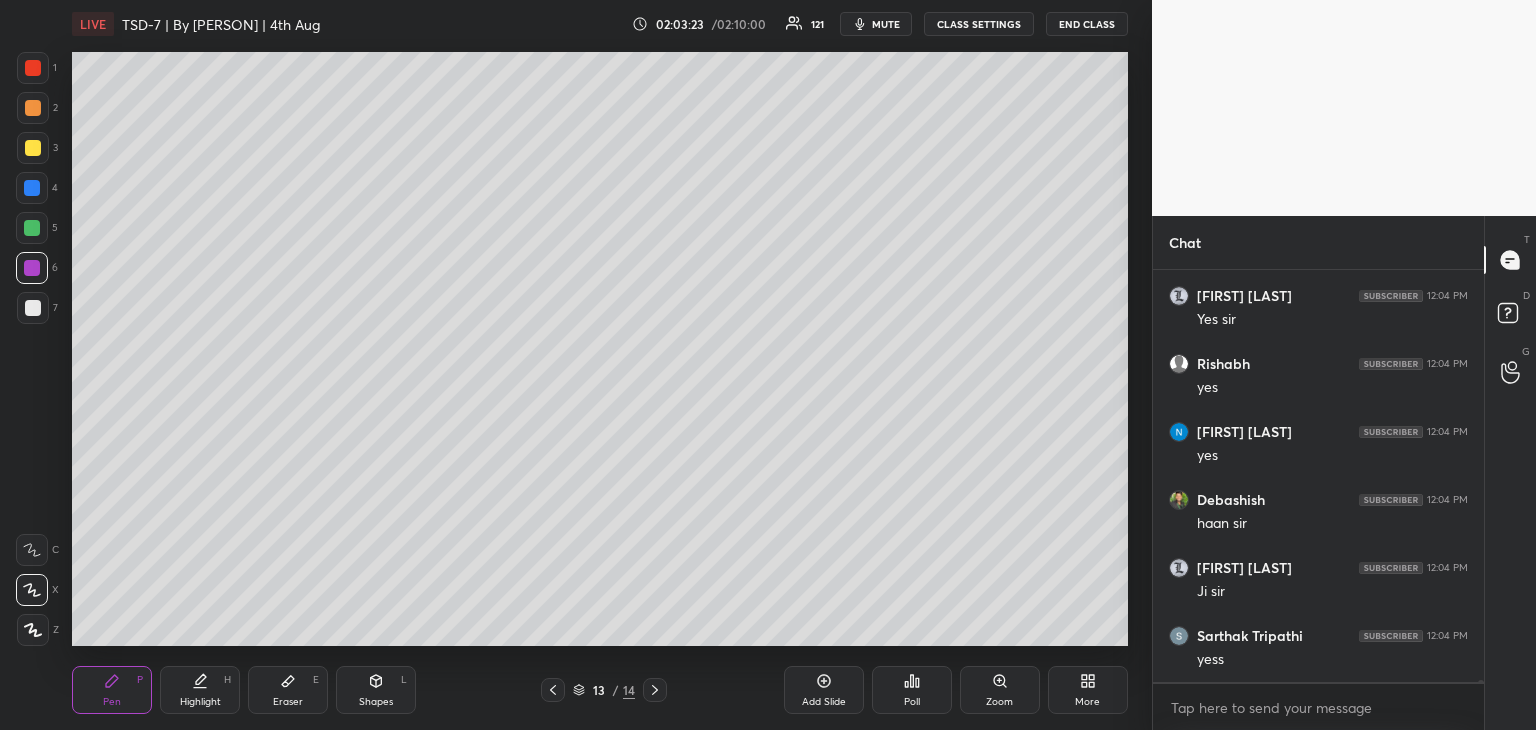 click on "Eraser E" at bounding box center [288, 690] 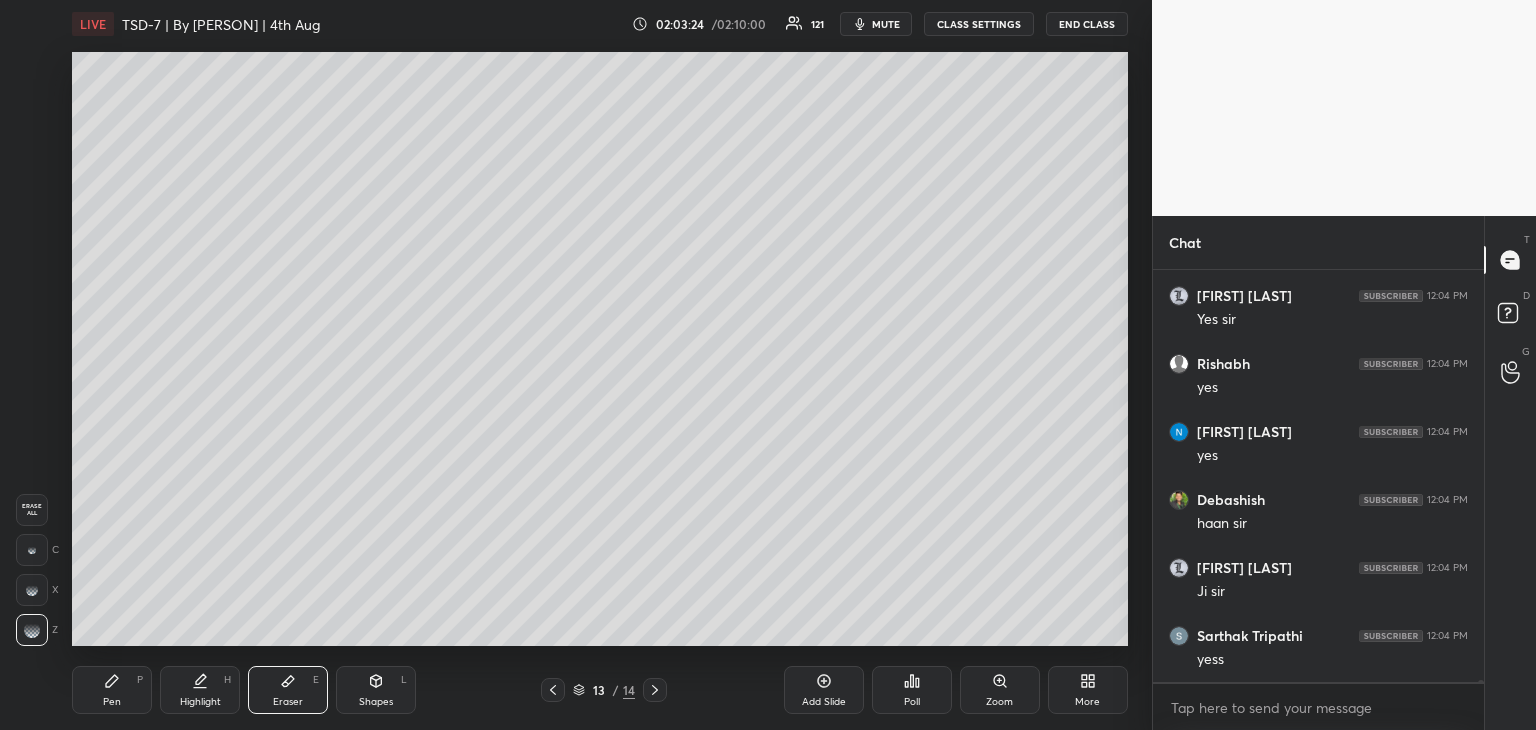 scroll, scrollTop: 81012, scrollLeft: 0, axis: vertical 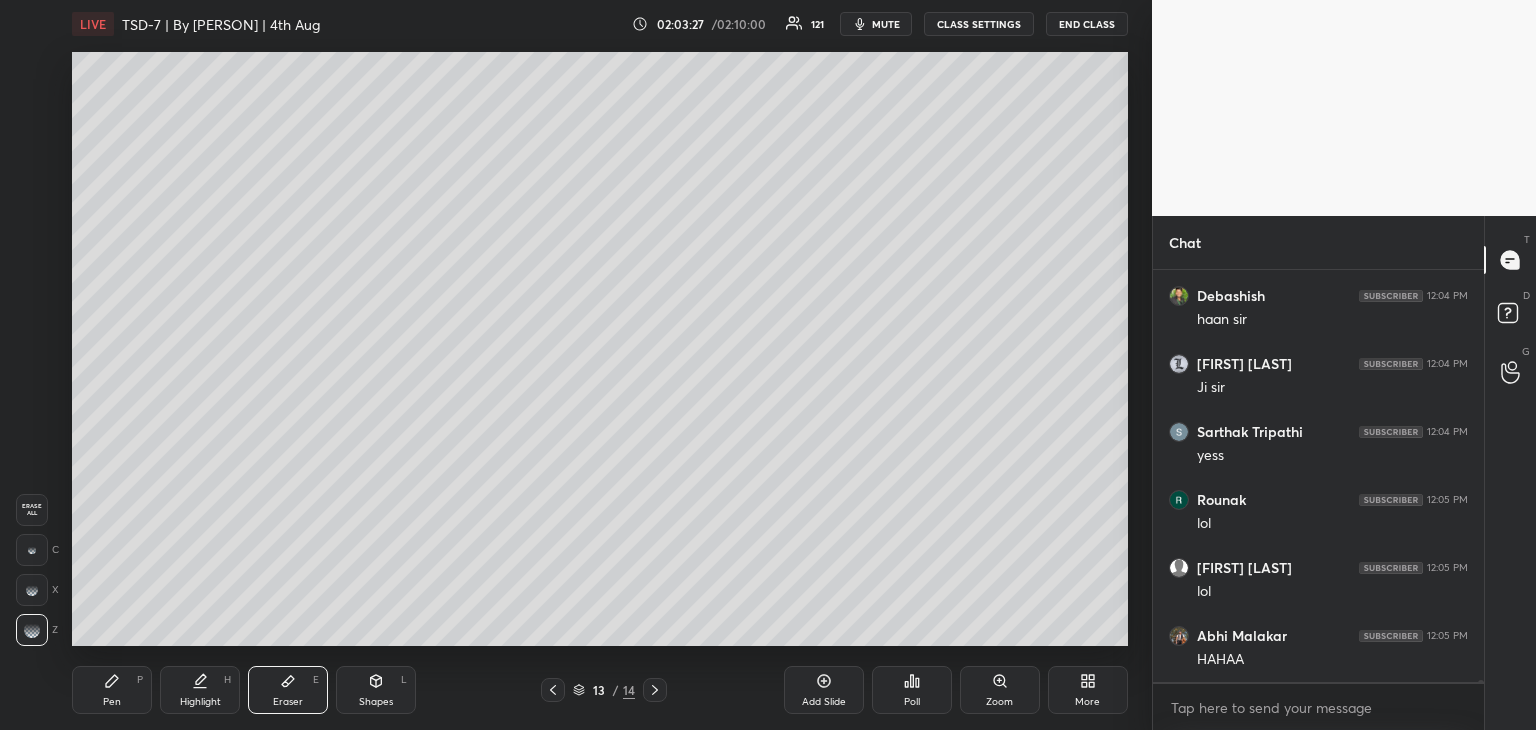 click on "Pen P" at bounding box center [112, 690] 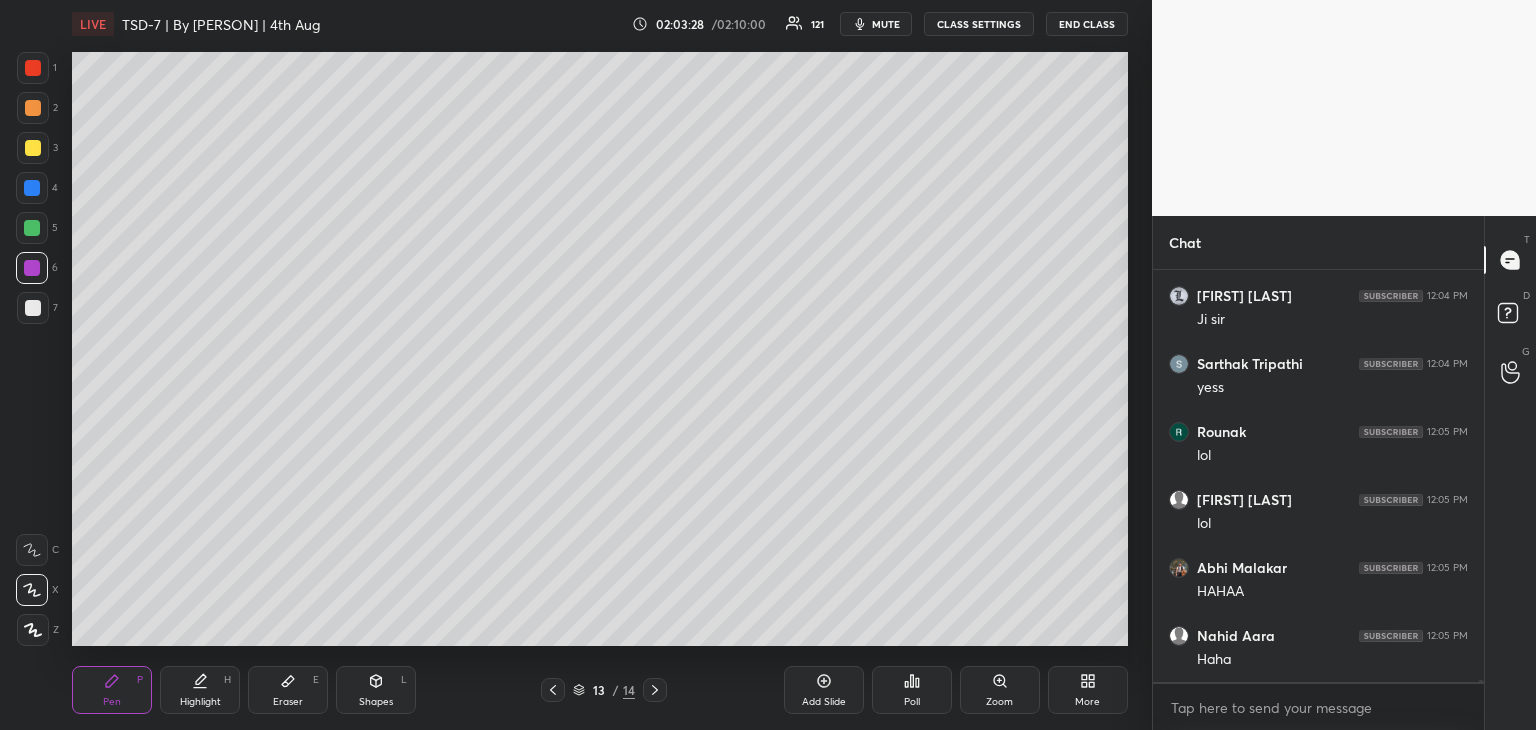 scroll, scrollTop: 81284, scrollLeft: 0, axis: vertical 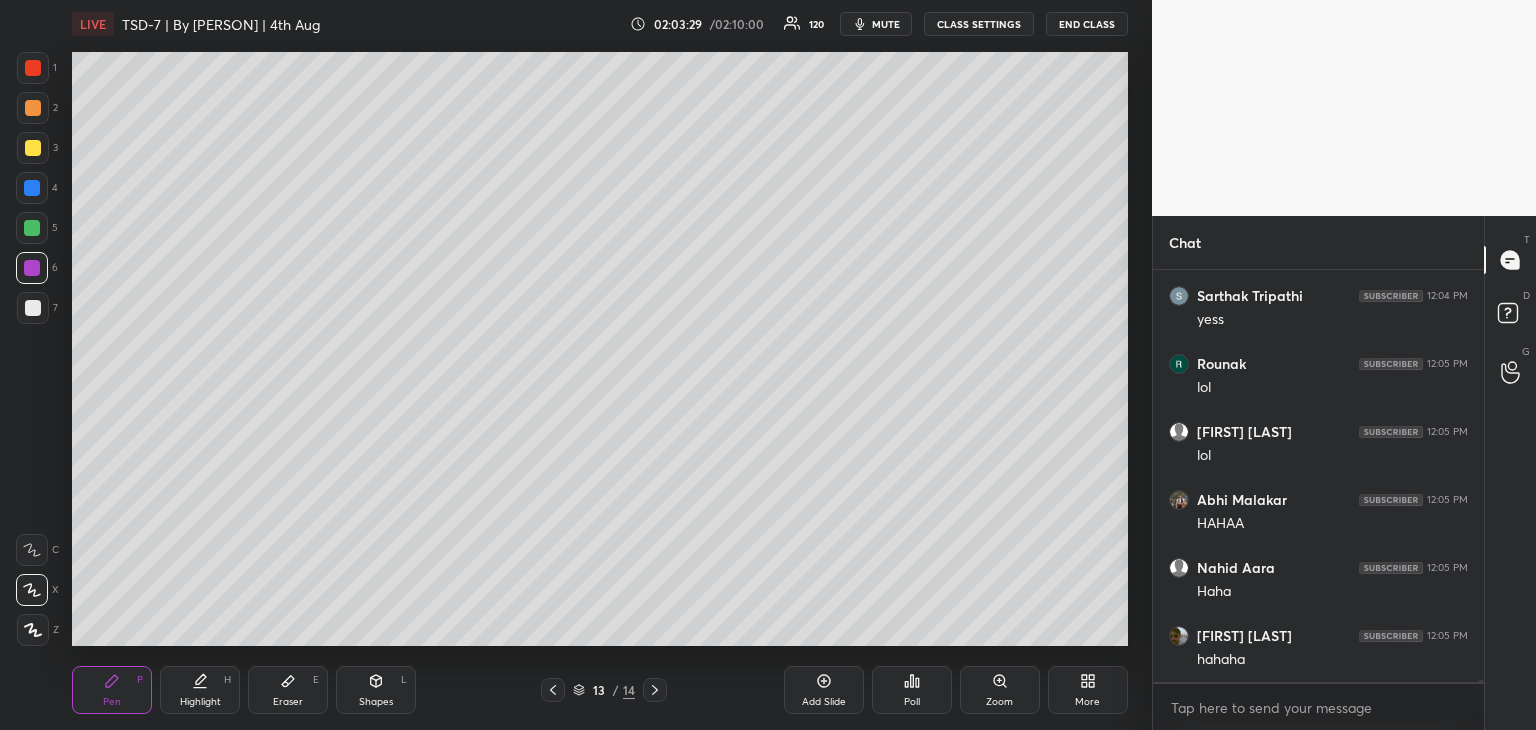 click on "Eraser E" at bounding box center (288, 690) 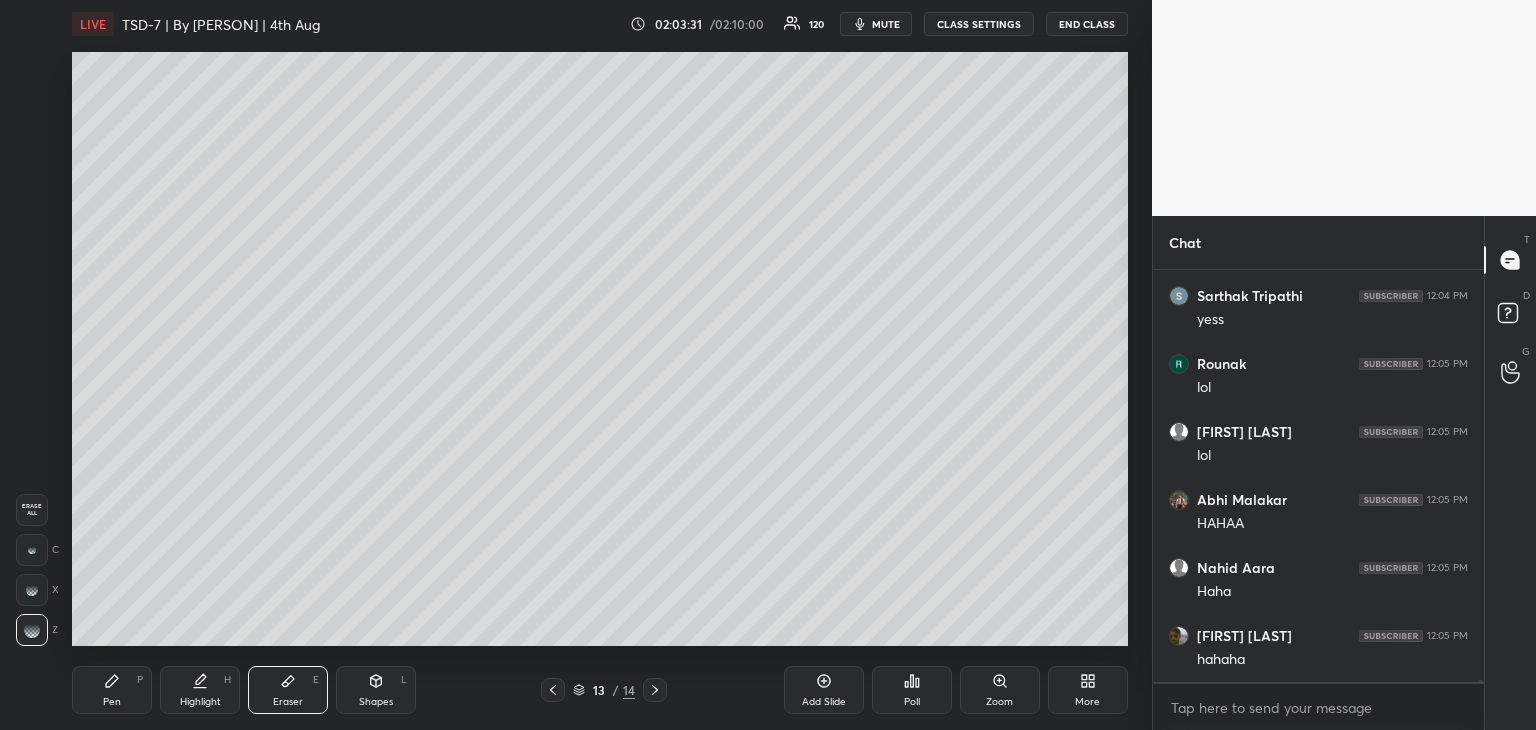 click on "Pen P" at bounding box center [112, 690] 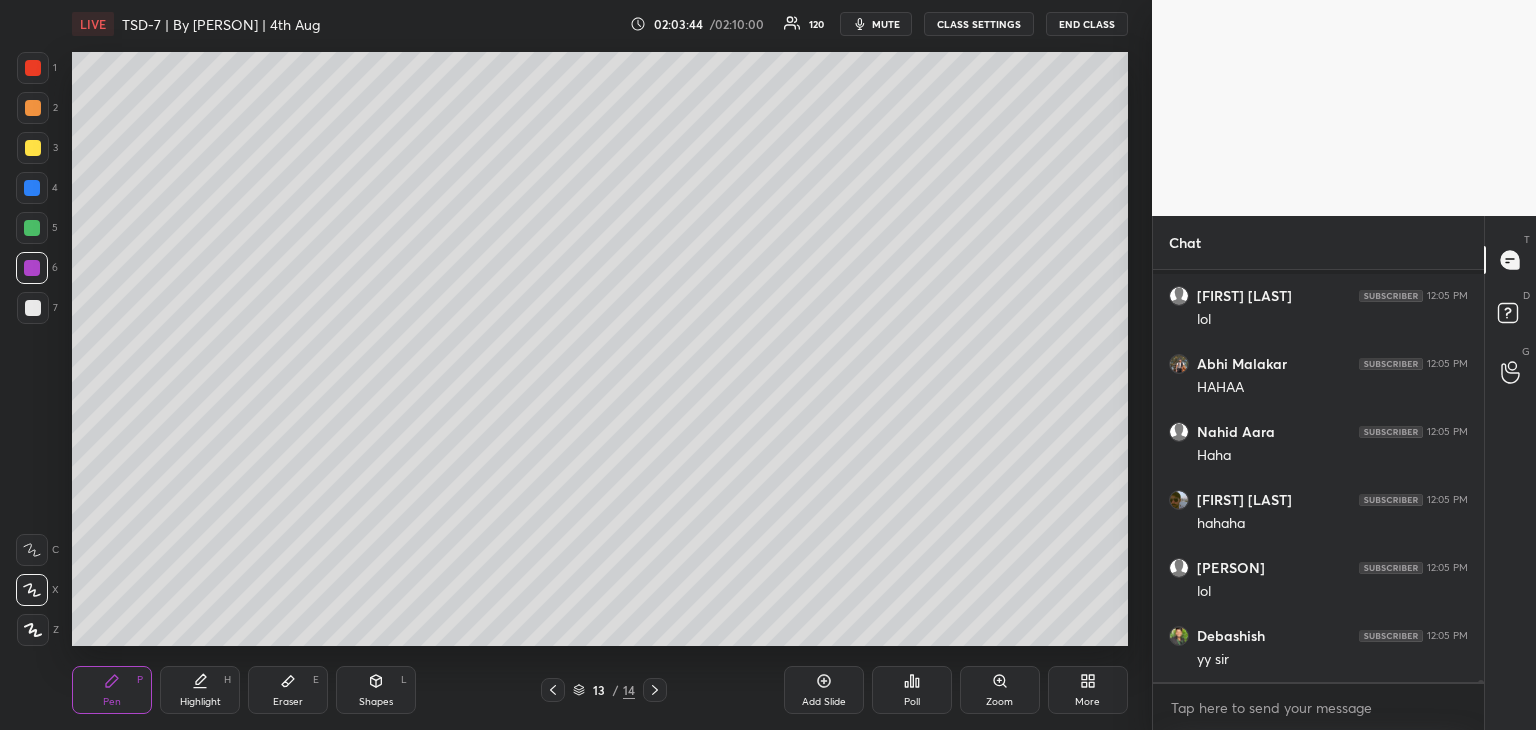 scroll, scrollTop: 81506, scrollLeft: 0, axis: vertical 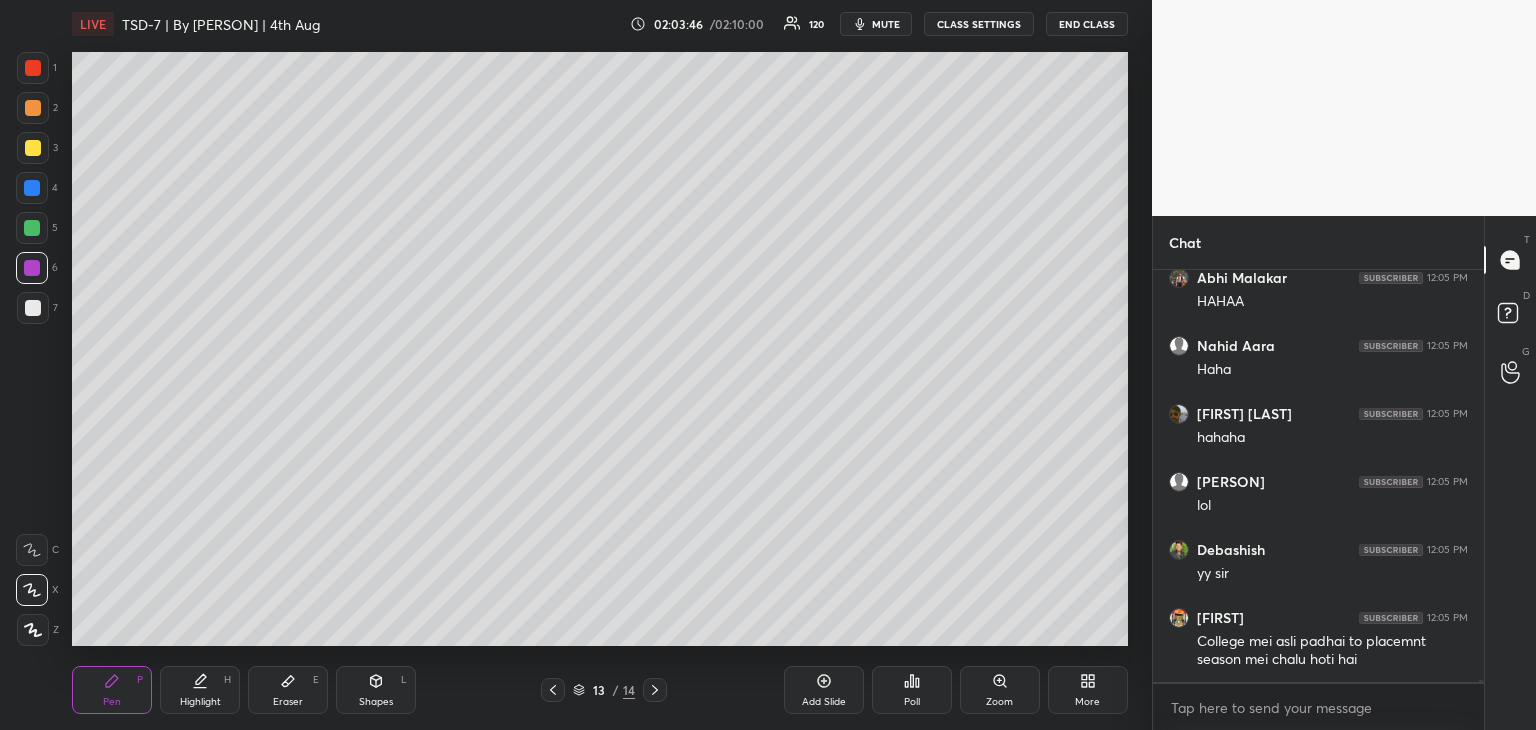 click on "13 / 14" at bounding box center (604, 690) 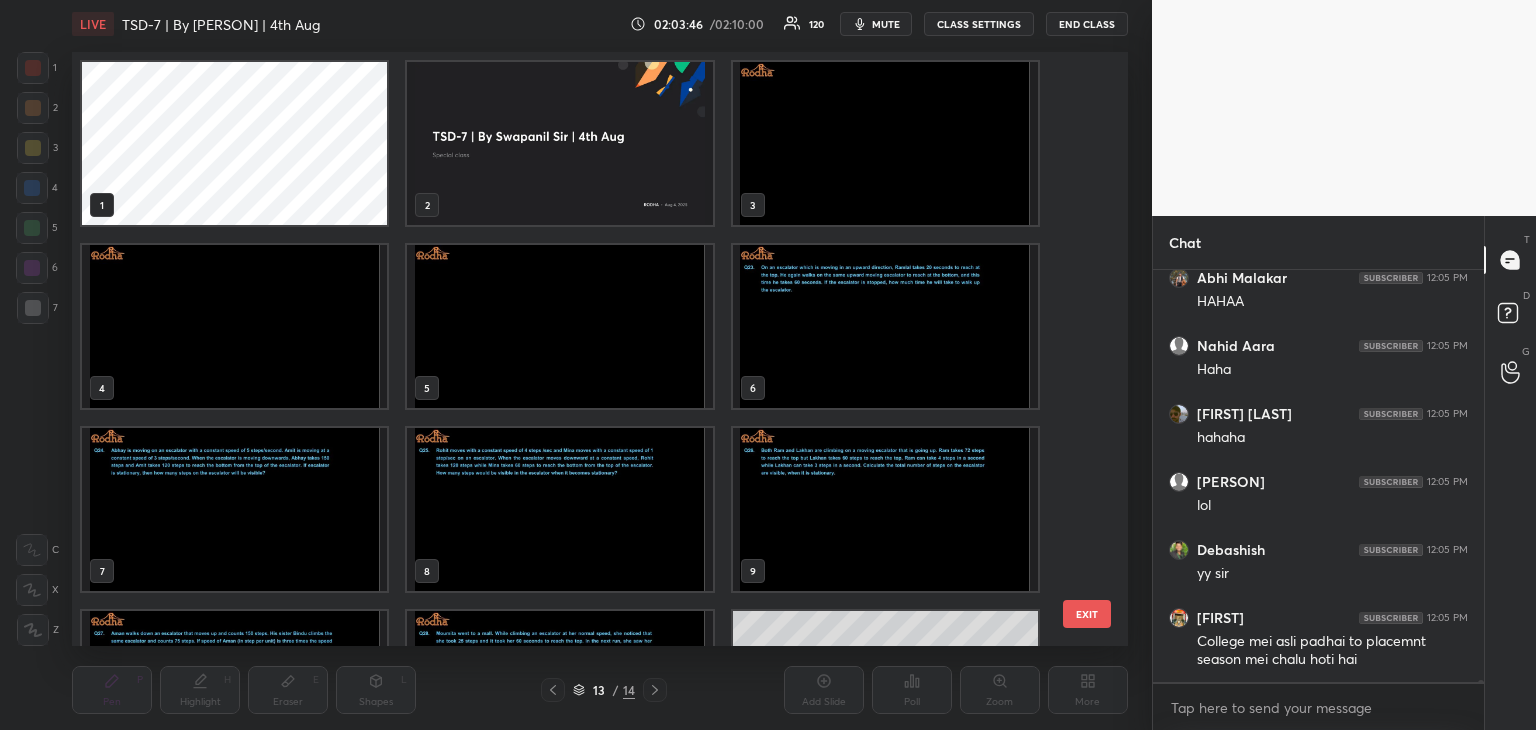 scroll, scrollTop: 320, scrollLeft: 0, axis: vertical 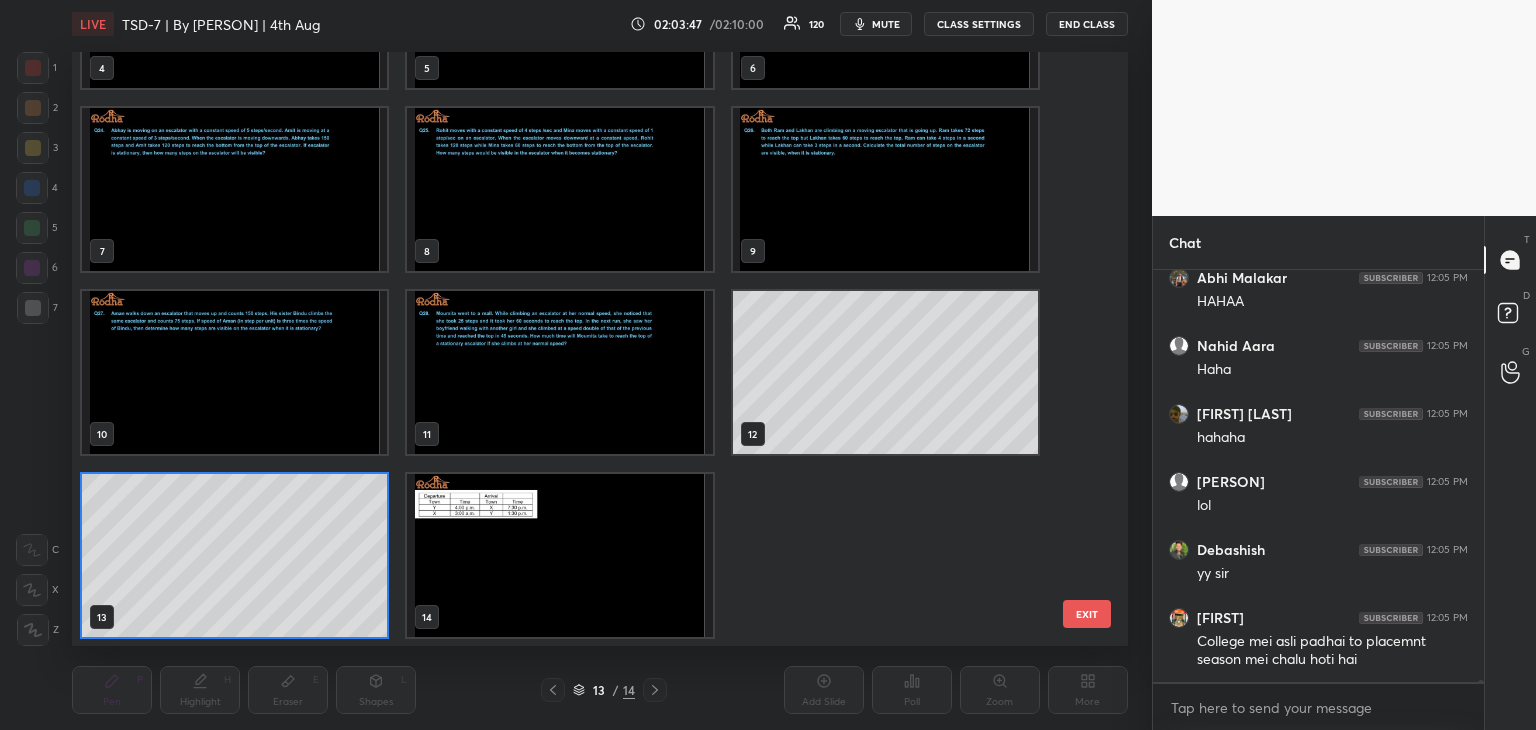 click on "EXIT" at bounding box center (1087, 614) 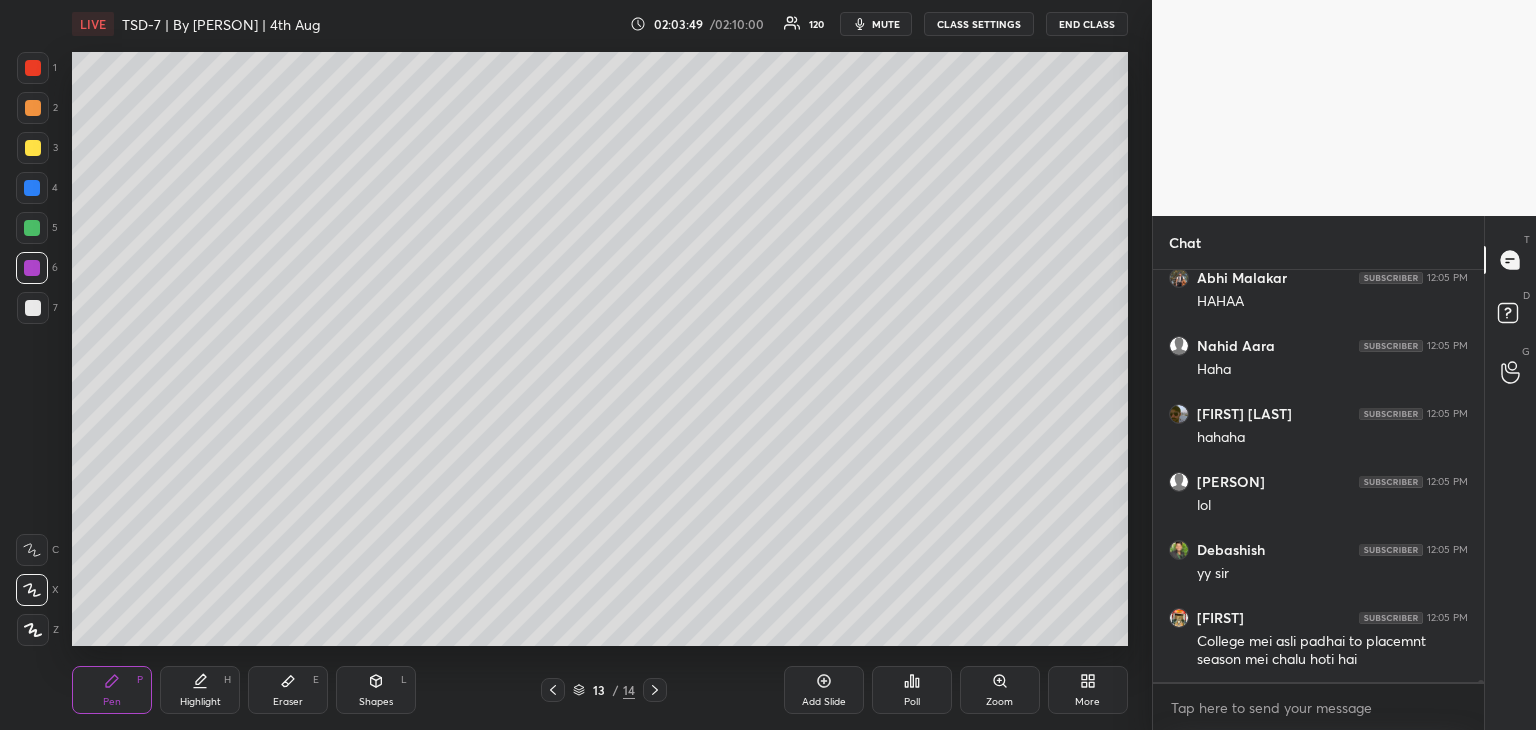 click on "Eraser E" at bounding box center (288, 690) 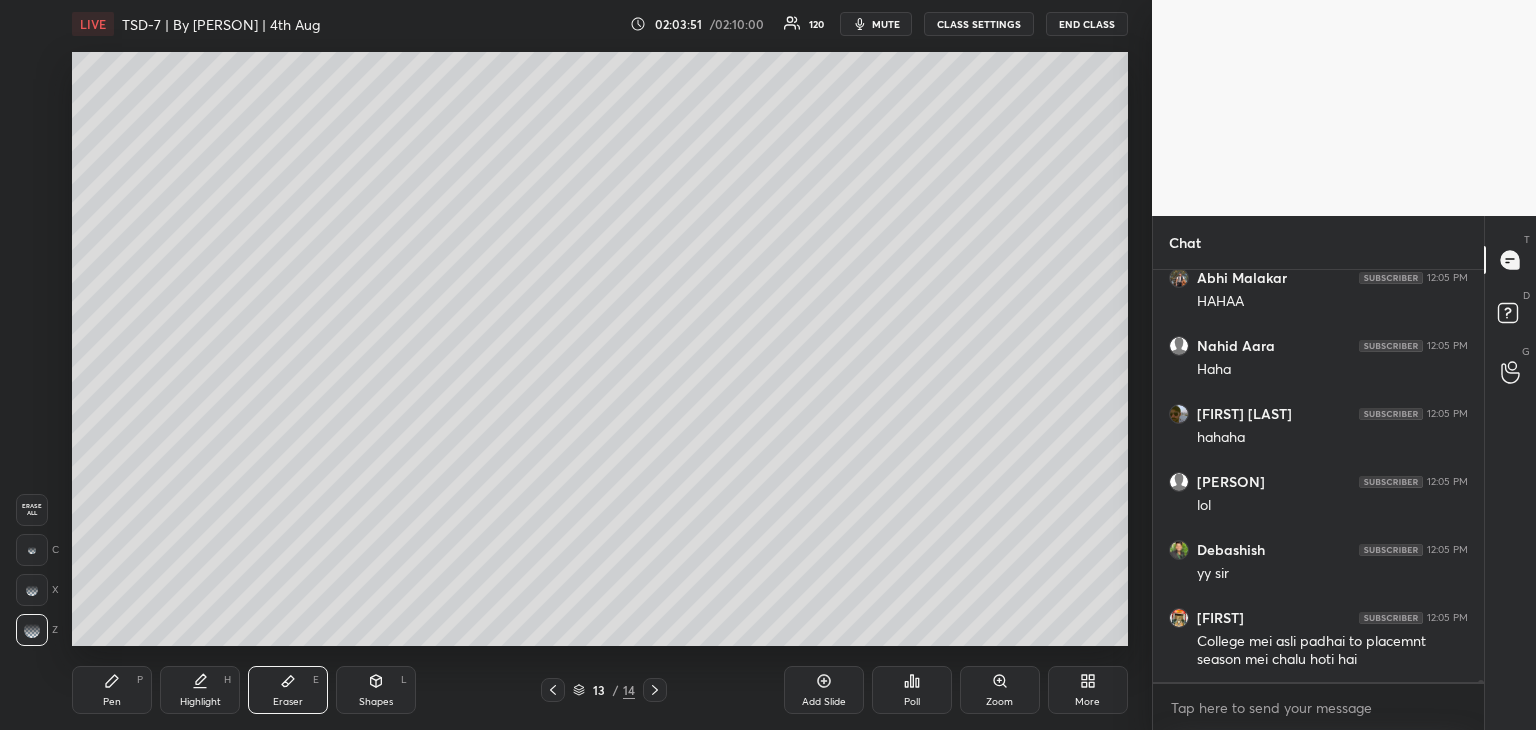 click 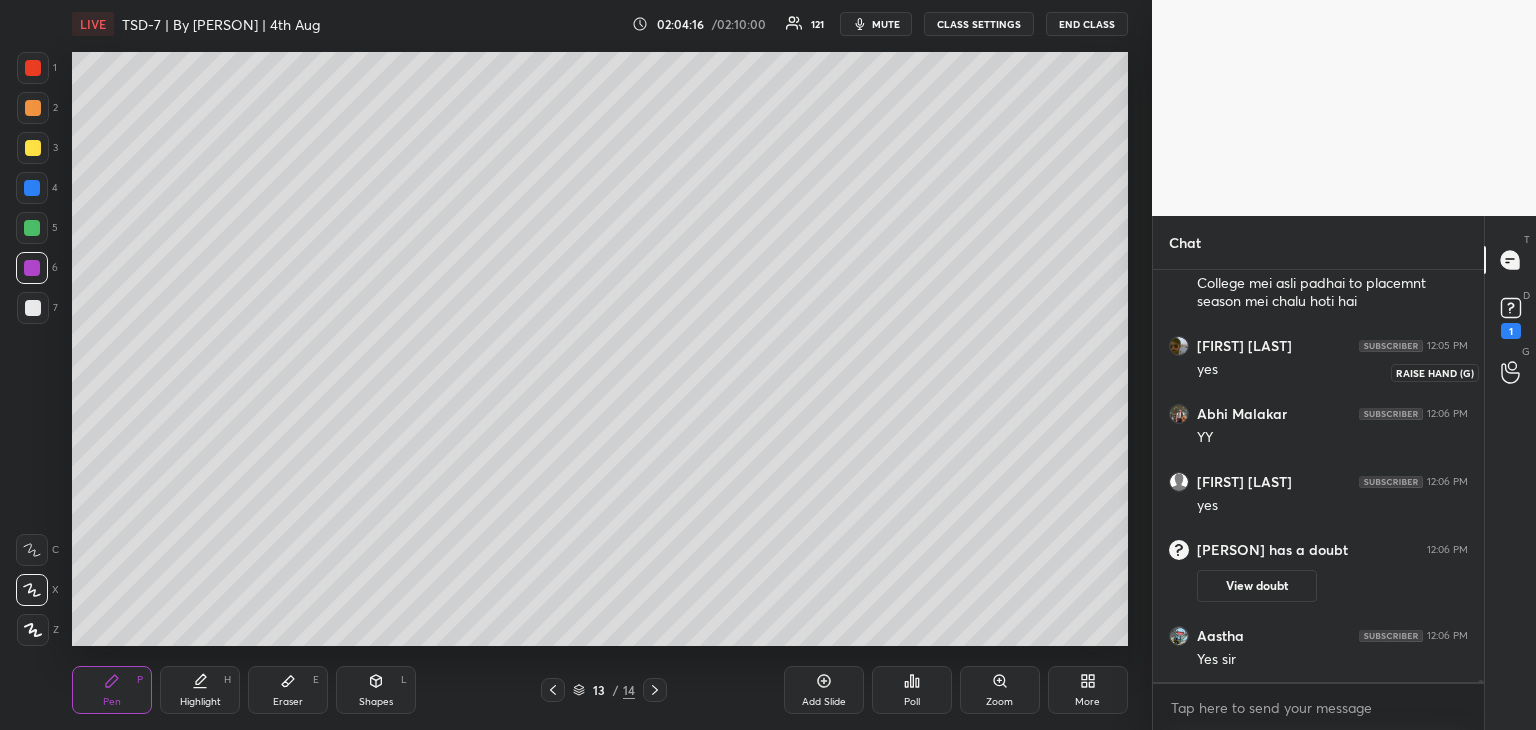 scroll, scrollTop: 80448, scrollLeft: 0, axis: vertical 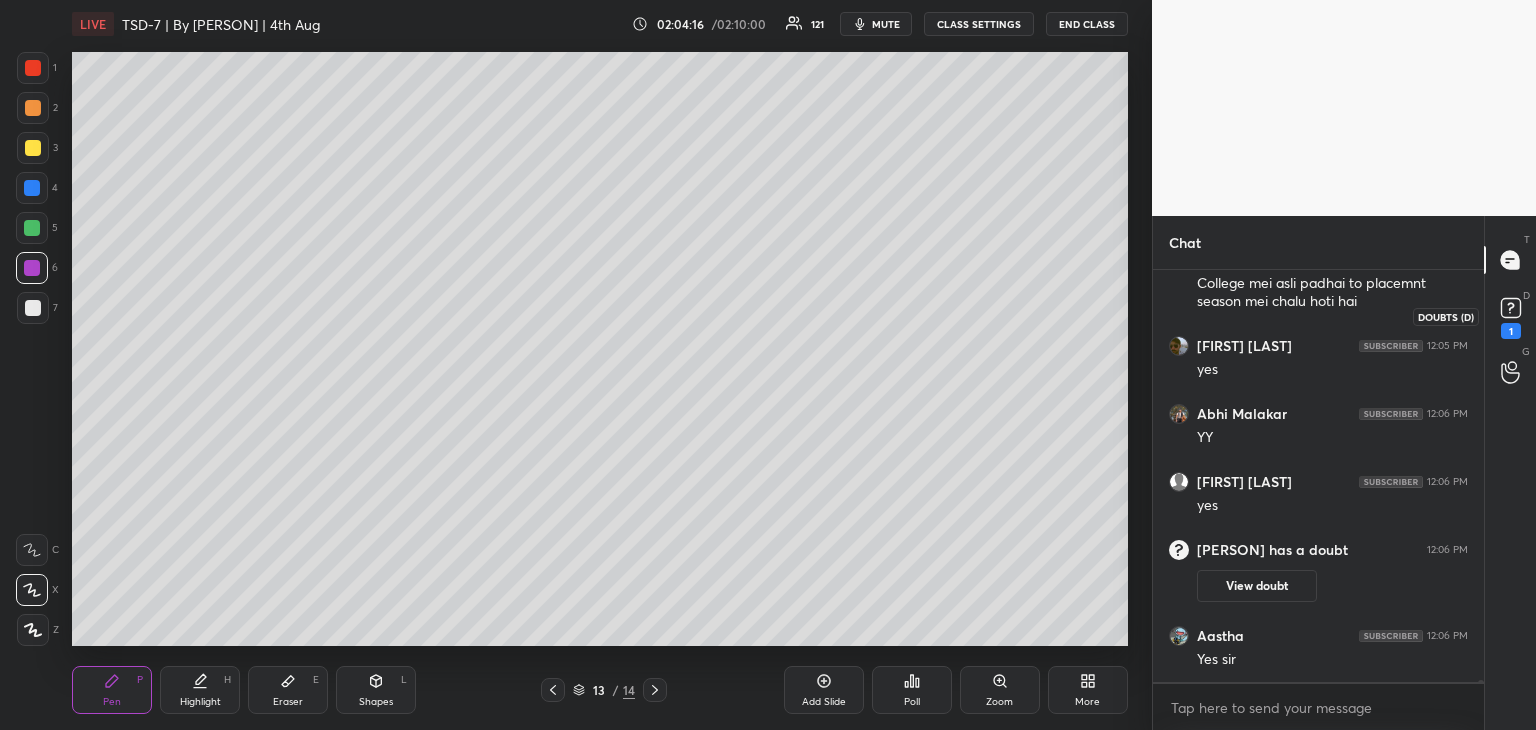 click 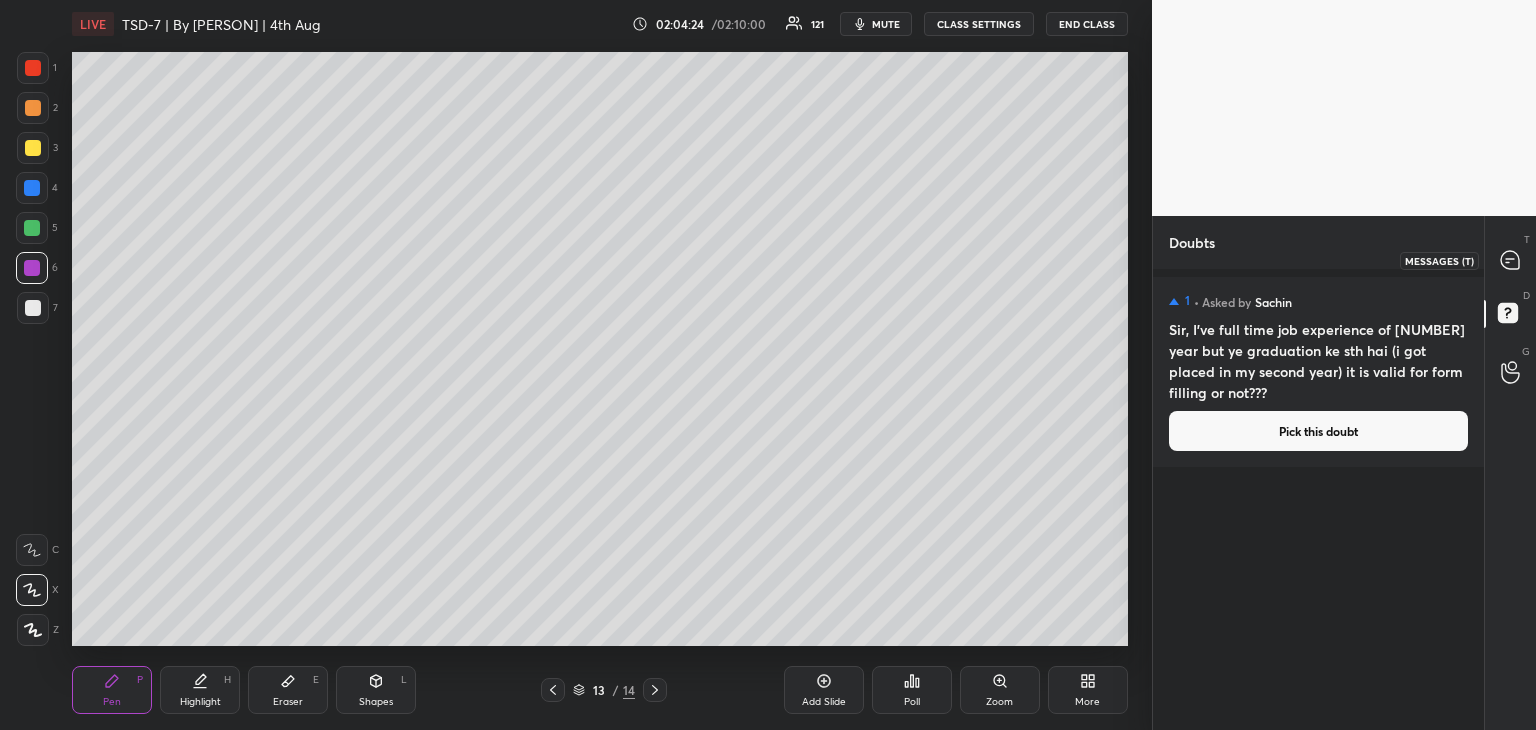 click 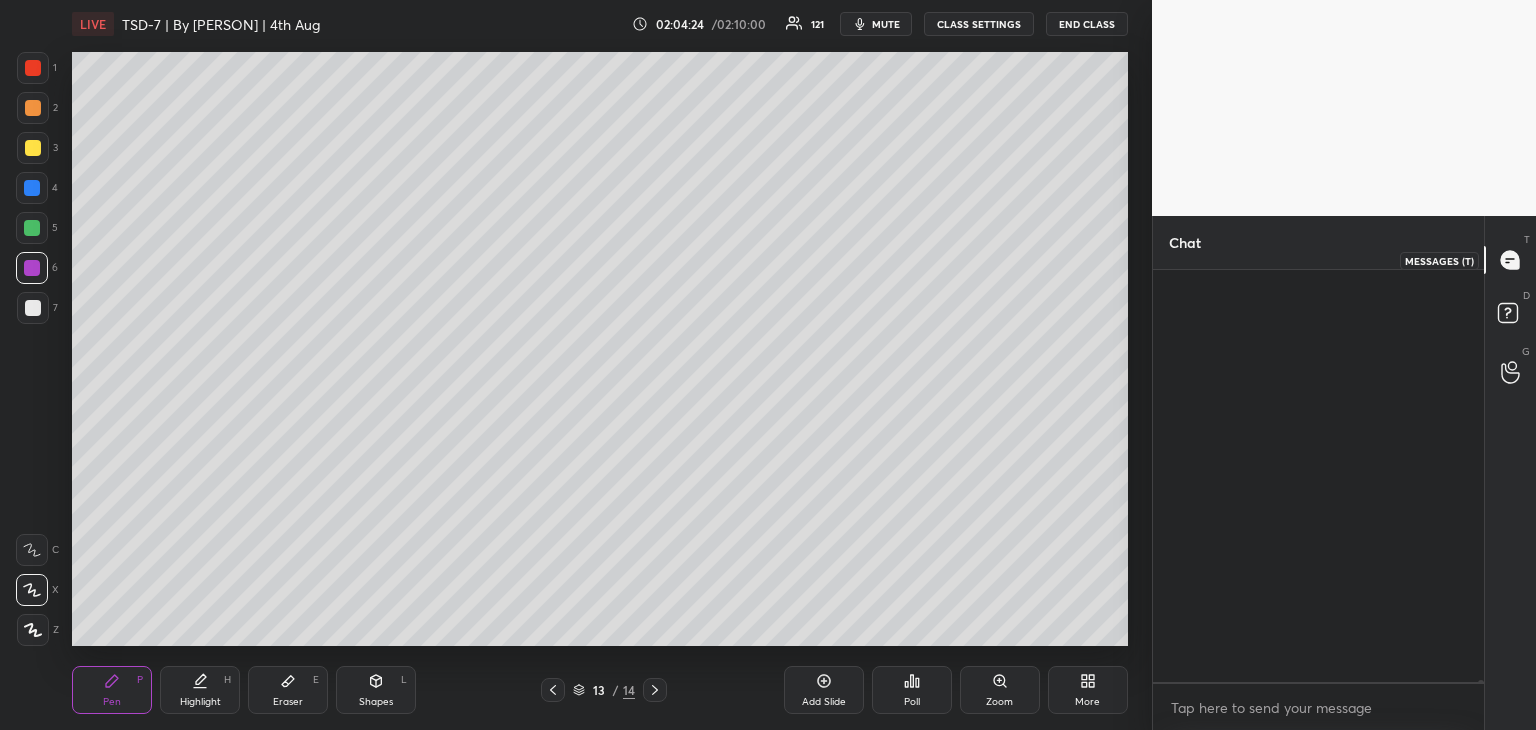 scroll, scrollTop: 80858, scrollLeft: 0, axis: vertical 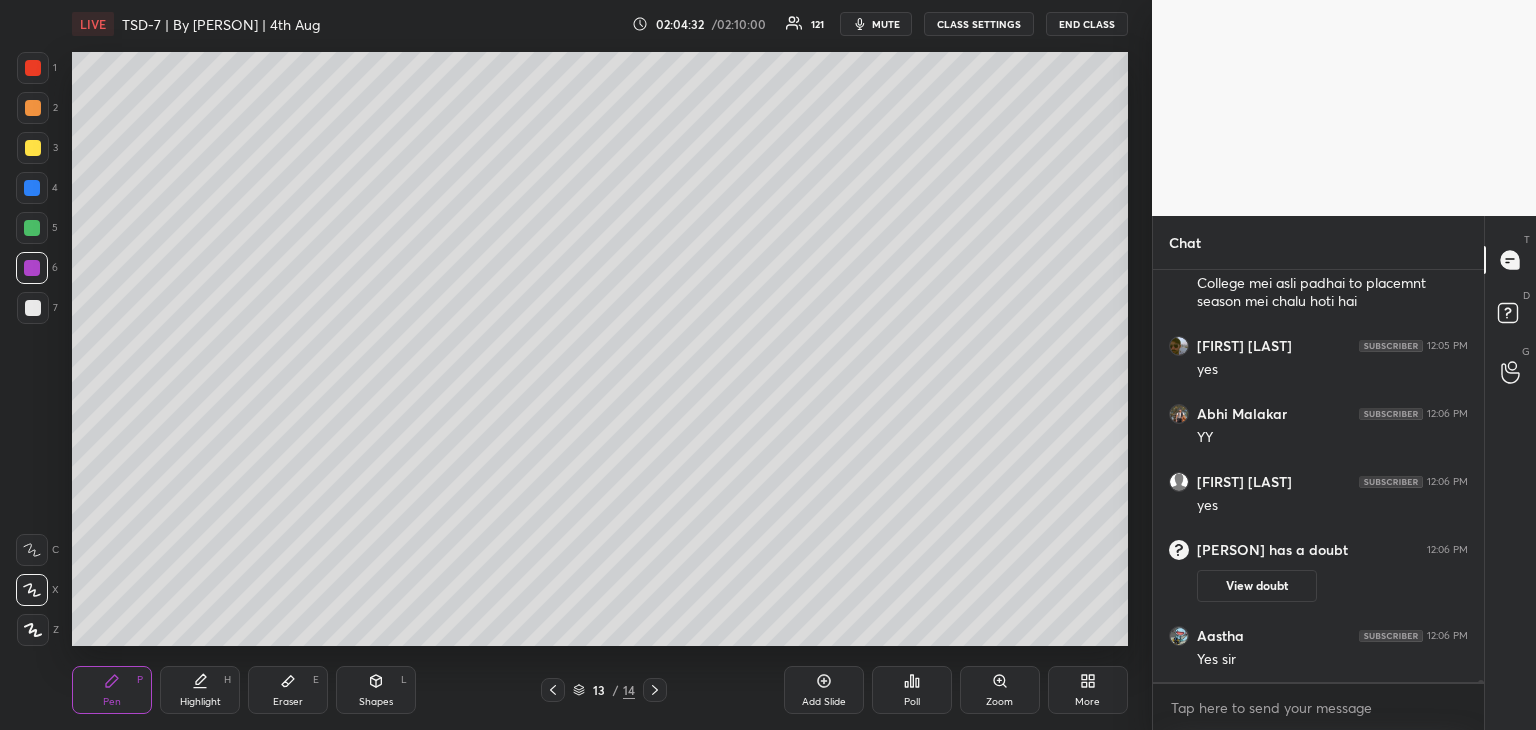 drag, startPoint x: 285, startPoint y: 690, endPoint x: 356, endPoint y: 646, distance: 83.528435 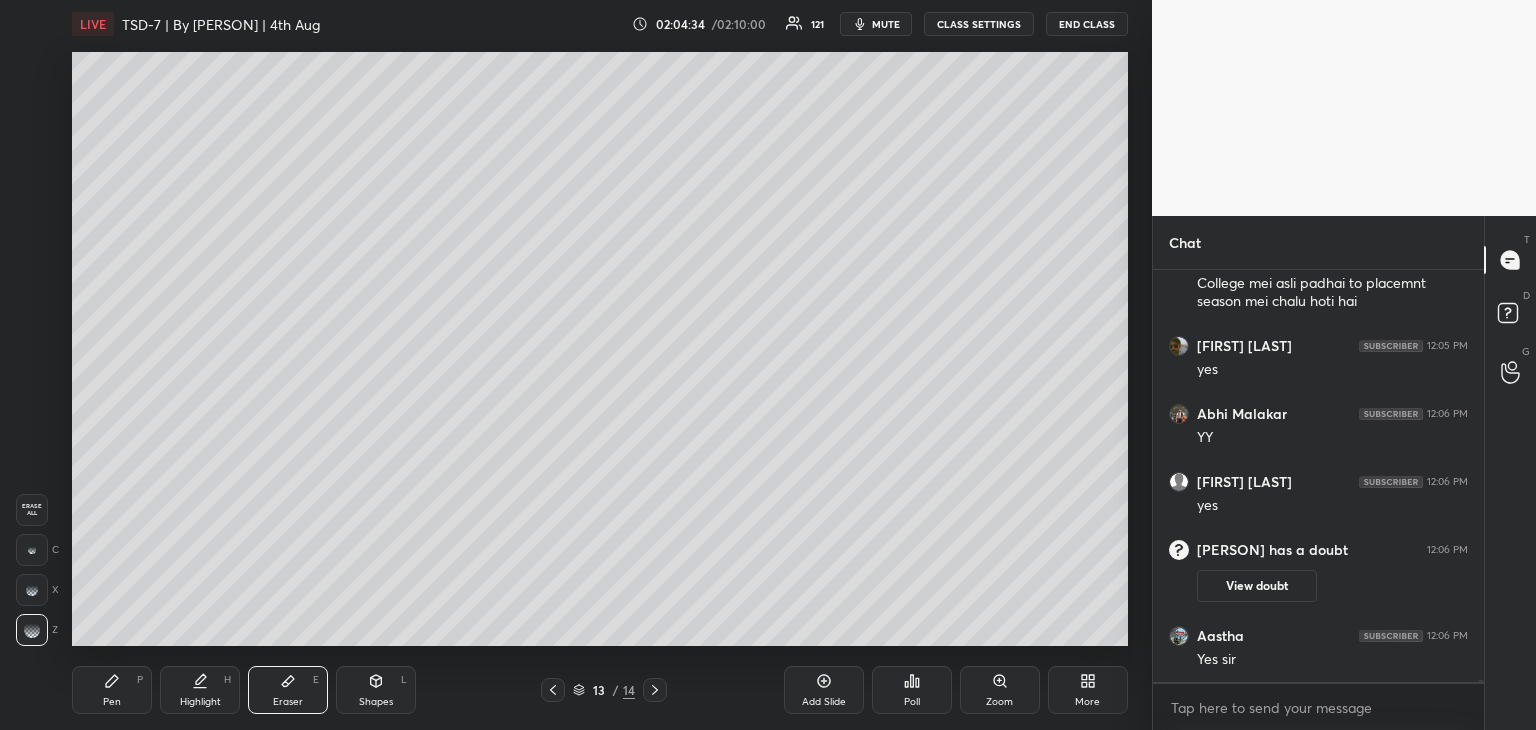 click on "Pen P" at bounding box center [112, 690] 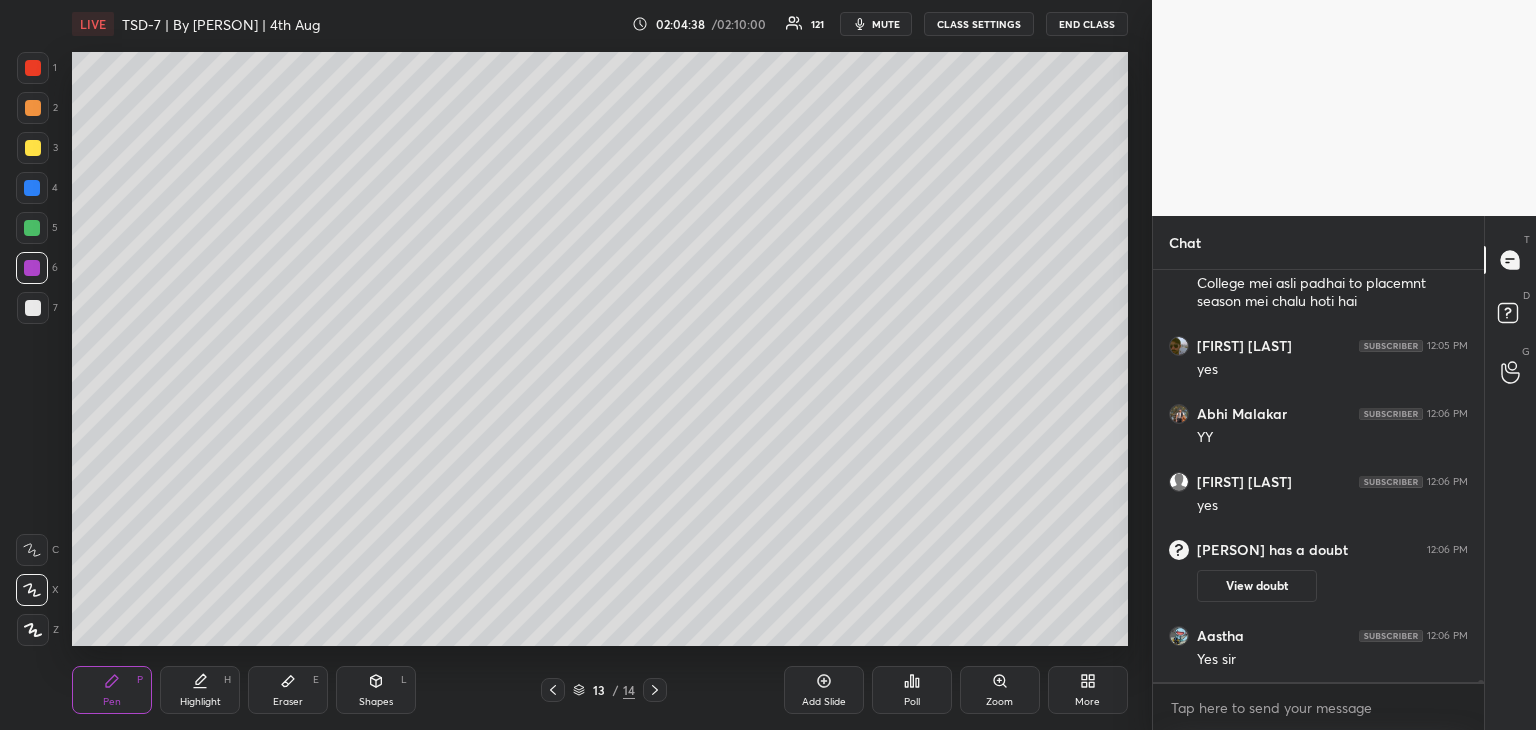click on "Eraser E" at bounding box center [288, 690] 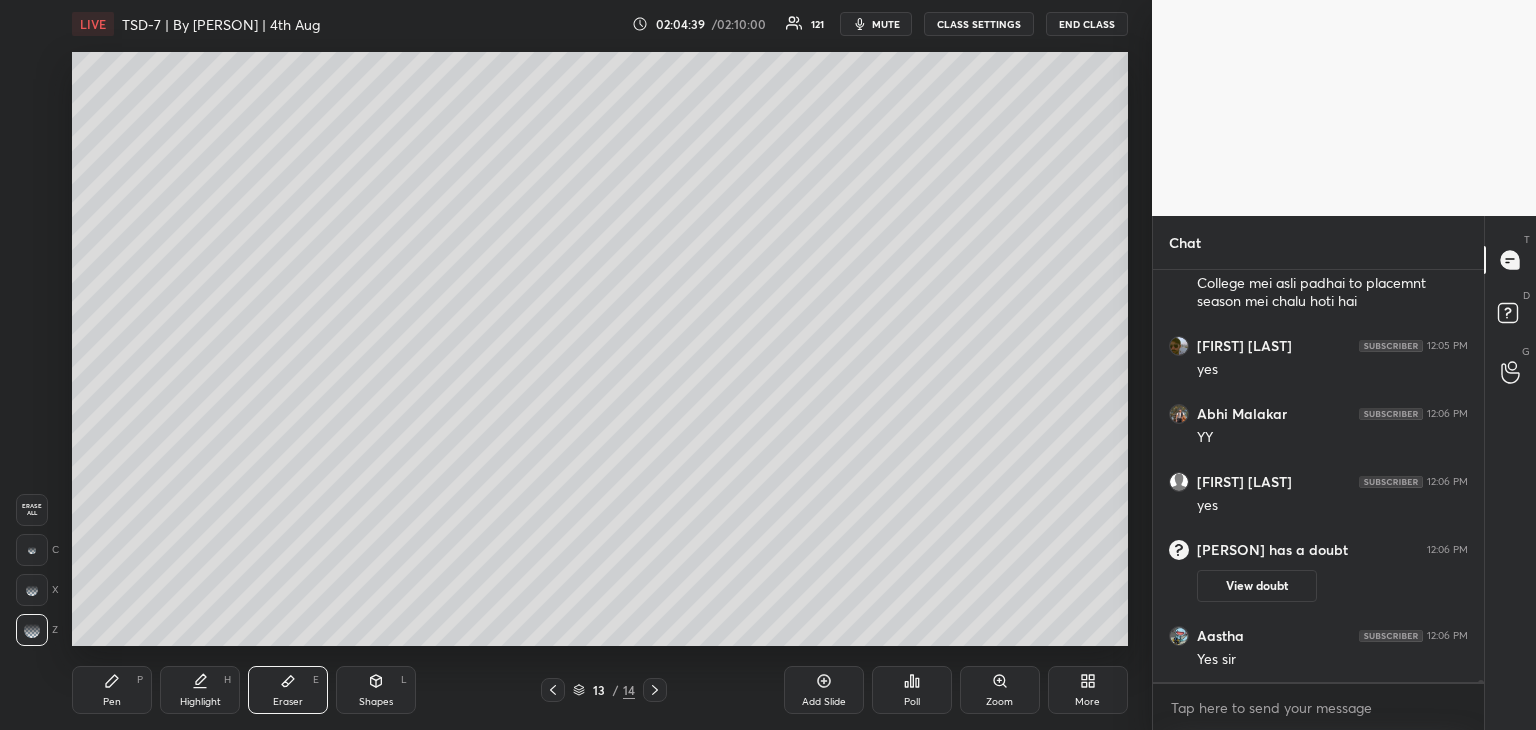 scroll, scrollTop: 80534, scrollLeft: 0, axis: vertical 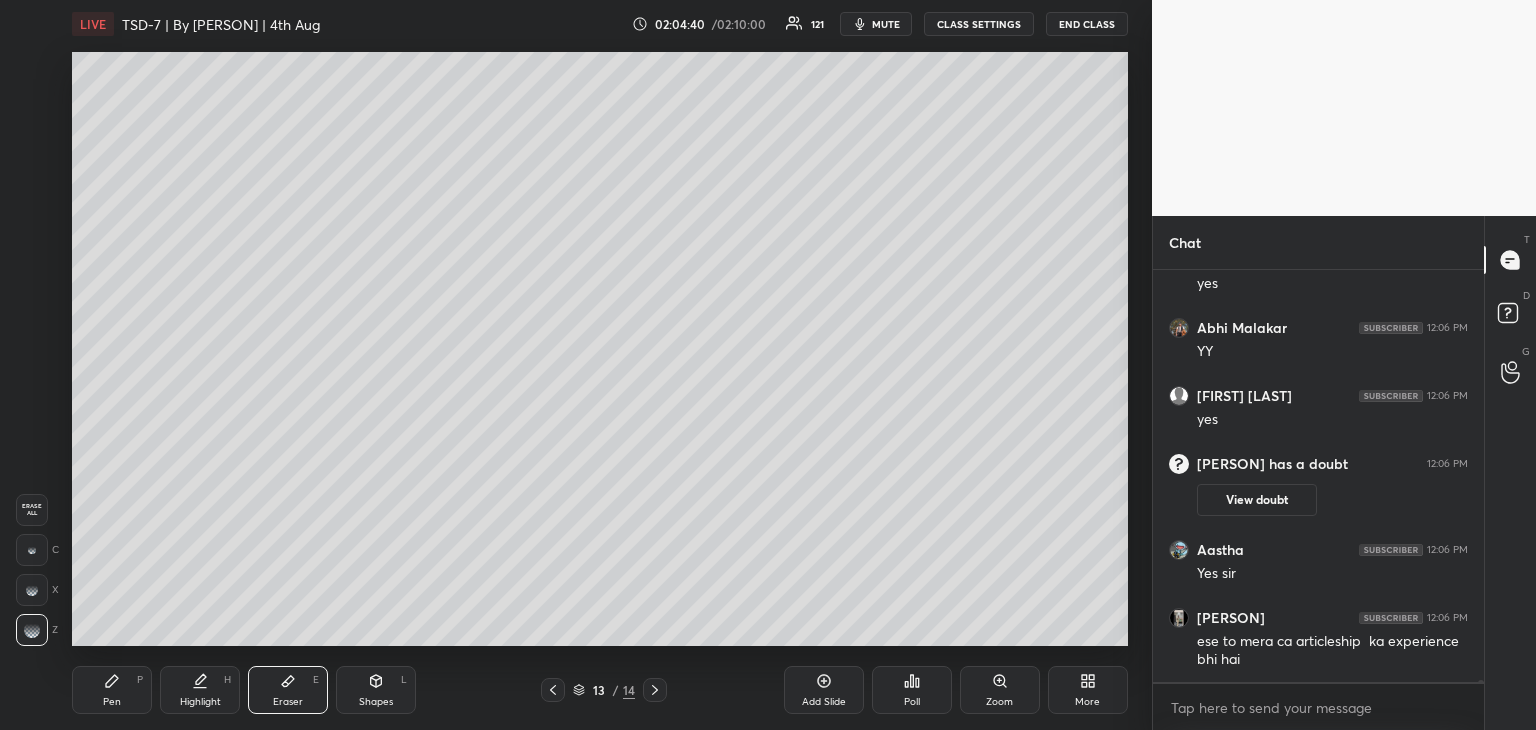 click on "Pen P" at bounding box center [112, 690] 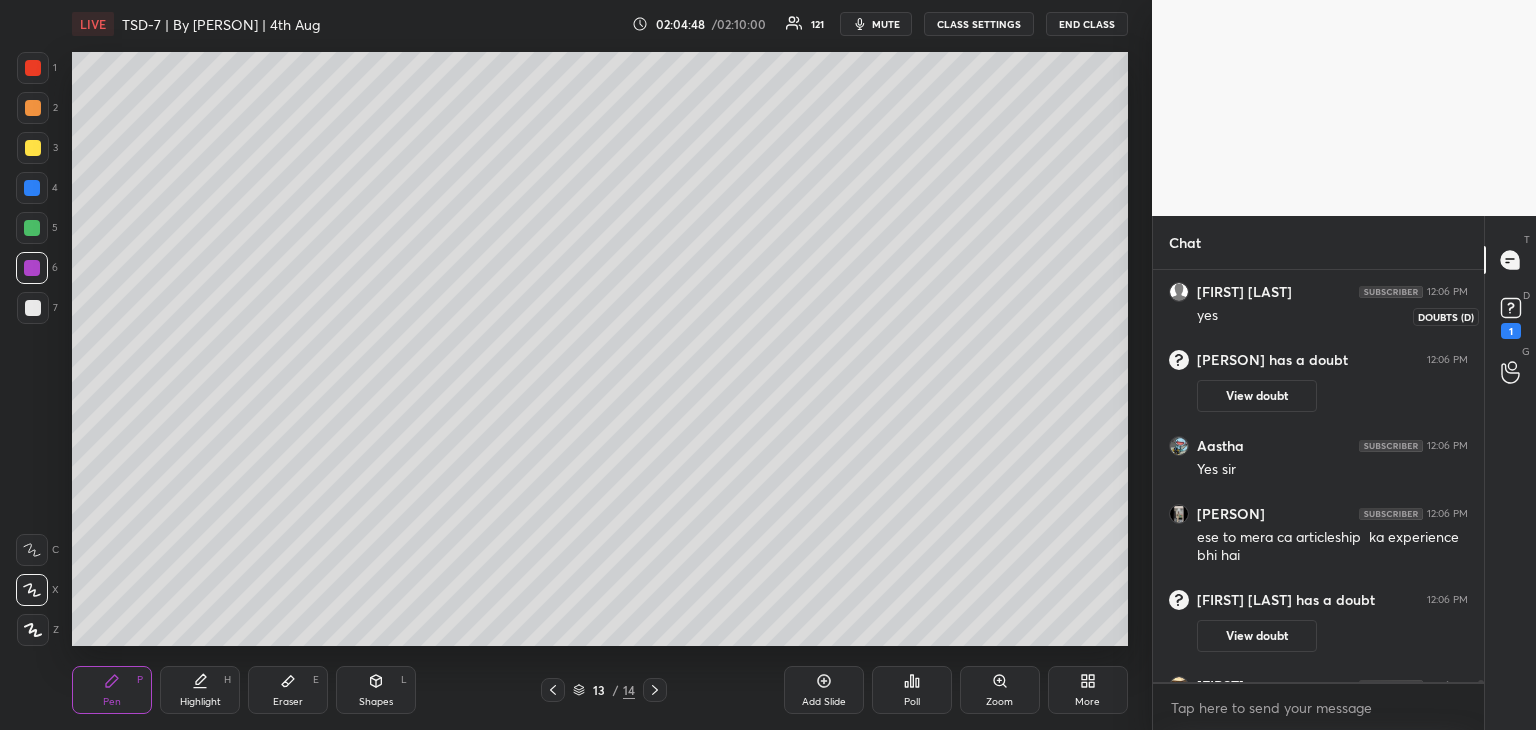 scroll, scrollTop: 80616, scrollLeft: 0, axis: vertical 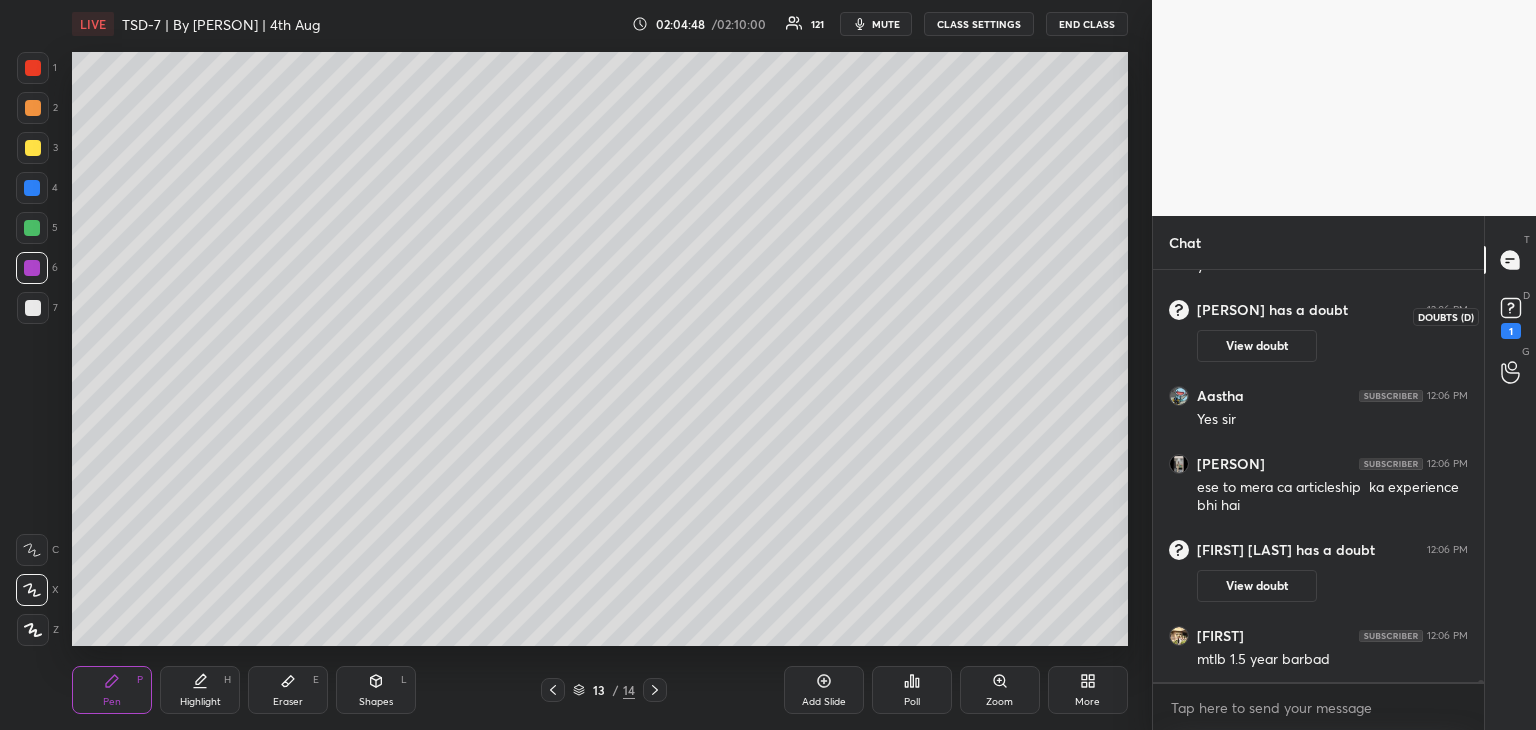 click on "1" at bounding box center (1511, 331) 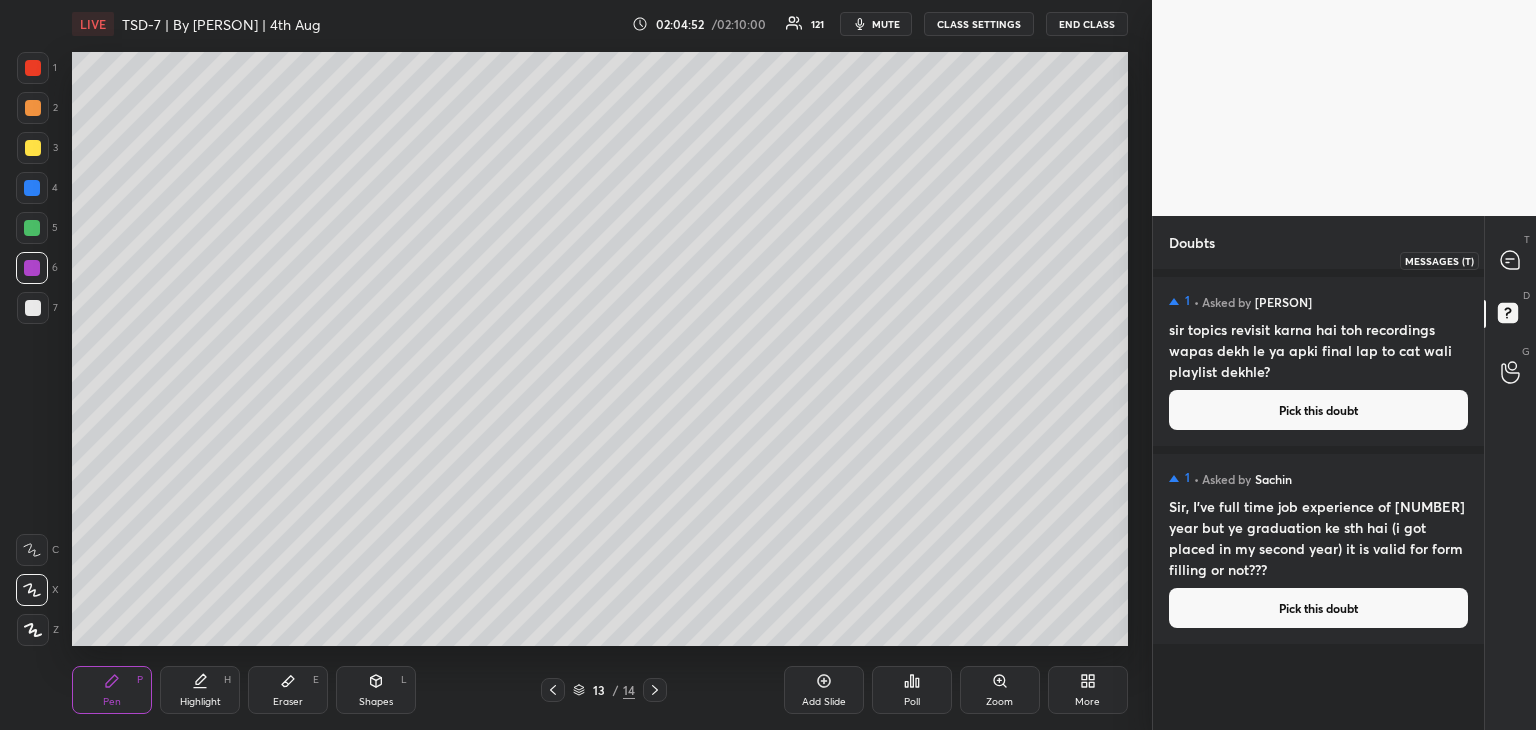 click 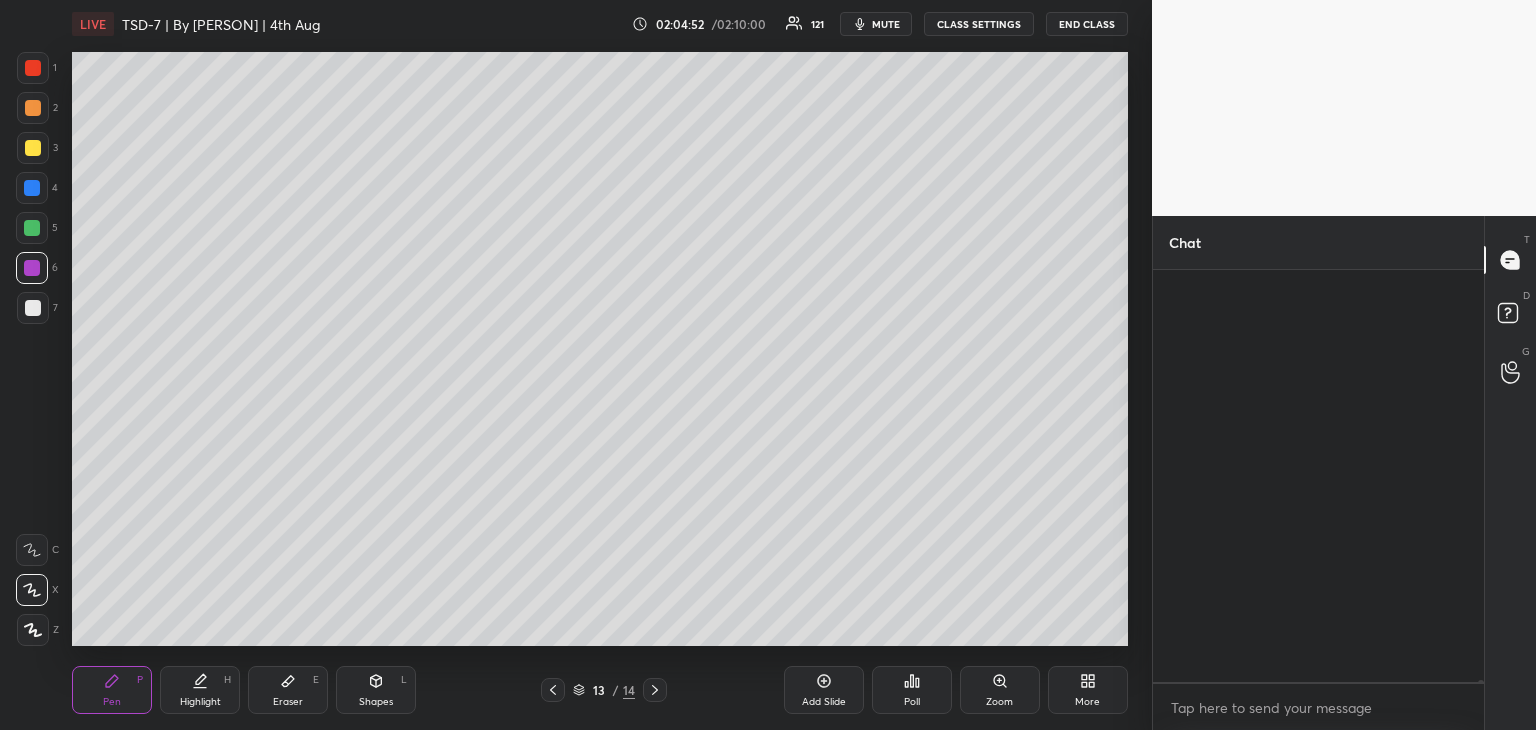 scroll, scrollTop: 81026, scrollLeft: 0, axis: vertical 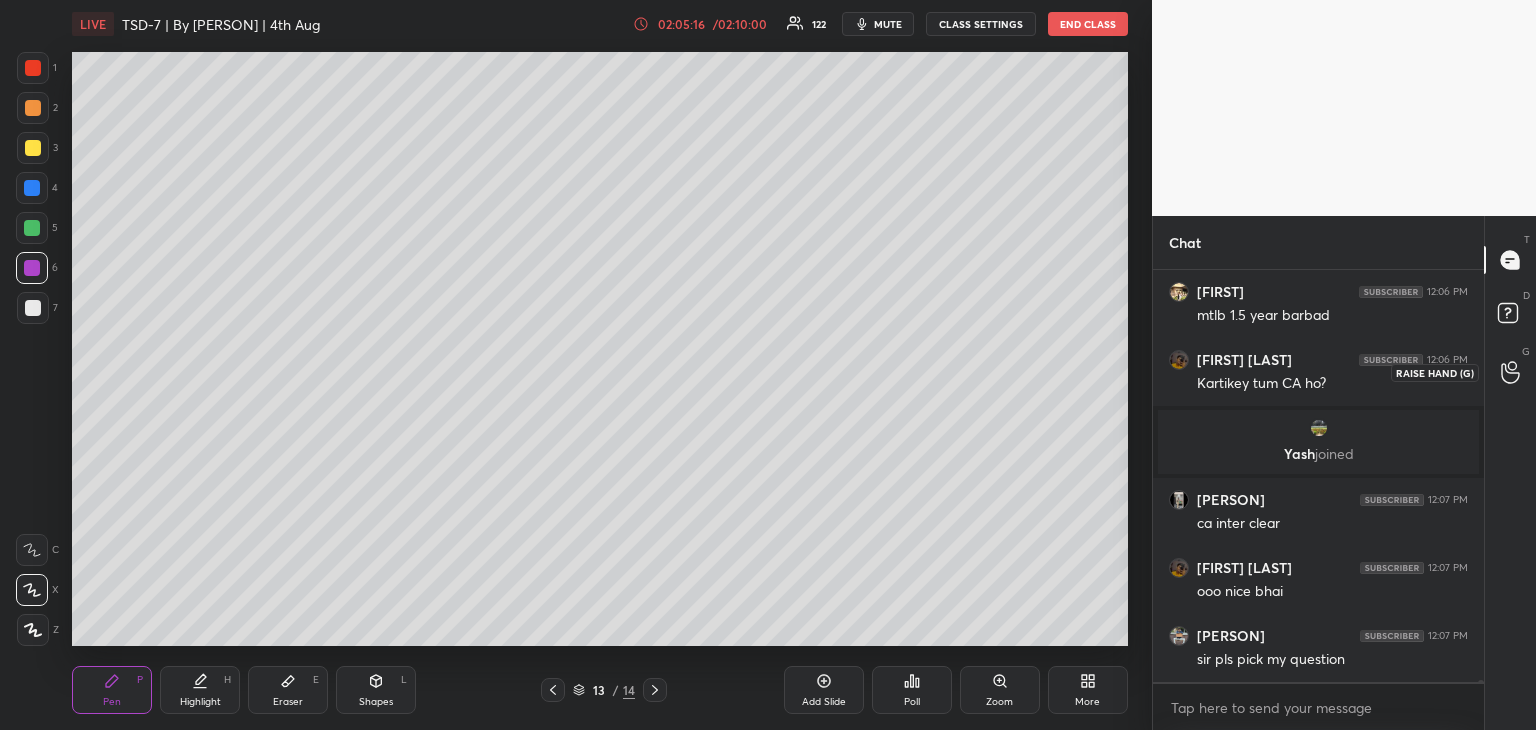 click 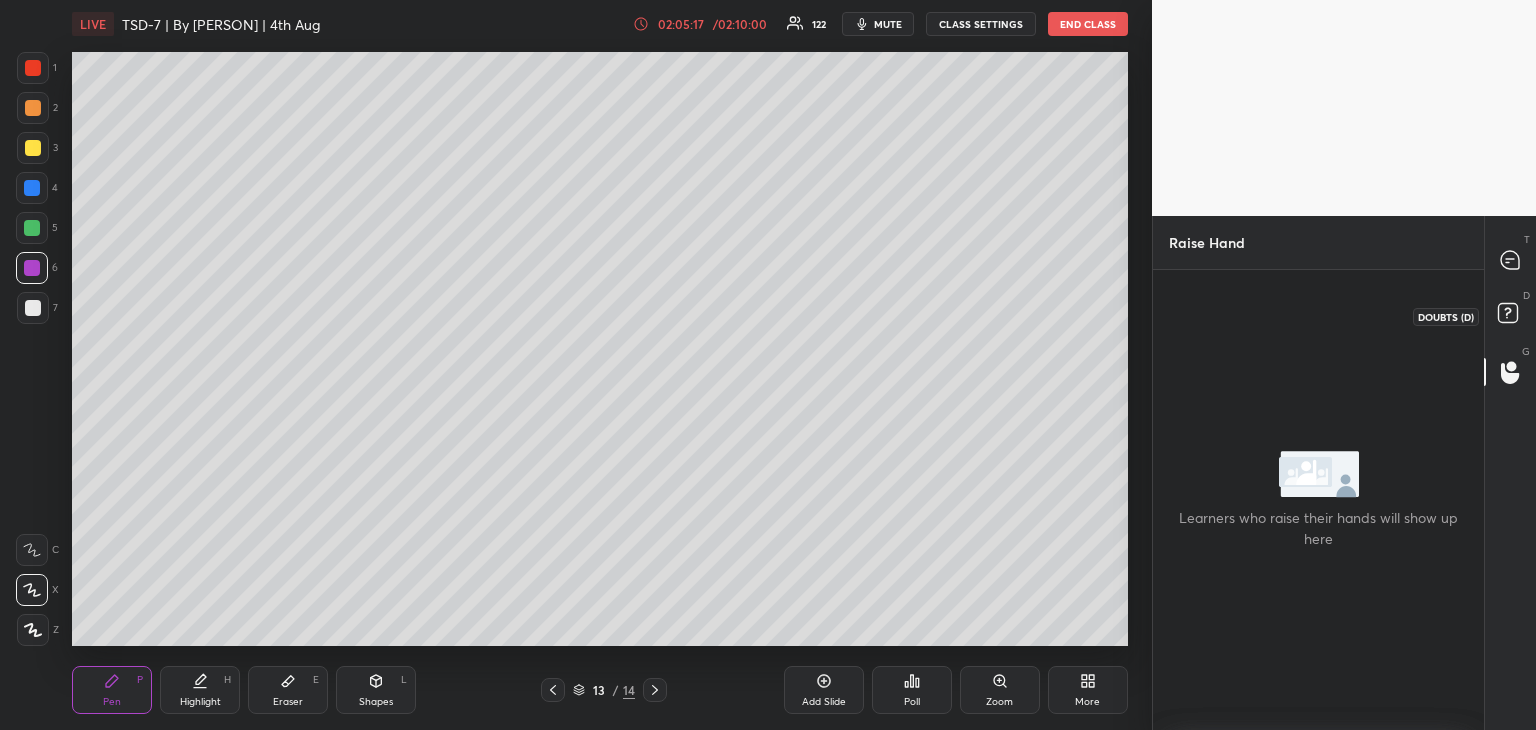 click 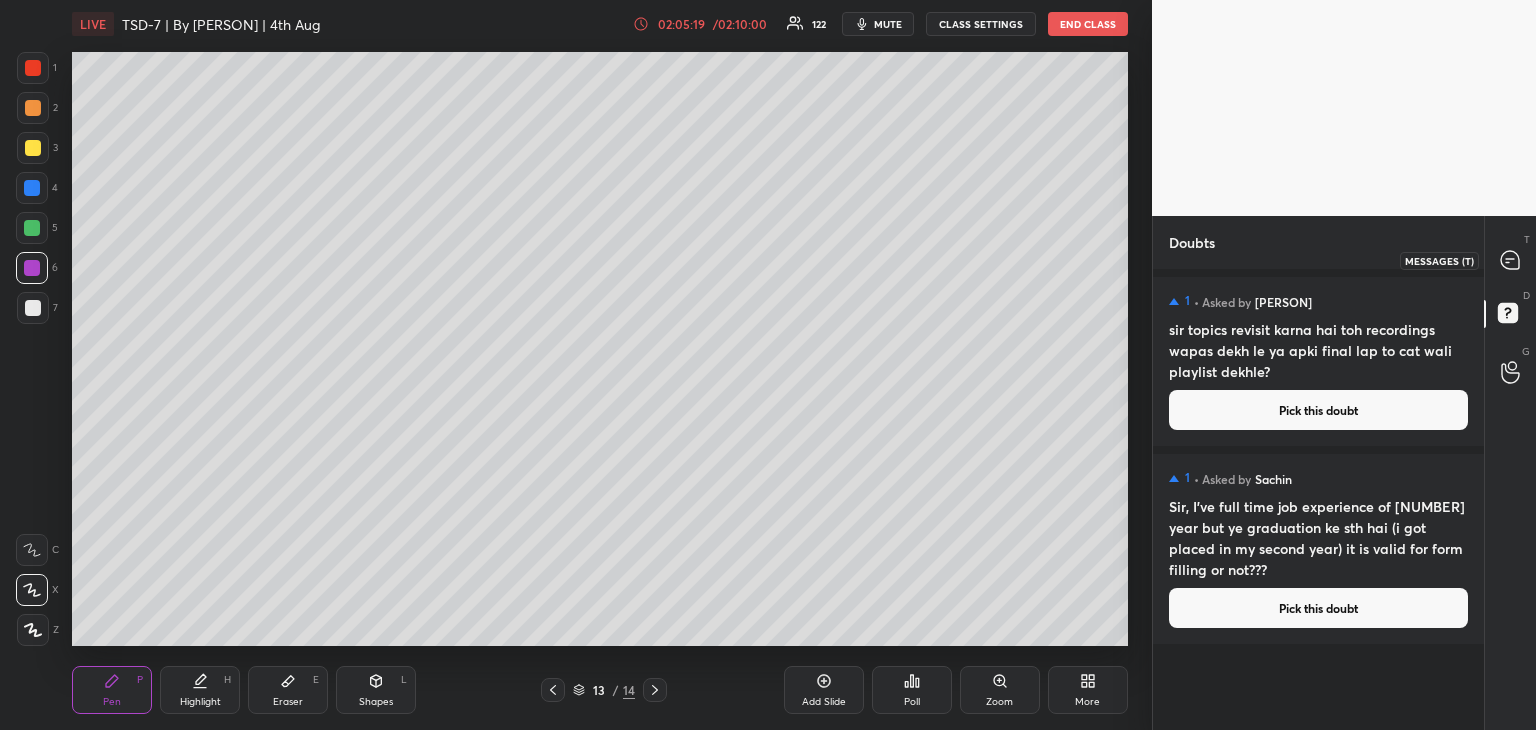 drag, startPoint x: 1510, startPoint y: 261, endPoint x: 1520, endPoint y: 281, distance: 22.36068 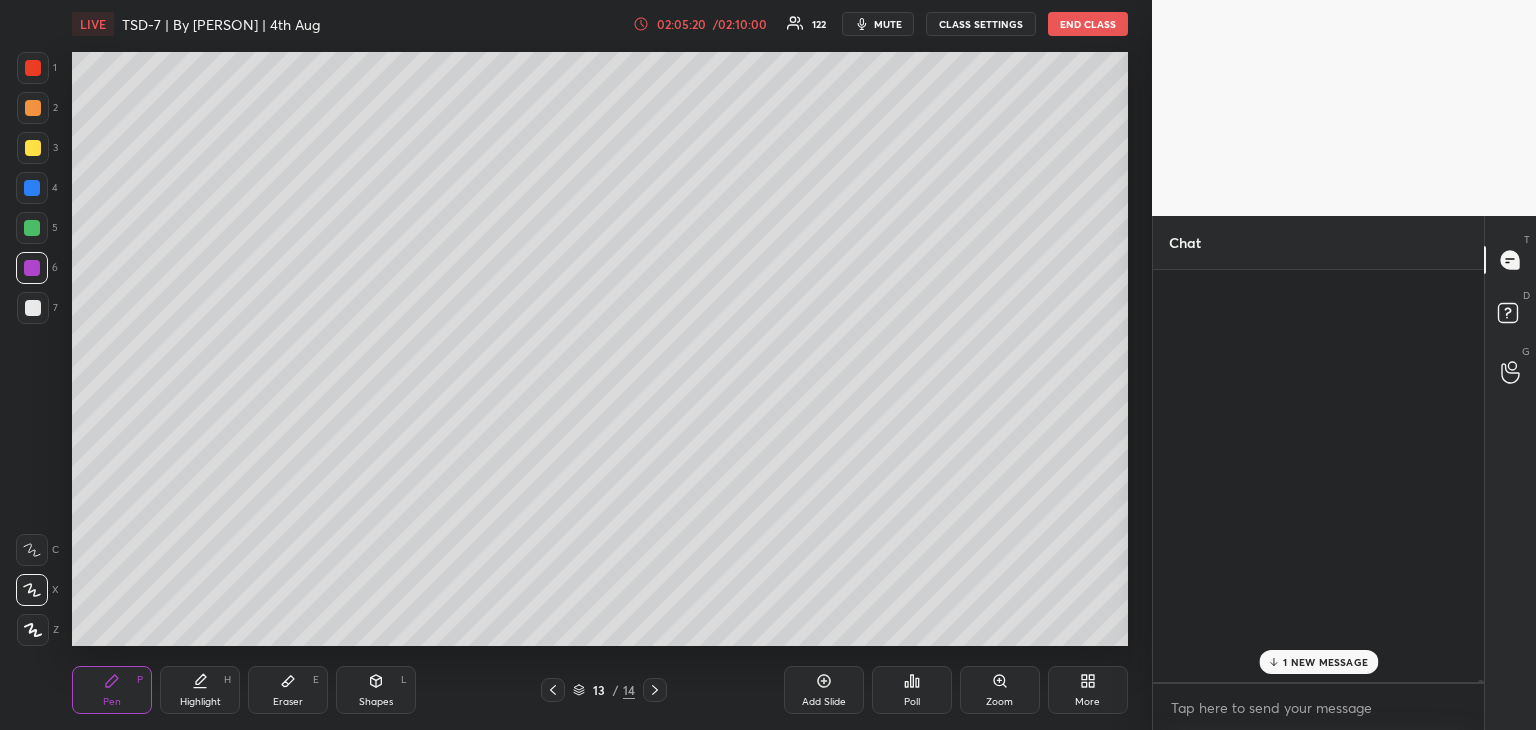 scroll, scrollTop: 81420, scrollLeft: 0, axis: vertical 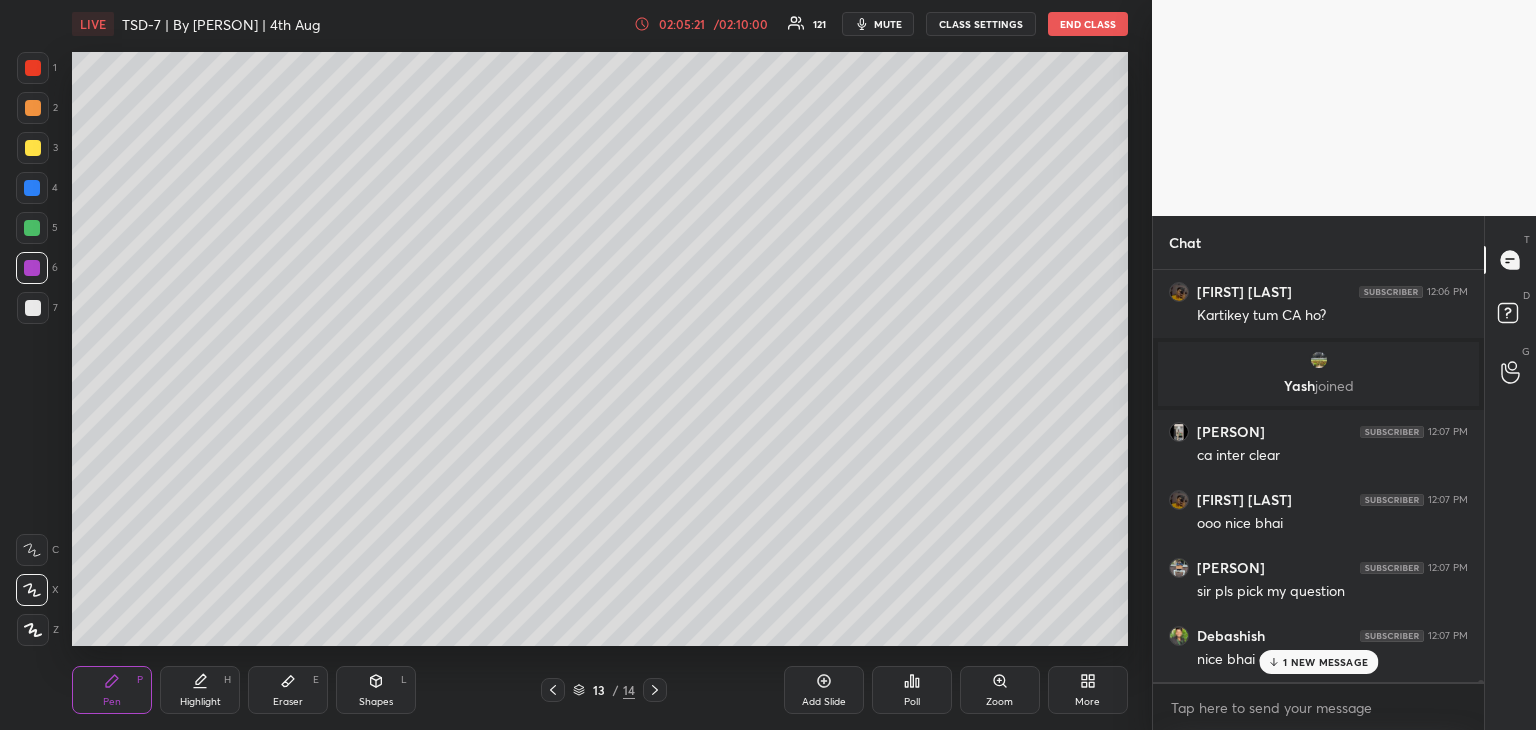 drag, startPoint x: 1303, startPoint y: 661, endPoint x: 1334, endPoint y: 669, distance: 32.01562 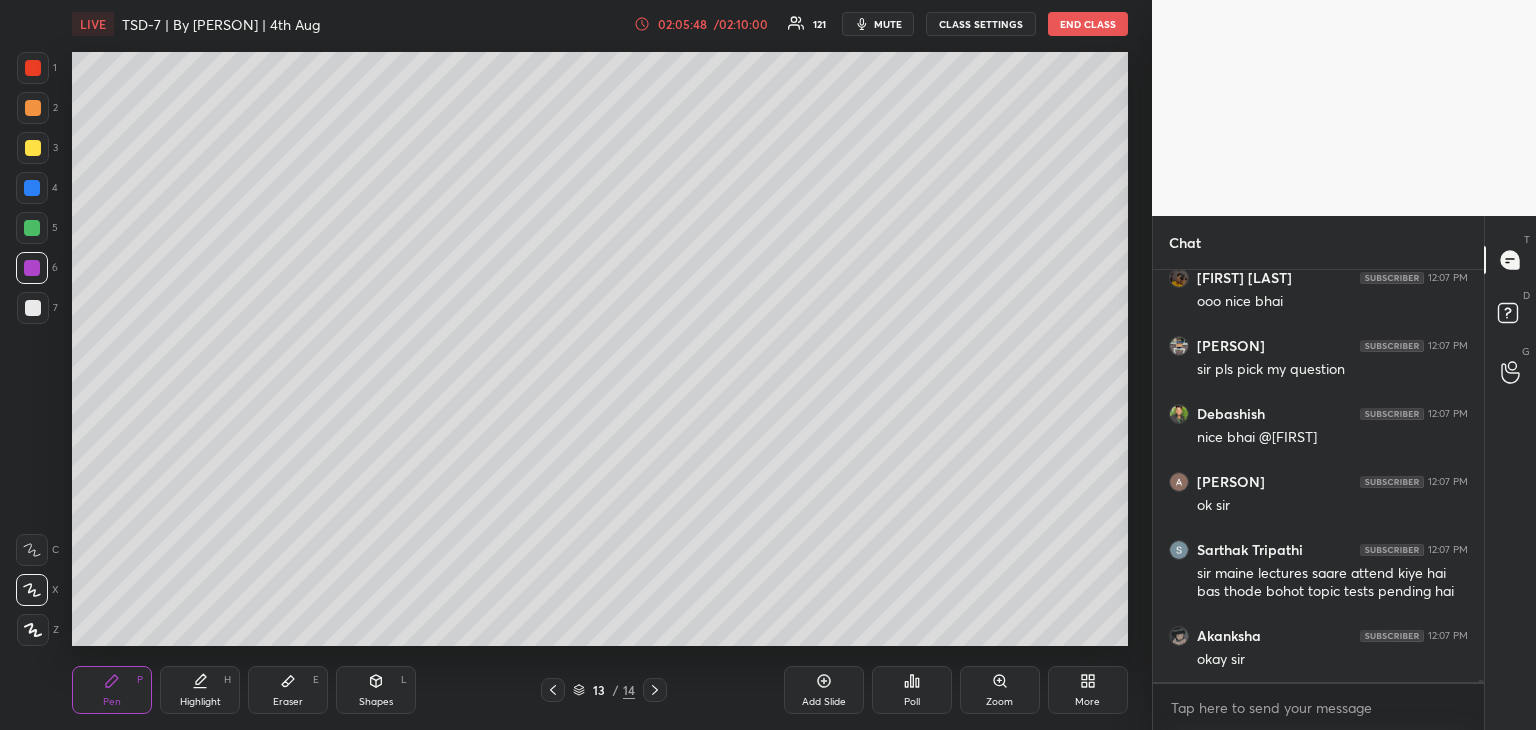 scroll, scrollTop: 81746, scrollLeft: 0, axis: vertical 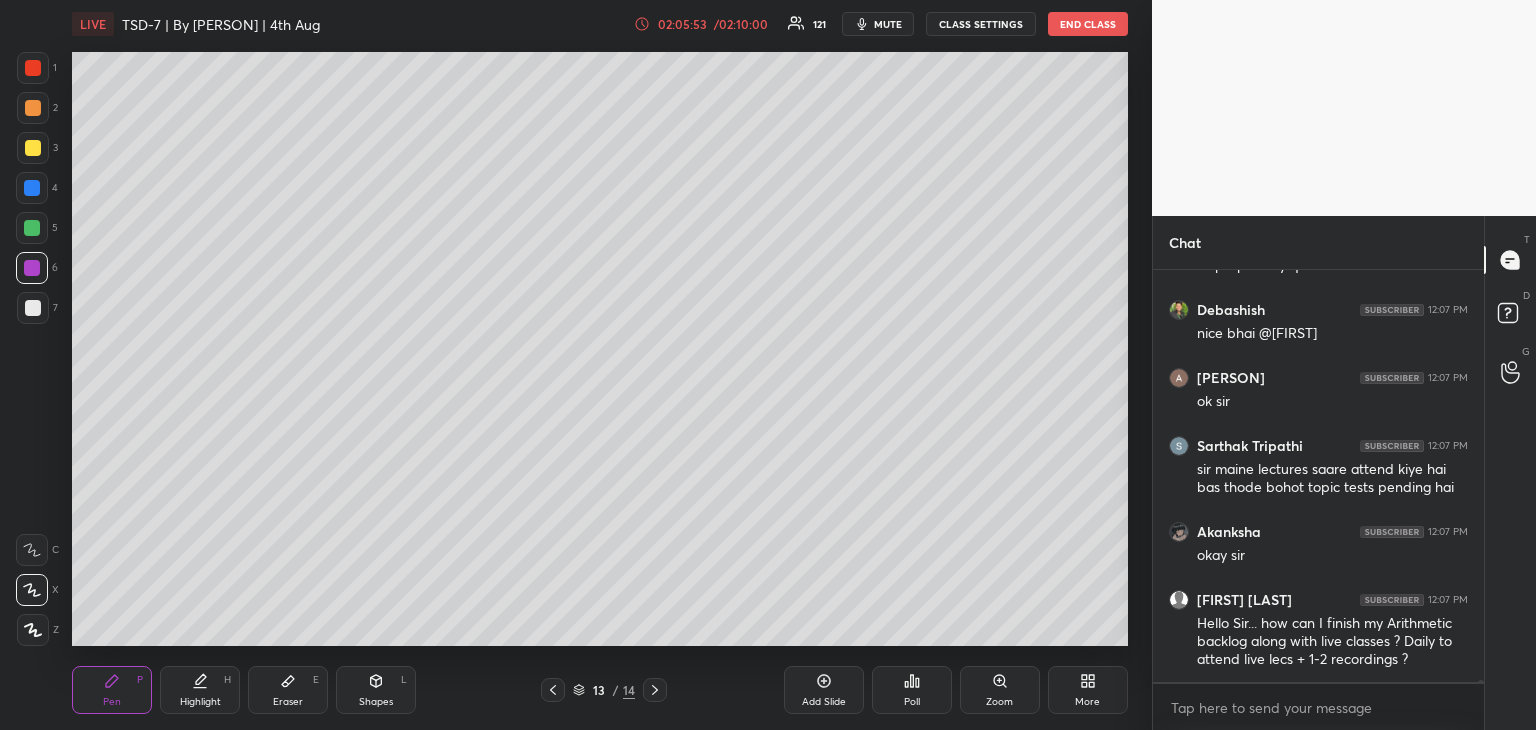 click on "Eraser E" at bounding box center (288, 690) 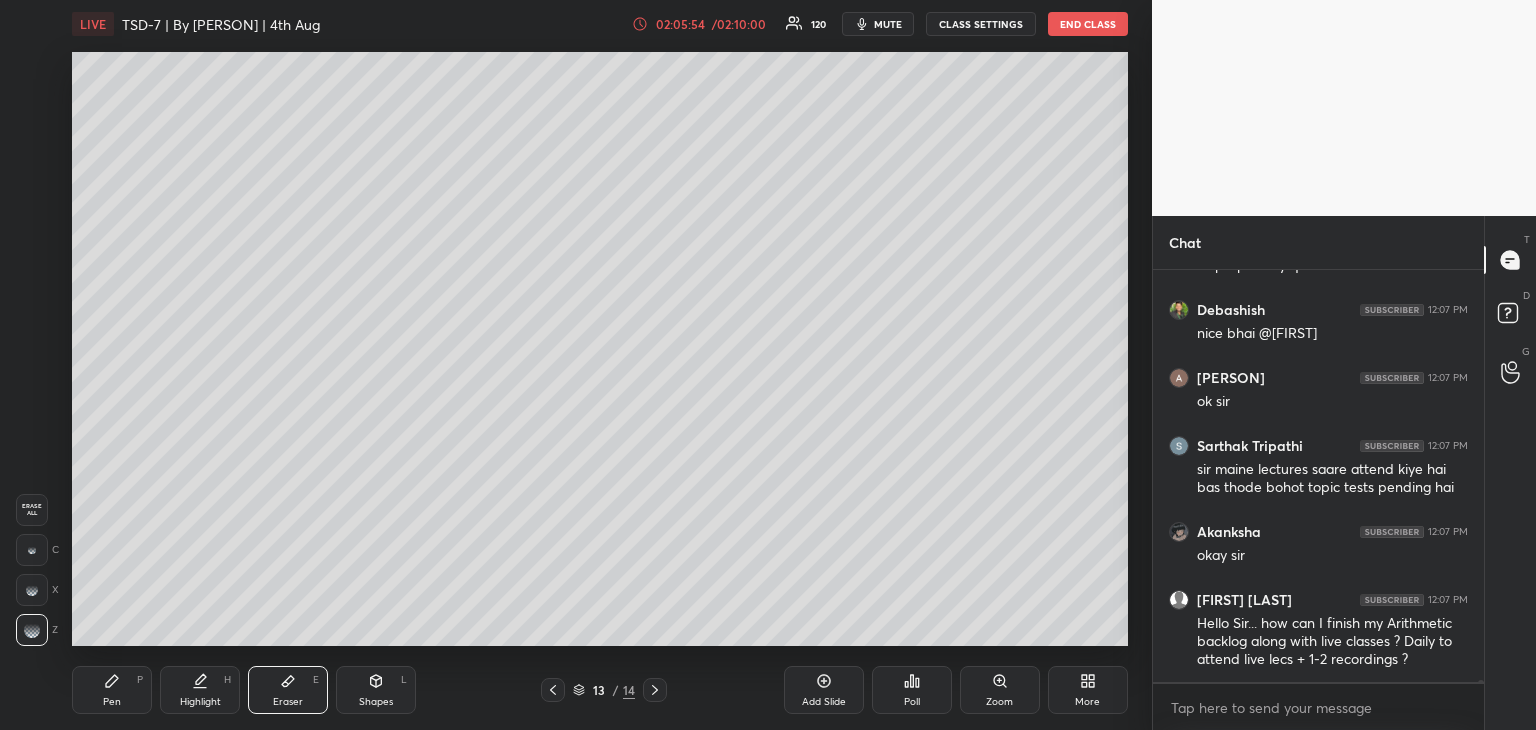 scroll, scrollTop: 81832, scrollLeft: 0, axis: vertical 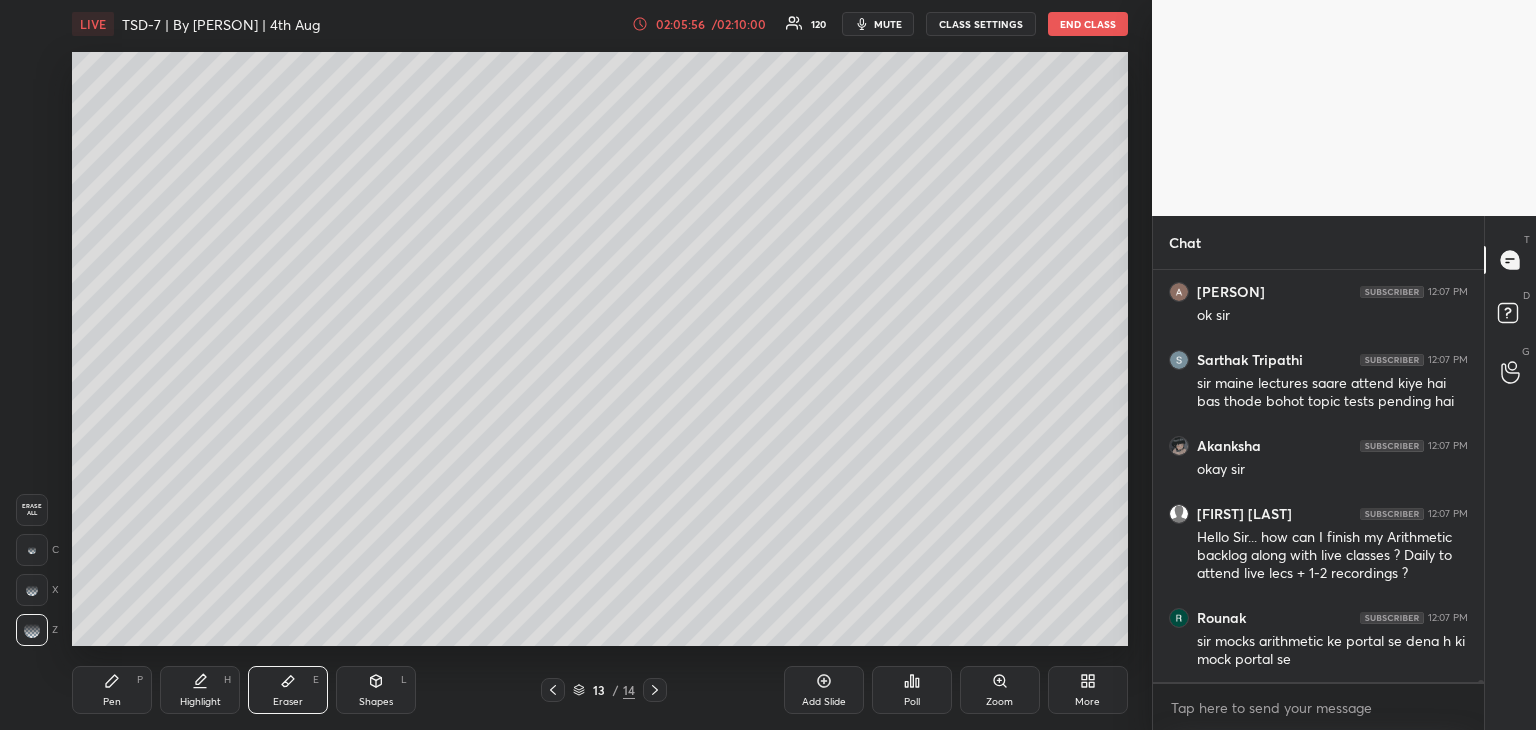 click on "Pen P" at bounding box center (112, 690) 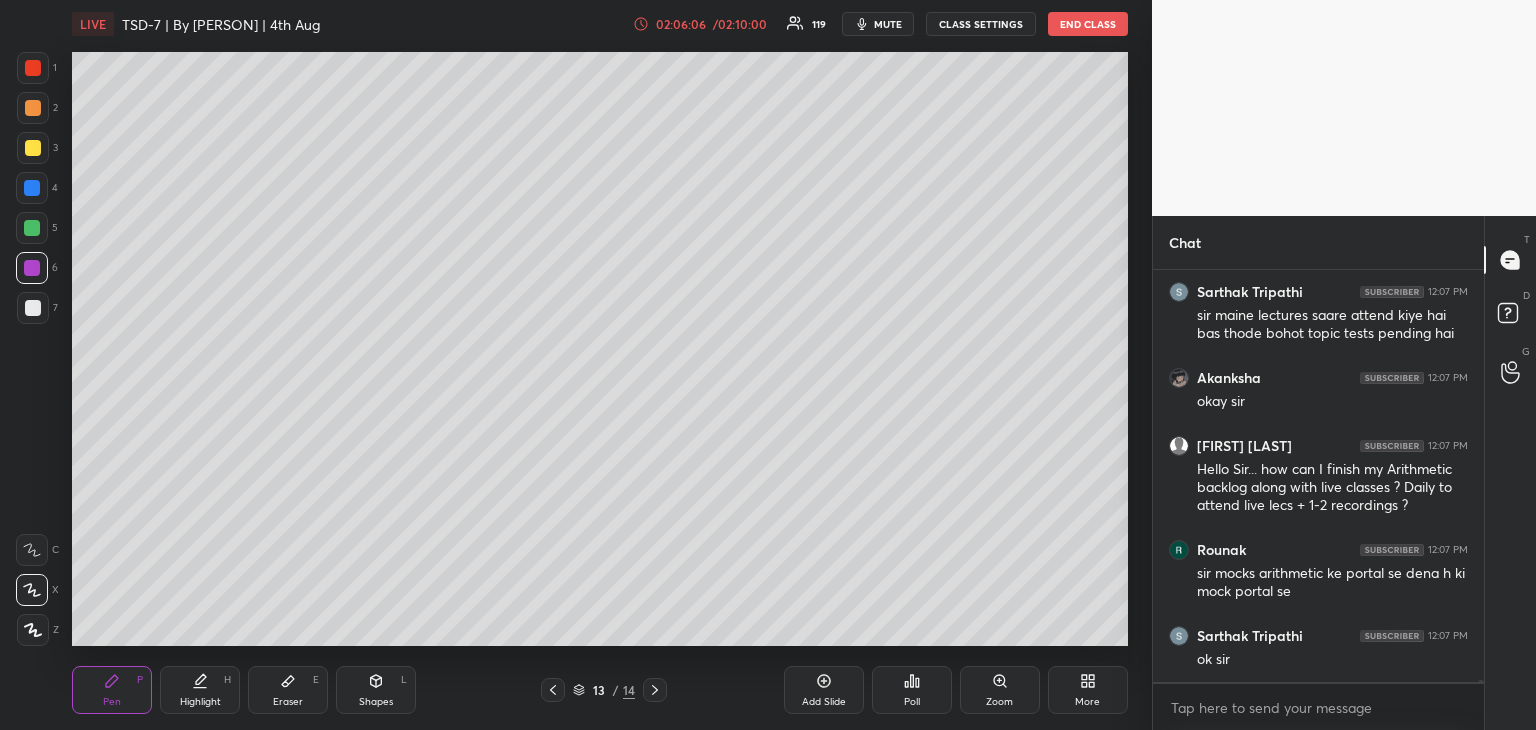 scroll, scrollTop: 81972, scrollLeft: 0, axis: vertical 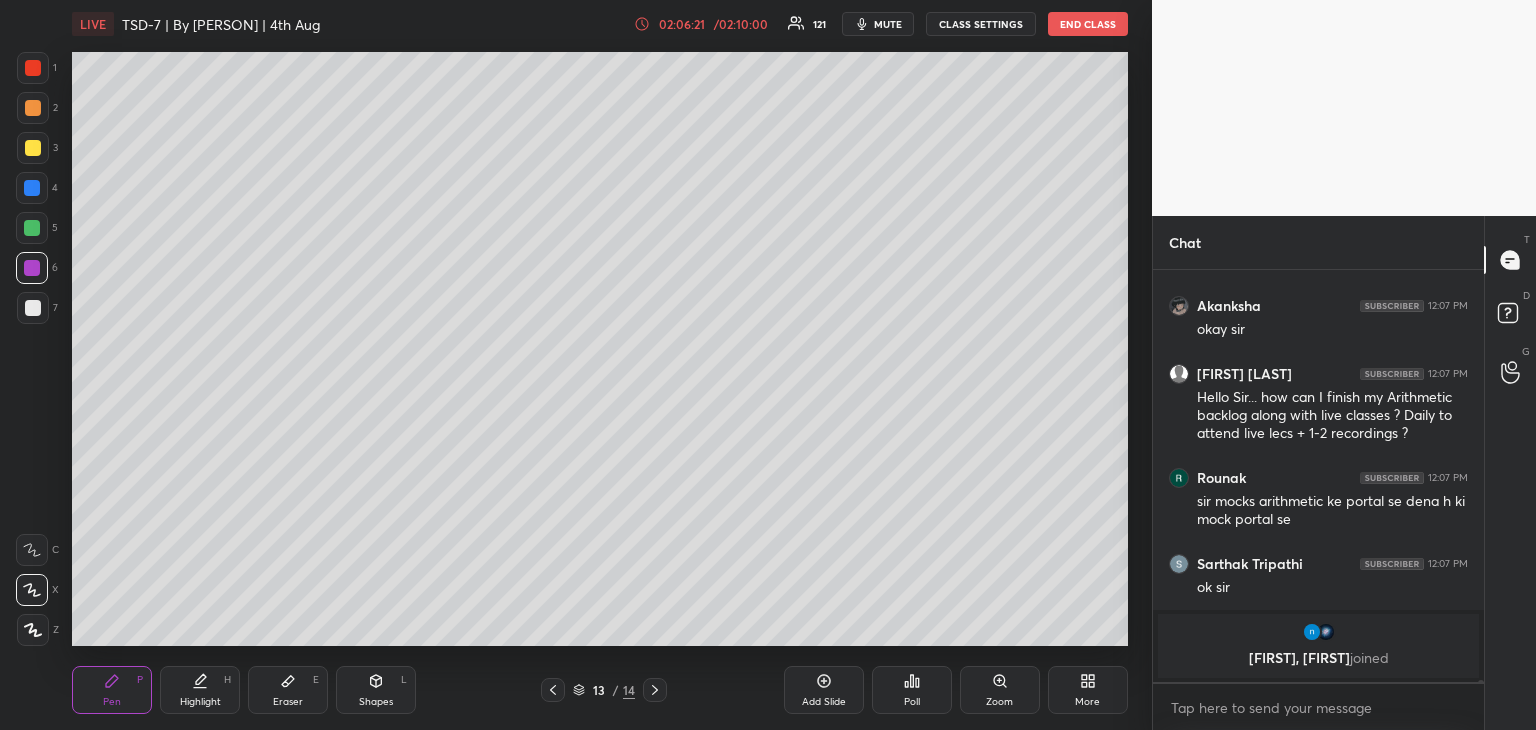 click on "Eraser E" at bounding box center [288, 690] 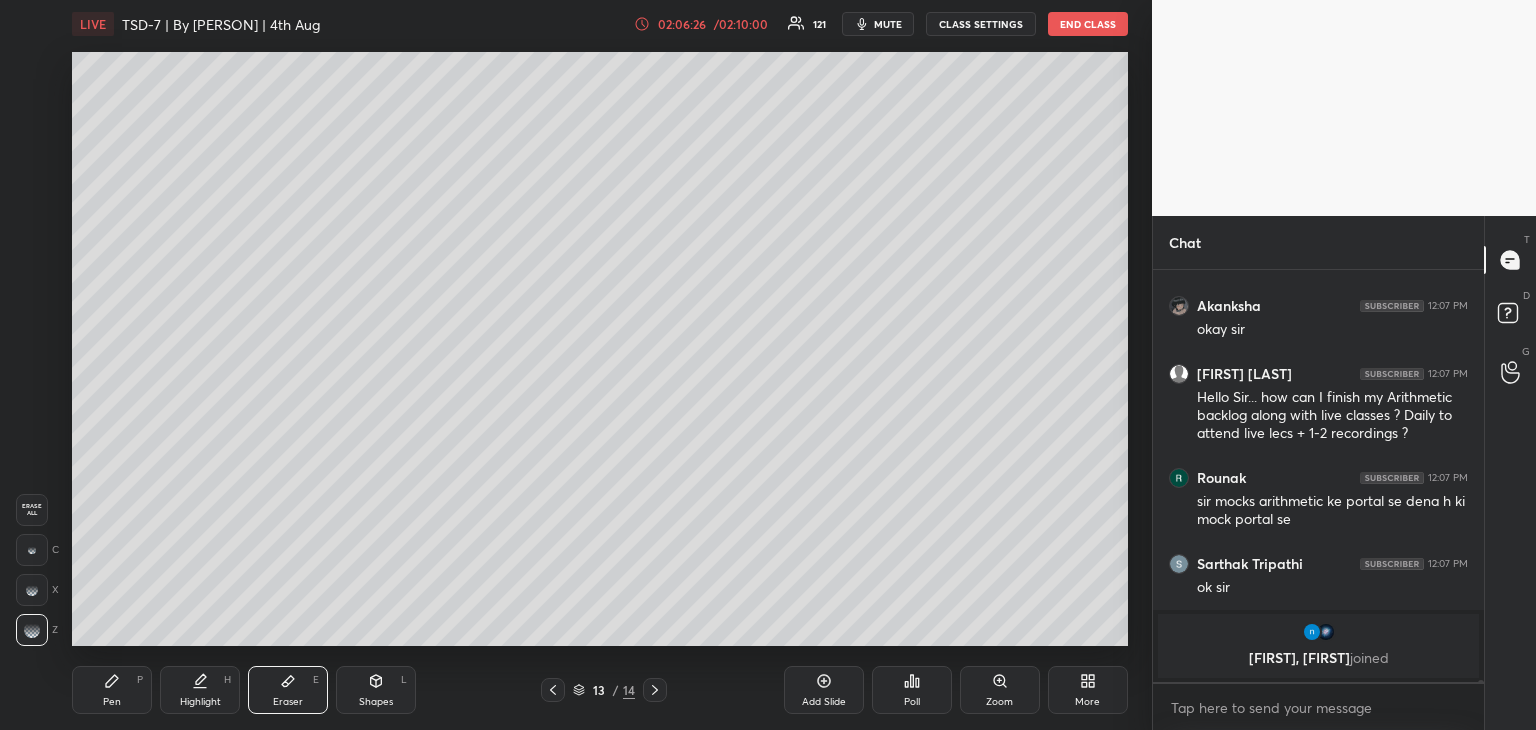 click on "Pen P" at bounding box center [112, 690] 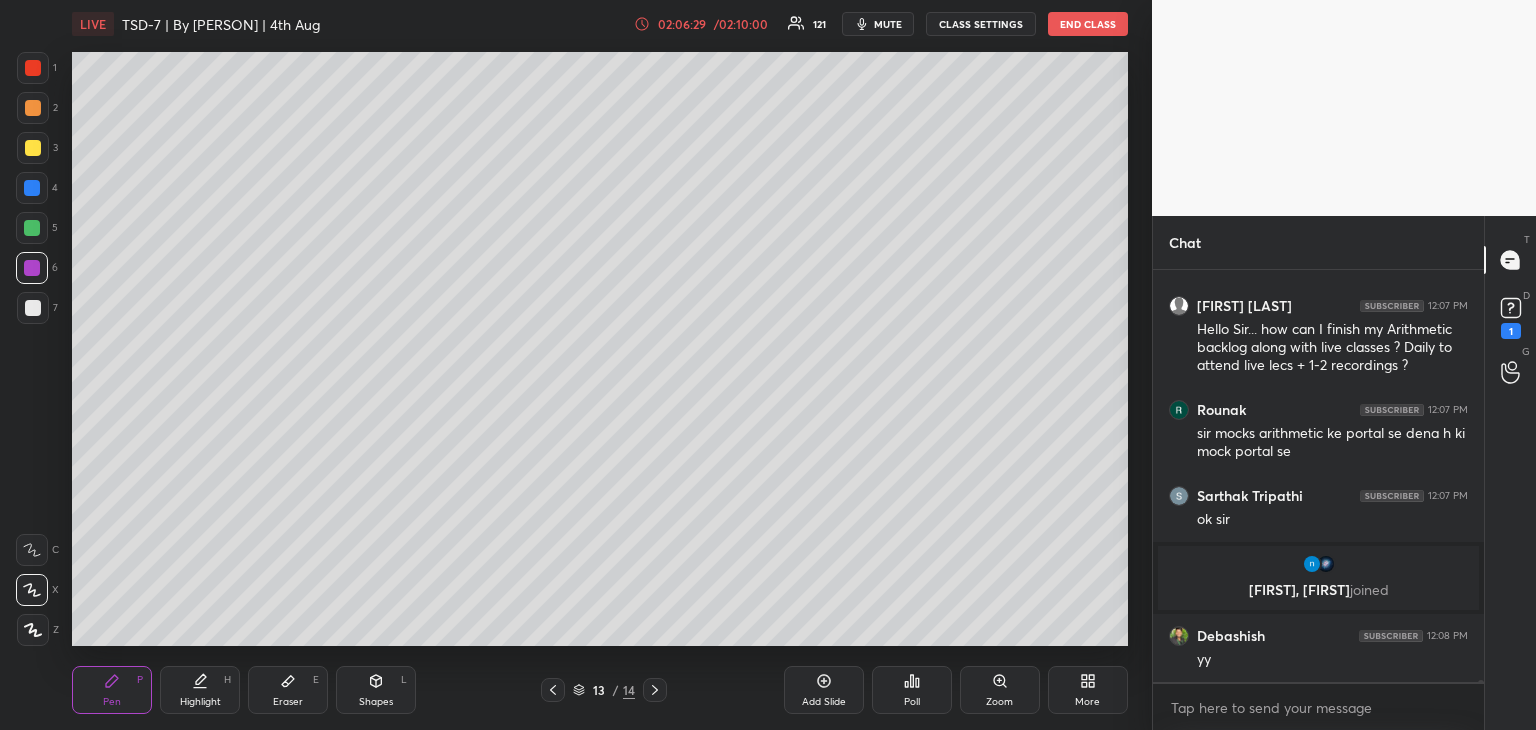 scroll, scrollTop: 81500, scrollLeft: 0, axis: vertical 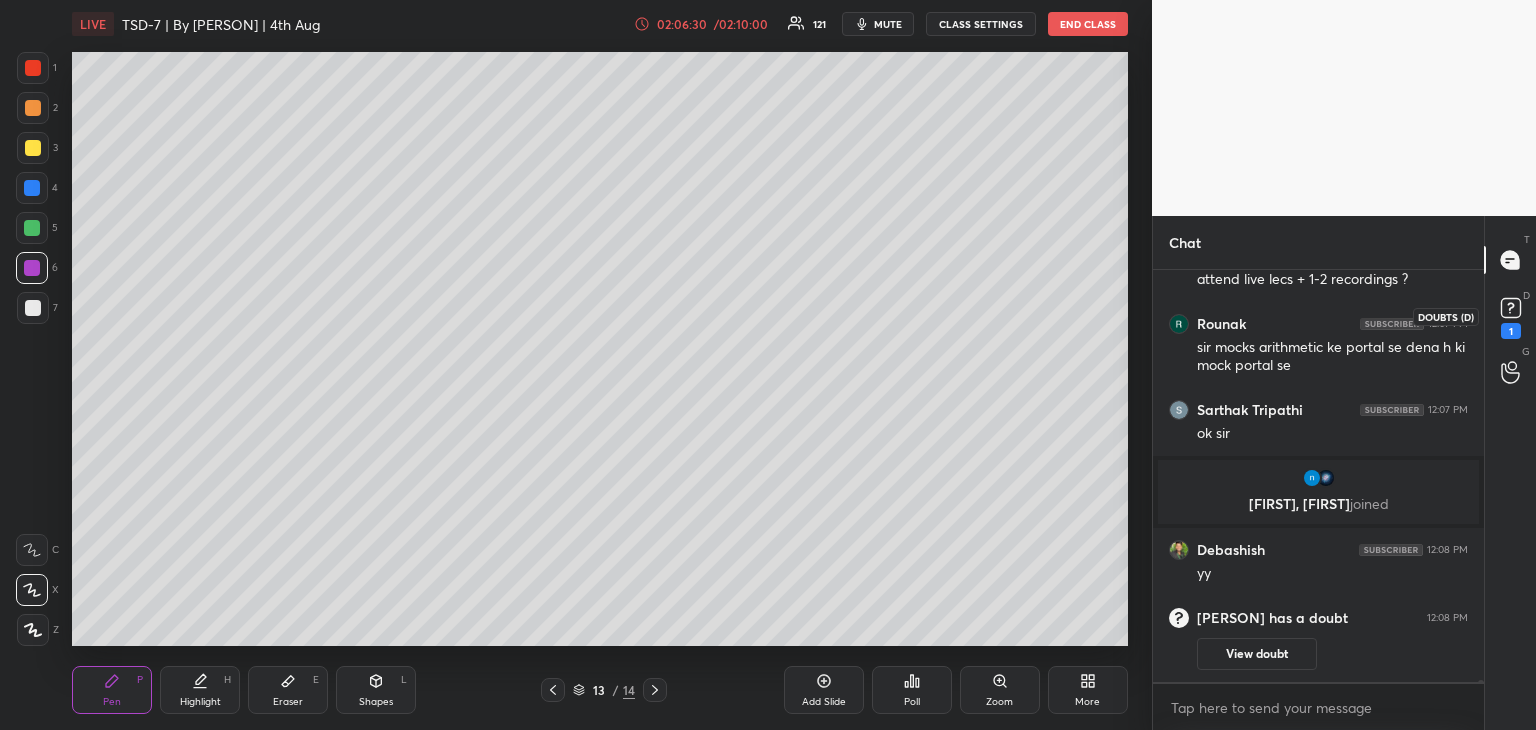 click 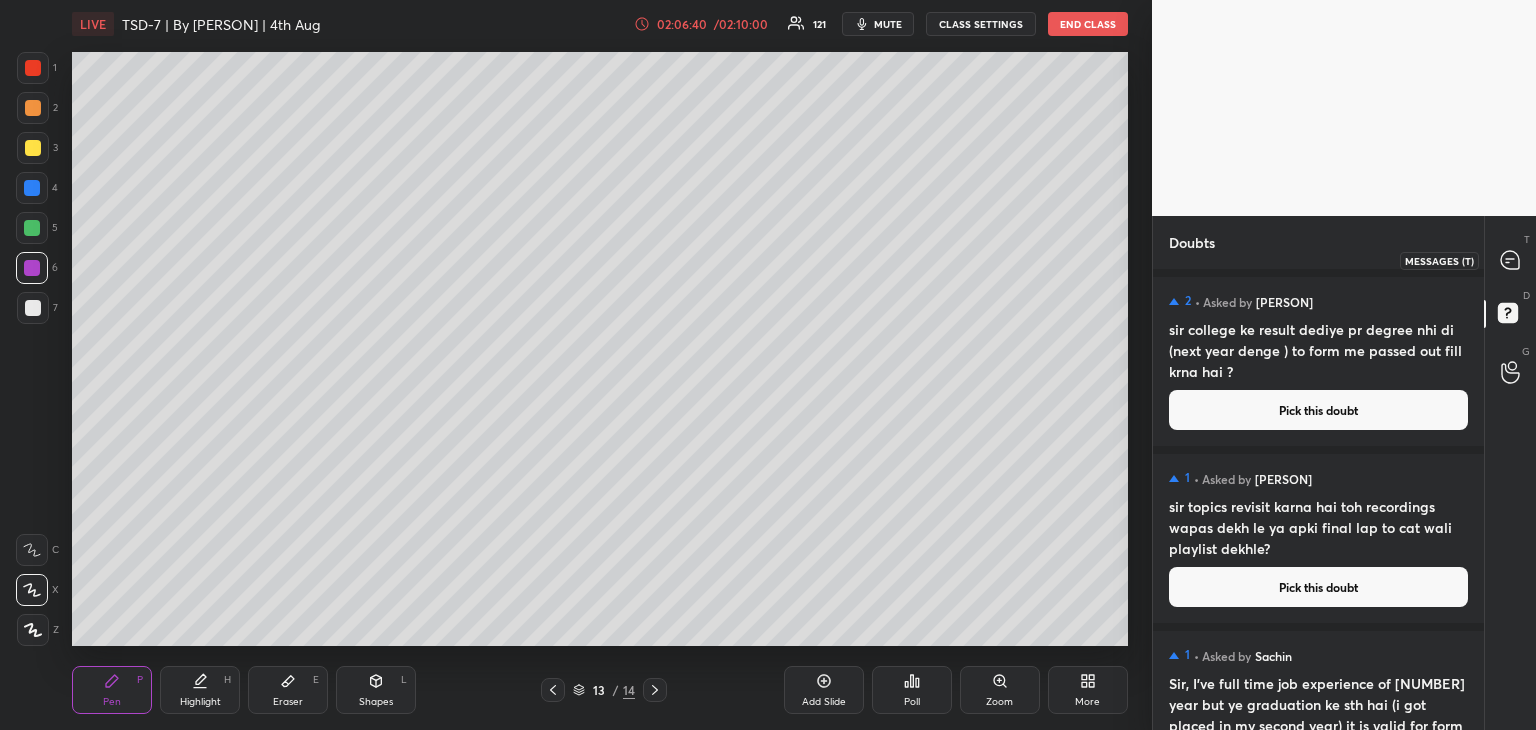 click at bounding box center (1511, 260) 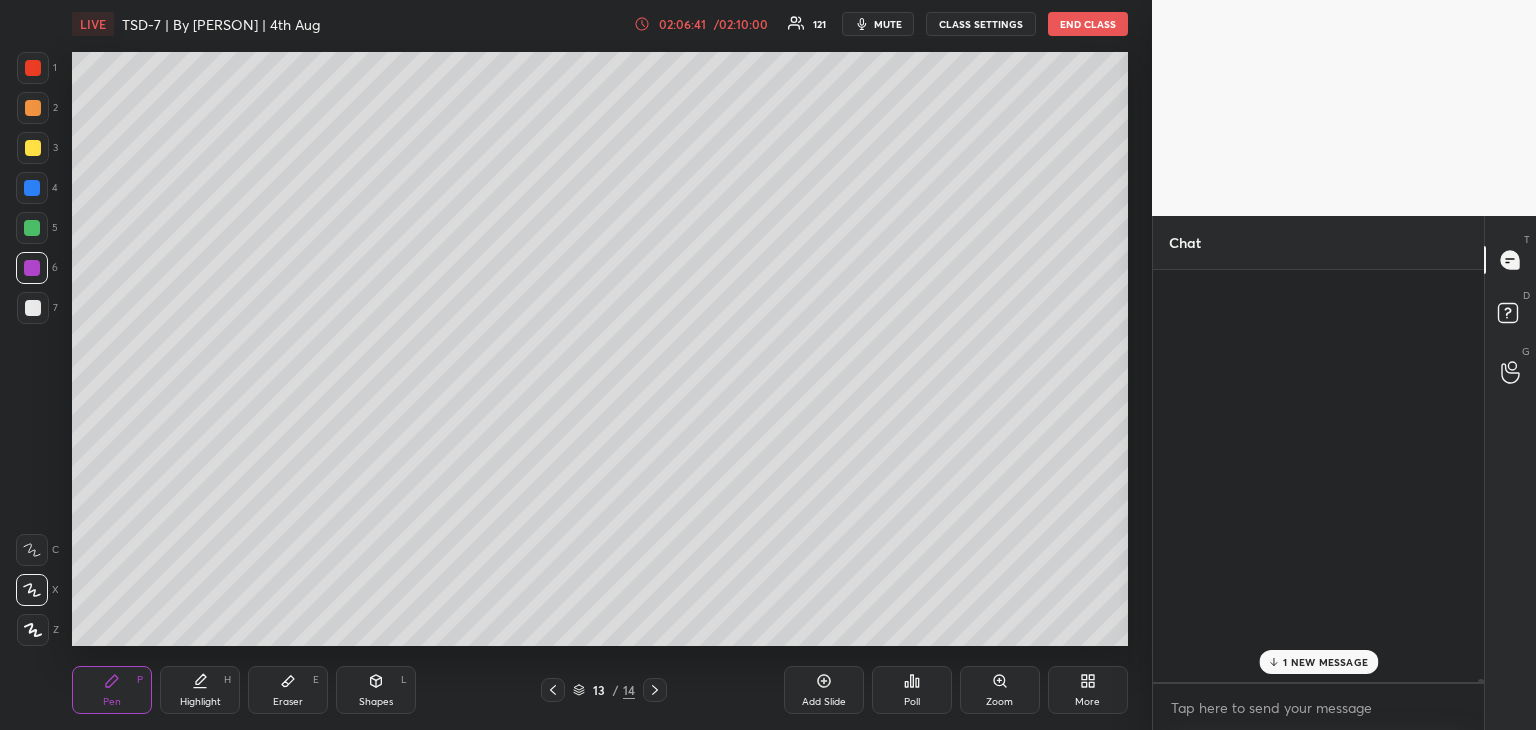 scroll, scrollTop: 81820, scrollLeft: 0, axis: vertical 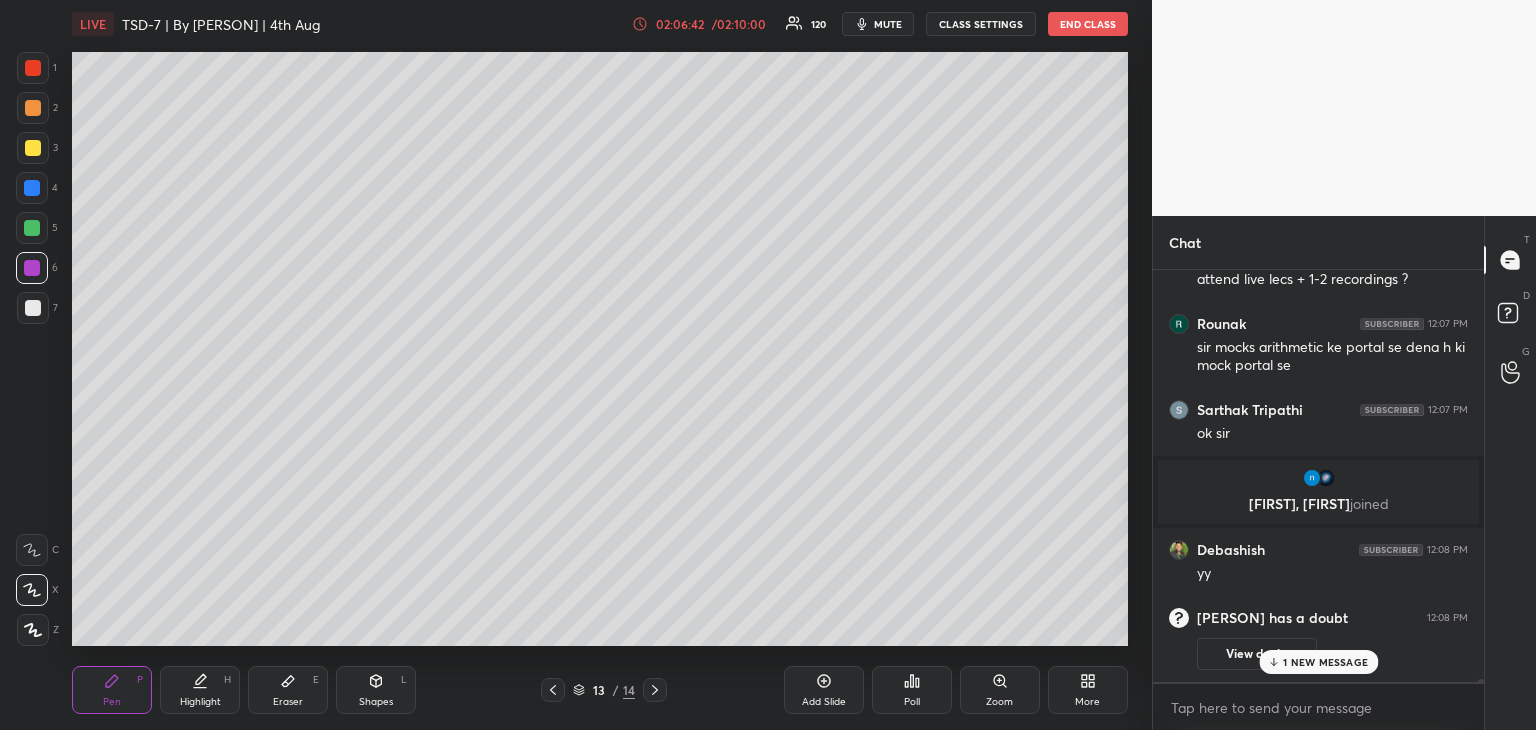 click on "1 NEW MESSAGE" at bounding box center [1325, 662] 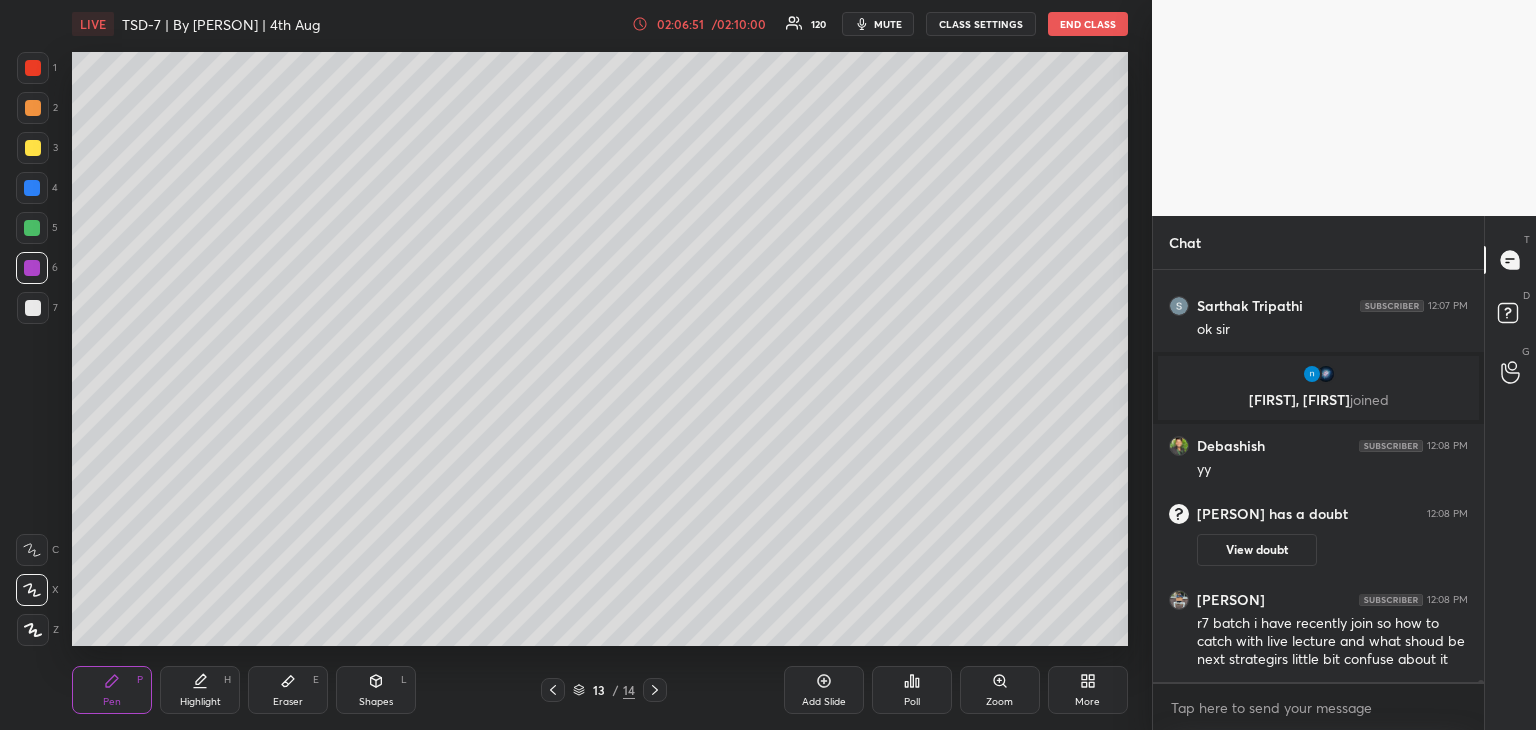 scroll, scrollTop: 81992, scrollLeft: 0, axis: vertical 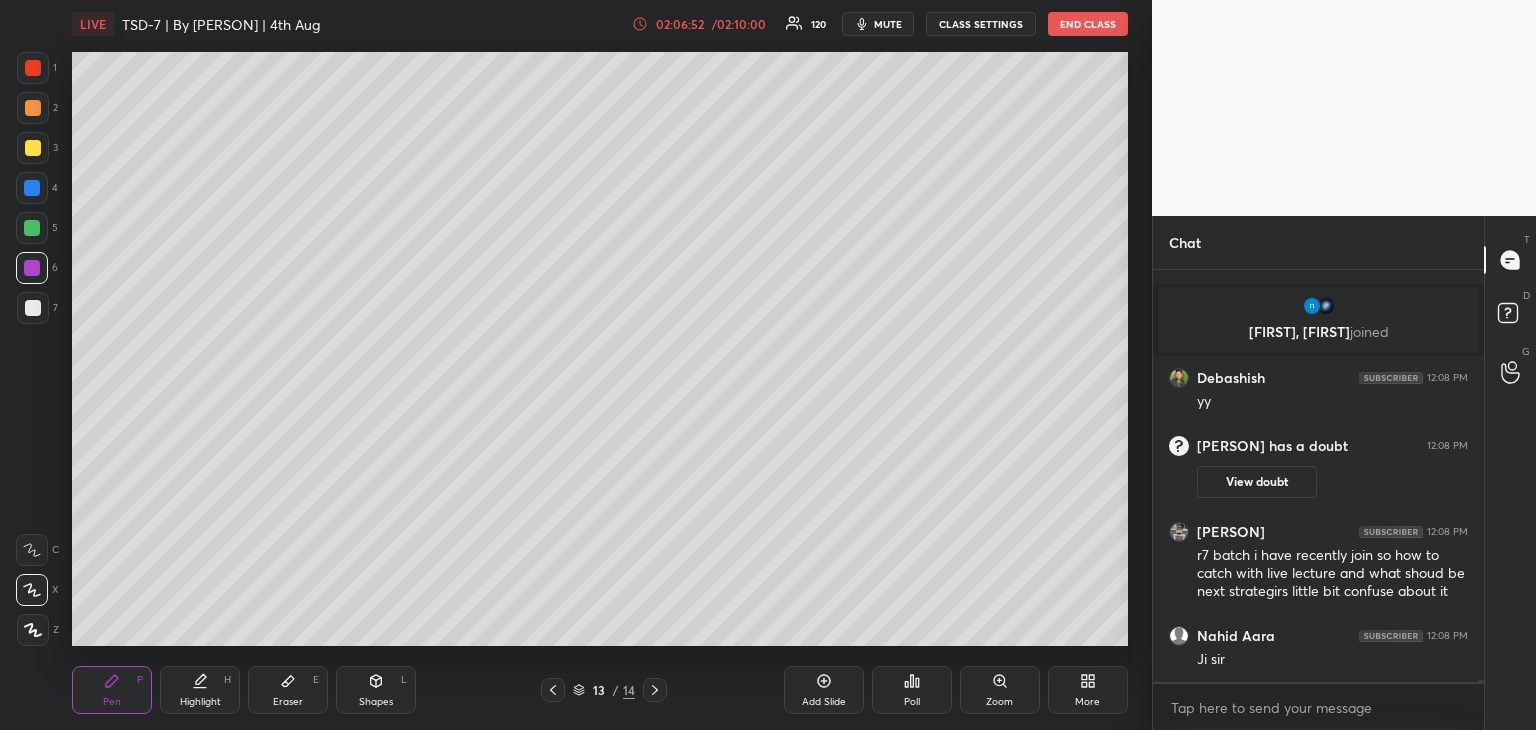 click on "Eraser E" at bounding box center [288, 690] 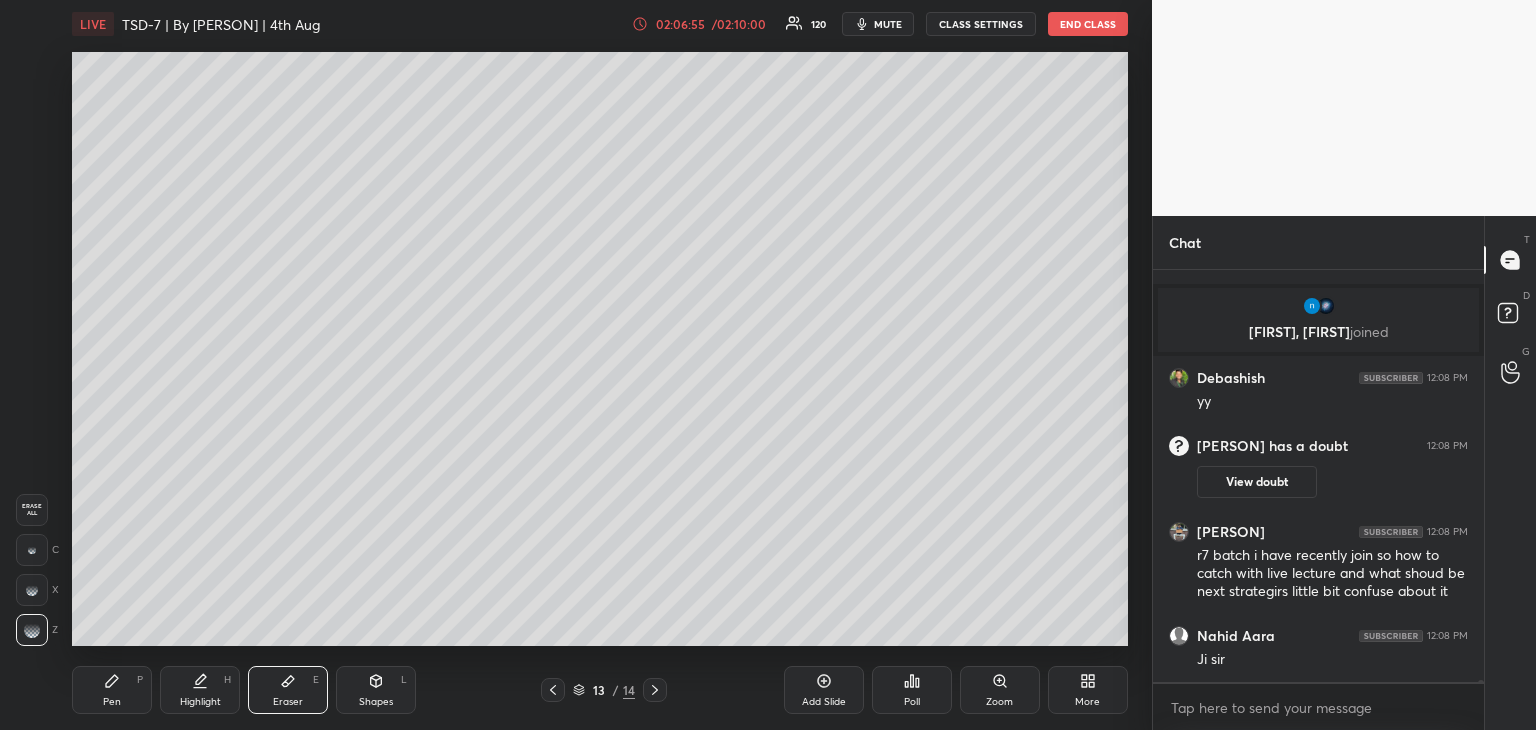 click on "Pen P" at bounding box center [112, 690] 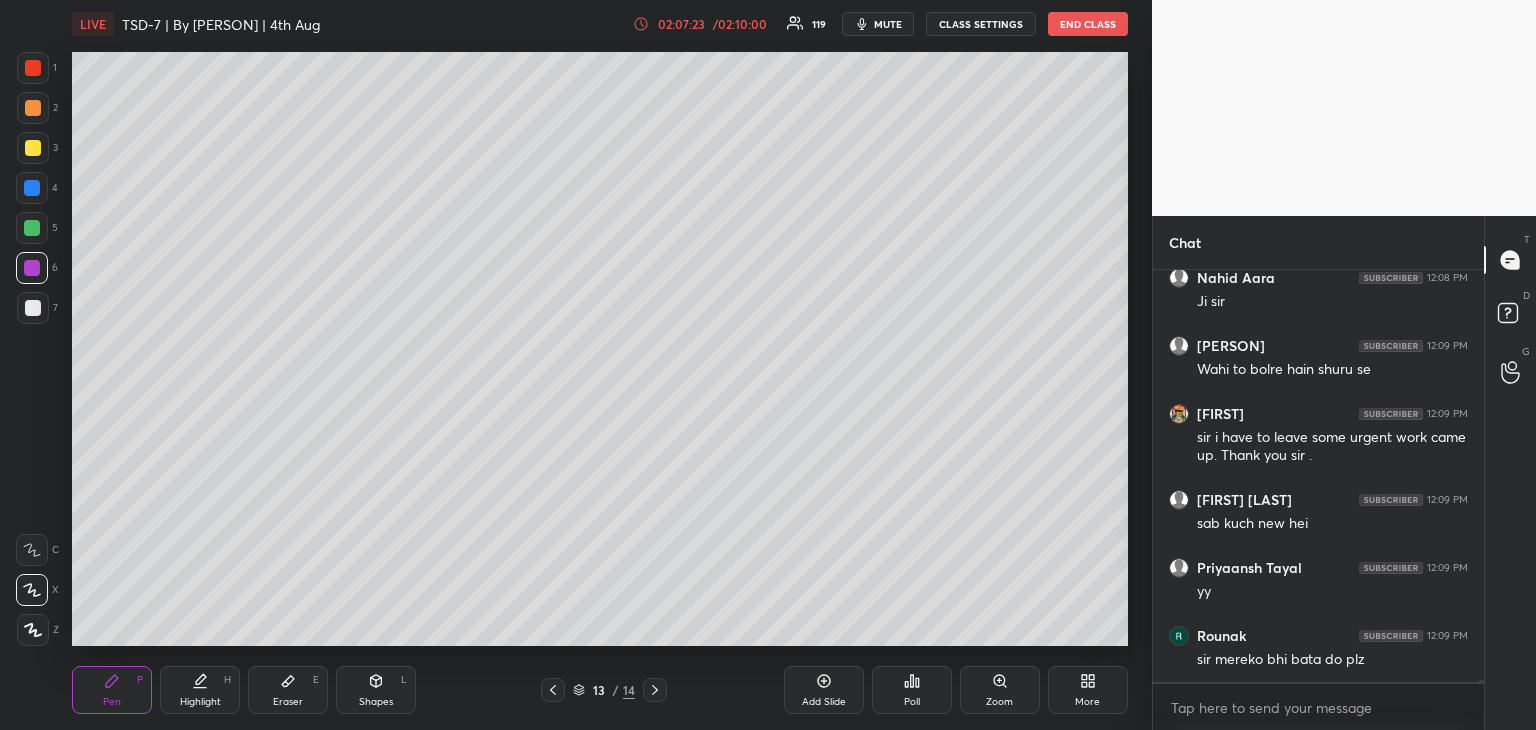 scroll, scrollTop: 81972, scrollLeft: 0, axis: vertical 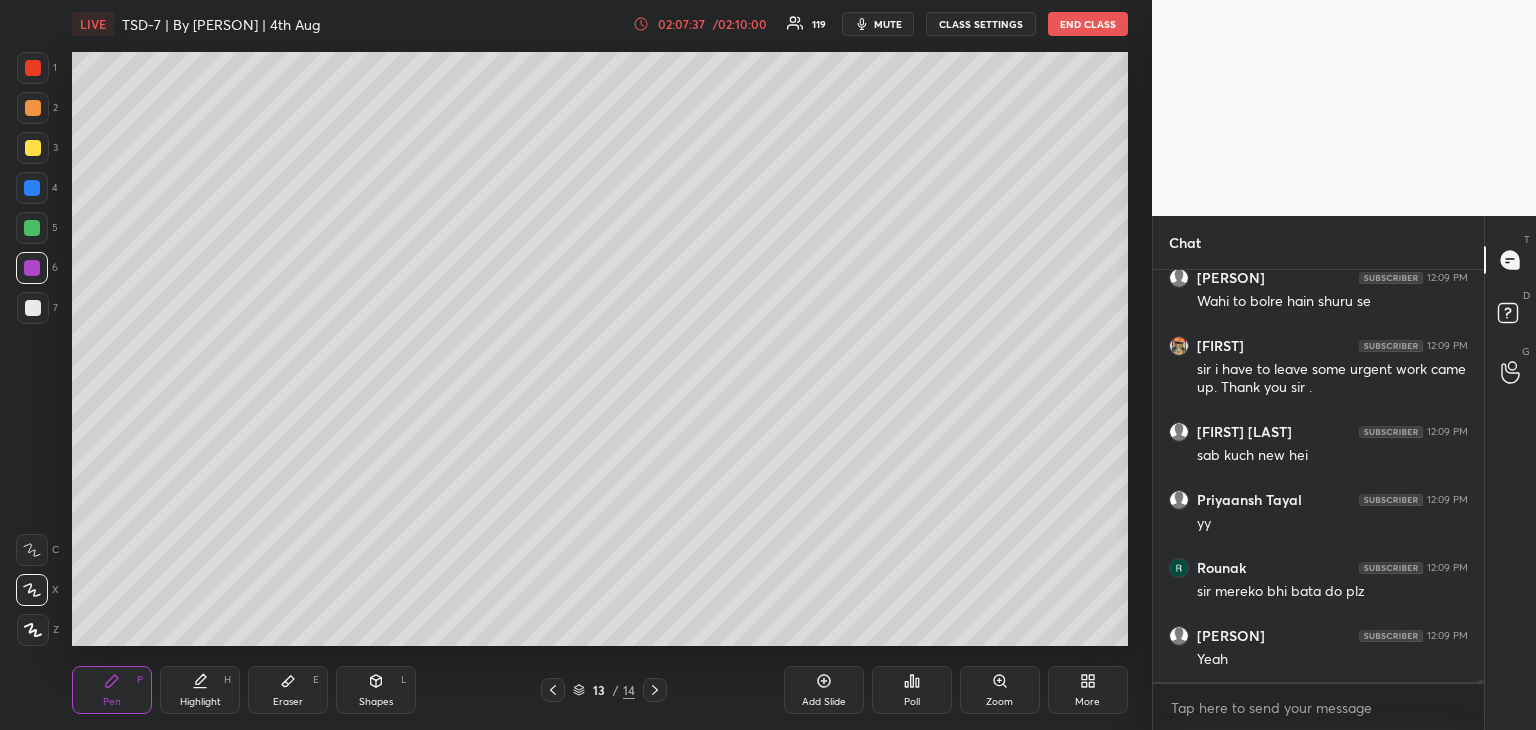 click on "LIVE TSD-7 | By Swapanil Sir | 4th Aug 02:07:37 /  02:10:00 119 mute CLASS SETTINGS END CLASS Setting up your live class Poll for   secs No correct answer Start poll Back TSD-7 | By Swapanil Sir | 4th Aug RODHA Pen P Highlight H Eraser E Shapes L 13 / 14 Add Slide Poll Zoom More" at bounding box center (600, 365) 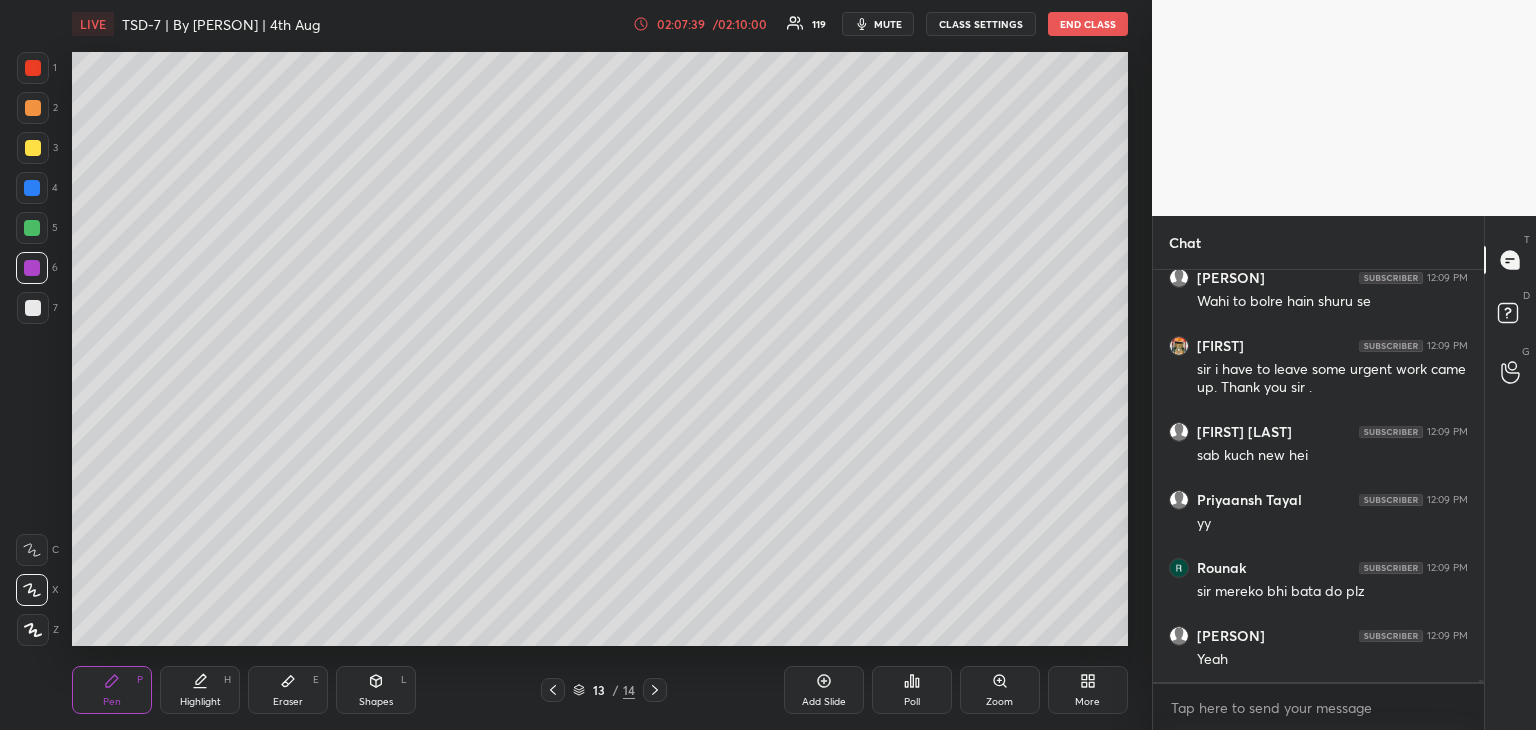 click 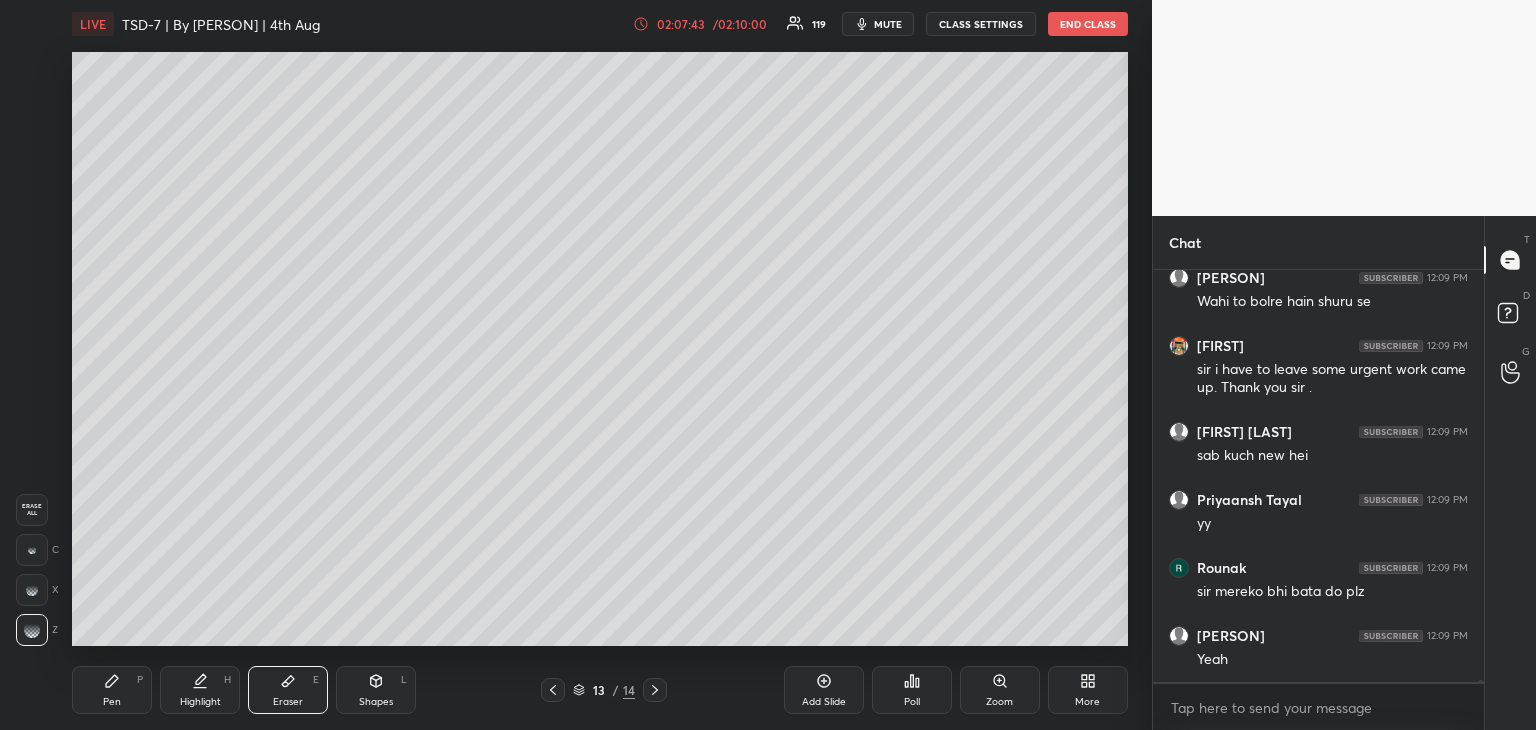 click on "Pen P" at bounding box center (112, 690) 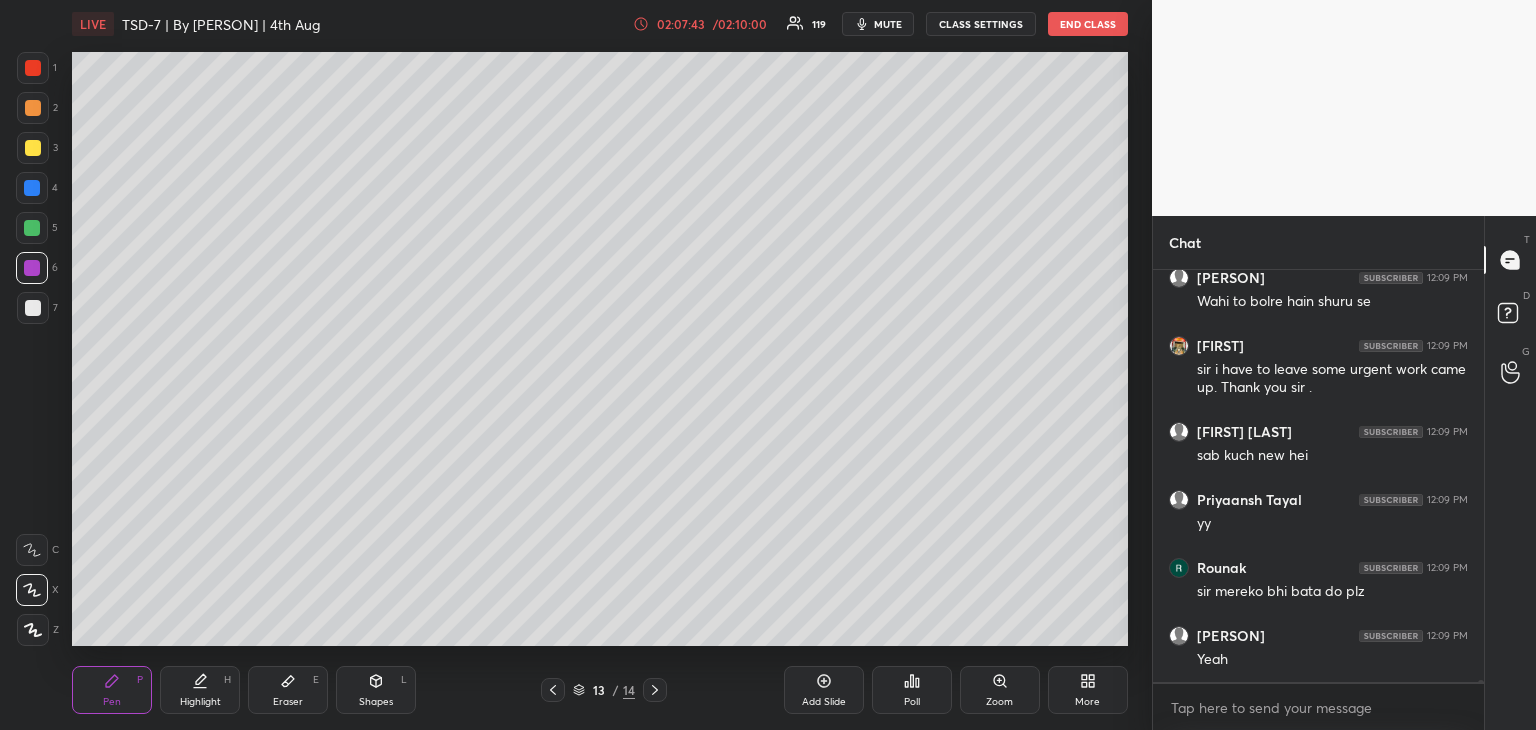 scroll, scrollTop: 82040, scrollLeft: 0, axis: vertical 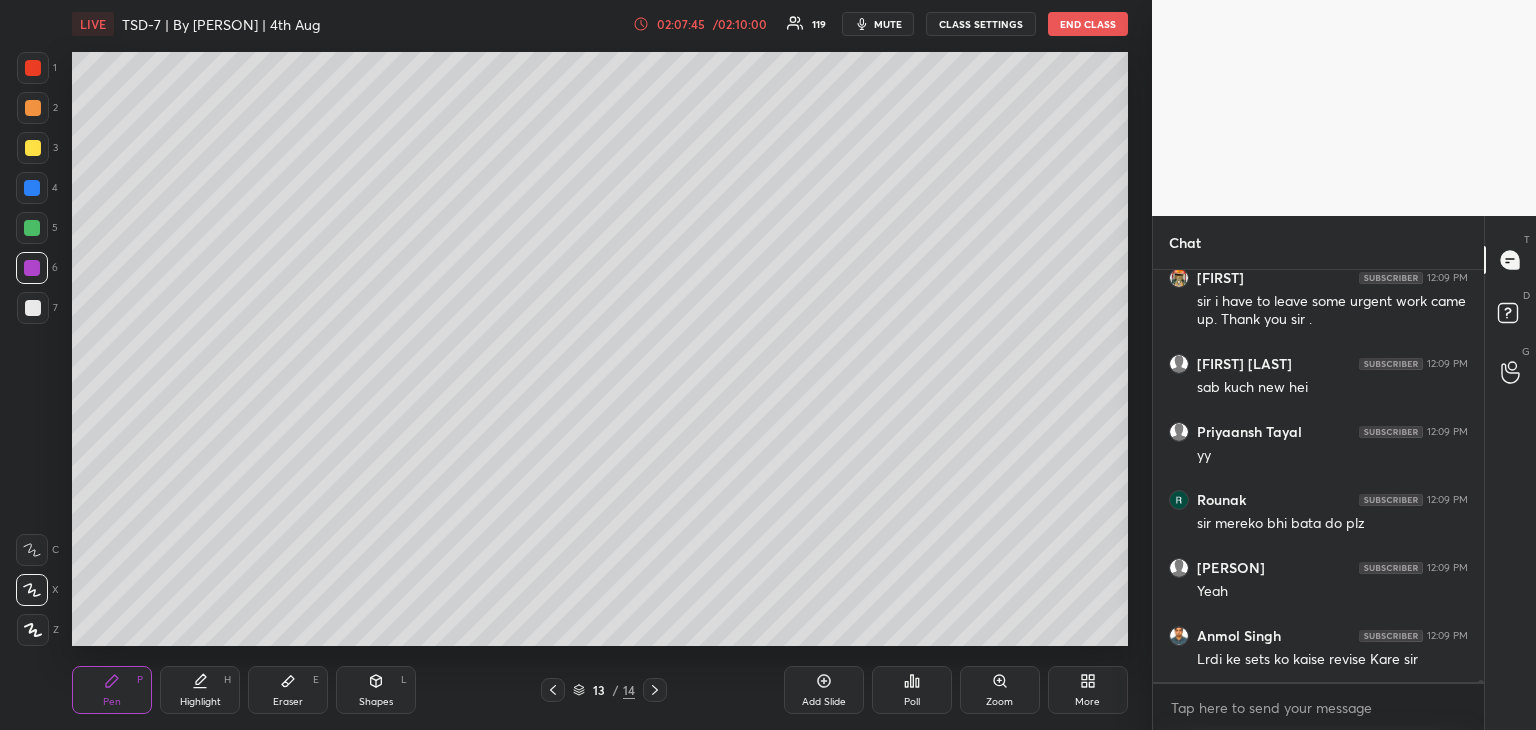 click on "Eraser E" at bounding box center [288, 690] 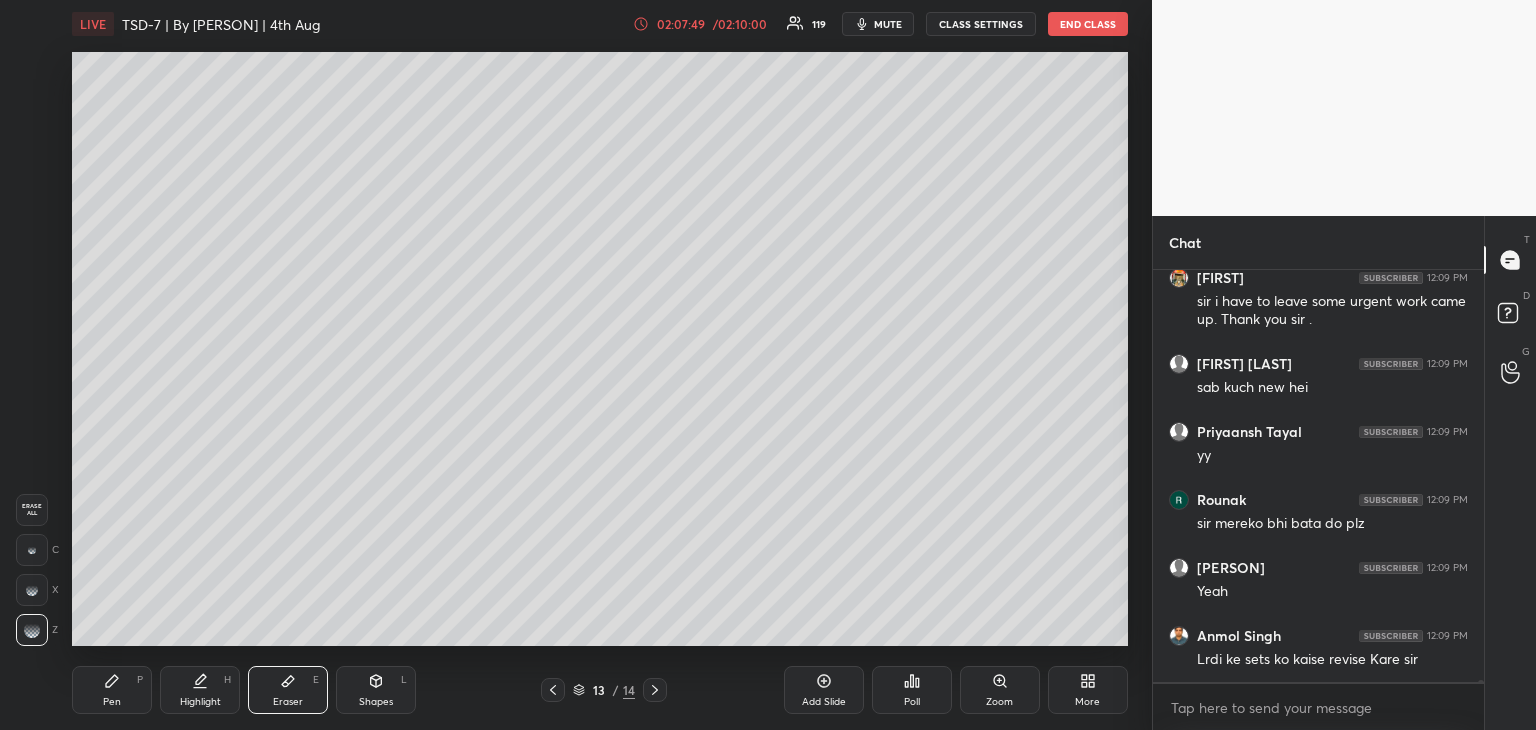 click 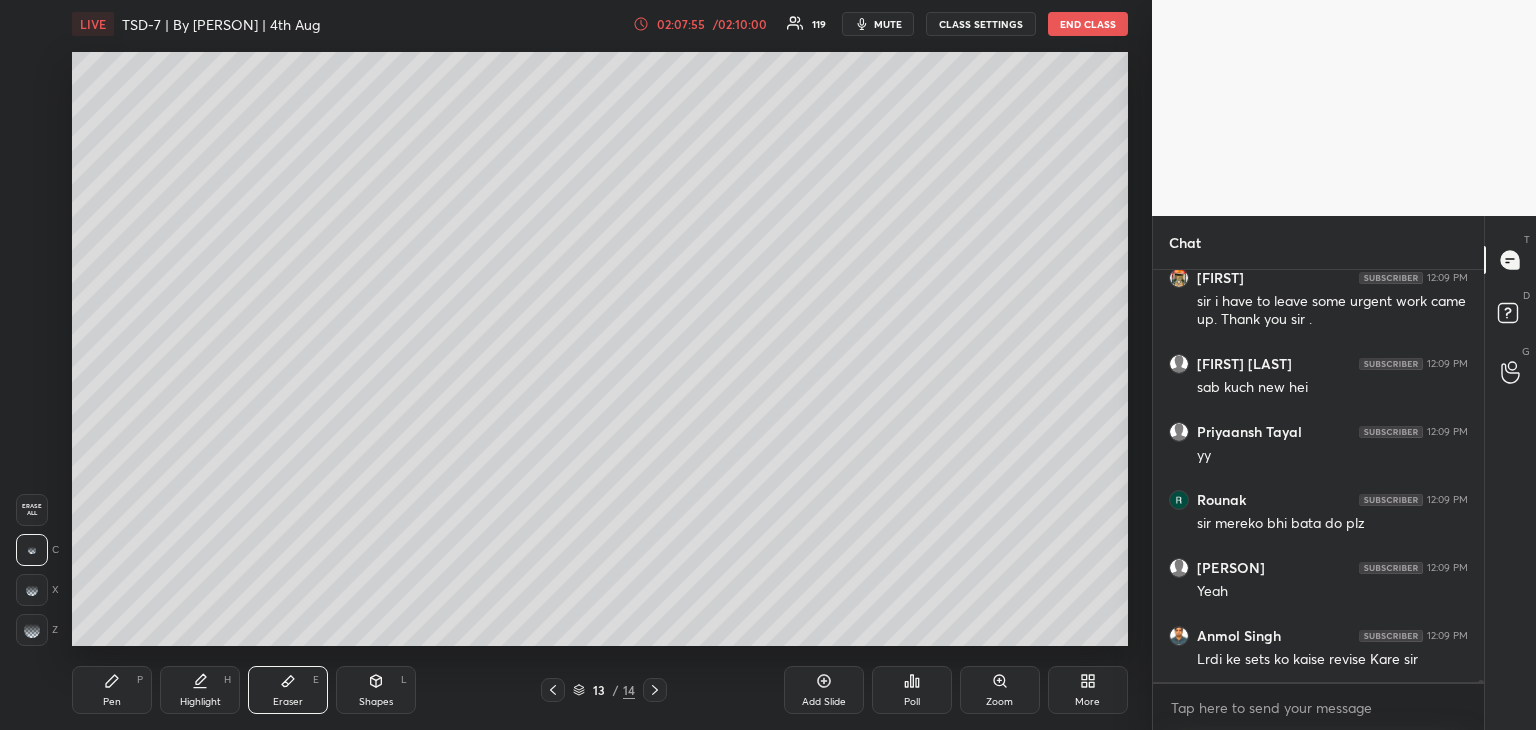 scroll, scrollTop: 82144, scrollLeft: 0, axis: vertical 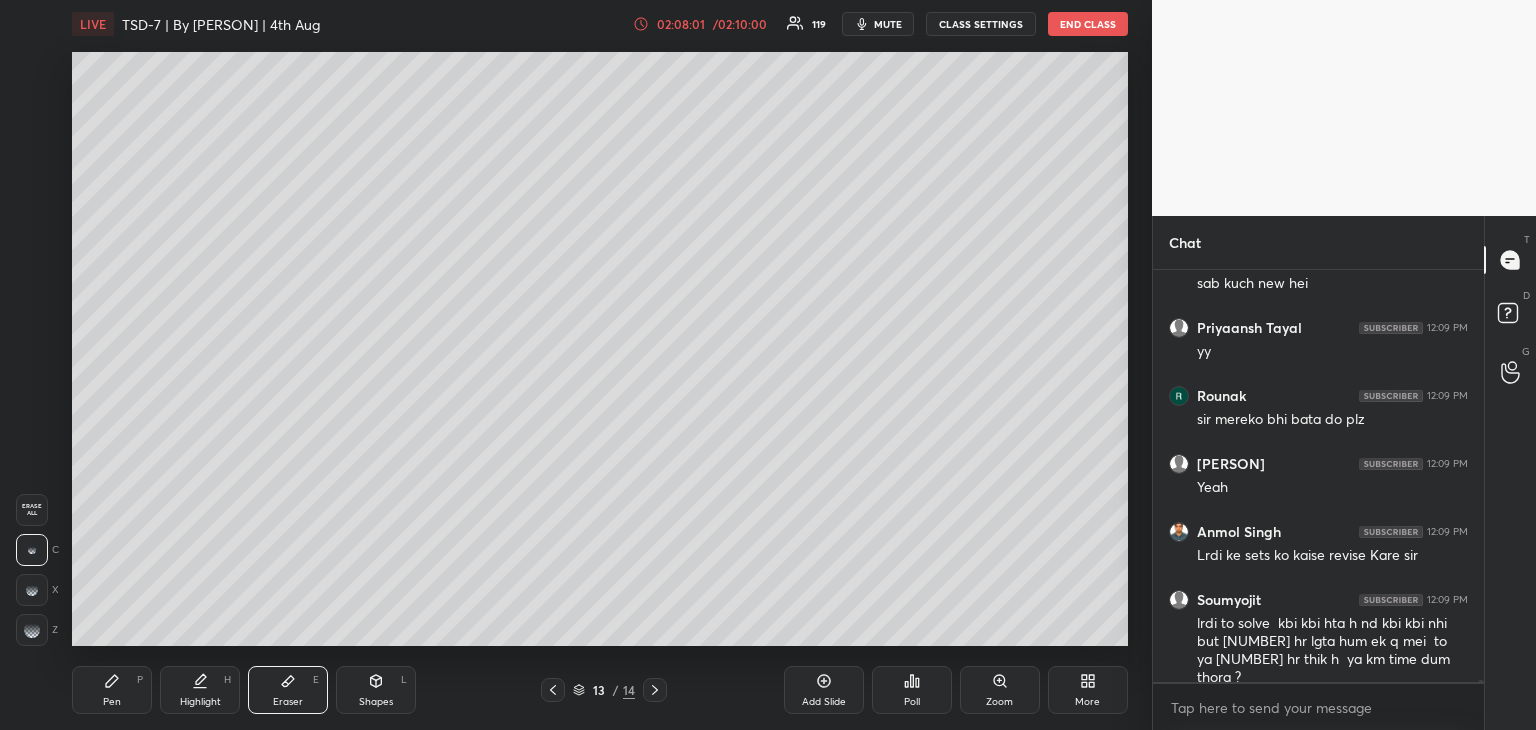 click on "Pen P" at bounding box center [112, 690] 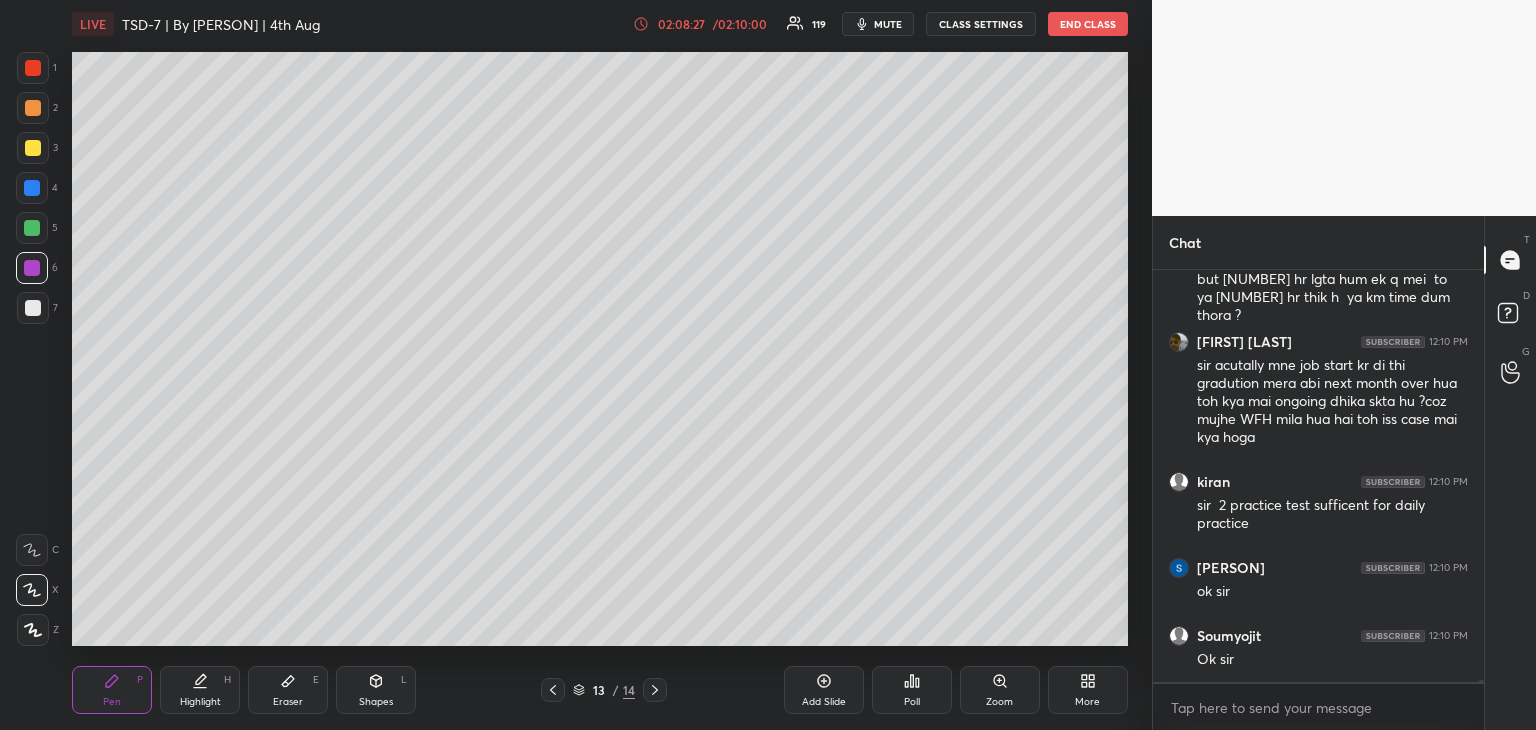scroll, scrollTop: 82574, scrollLeft: 0, axis: vertical 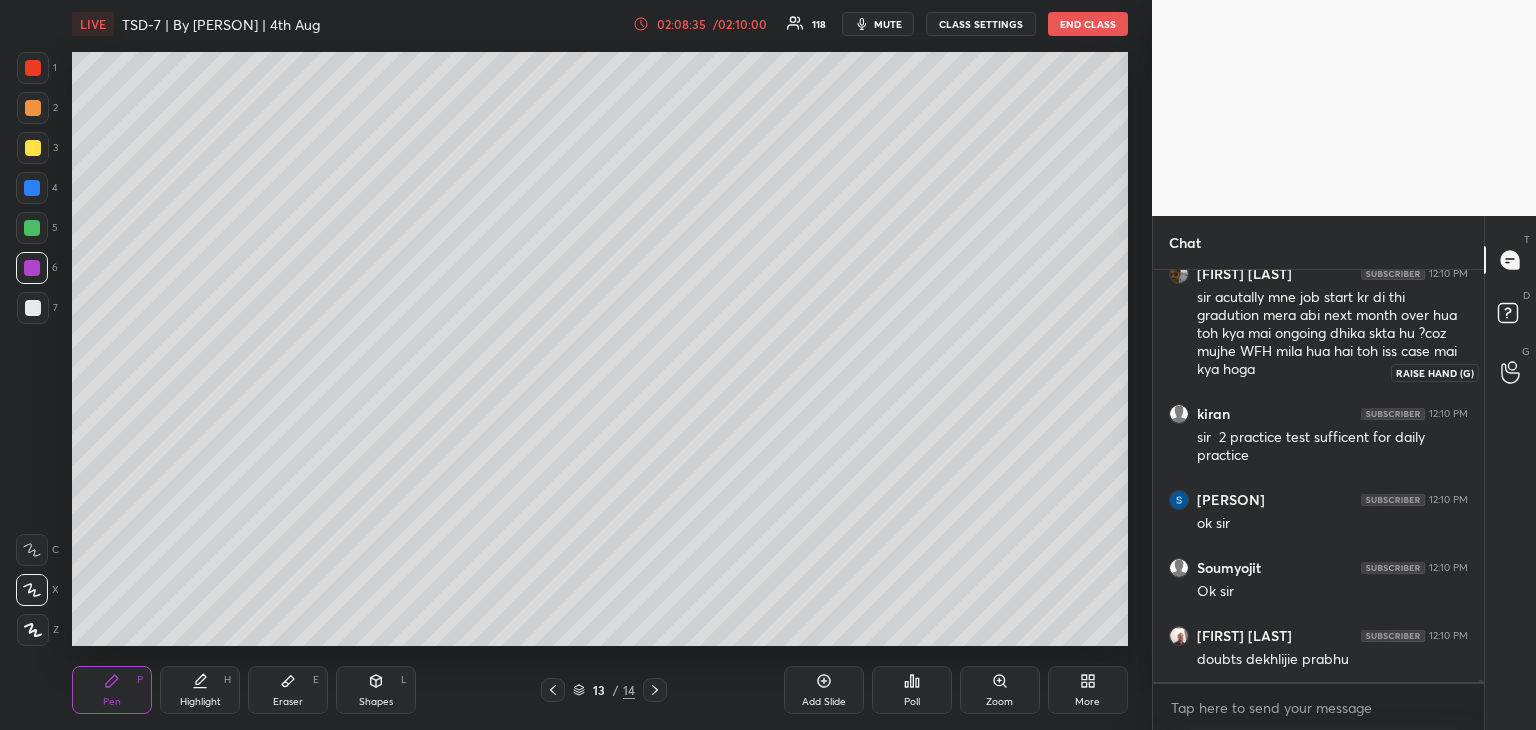click 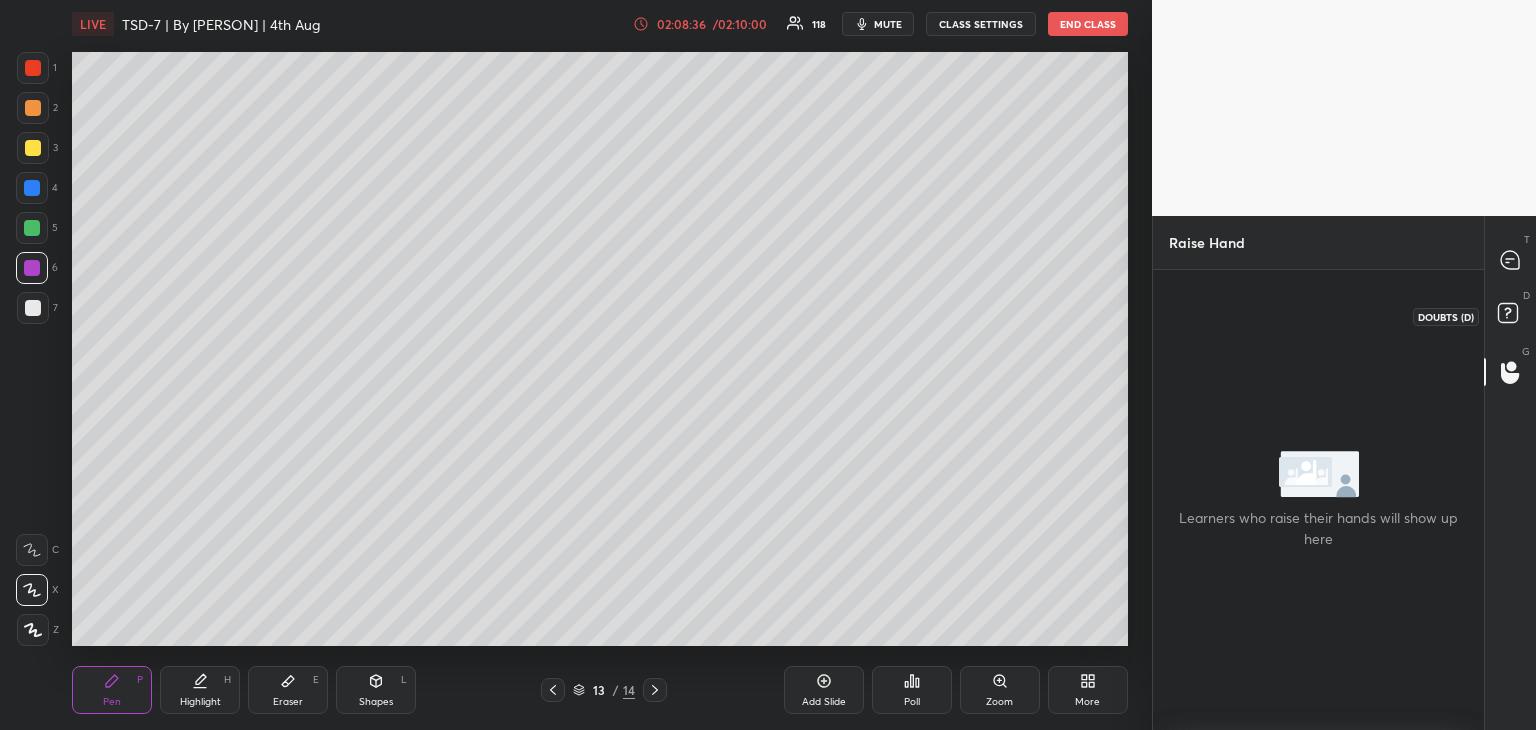 drag, startPoint x: 1500, startPoint y: 315, endPoint x: 1517, endPoint y: 309, distance: 18.027756 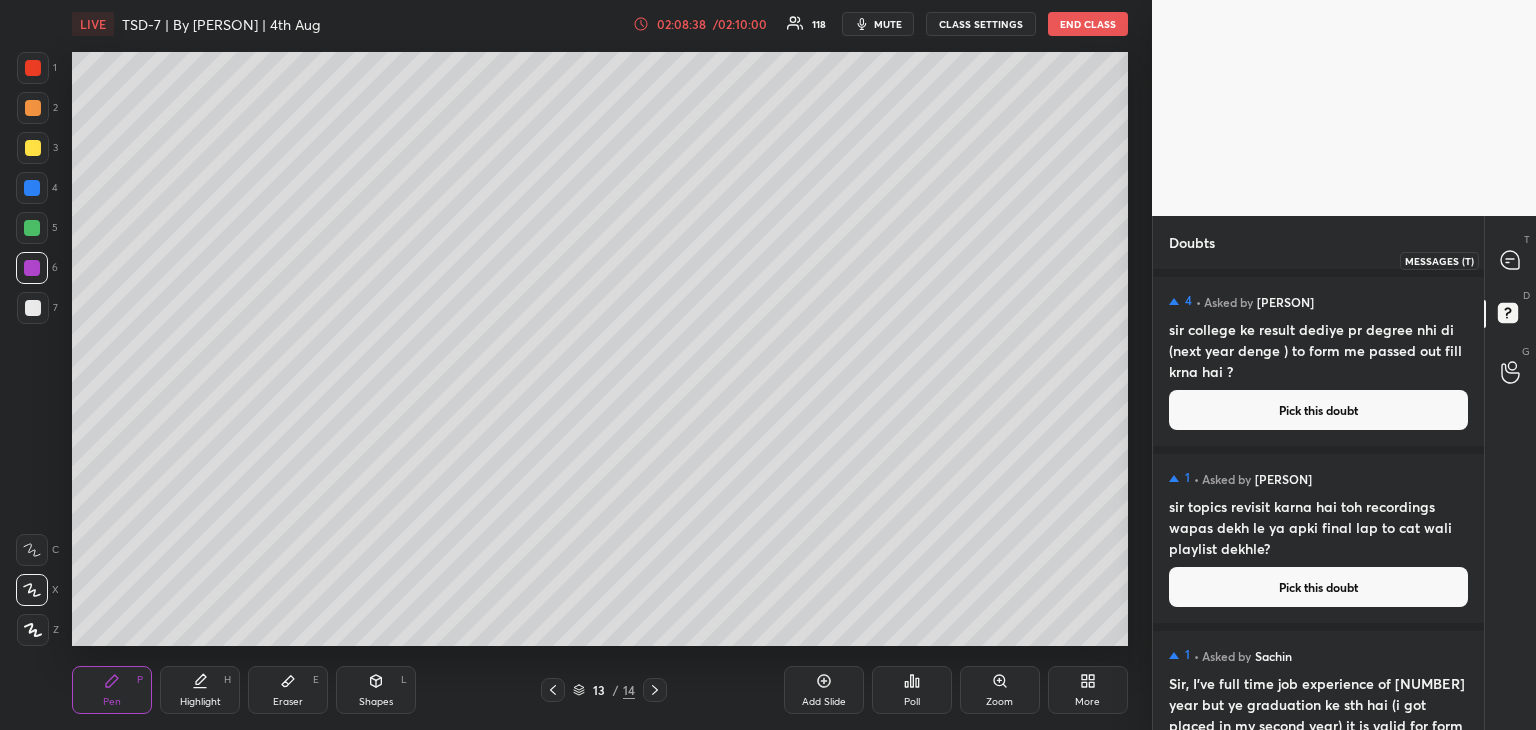 click 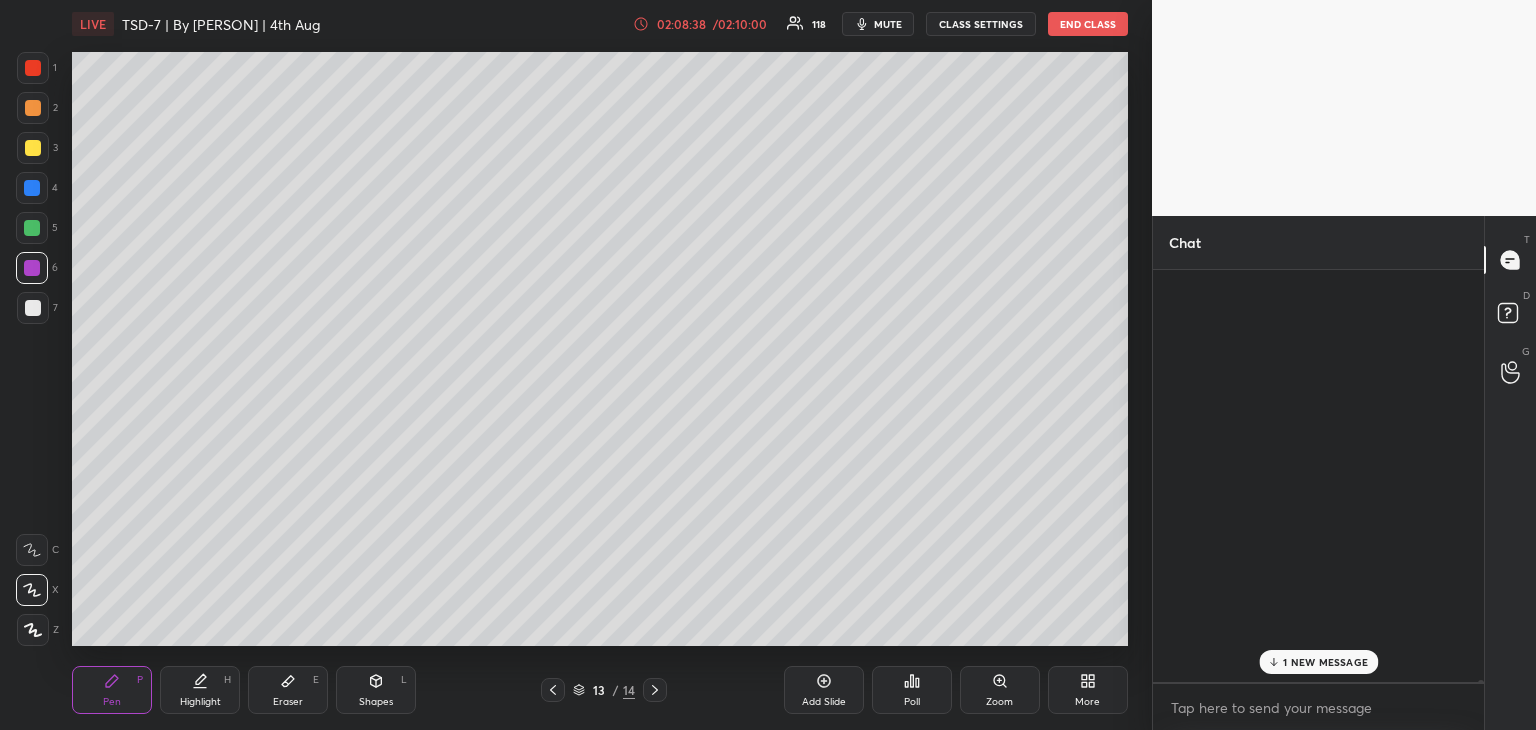 scroll, scrollTop: 82984, scrollLeft: 0, axis: vertical 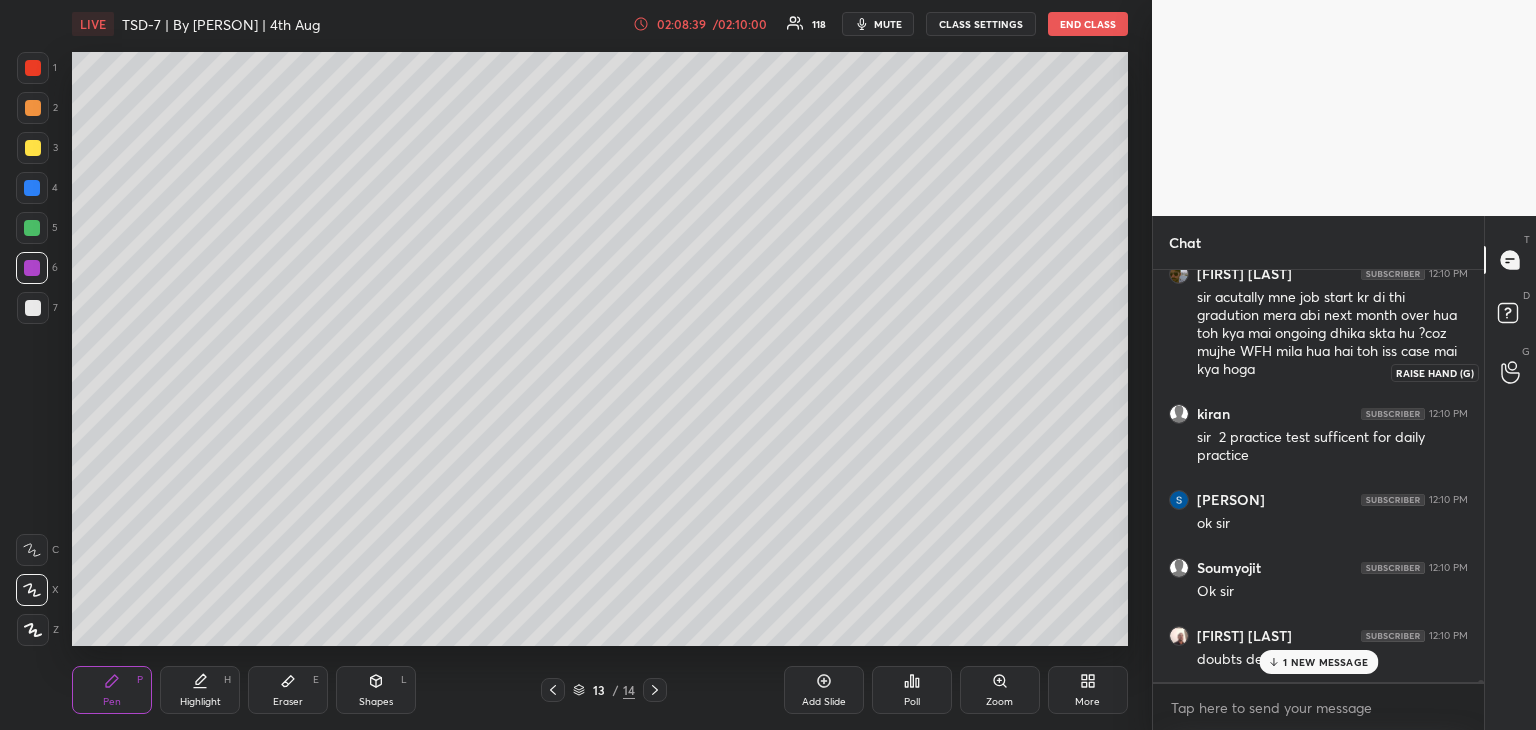 click 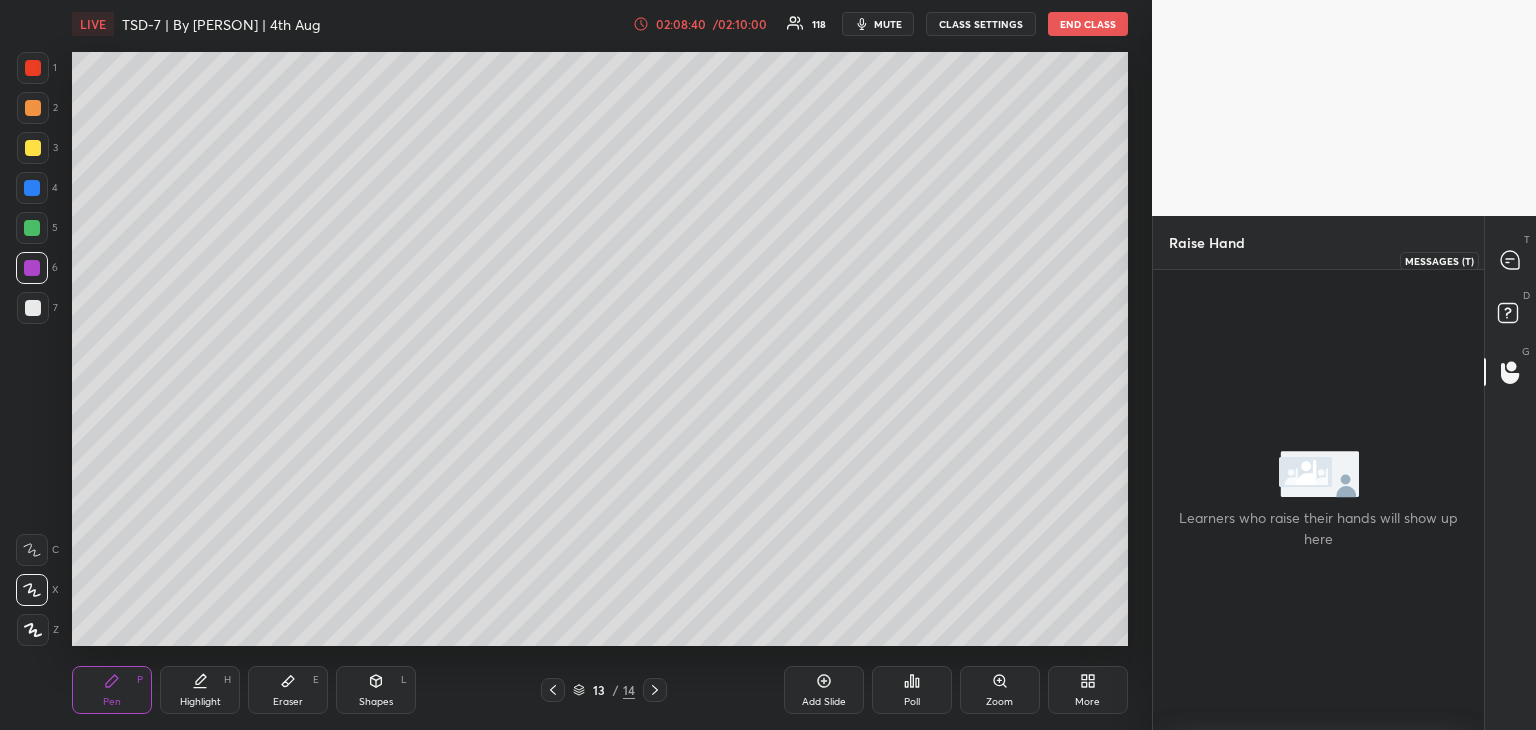 drag, startPoint x: 1502, startPoint y: 257, endPoint x: 1507, endPoint y: 278, distance: 21.587032 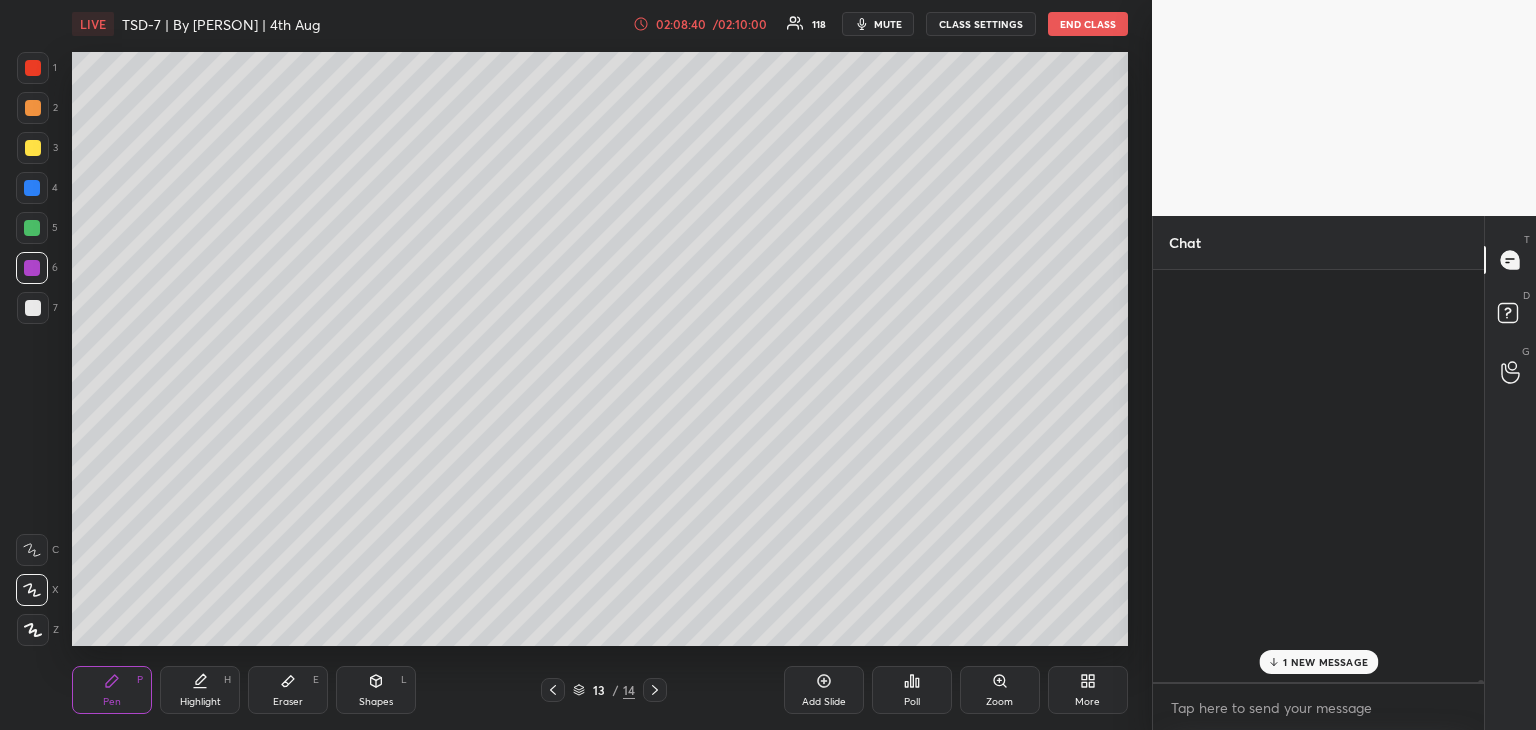 scroll, scrollTop: 82984, scrollLeft: 0, axis: vertical 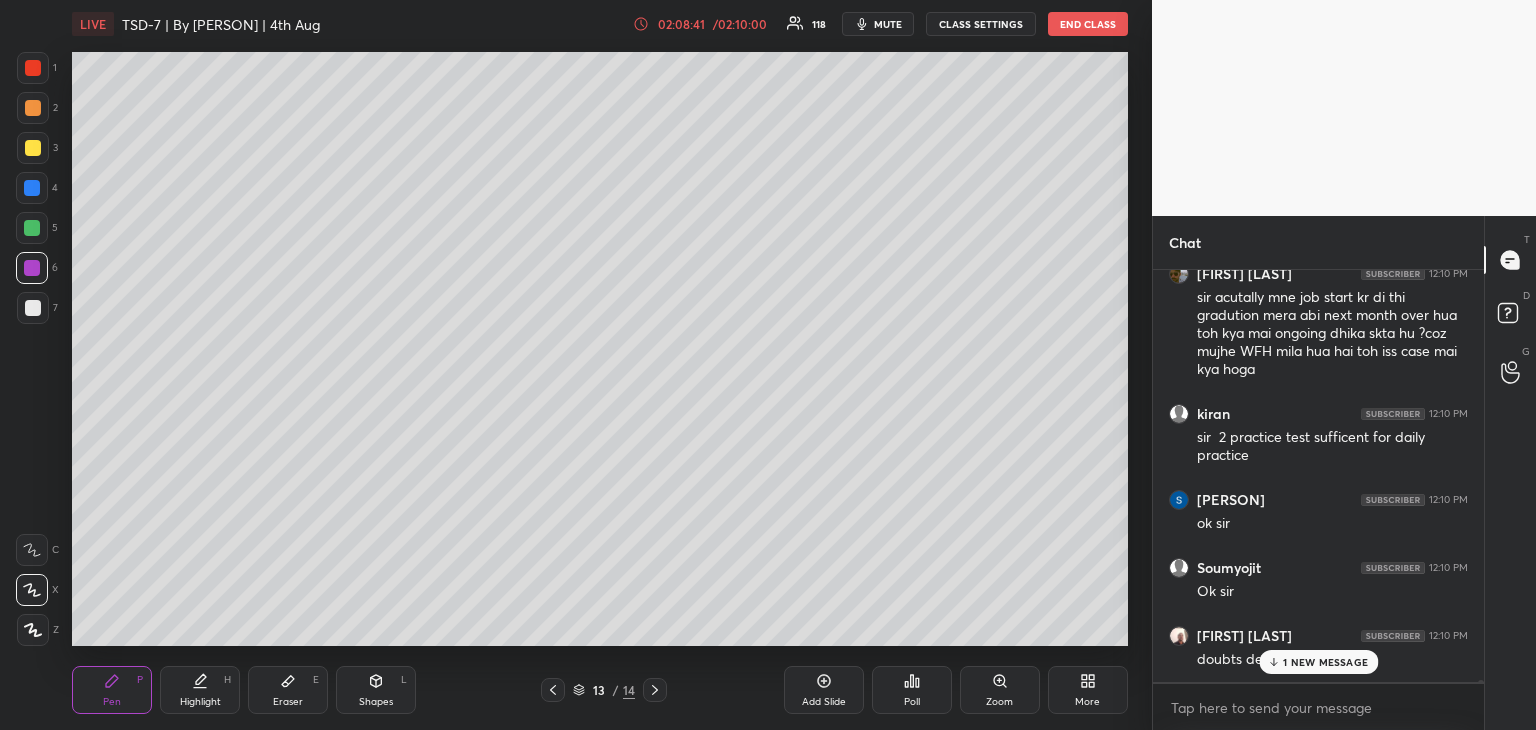 click on "1 NEW MESSAGE" at bounding box center (1325, 662) 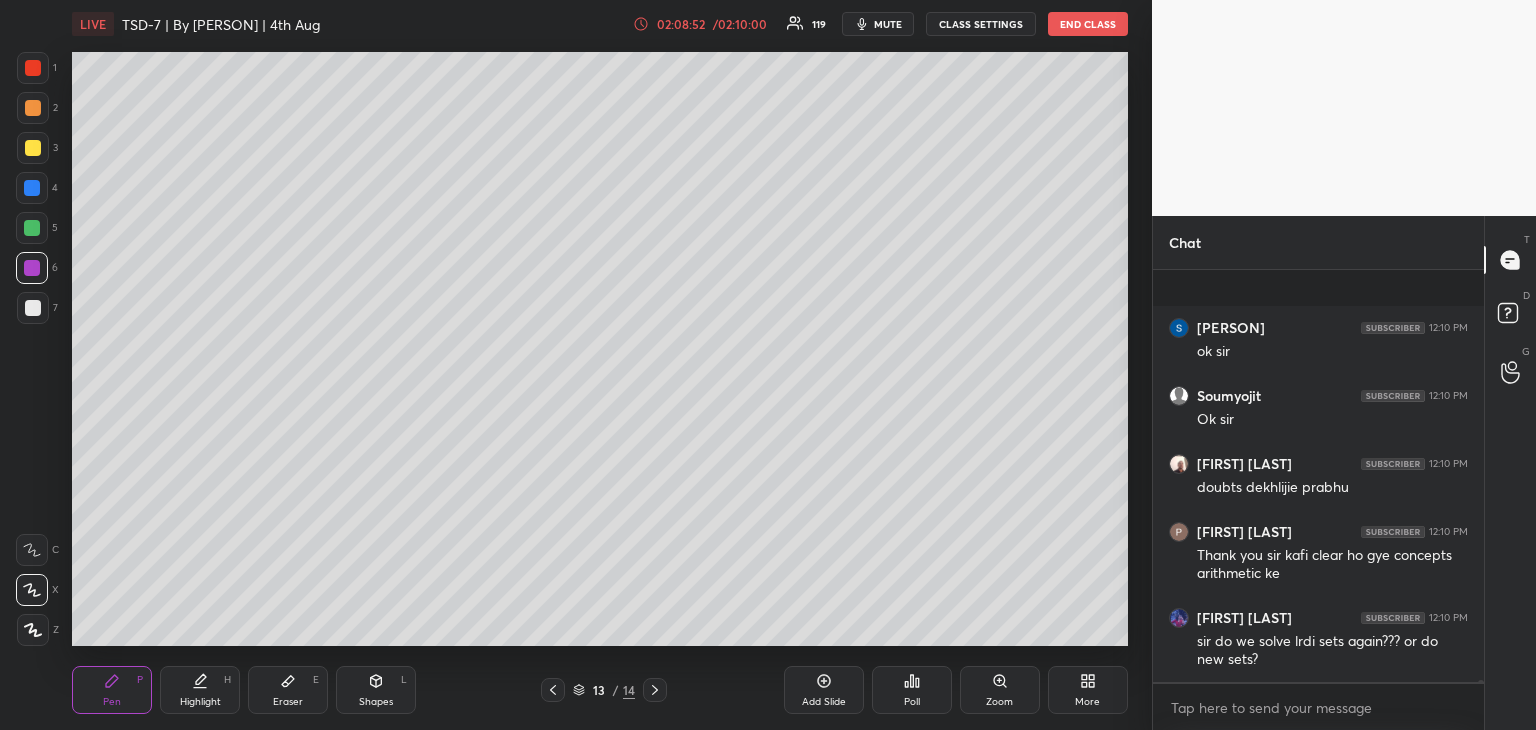 scroll, scrollTop: 82496, scrollLeft: 0, axis: vertical 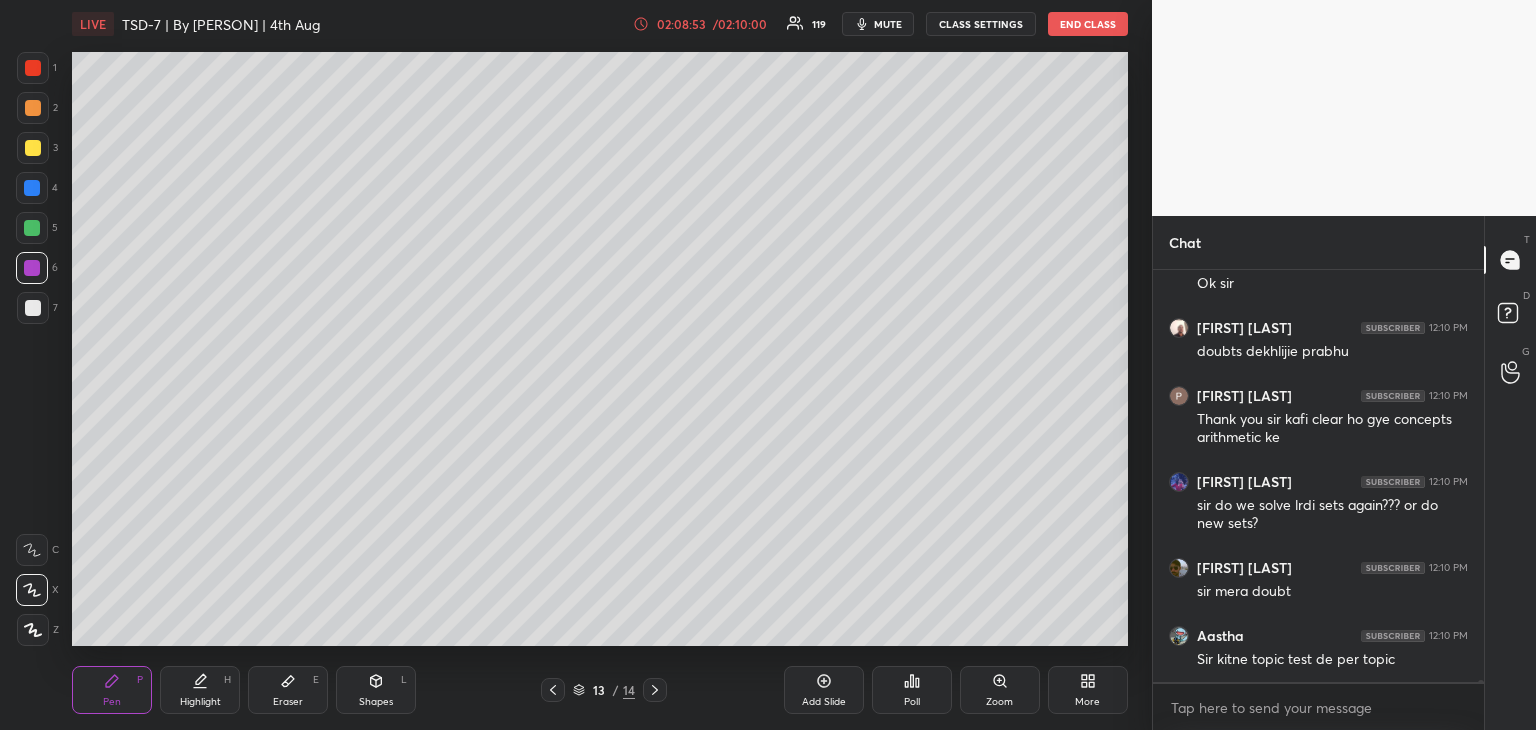 click on "Eraser E" at bounding box center [288, 690] 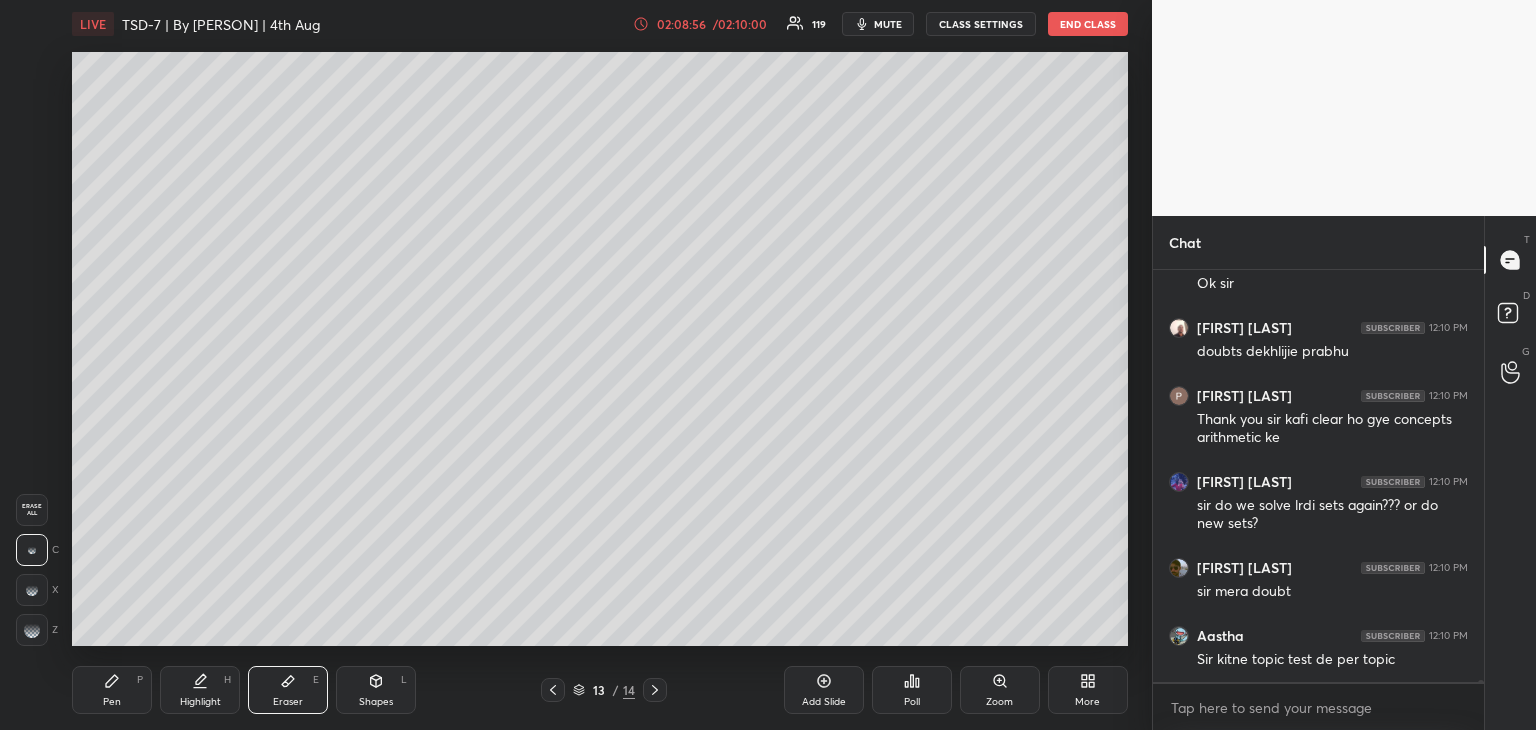 click on "Pen" at bounding box center [112, 702] 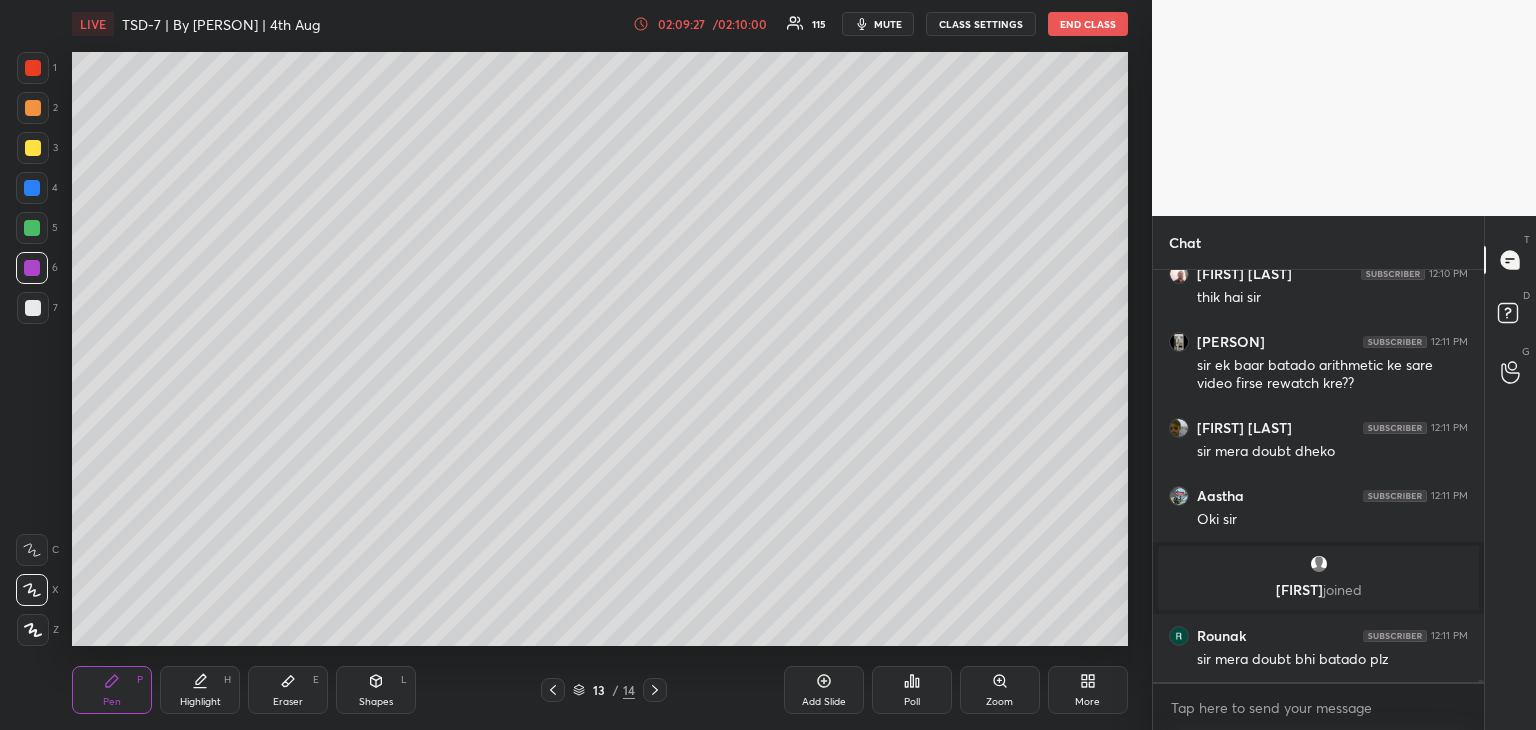 scroll, scrollTop: 82868, scrollLeft: 0, axis: vertical 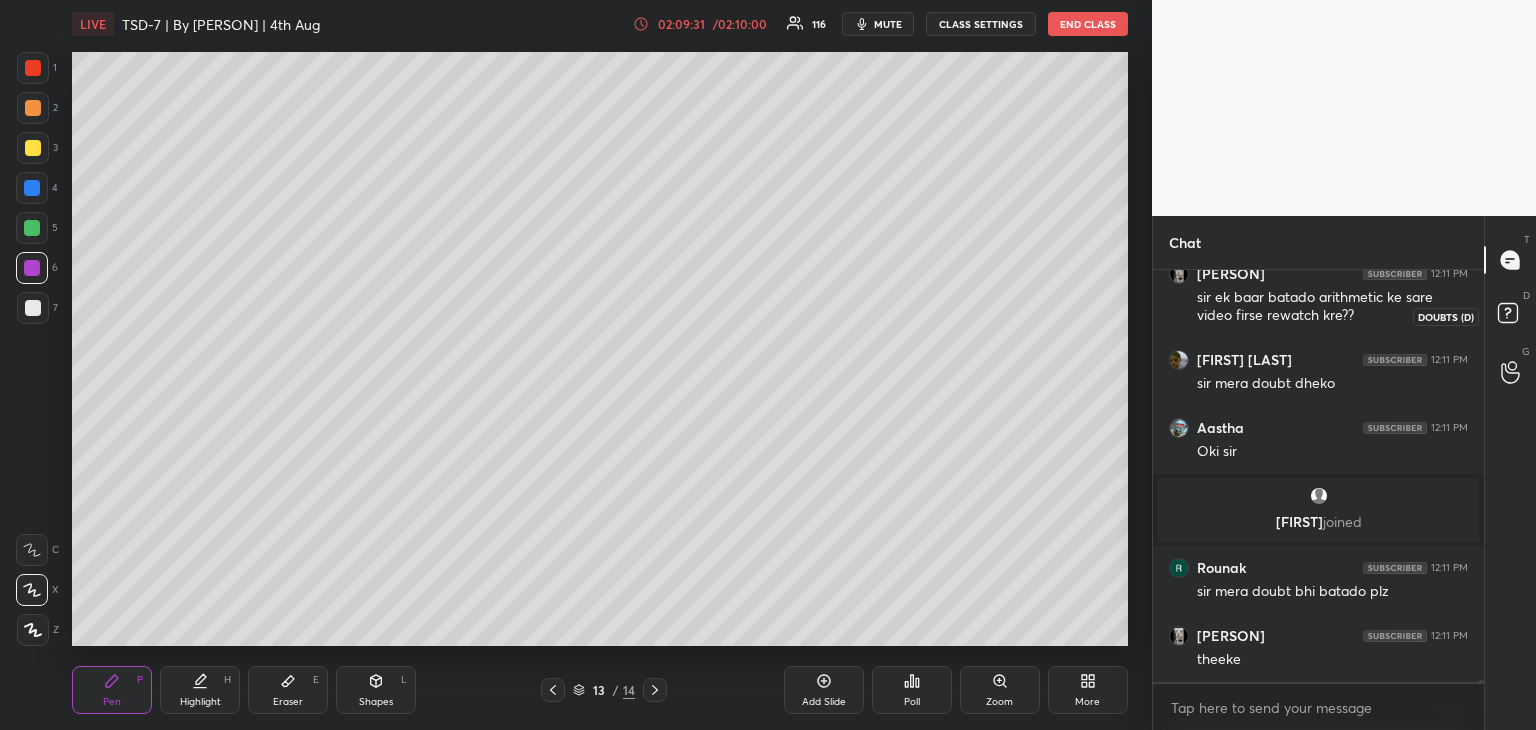 drag, startPoint x: 1505, startPoint y: 319, endPoint x: 1518, endPoint y: 320, distance: 13.038404 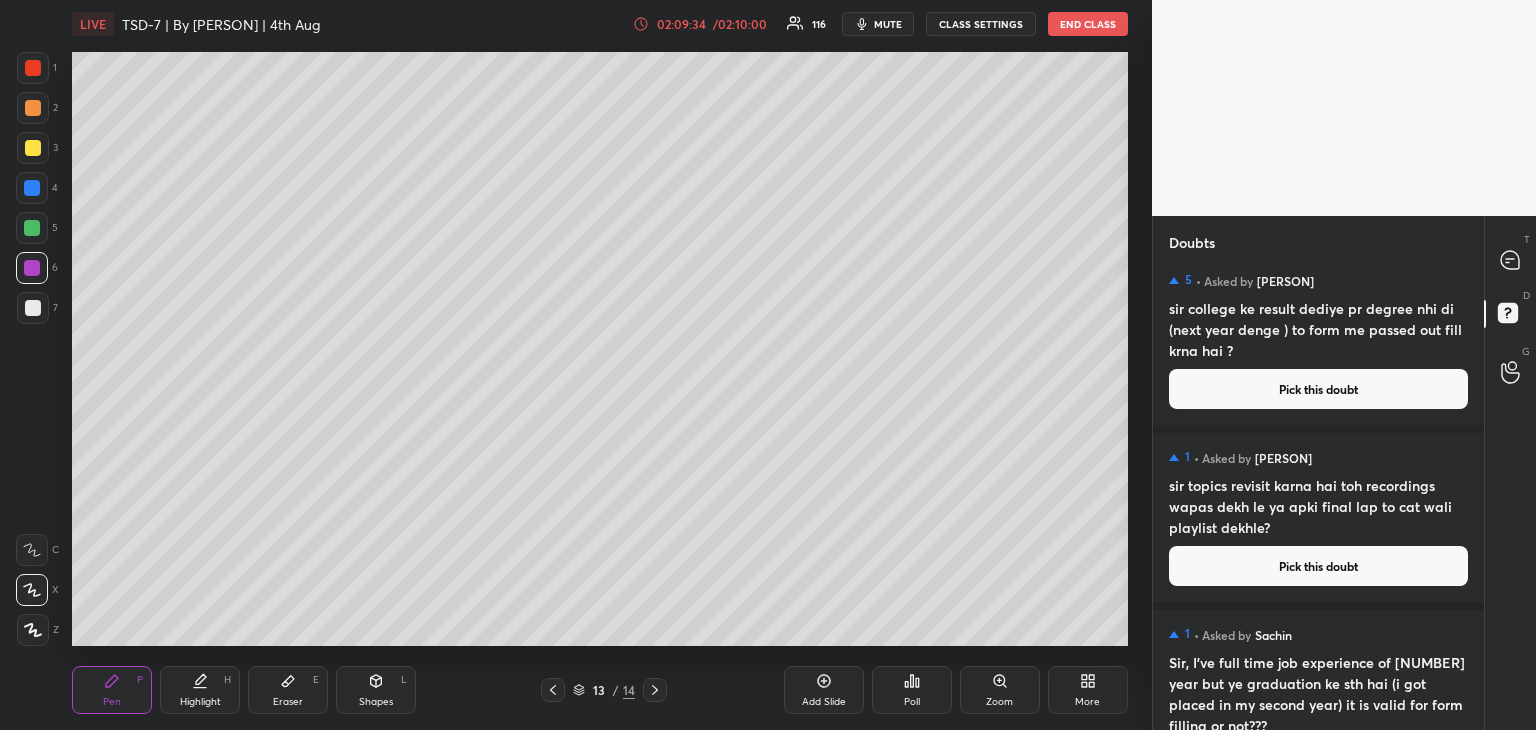 scroll, scrollTop: 0, scrollLeft: 0, axis: both 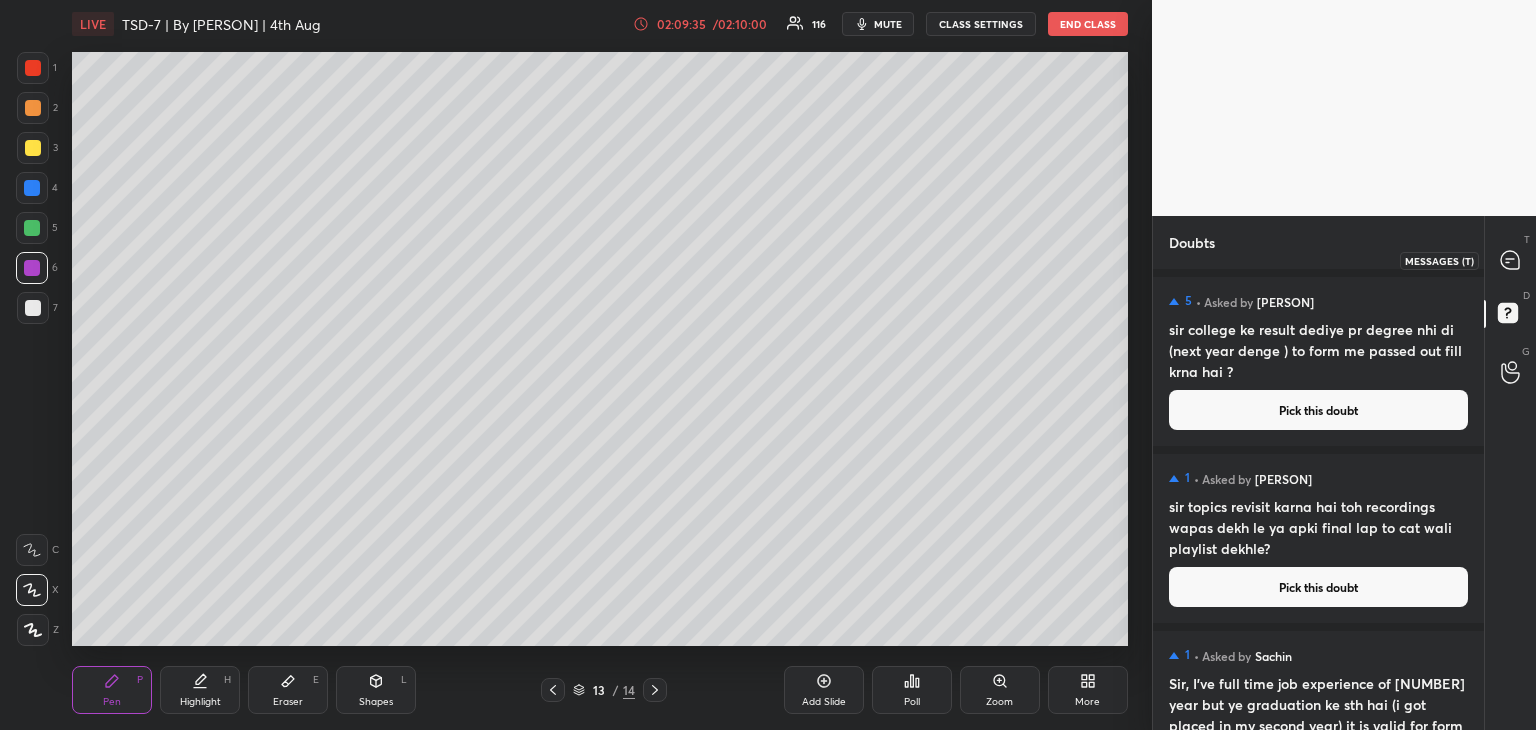 click 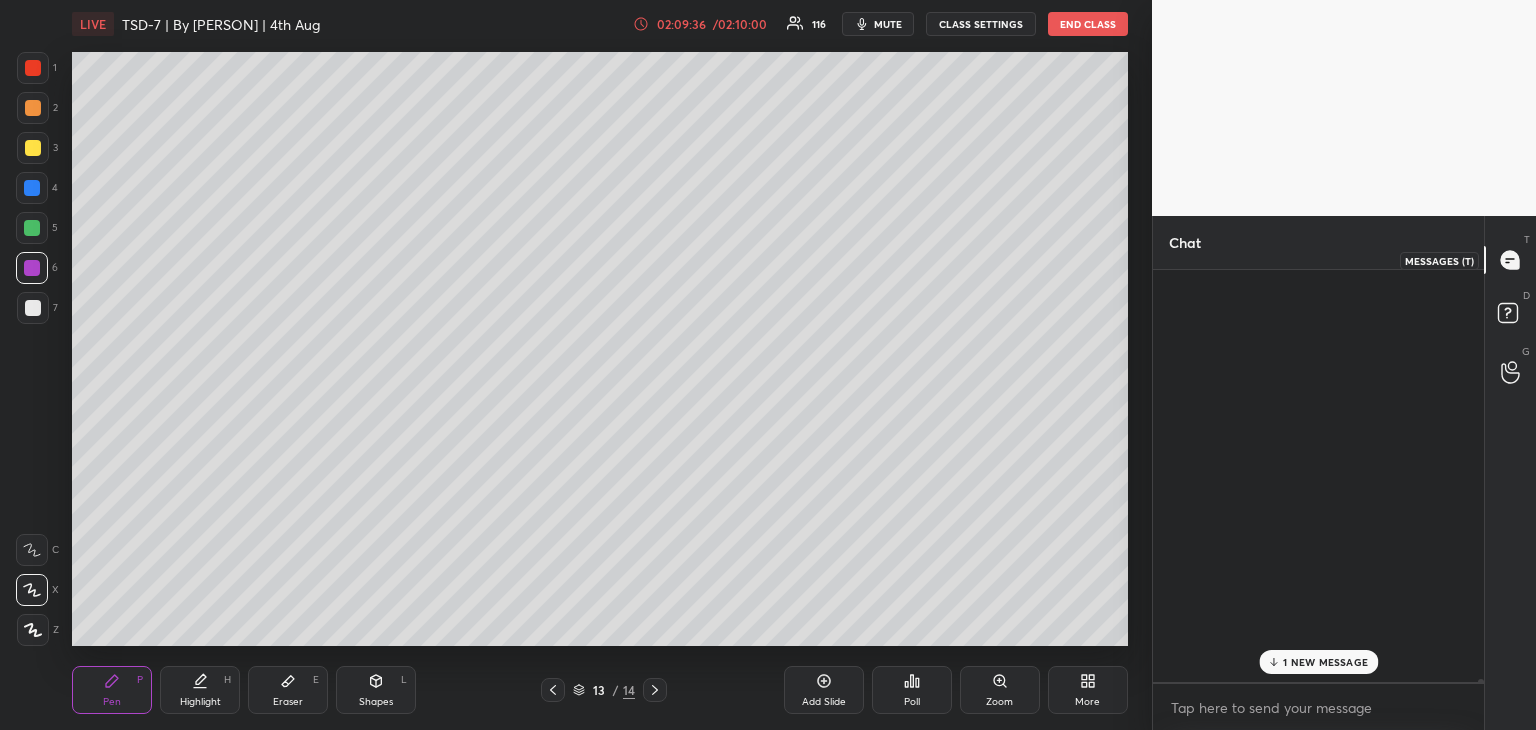 scroll, scrollTop: 83278, scrollLeft: 0, axis: vertical 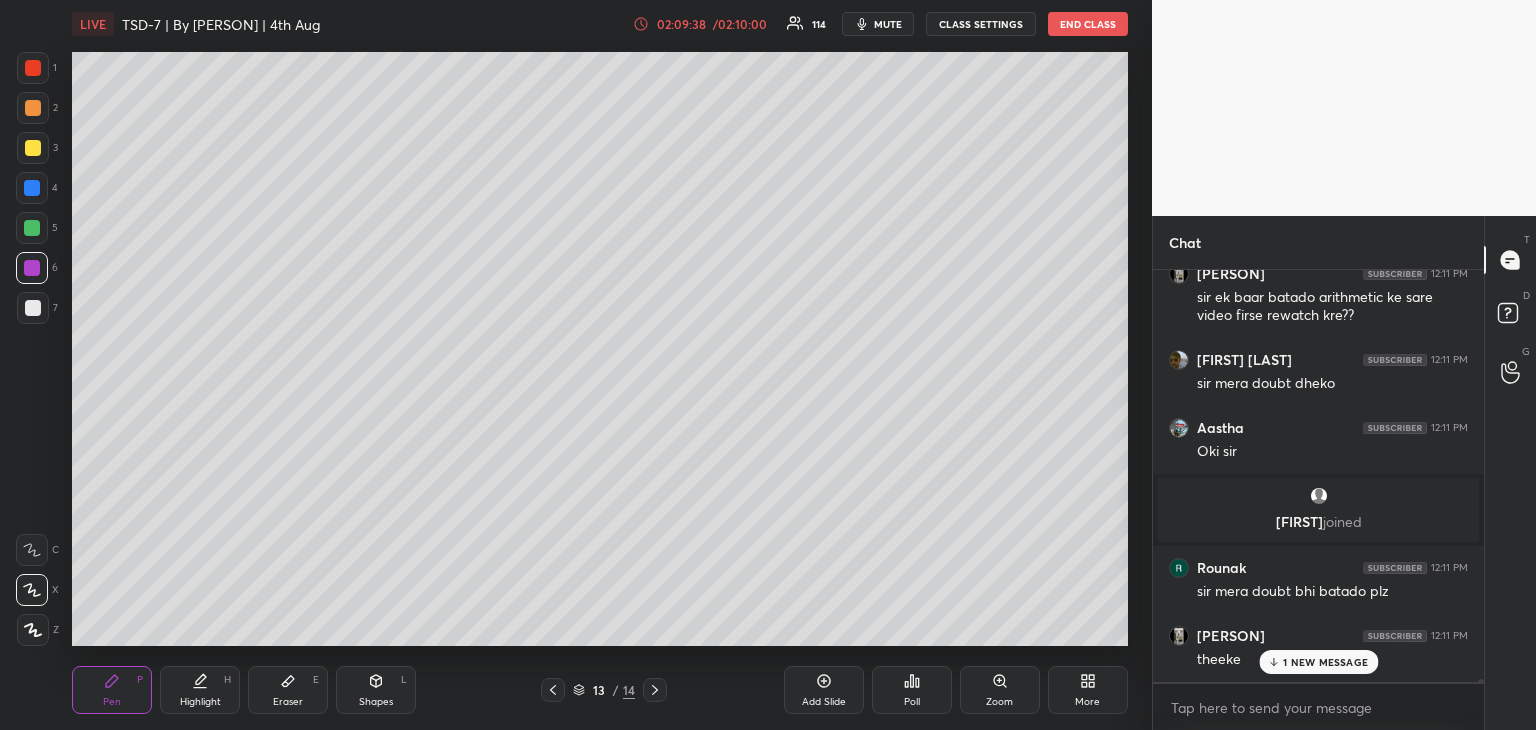 drag, startPoint x: 1349, startPoint y: 662, endPoint x: 1397, endPoint y: 666, distance: 48.166378 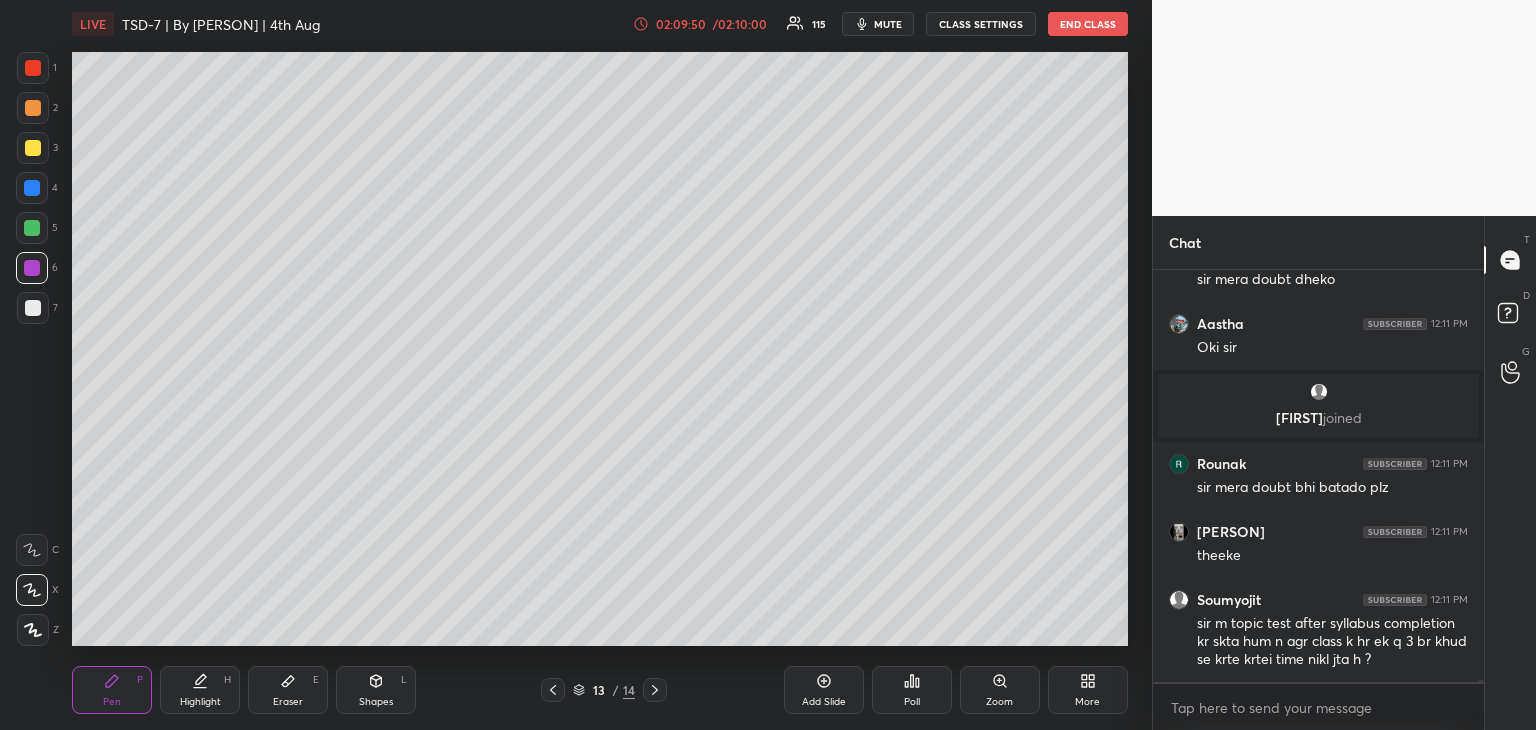 click at bounding box center (32, 550) 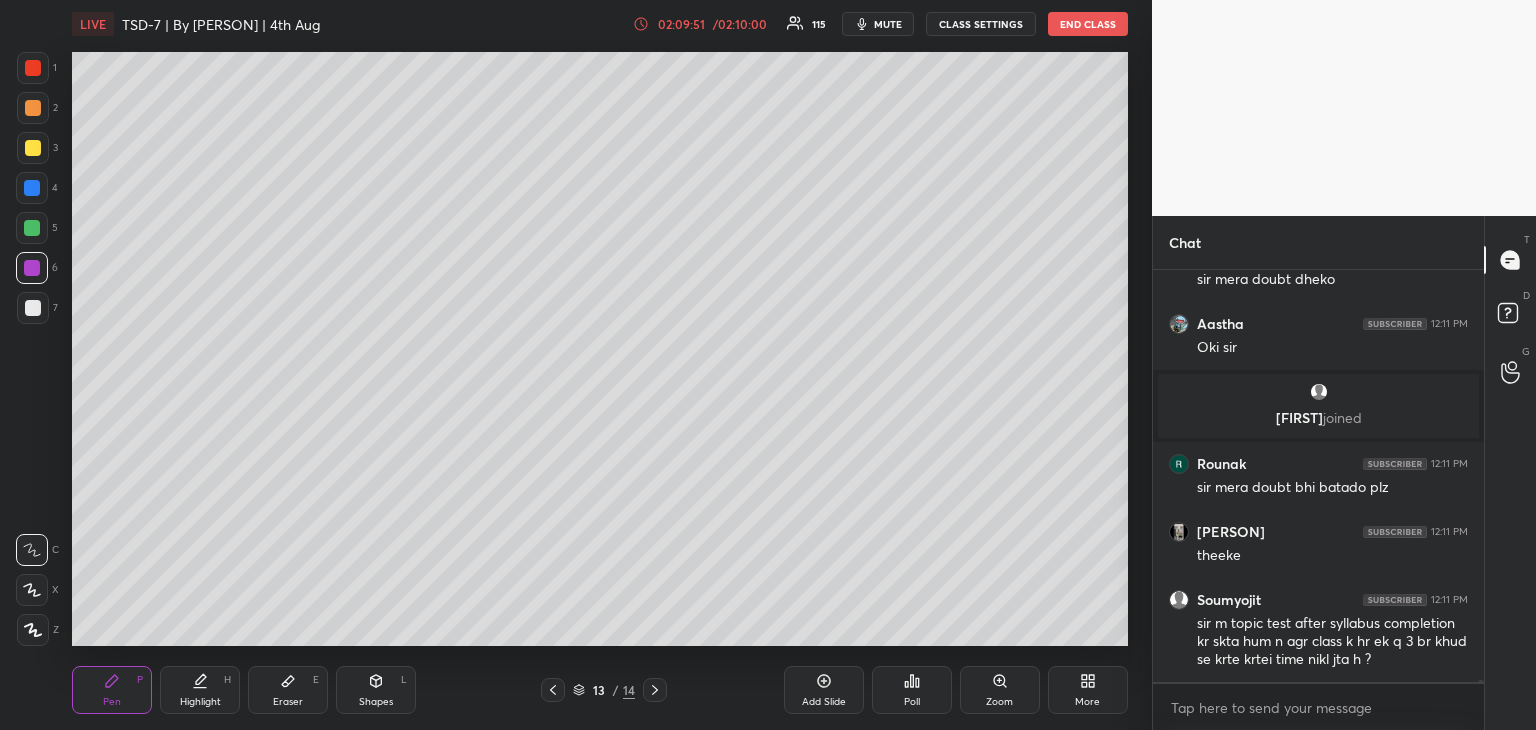 click 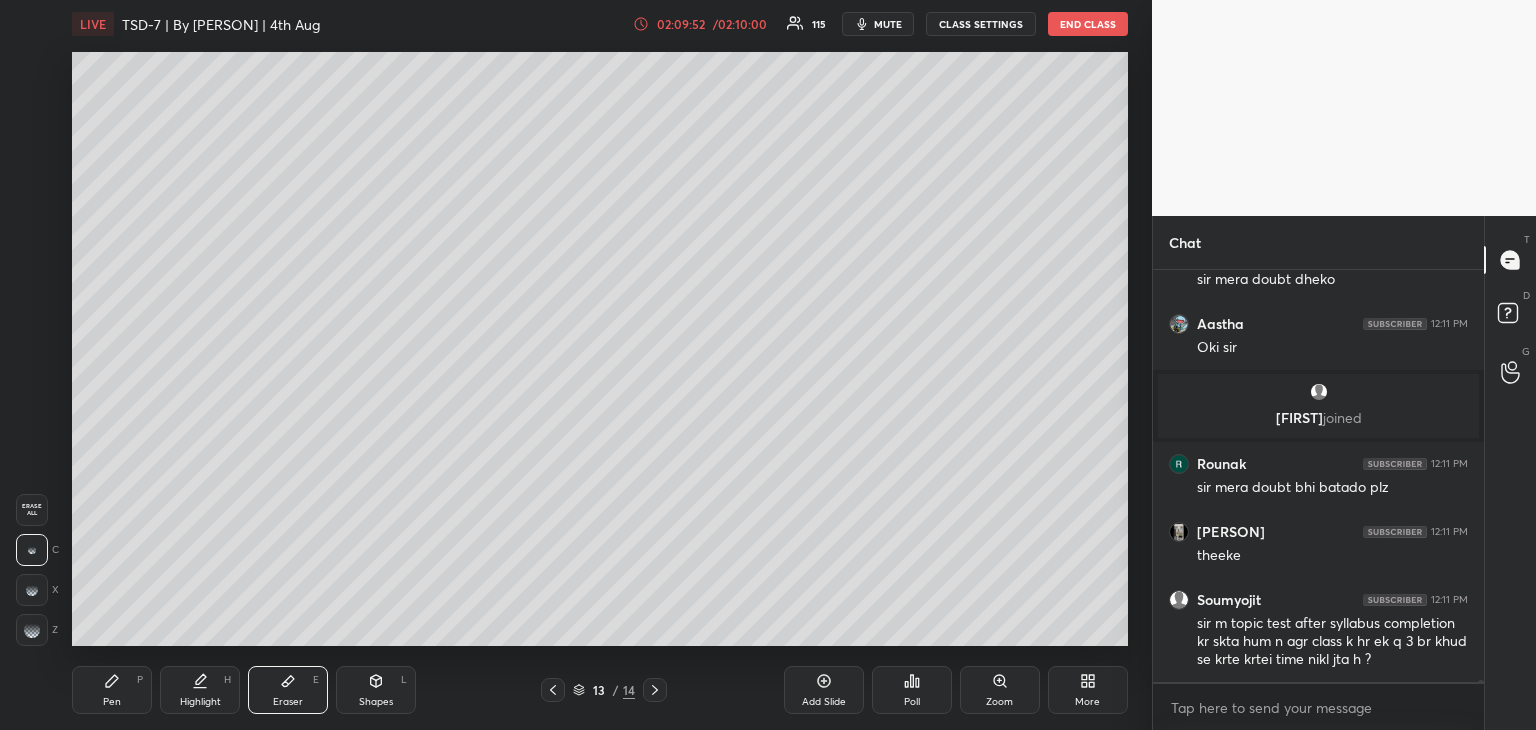 click on "Pen P" at bounding box center (112, 690) 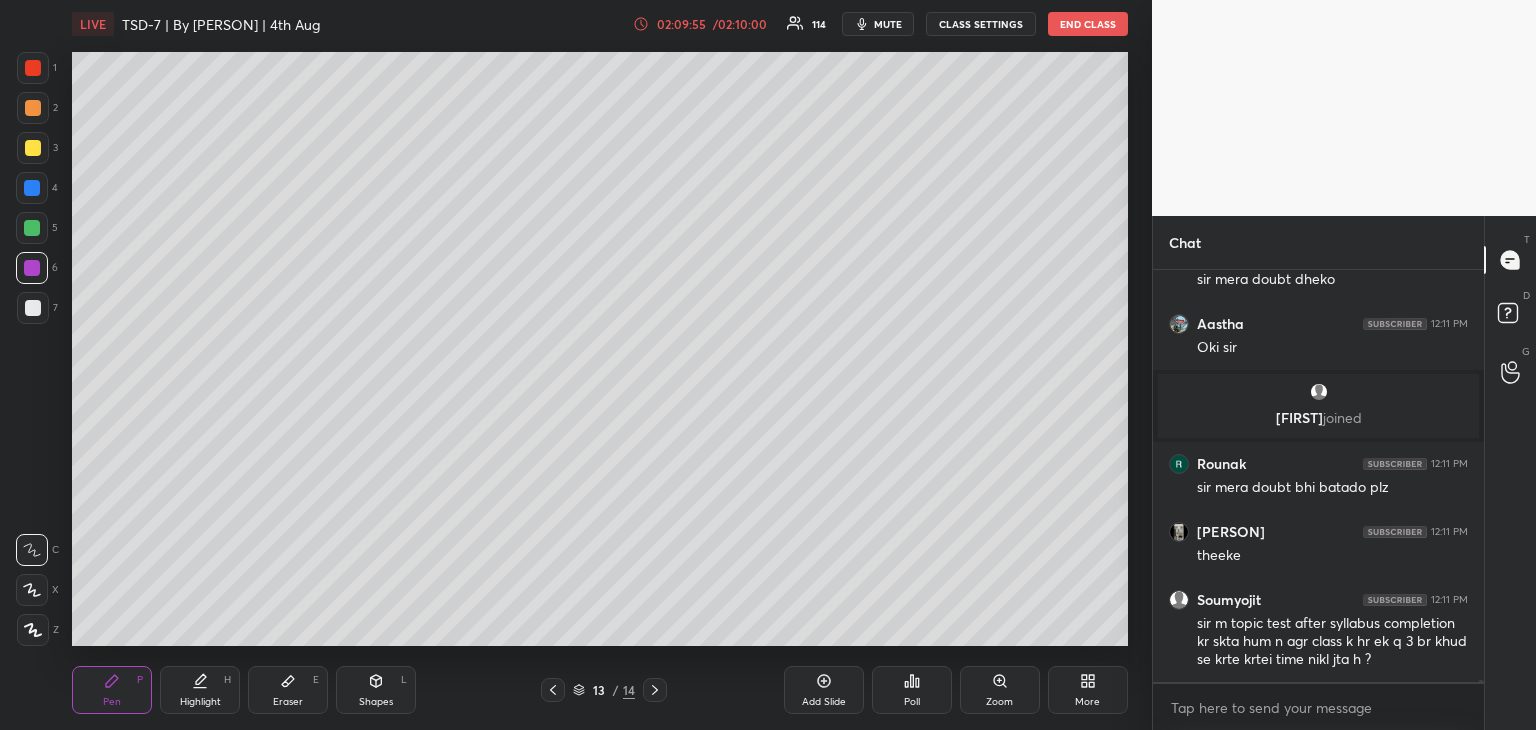 click on "Eraser E" at bounding box center [288, 690] 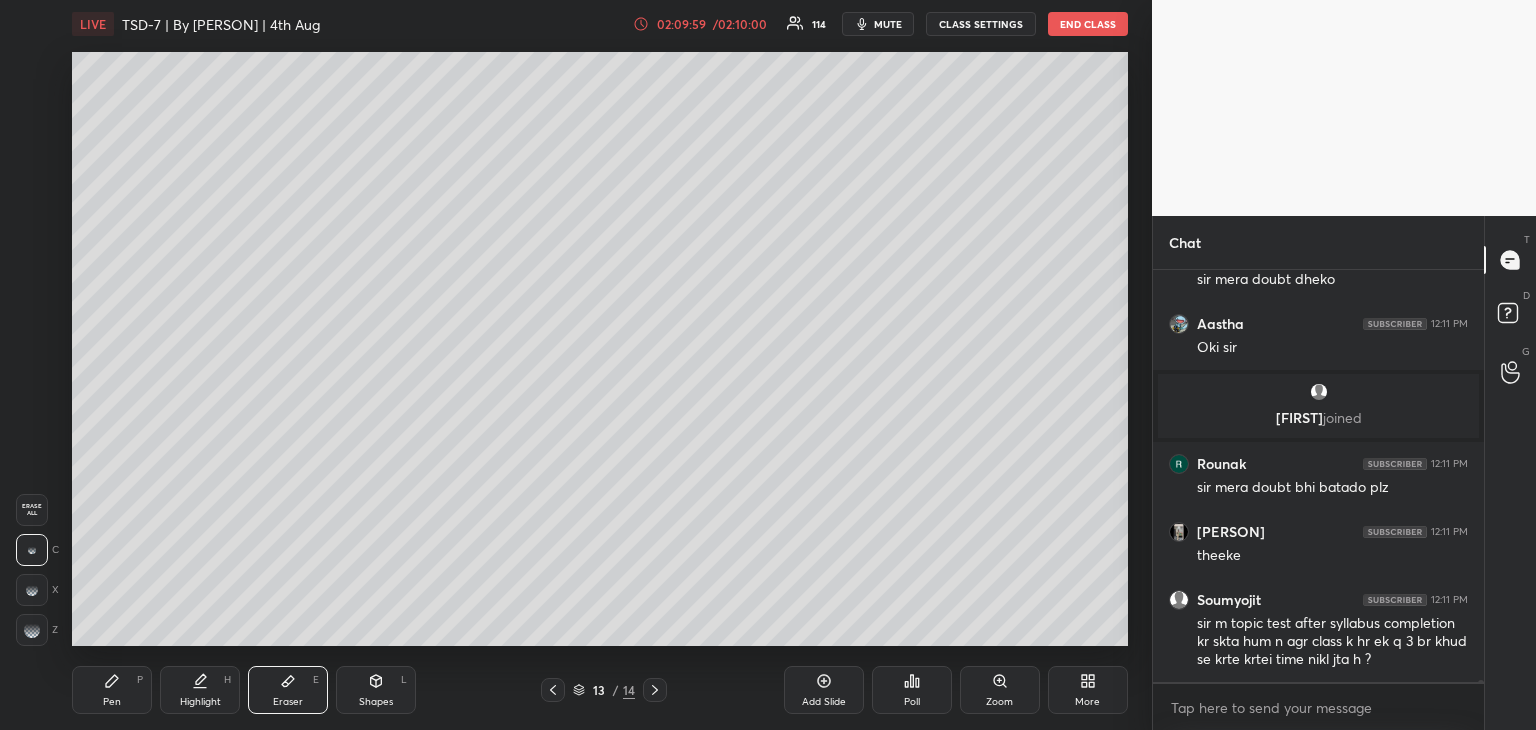 scroll, scrollTop: 83454, scrollLeft: 0, axis: vertical 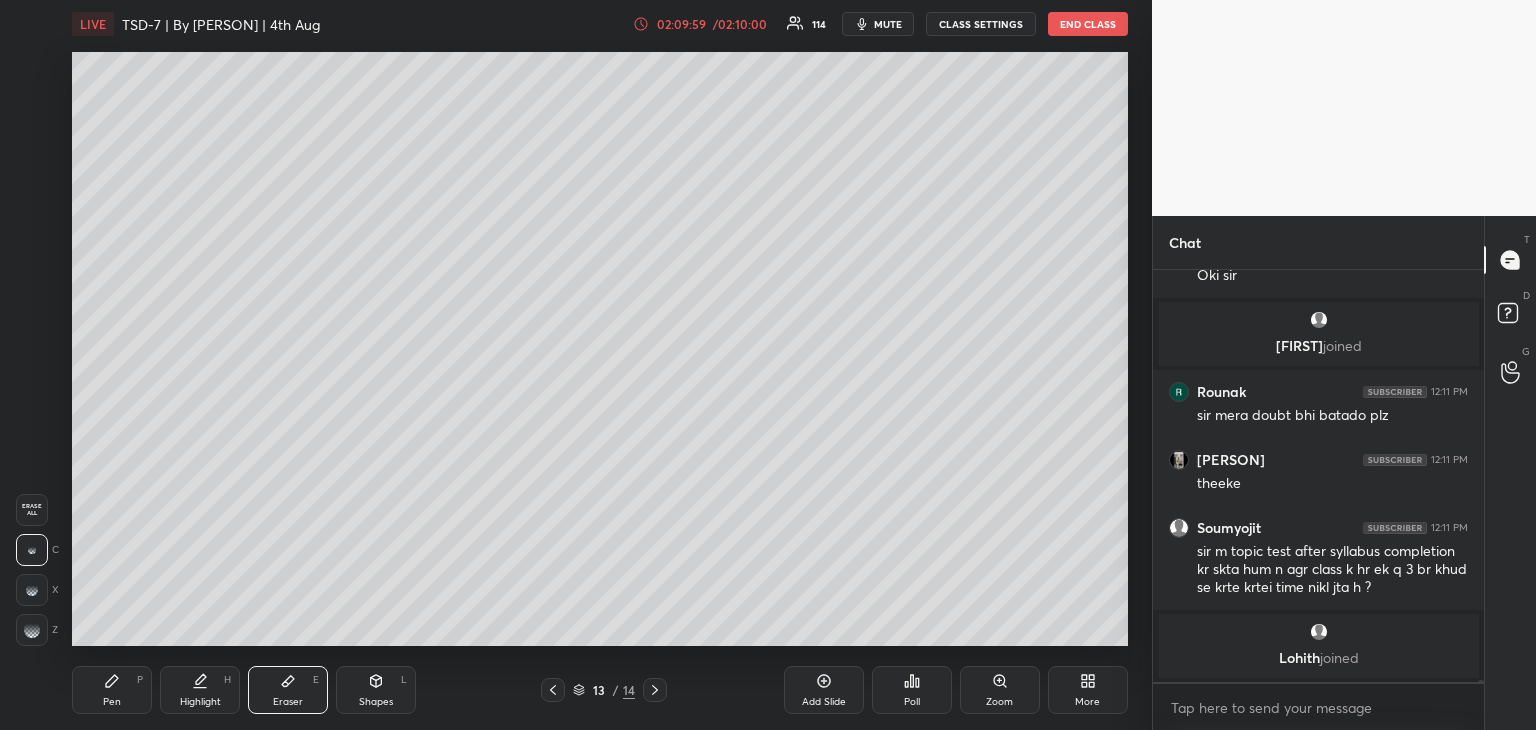 click on "LIVE TSD-7 | By Swapanil Sir | 4th Aug 02:09:59 /  02:10:00 114 mute CLASS SETTINGS END CLASS Setting up your live class Poll for   secs No correct answer Start poll Back TSD-7 | By Swapanil Sir | 4th Aug RODHA Pen P Highlight H Eraser E Shapes L 13 / 14 Add Slide Poll Zoom More" at bounding box center (600, 365) 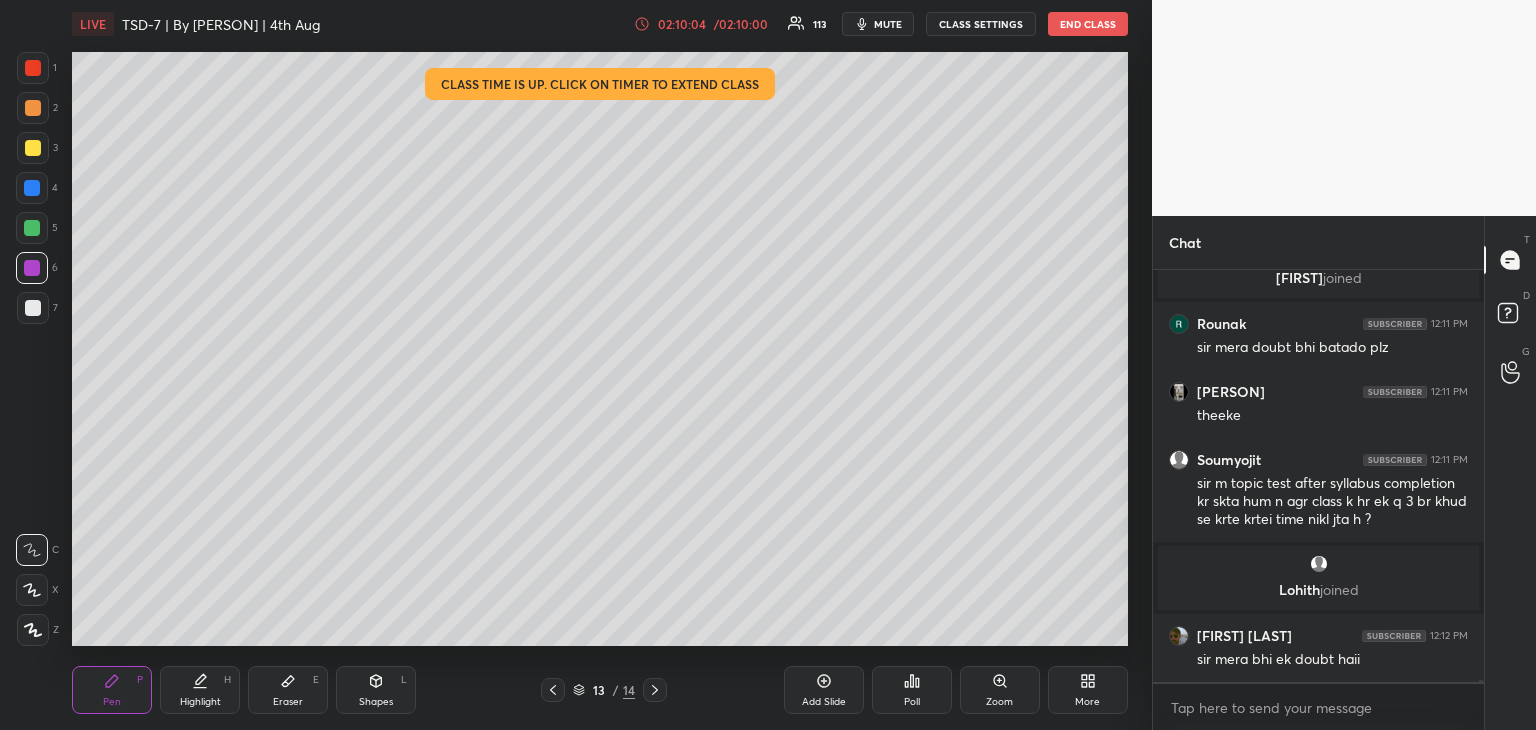 scroll, scrollTop: 82950, scrollLeft: 0, axis: vertical 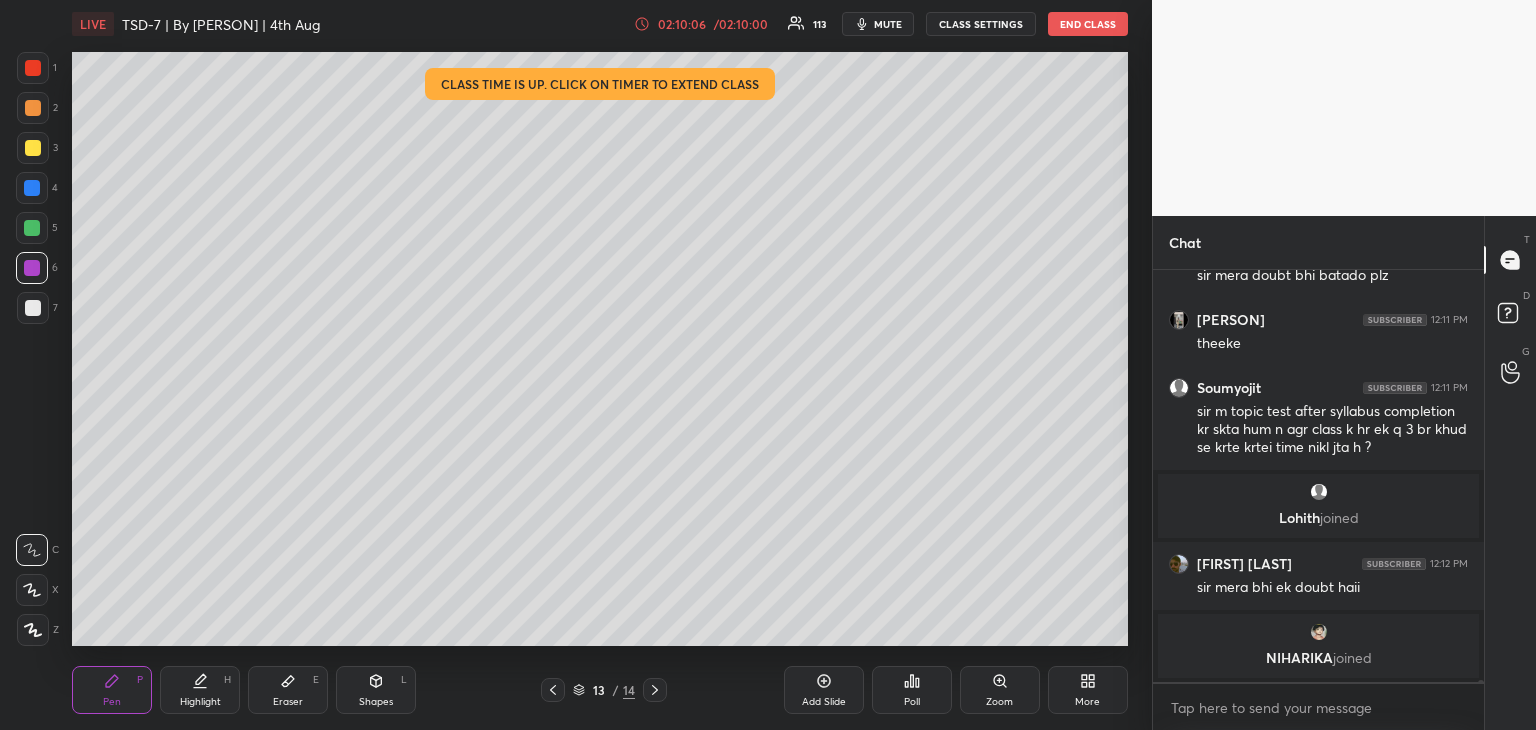 click on "02:10:06" at bounding box center [682, 24] 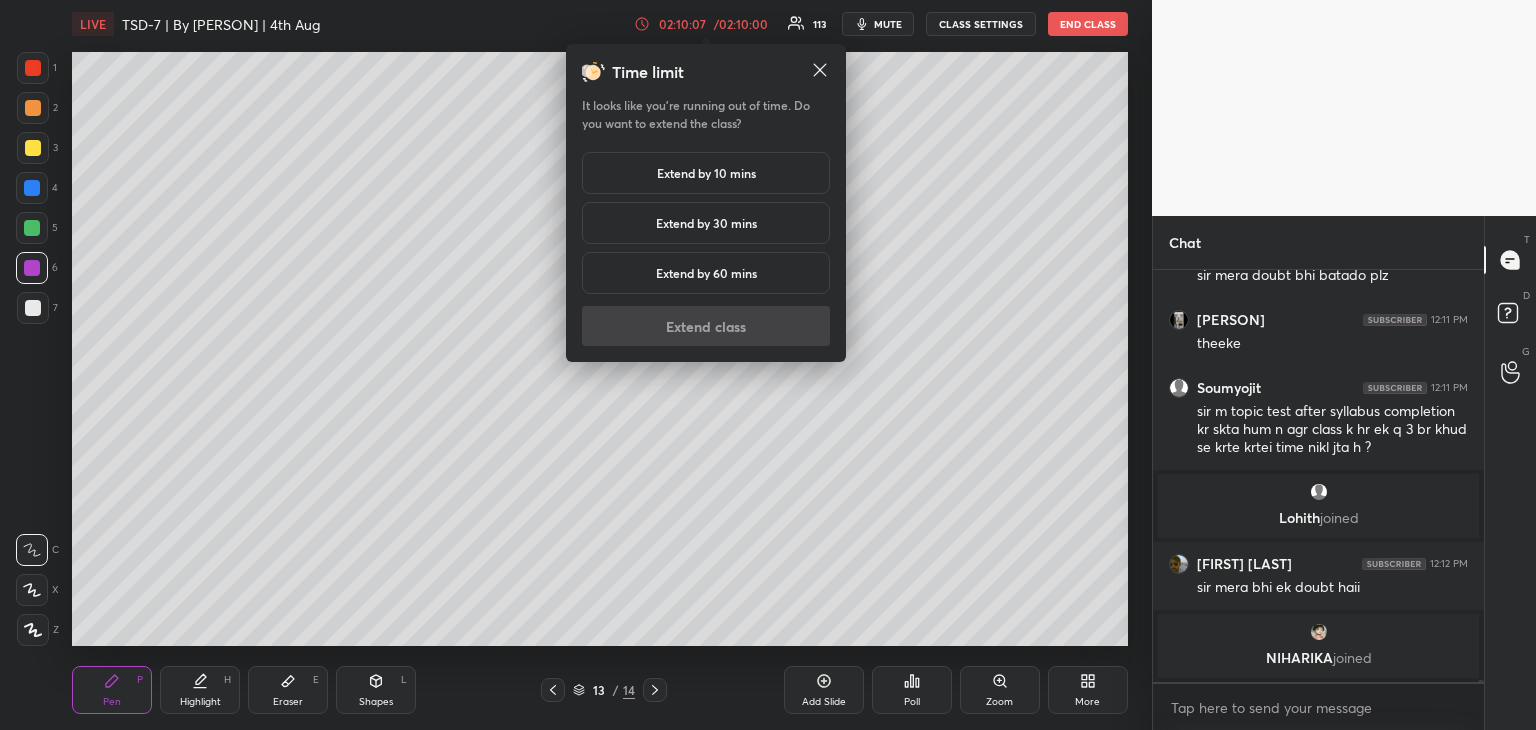 click on "Extend by 10 mins" at bounding box center [706, 173] 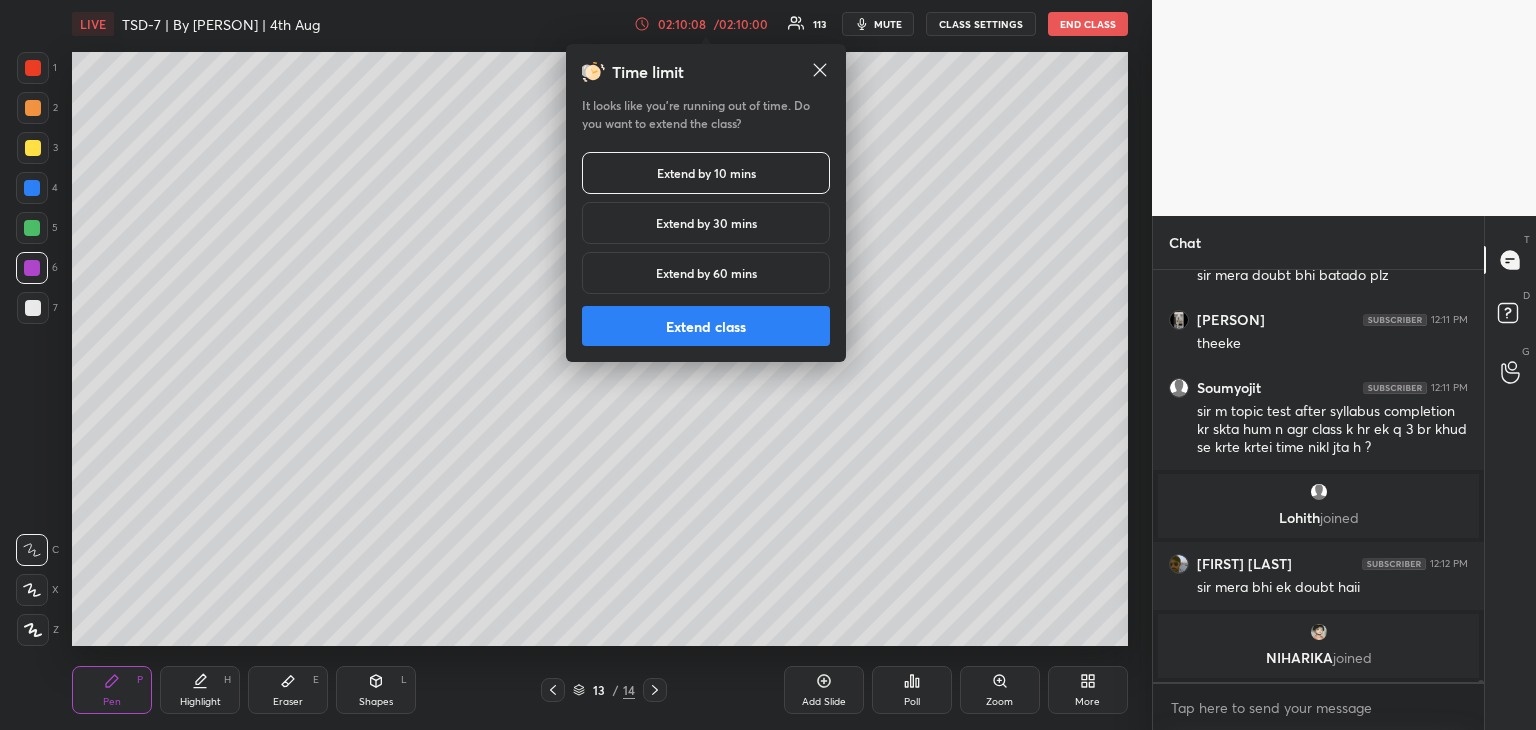 click on "Extend class" at bounding box center [706, 326] 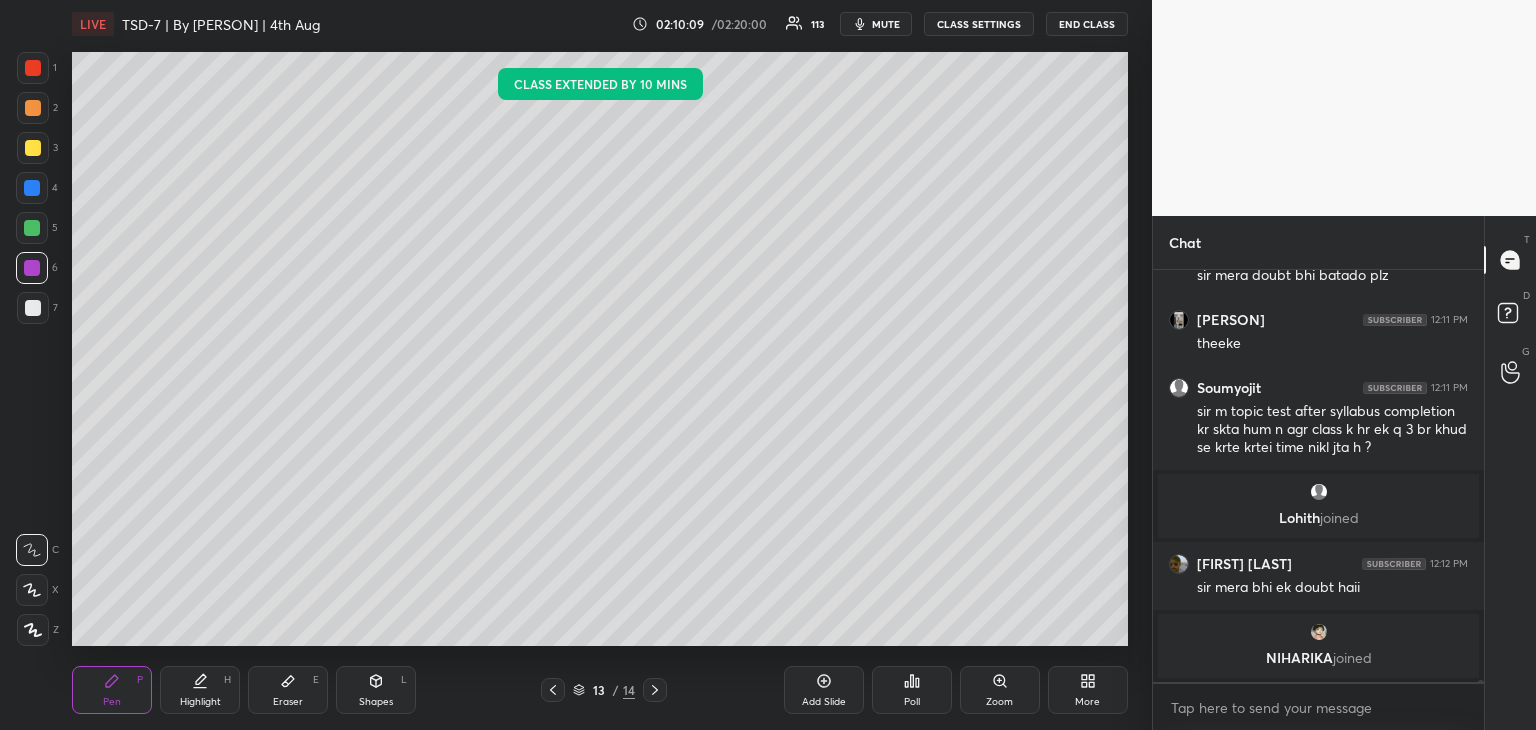 click 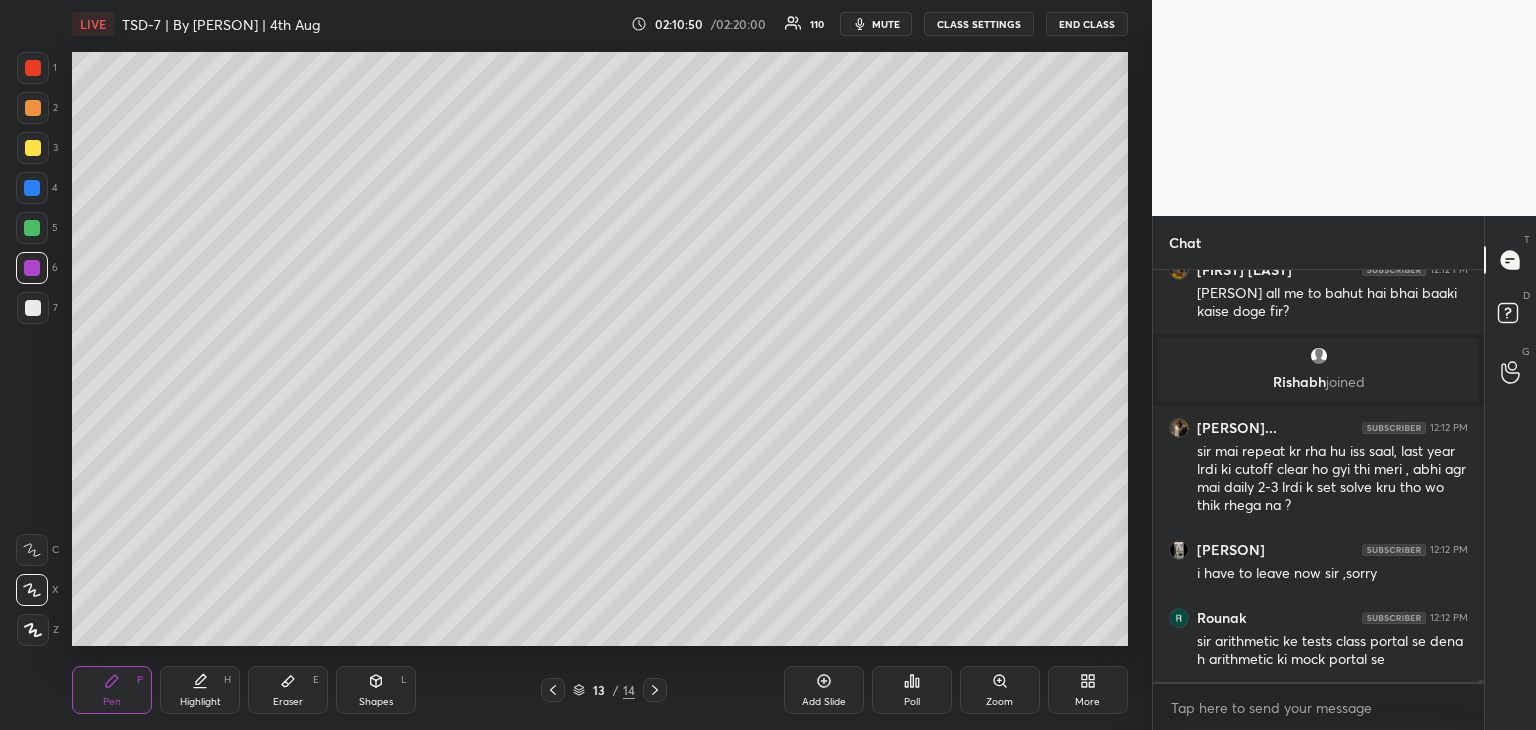scroll, scrollTop: 83566, scrollLeft: 0, axis: vertical 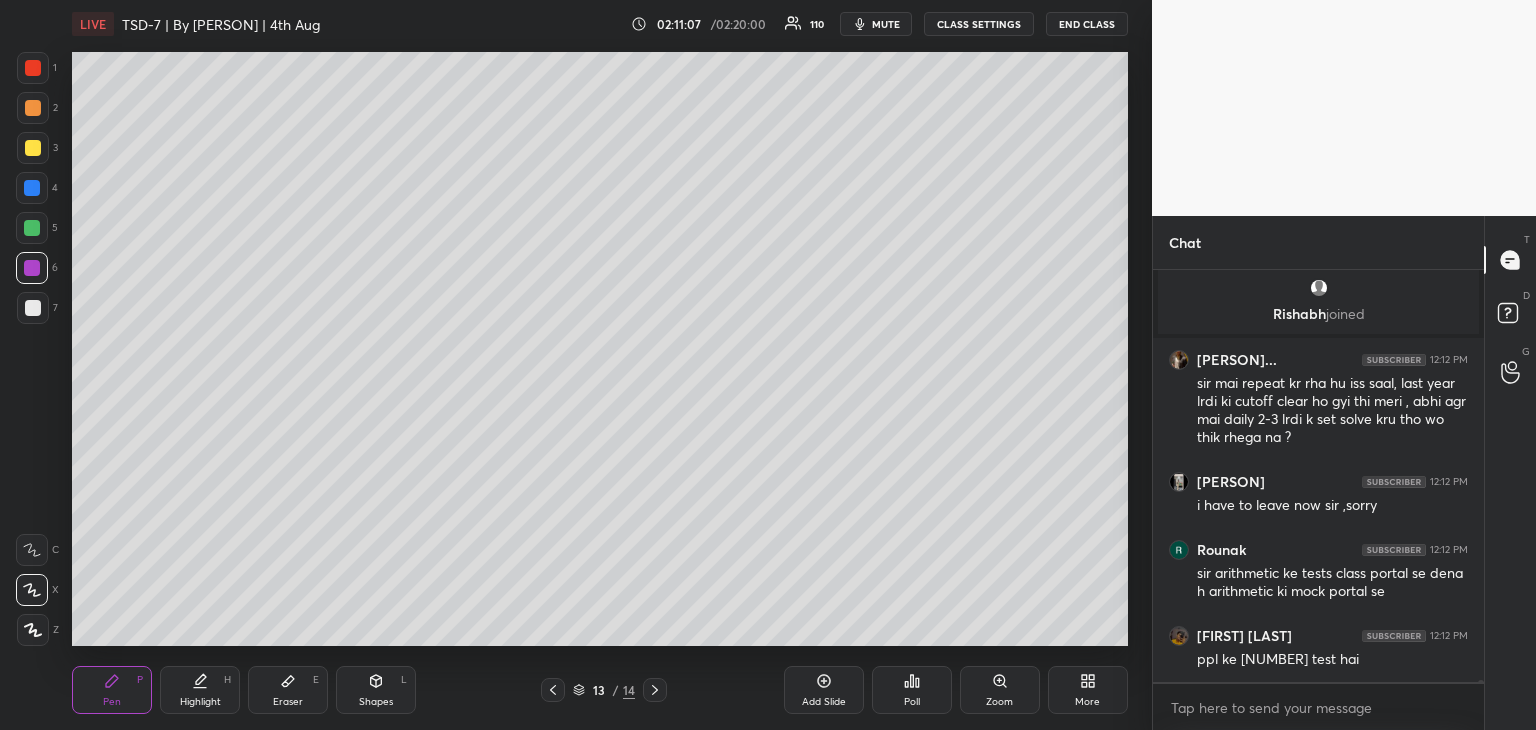 click on "Eraser E" at bounding box center [288, 690] 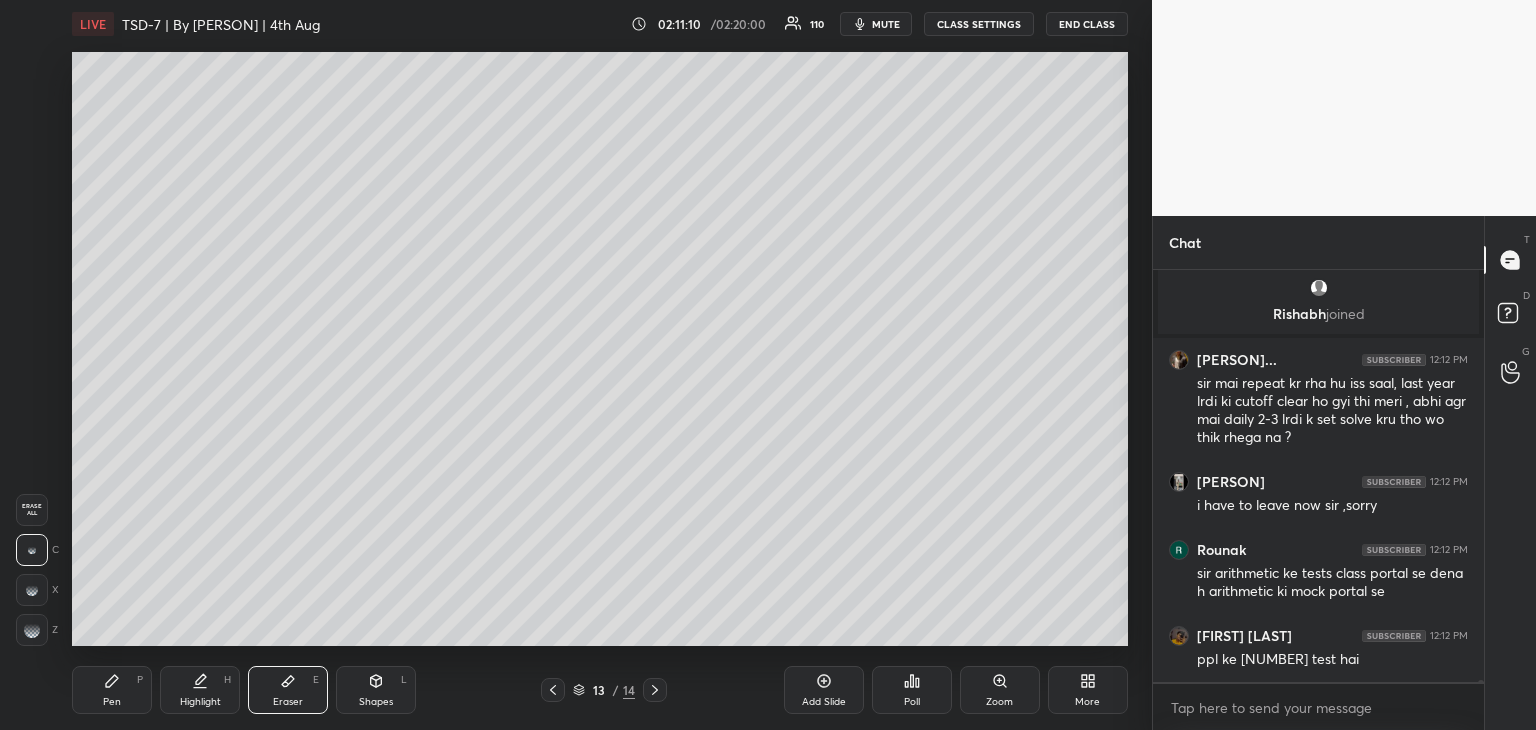 scroll, scrollTop: 83688, scrollLeft: 0, axis: vertical 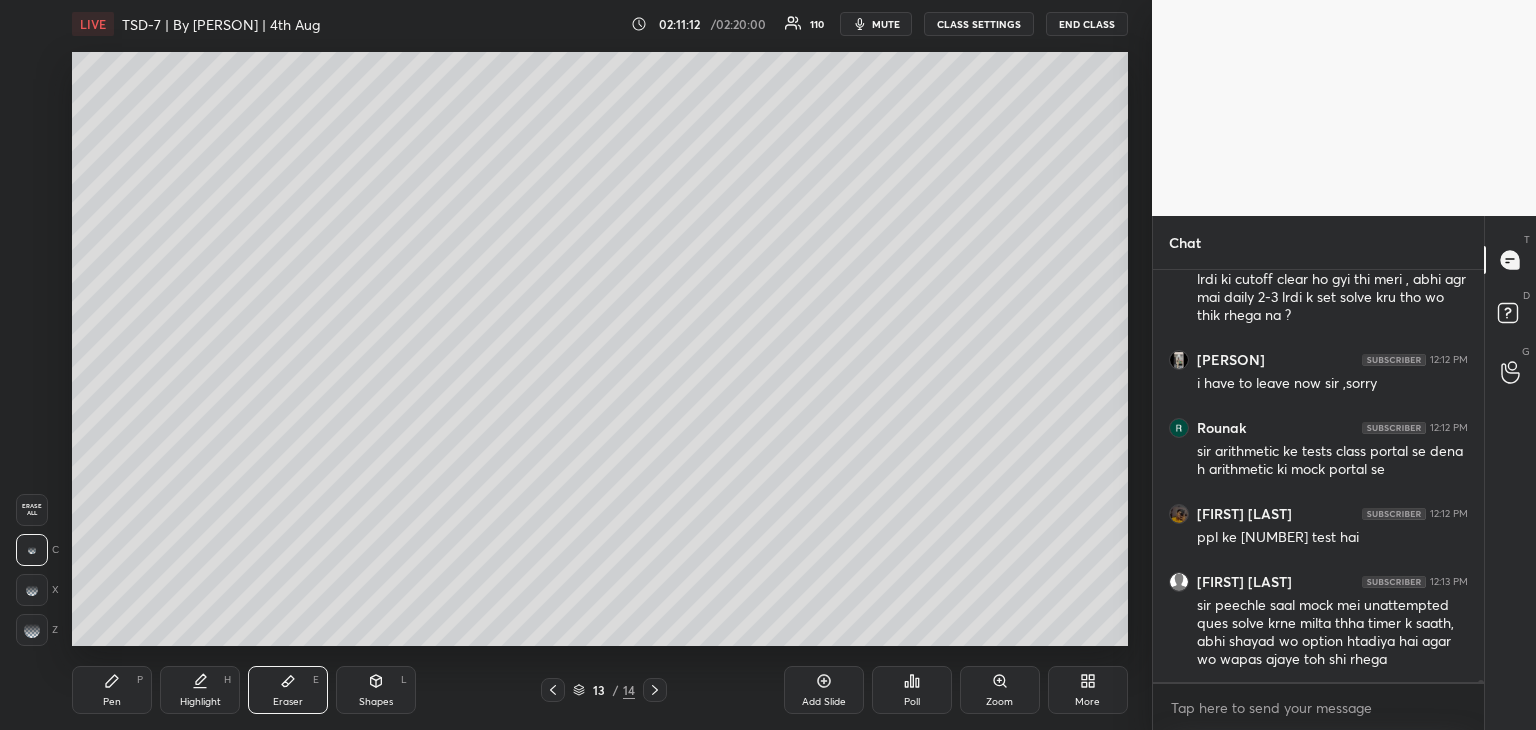 click on "Highlight H" at bounding box center [200, 690] 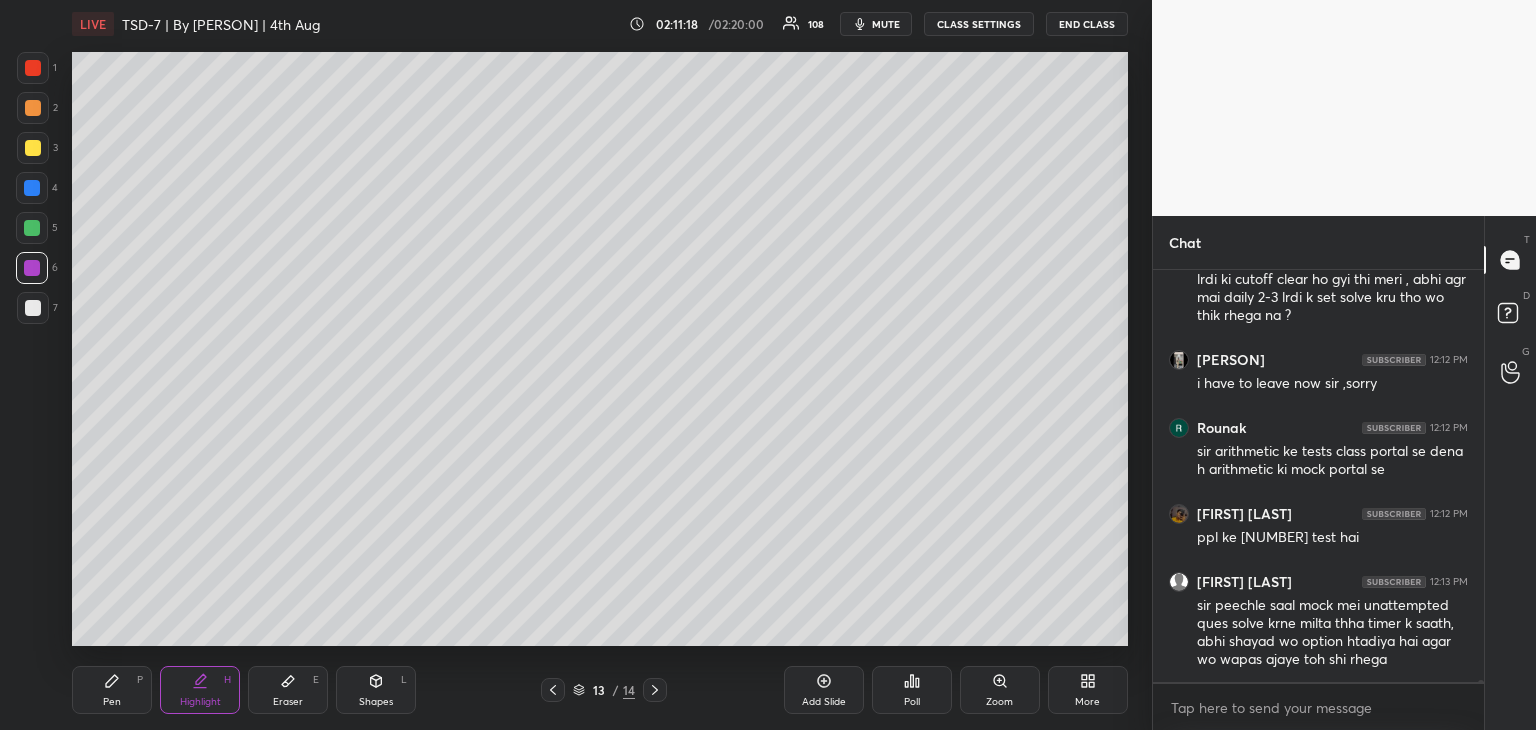 scroll, scrollTop: 83756, scrollLeft: 0, axis: vertical 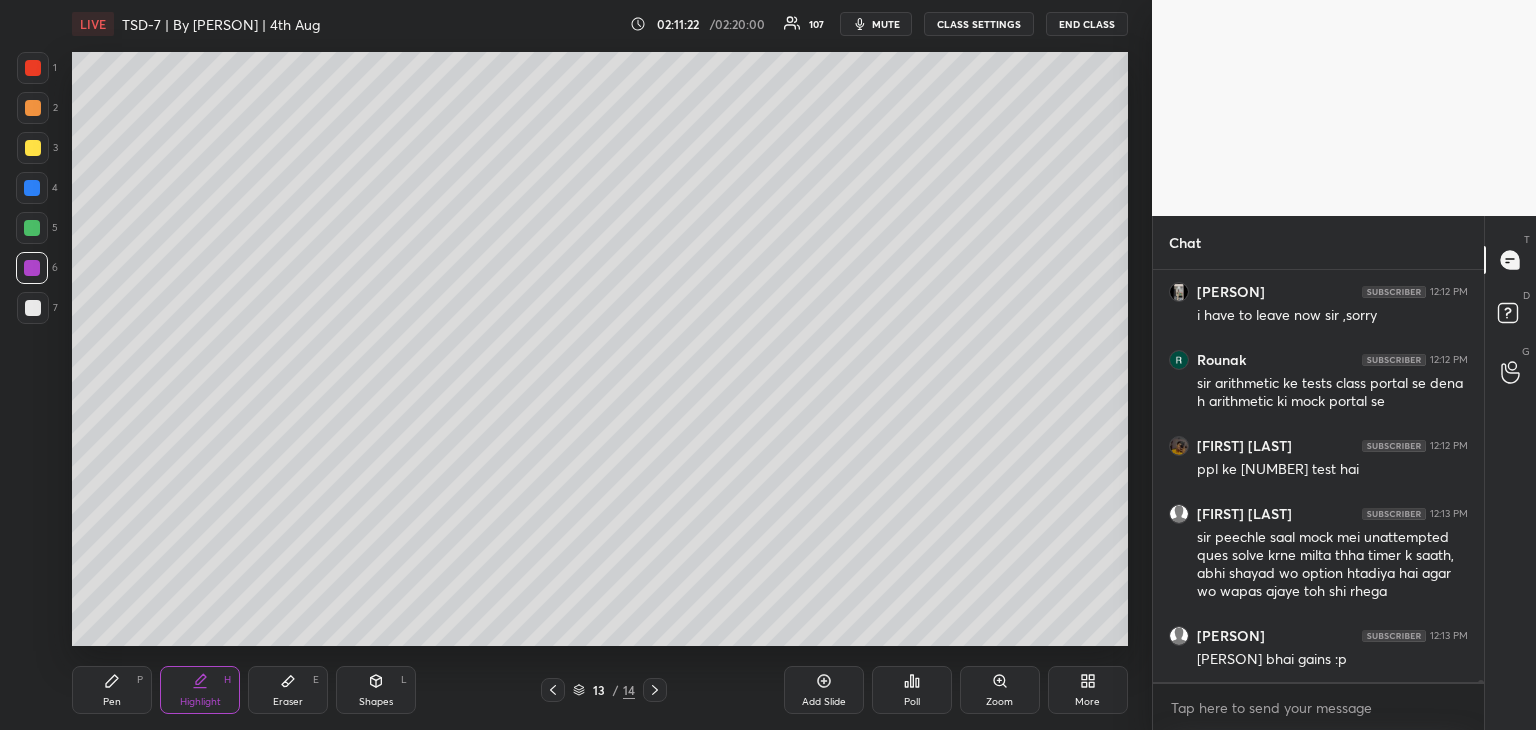 click on "Eraser E" at bounding box center (288, 690) 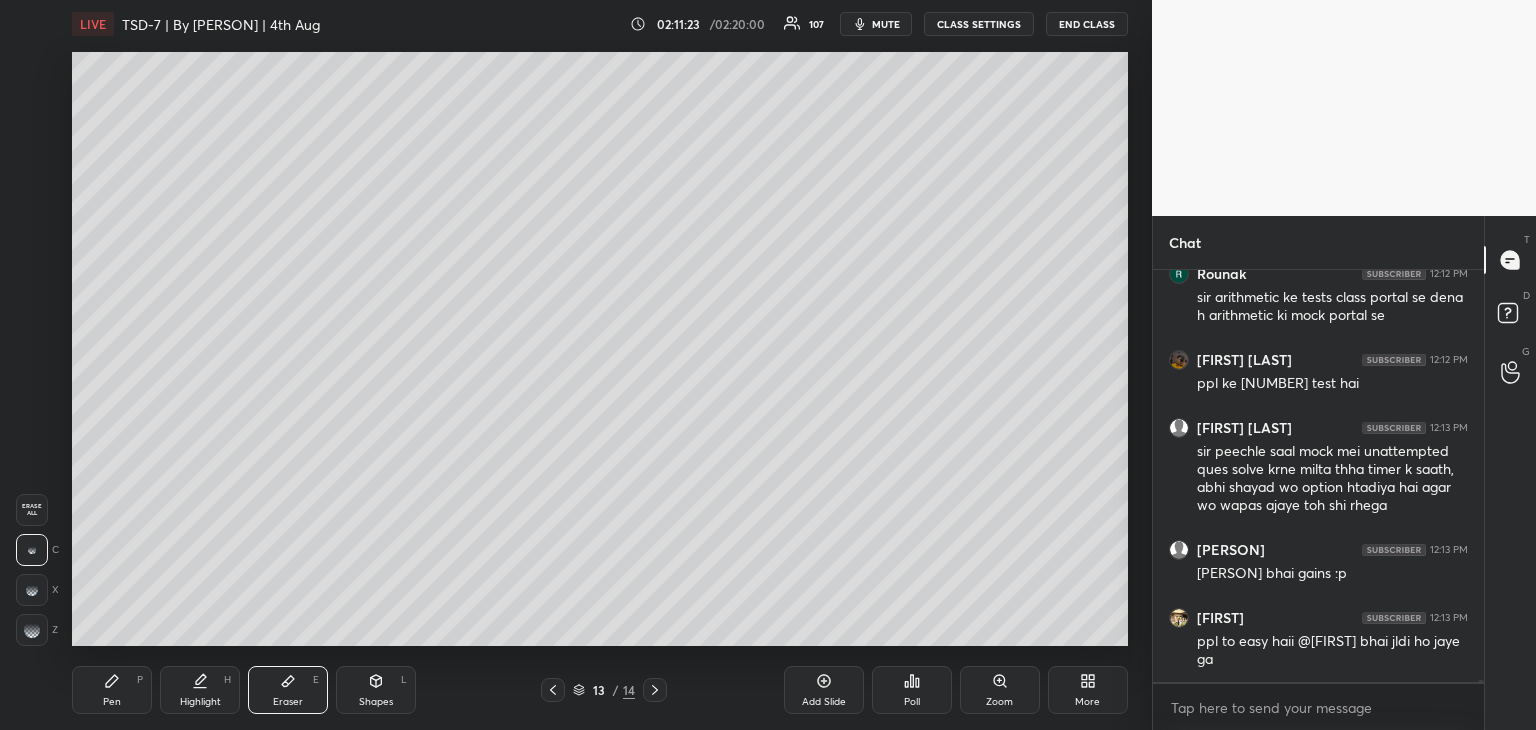 click on "Pen P" at bounding box center (112, 690) 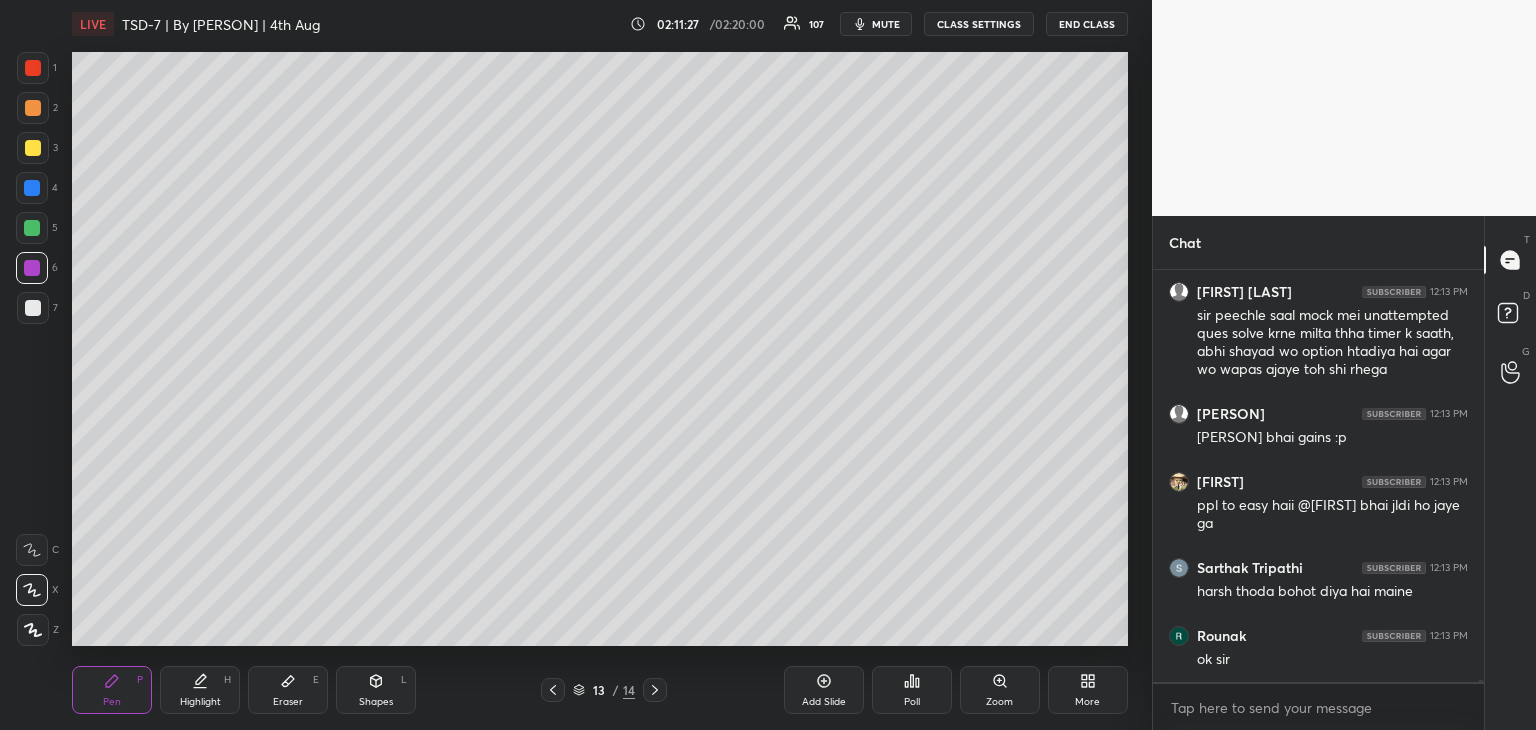 scroll, scrollTop: 84046, scrollLeft: 0, axis: vertical 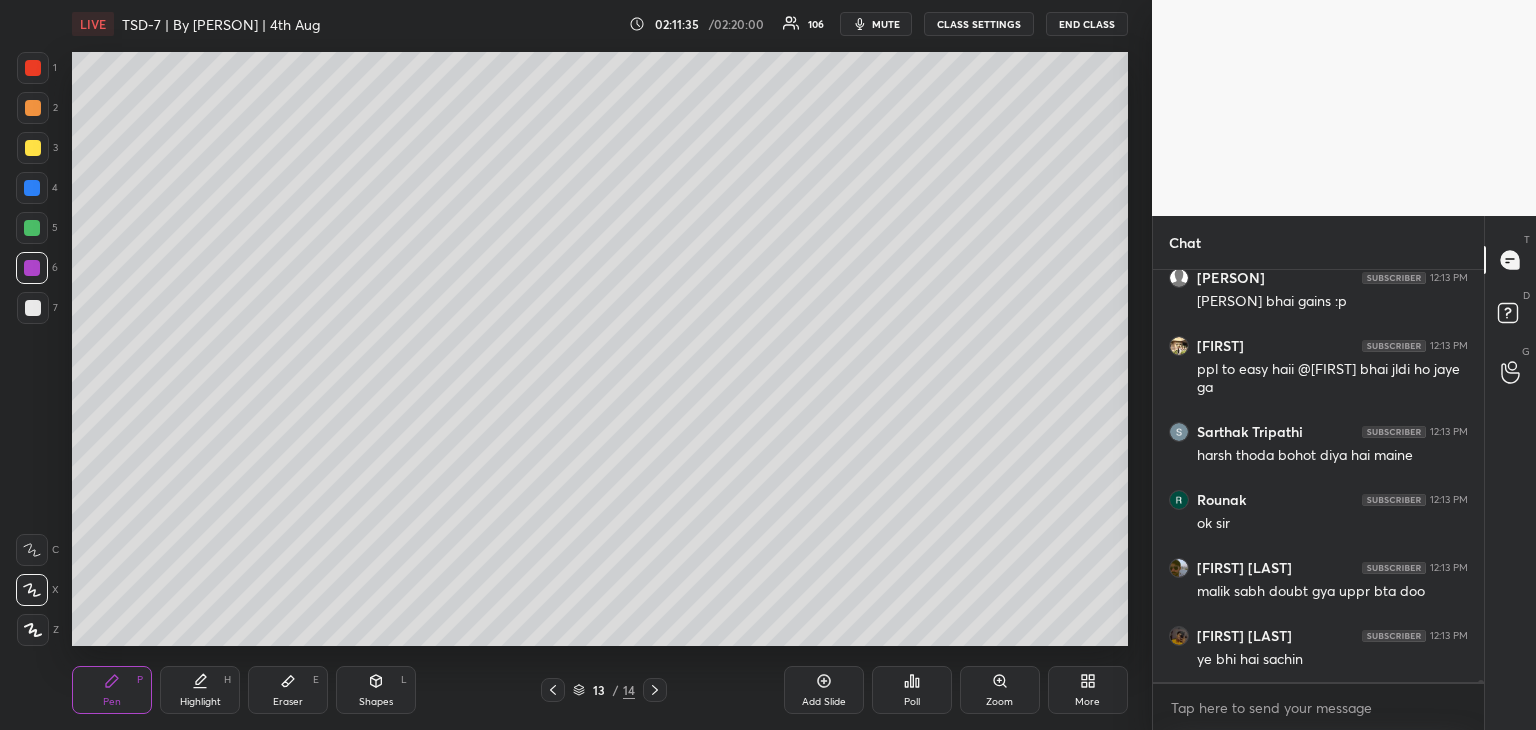 click on "Enable hand raising Enable raise hand to speak to learners. Once enabled, chat will be turned off temporarily. Enable x" at bounding box center [1318, 706] 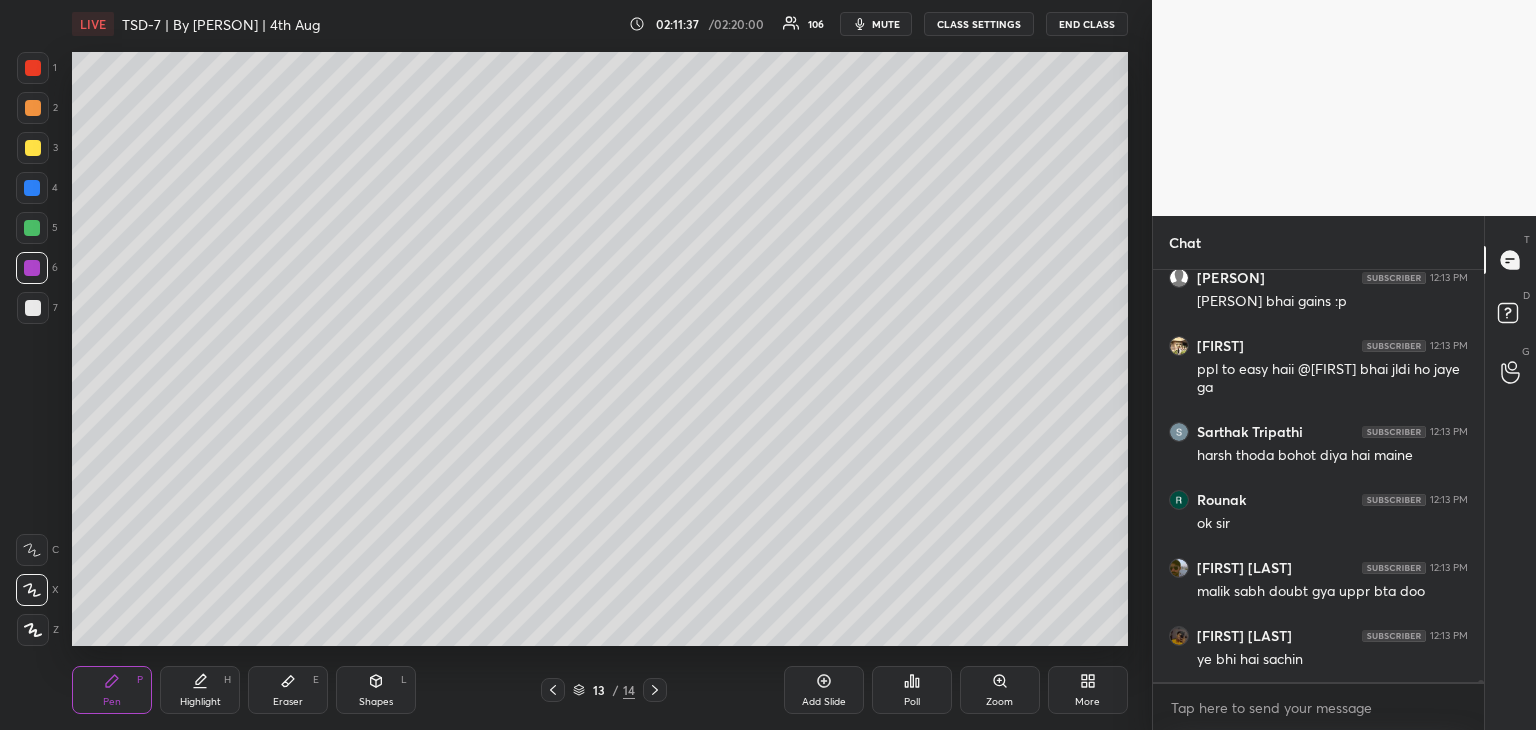 scroll, scrollTop: 84200, scrollLeft: 0, axis: vertical 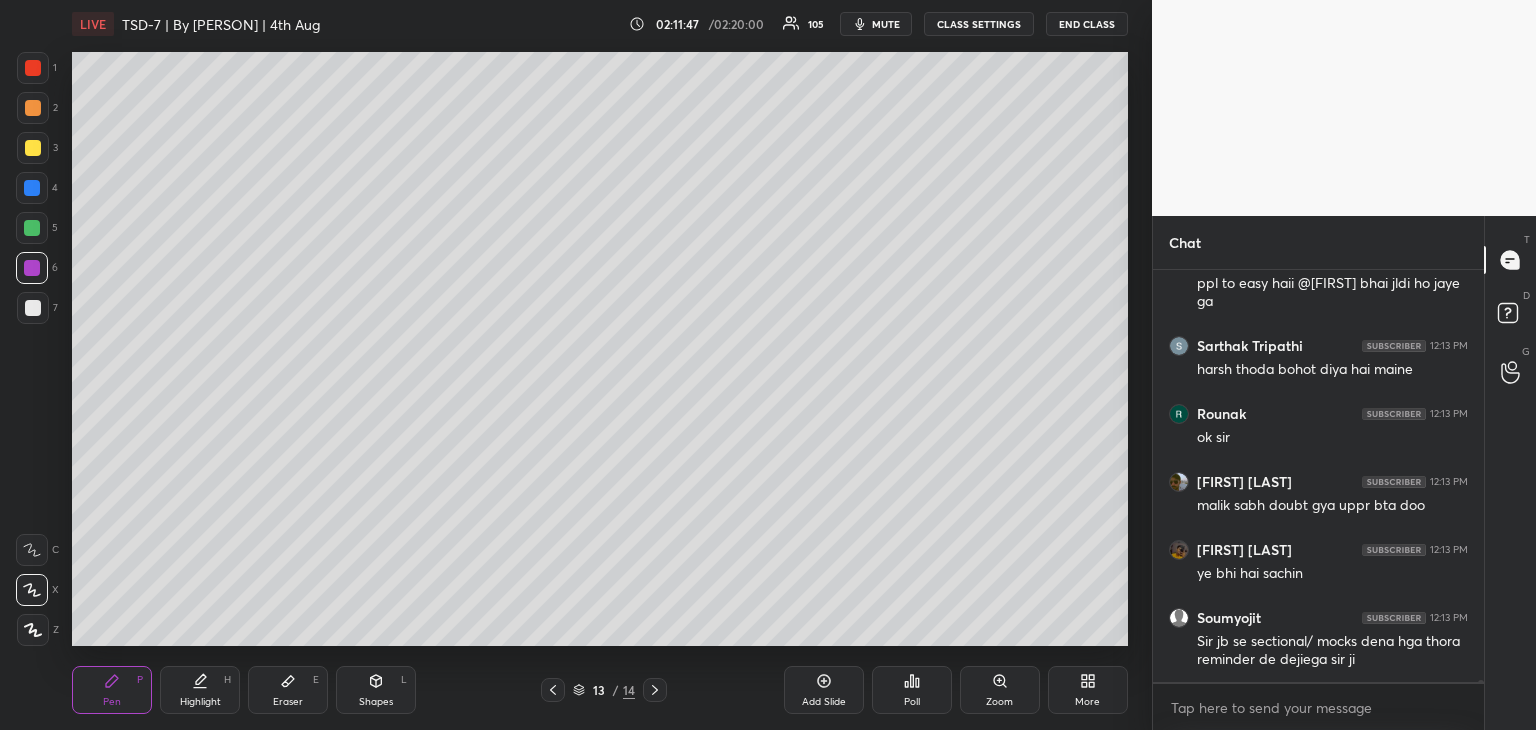 click at bounding box center [1481, 688] 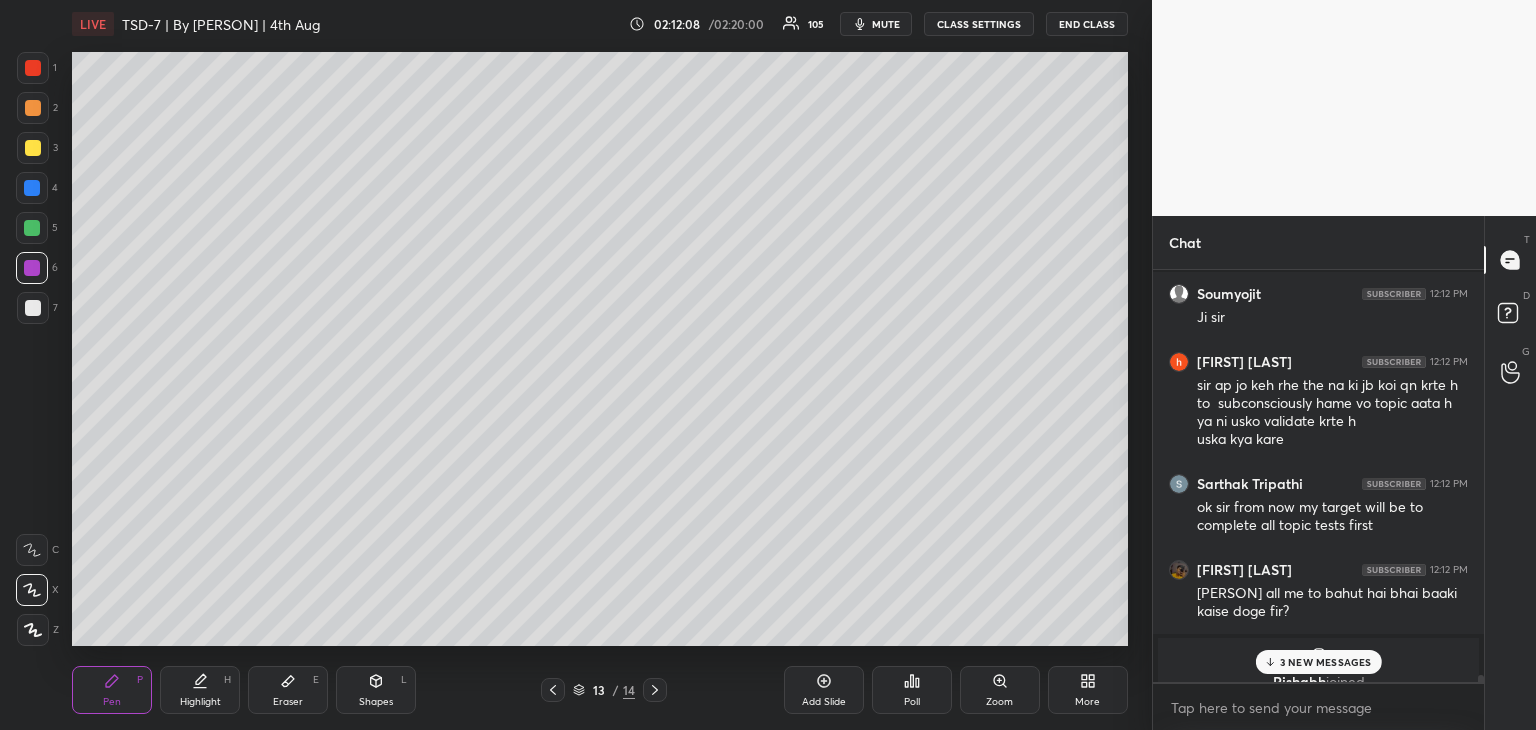 scroll, scrollTop: 85200, scrollLeft: 0, axis: vertical 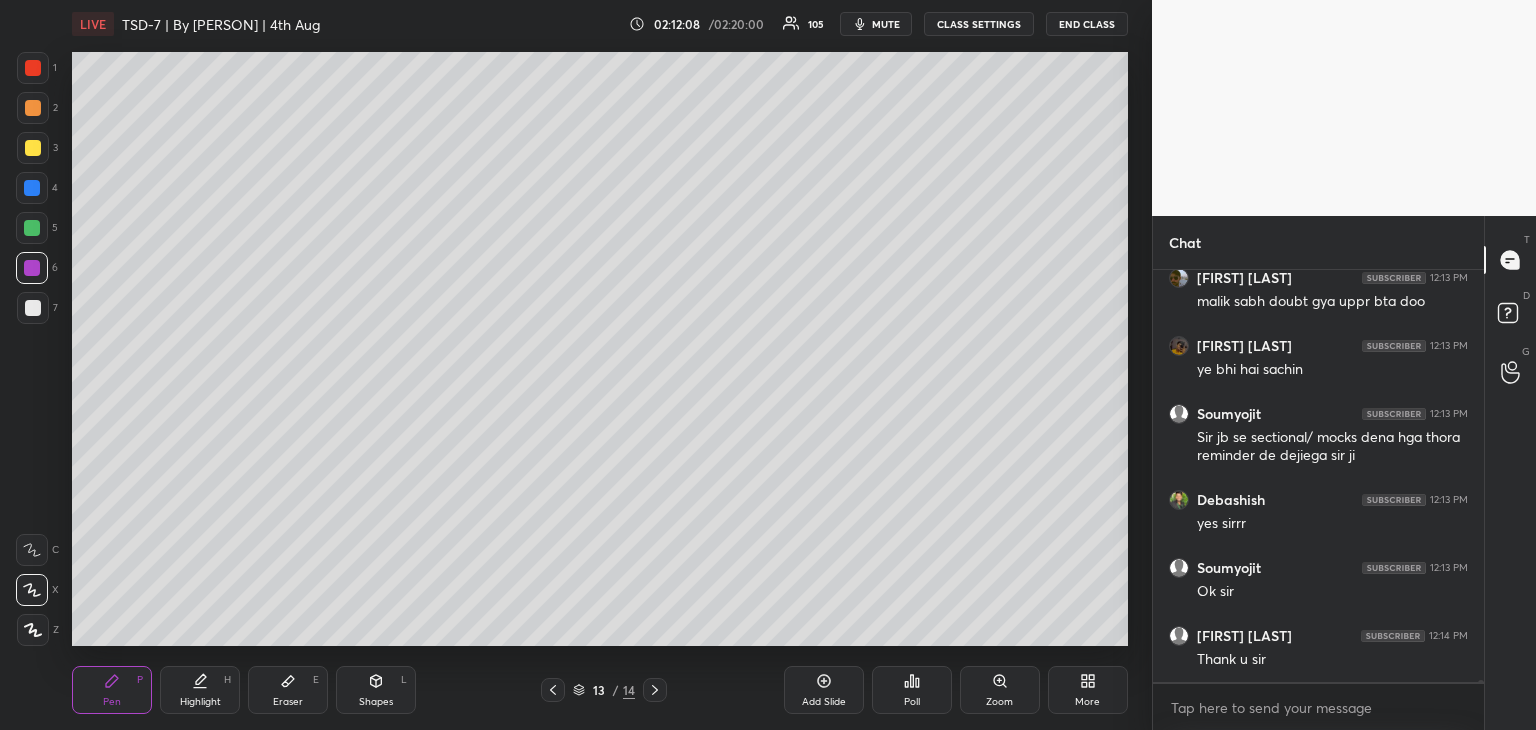drag, startPoint x: 1479, startPoint y: 681, endPoint x: 1462, endPoint y: 727, distance: 49.0408 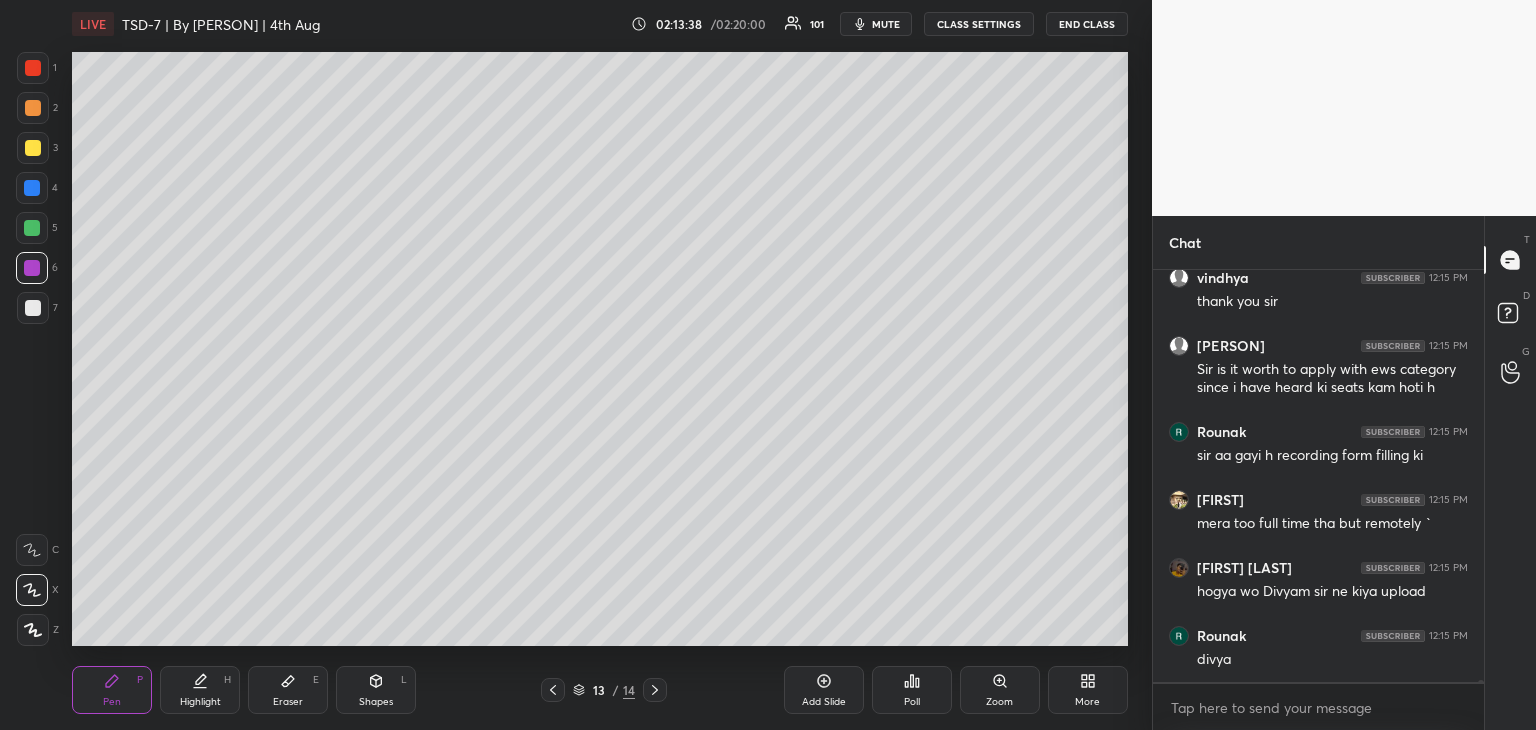 scroll, scrollTop: 85144, scrollLeft: 0, axis: vertical 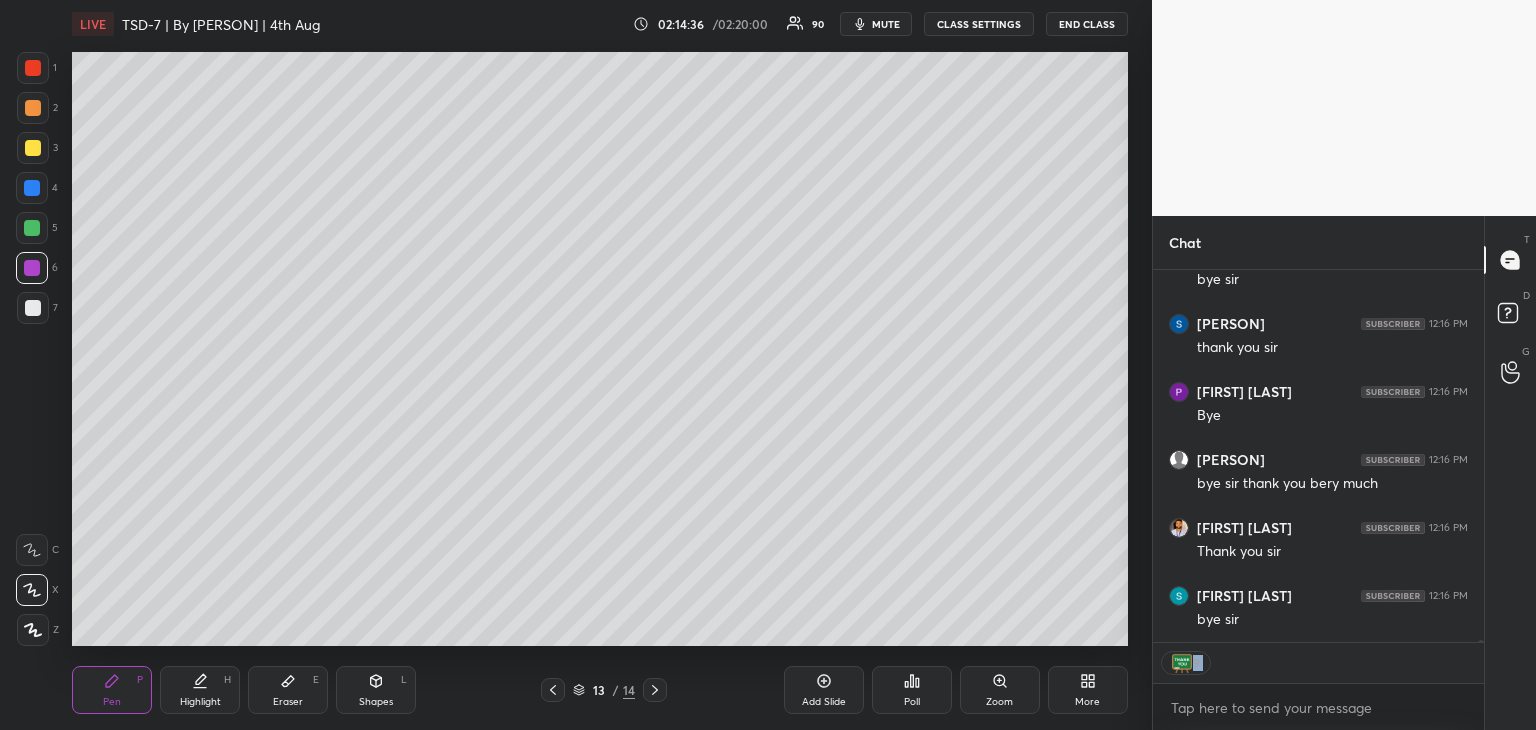 click on "END CLASS" at bounding box center (1087, 24) 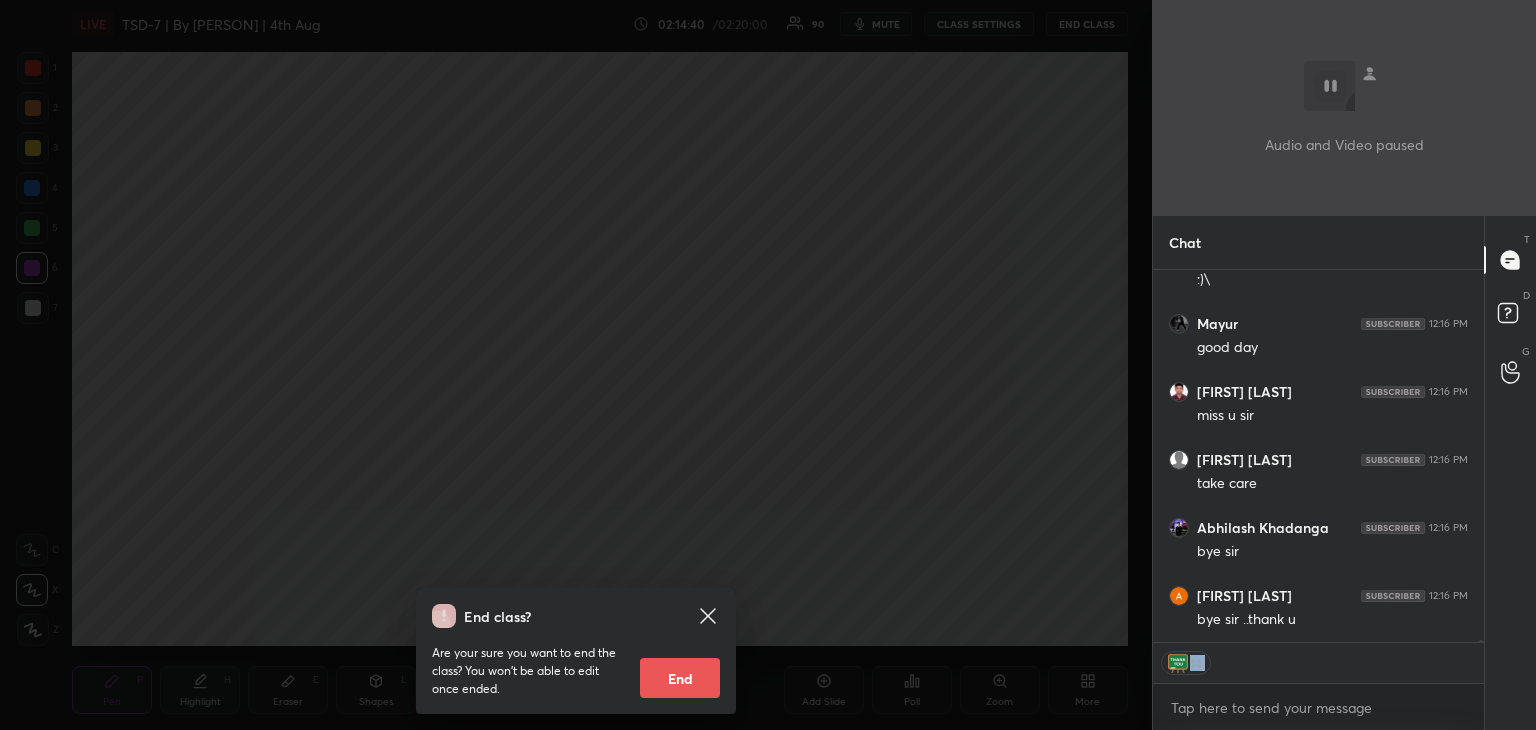 click on "End" at bounding box center [680, 678] 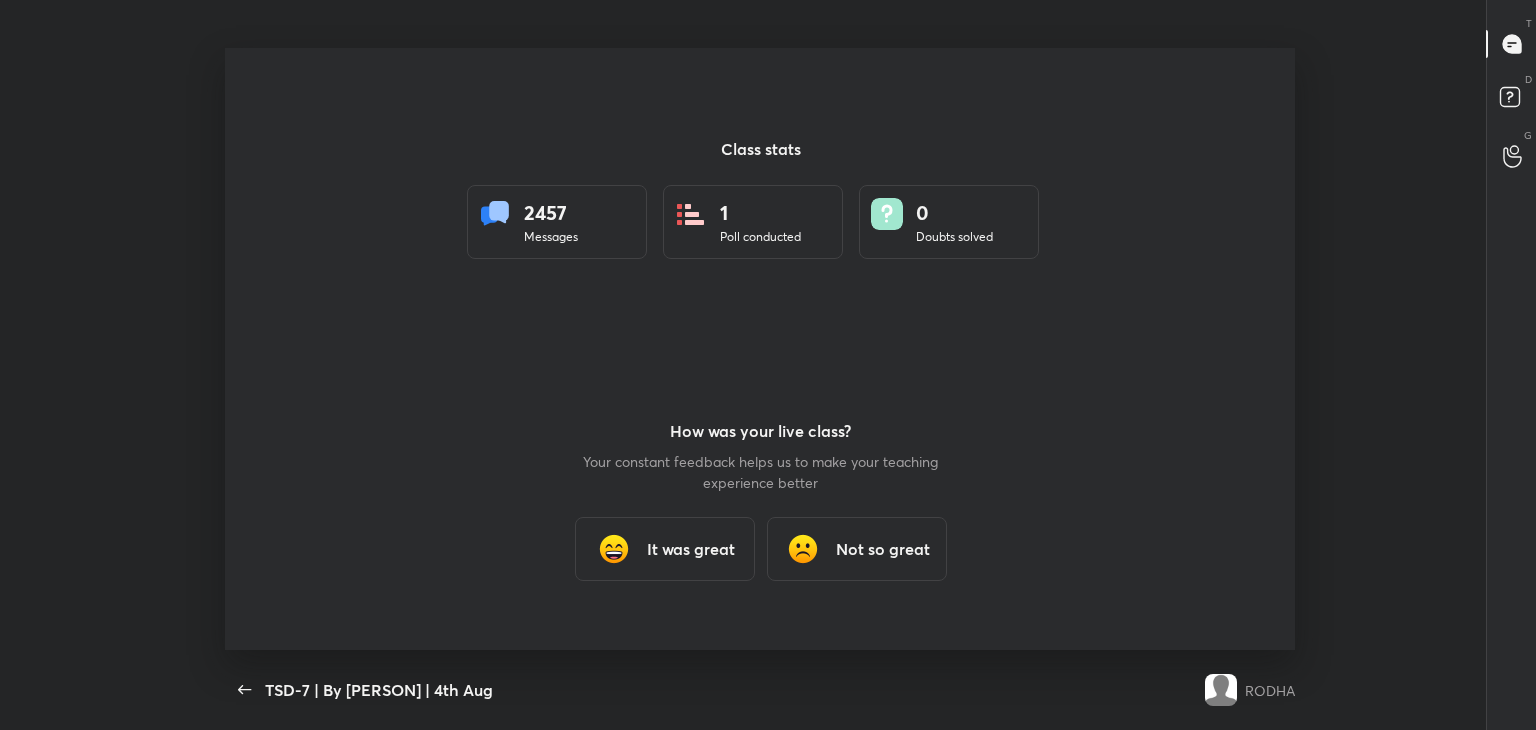 type on "x" 